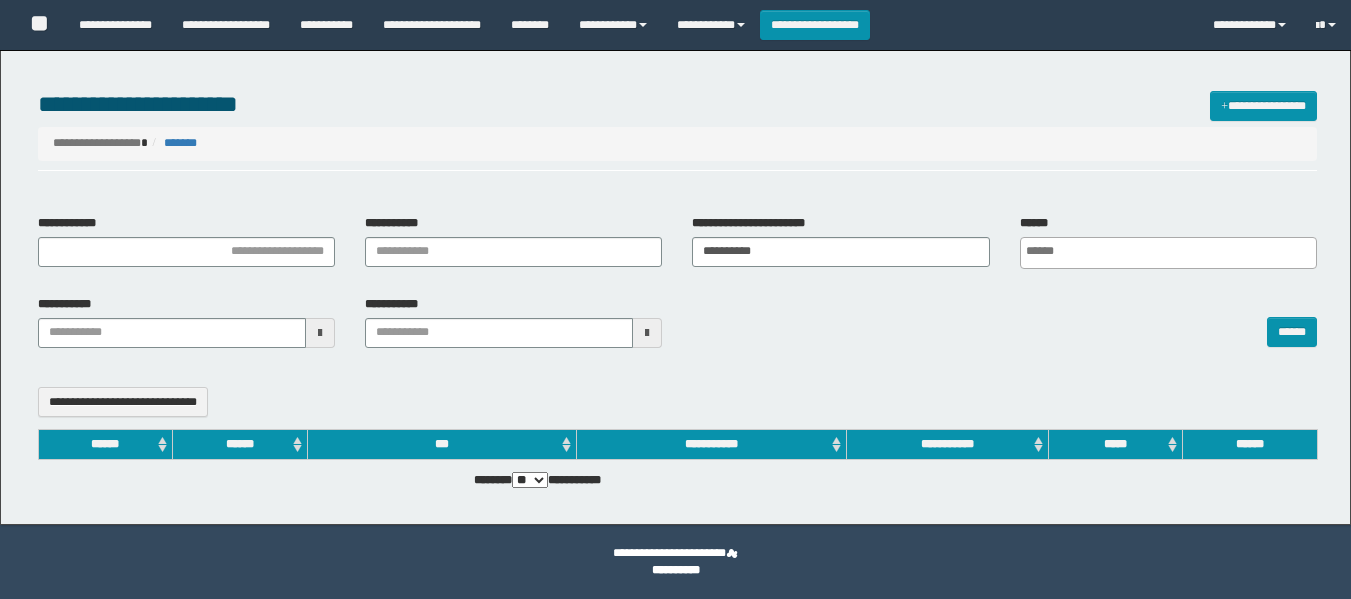 select 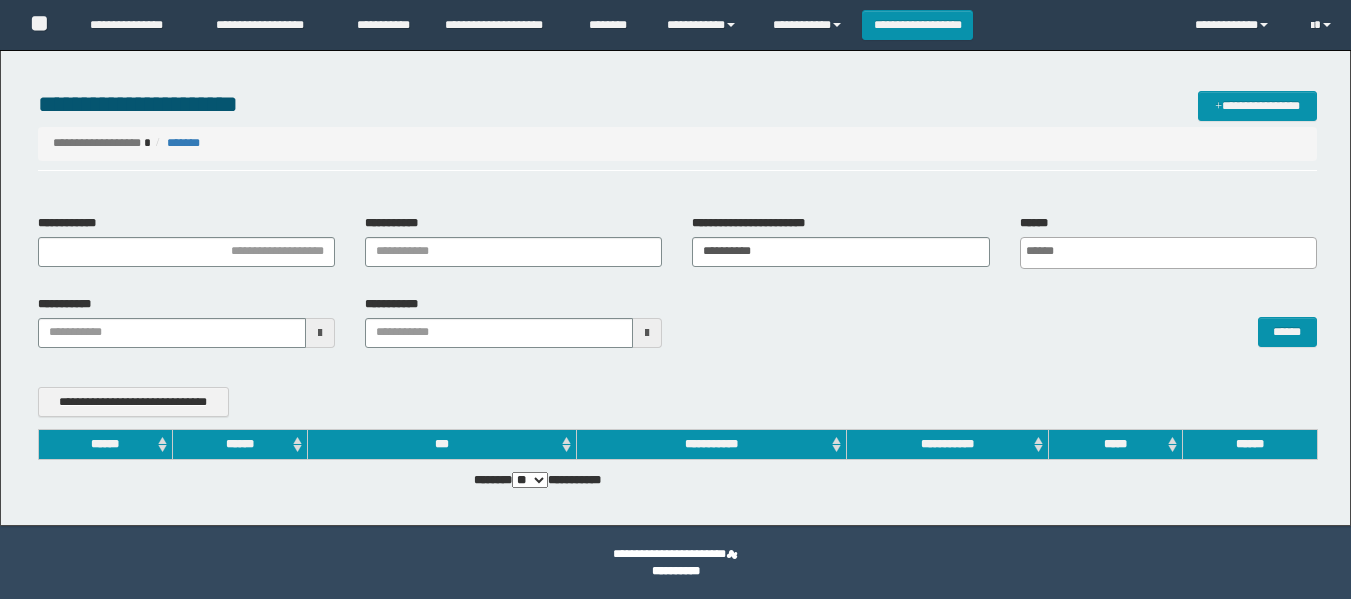 scroll, scrollTop: 0, scrollLeft: 0, axis: both 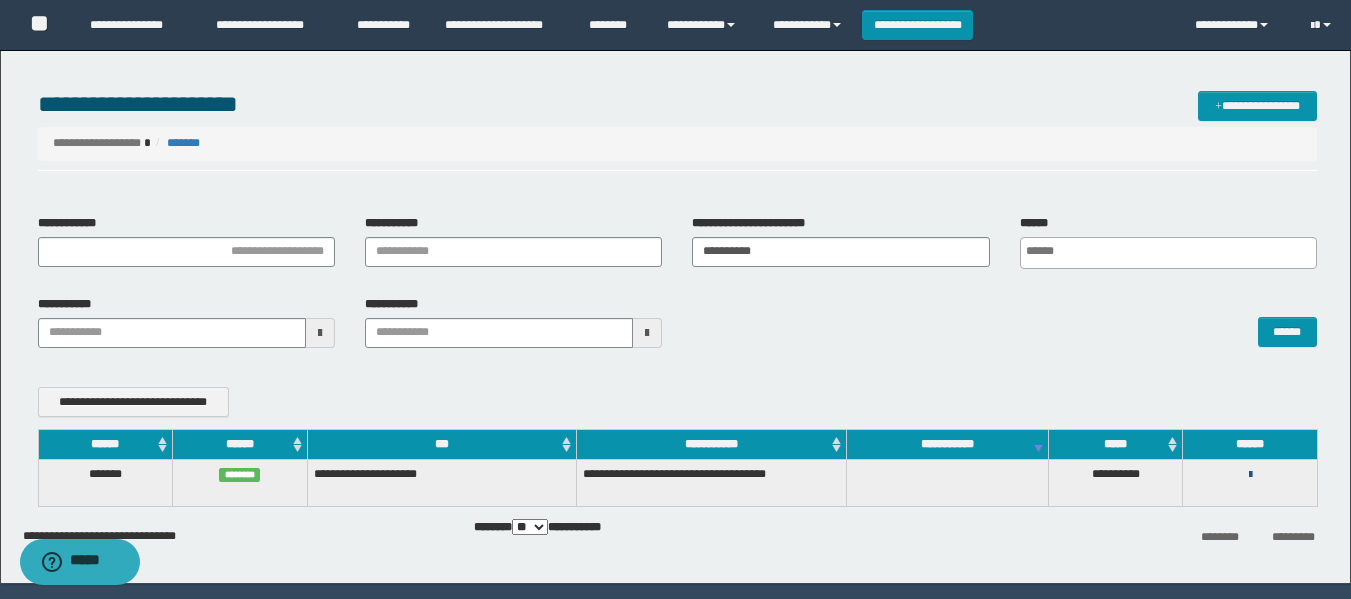 click at bounding box center (1250, 475) 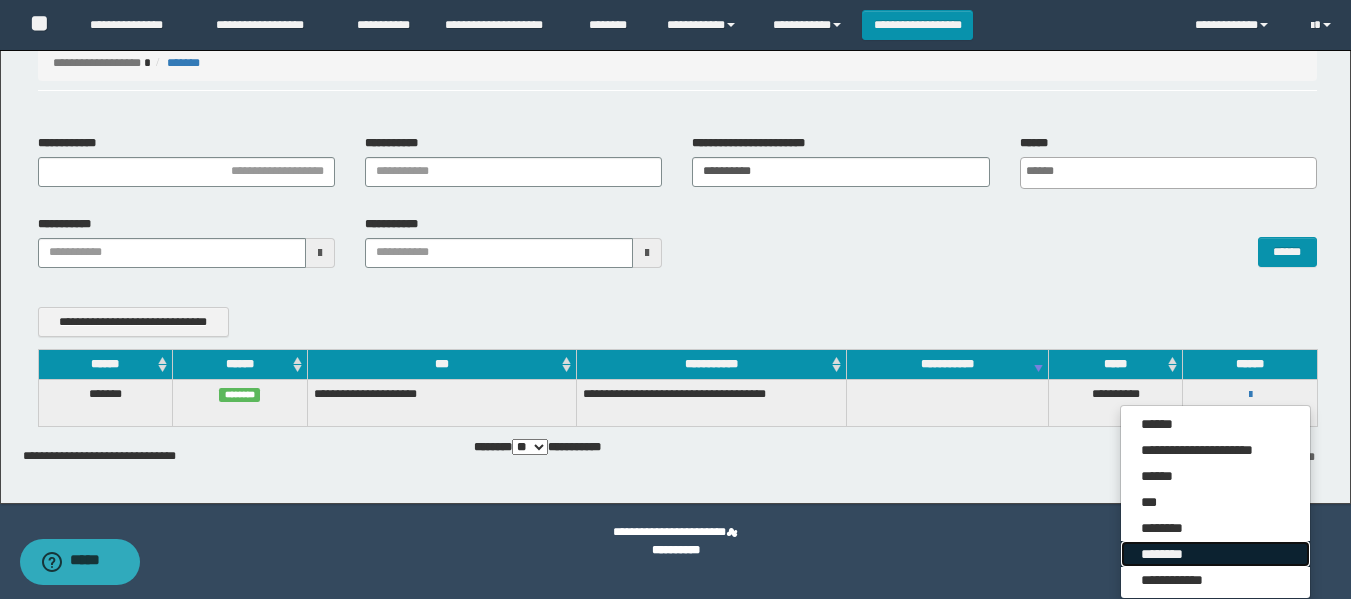 click on "********" at bounding box center (1215, 554) 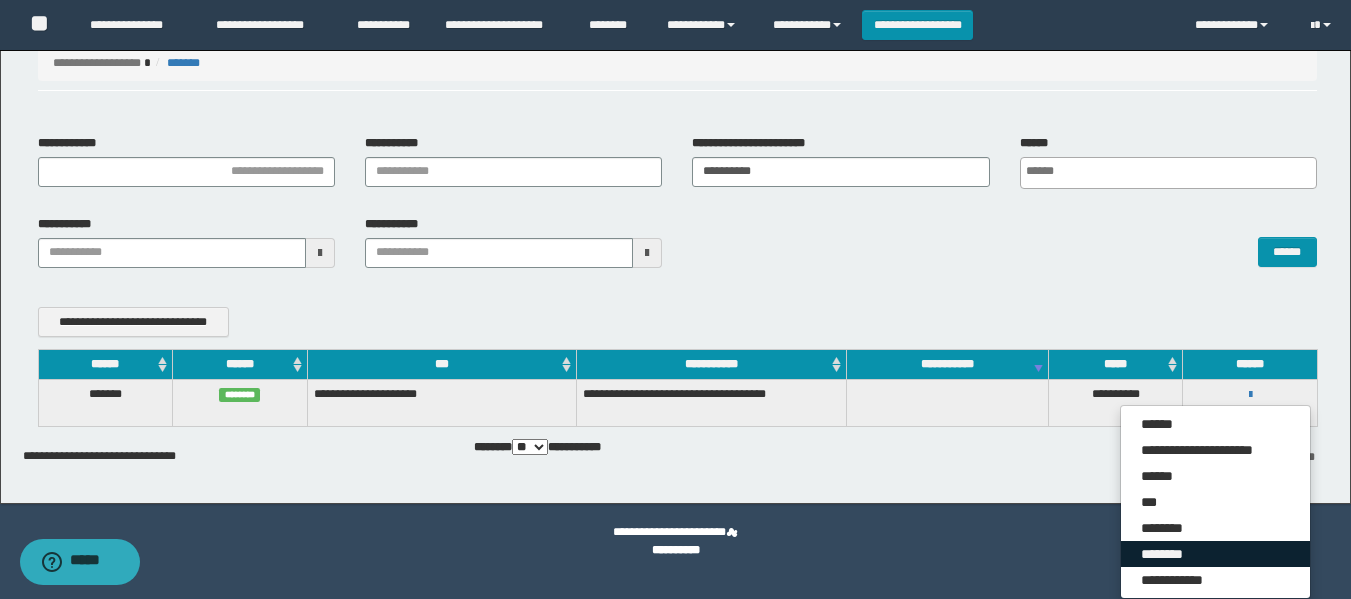 scroll, scrollTop: 60, scrollLeft: 0, axis: vertical 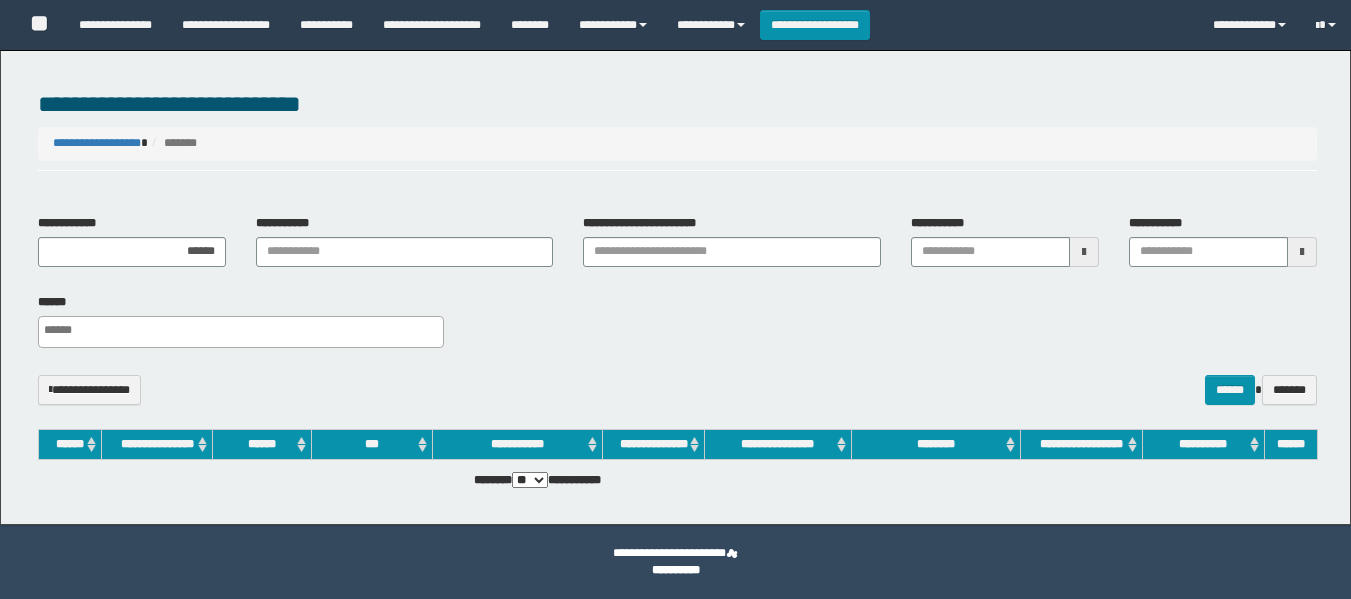select 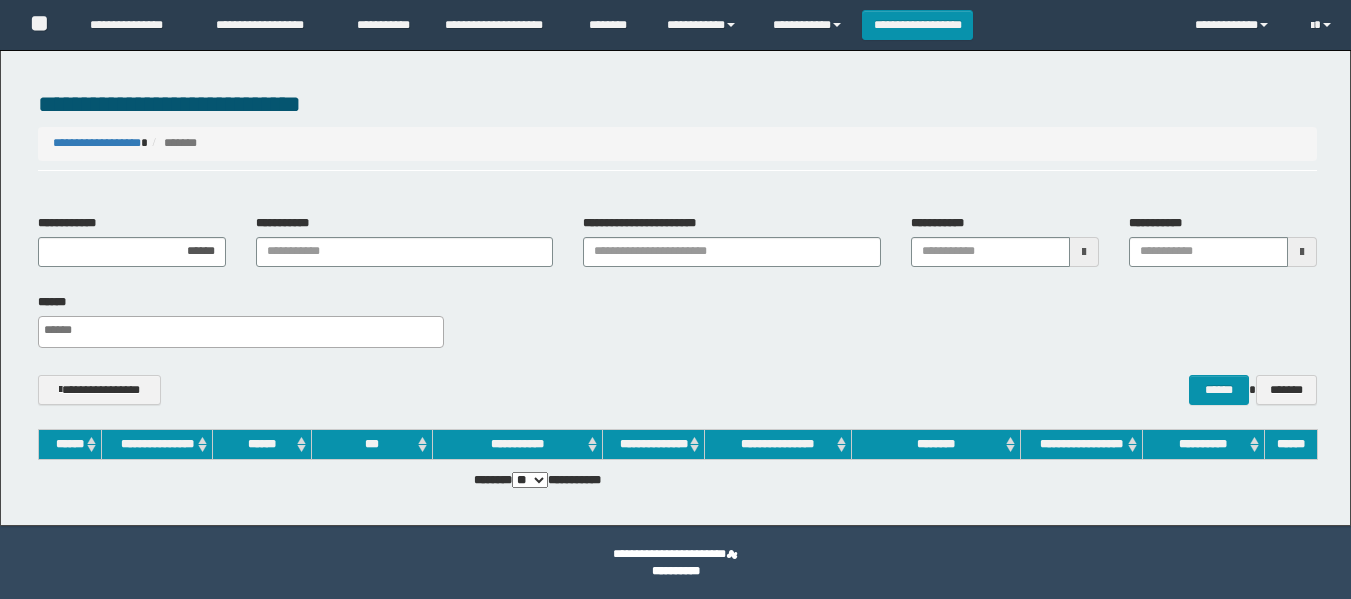 scroll, scrollTop: 0, scrollLeft: 0, axis: both 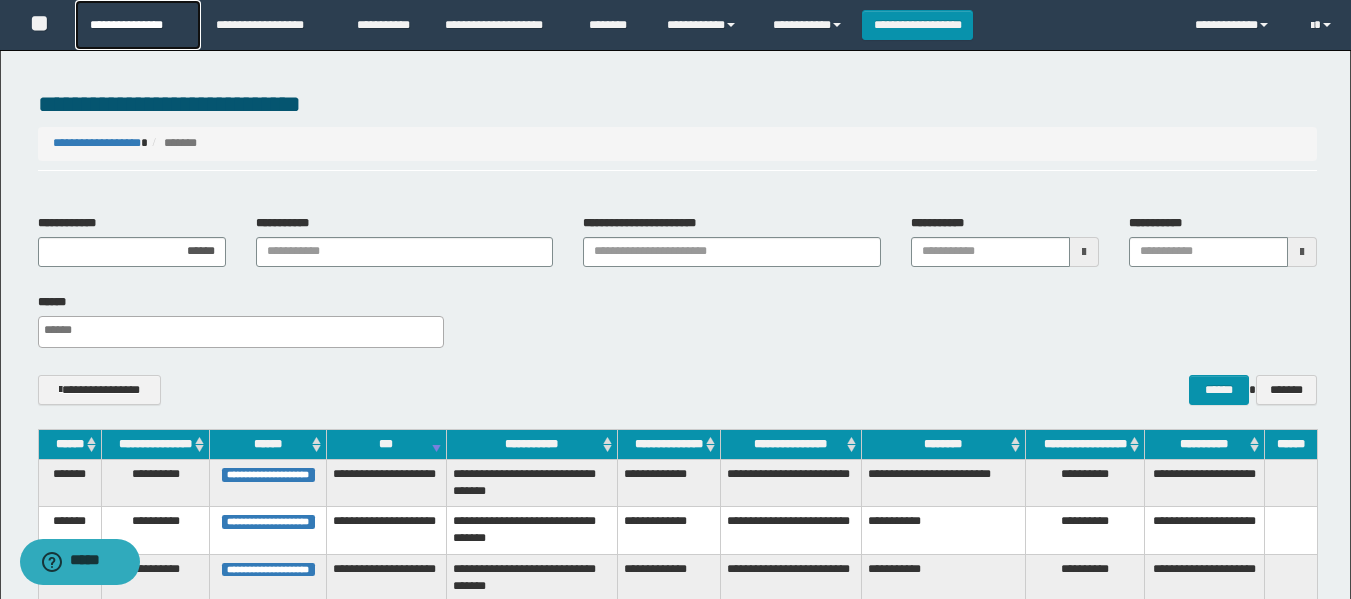 click on "**********" at bounding box center (137, 25) 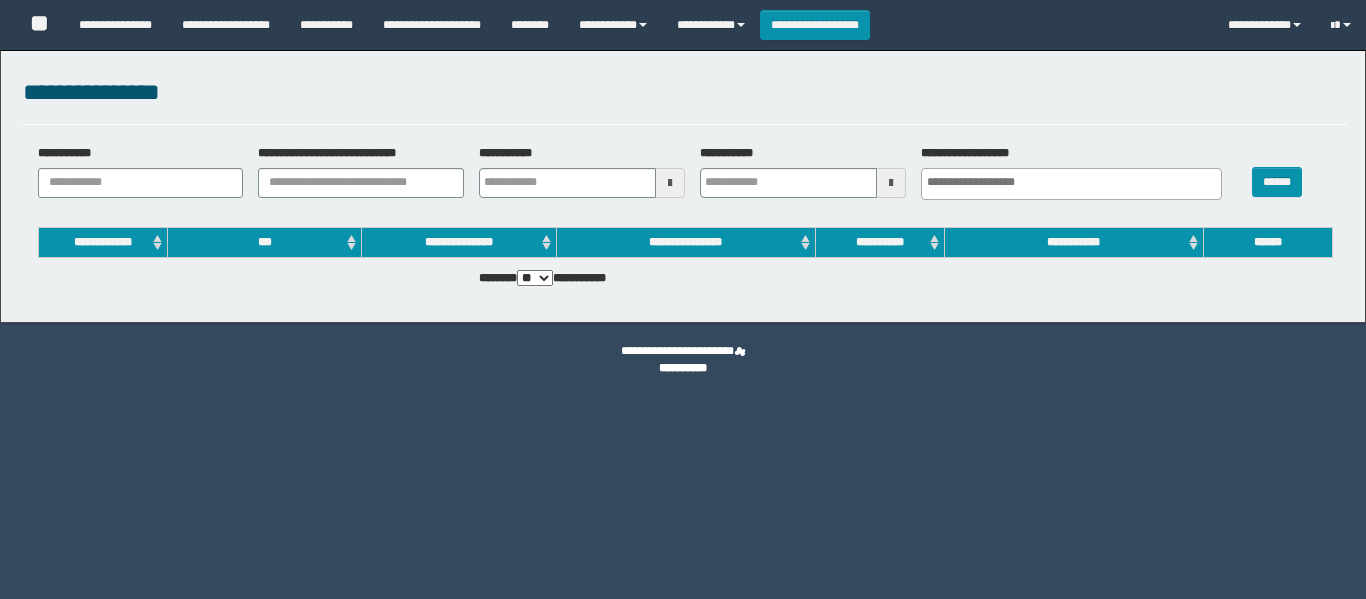 select 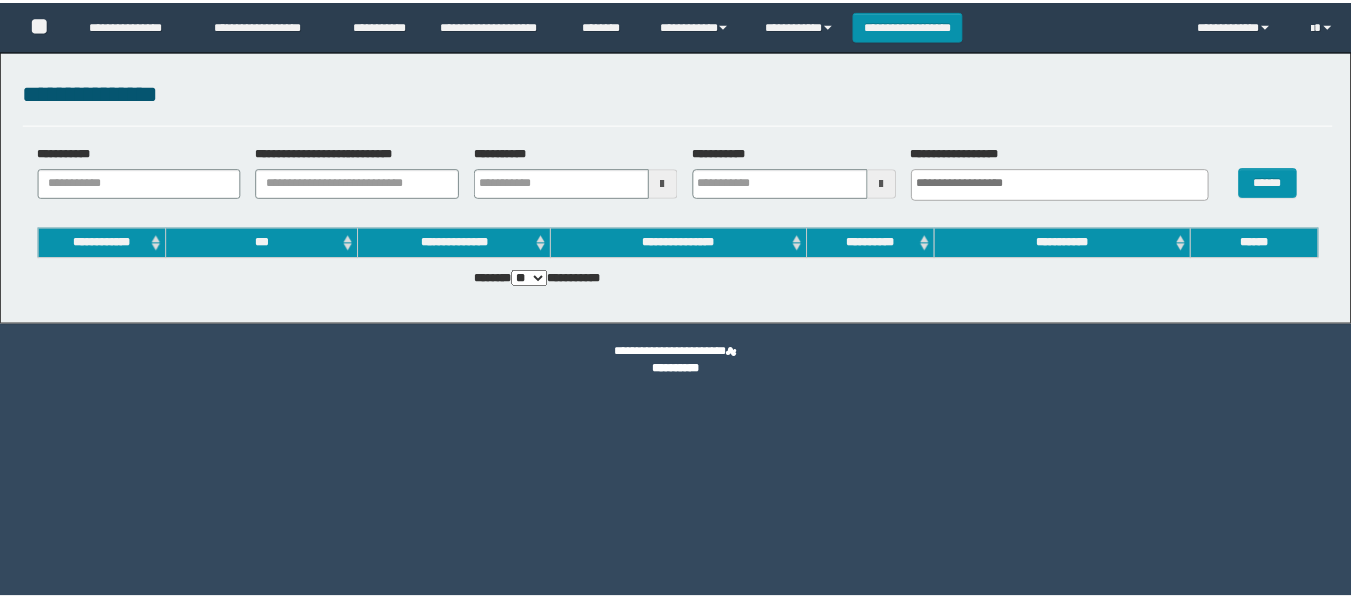 scroll, scrollTop: 0, scrollLeft: 0, axis: both 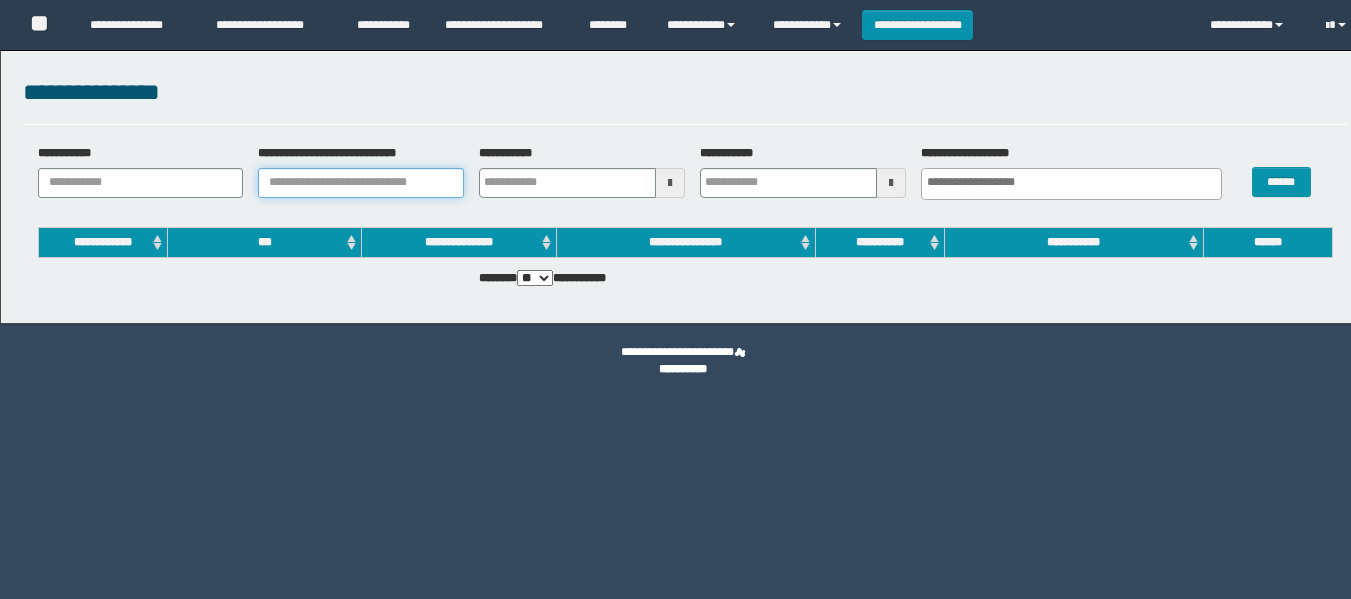 click on "**********" at bounding box center (361, 183) 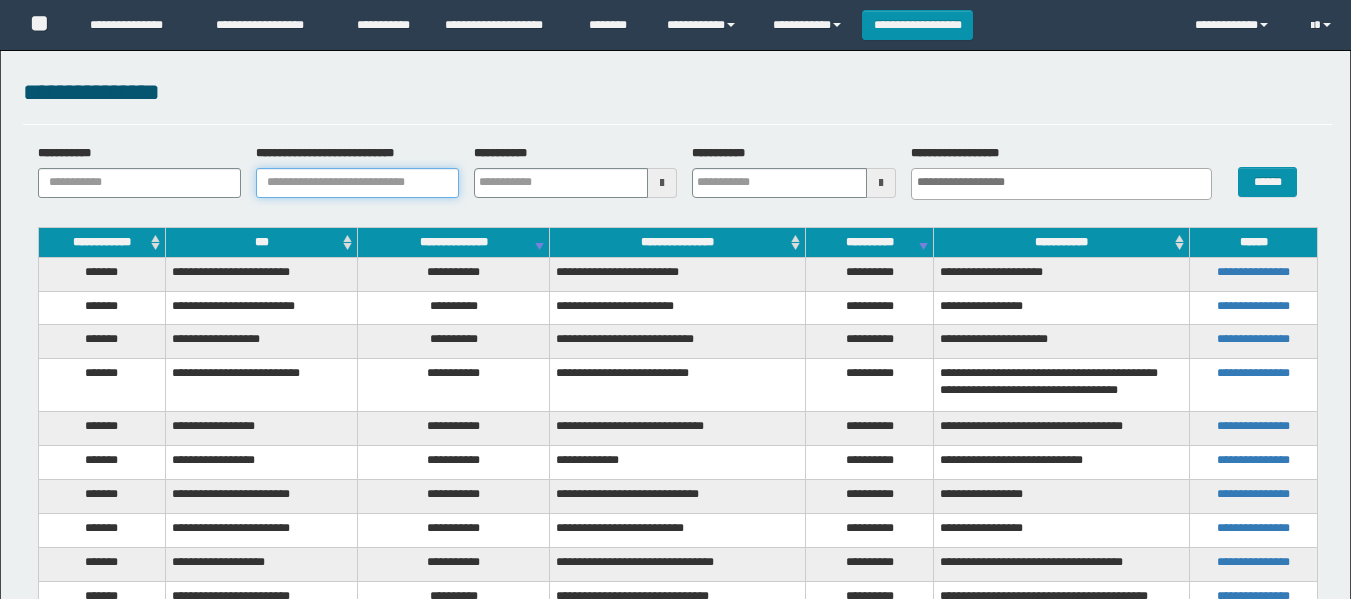 paste on "**********" 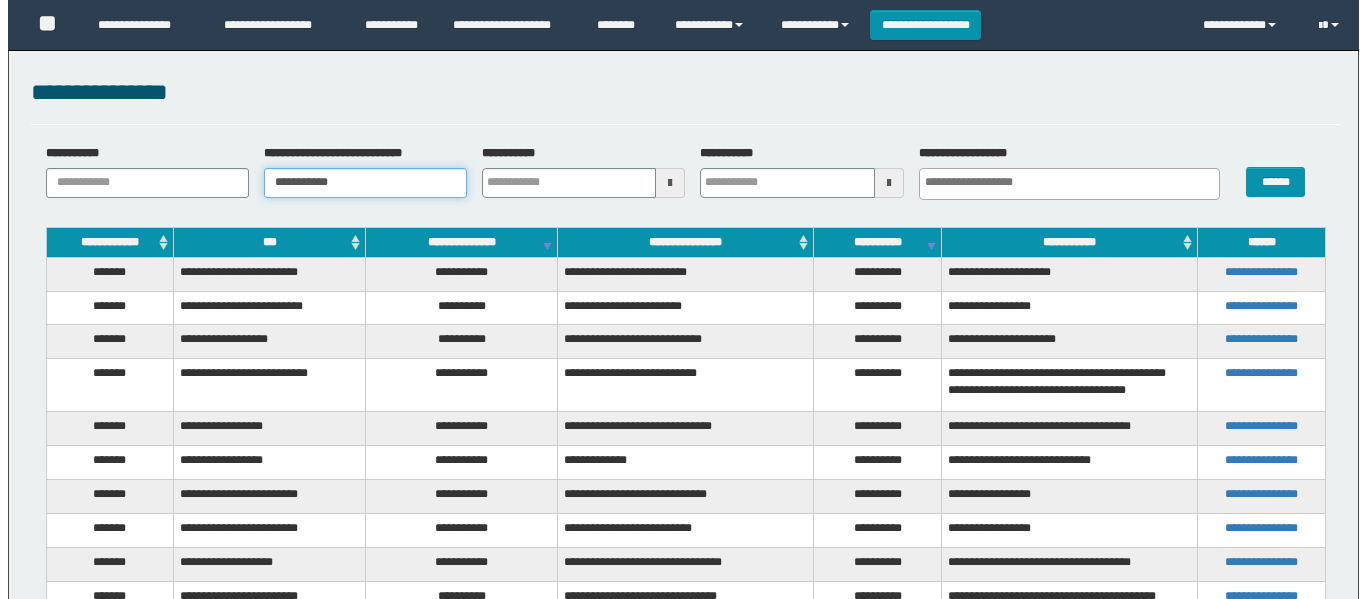scroll, scrollTop: 0, scrollLeft: 0, axis: both 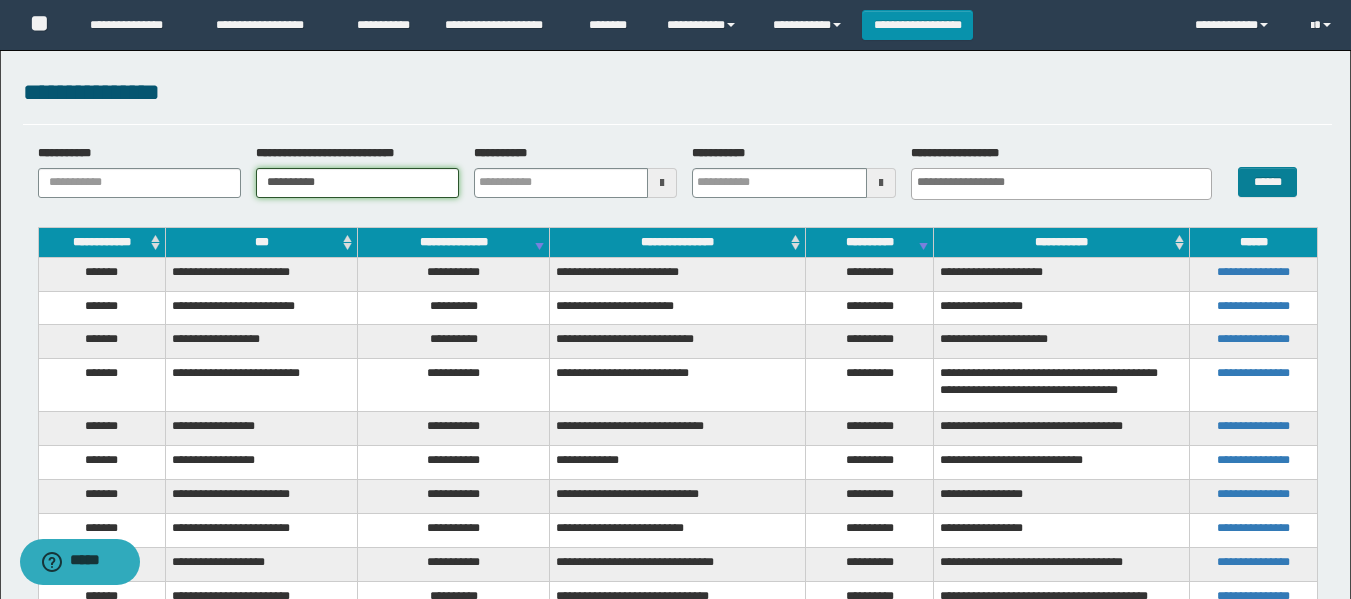 type on "**********" 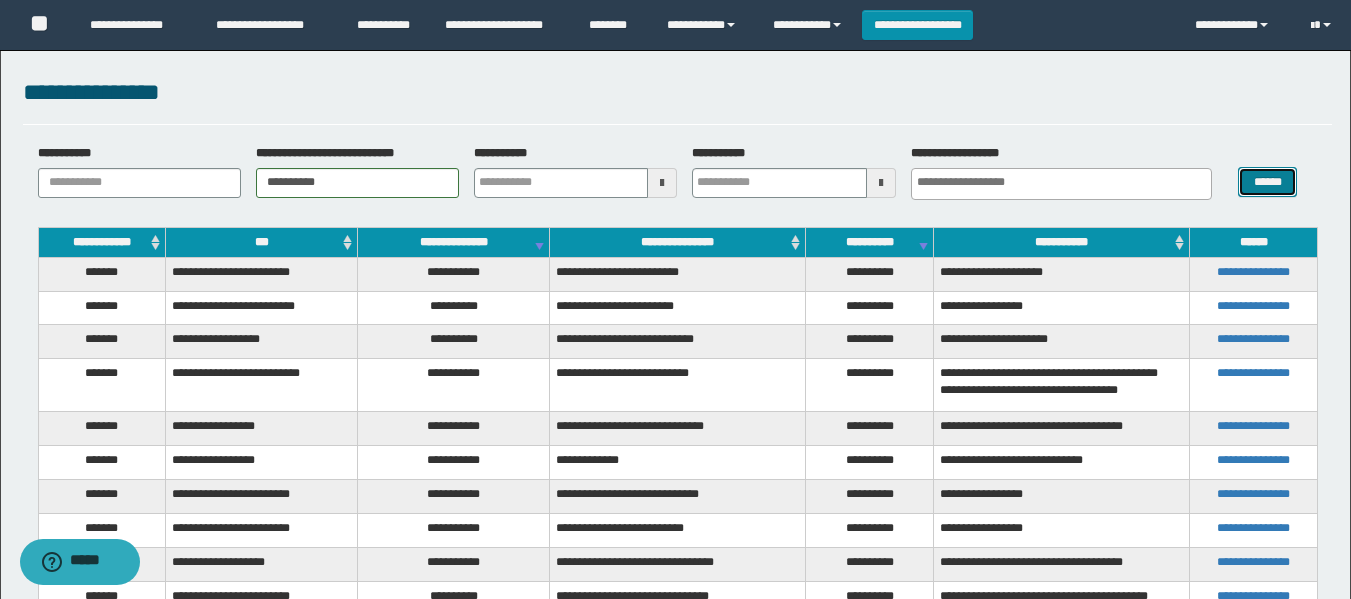 click on "******" at bounding box center (1267, 182) 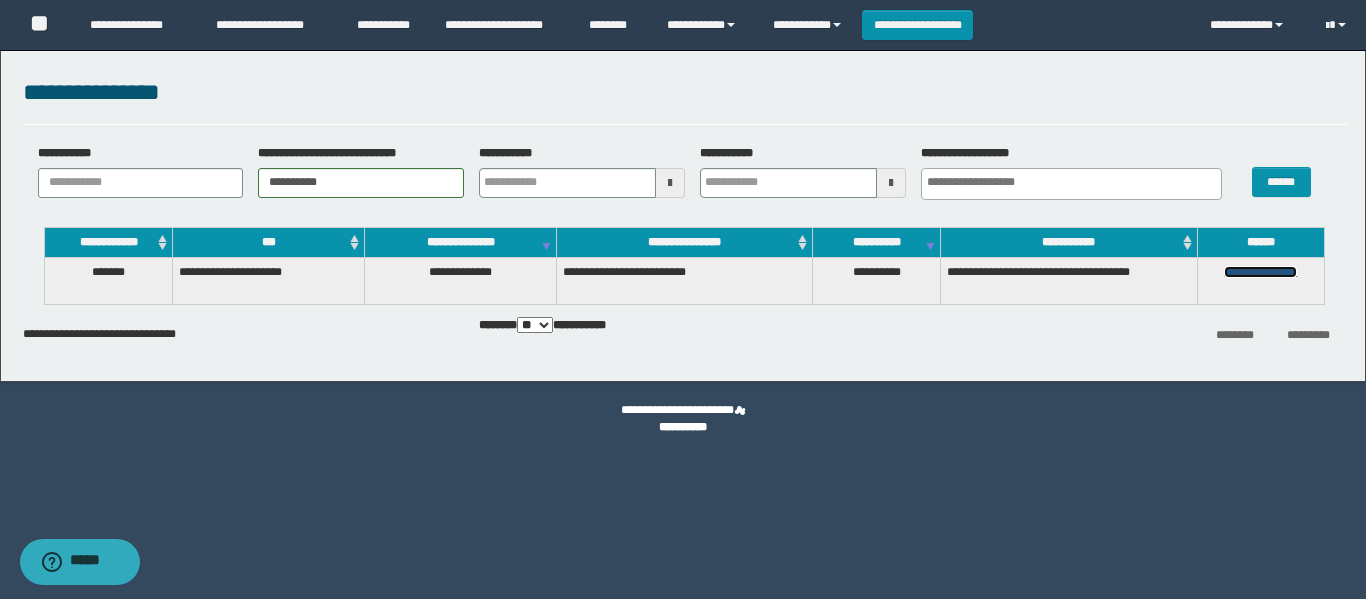 click on "**********" at bounding box center [1260, 272] 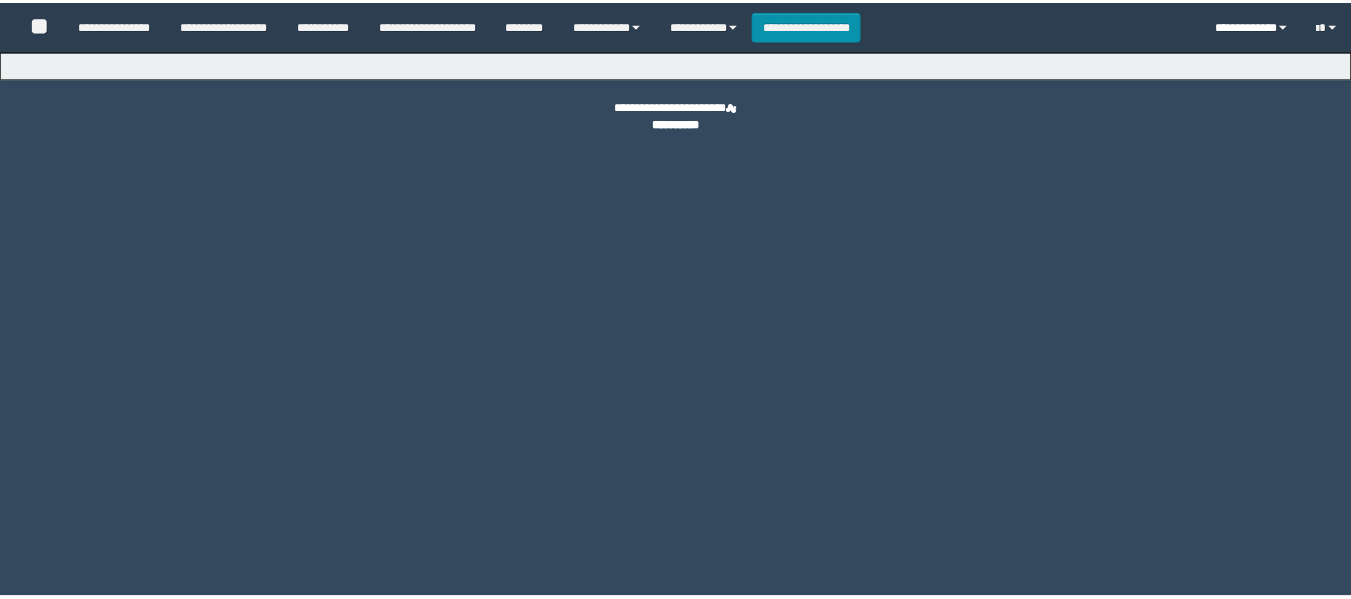 scroll, scrollTop: 0, scrollLeft: 0, axis: both 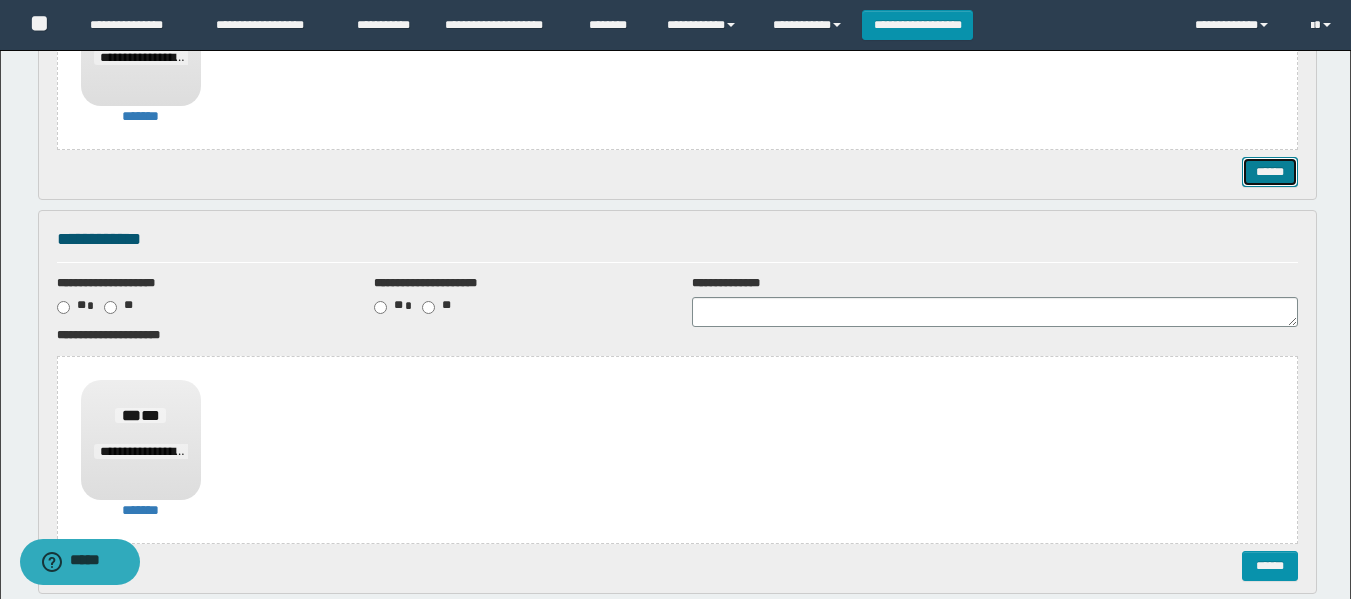 click on "******" at bounding box center [1270, 172] 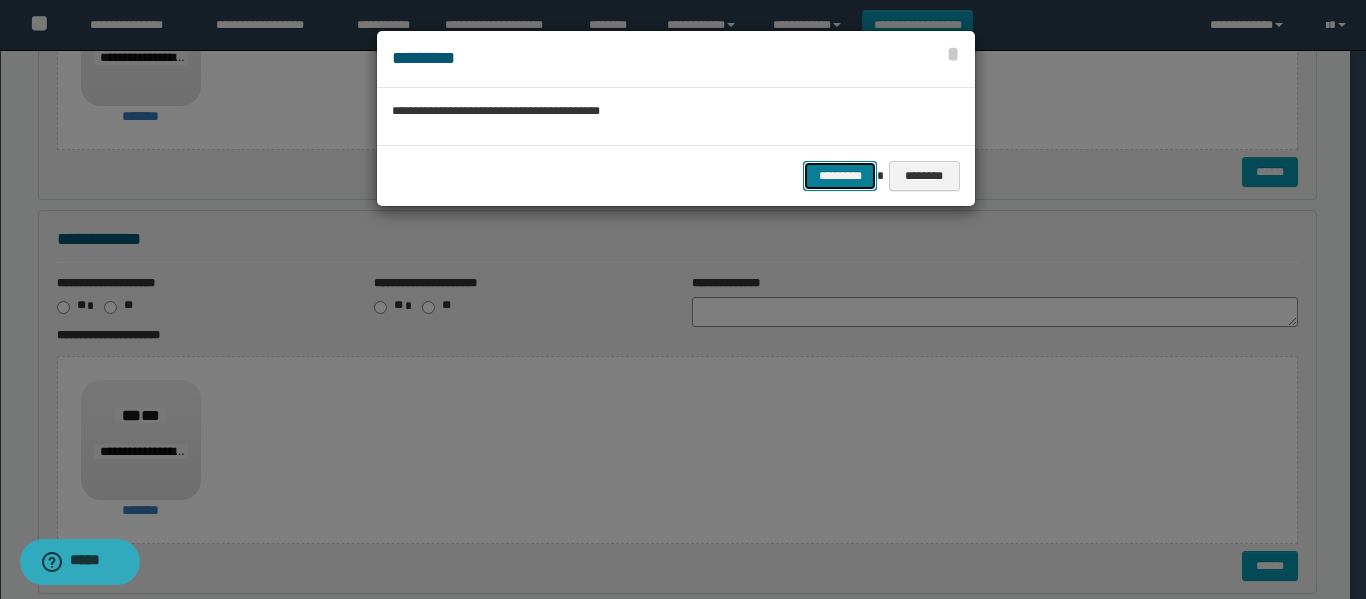 click on "*********" at bounding box center [840, 176] 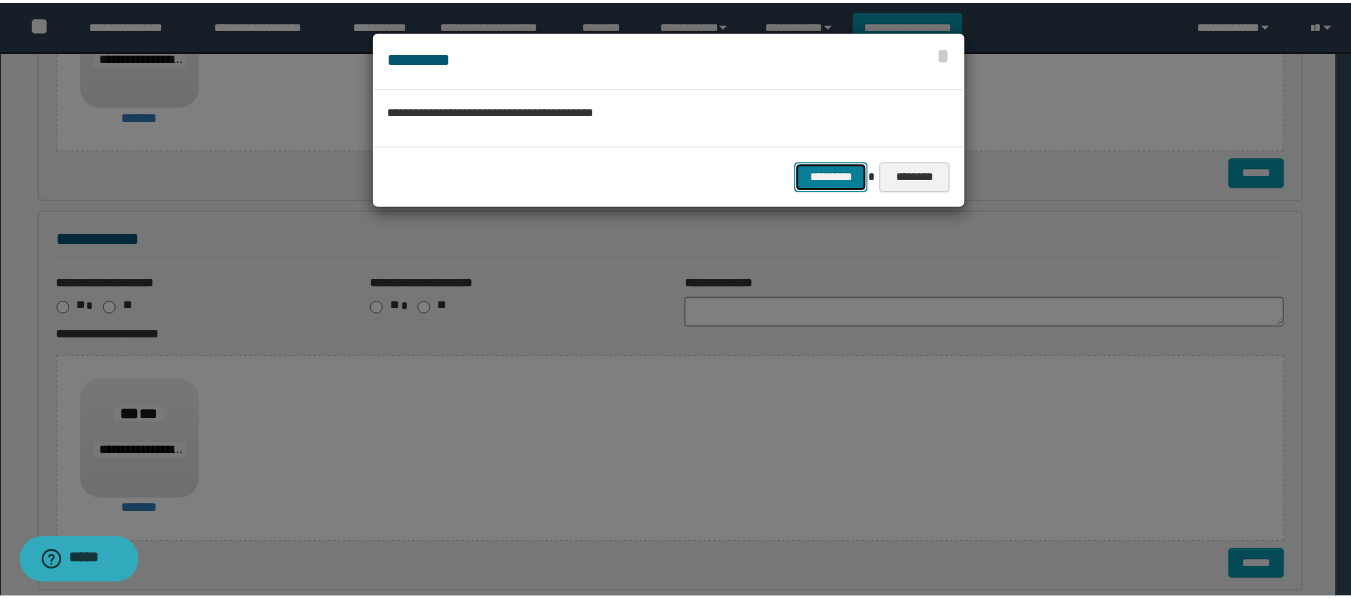 scroll, scrollTop: 0, scrollLeft: 0, axis: both 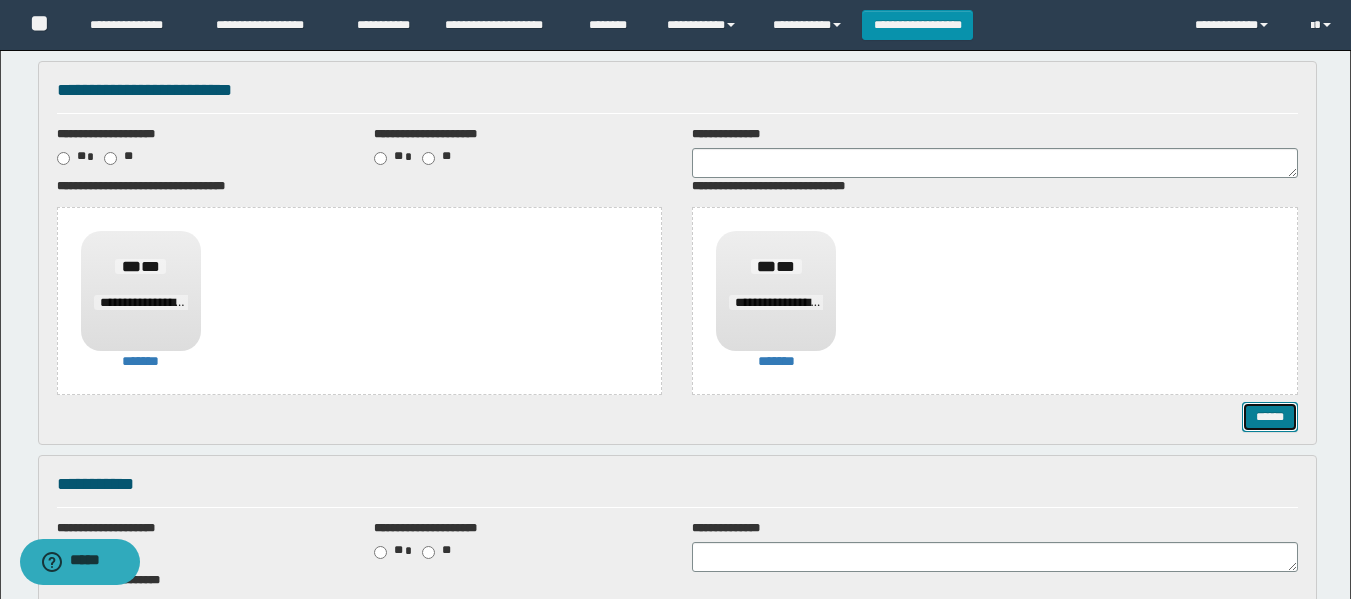 click on "******" at bounding box center (1270, 417) 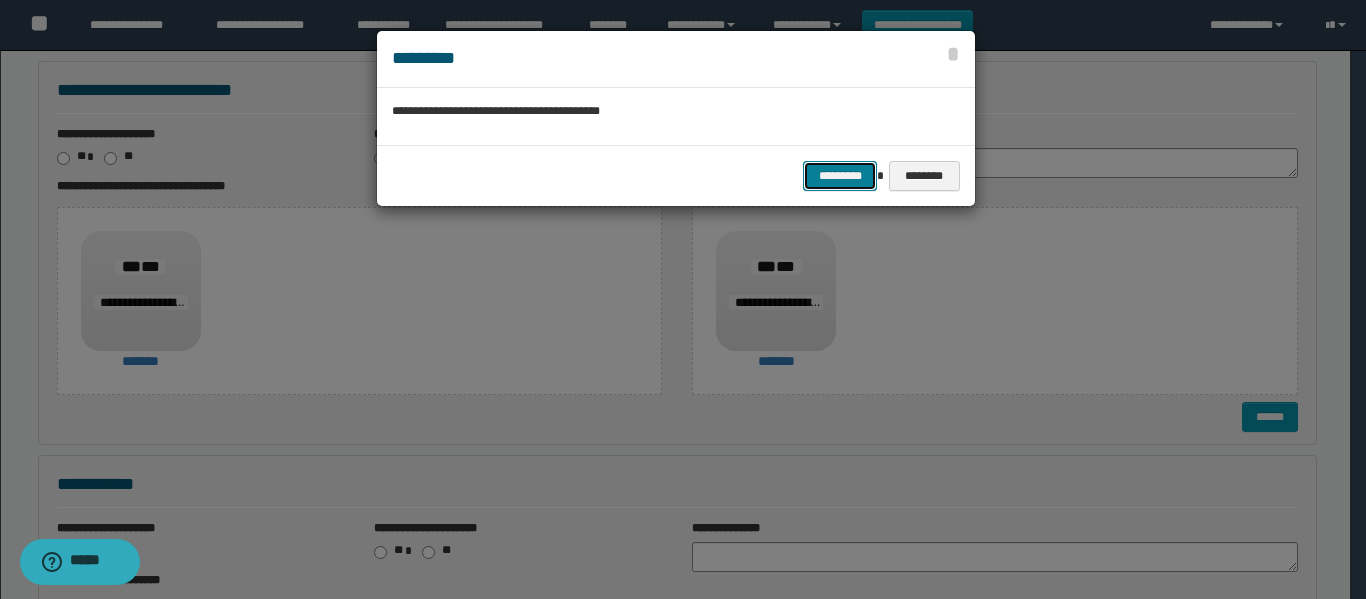 click on "*********" at bounding box center (840, 176) 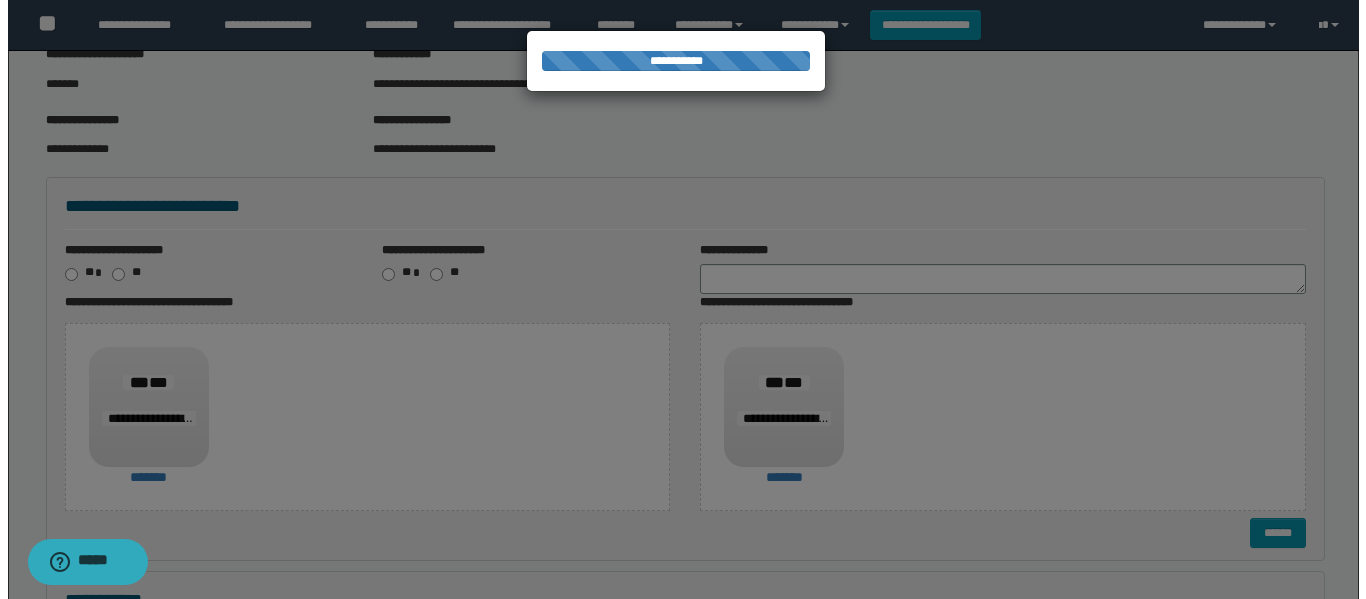 scroll, scrollTop: 200, scrollLeft: 0, axis: vertical 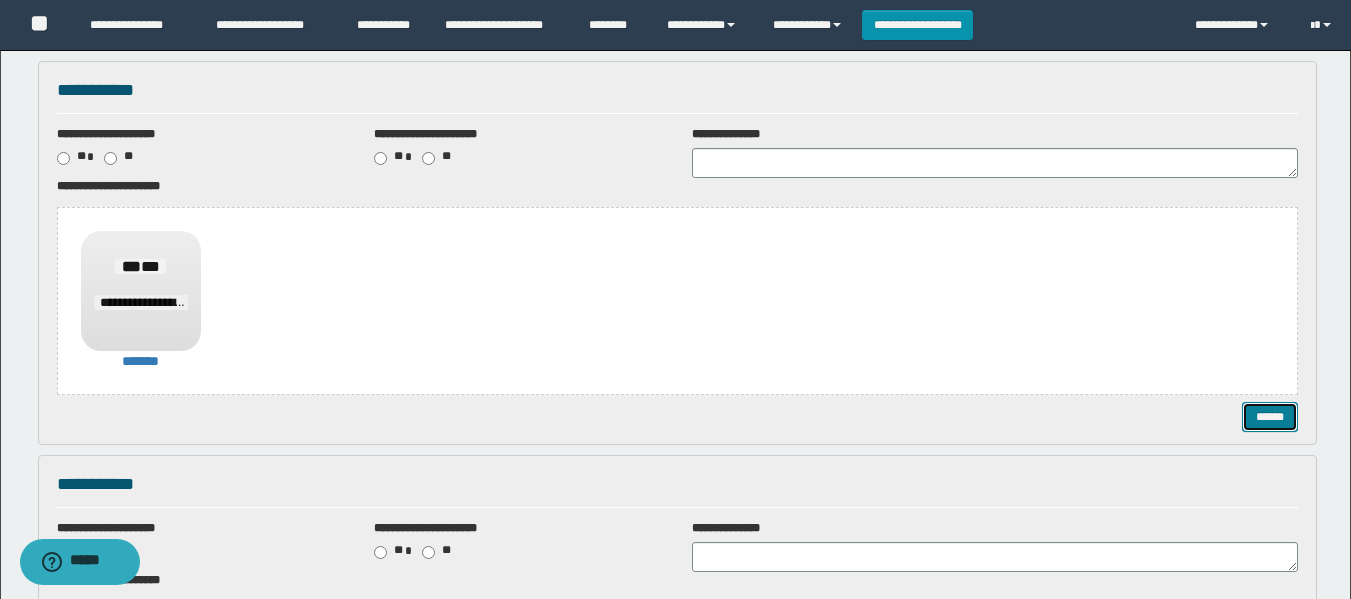 click on "******" at bounding box center [1270, 417] 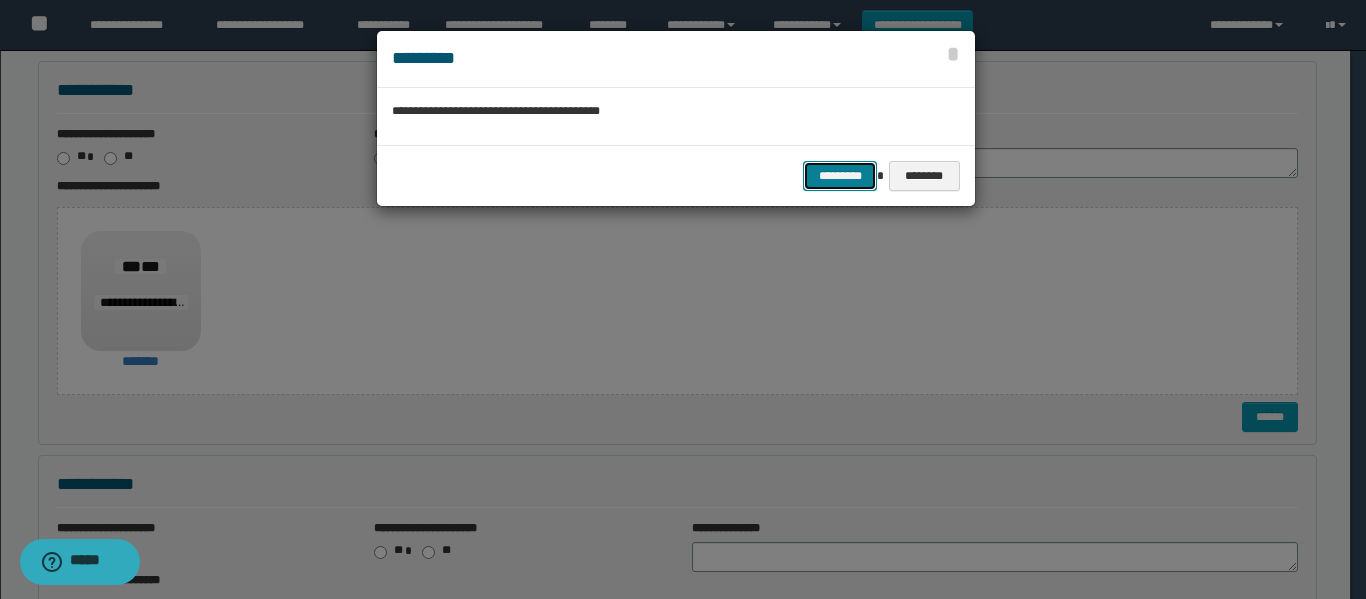 click on "*********" at bounding box center [840, 176] 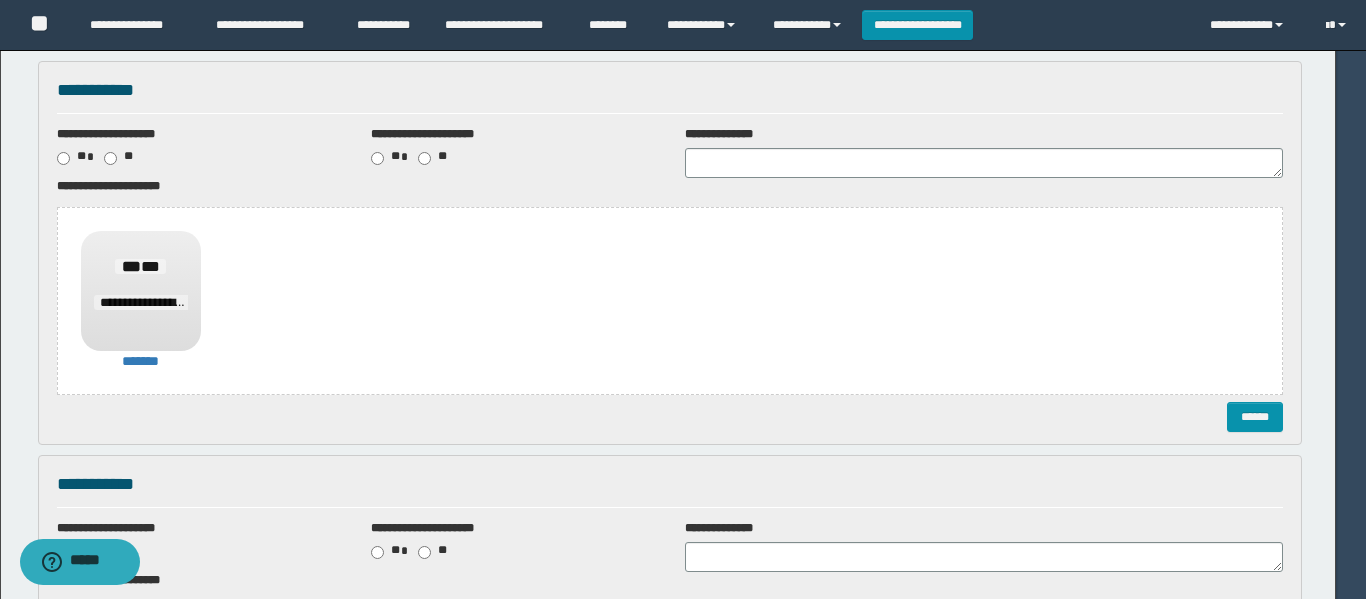 scroll, scrollTop: 0, scrollLeft: 0, axis: both 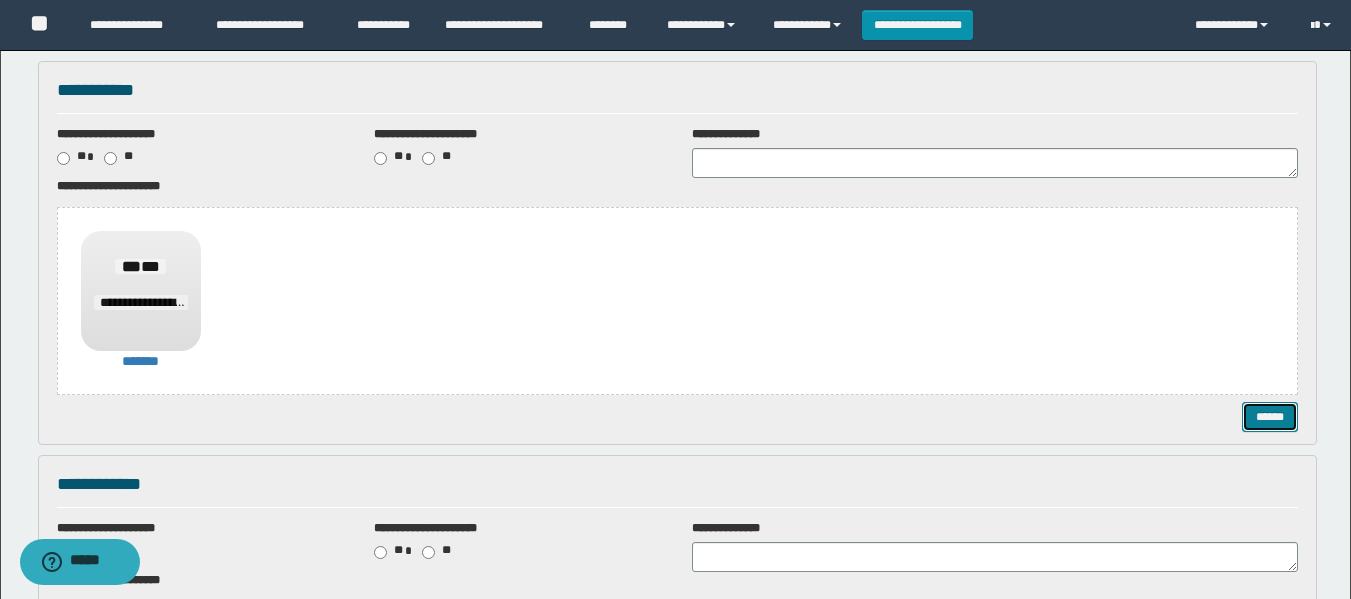 click on "******" at bounding box center [1270, 417] 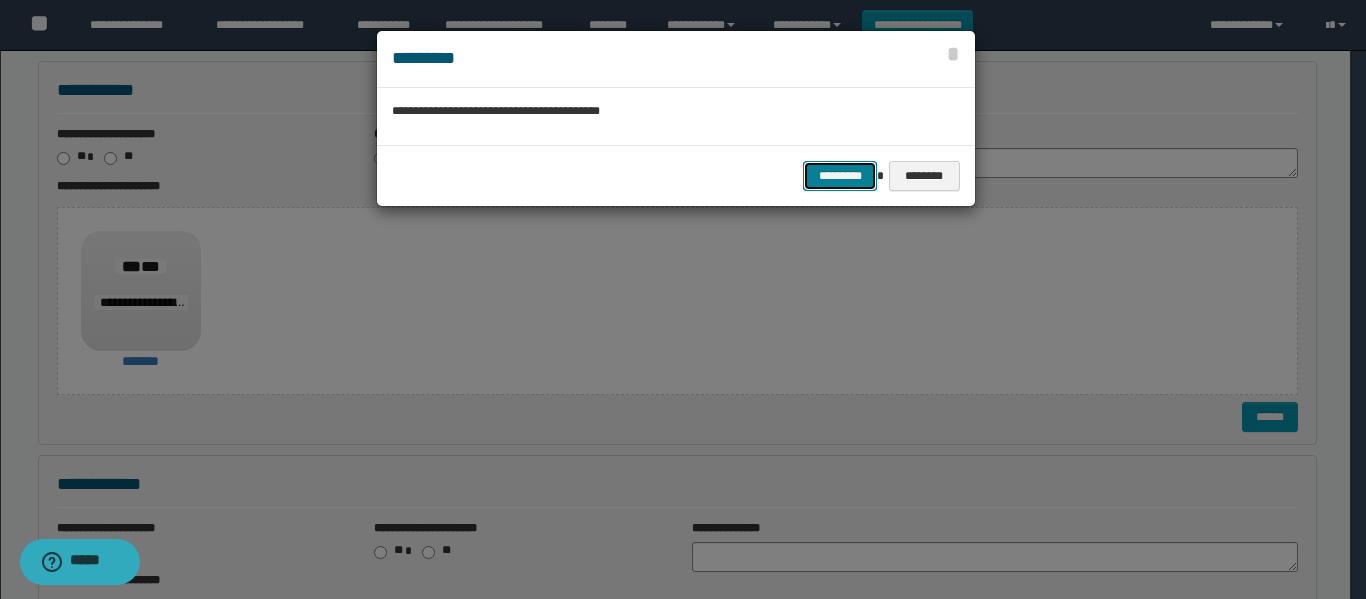 click on "*********" at bounding box center (840, 176) 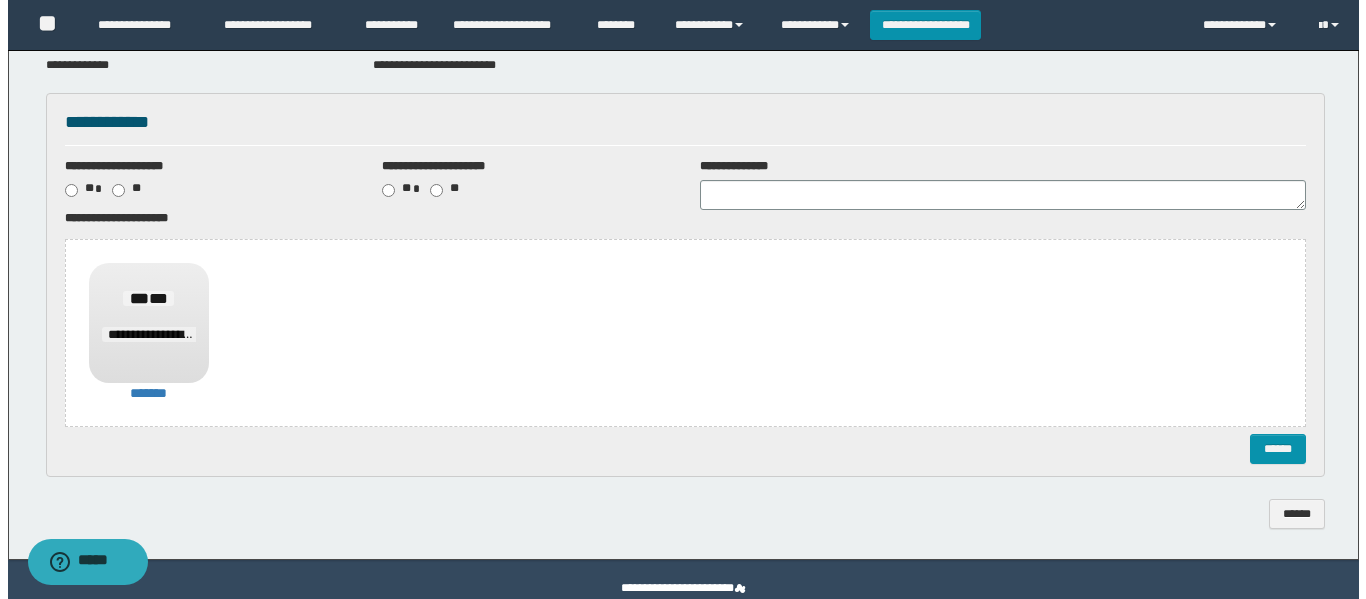 scroll, scrollTop: 200, scrollLeft: 0, axis: vertical 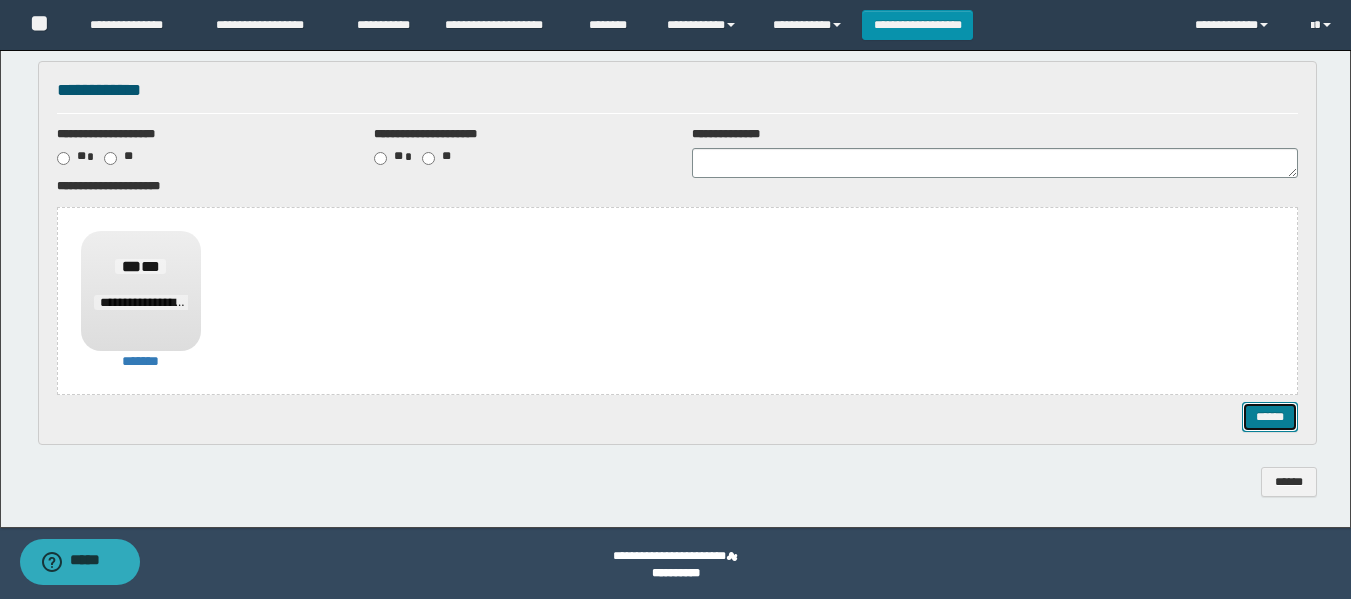 drag, startPoint x: 1274, startPoint y: 413, endPoint x: 1175, endPoint y: 389, distance: 101.86756 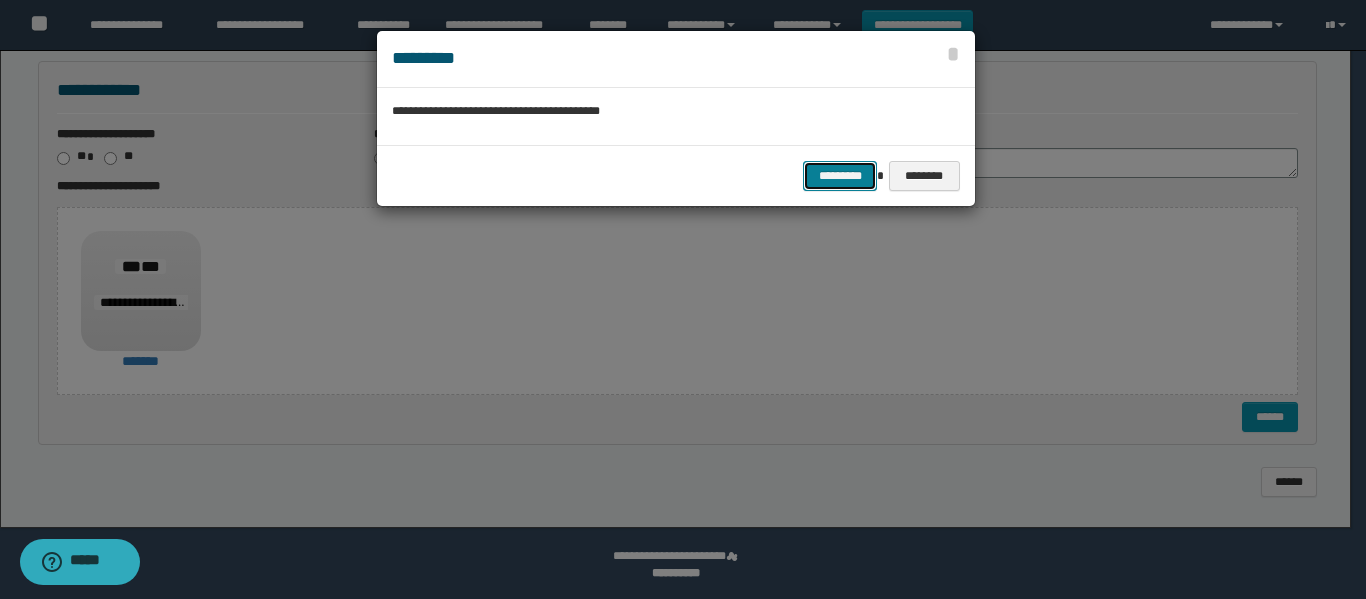 click on "*********" at bounding box center (840, 176) 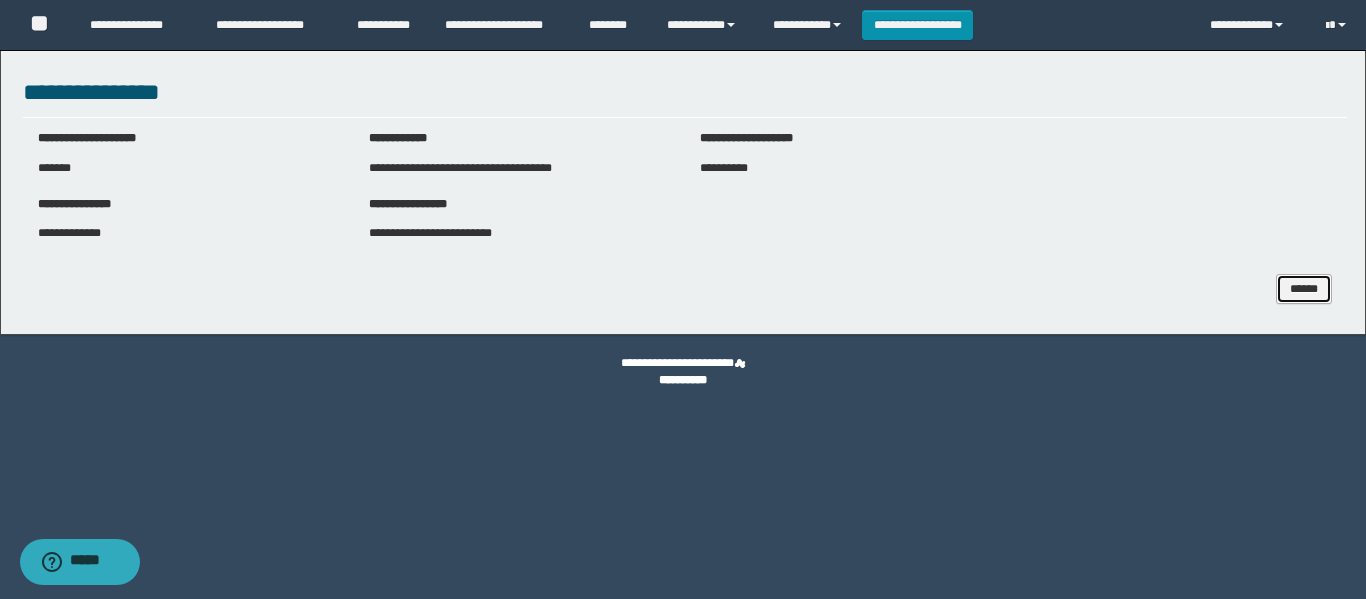 click on "******" at bounding box center (1304, 289) 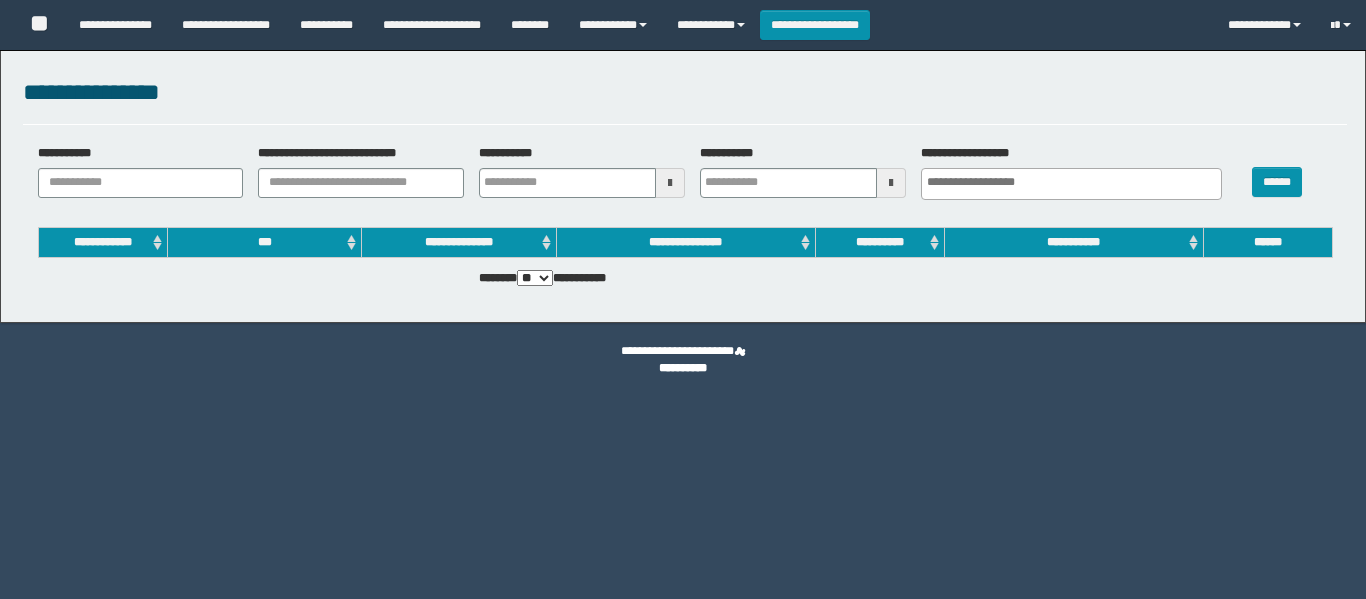 select 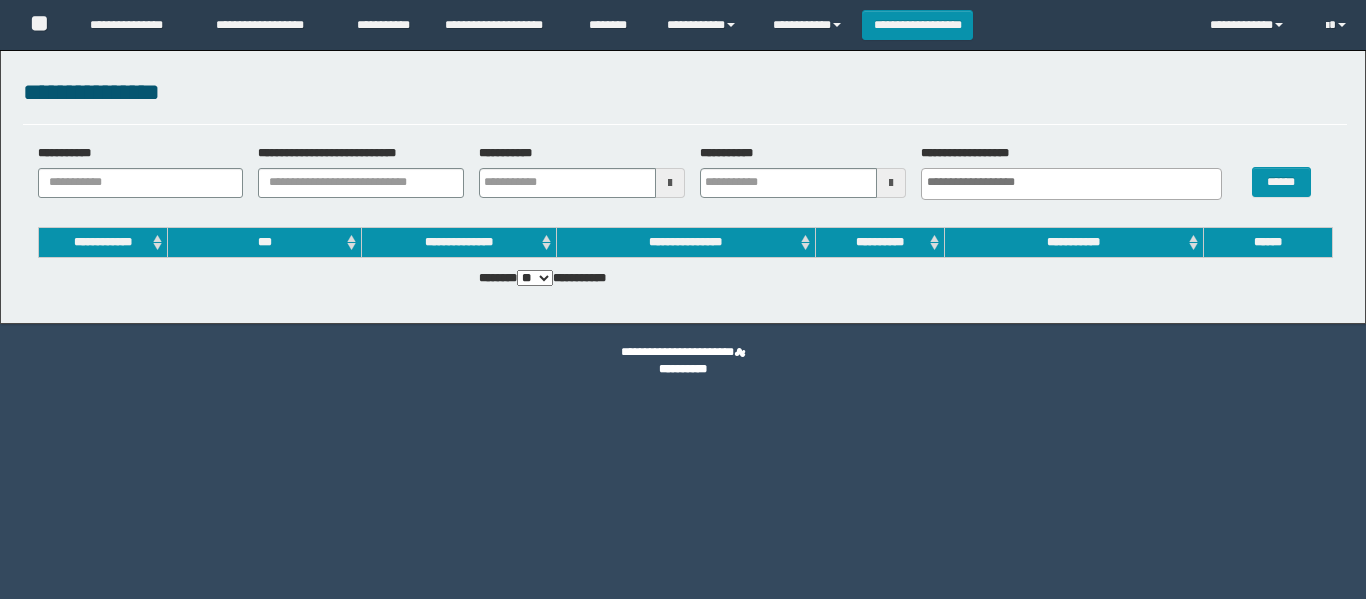 scroll, scrollTop: 0, scrollLeft: 0, axis: both 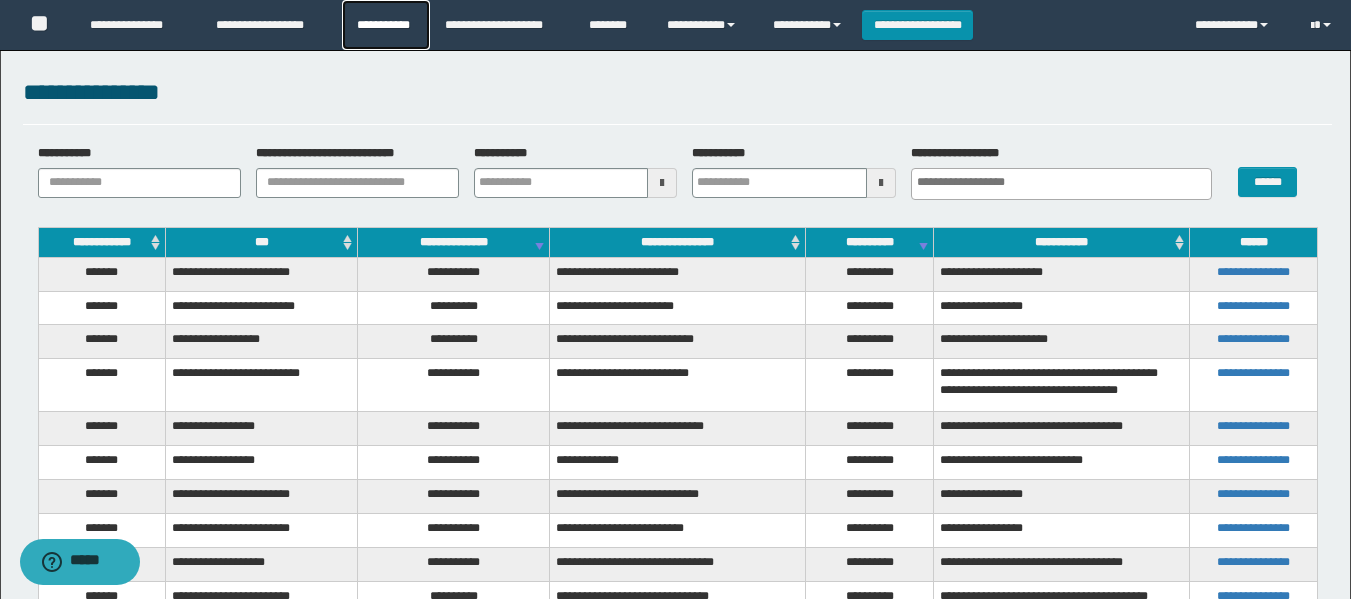 click on "**********" at bounding box center [386, 25] 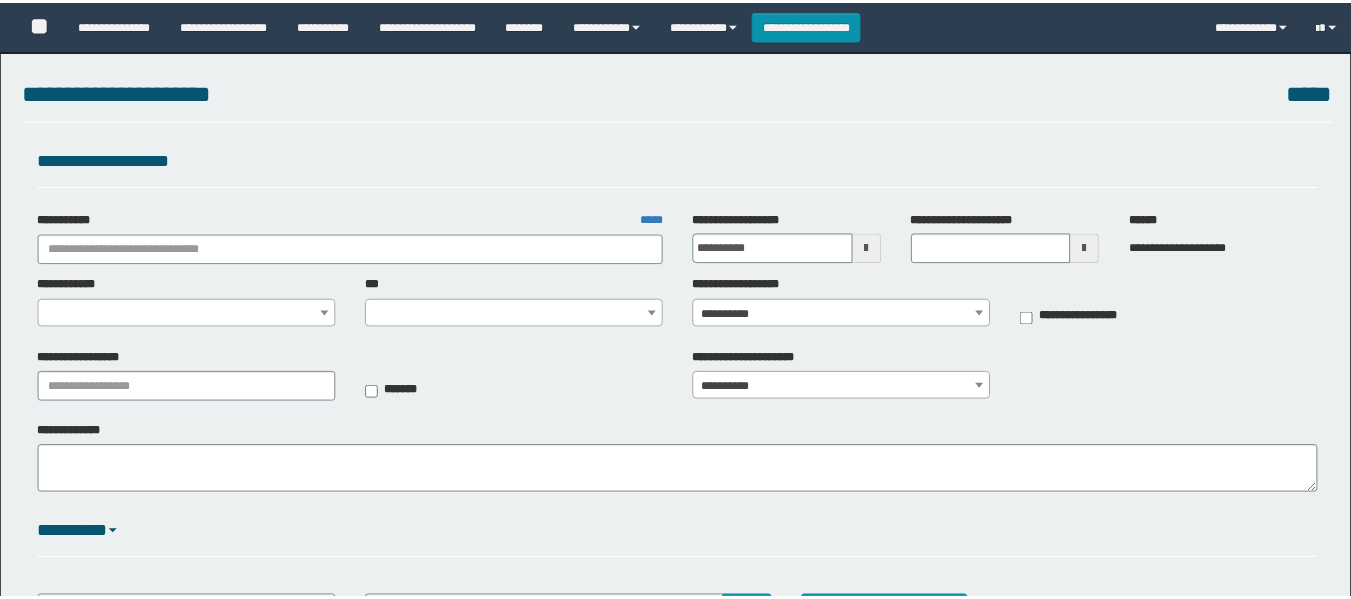 scroll, scrollTop: 0, scrollLeft: 0, axis: both 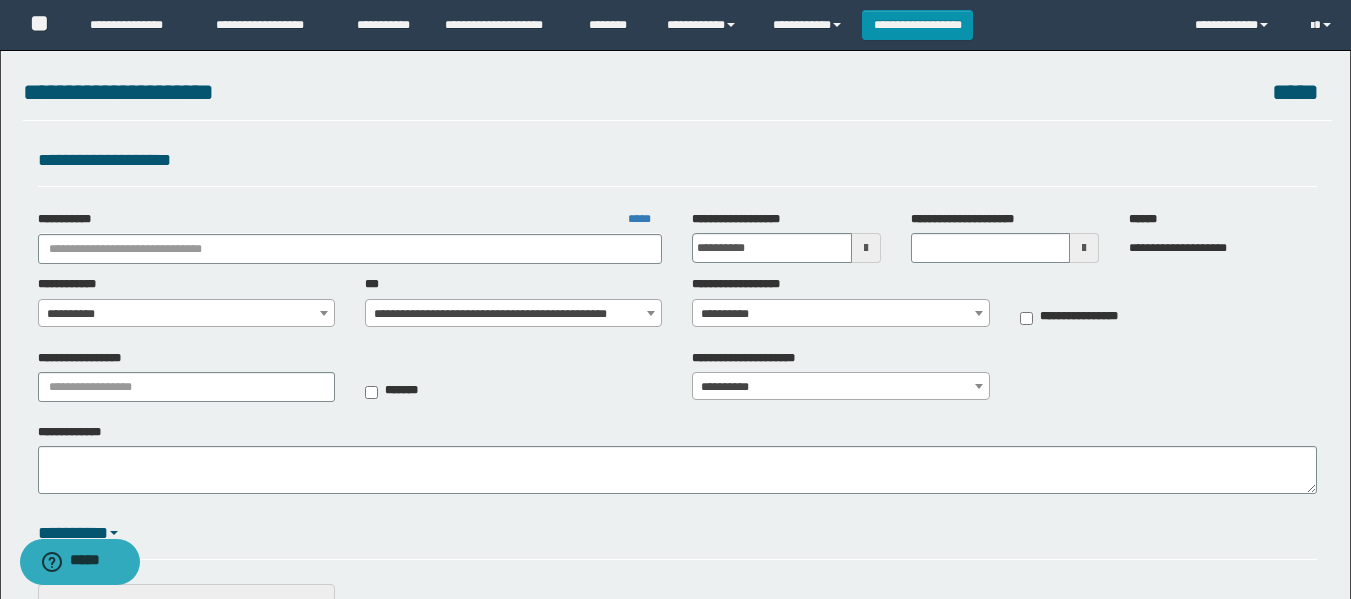 click on "**********" at bounding box center (350, 237) 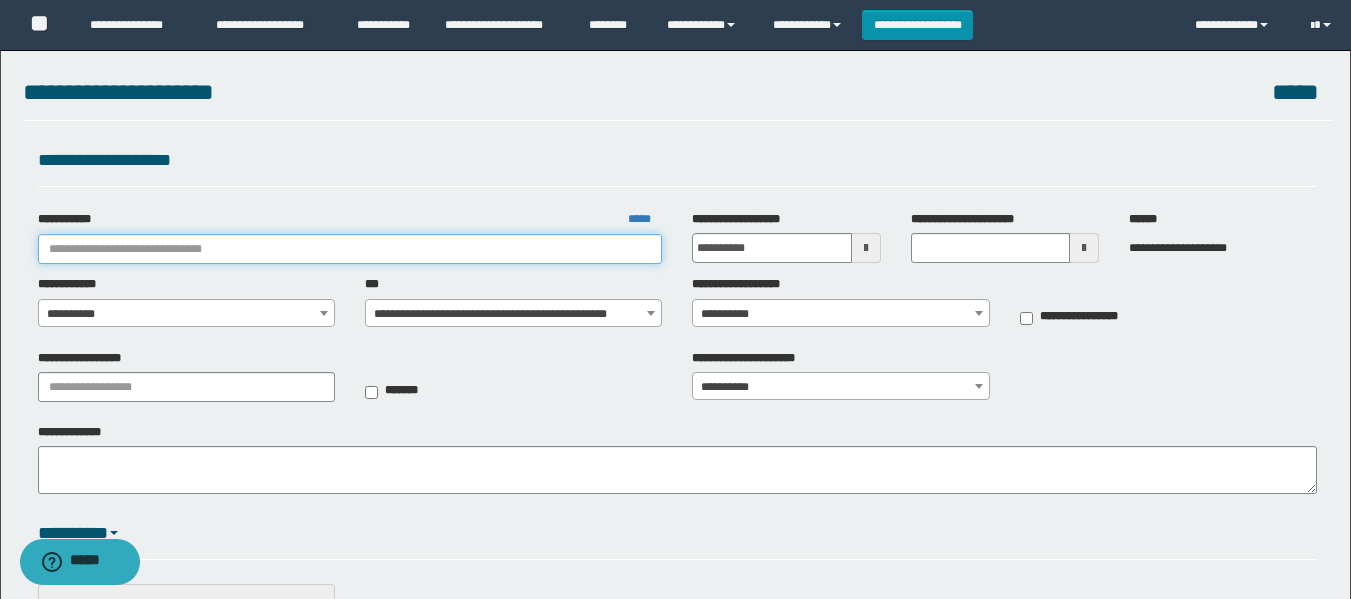 drag, startPoint x: 495, startPoint y: 234, endPoint x: 476, endPoint y: 168, distance: 68.68042 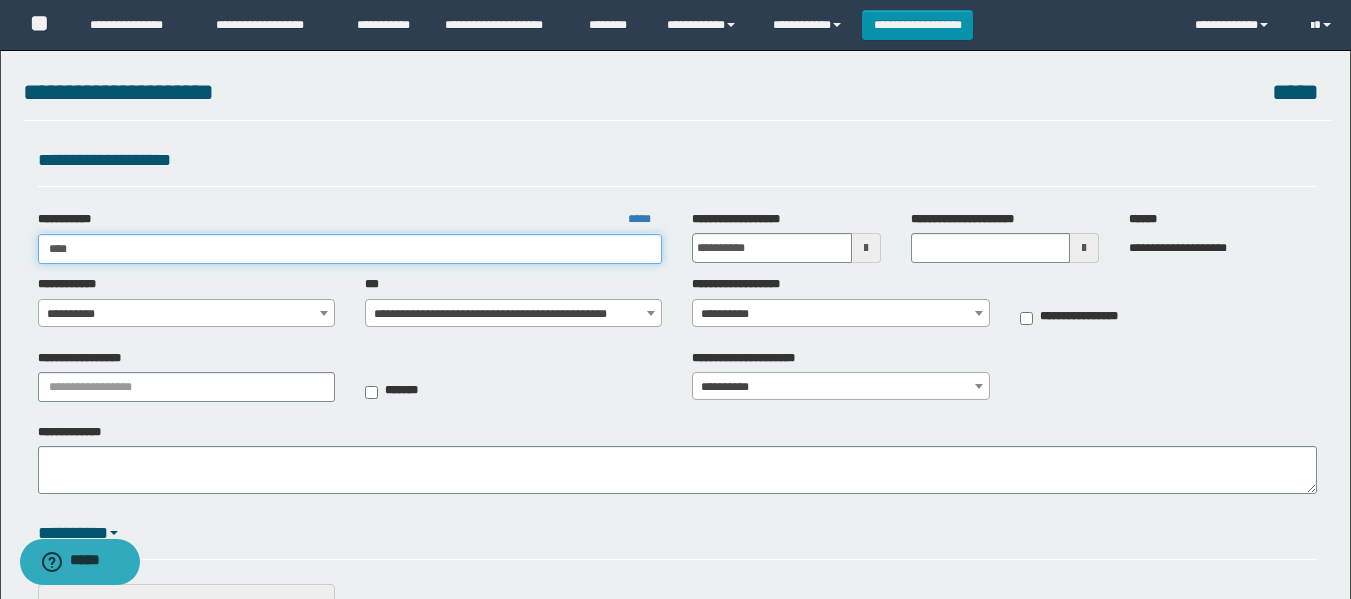 type on "*****" 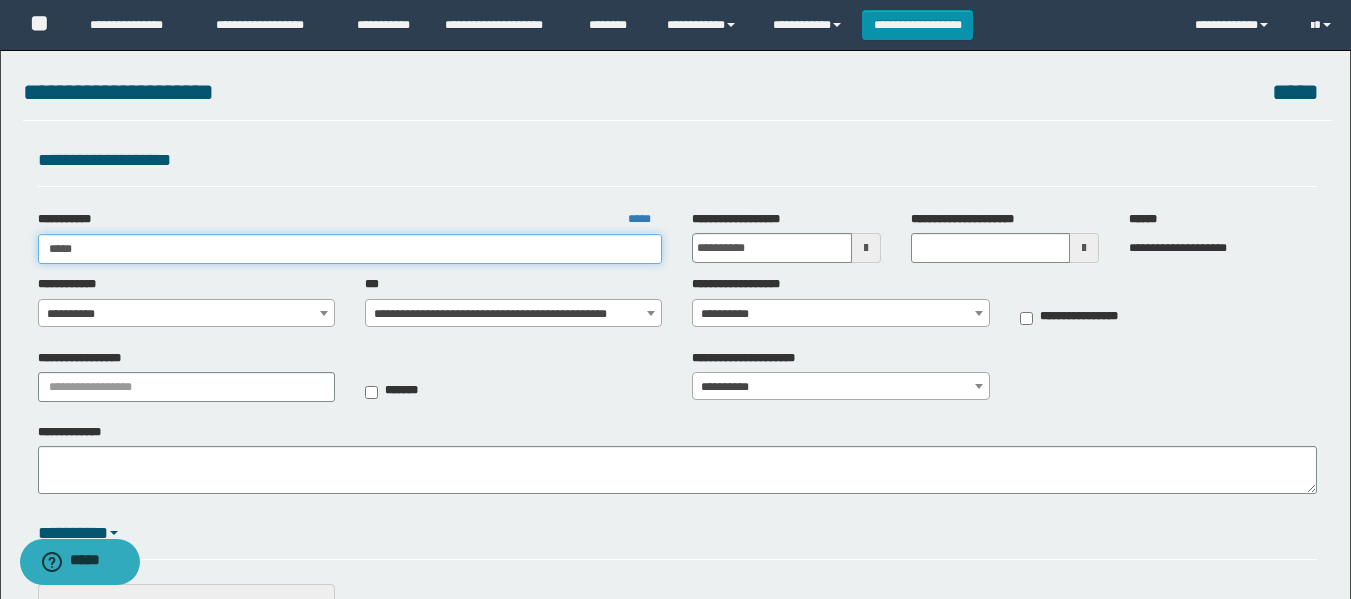 type on "*****" 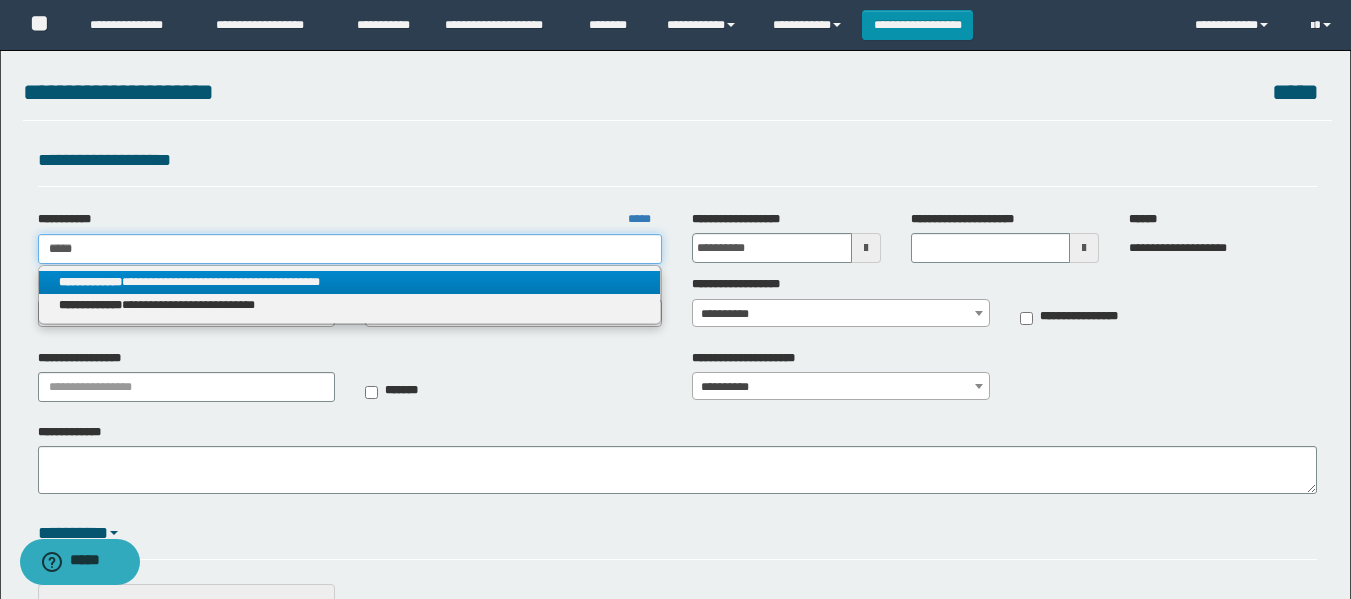 type on "*****" 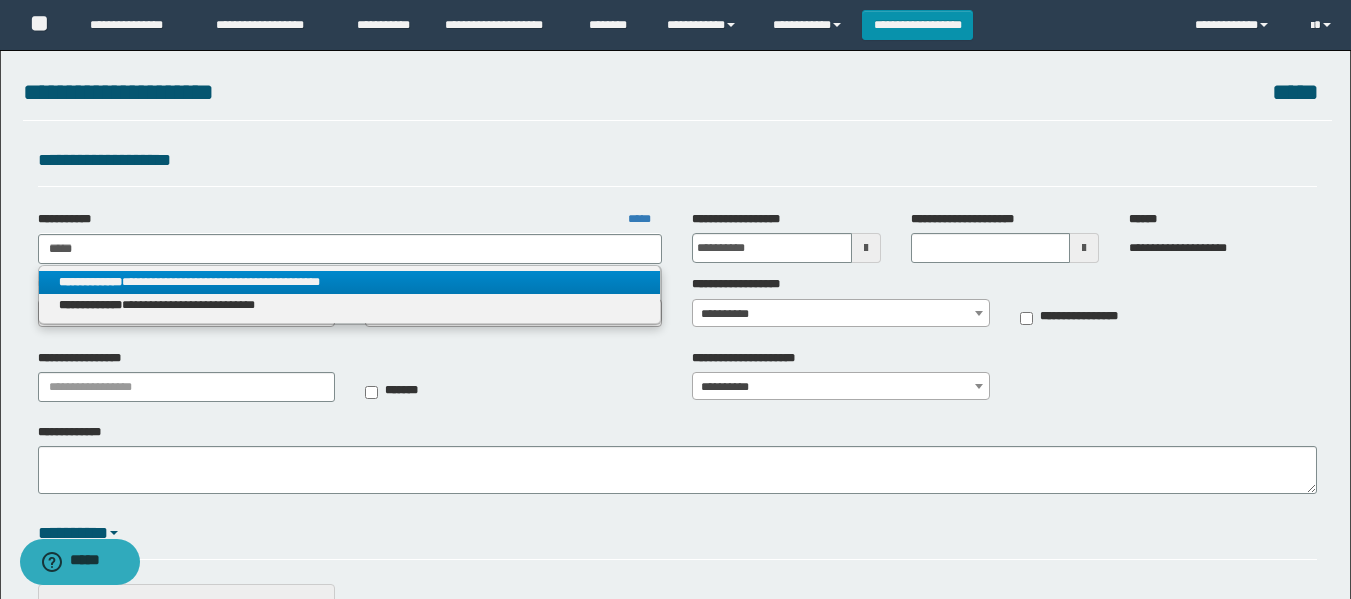 click on "**********" at bounding box center (350, 282) 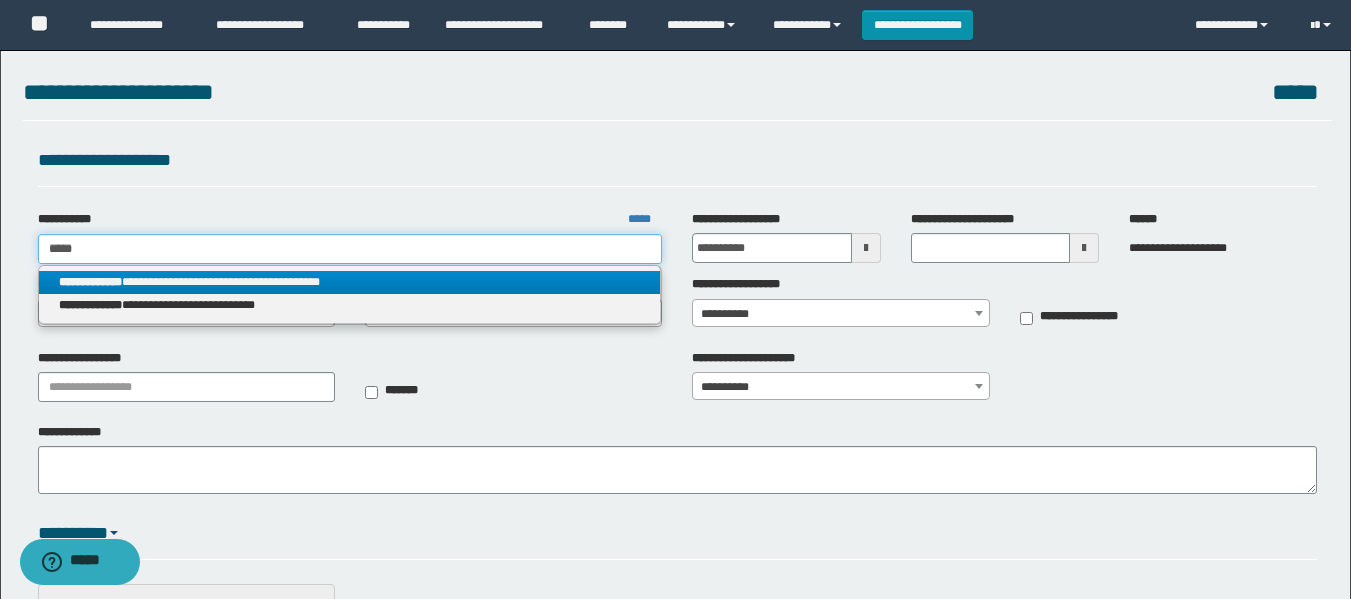 type 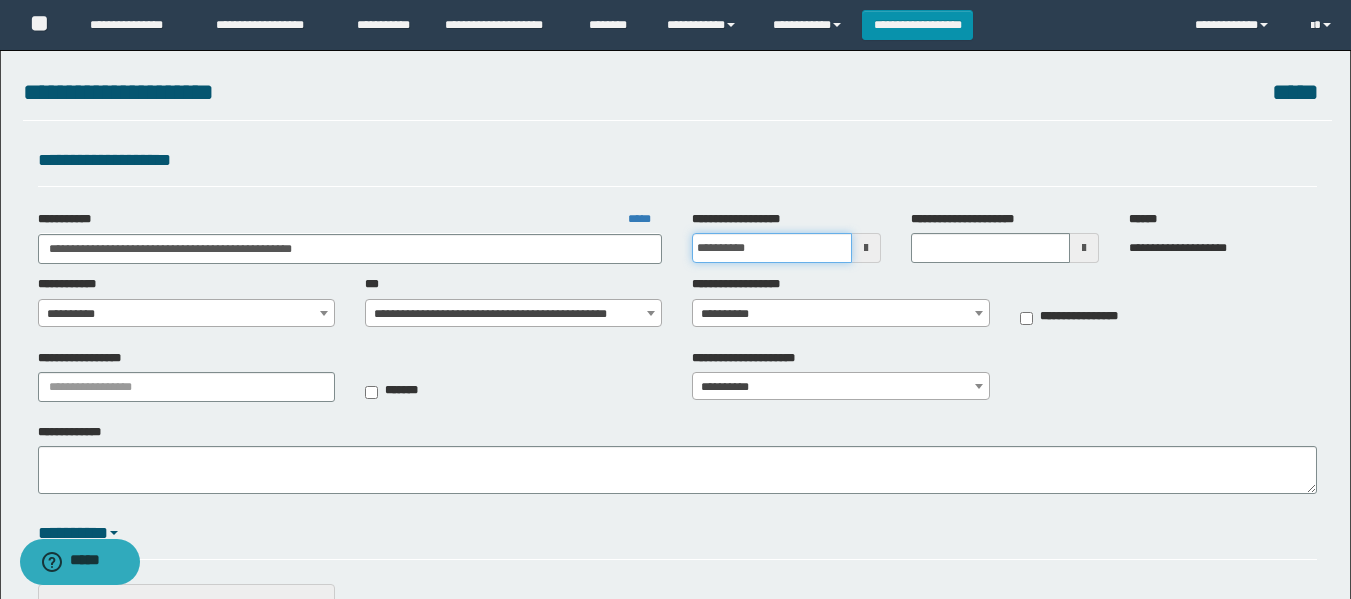 click on "**********" at bounding box center [771, 248] 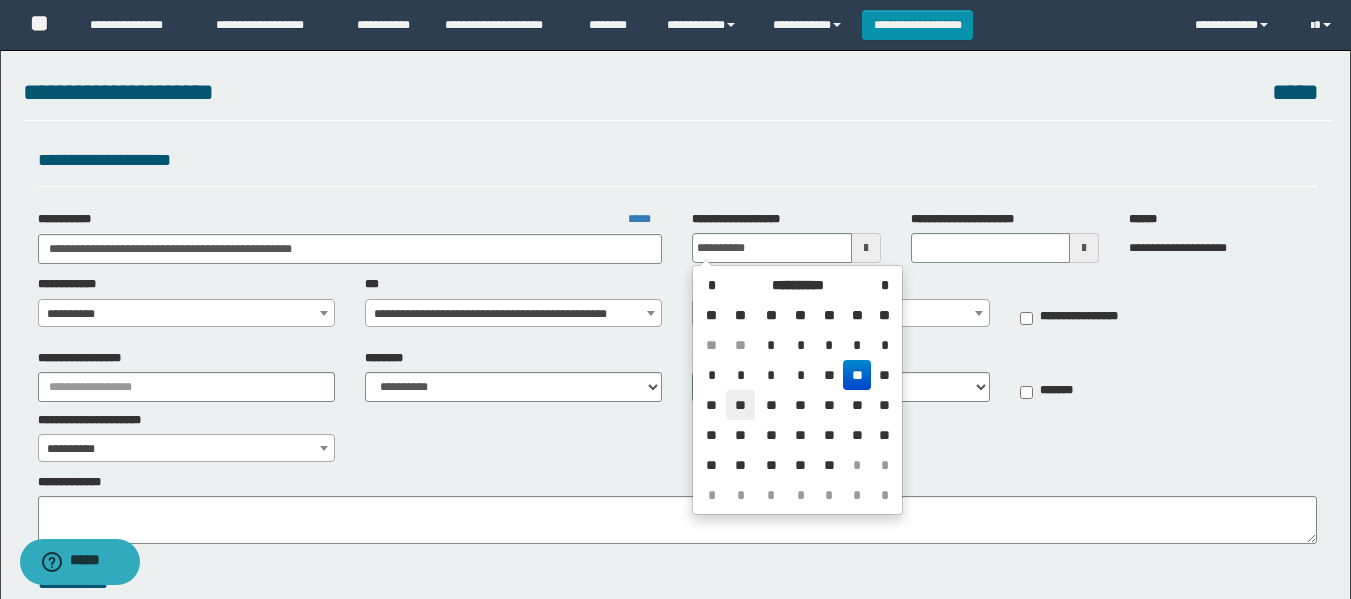 click on "**" at bounding box center [740, 405] 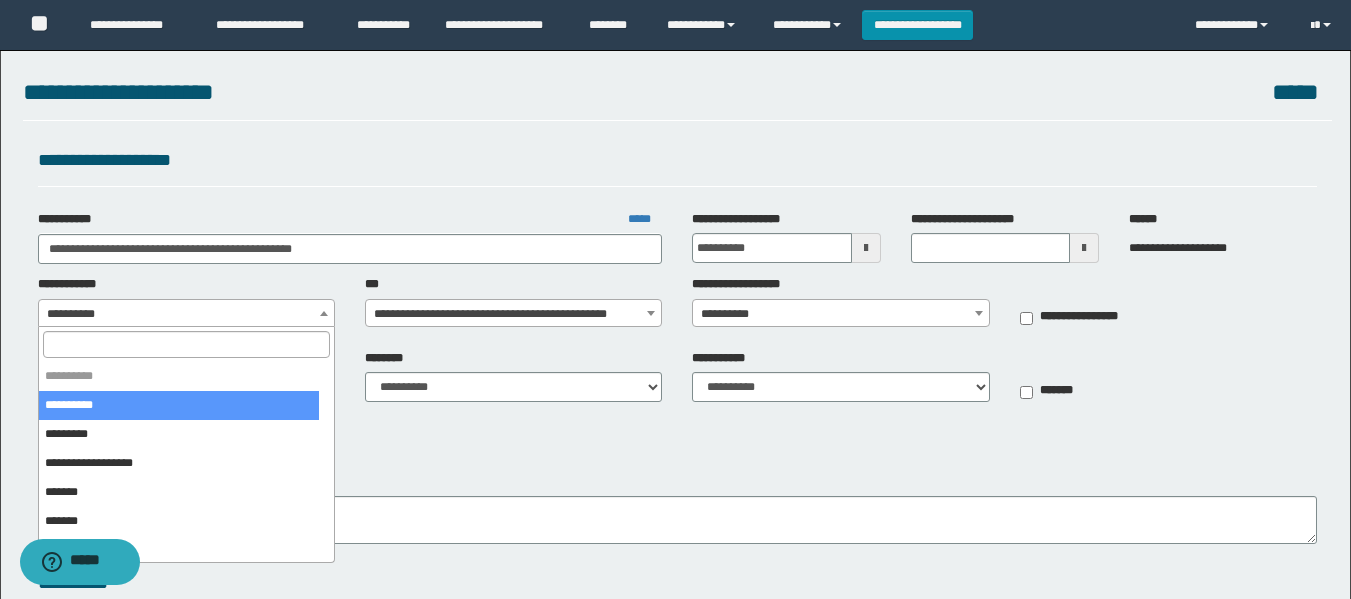 click on "**********" at bounding box center [186, 314] 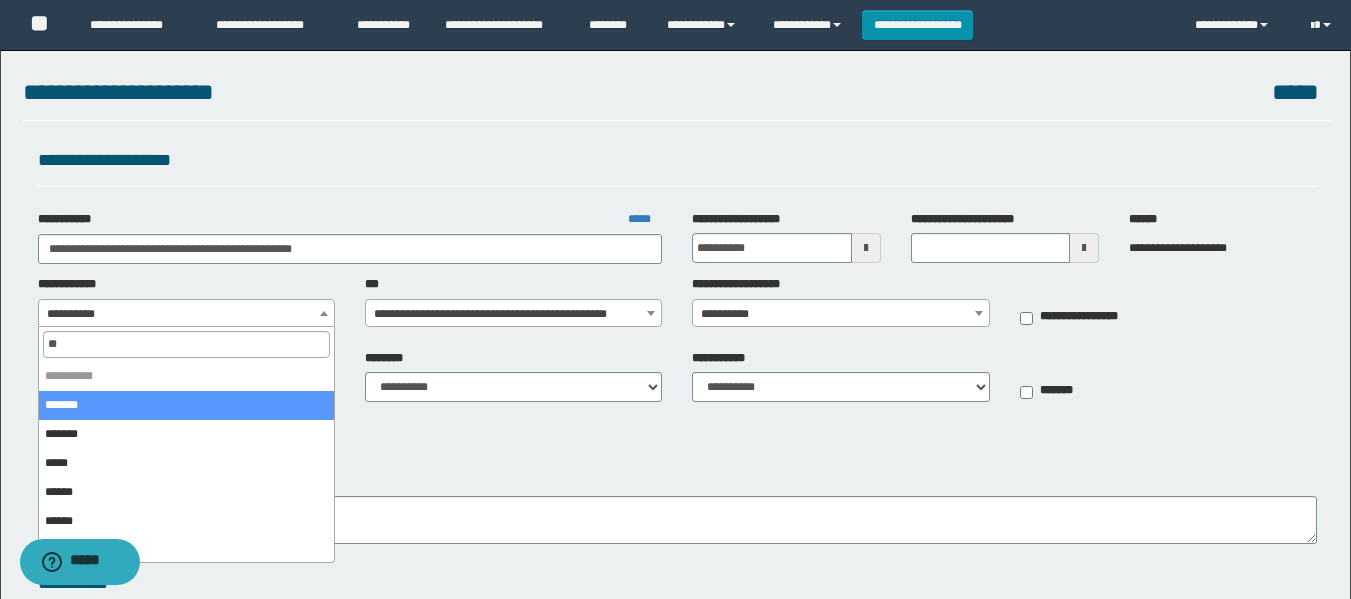 type on "***" 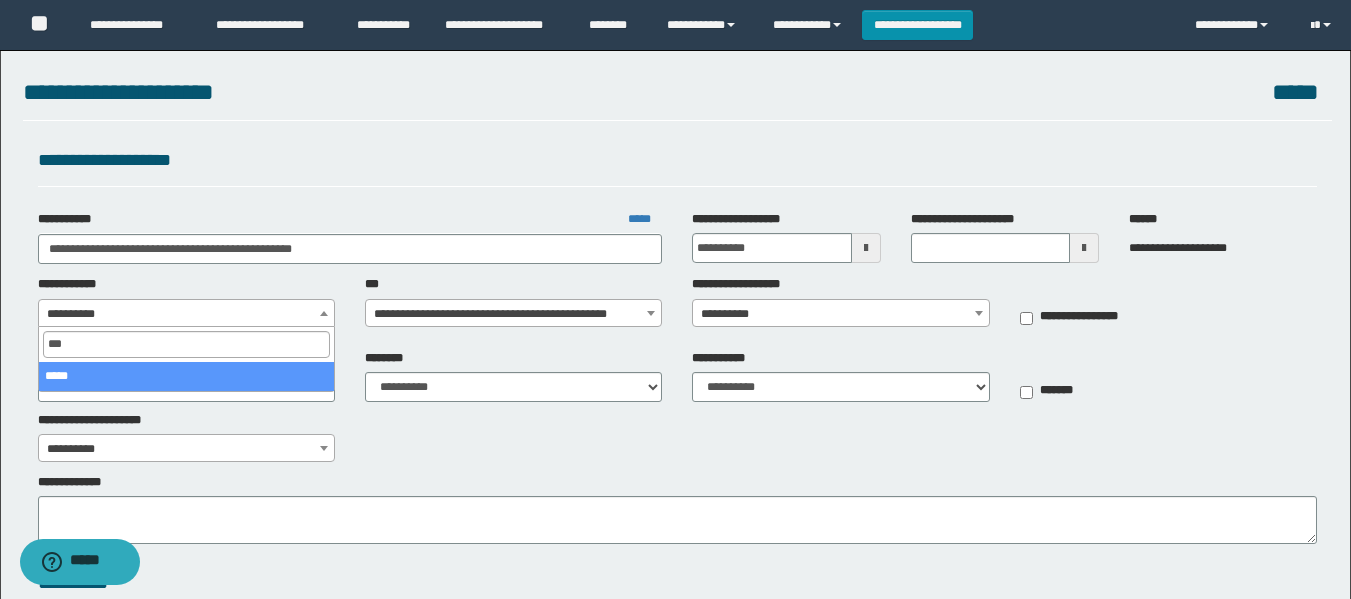 select on "**" 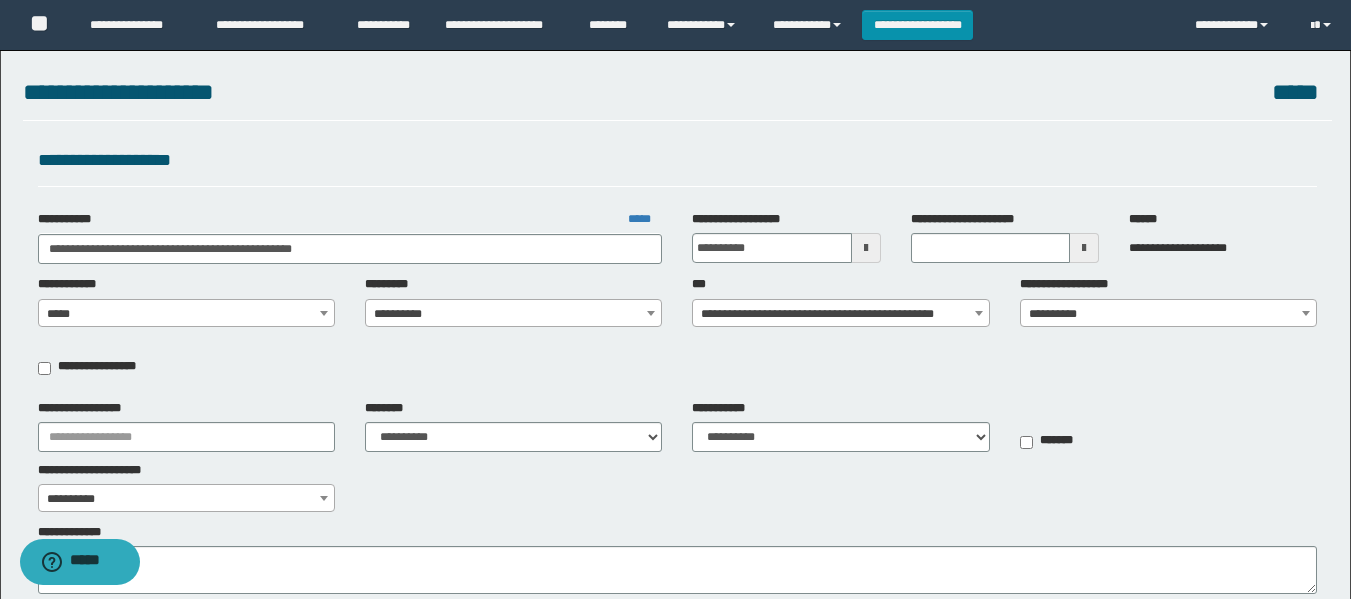 click on "**********" at bounding box center [513, 313] 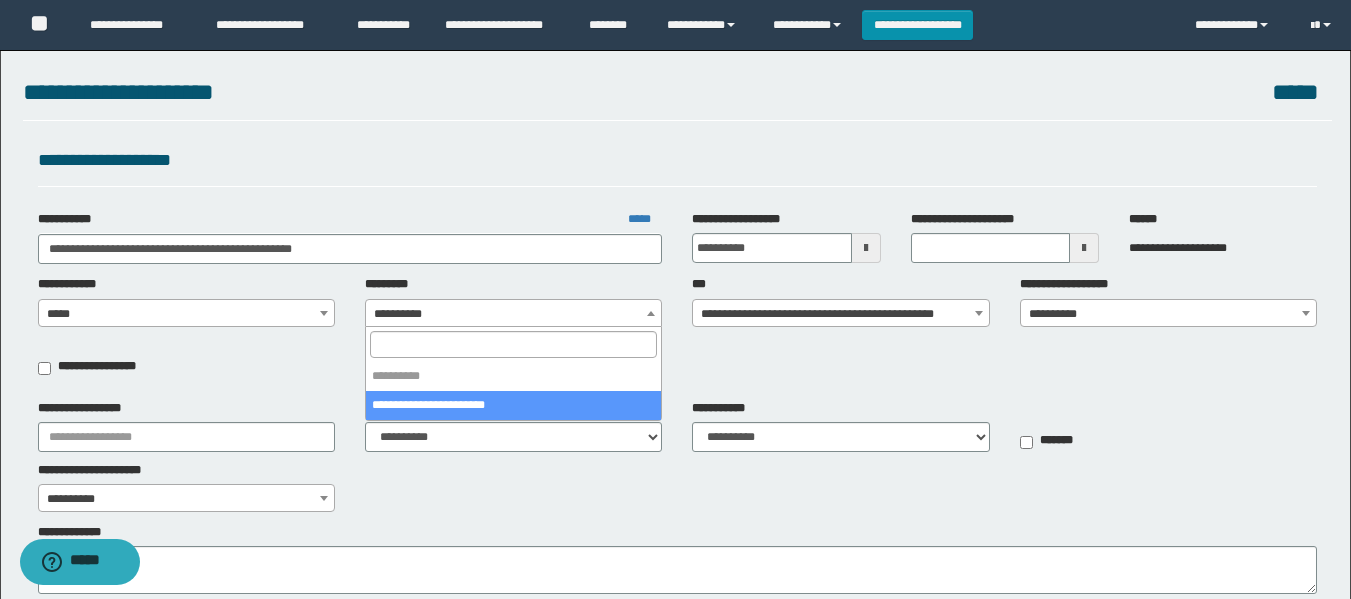 select on "****" 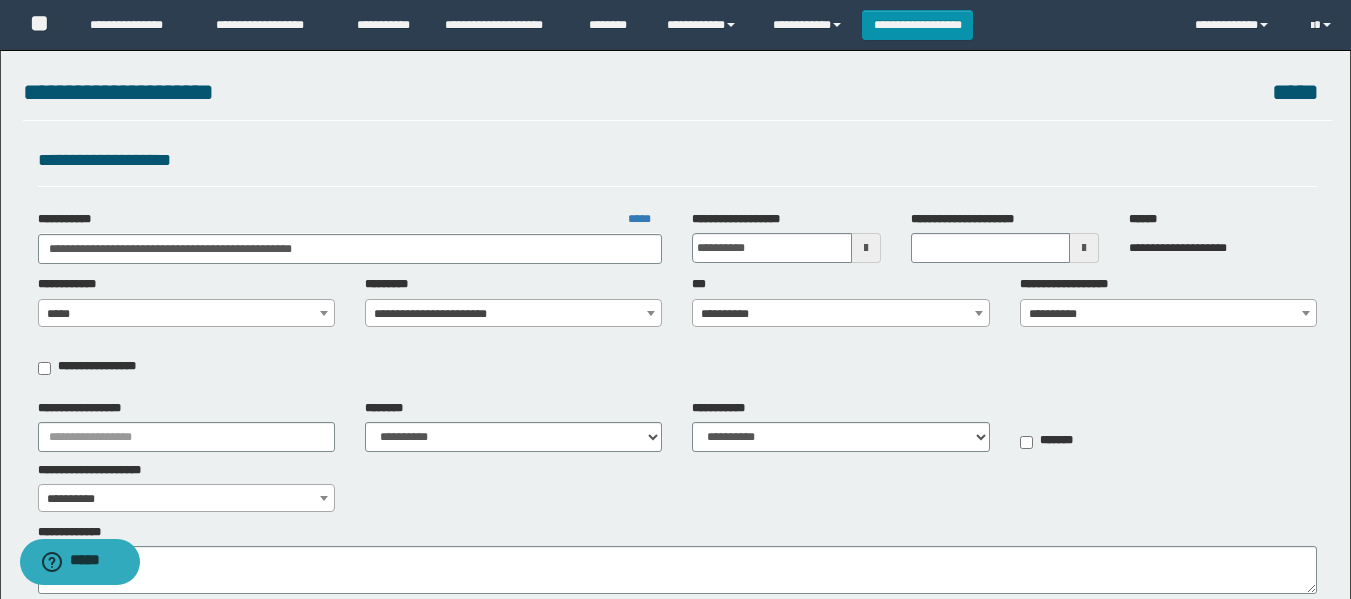 click on "**********" at bounding box center [840, 314] 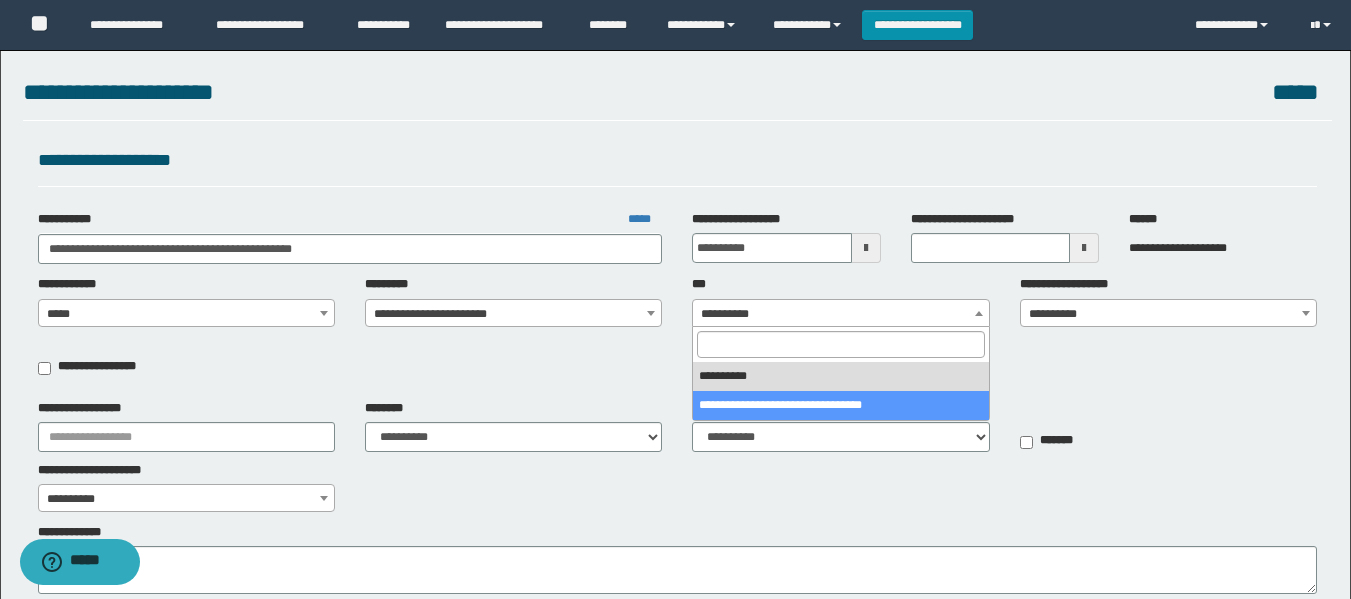 select on "***" 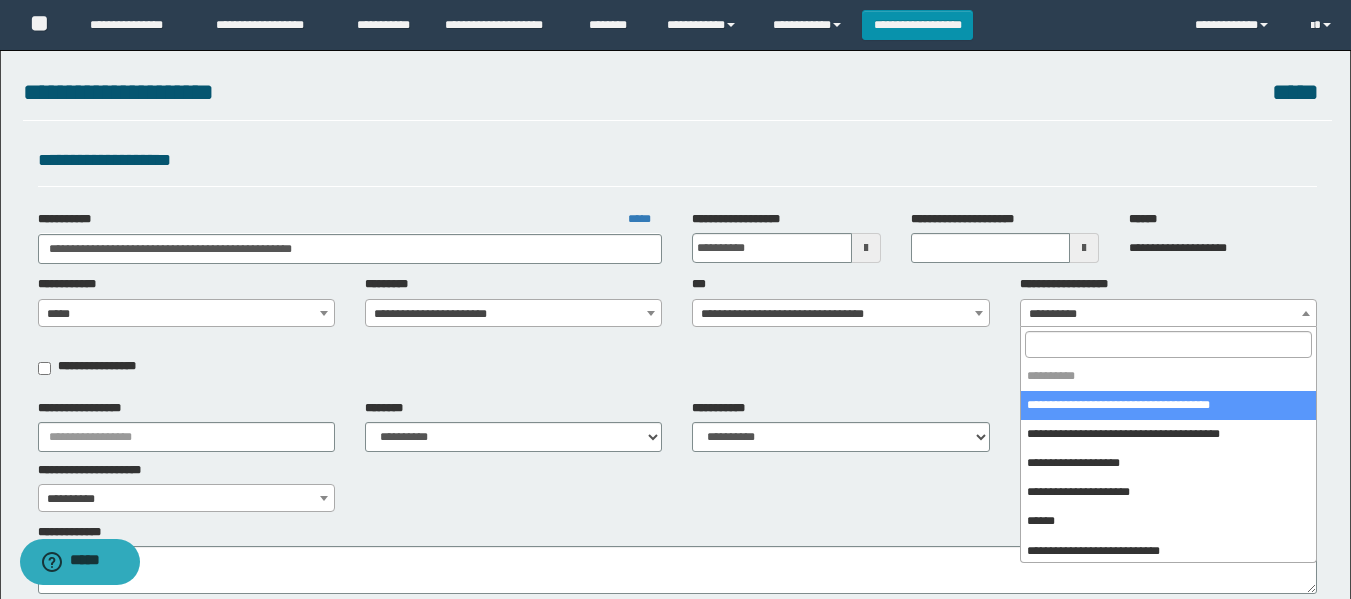 click on "**********" at bounding box center [1168, 314] 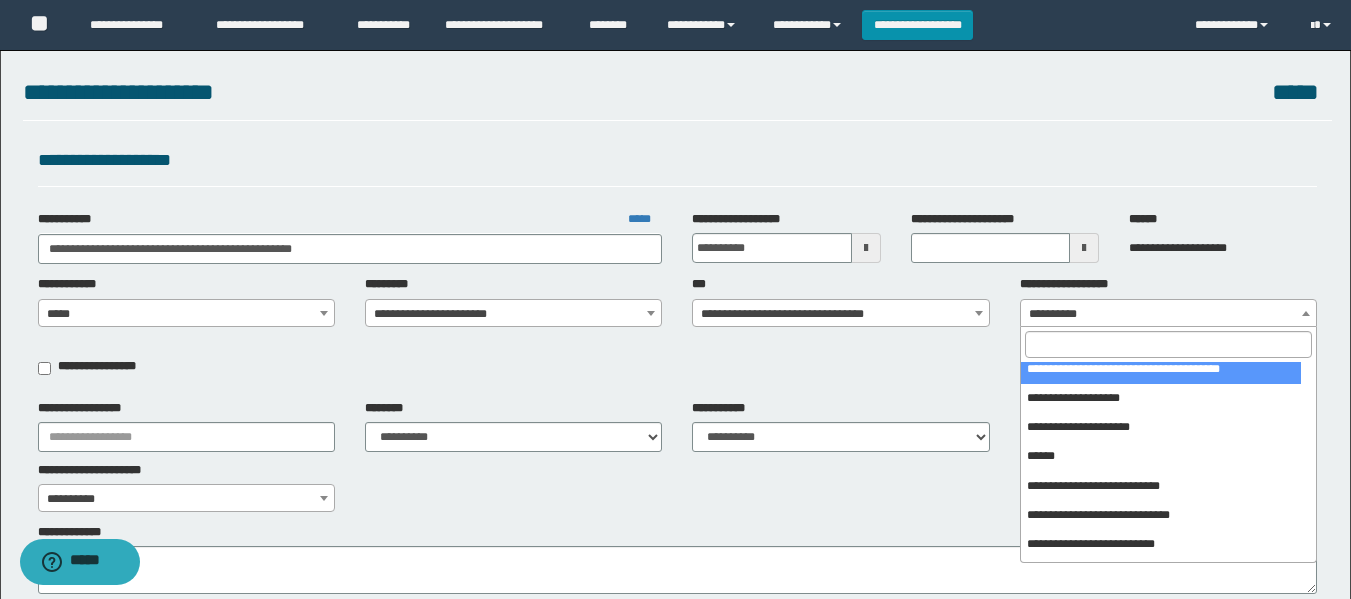 scroll, scrollTop: 100, scrollLeft: 0, axis: vertical 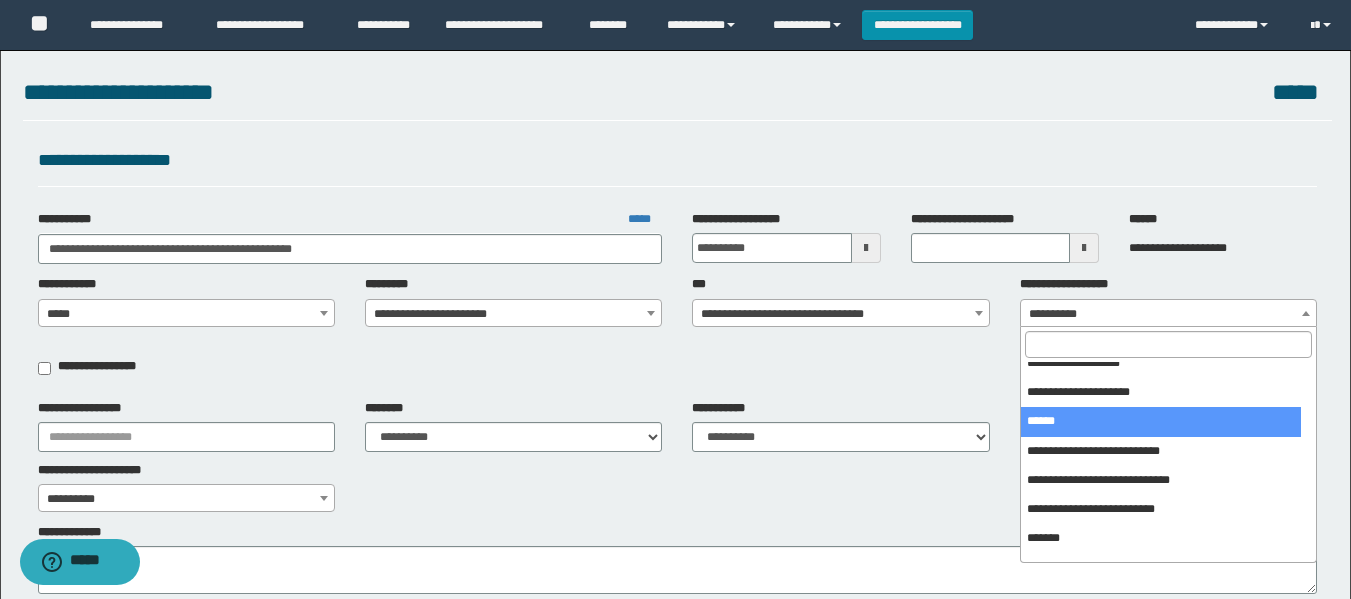 select on "***" 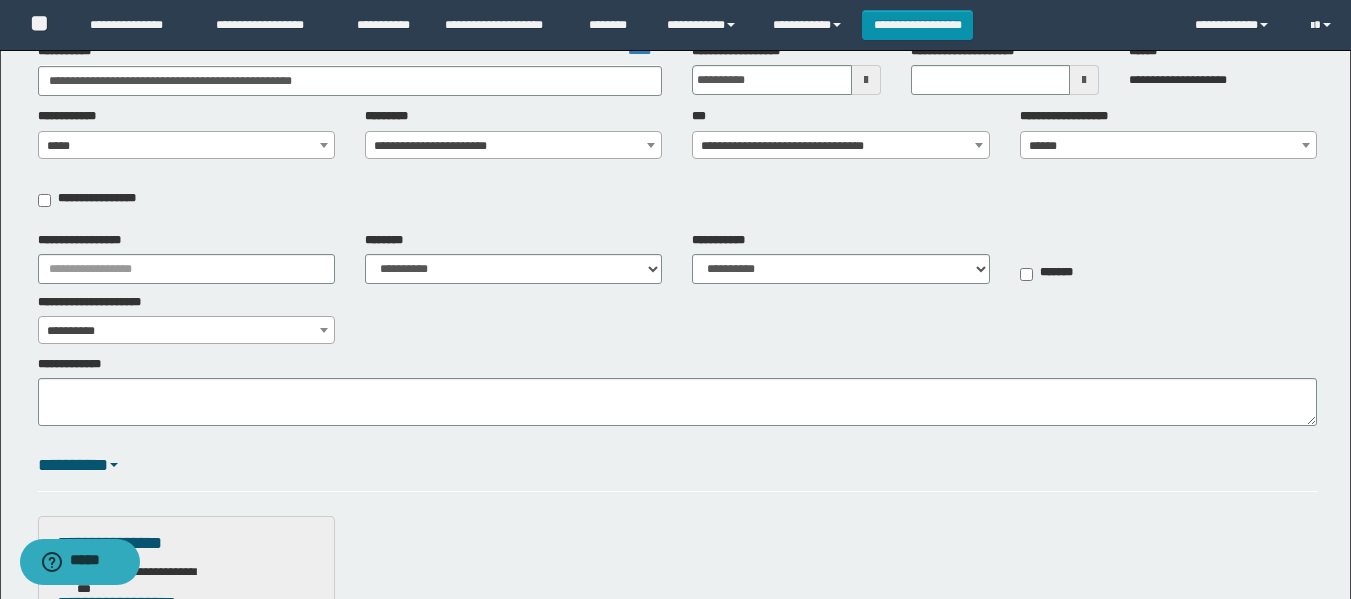 scroll, scrollTop: 200, scrollLeft: 0, axis: vertical 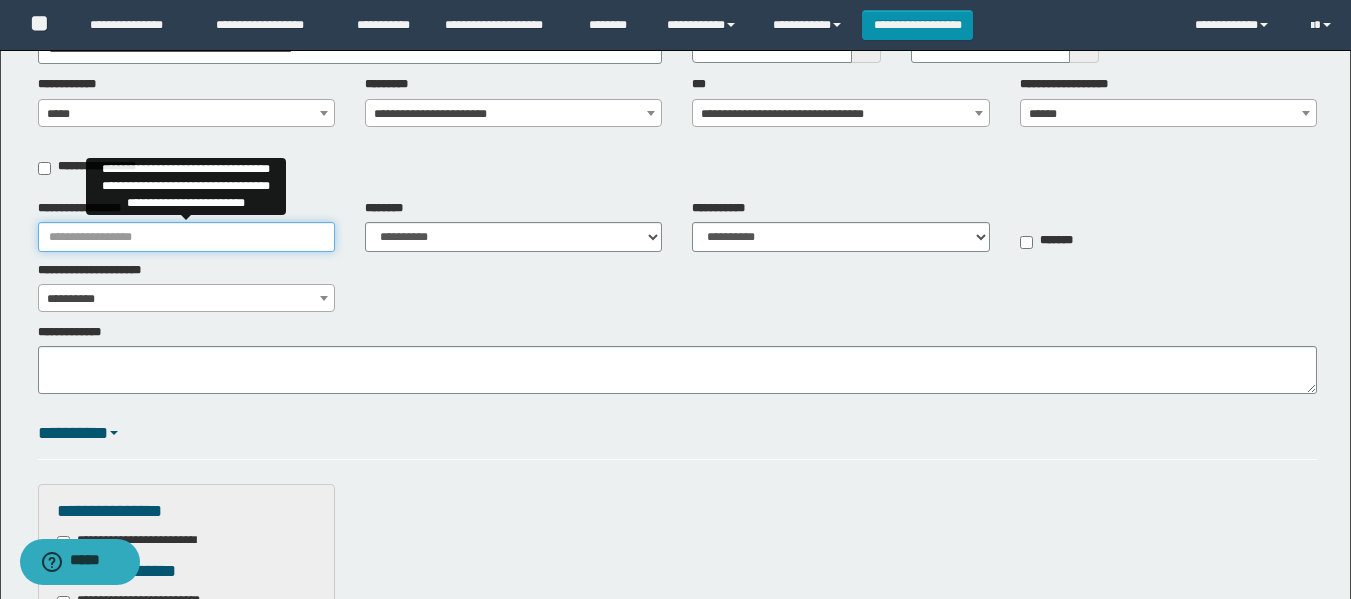click on "**********" at bounding box center [186, 237] 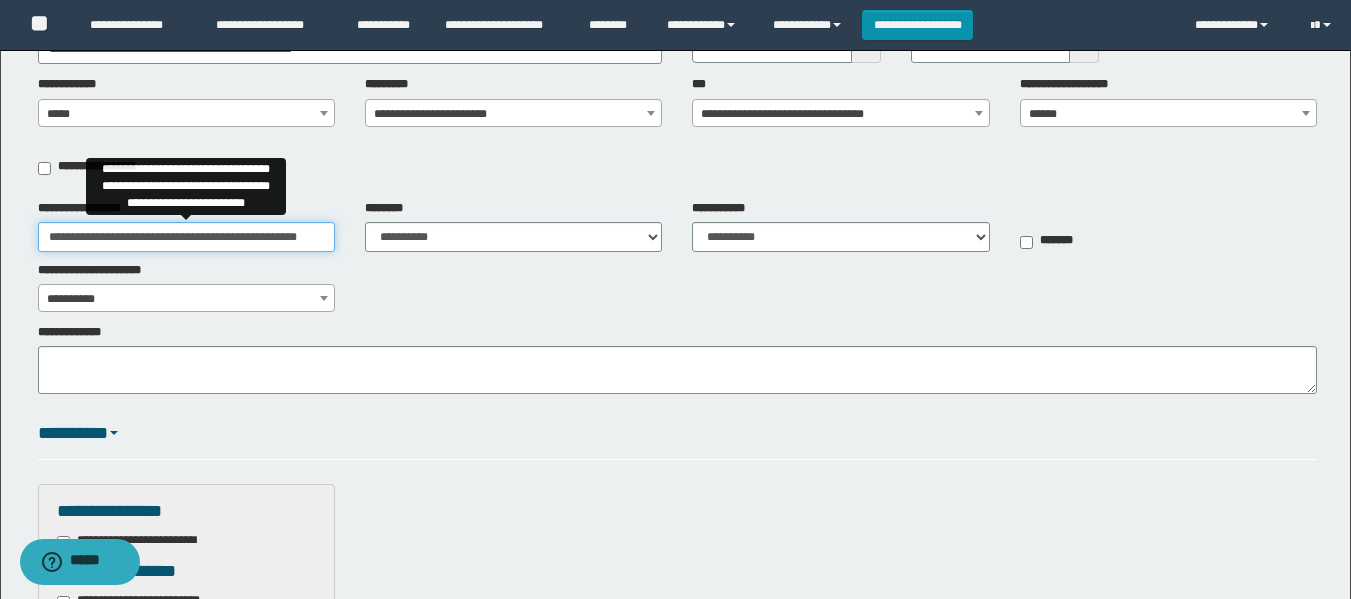 scroll, scrollTop: 0, scrollLeft: 73, axis: horizontal 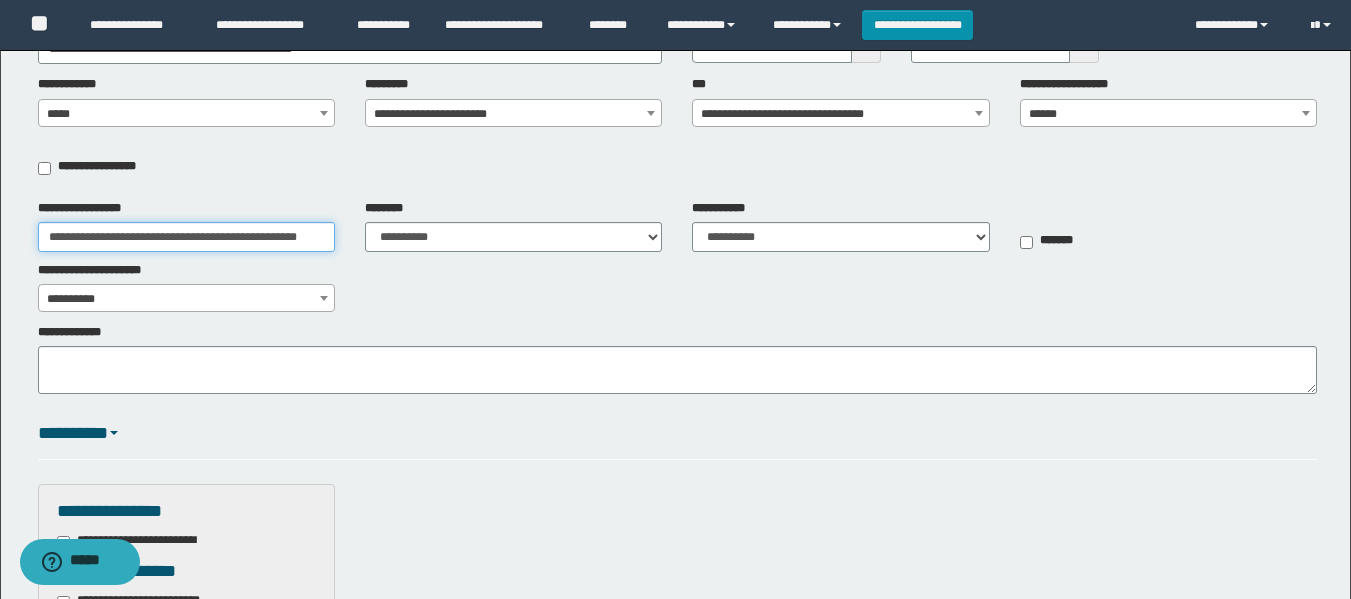 type on "**********" 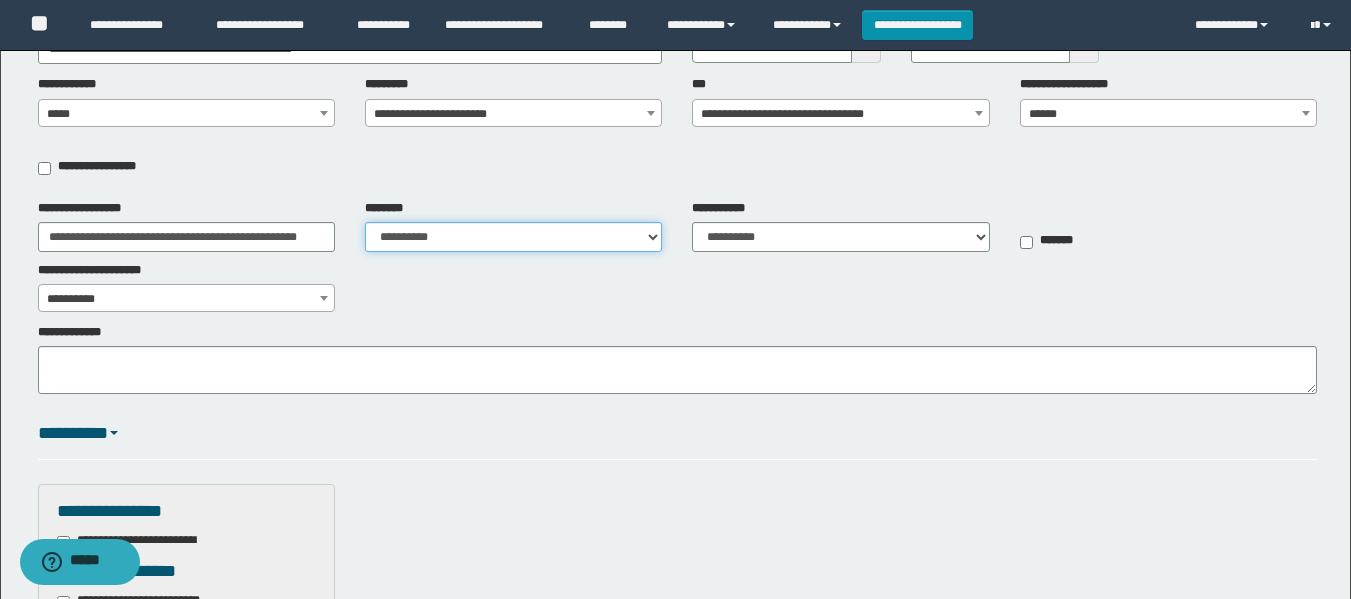 scroll, scrollTop: 0, scrollLeft: 0, axis: both 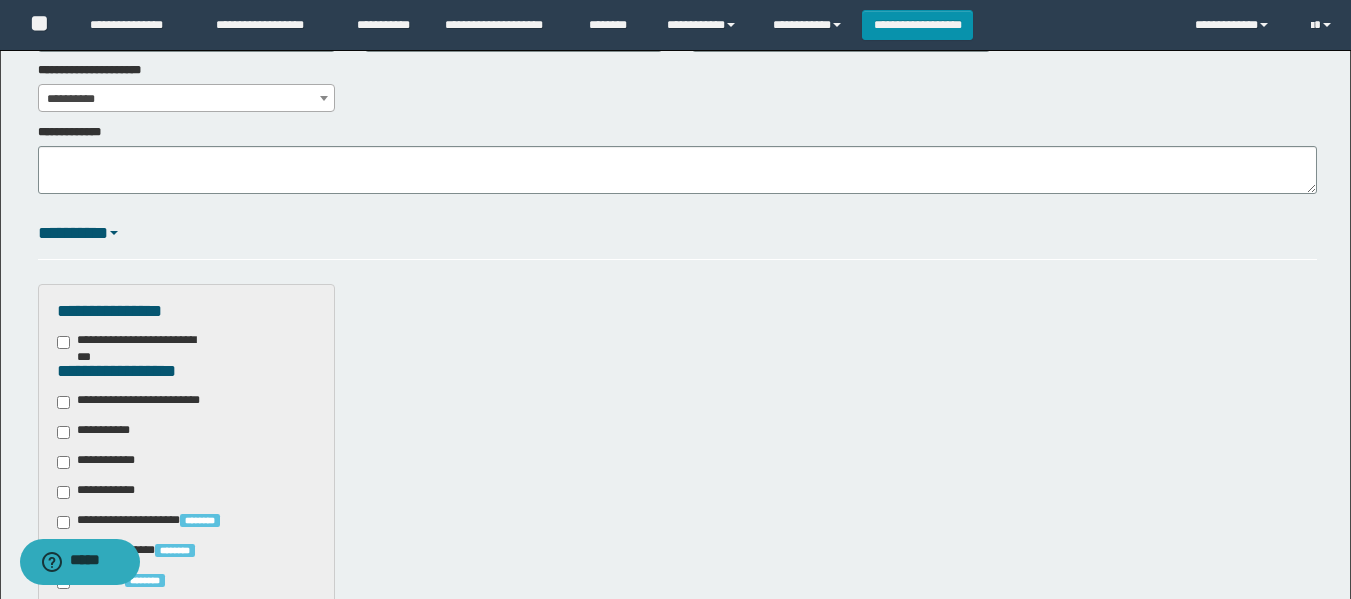 click on "**********" at bounding box center [143, 402] 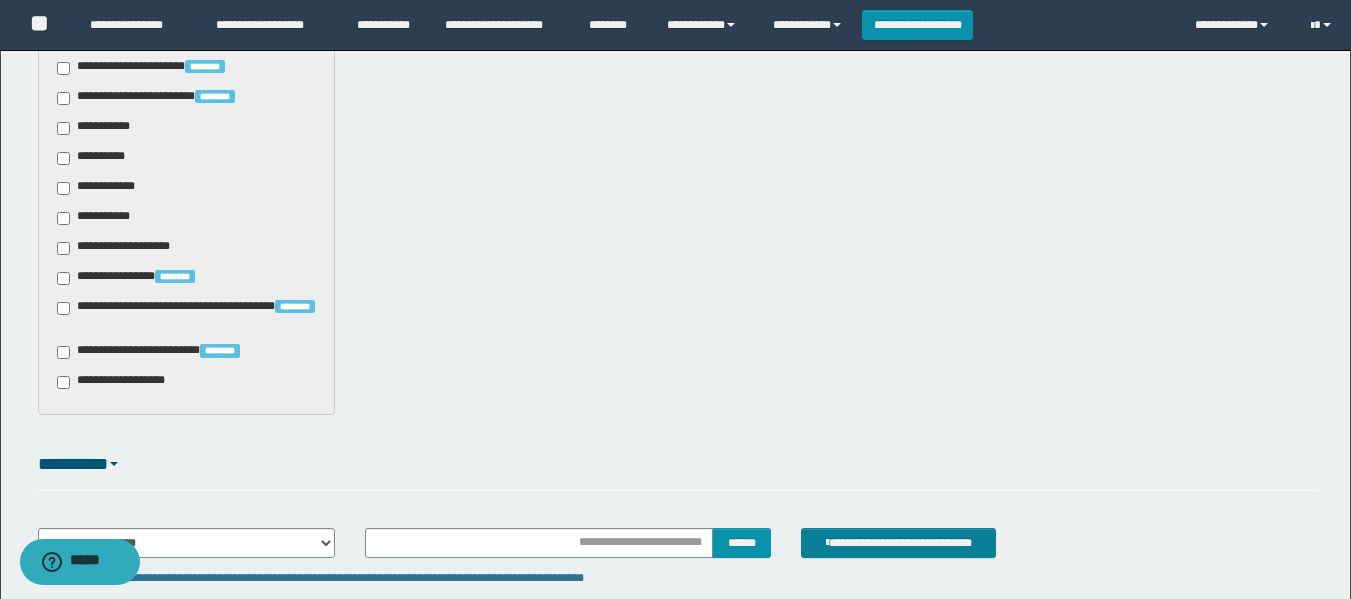 scroll, scrollTop: 1289, scrollLeft: 0, axis: vertical 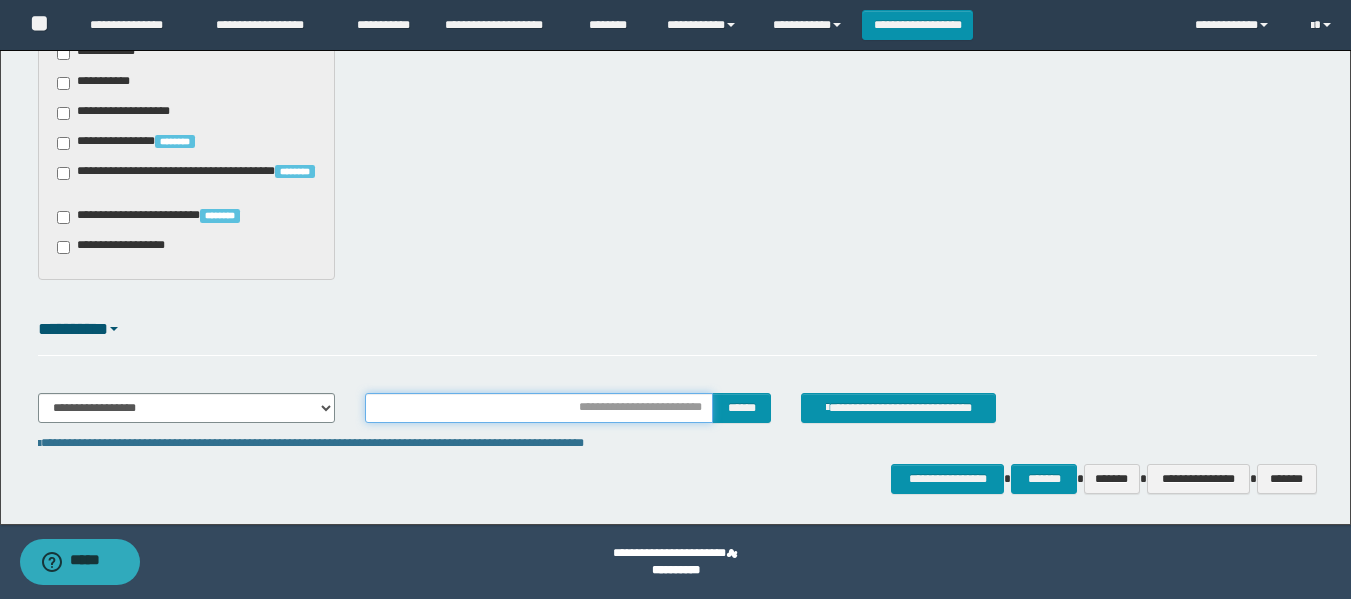 click at bounding box center (539, 408) 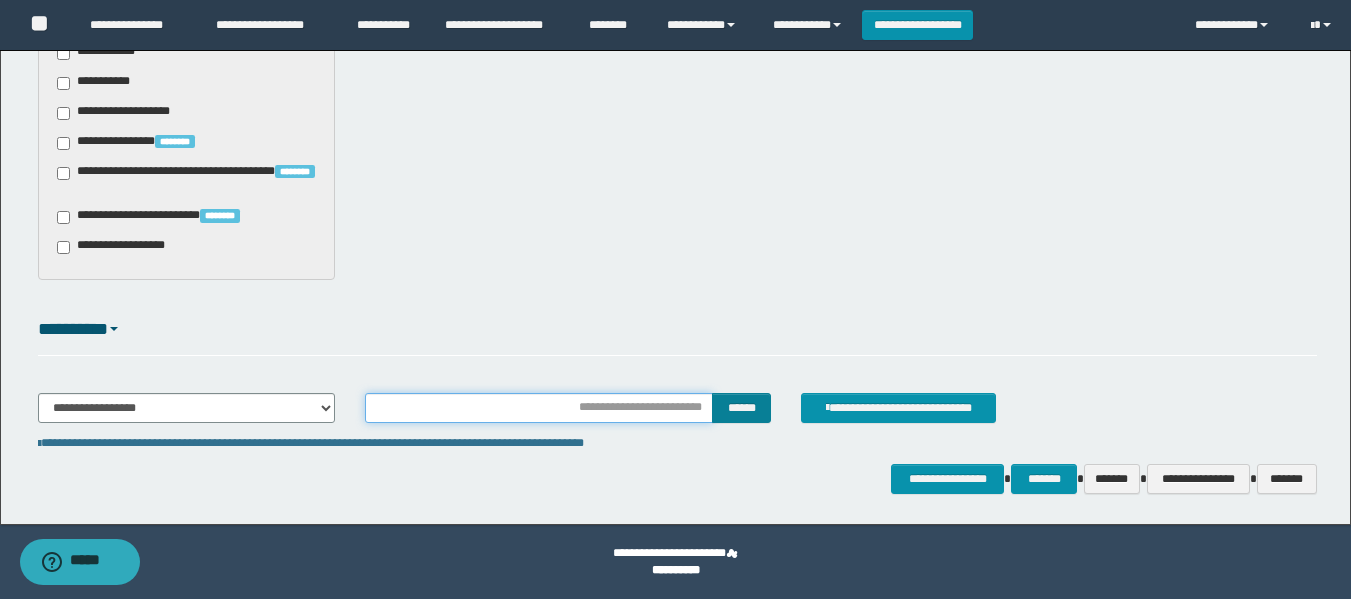 type on "**********" 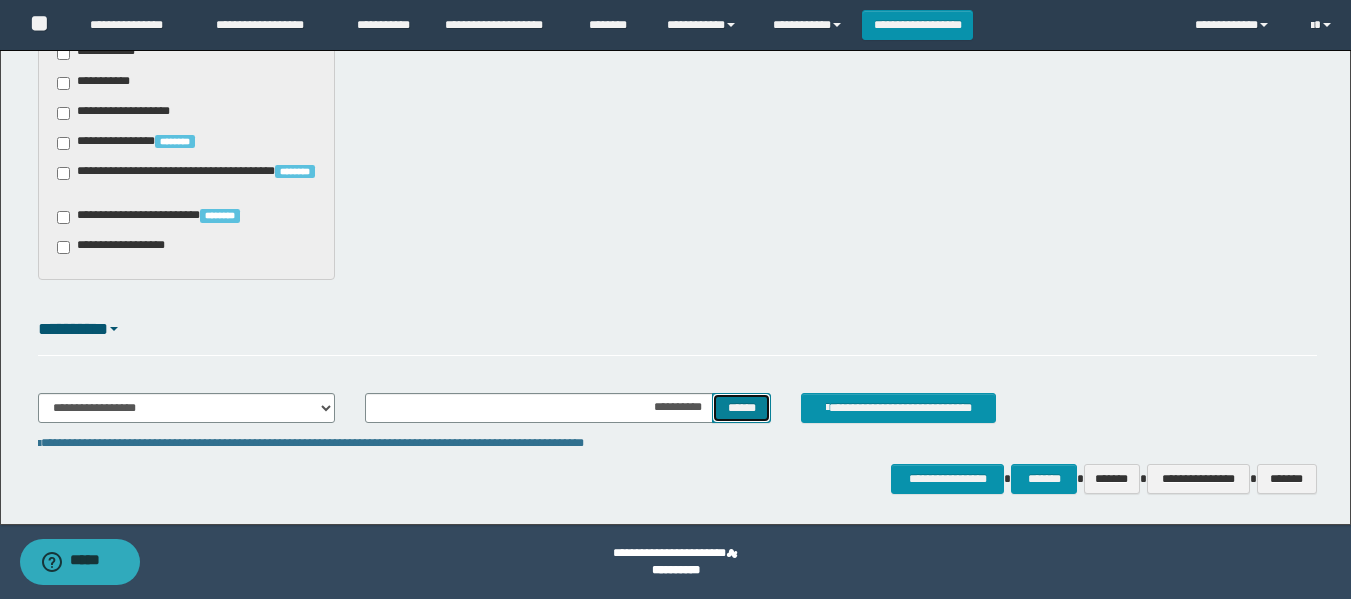 click on "******" at bounding box center [741, 408] 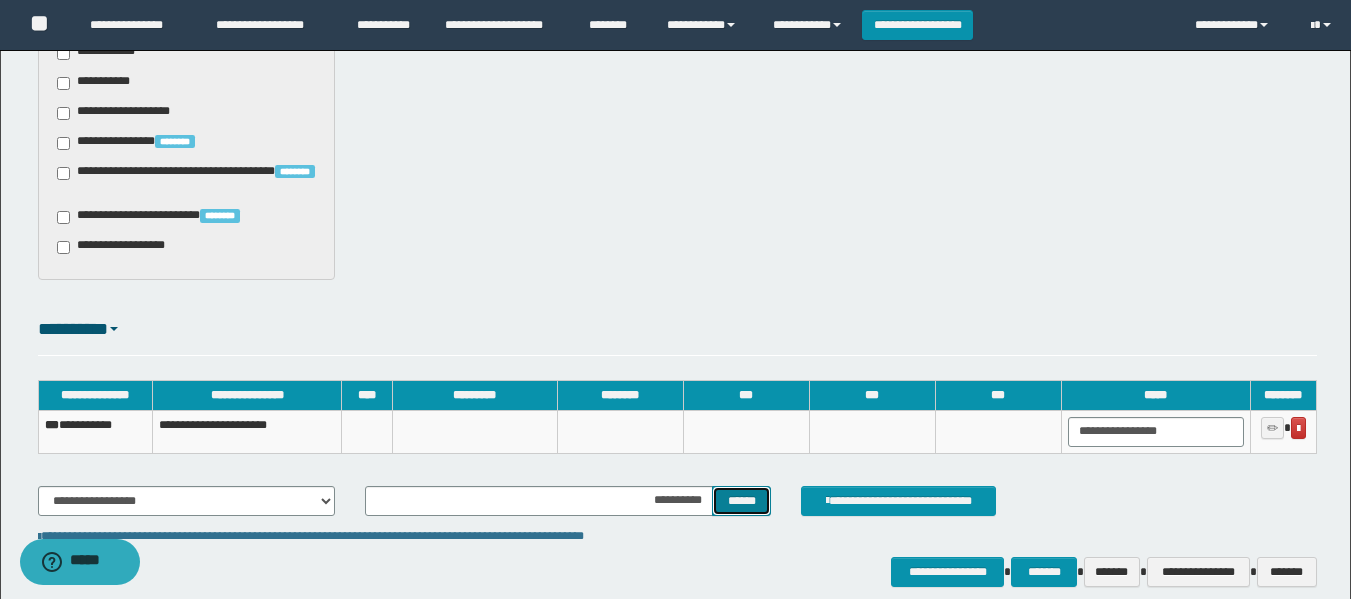 type 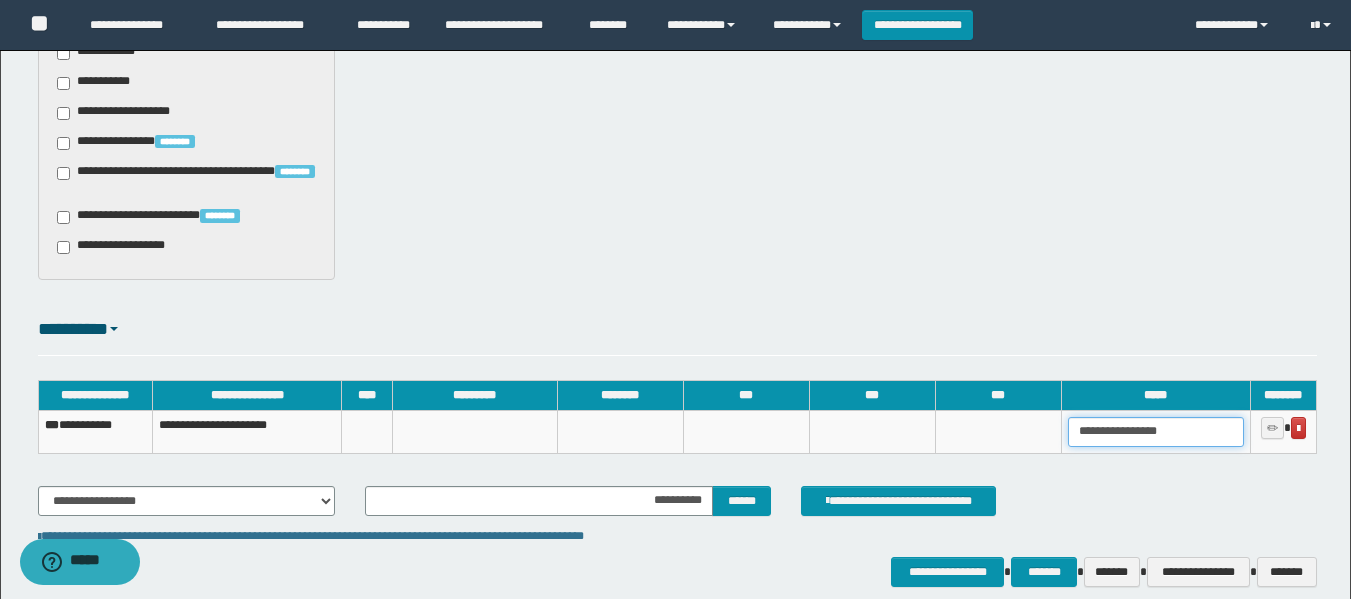 drag, startPoint x: 1216, startPoint y: 421, endPoint x: 963, endPoint y: 429, distance: 253.12645 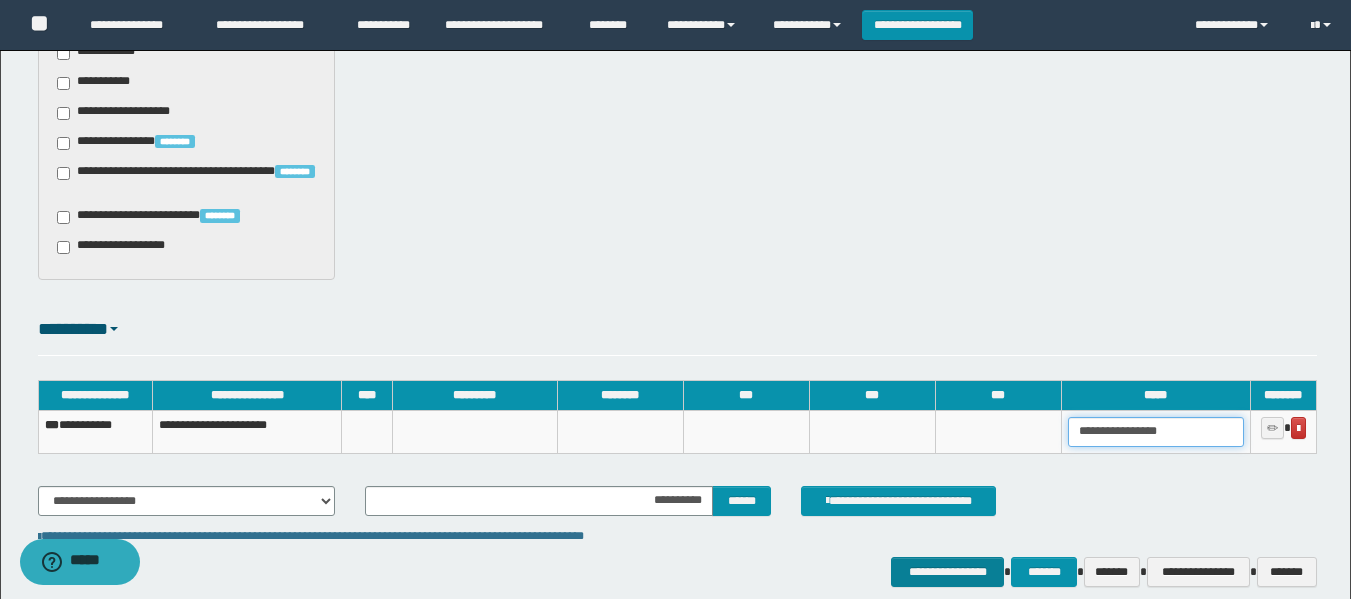 type on "**********" 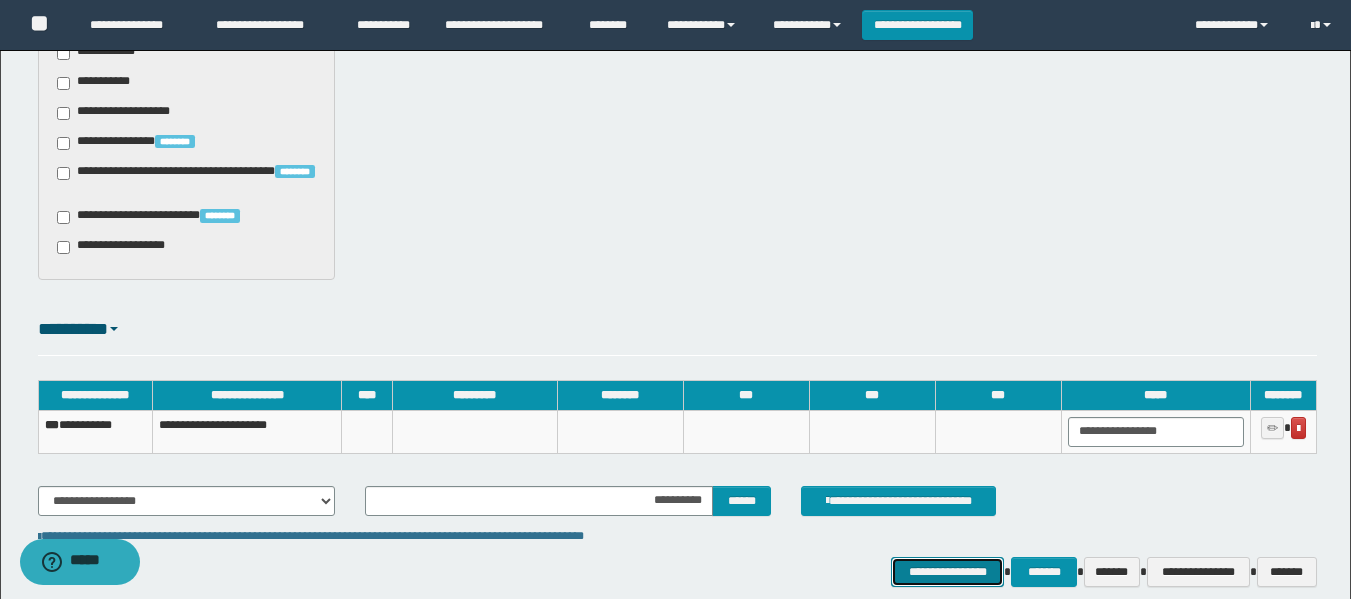 click on "**********" at bounding box center (947, 572) 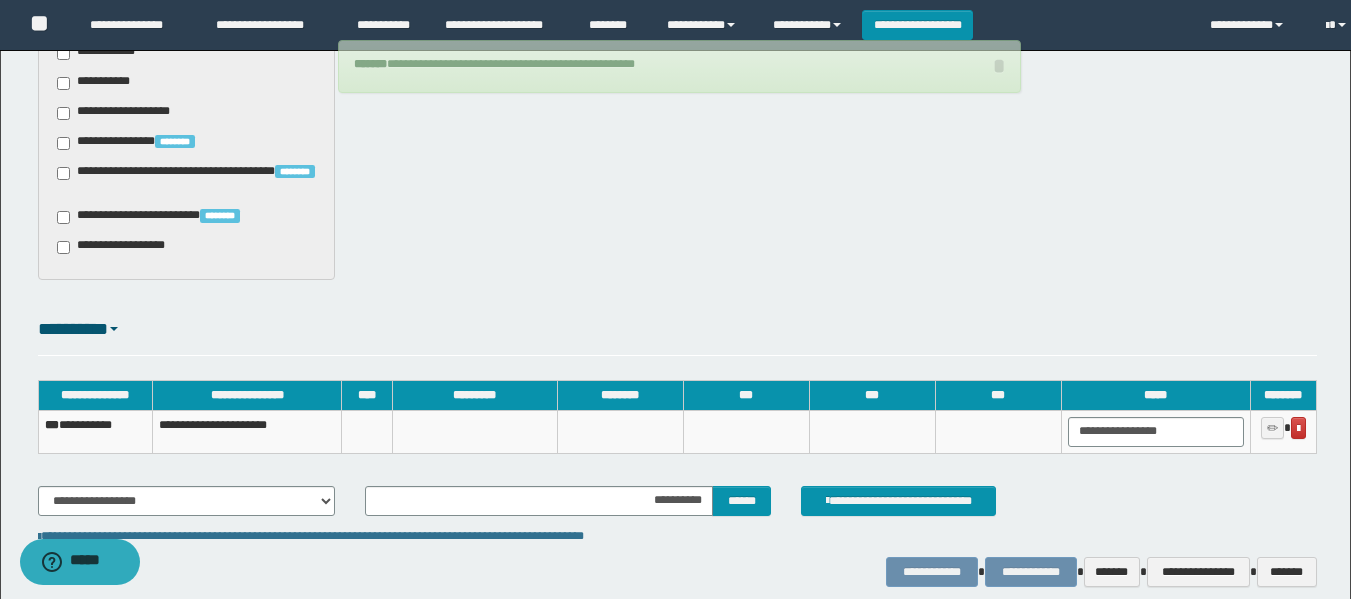 click on "**********" at bounding box center (95, 431) 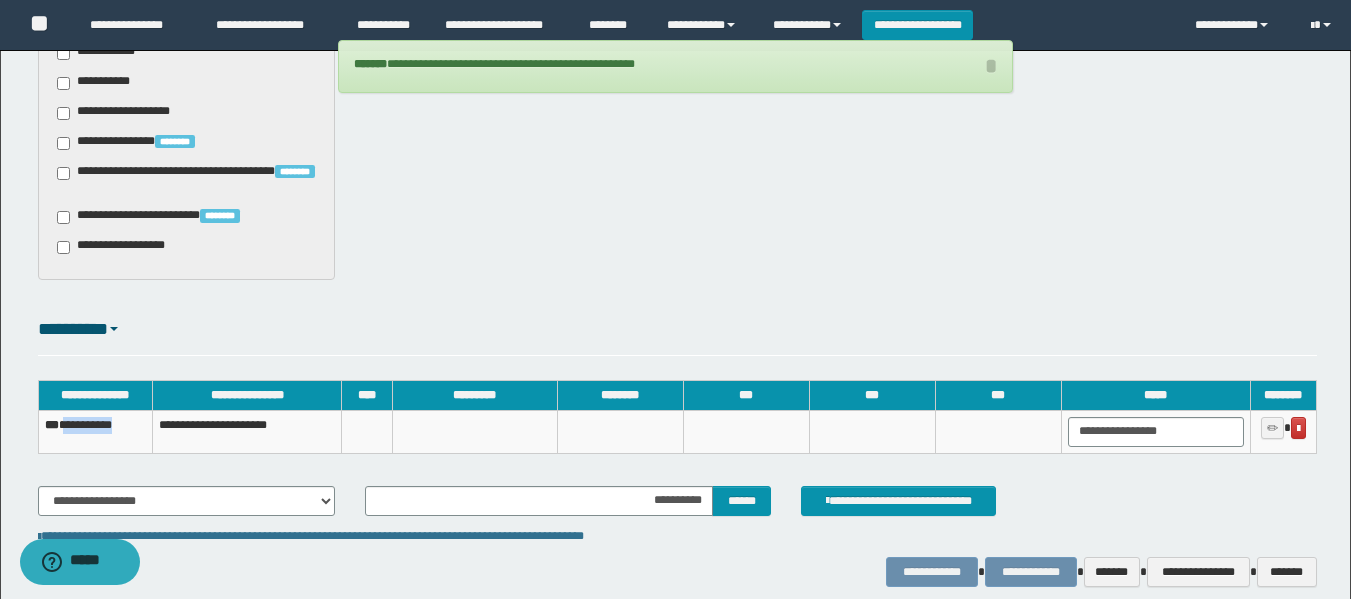 click on "**********" at bounding box center [95, 431] 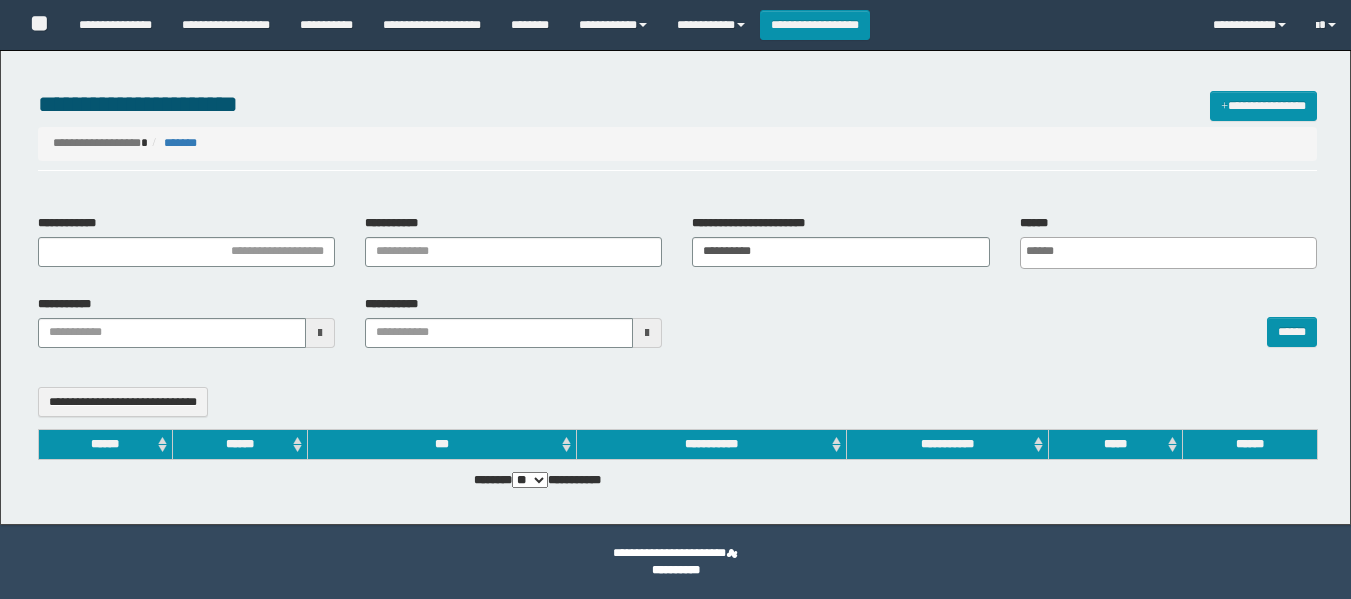 select 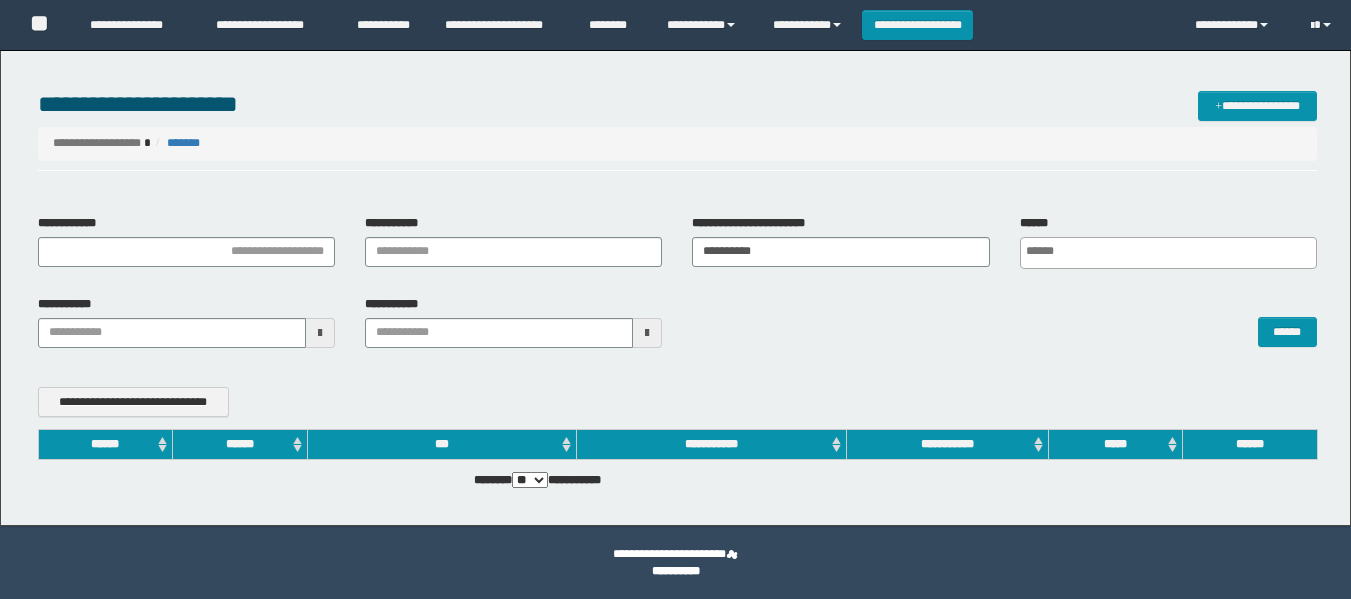 scroll, scrollTop: 0, scrollLeft: 0, axis: both 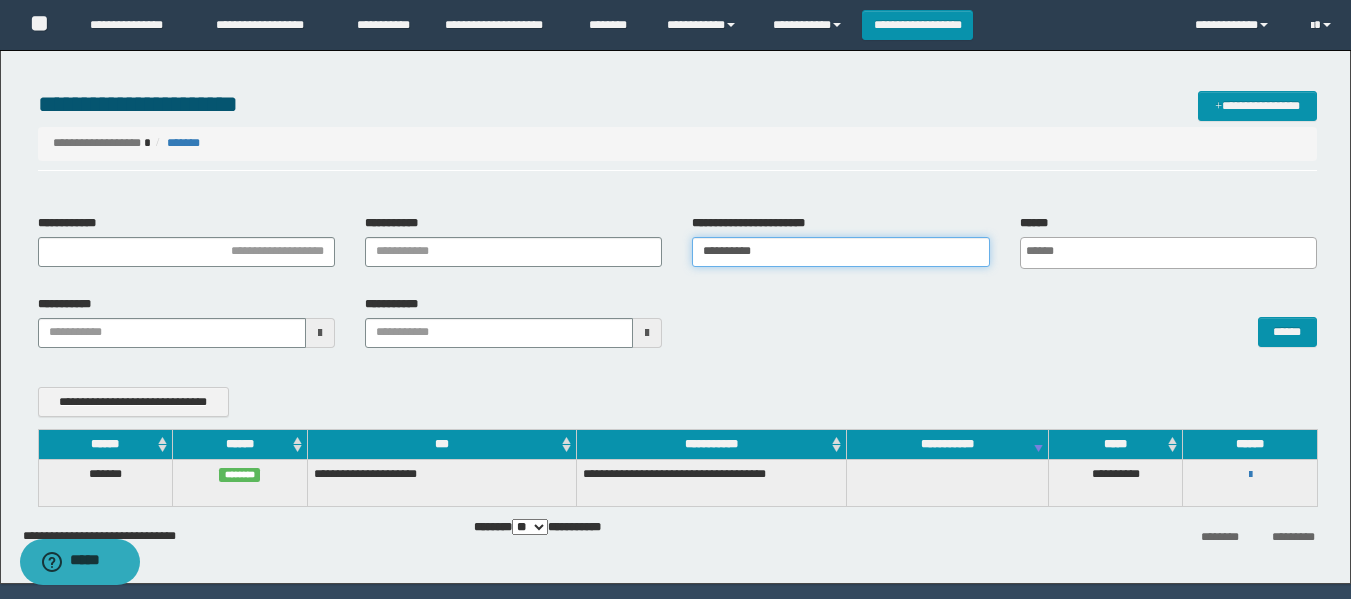drag, startPoint x: 800, startPoint y: 258, endPoint x: 624, endPoint y: 284, distance: 177.9101 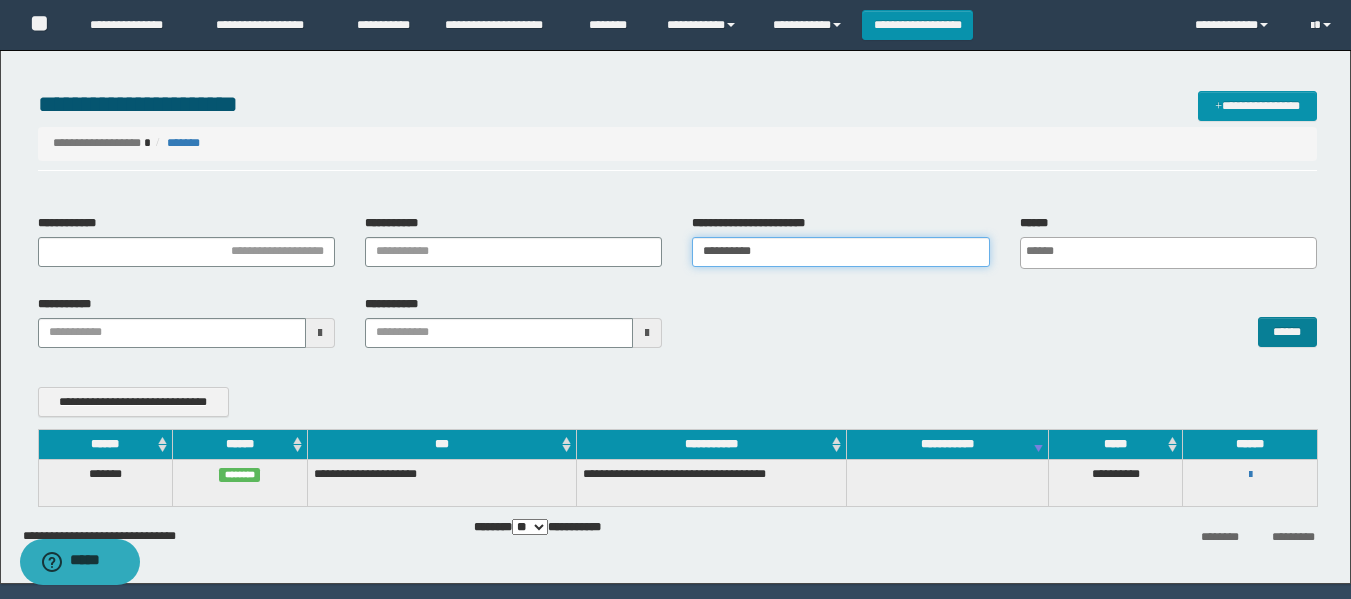 type on "**********" 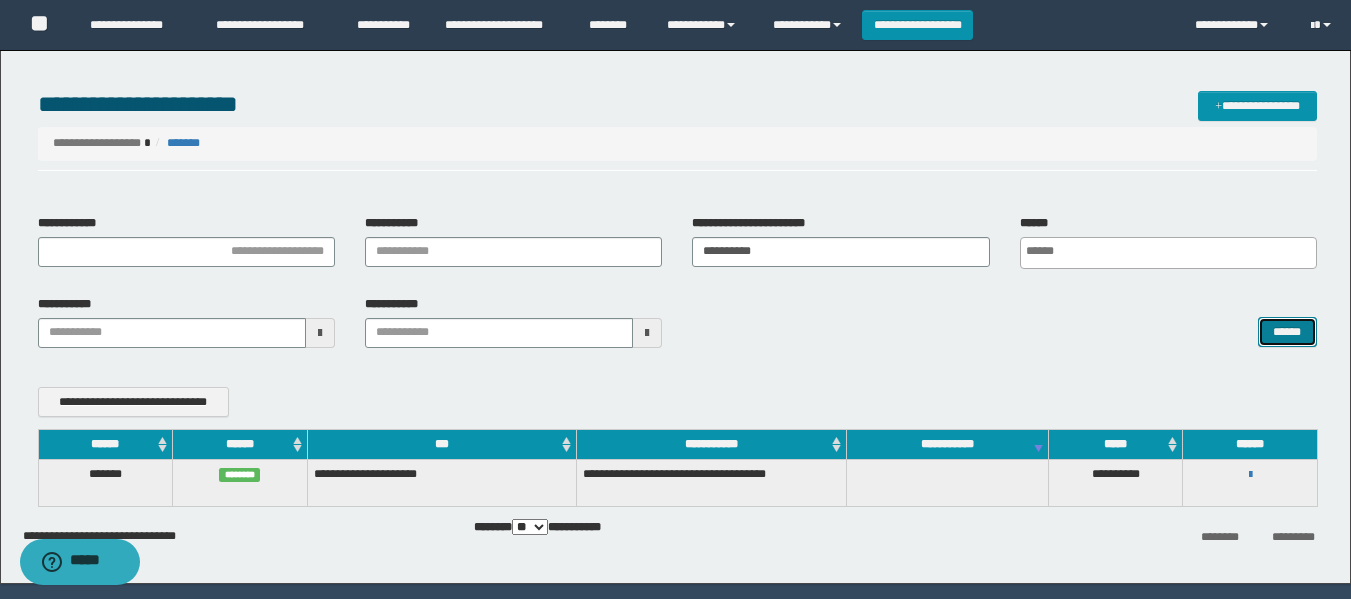 click on "******" at bounding box center [1287, 332] 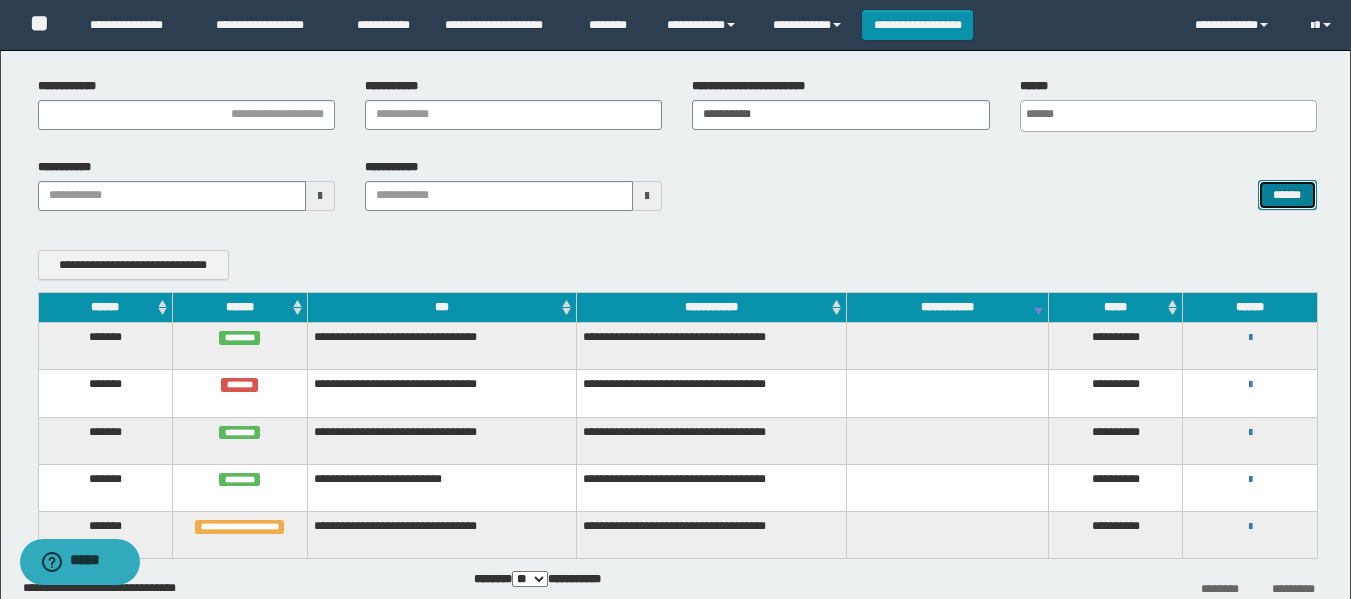 scroll, scrollTop: 200, scrollLeft: 0, axis: vertical 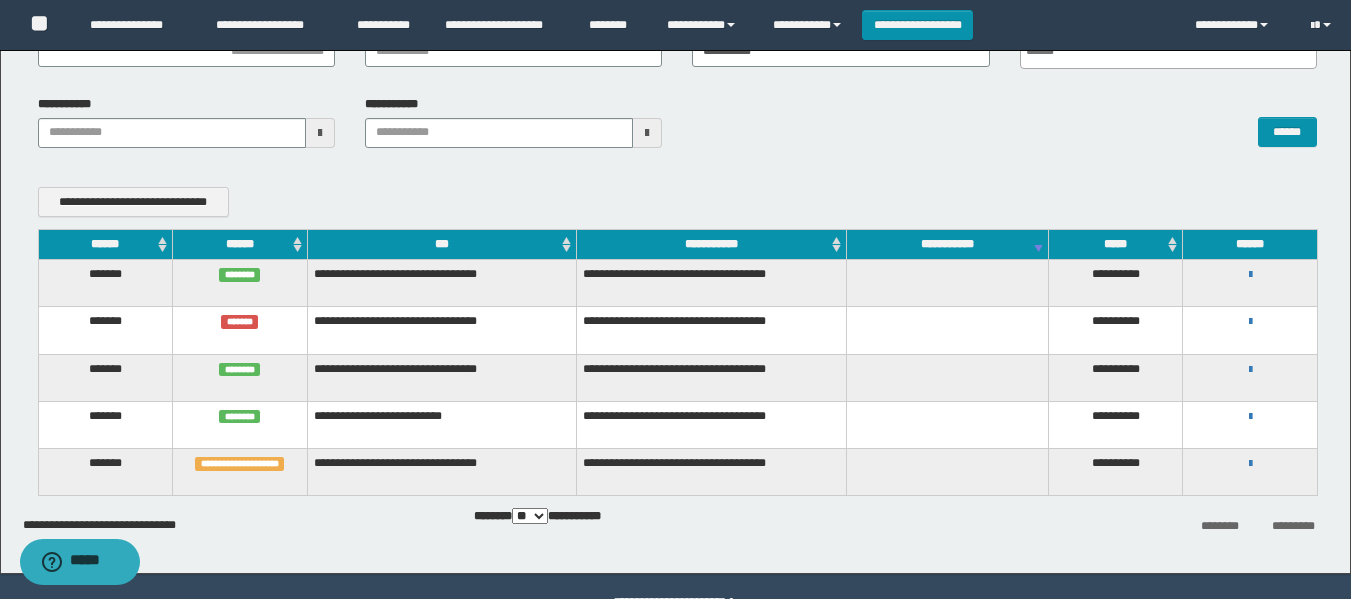 click on "**********" at bounding box center (1250, 463) 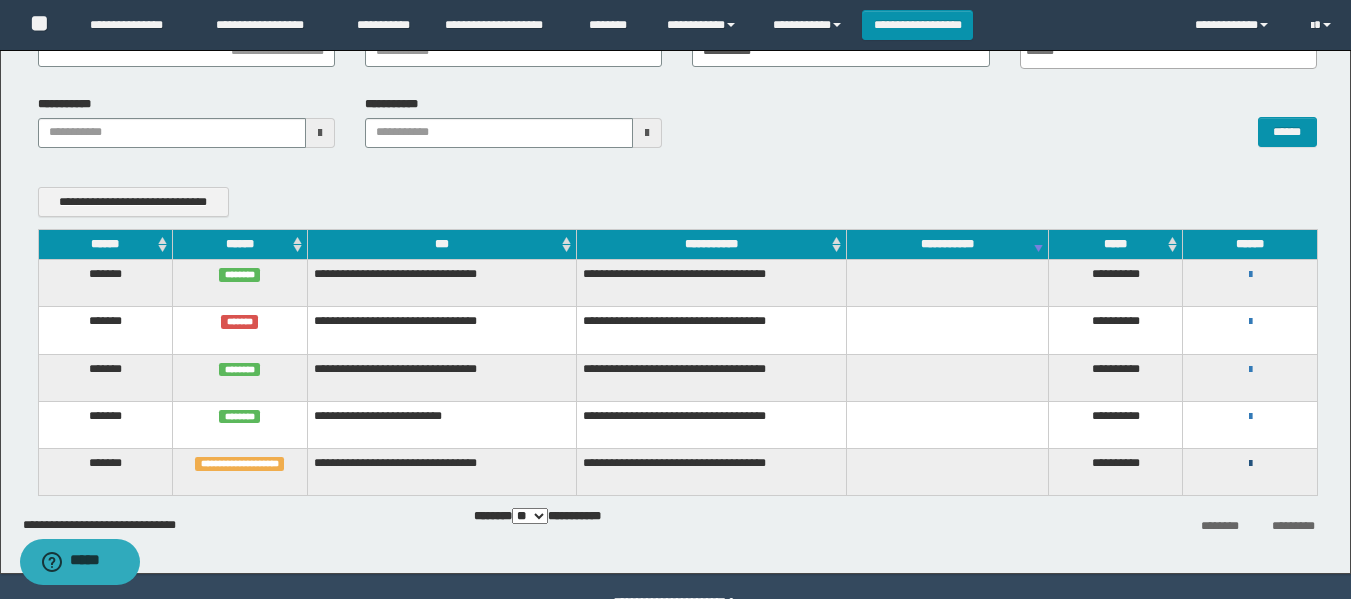 click at bounding box center [1250, 464] 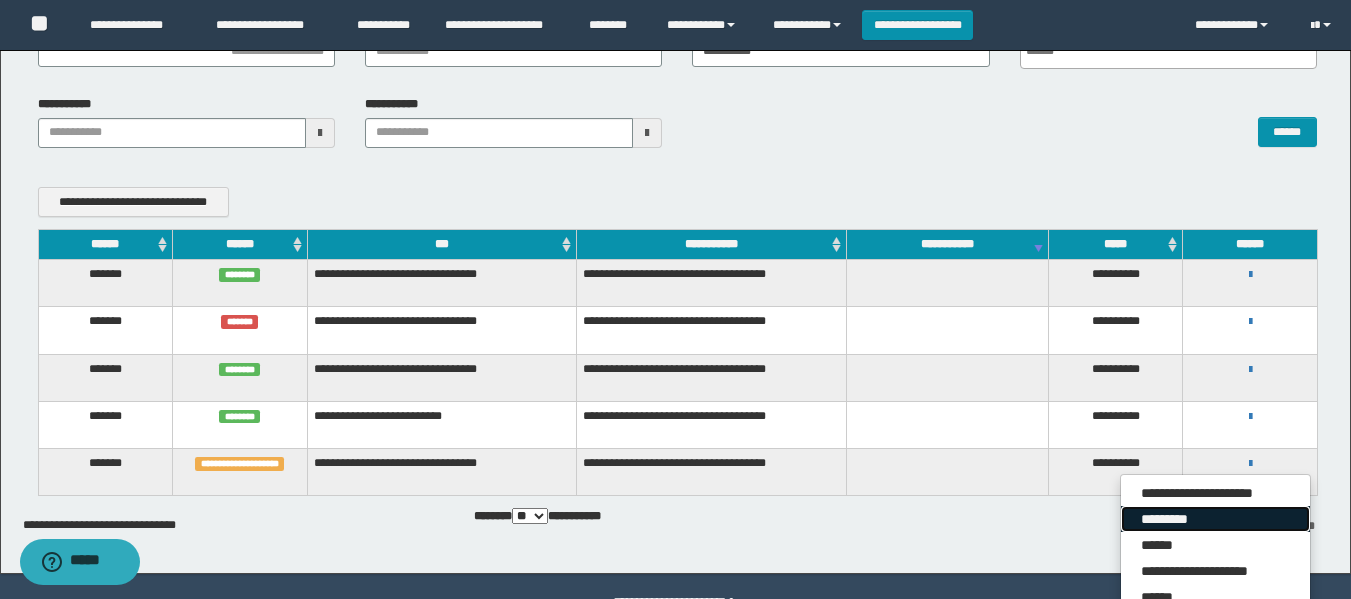 click on "*********" at bounding box center [1215, 519] 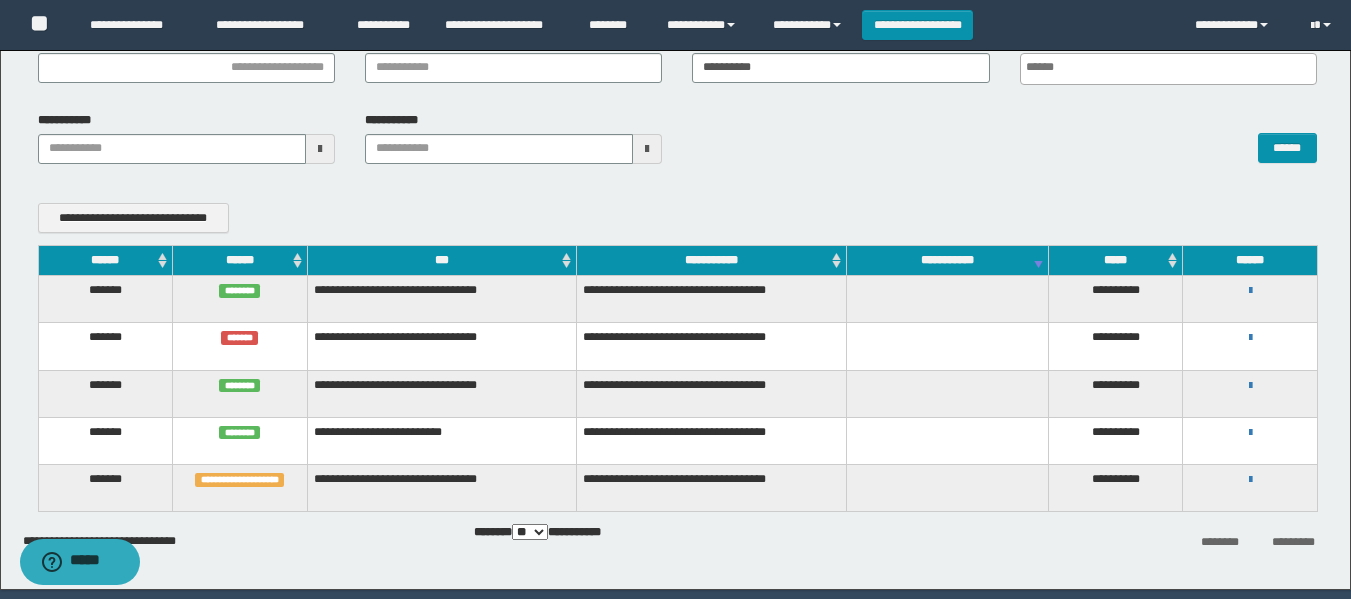 scroll, scrollTop: 149, scrollLeft: 0, axis: vertical 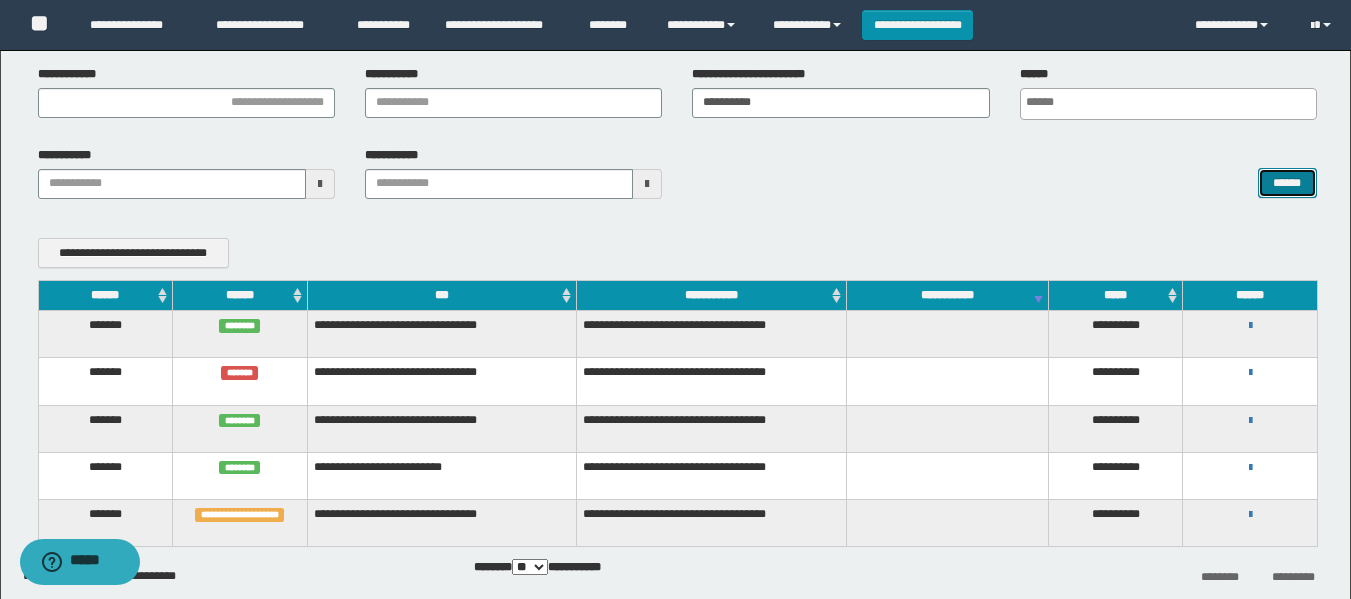 click on "******" at bounding box center (1287, 183) 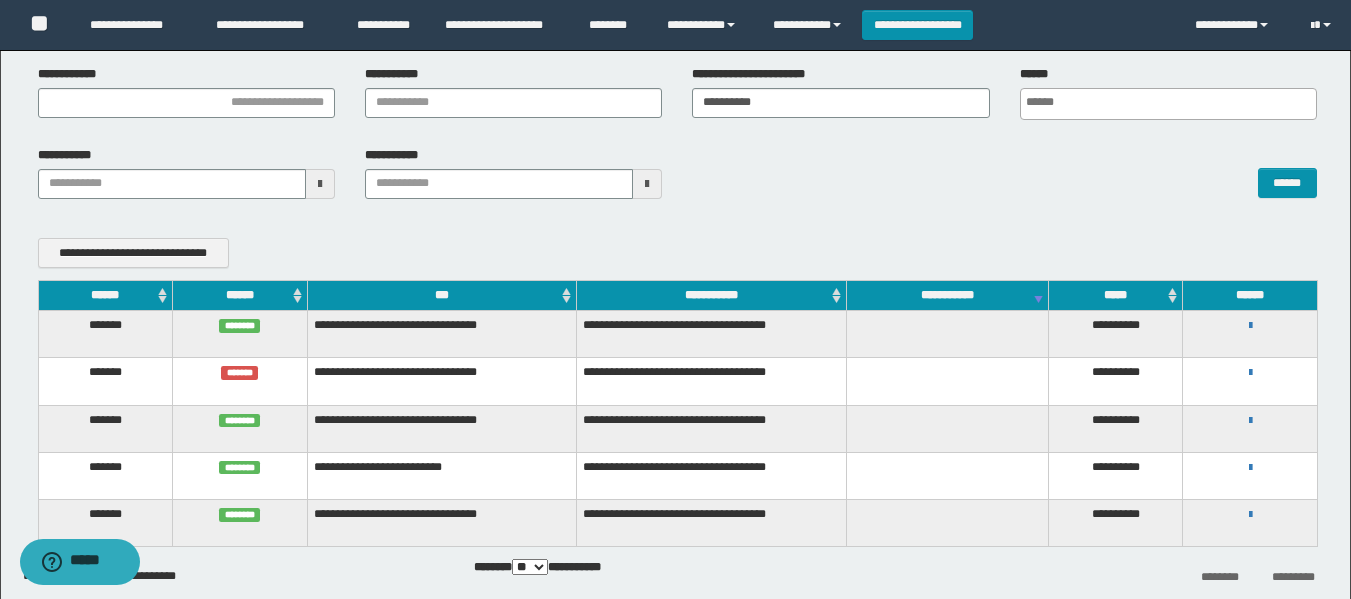 click on "**********" at bounding box center [677, 253] 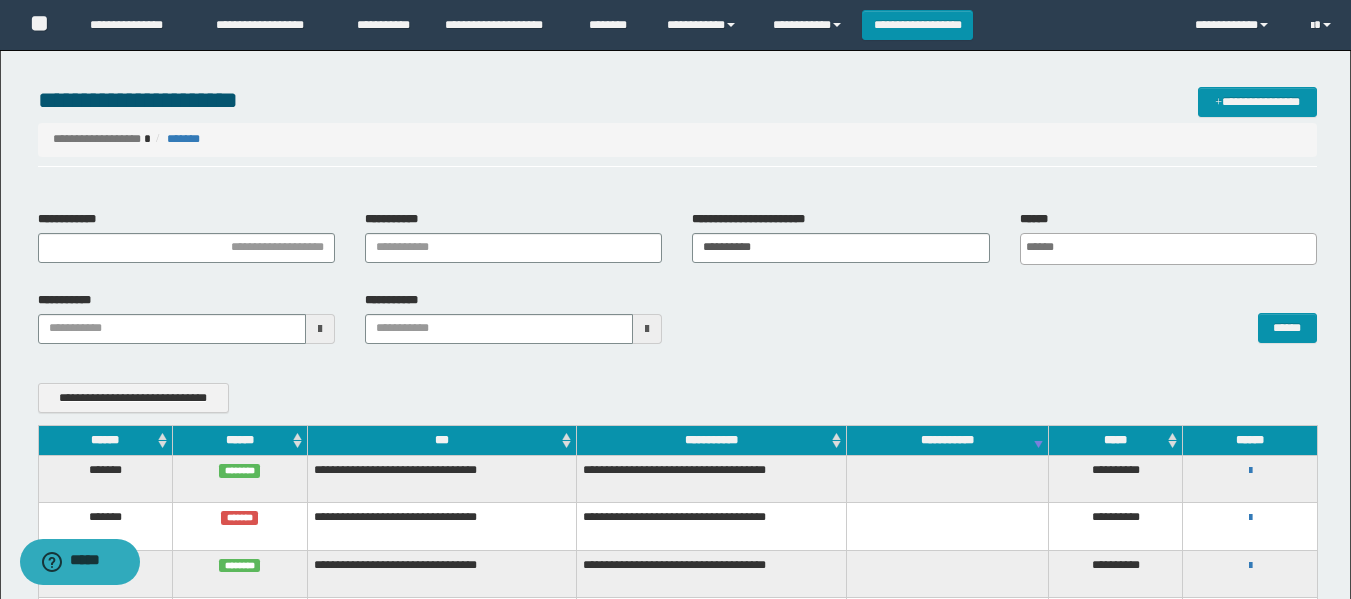 scroll, scrollTop: 0, scrollLeft: 0, axis: both 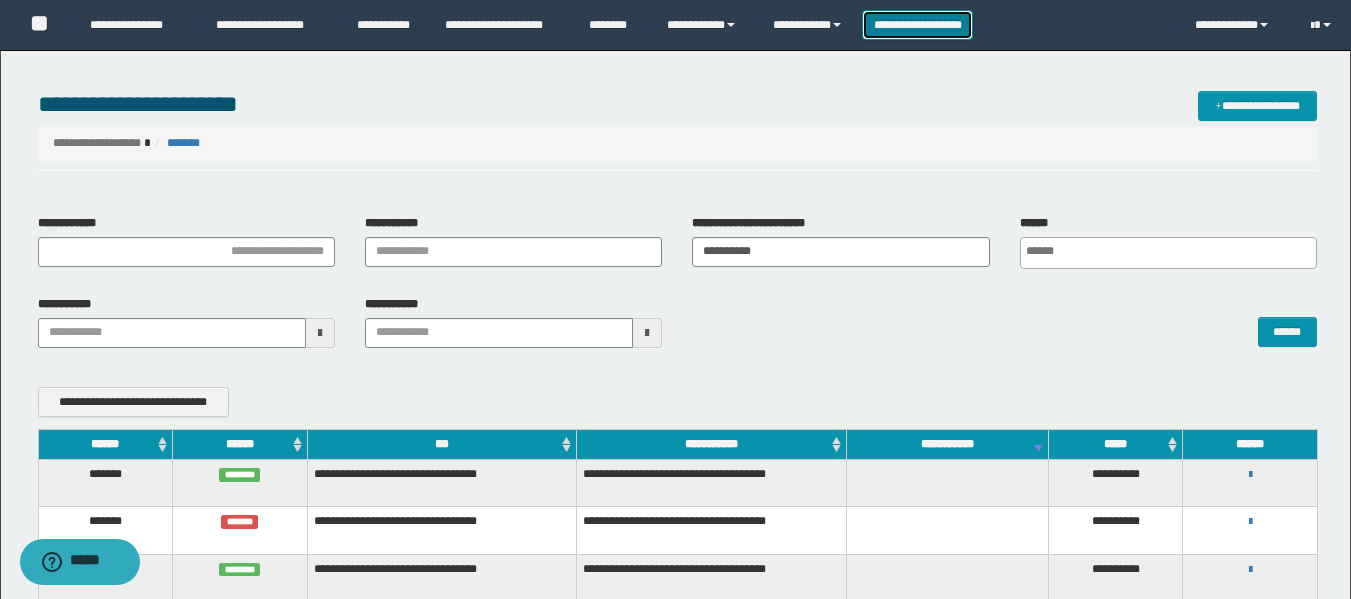 click on "**********" at bounding box center [917, 25] 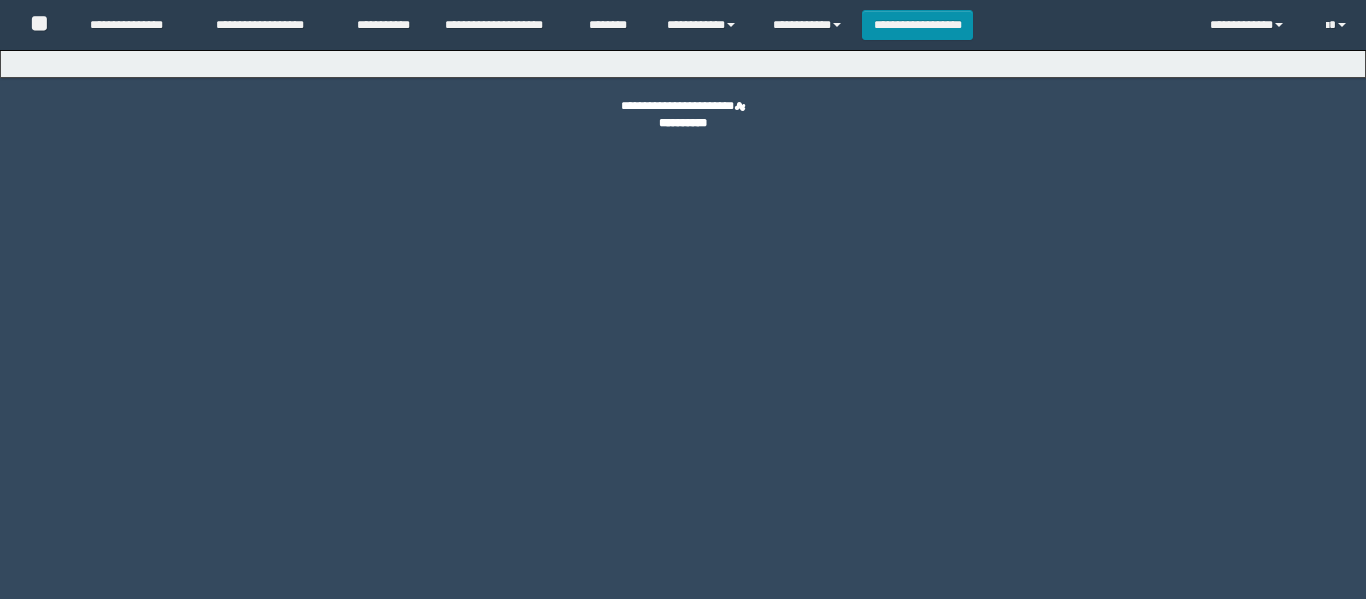 scroll, scrollTop: 0, scrollLeft: 0, axis: both 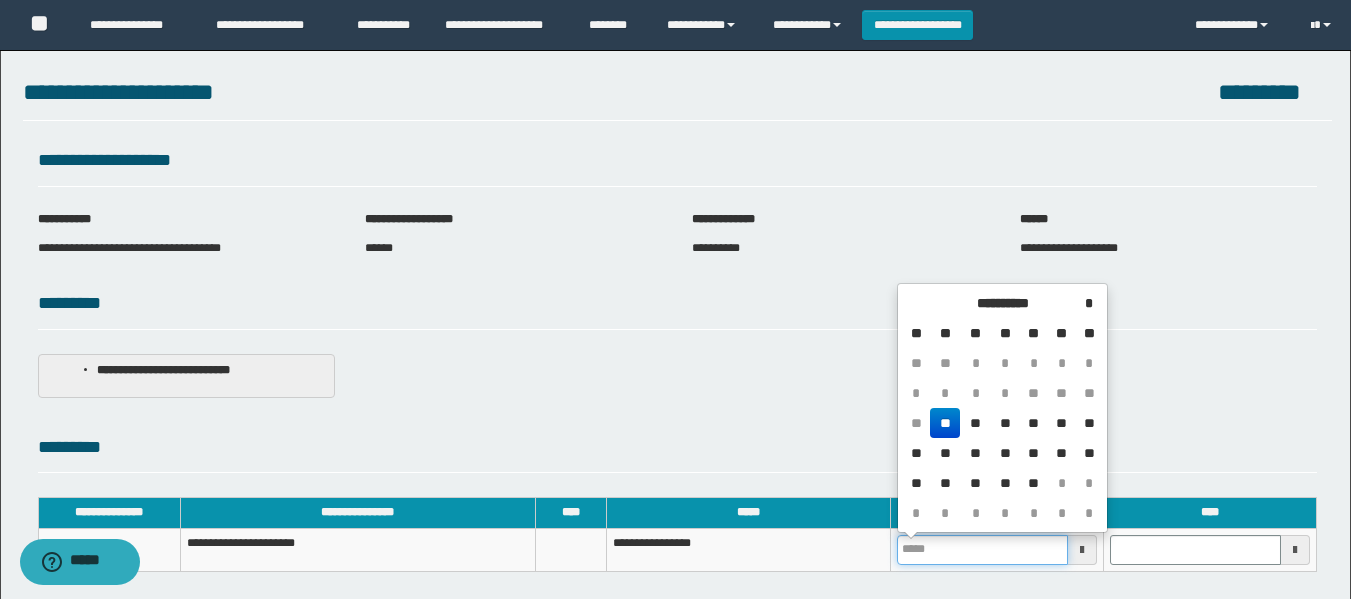 click at bounding box center (982, 550) 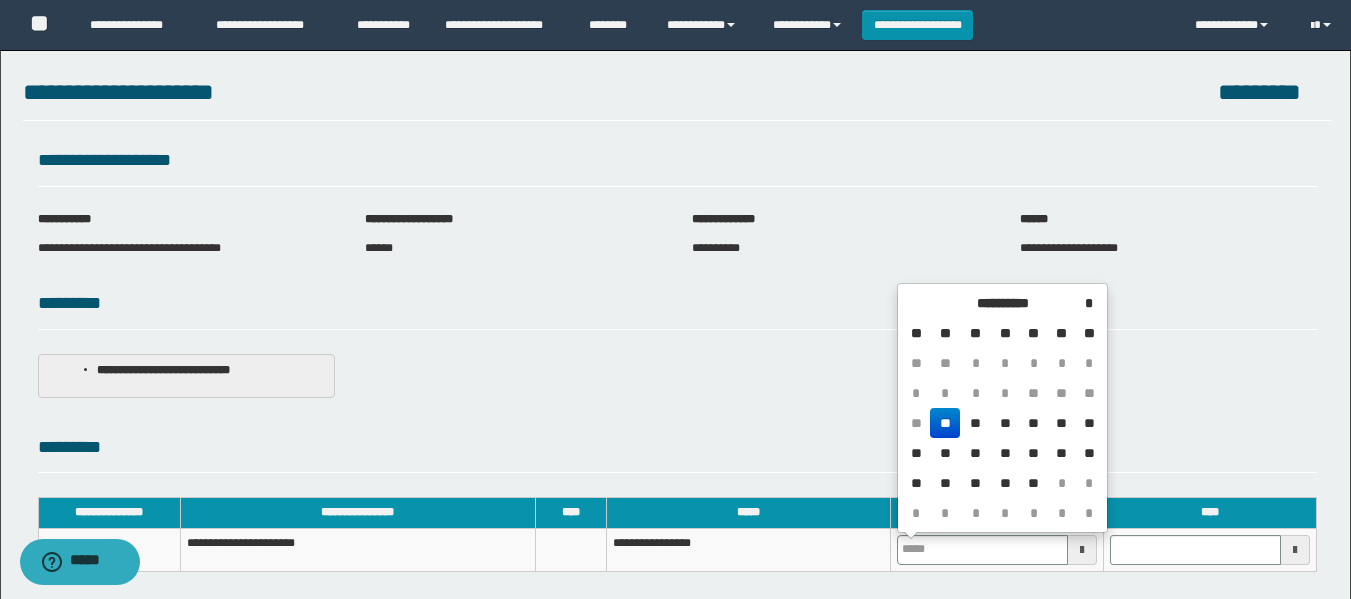 click on "**" at bounding box center (944, 423) 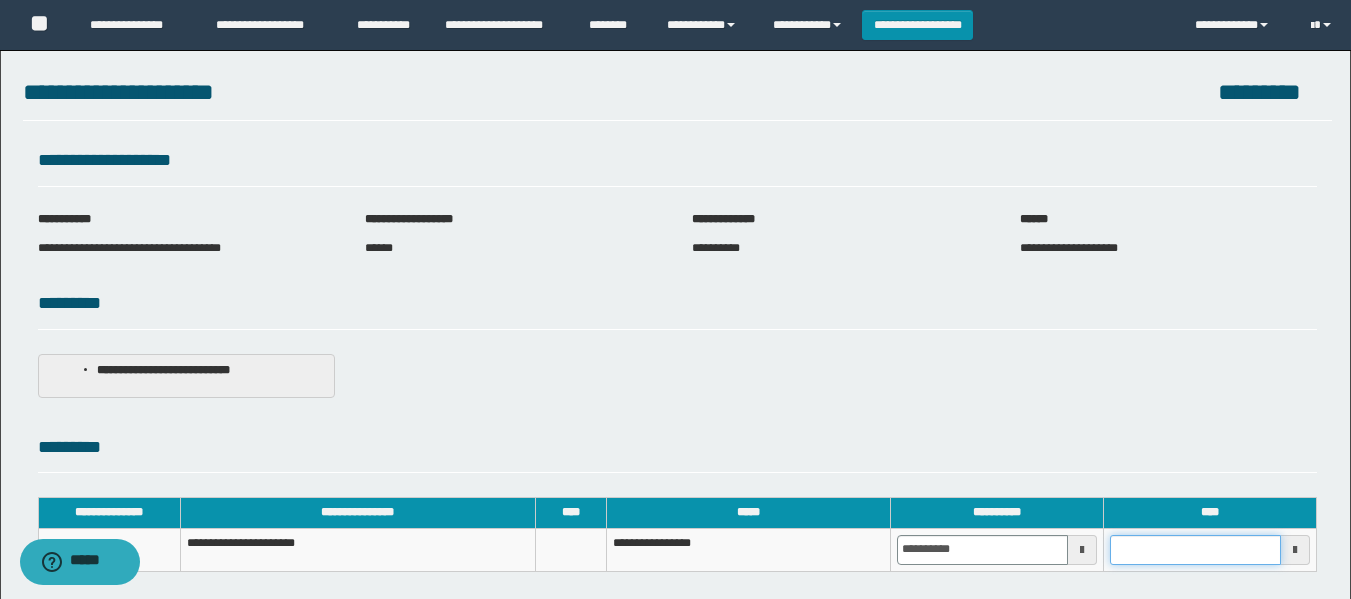 click at bounding box center [1195, 550] 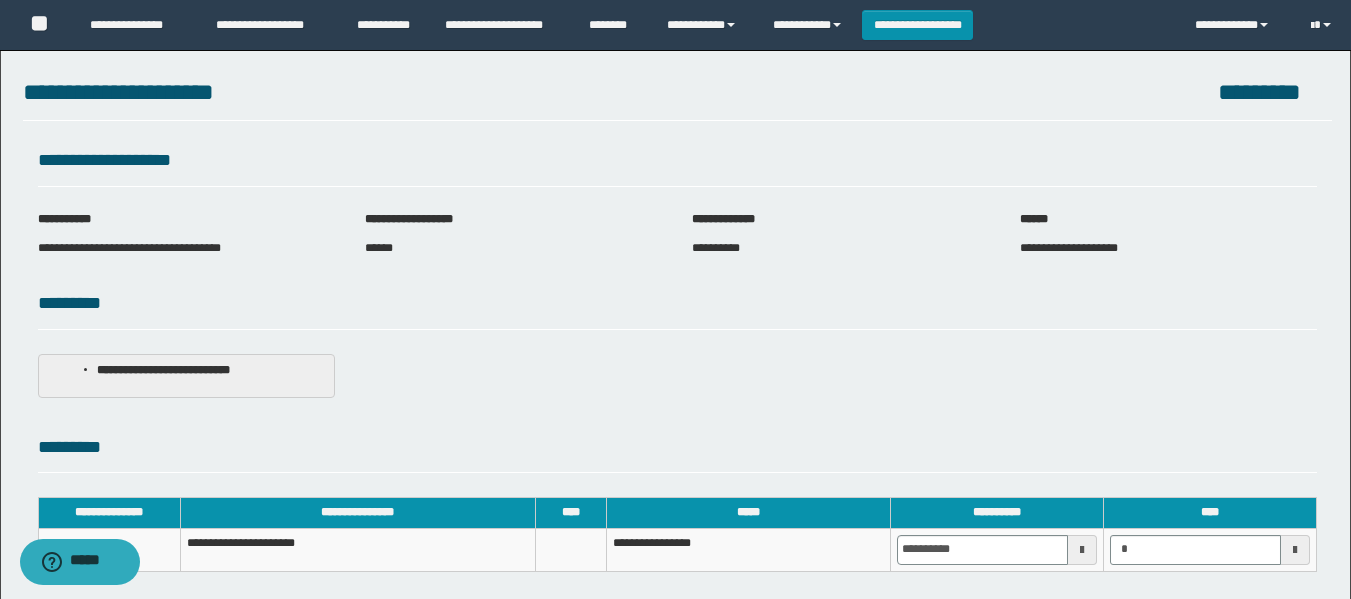 type on "*******" 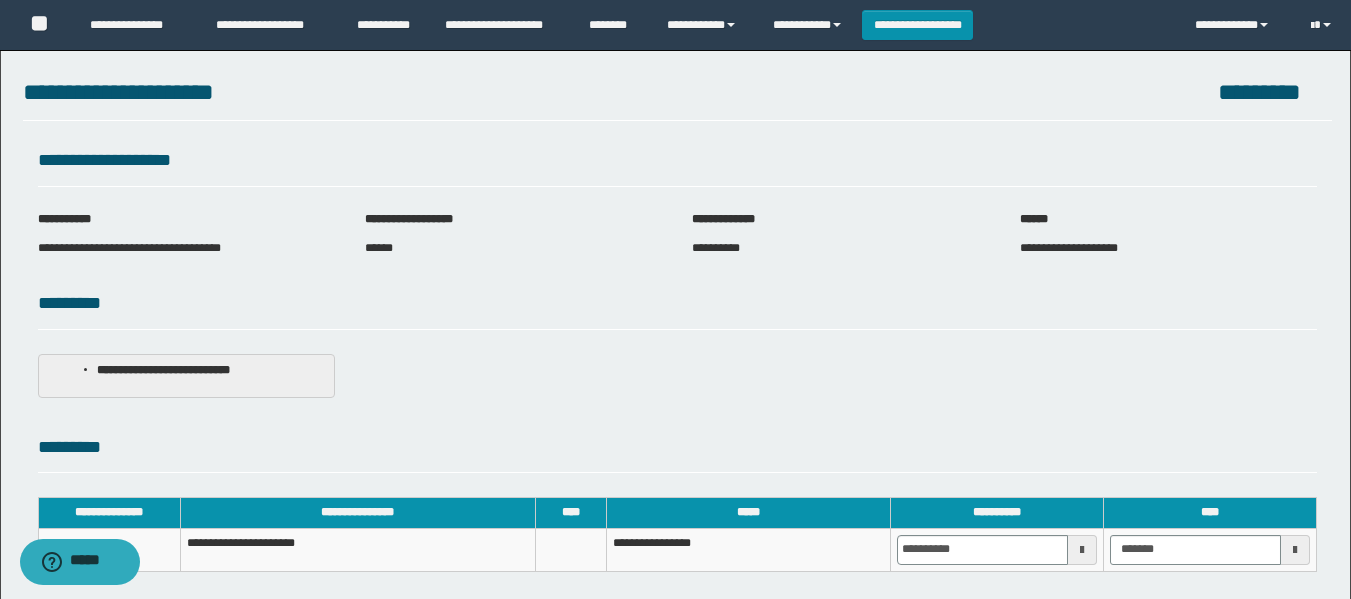 drag, startPoint x: 1151, startPoint y: 426, endPoint x: 1161, endPoint y: 436, distance: 14.142136 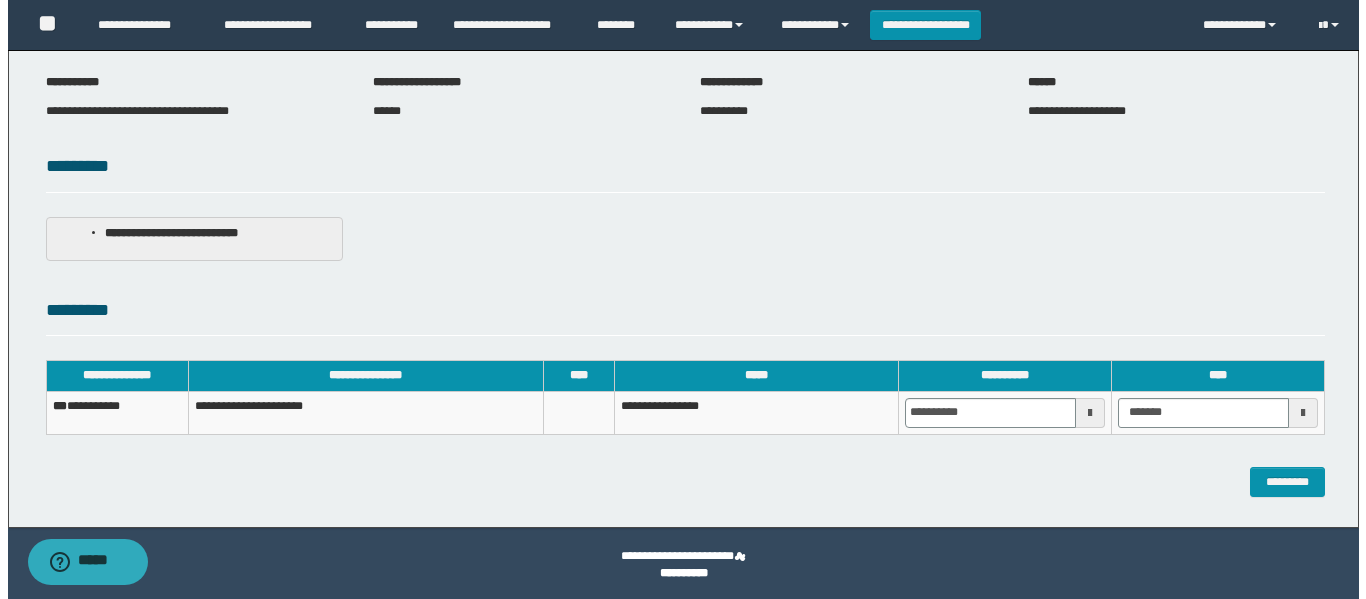scroll, scrollTop: 140, scrollLeft: 0, axis: vertical 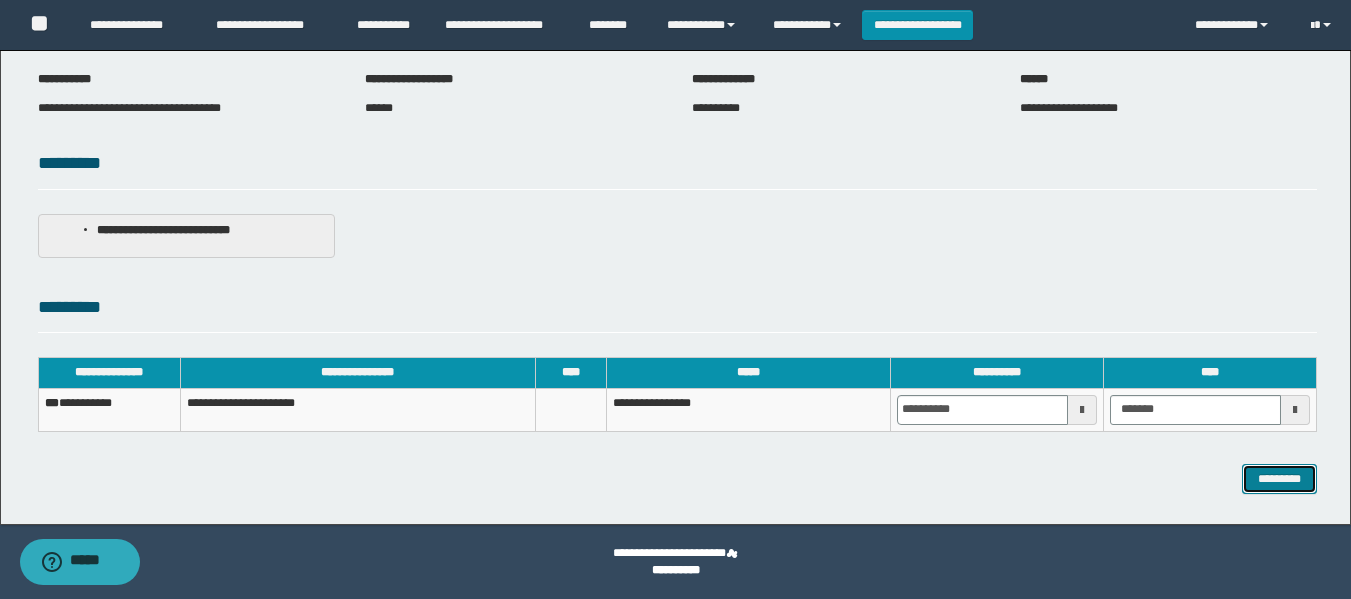 click on "*********" at bounding box center (1279, 479) 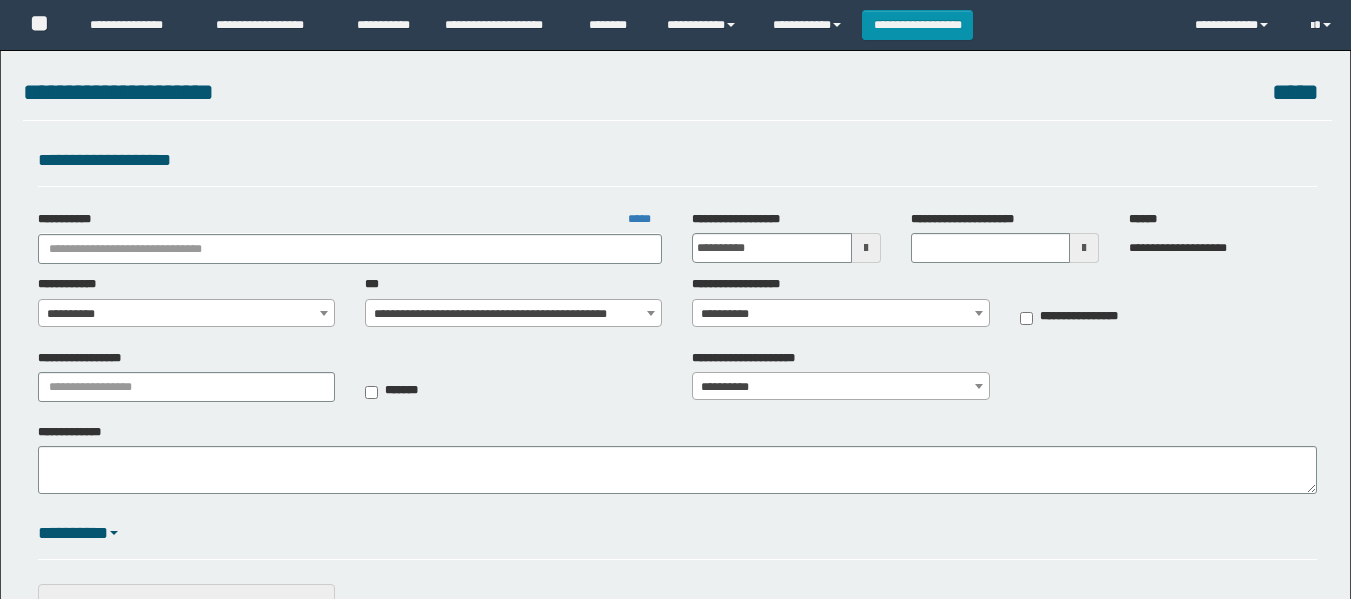 scroll, scrollTop: 0, scrollLeft: 0, axis: both 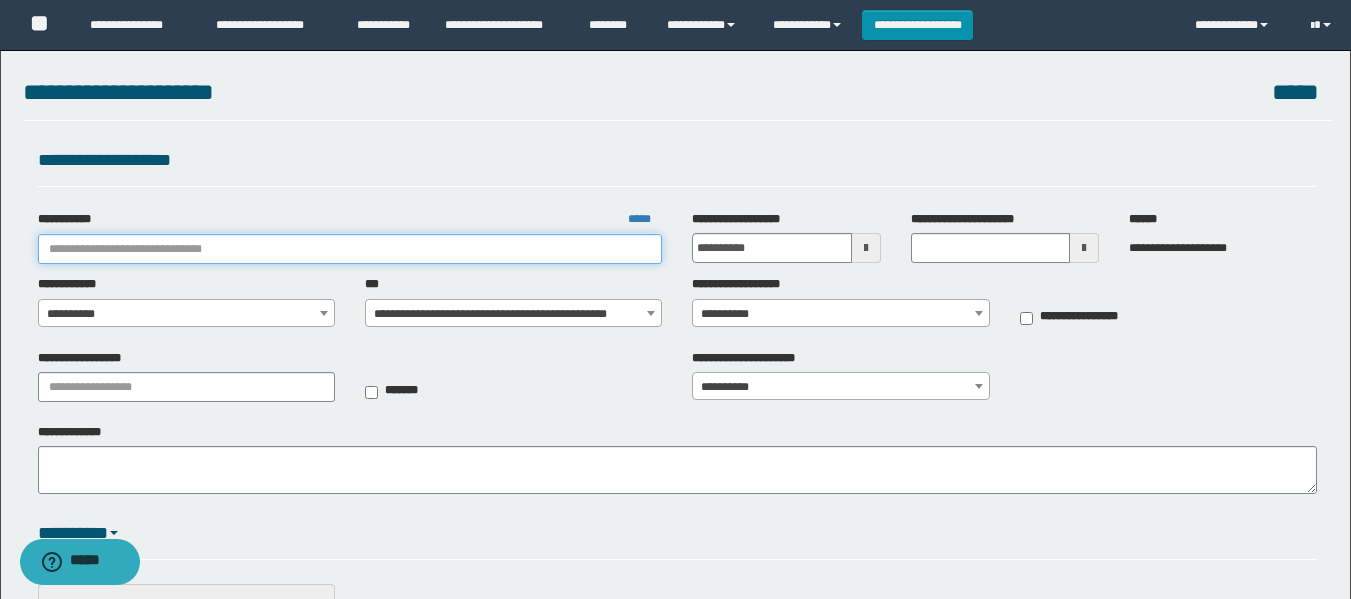 click on "**********" at bounding box center [350, 249] 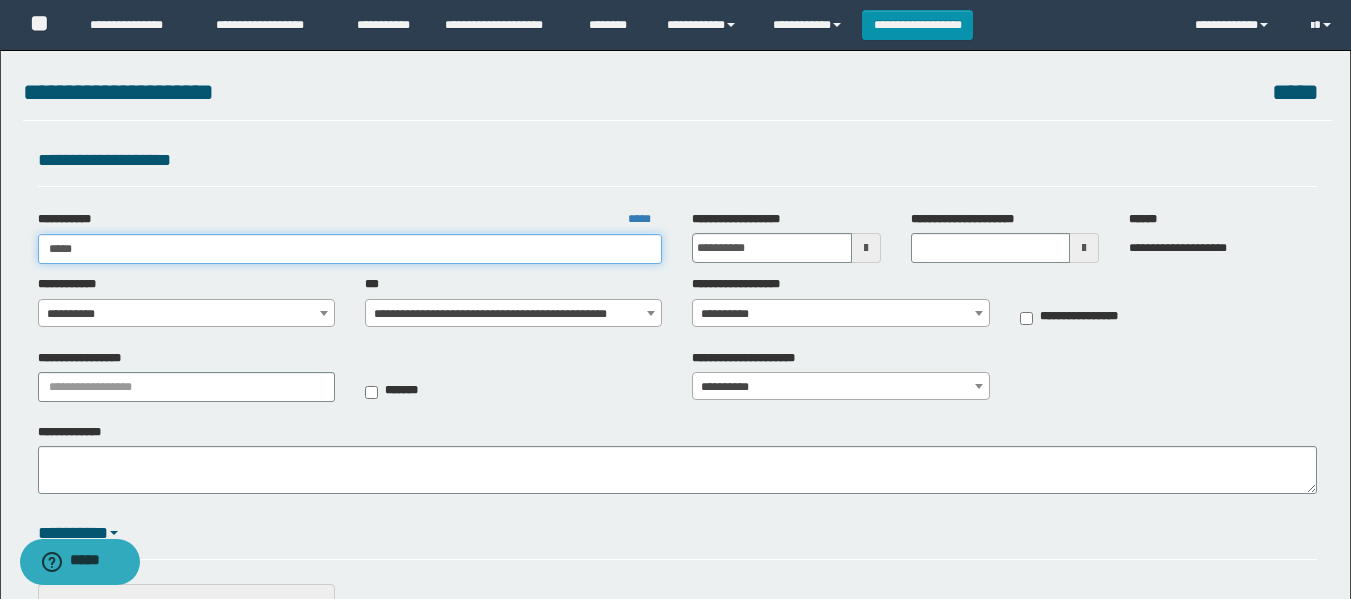 type on "******" 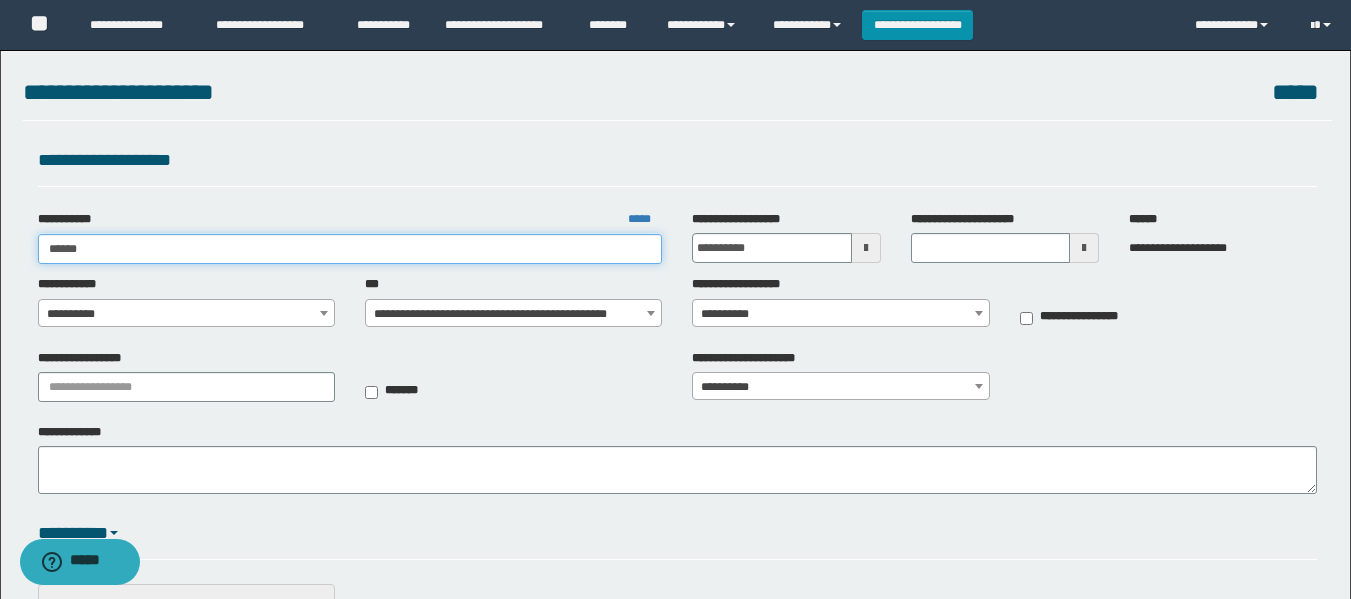 type on "******" 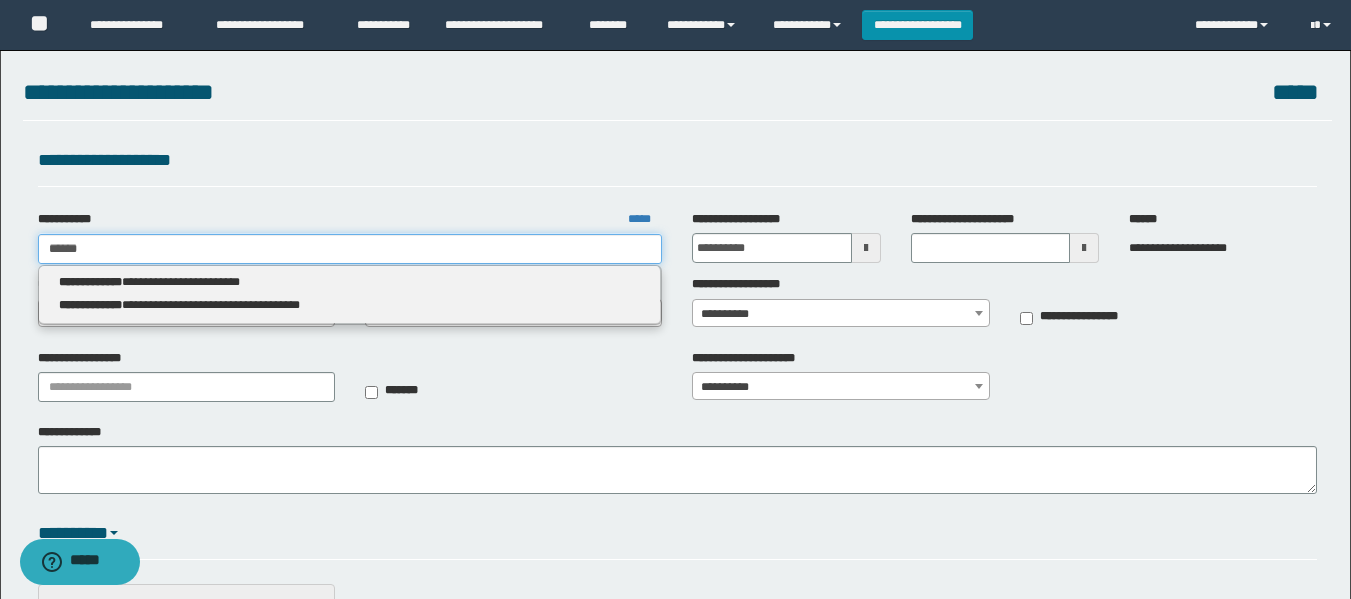 type on "******" 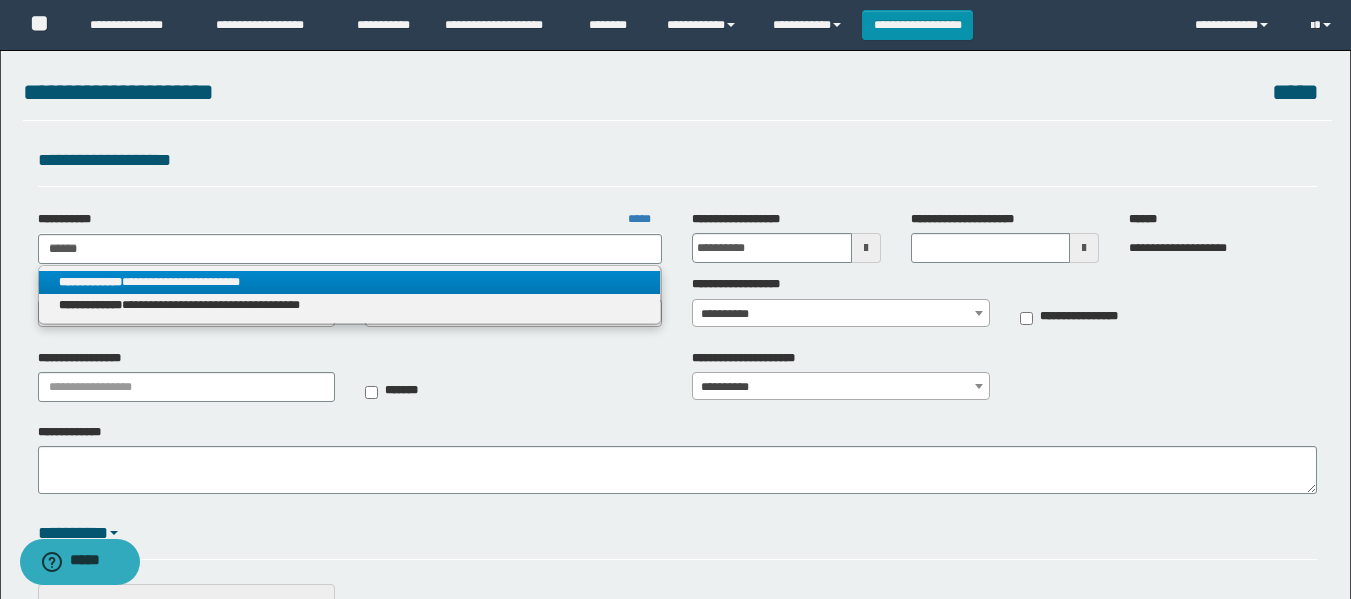 click on "**********" at bounding box center [350, 282] 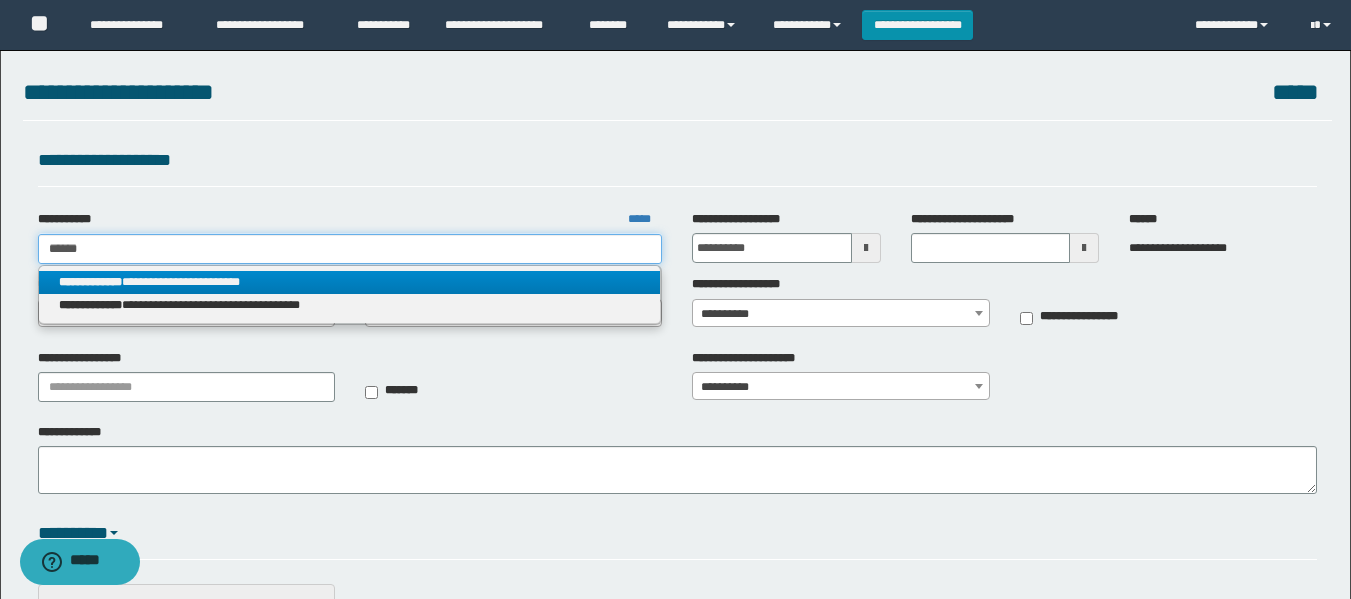 type 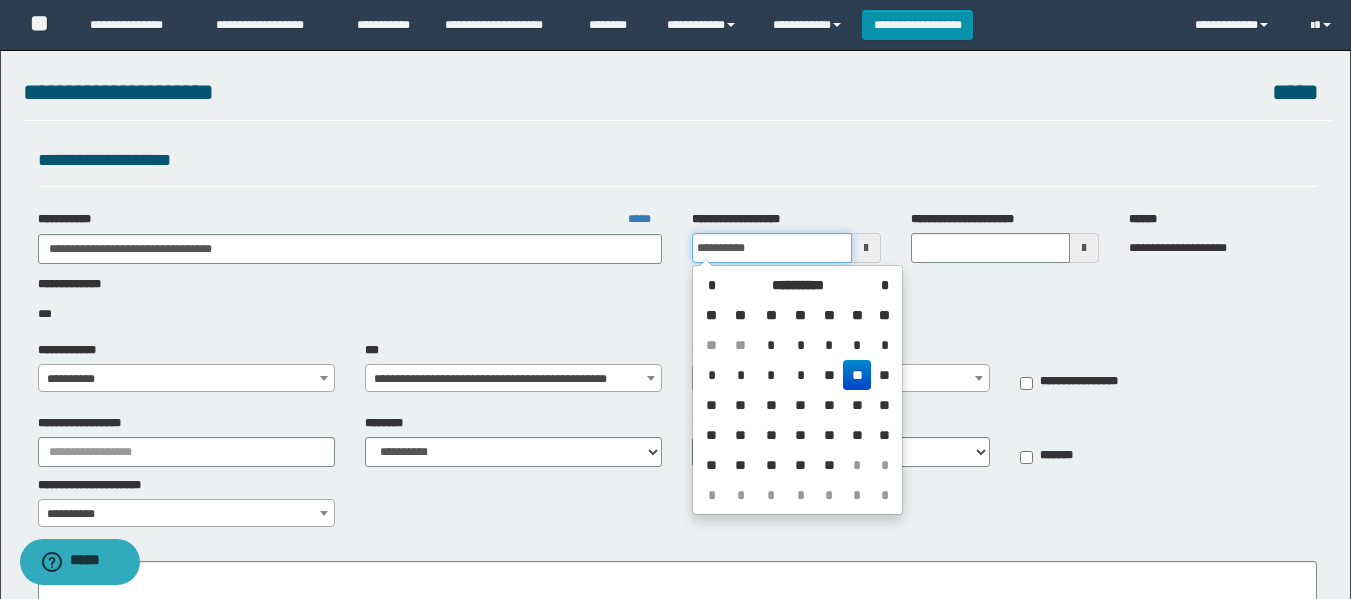 click on "**********" at bounding box center (771, 248) 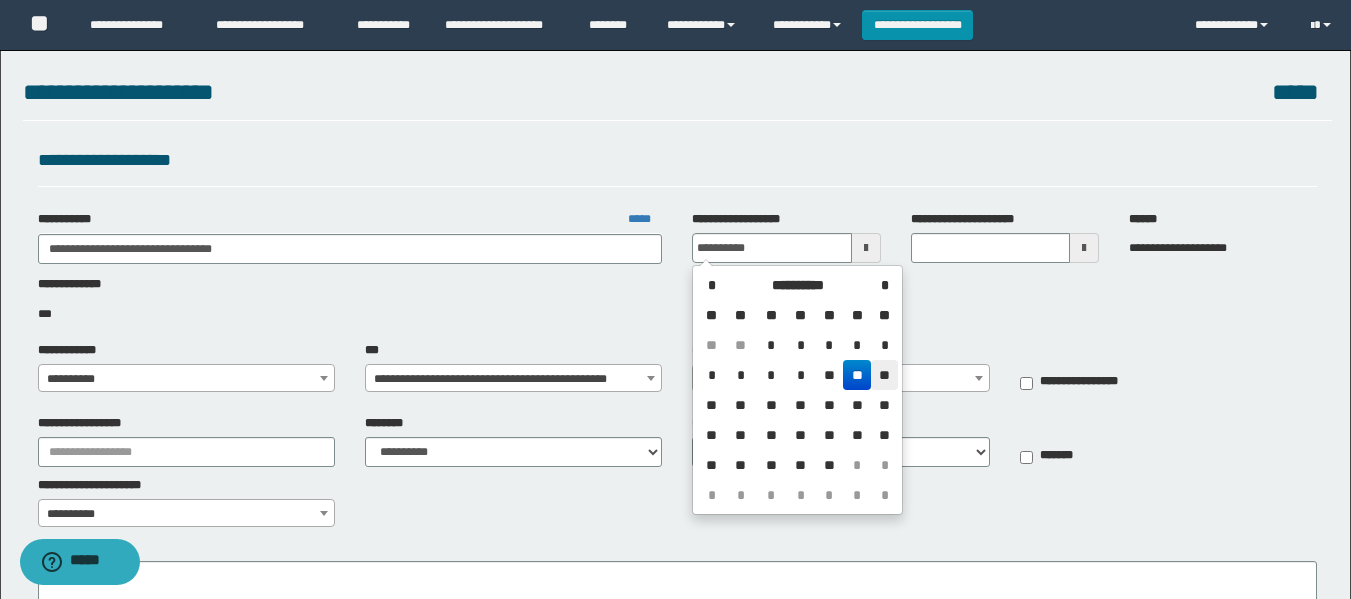 click on "**" at bounding box center [884, 375] 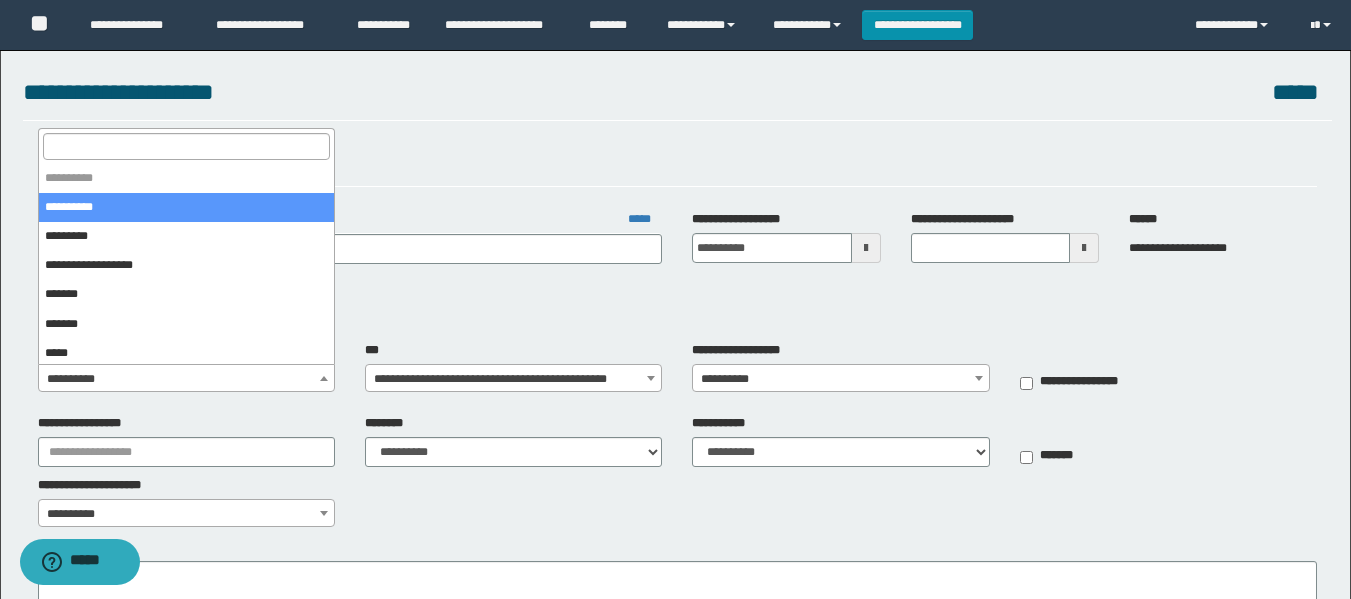 click on "**********" at bounding box center (186, 379) 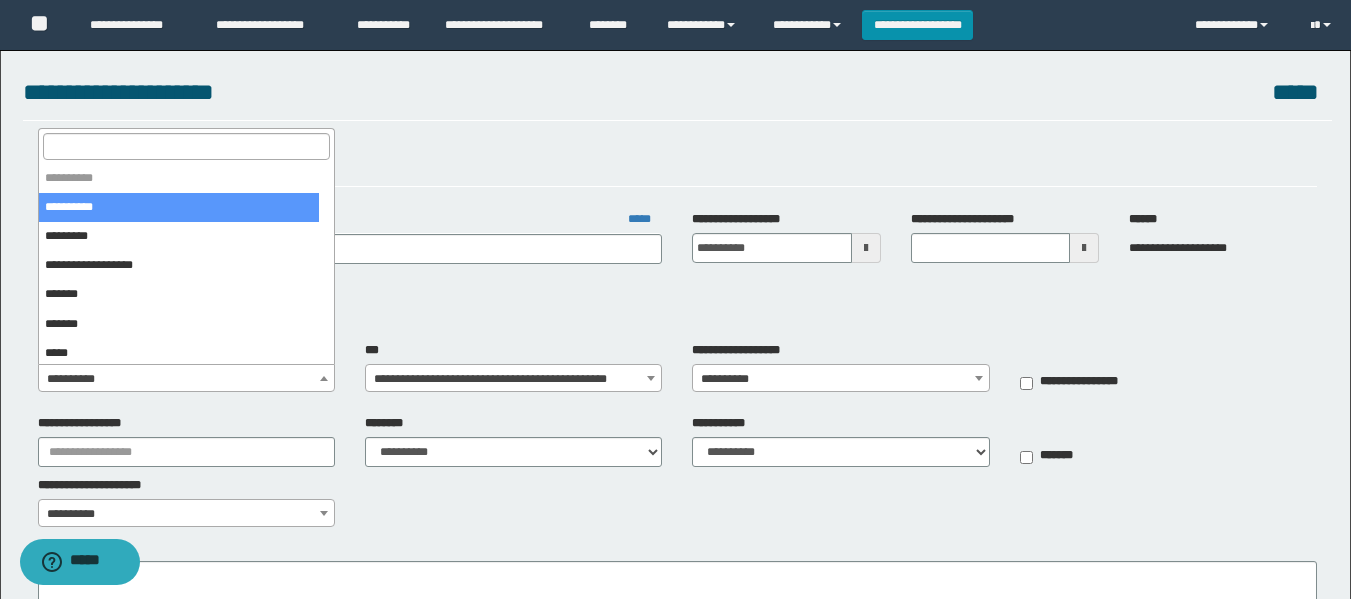 click at bounding box center [186, 146] 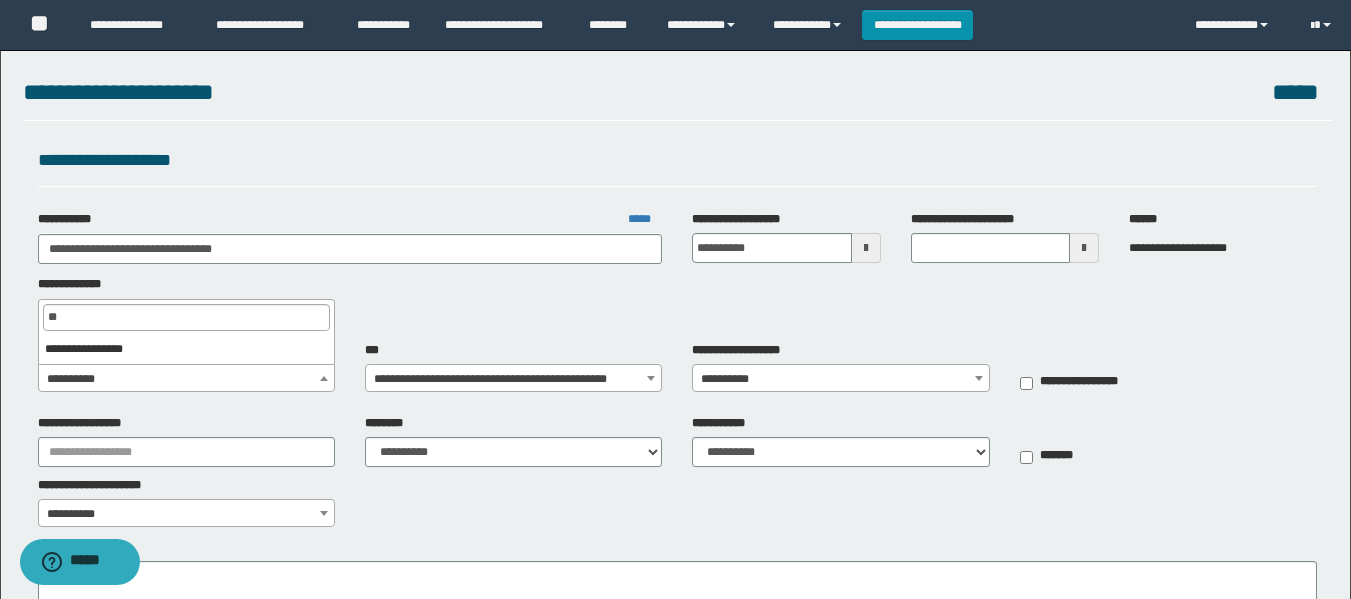 type on "*" 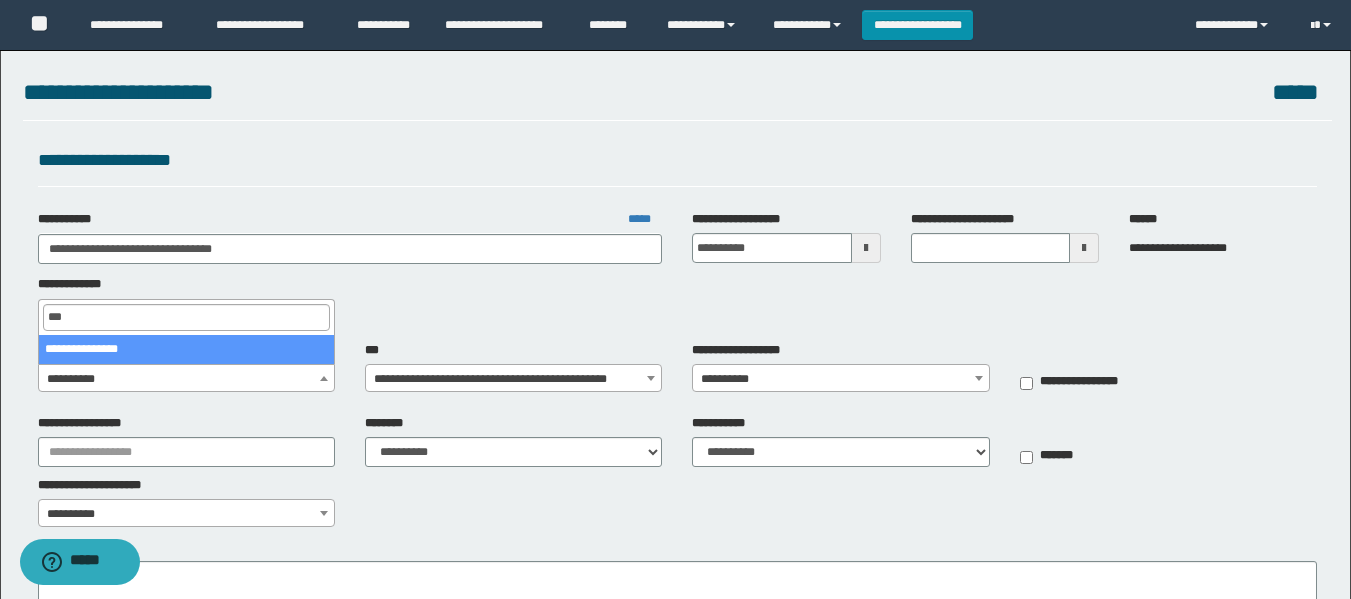 type on "****" 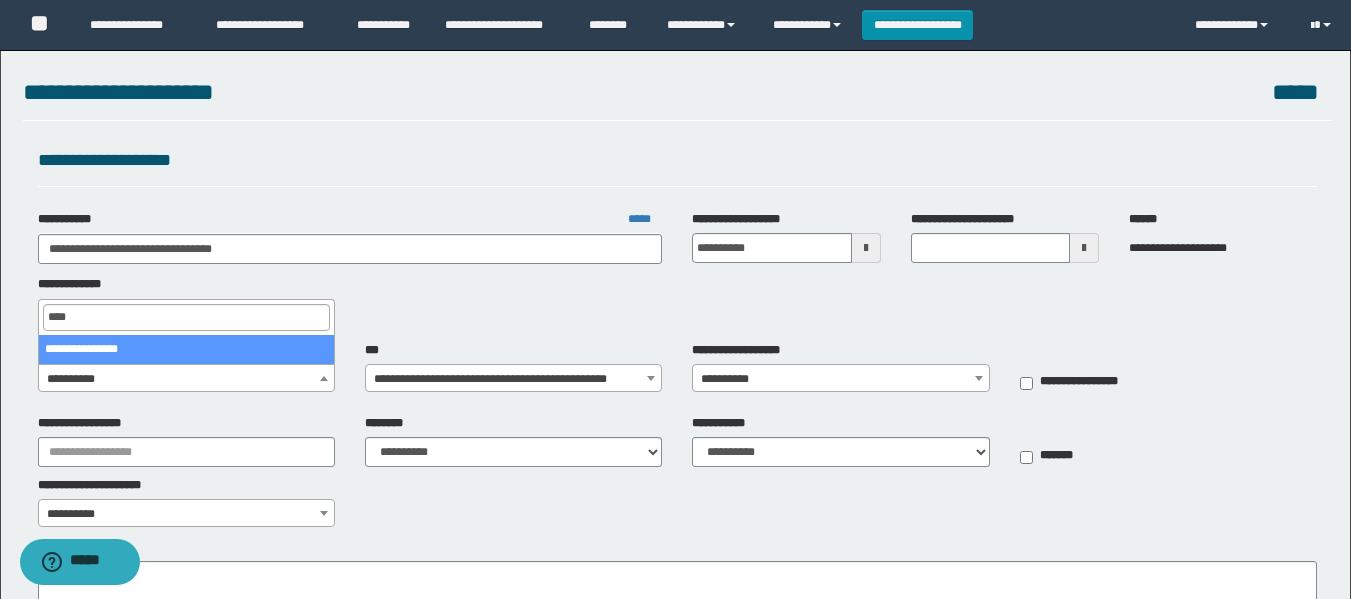 select on "**" 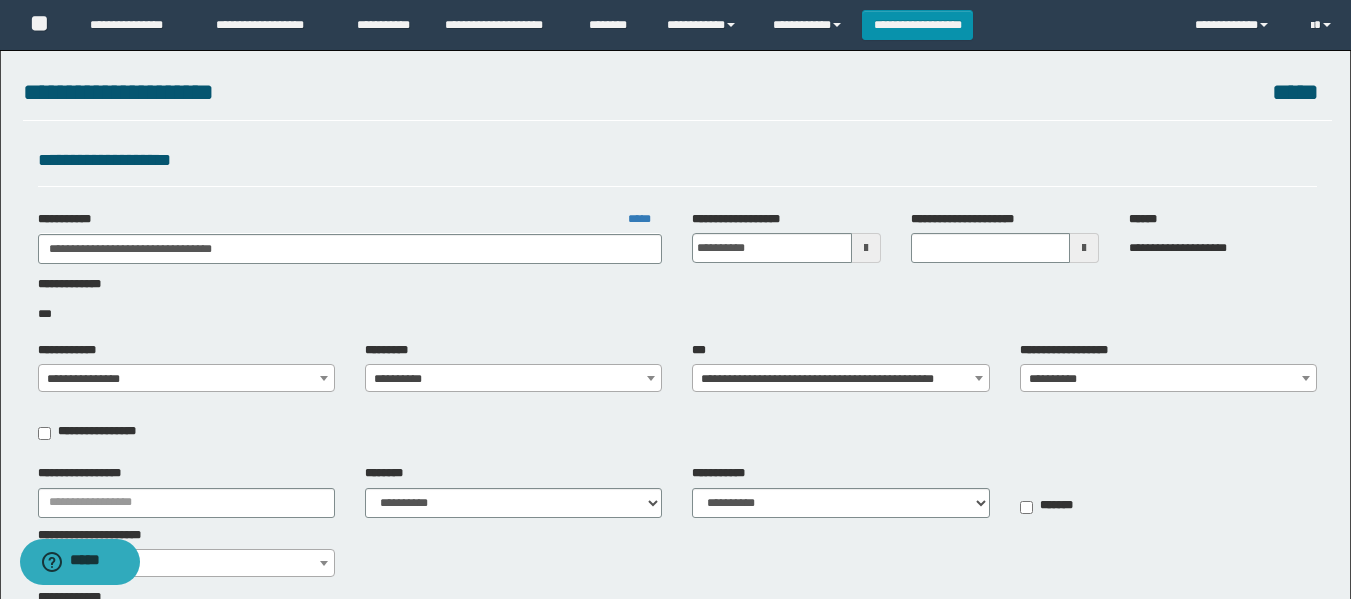click on "**********" at bounding box center (513, 379) 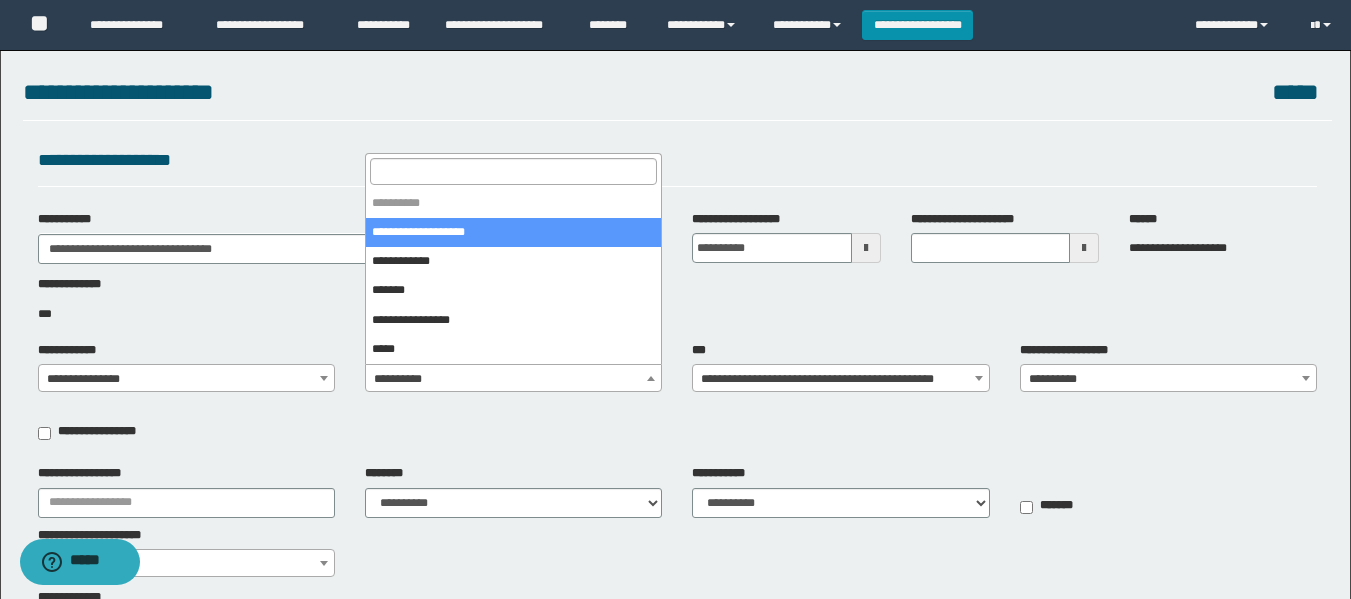 select on "****" 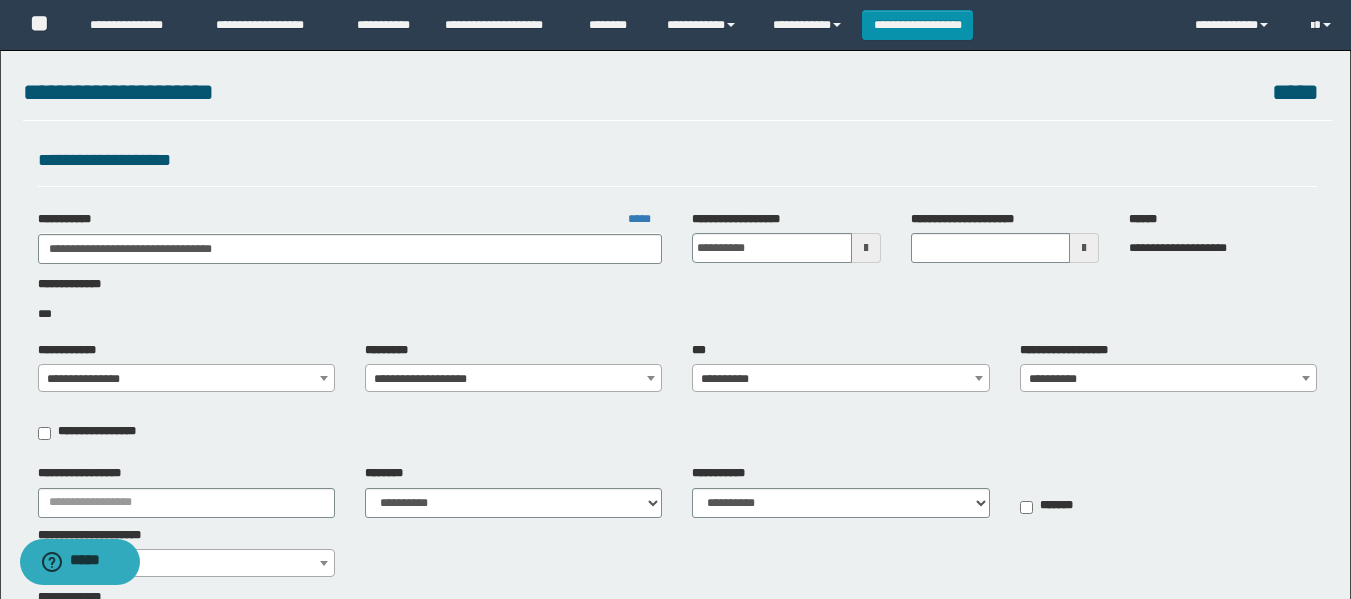 click on "**********" at bounding box center [675, 299] 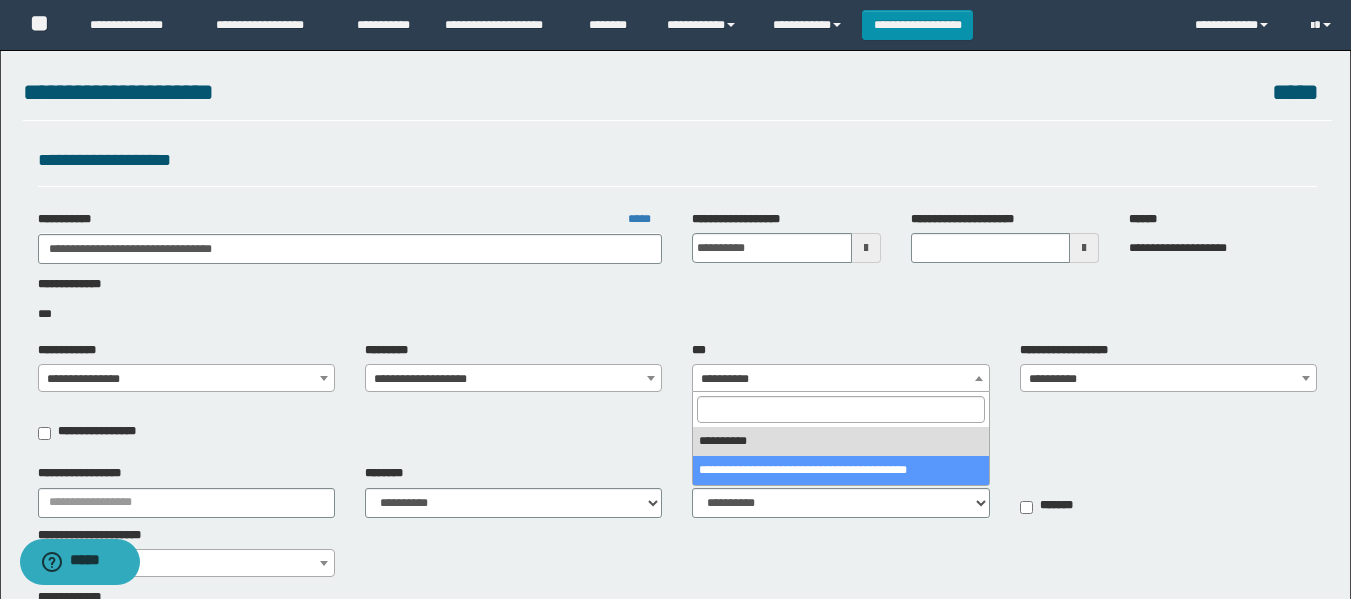 select on "***" 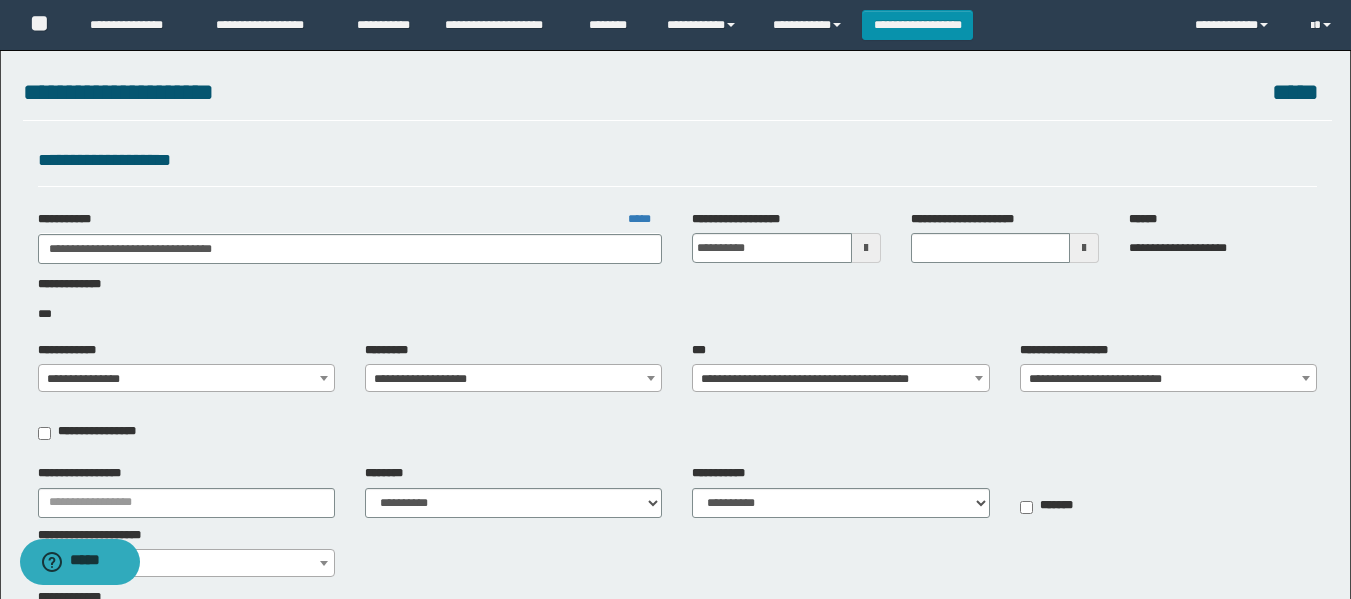 click on "**********" at bounding box center (1168, 379) 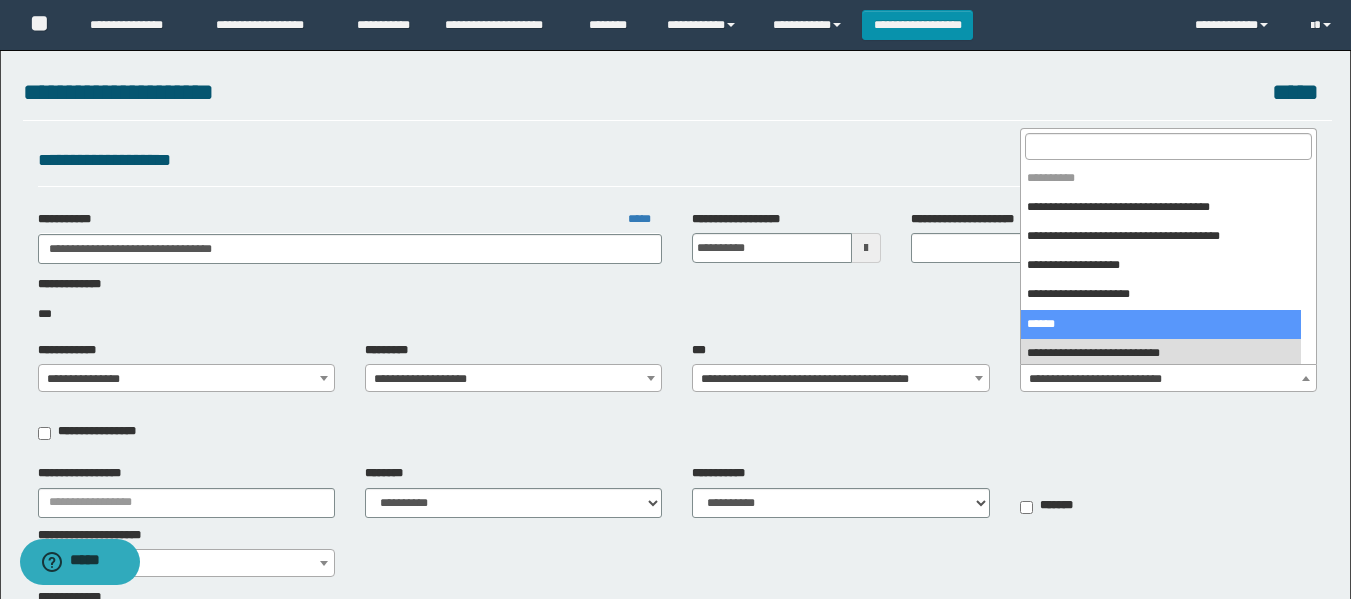 select on "***" 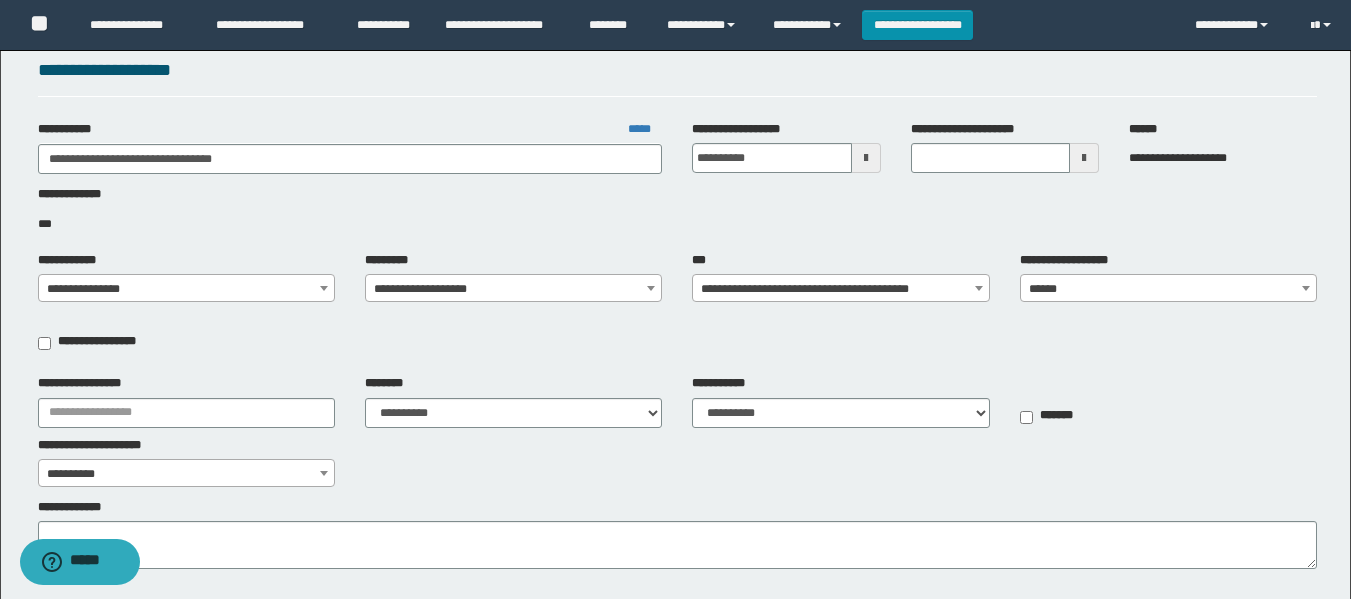 scroll, scrollTop: 100, scrollLeft: 0, axis: vertical 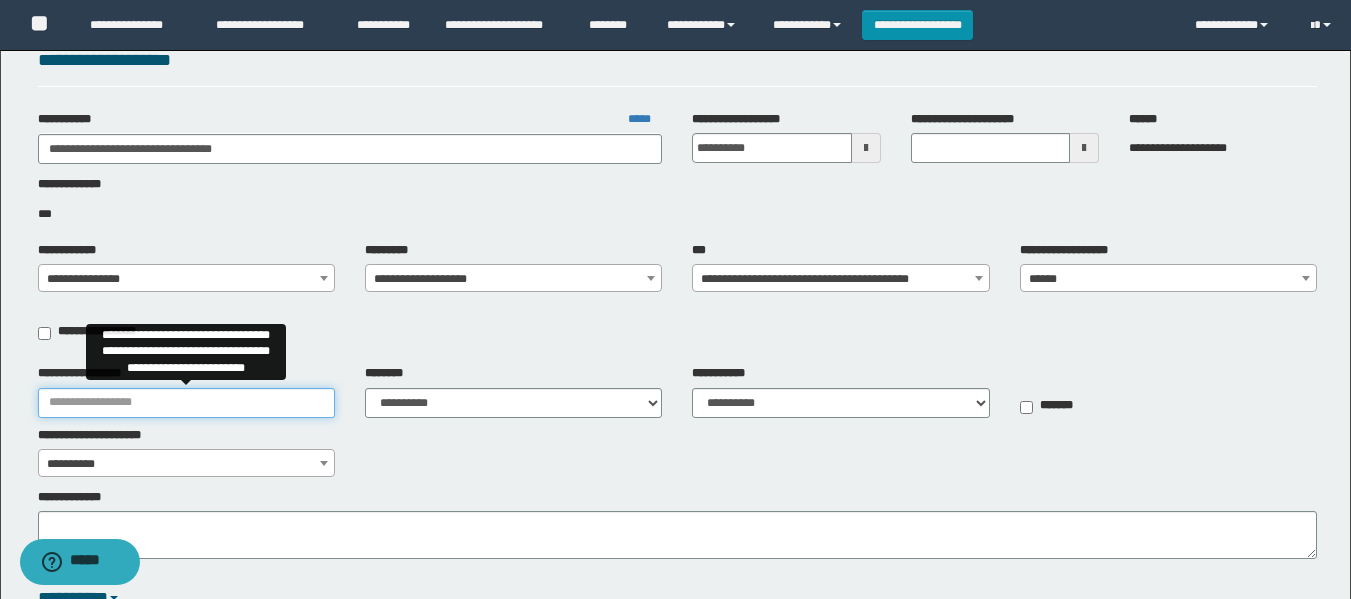 click on "**********" at bounding box center (186, 403) 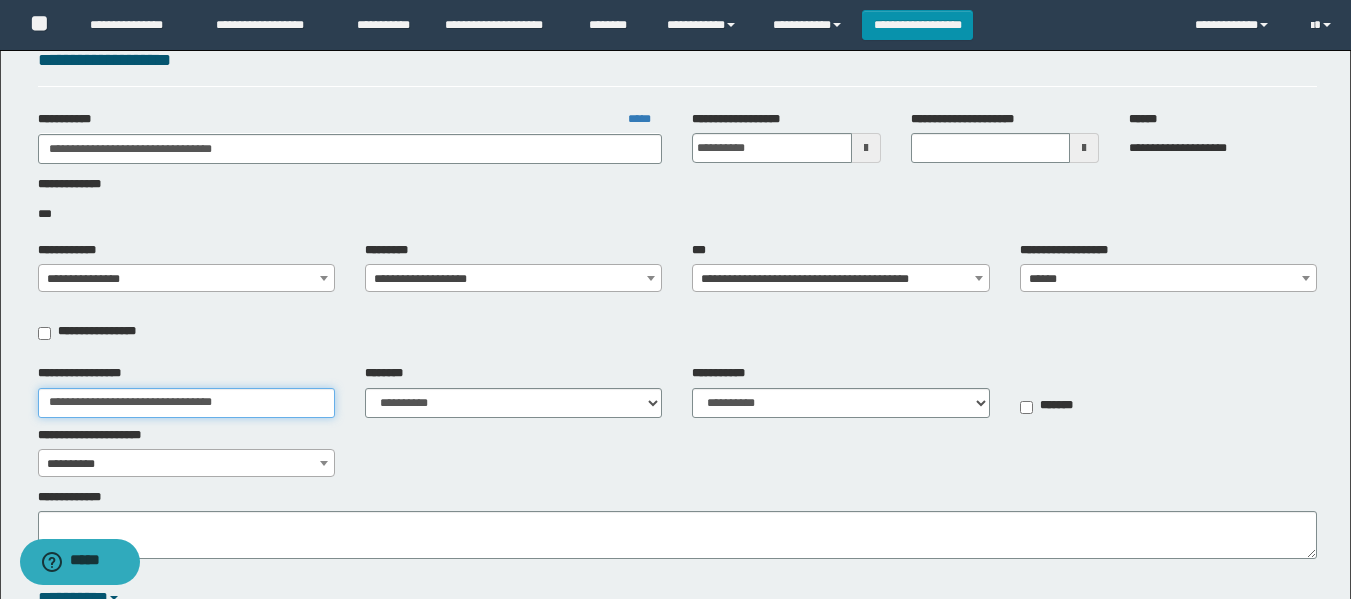 type on "**********" 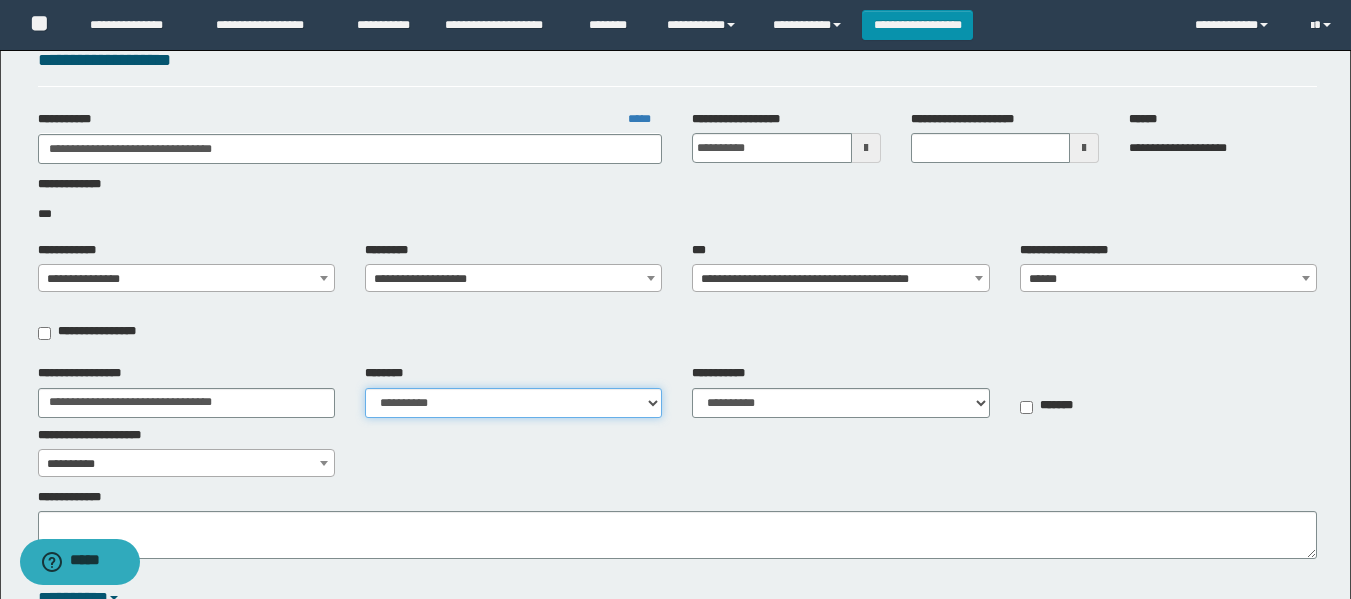 click on "**********" at bounding box center [513, 403] 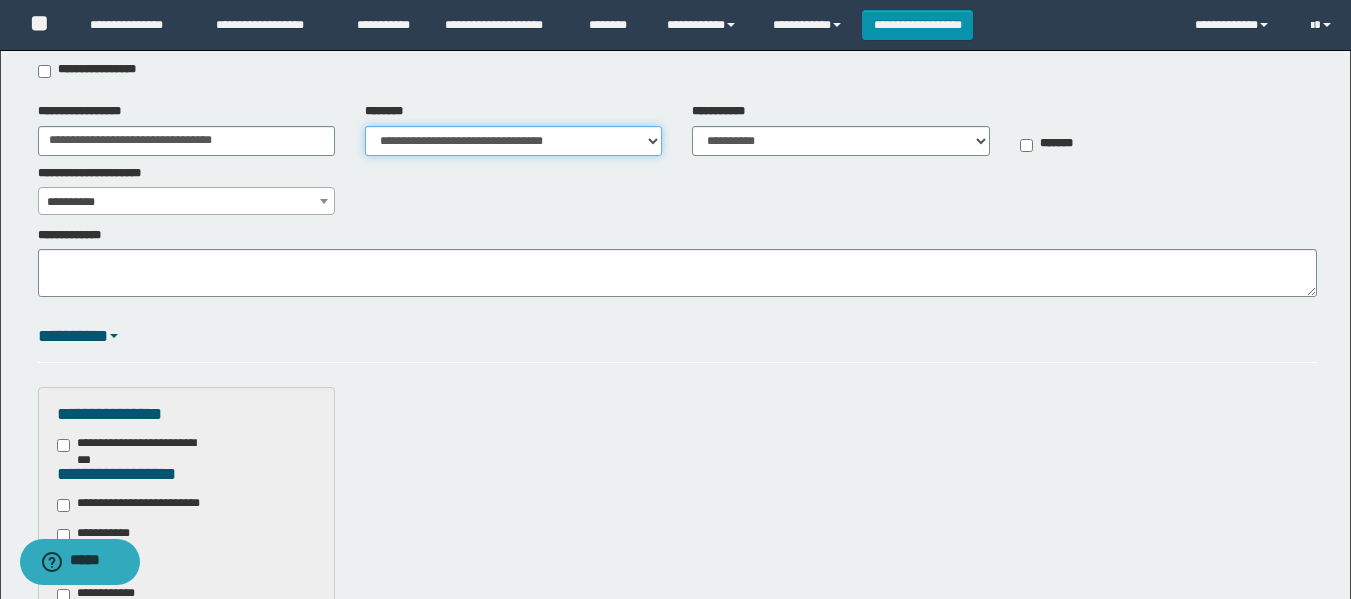 scroll, scrollTop: 400, scrollLeft: 0, axis: vertical 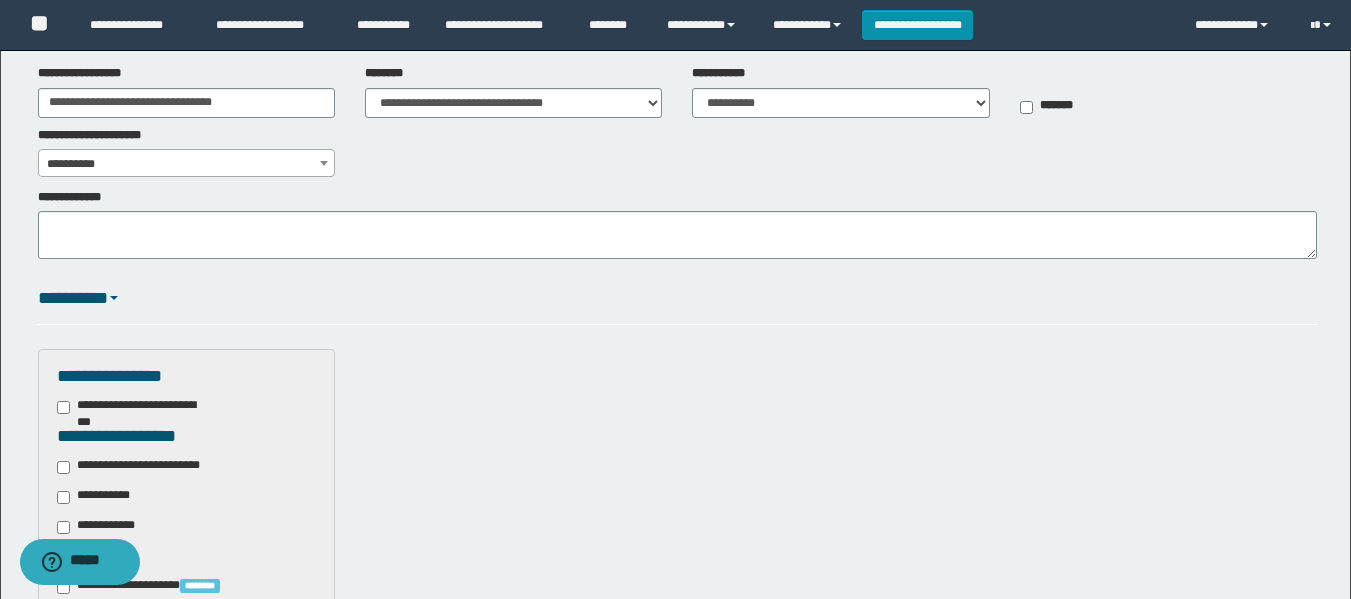click on "**********" at bounding box center (143, 467) 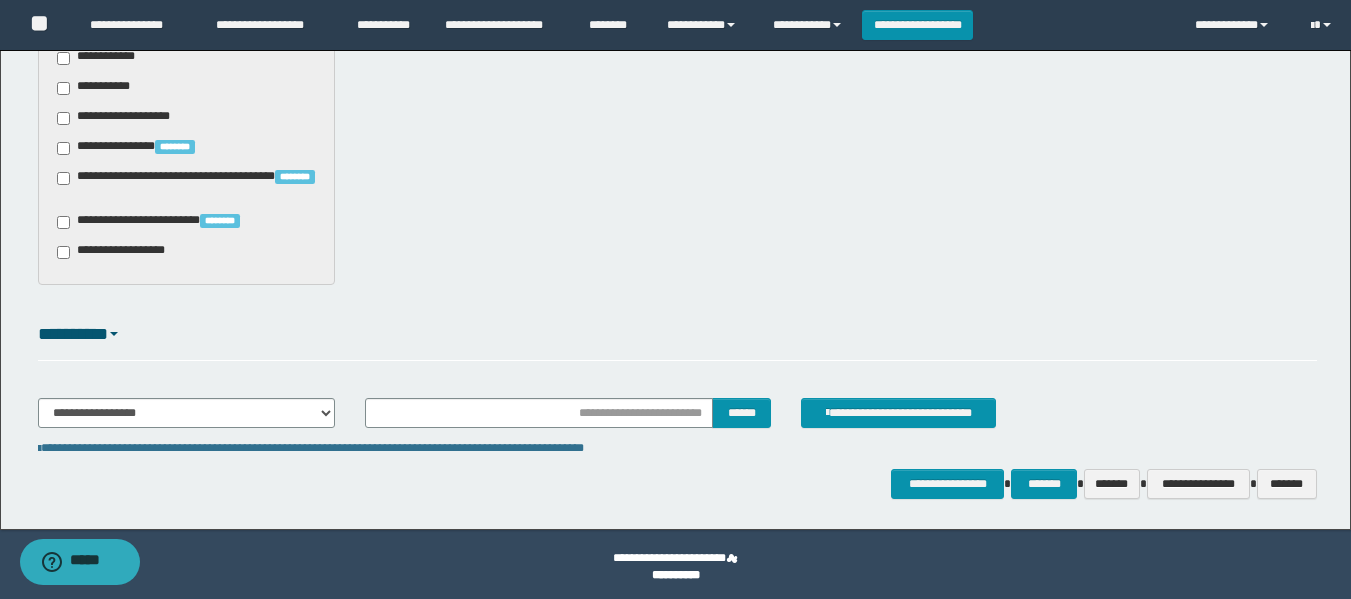 scroll, scrollTop: 1354, scrollLeft: 0, axis: vertical 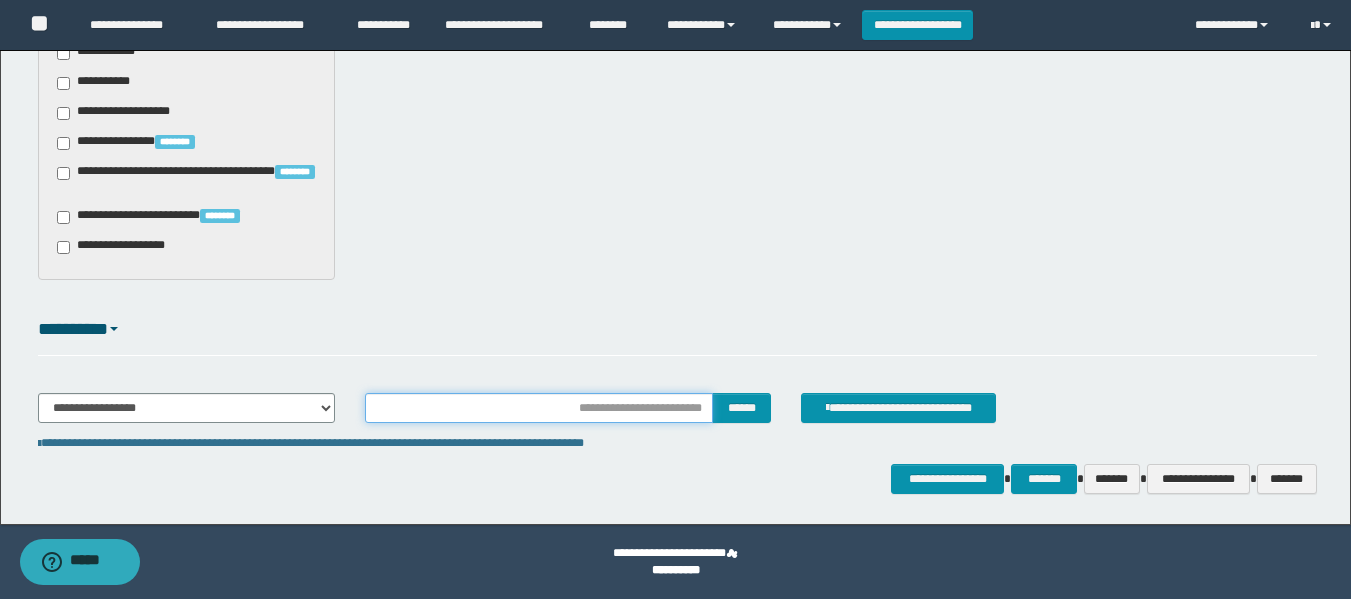 click at bounding box center (539, 408) 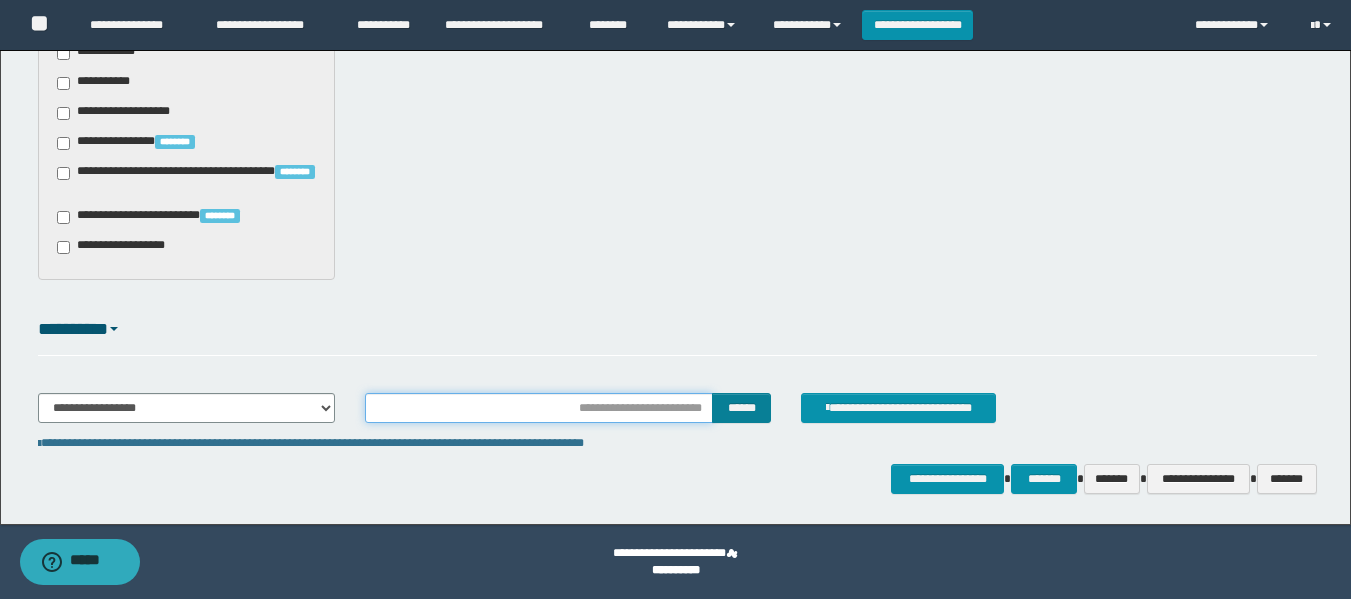 type on "**********" 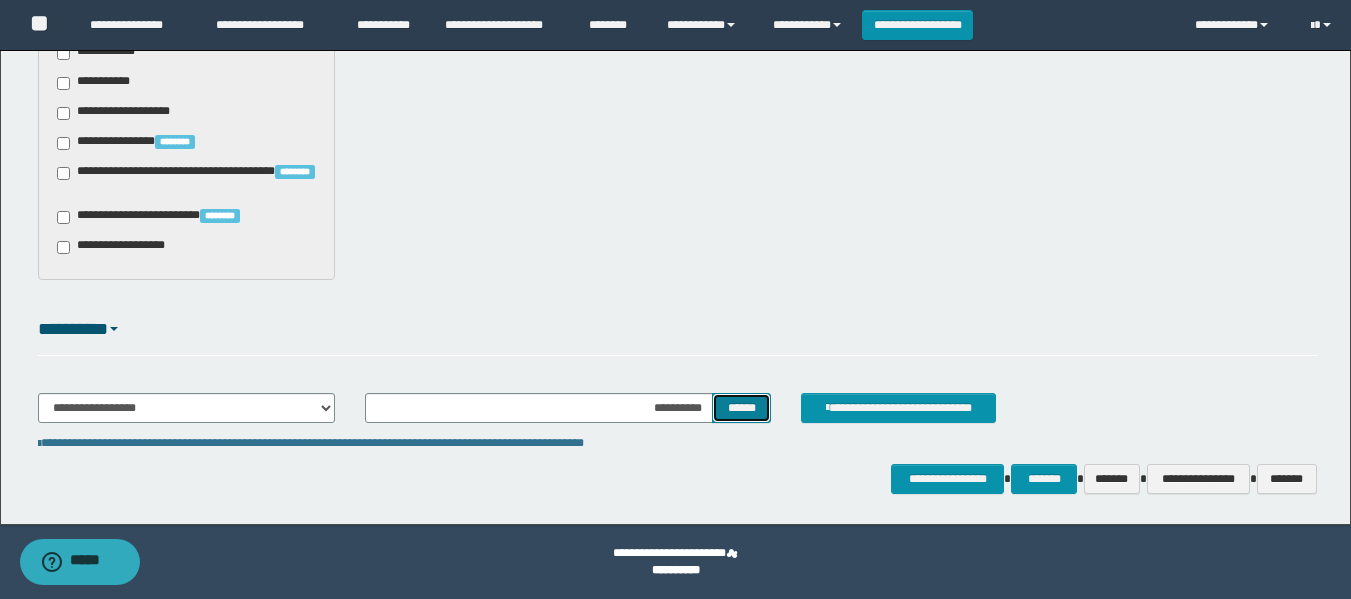 click on "******" at bounding box center [741, 408] 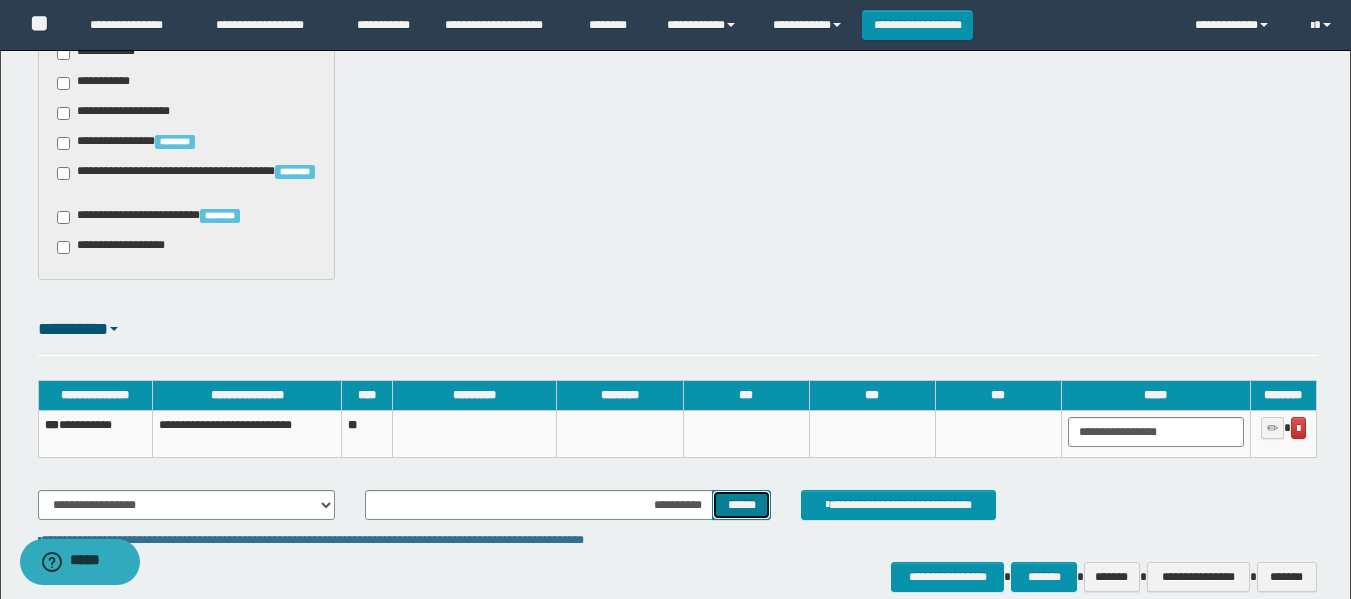 type 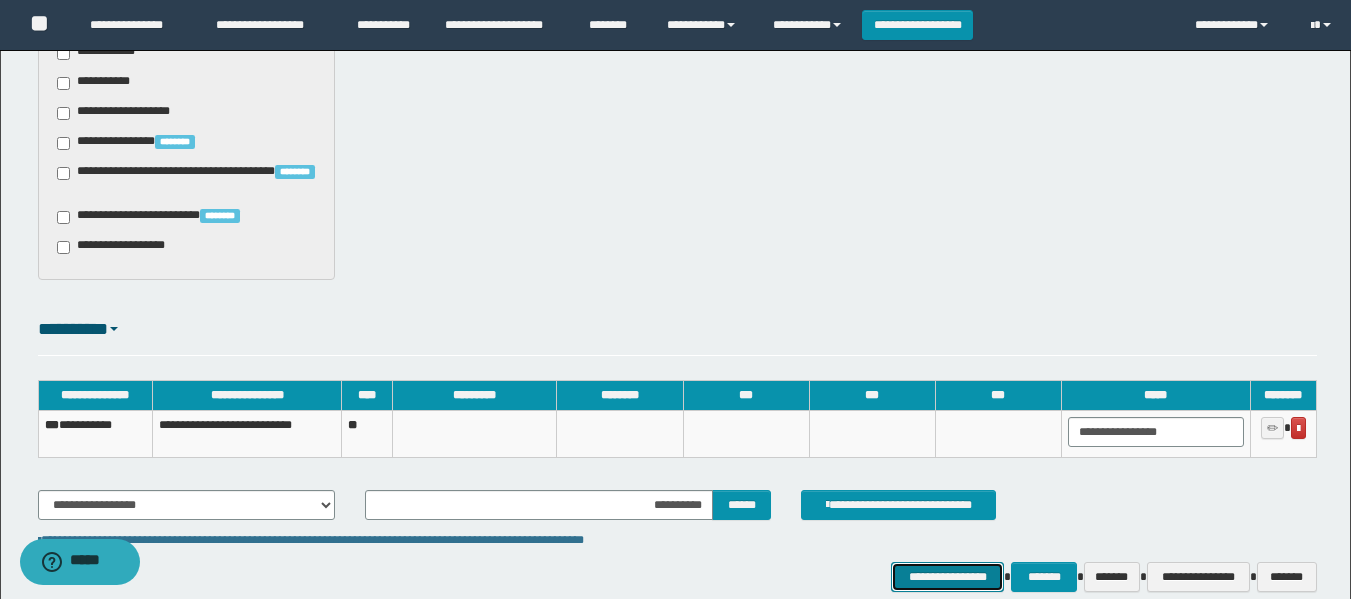 drag, startPoint x: 950, startPoint y: 574, endPoint x: 455, endPoint y: 561, distance: 495.1707 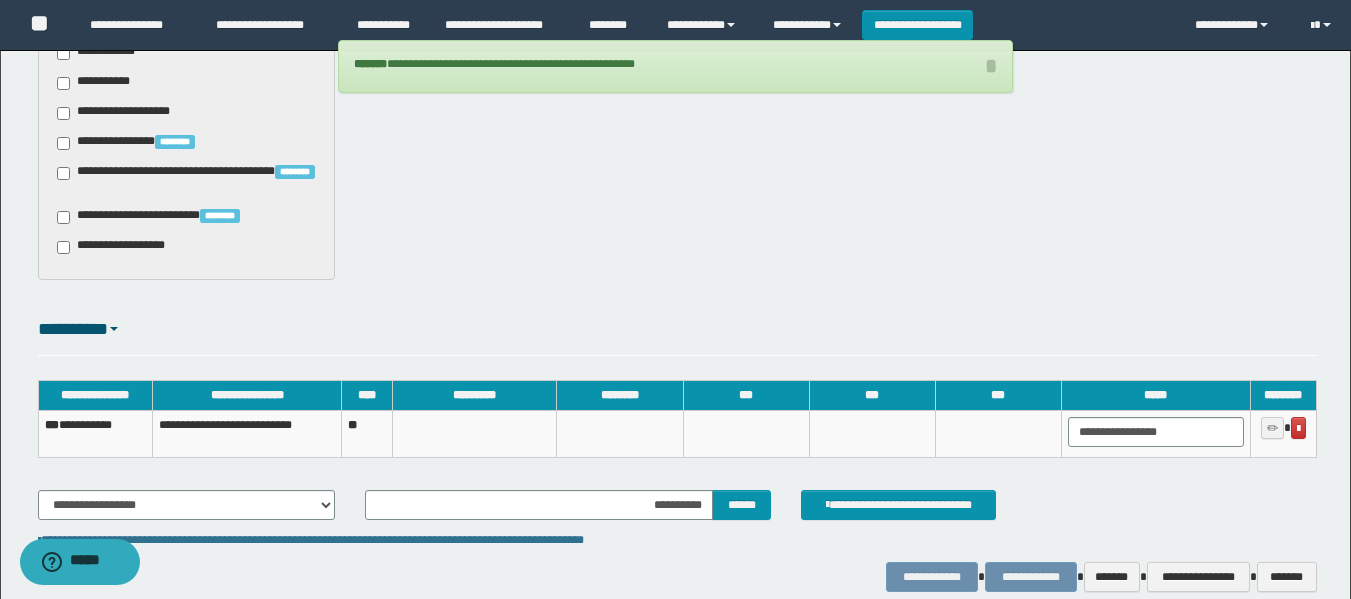click on "**********" at bounding box center (95, 434) 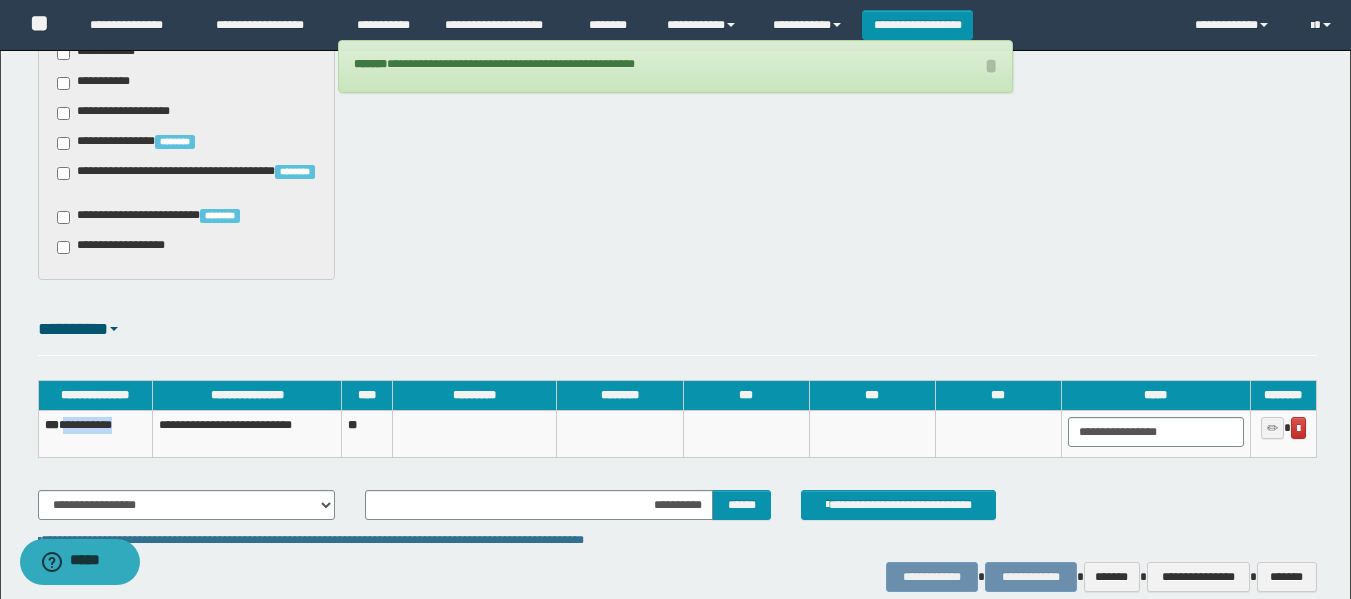 click on "**********" at bounding box center (95, 434) 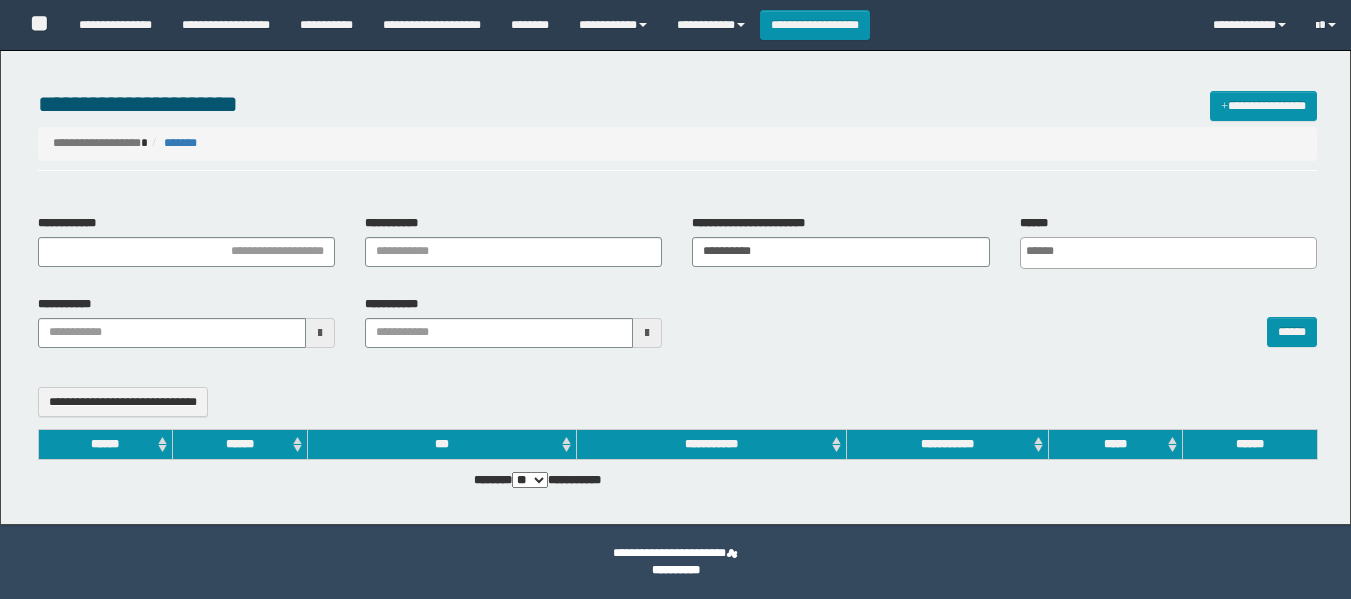 select 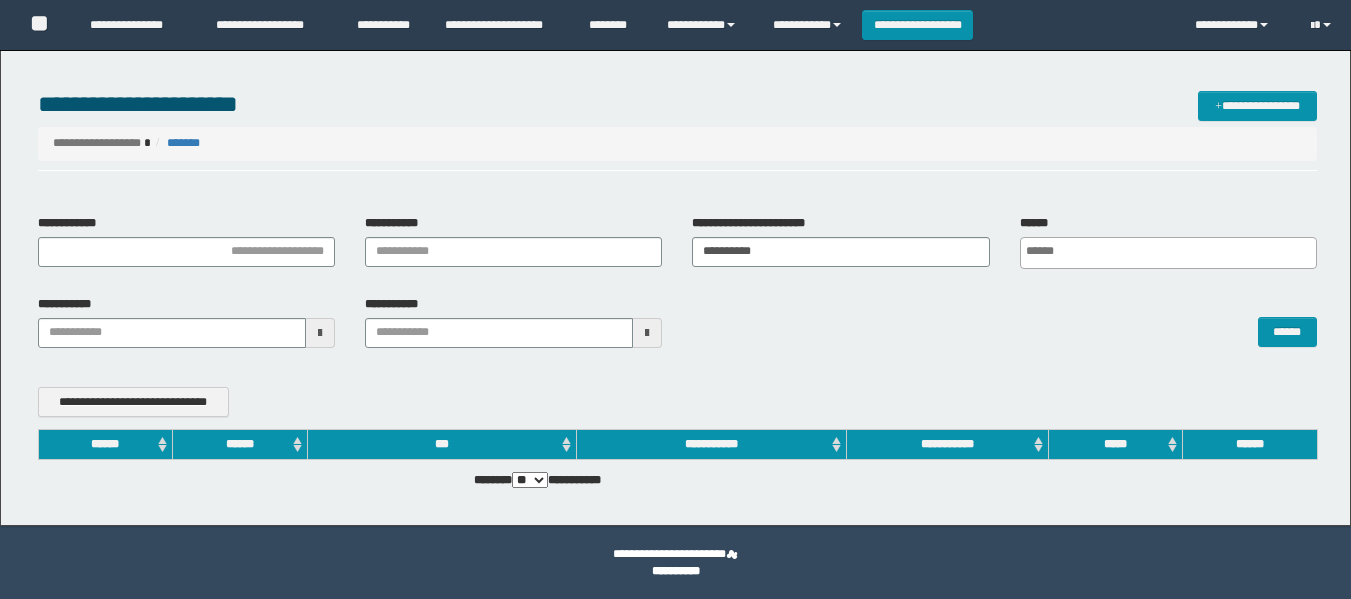 scroll, scrollTop: 0, scrollLeft: 0, axis: both 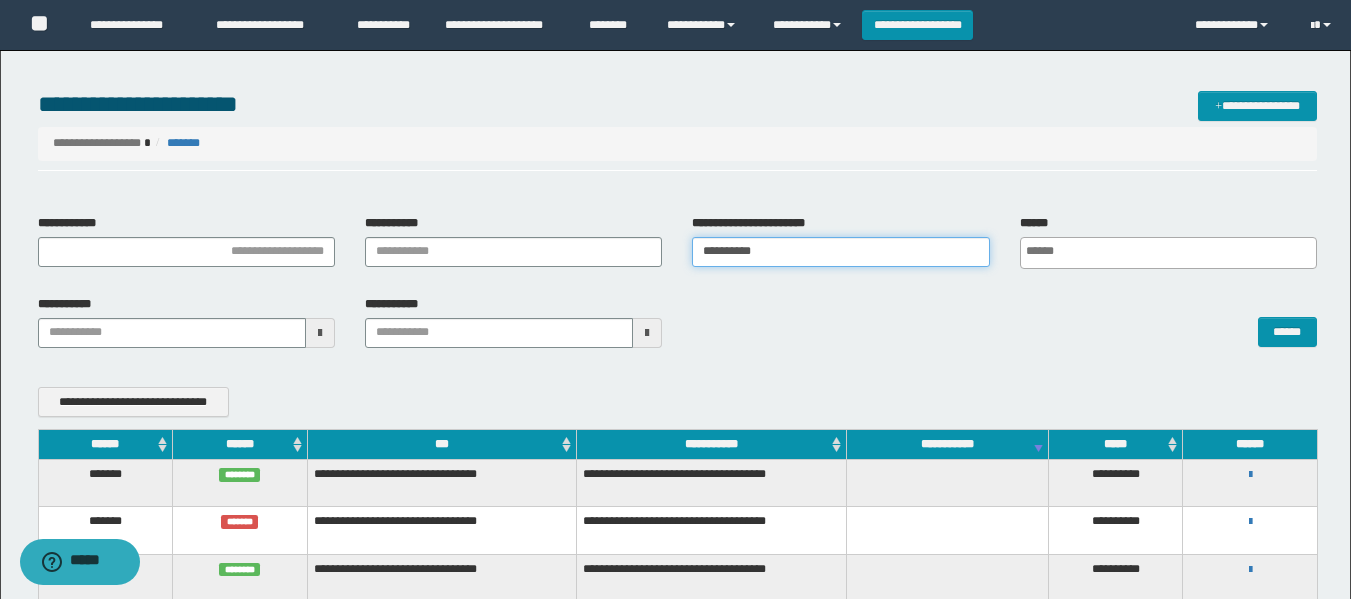 click on "**********" at bounding box center (677, 249) 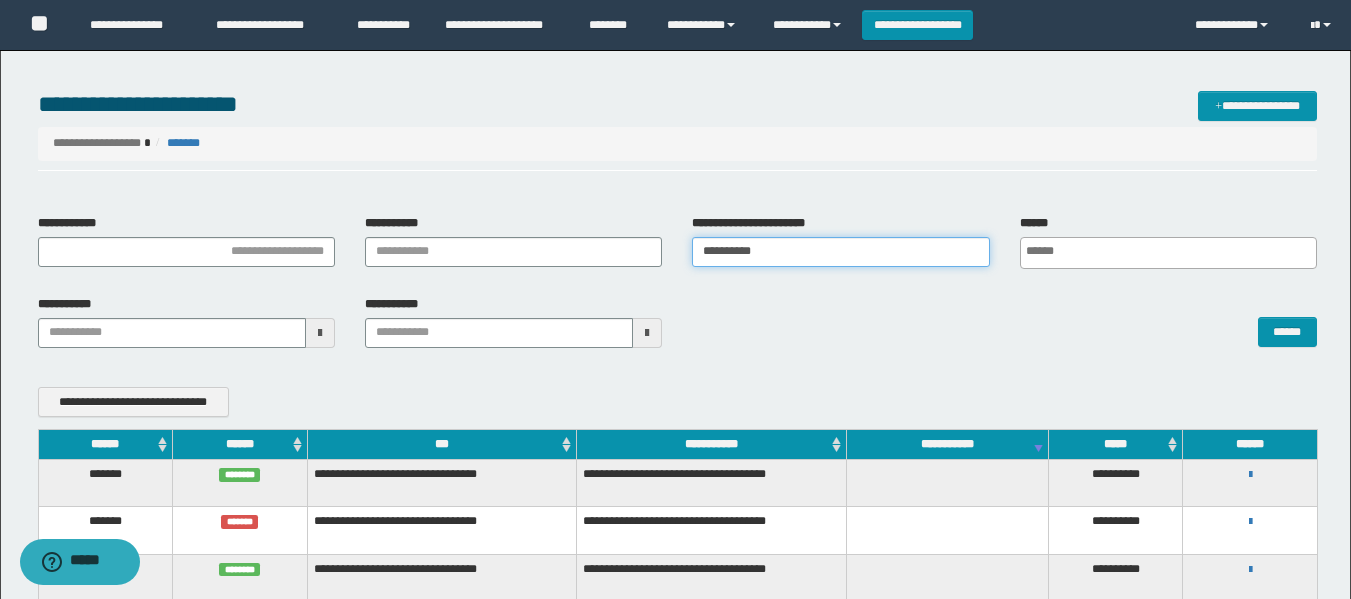 paste 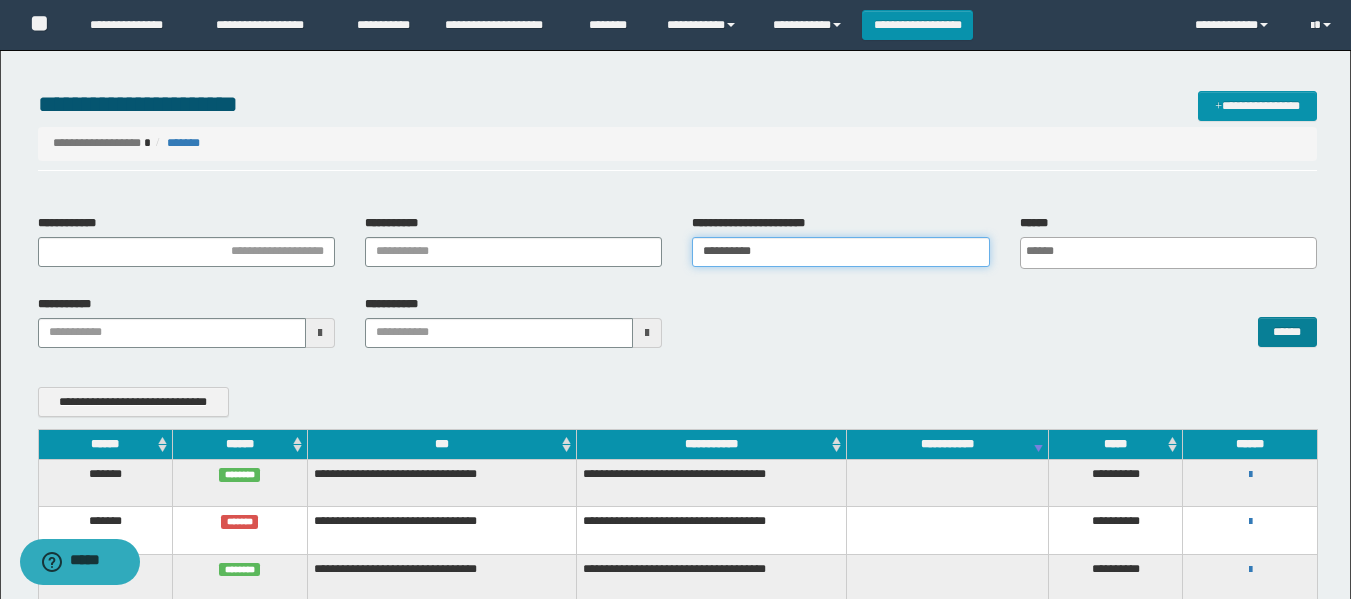 type on "**********" 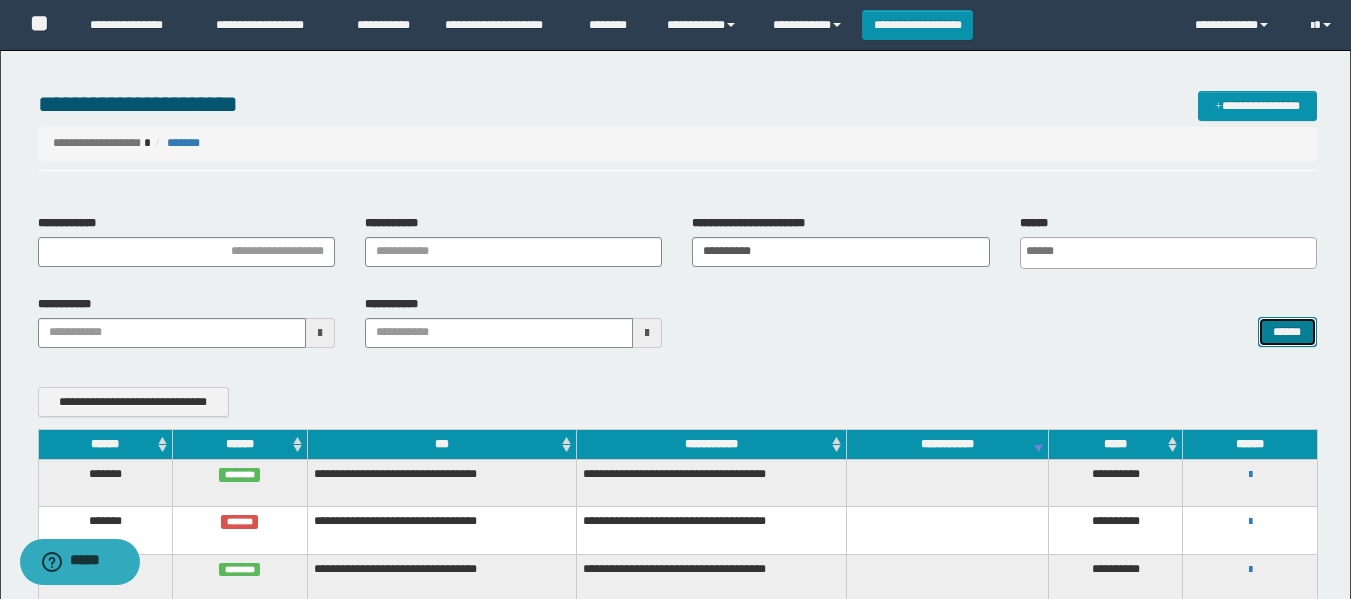 click on "******" at bounding box center (1287, 332) 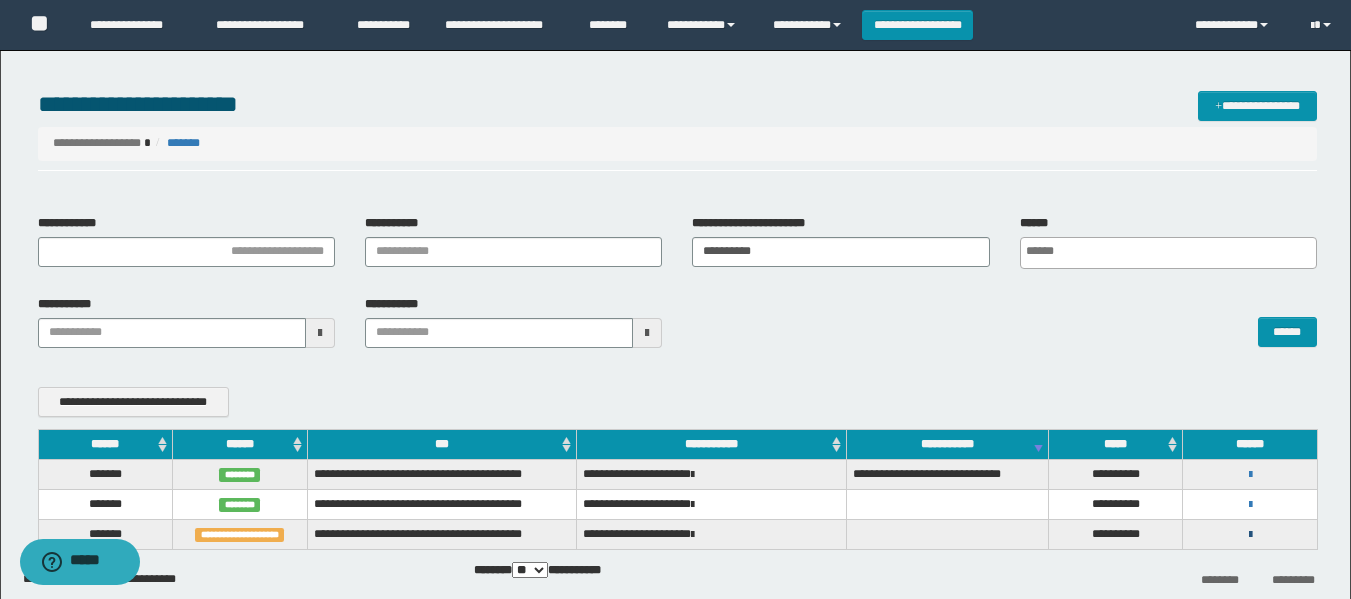 click at bounding box center (1250, 535) 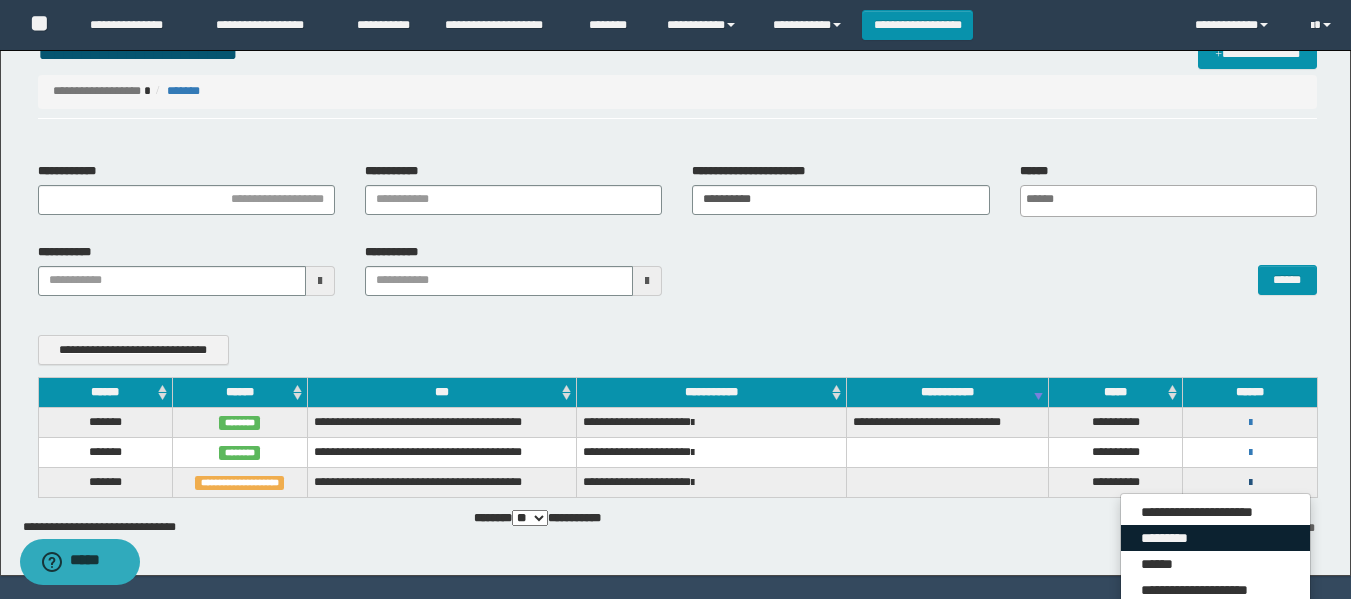 scroll, scrollTop: 100, scrollLeft: 0, axis: vertical 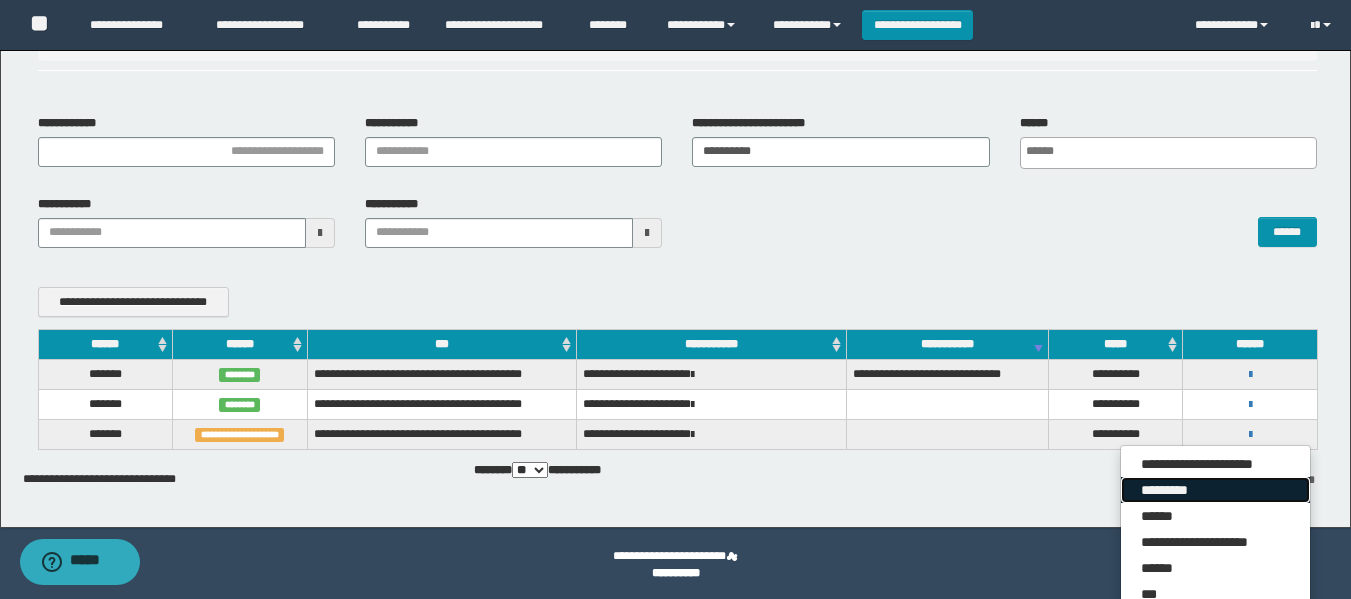 click on "*********" at bounding box center [1215, 490] 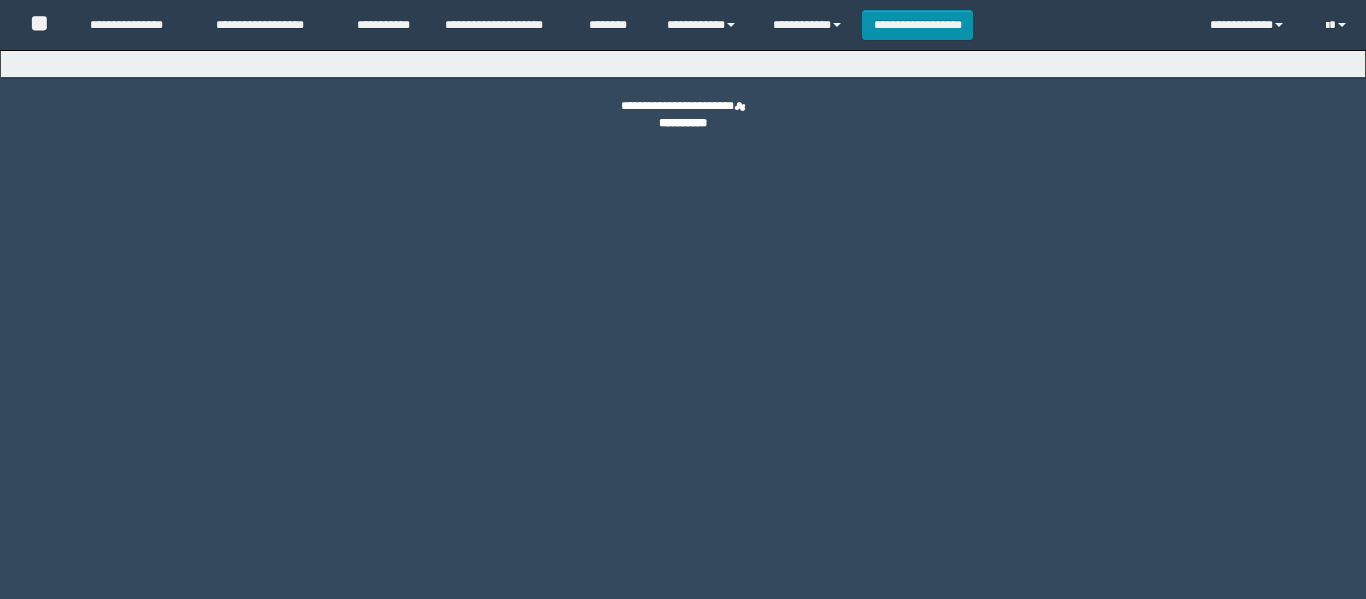 scroll, scrollTop: 0, scrollLeft: 0, axis: both 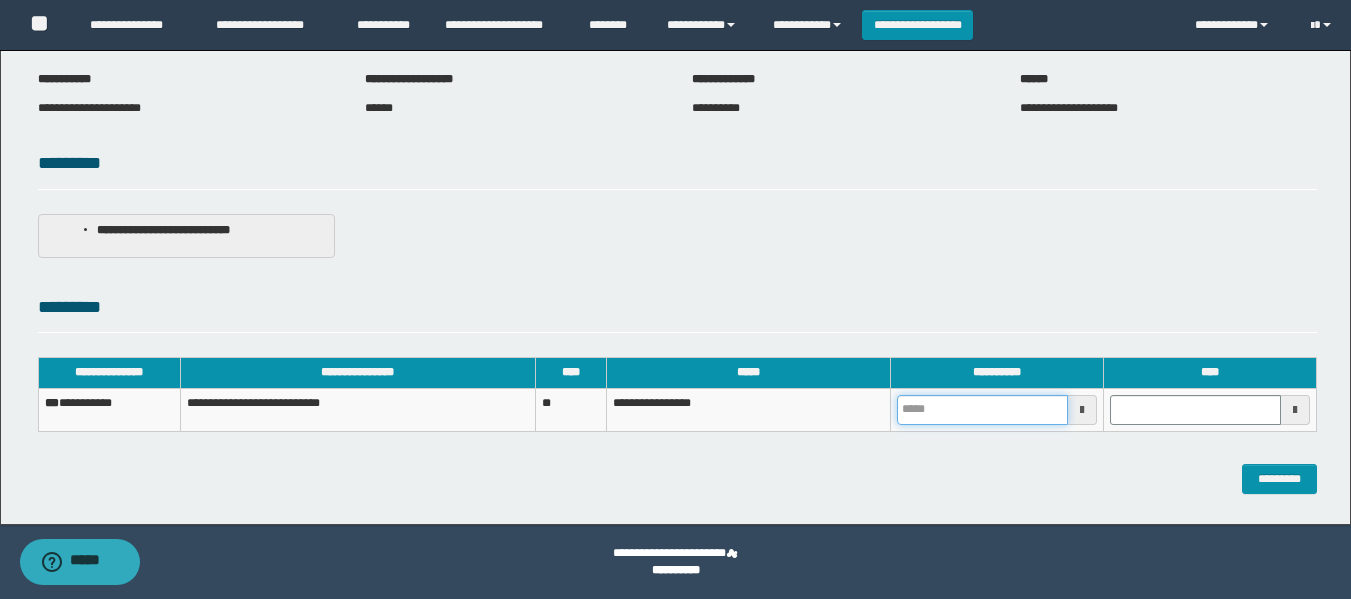 click at bounding box center (982, 410) 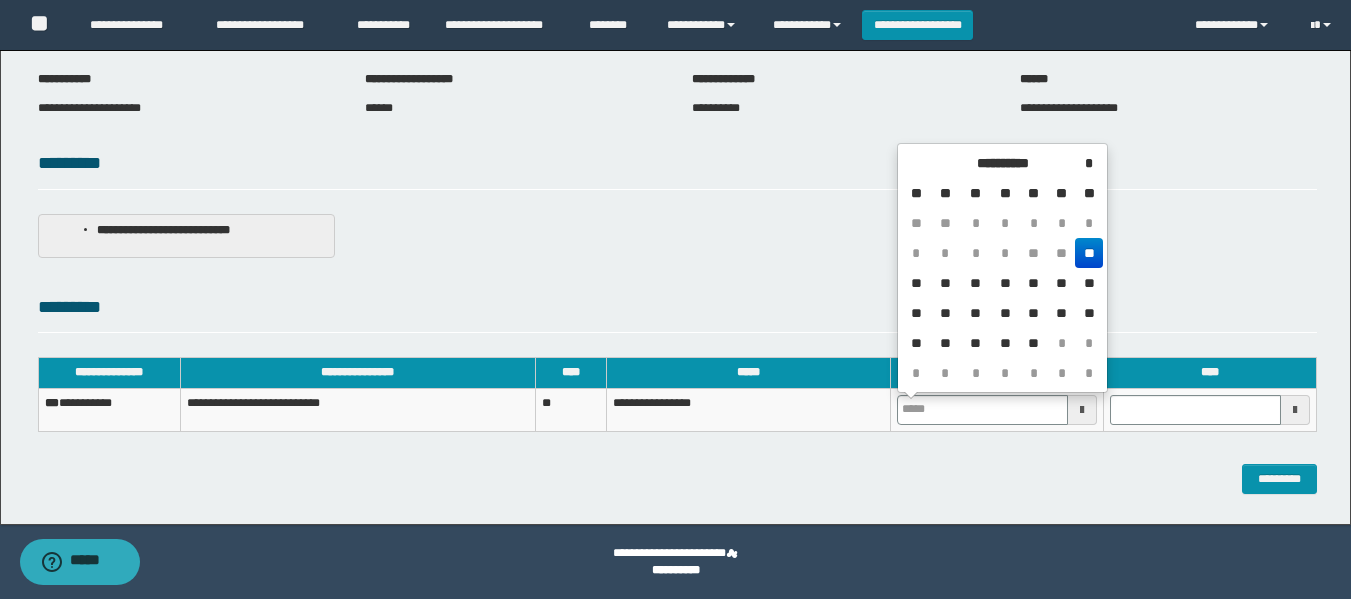 click on "**" at bounding box center (1088, 253) 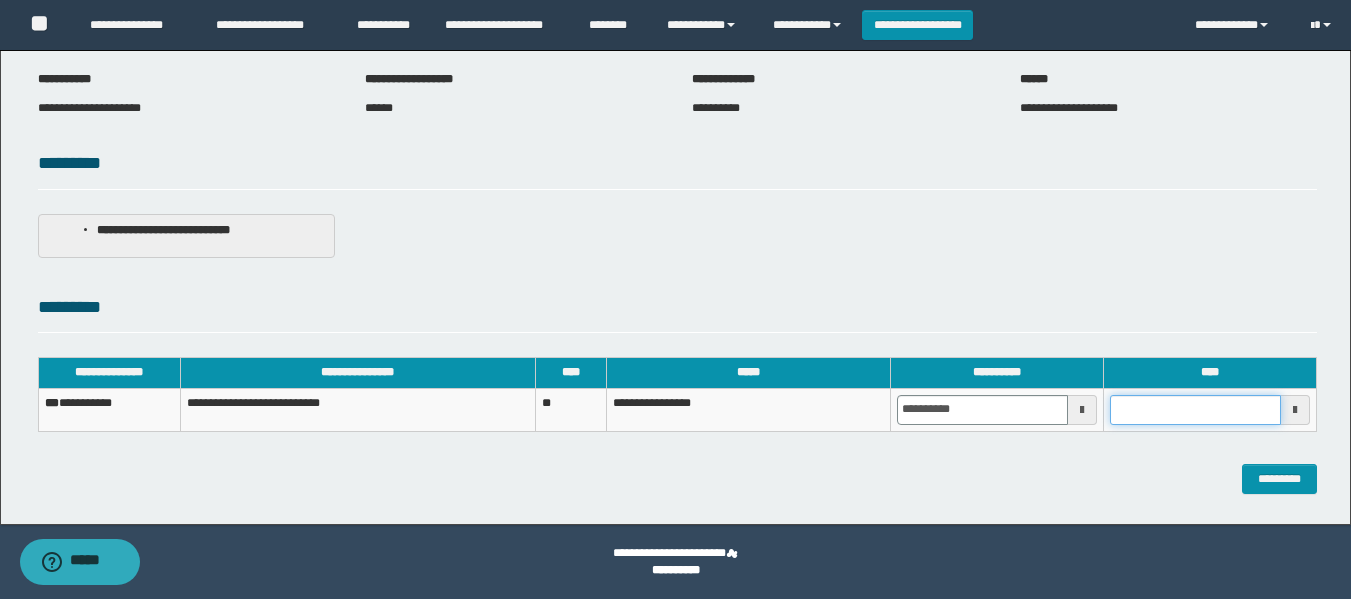 click at bounding box center [1195, 410] 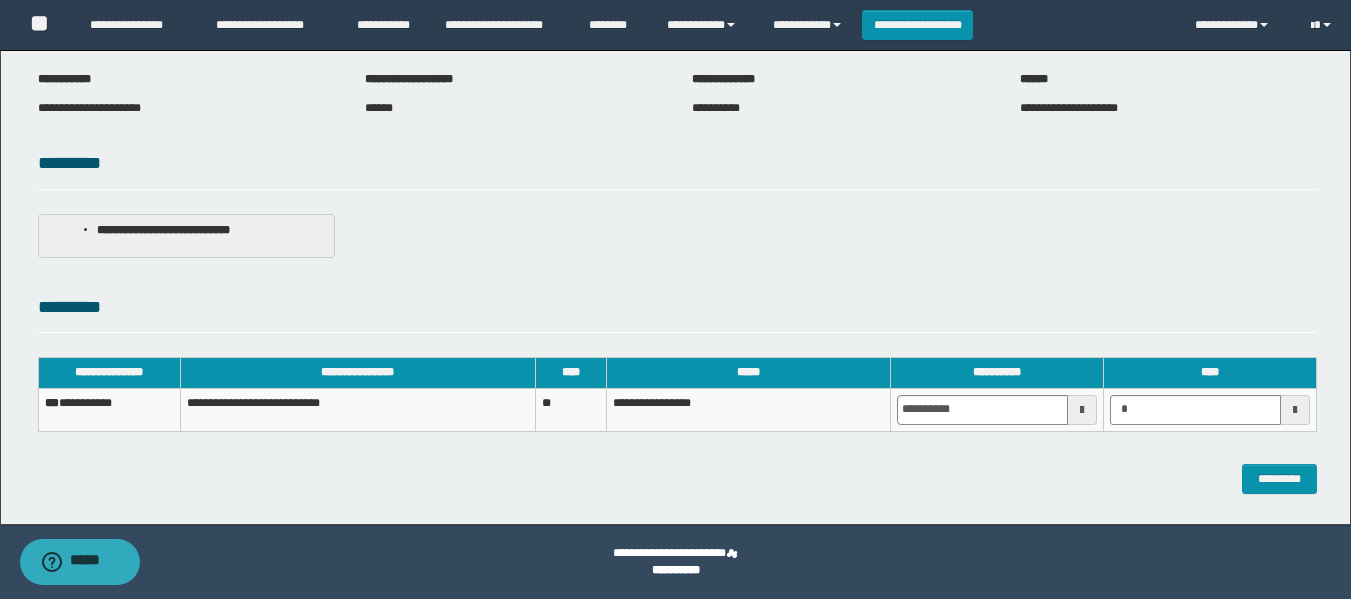 type on "*******" 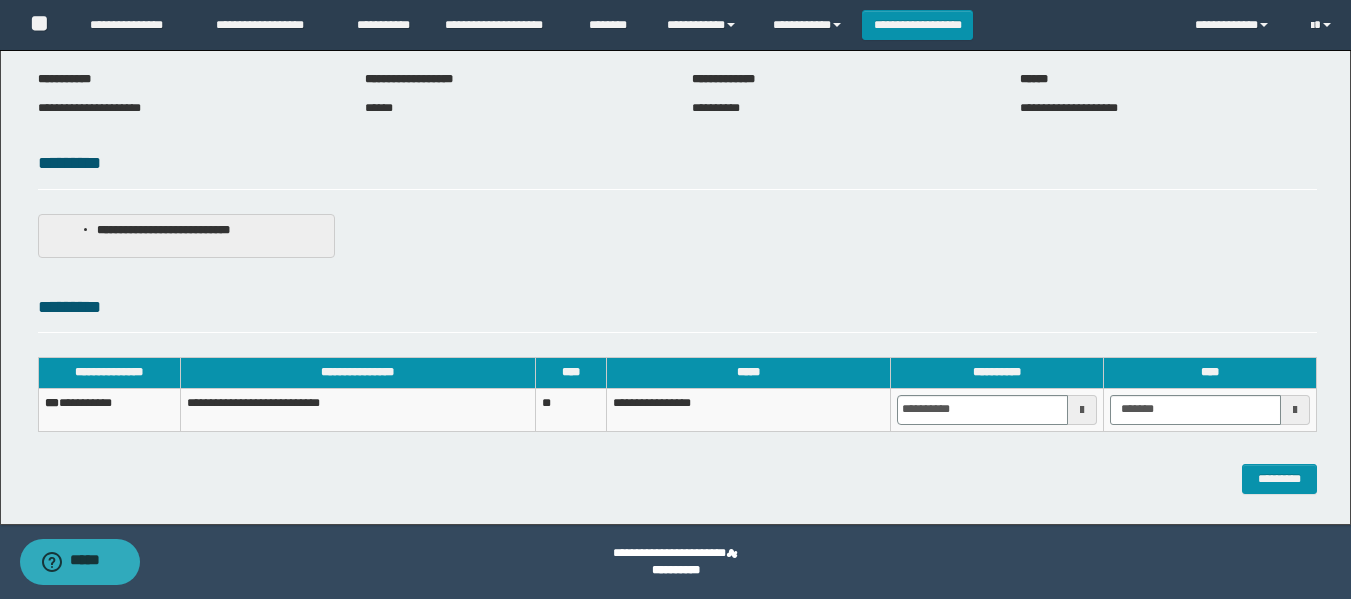 drag, startPoint x: 1138, startPoint y: 282, endPoint x: 1191, endPoint y: 379, distance: 110.535065 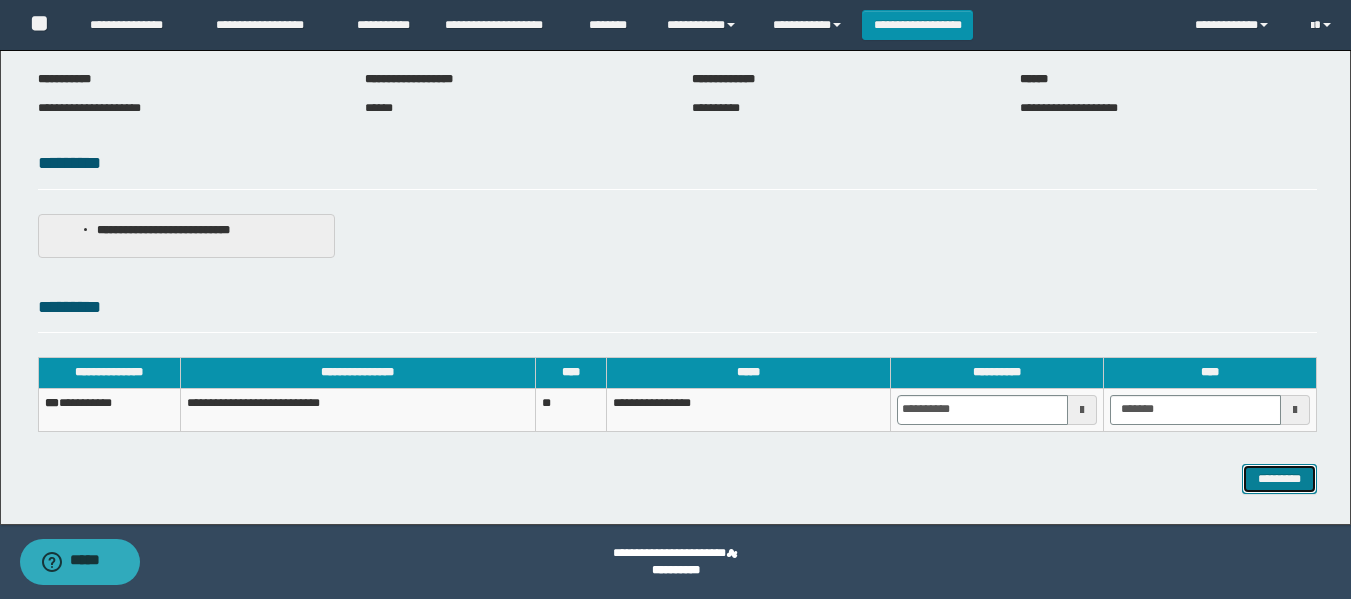 click on "*********" at bounding box center [1279, 479] 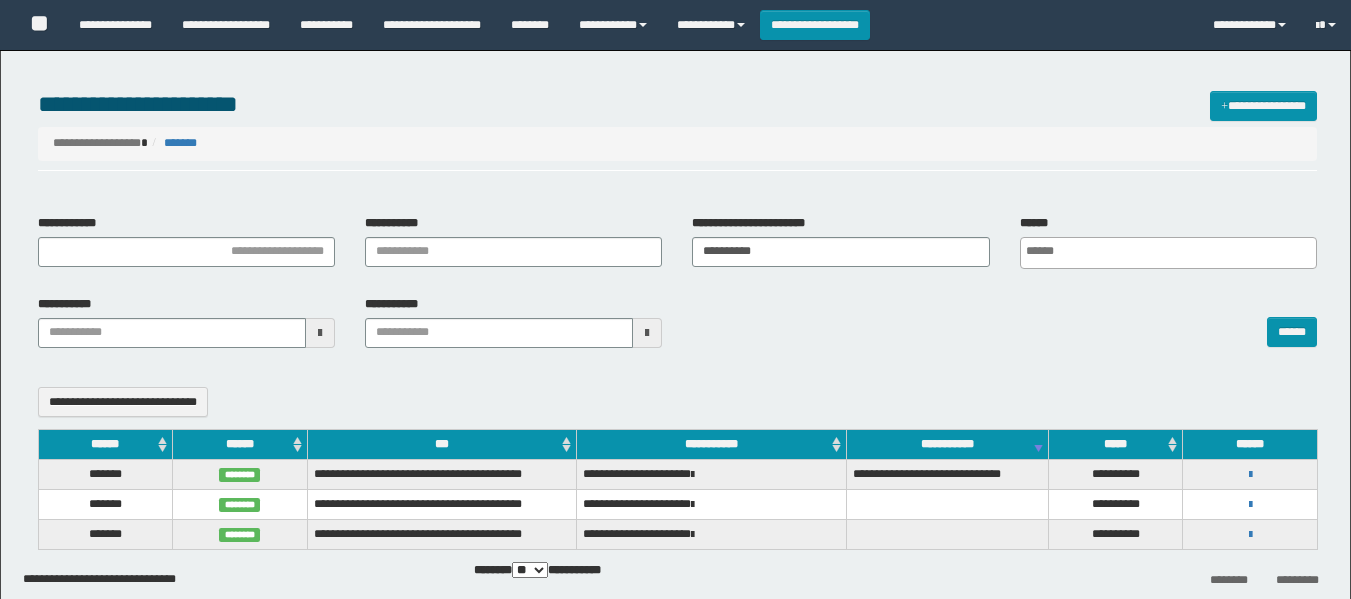 select 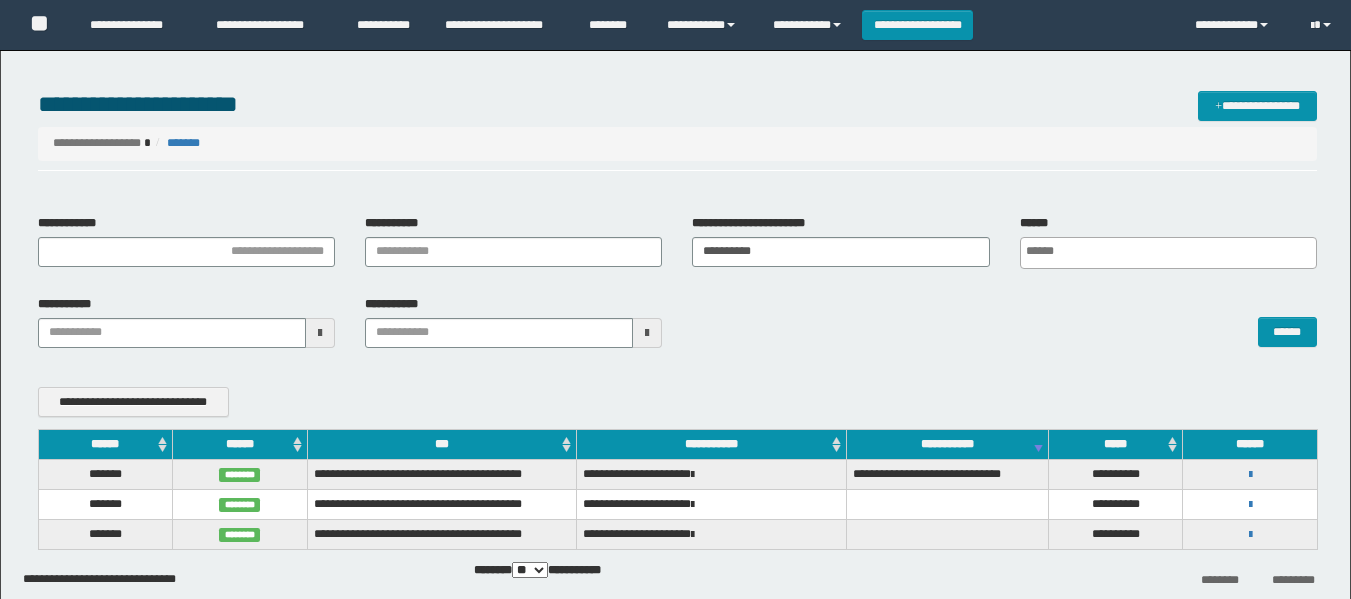 scroll, scrollTop: 0, scrollLeft: 0, axis: both 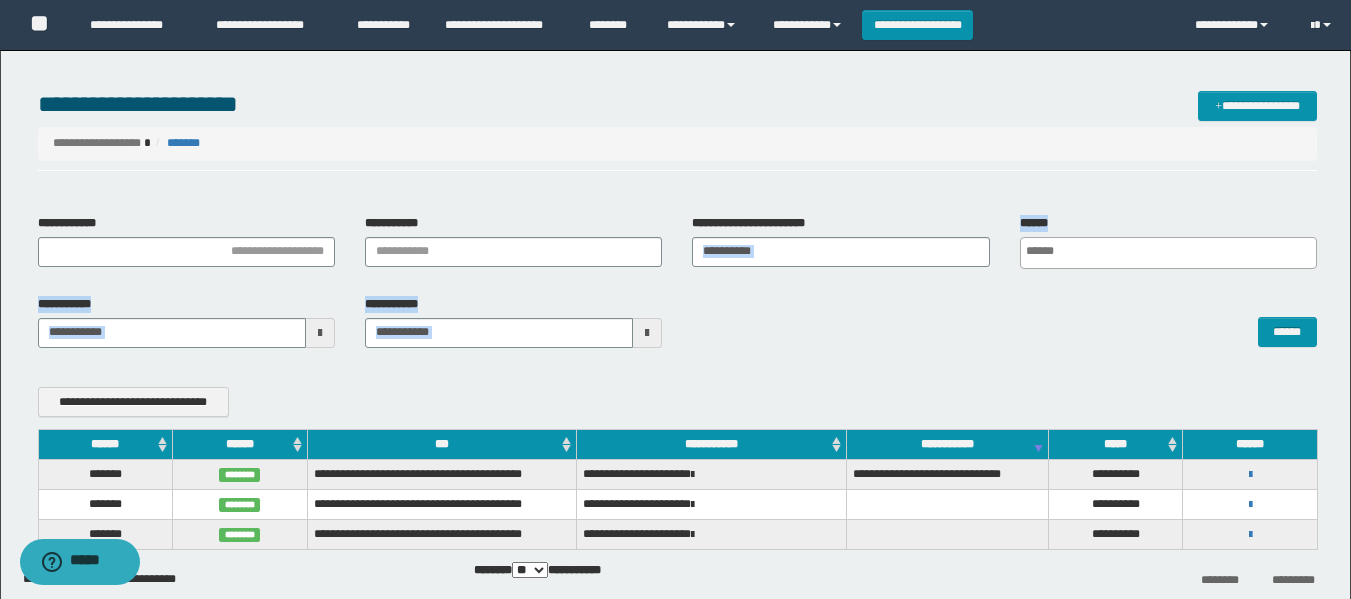 drag, startPoint x: 782, startPoint y: 267, endPoint x: 686, endPoint y: 285, distance: 97.67292 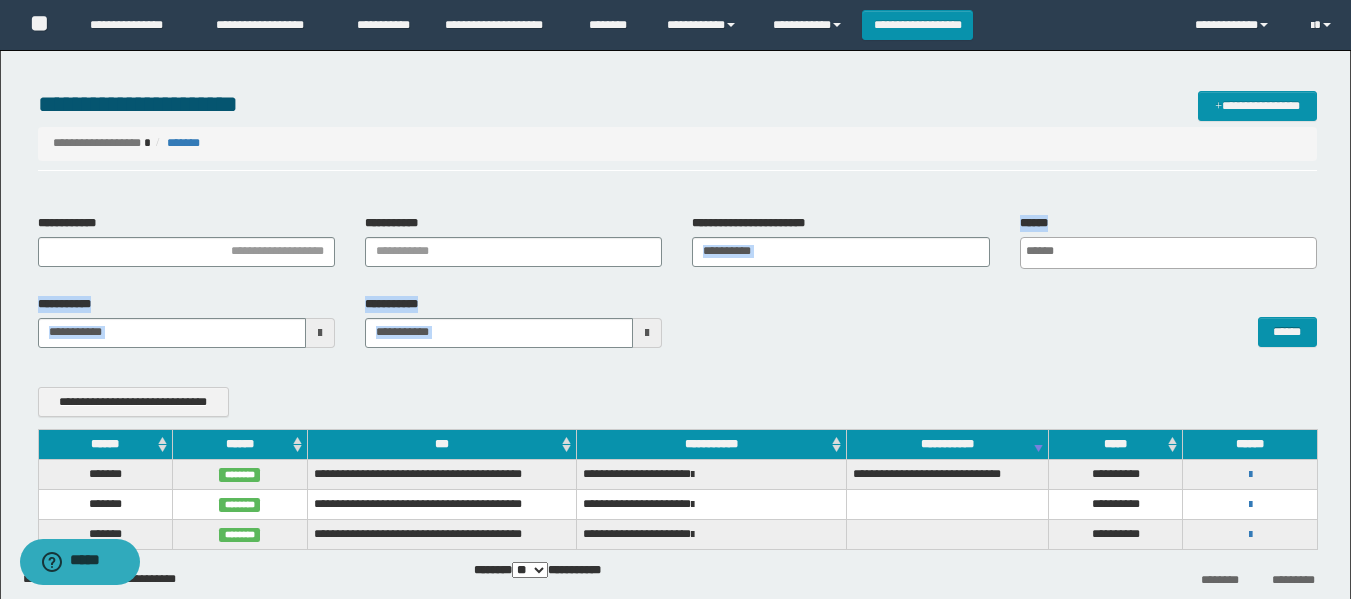 click on "**********" at bounding box center (677, 289) 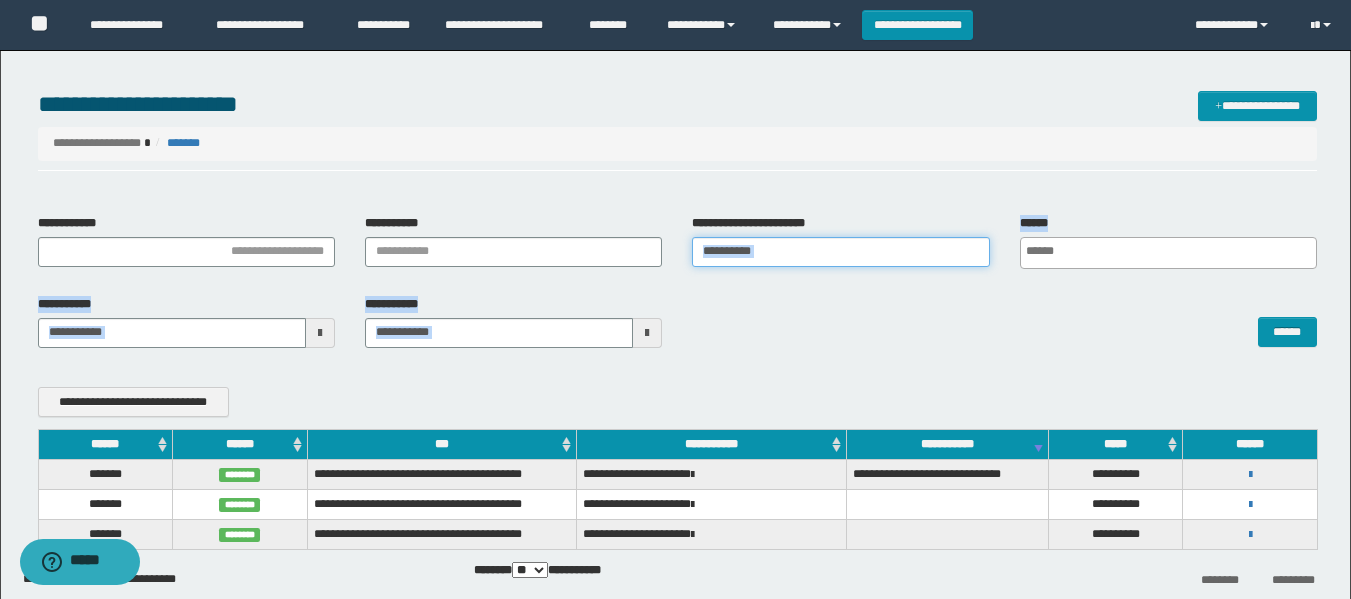 click on "**********" at bounding box center (840, 252) 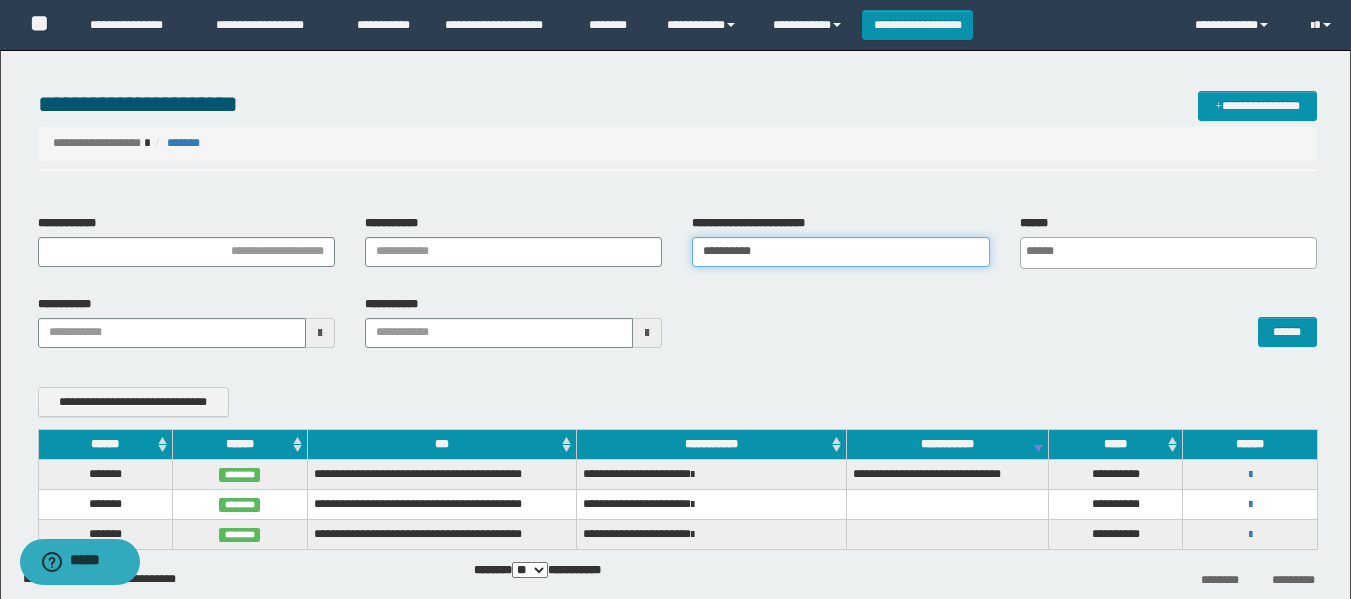 drag, startPoint x: 795, startPoint y: 248, endPoint x: 655, endPoint y: 272, distance: 142.04225 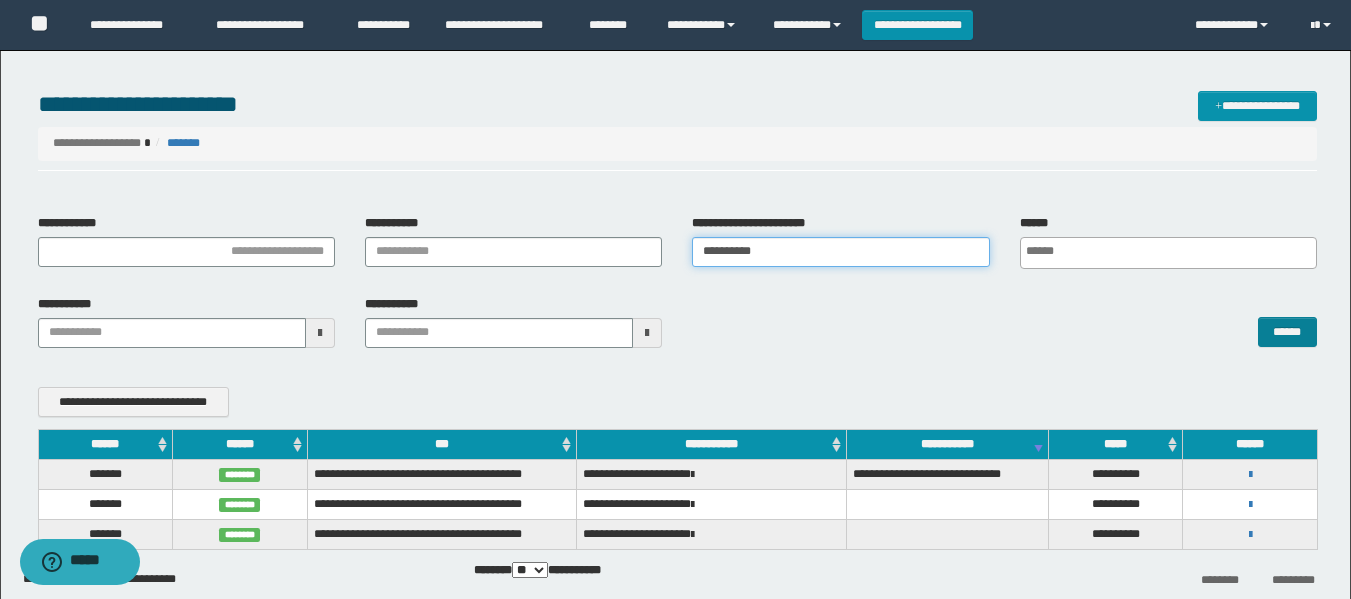type on "**********" 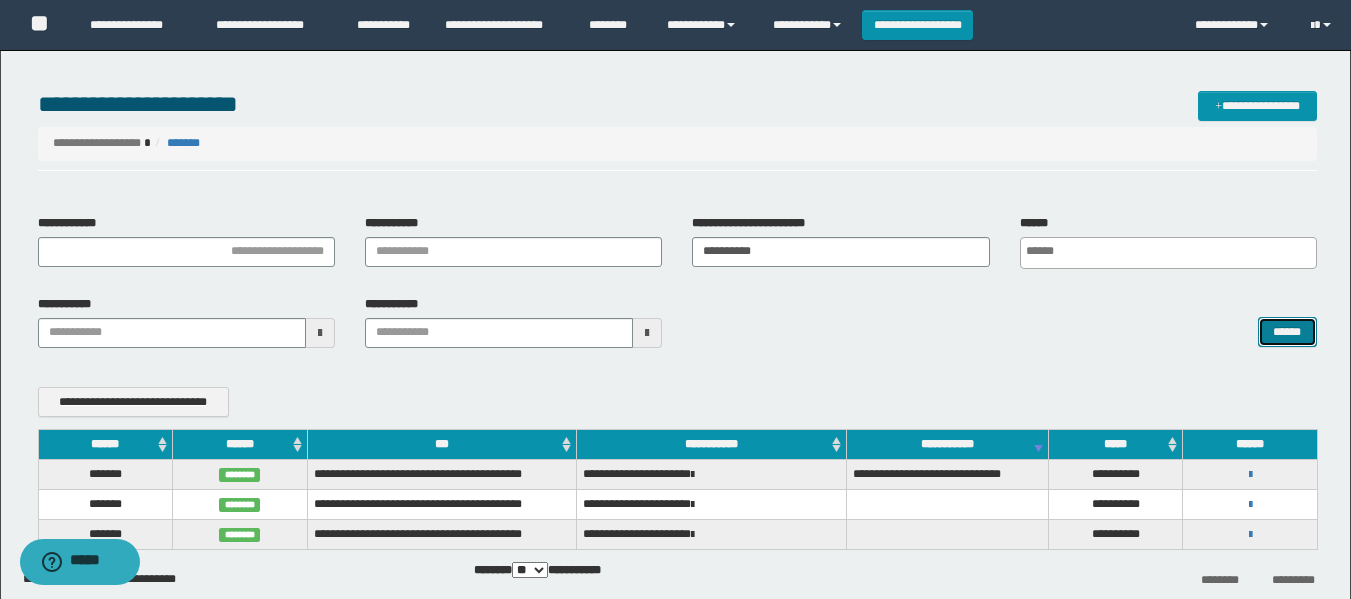 click on "******" at bounding box center (1287, 332) 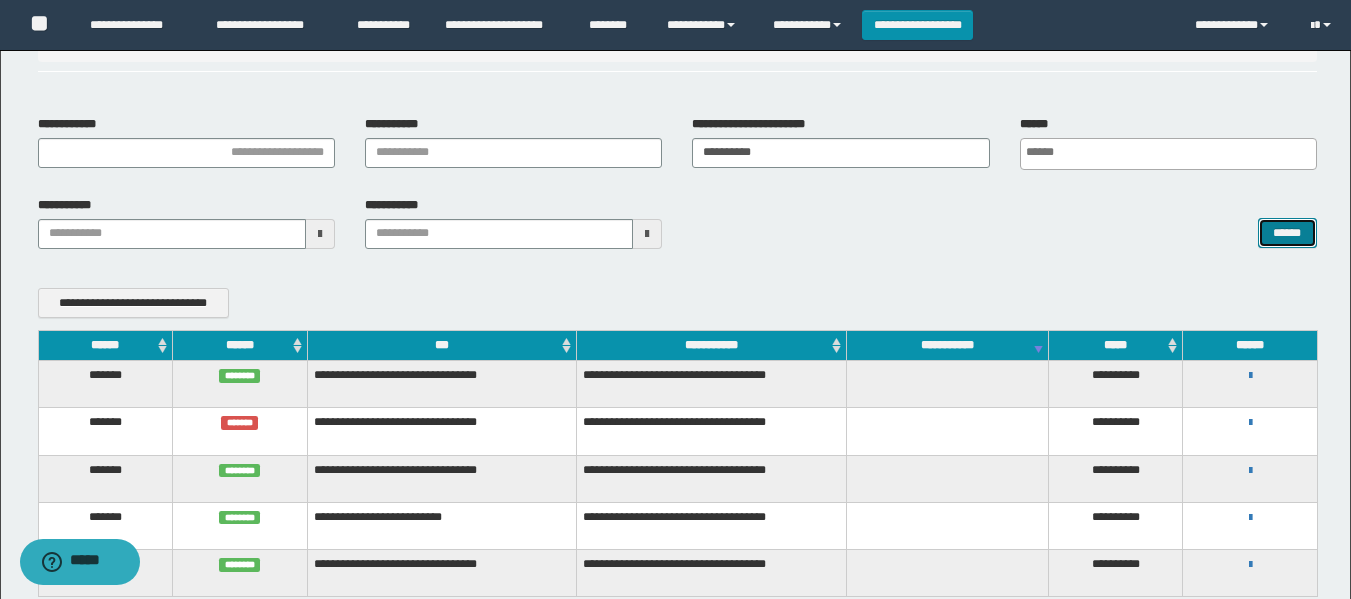 scroll, scrollTop: 249, scrollLeft: 0, axis: vertical 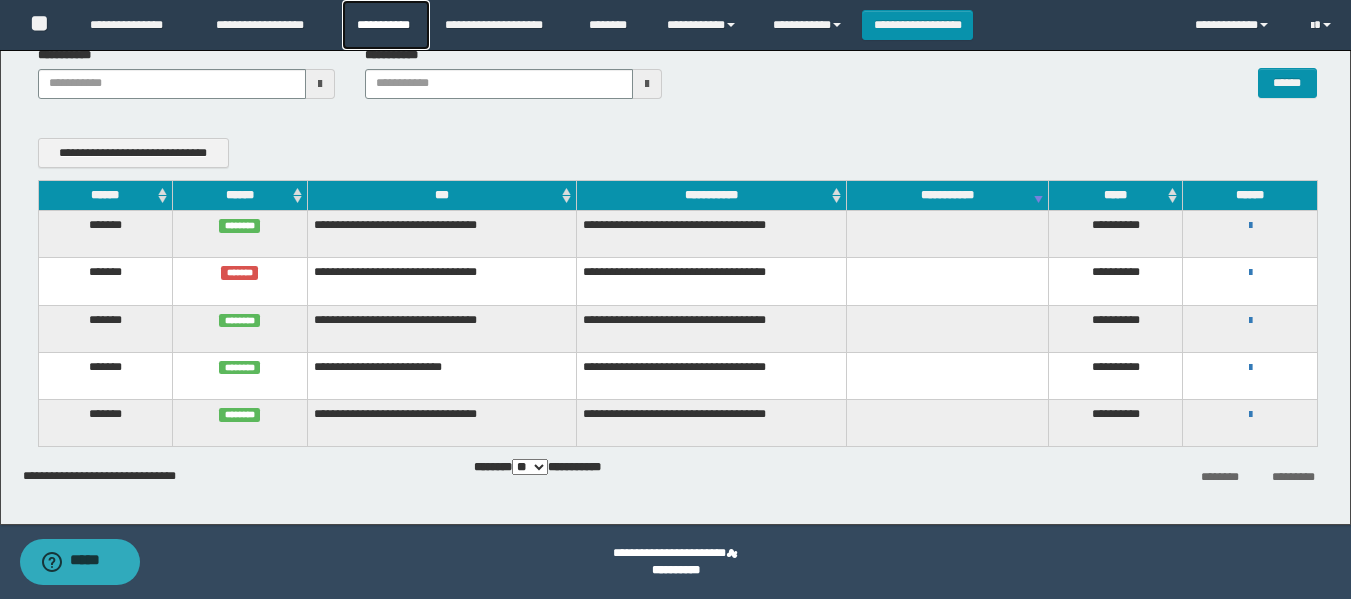 click on "**********" at bounding box center (386, 25) 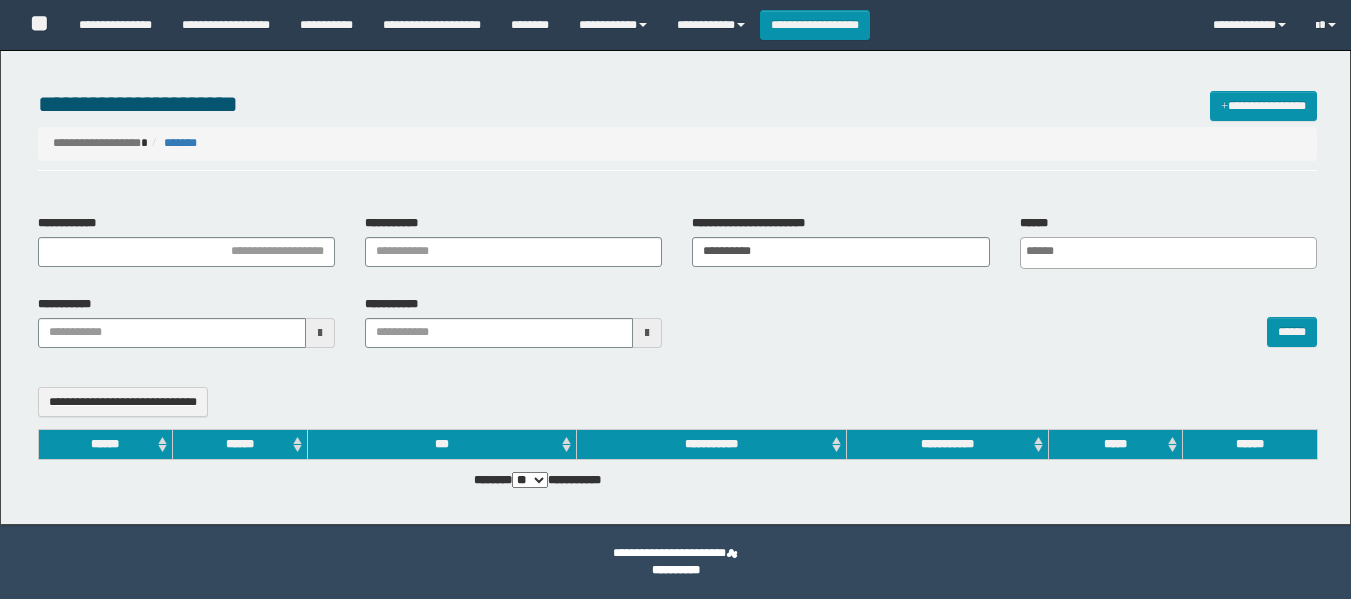 select 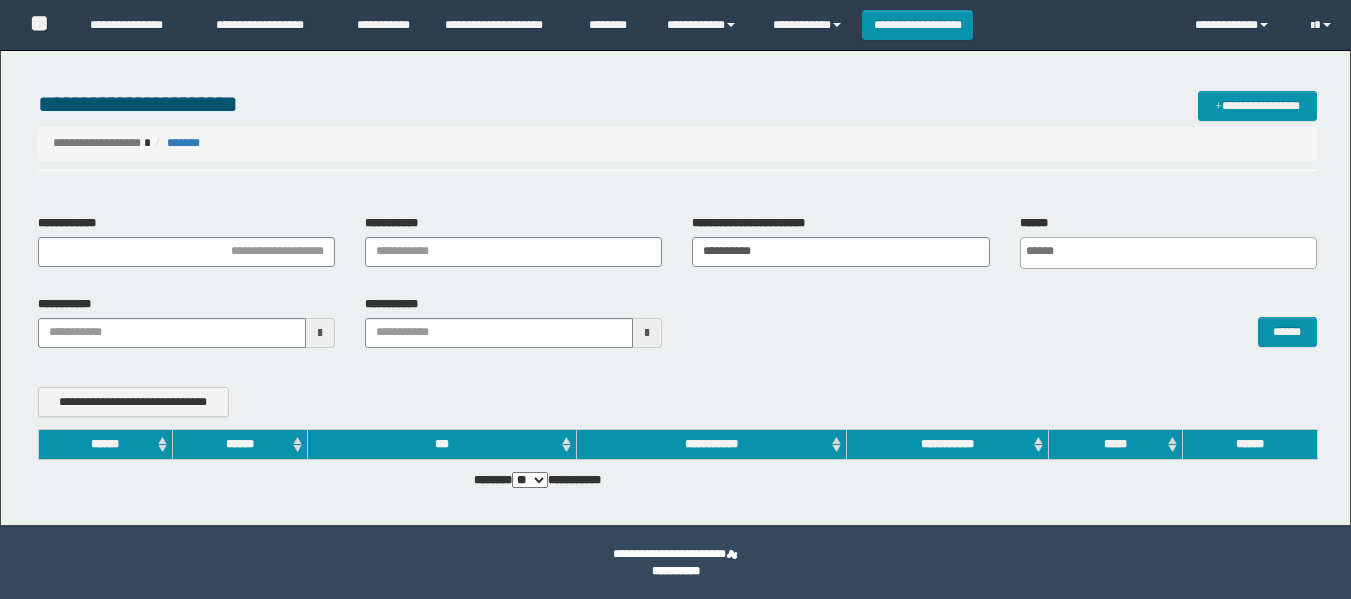 scroll, scrollTop: 0, scrollLeft: 0, axis: both 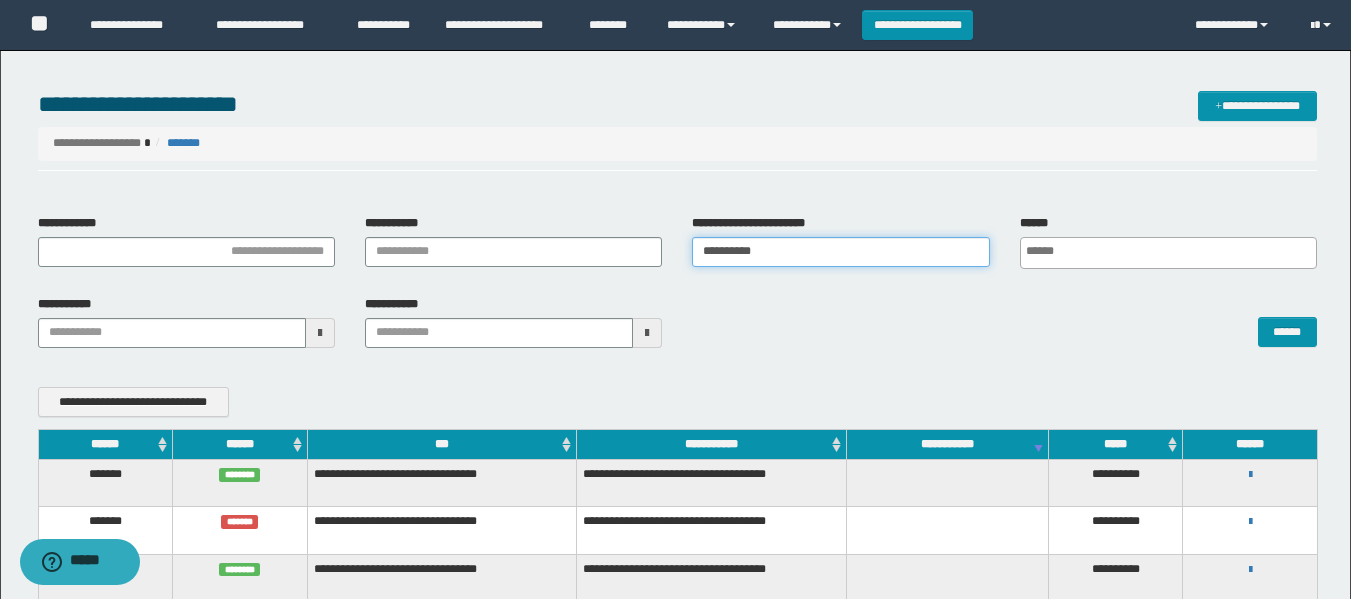 drag, startPoint x: 823, startPoint y: 245, endPoint x: 635, endPoint y: 271, distance: 189.78935 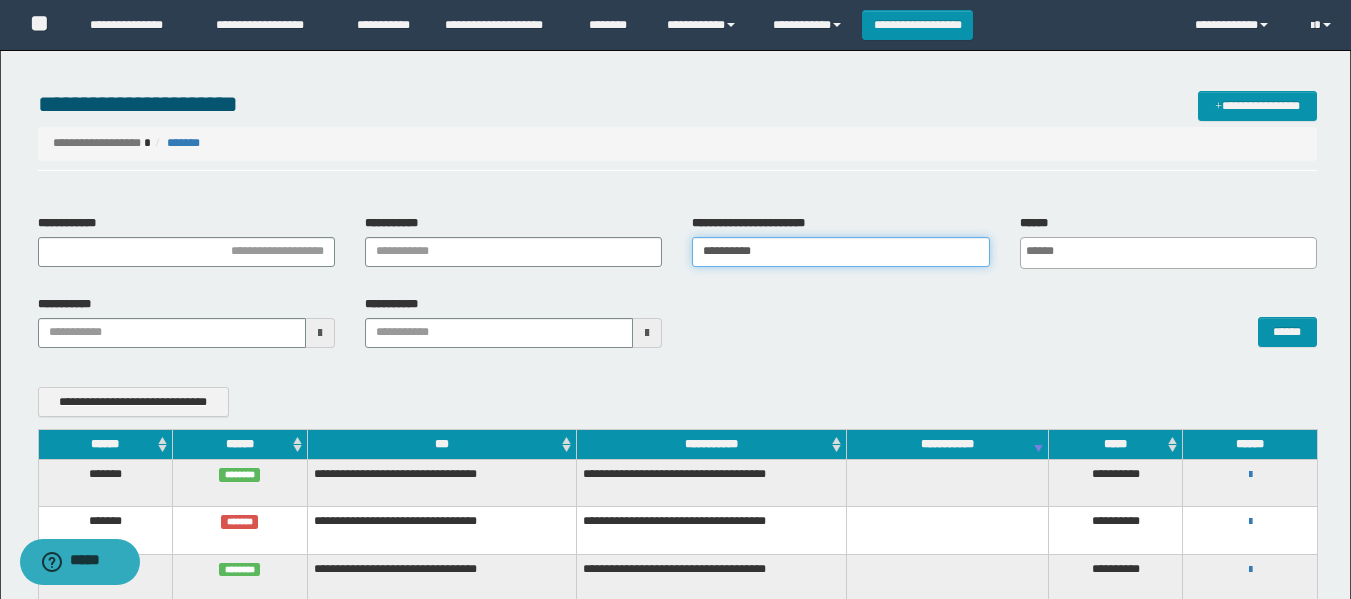 paste on "***" 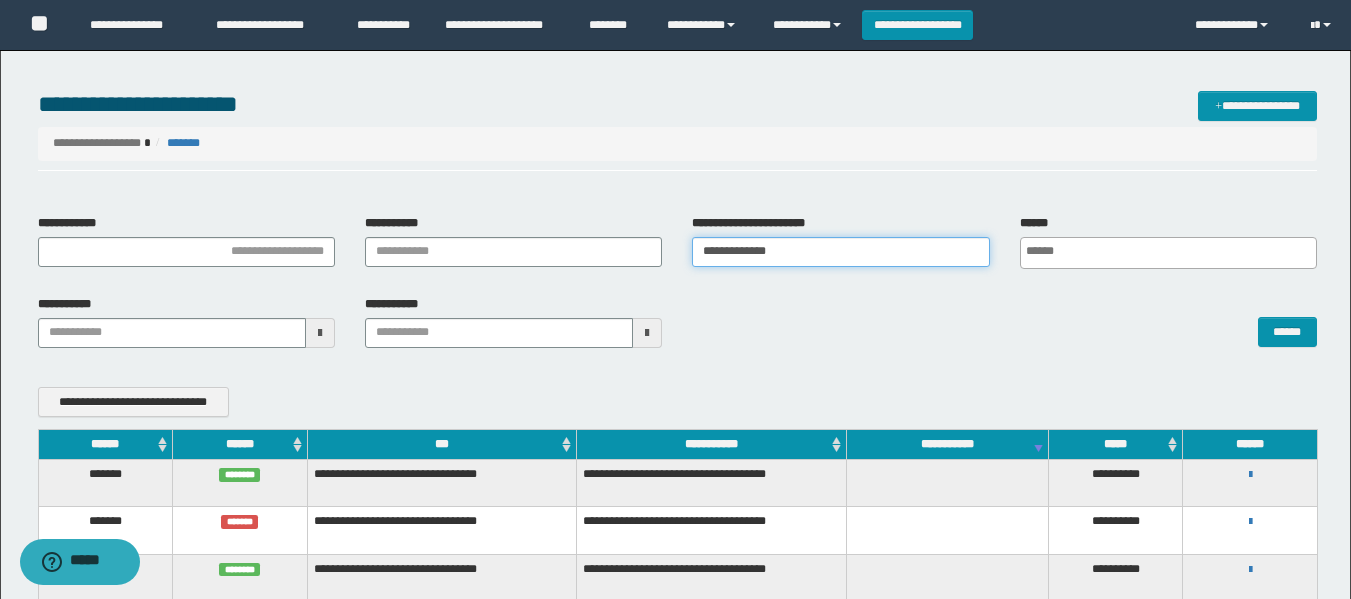 click on "**********" at bounding box center [840, 252] 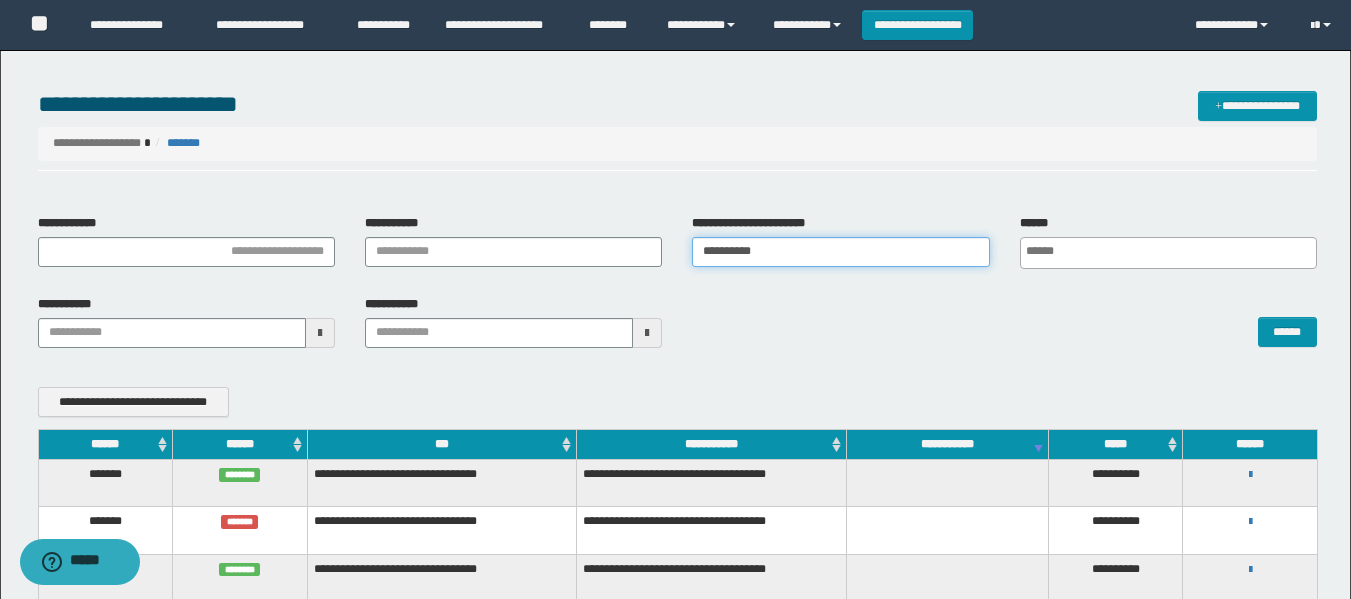 type on "**********" 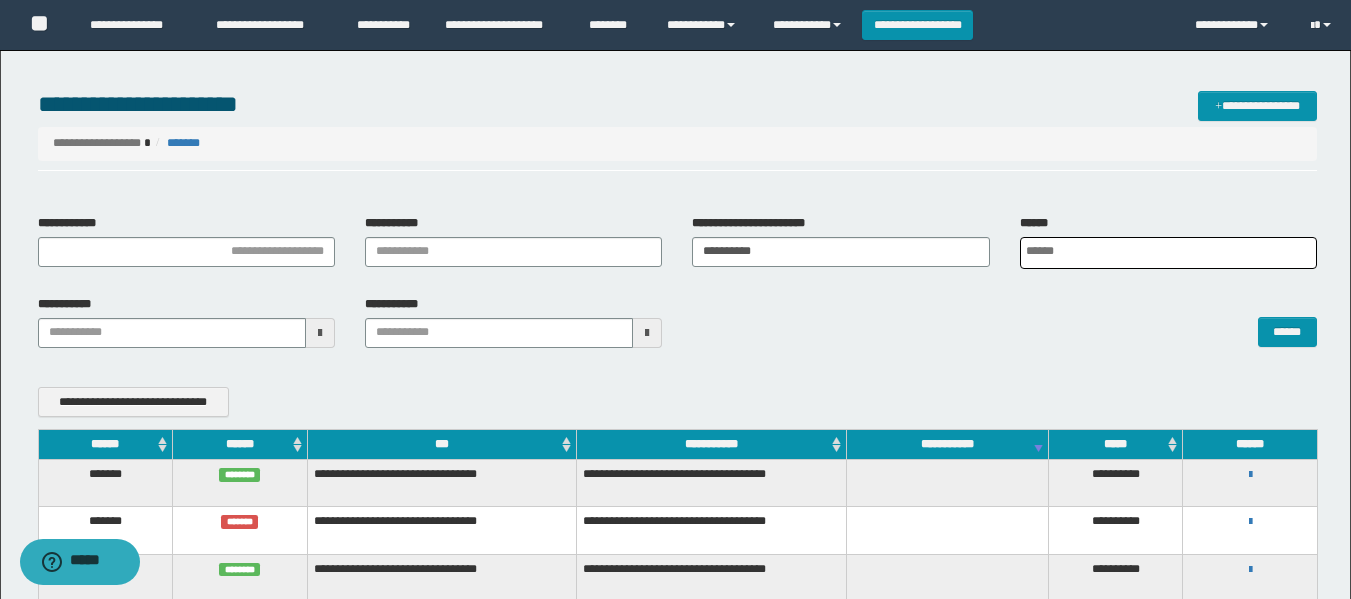 scroll, scrollTop: 0, scrollLeft: 5, axis: horizontal 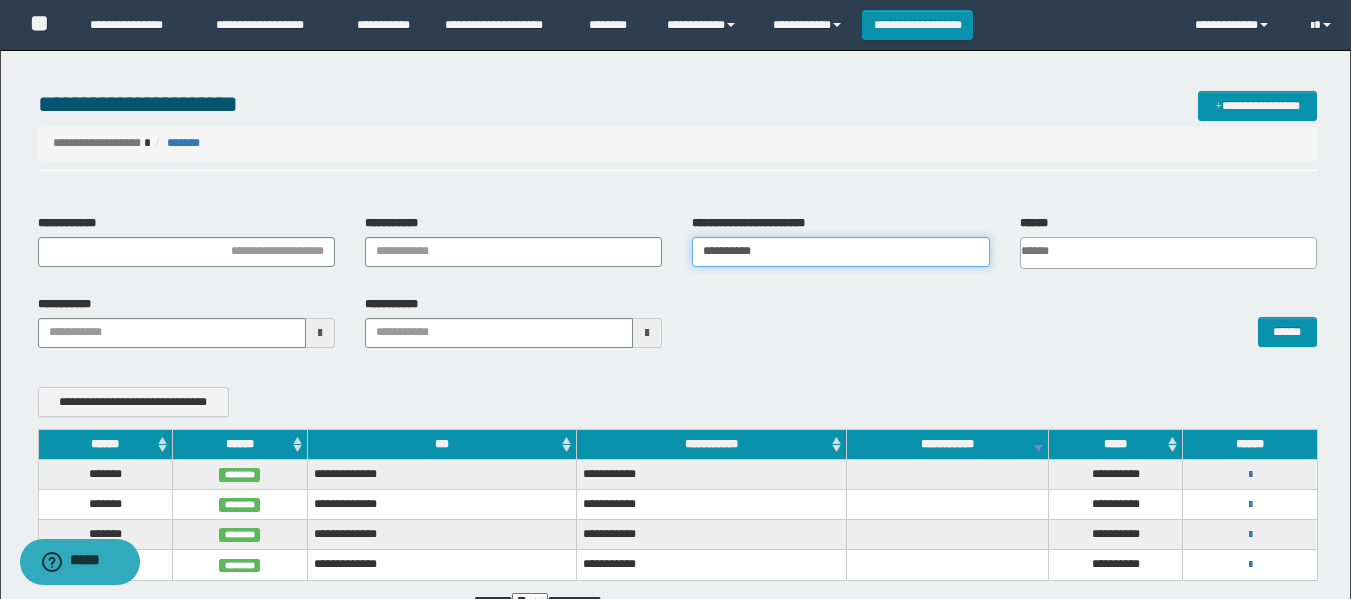 drag, startPoint x: 852, startPoint y: 250, endPoint x: 697, endPoint y: 264, distance: 155.63097 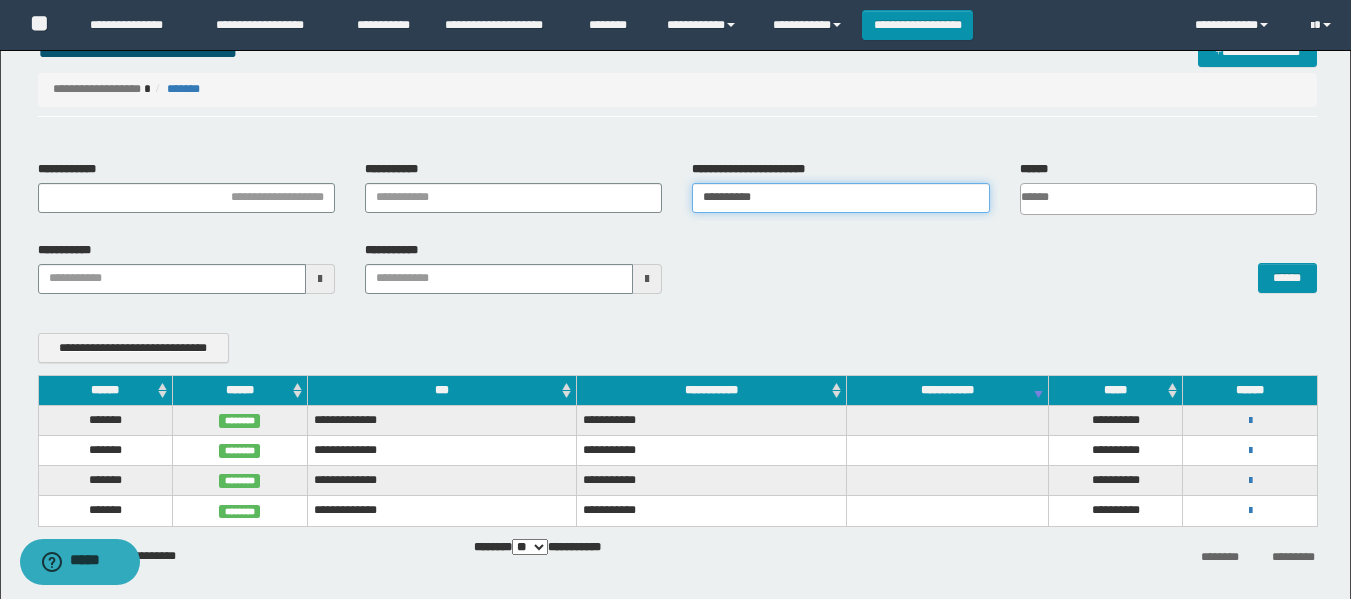 scroll, scrollTop: 133, scrollLeft: 0, axis: vertical 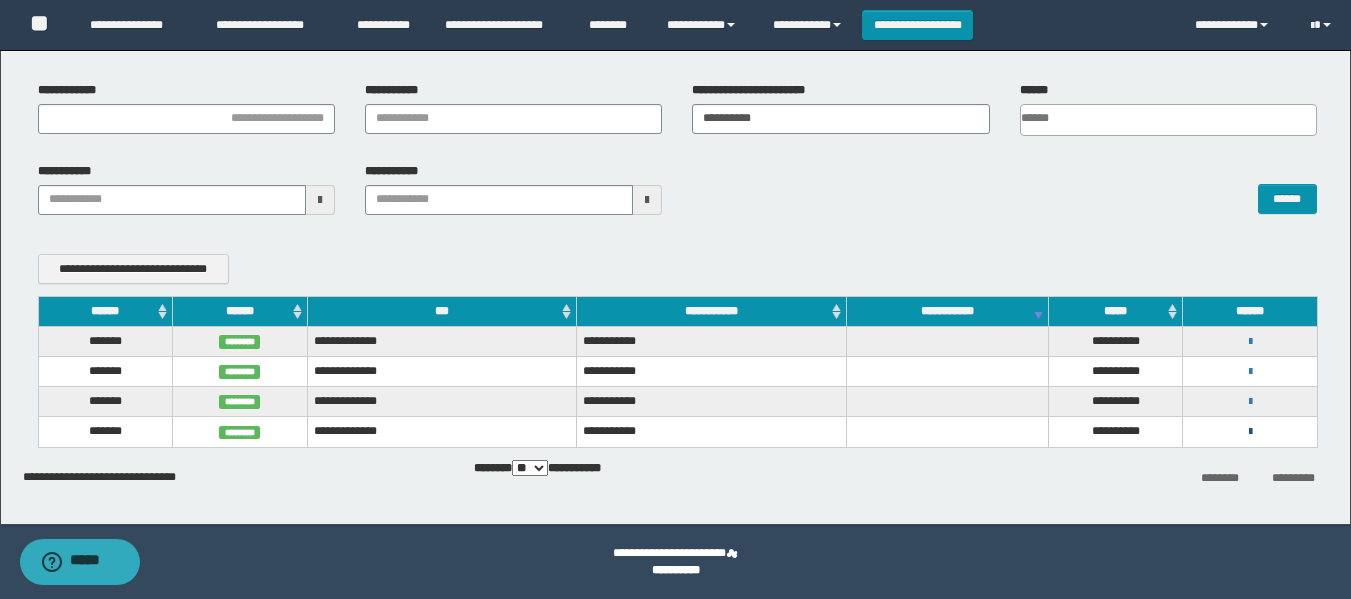 click at bounding box center (1250, 432) 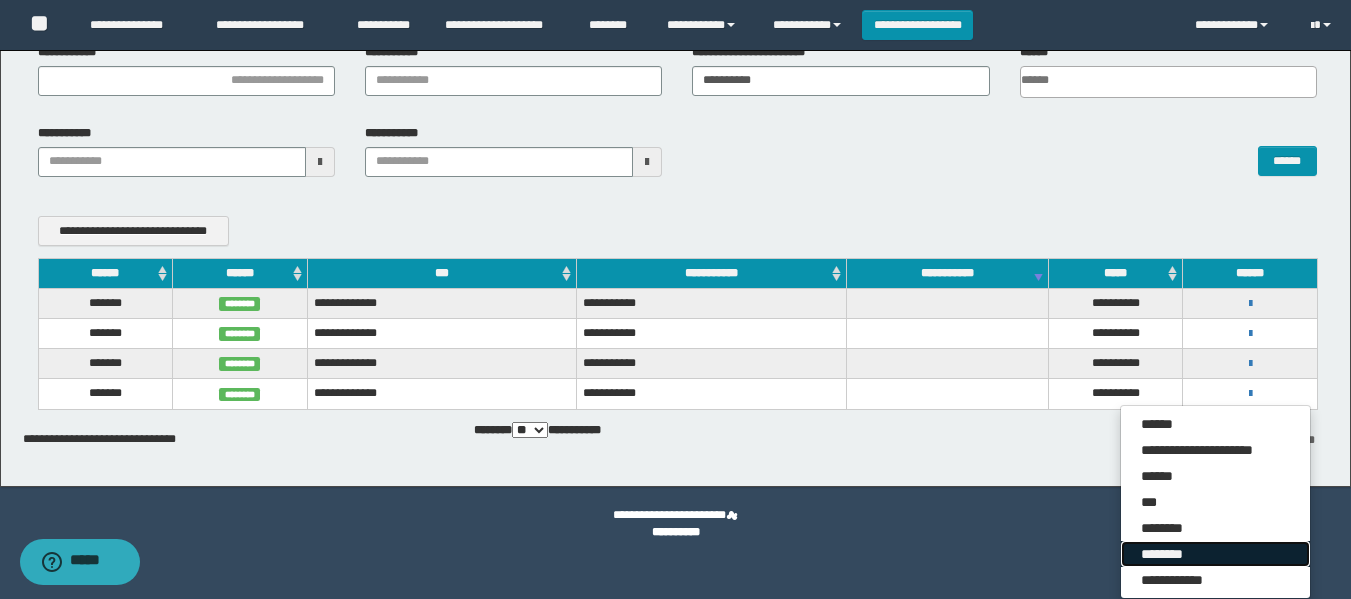 click on "********" at bounding box center [1215, 554] 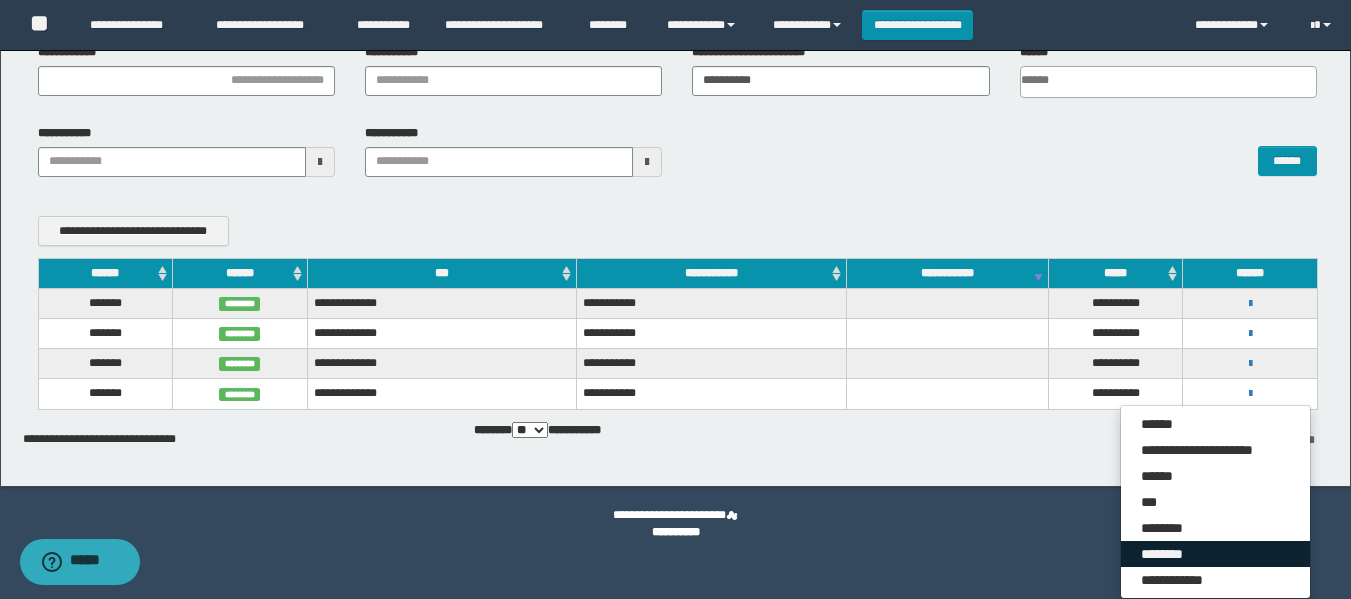 scroll, scrollTop: 133, scrollLeft: 0, axis: vertical 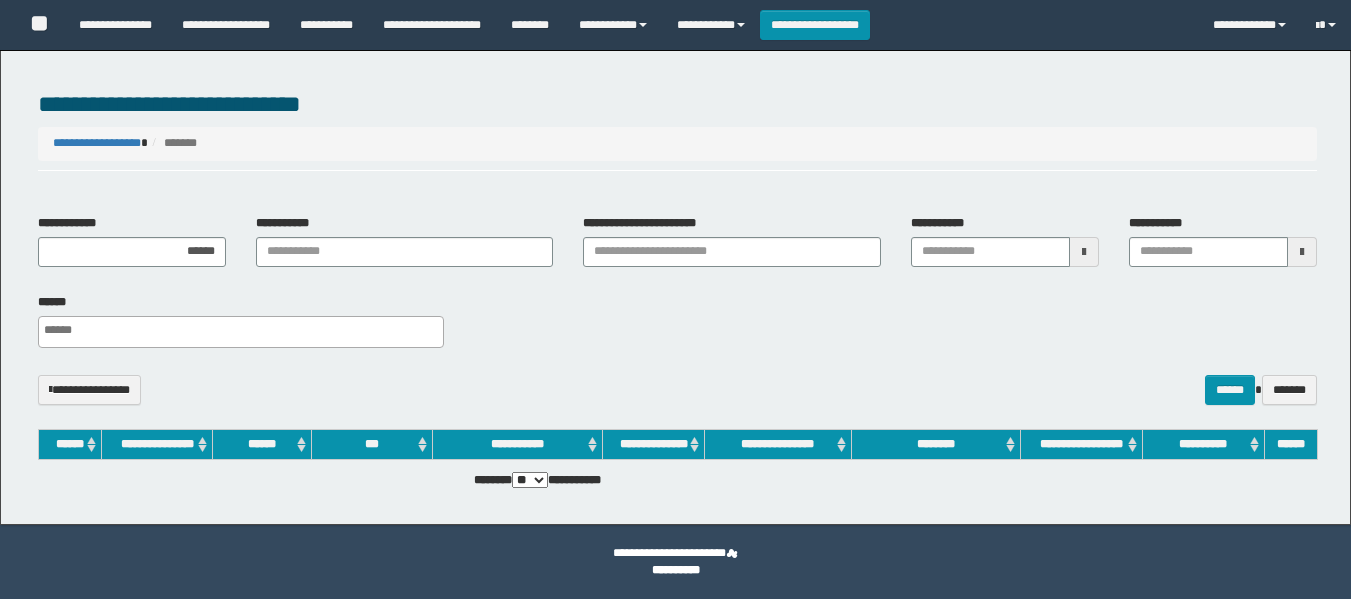 select 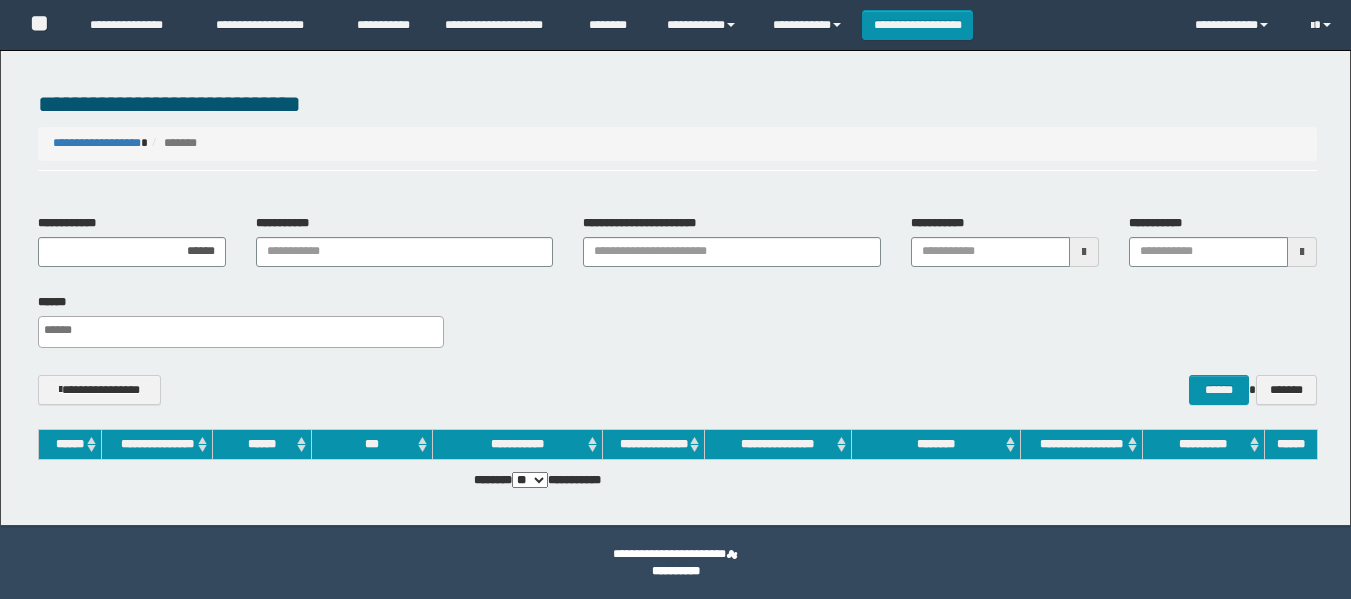 scroll, scrollTop: 0, scrollLeft: 0, axis: both 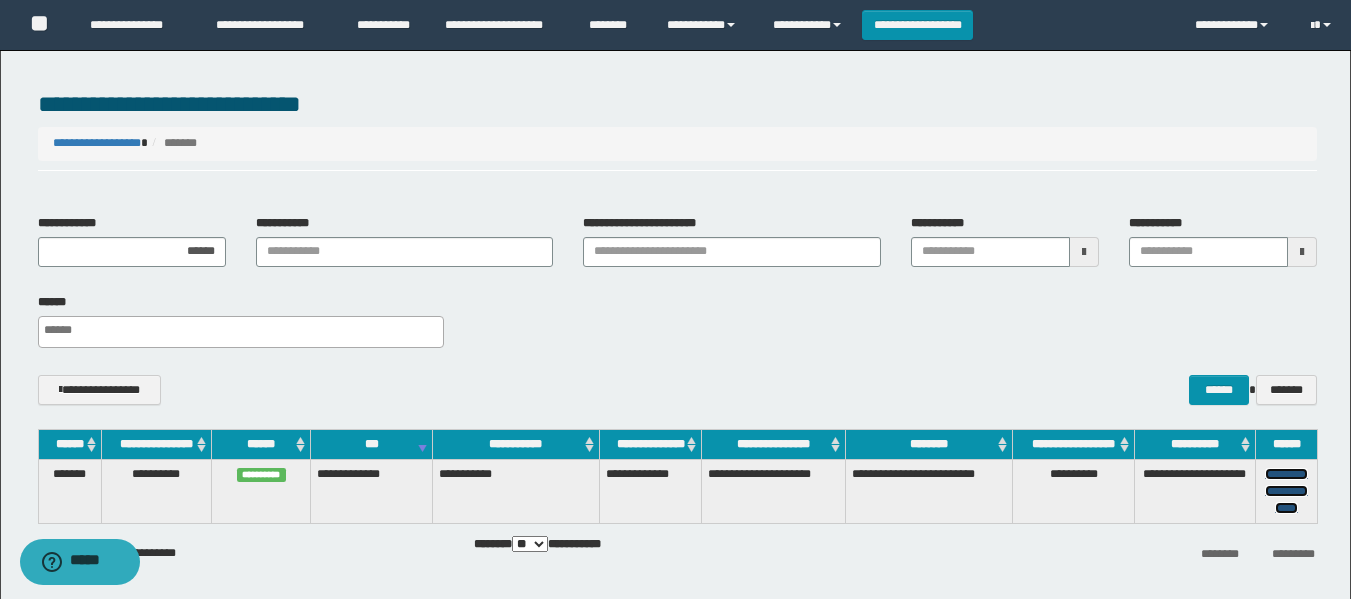 click on "**********" at bounding box center [1286, 491] 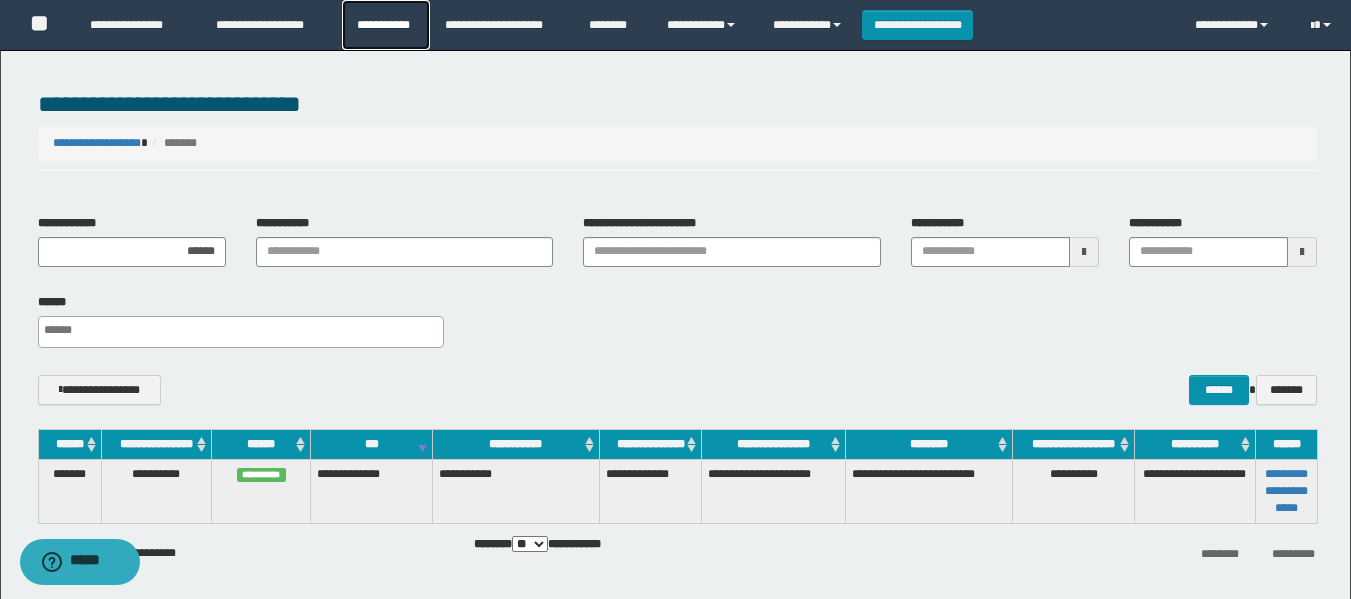 click on "**********" at bounding box center [386, 25] 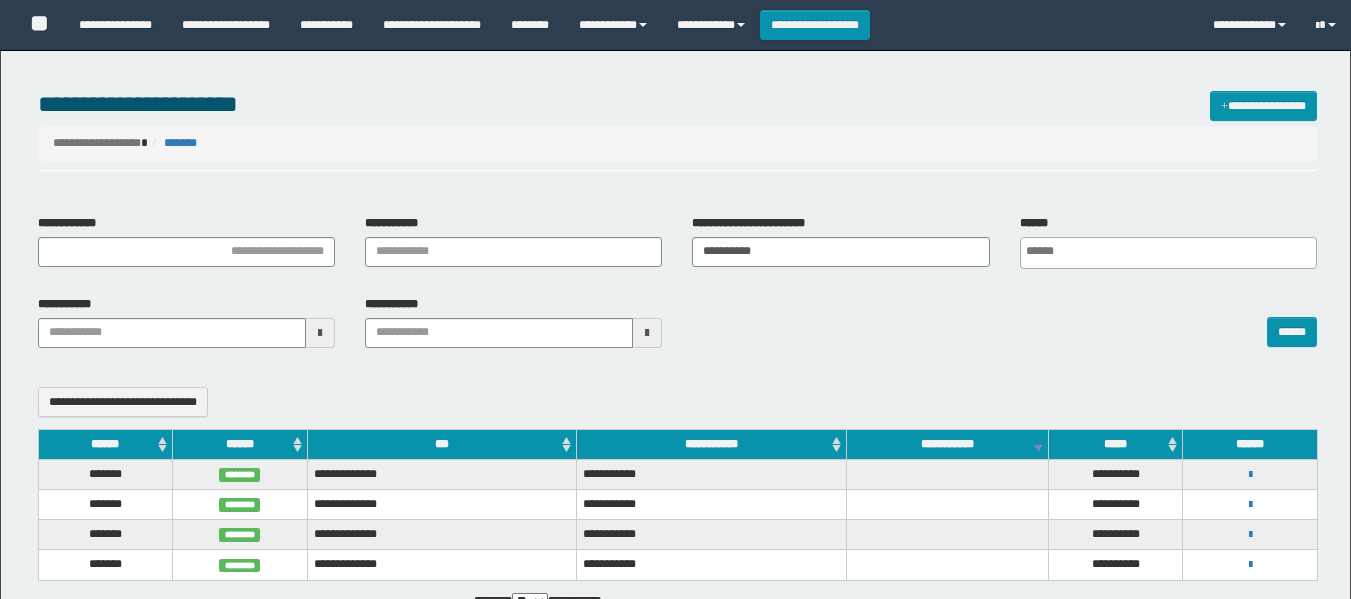 select 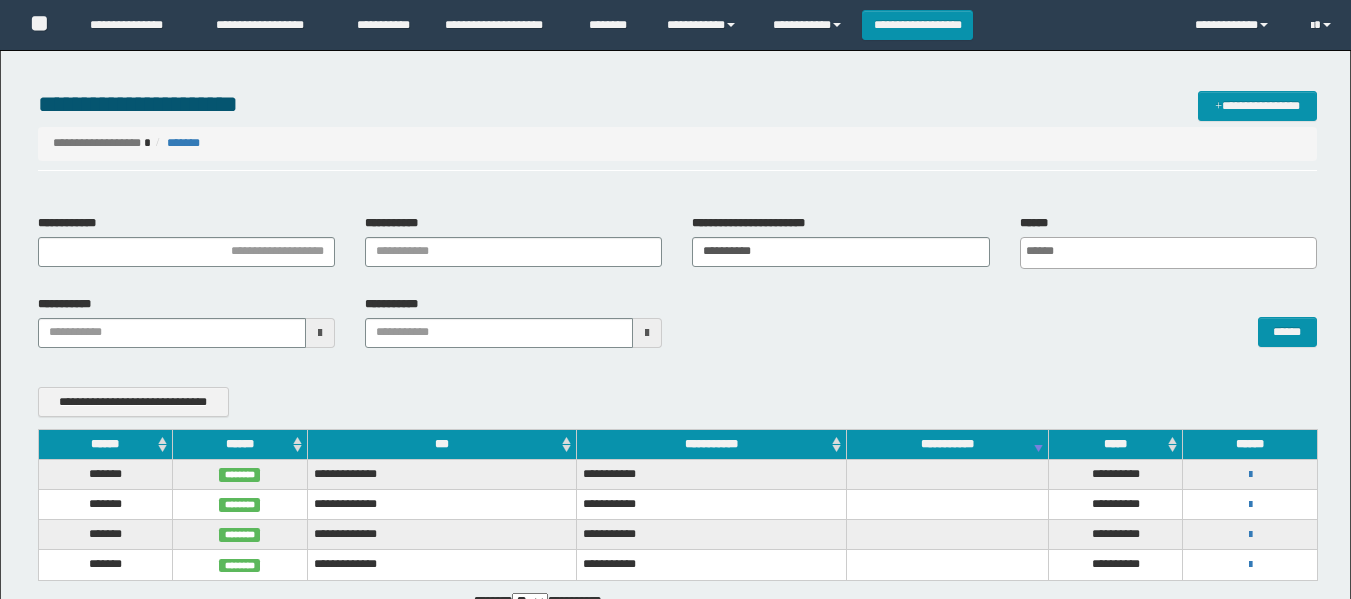 scroll, scrollTop: 0, scrollLeft: 0, axis: both 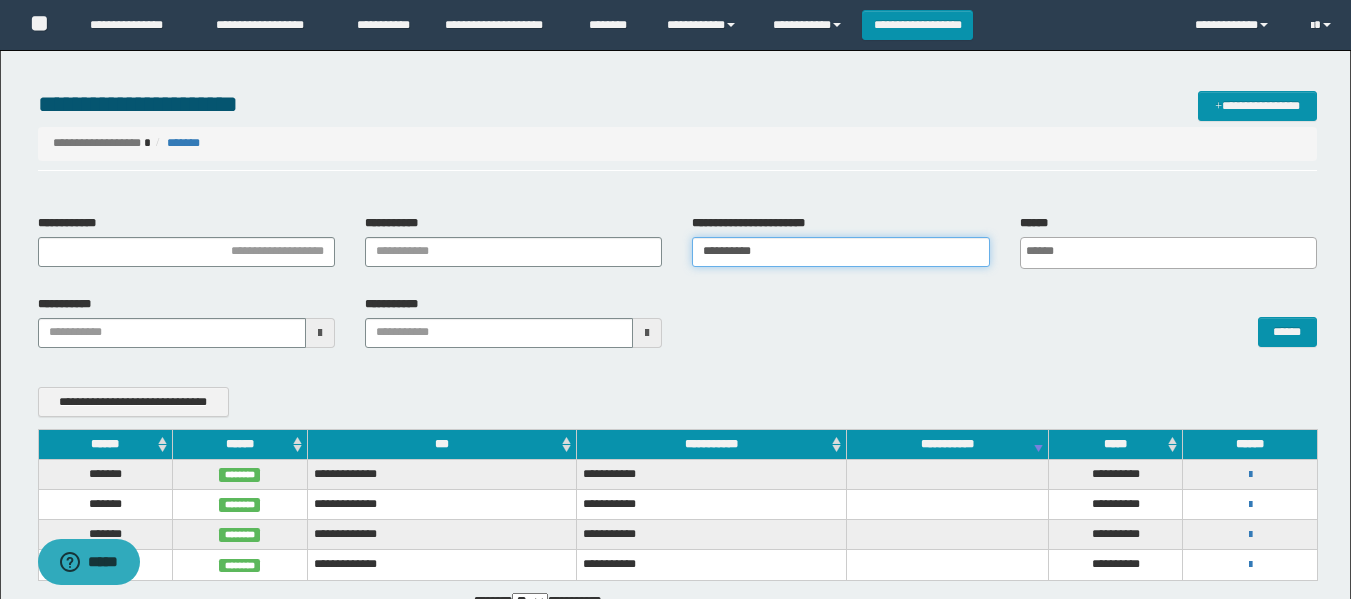 drag, startPoint x: 817, startPoint y: 244, endPoint x: 598, endPoint y: 290, distance: 223.77892 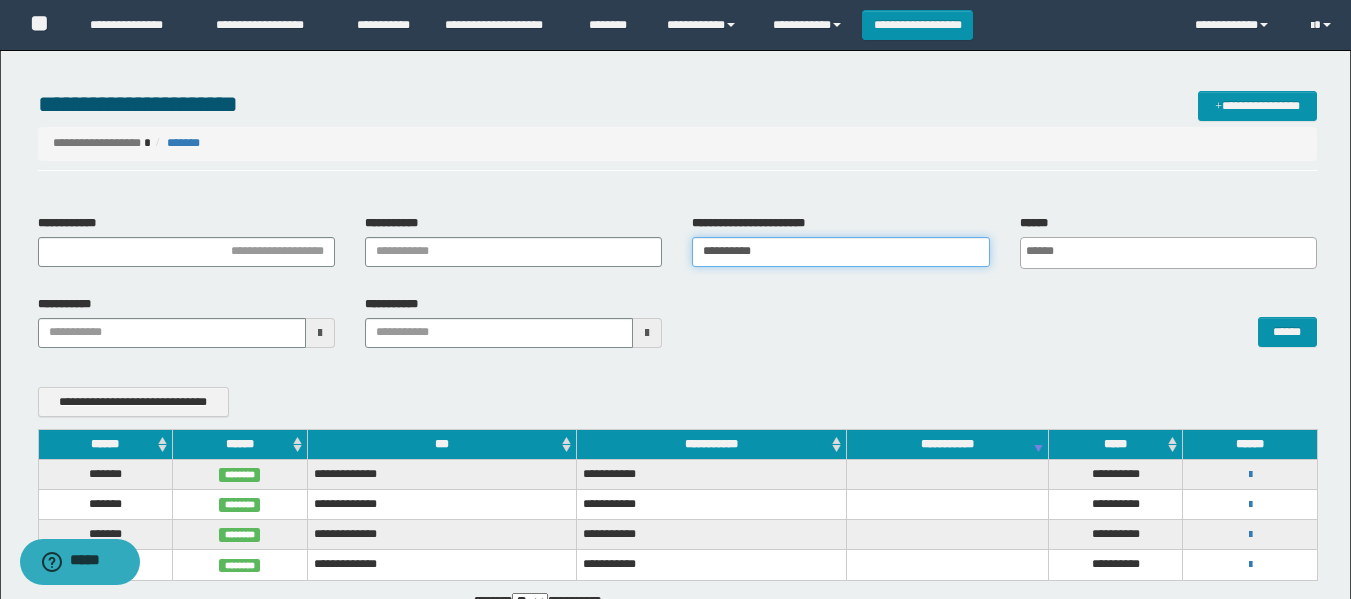 paste 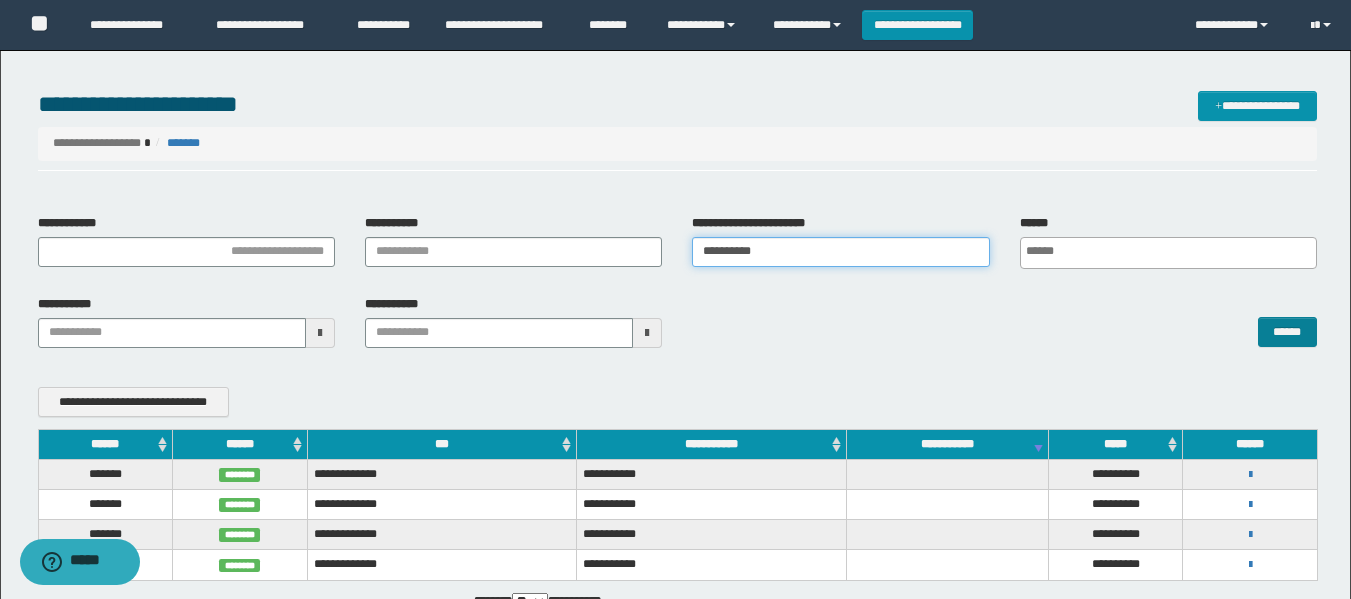 type on "**********" 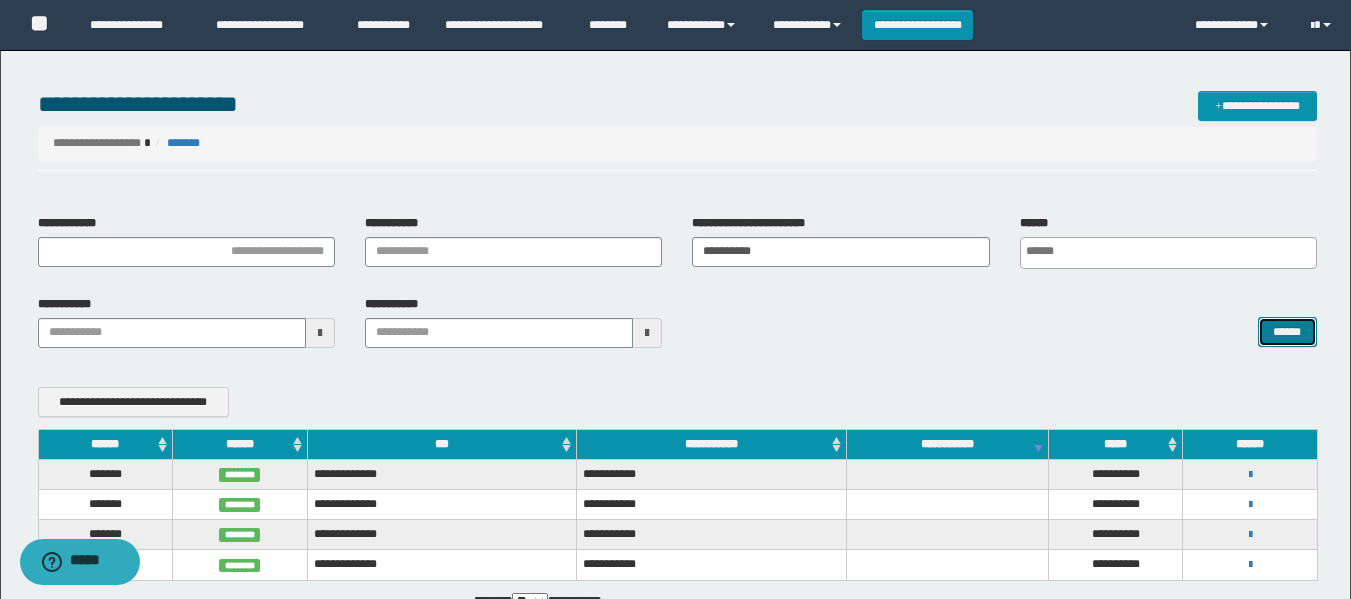 click on "******" at bounding box center [1287, 332] 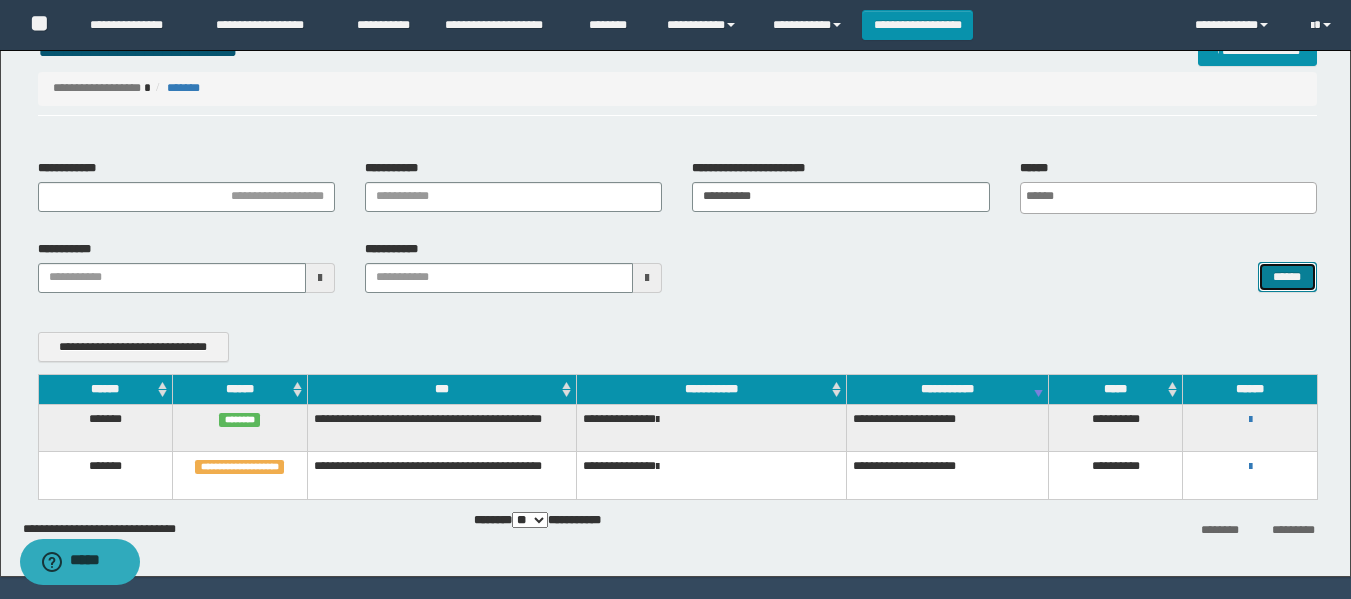 scroll, scrollTop: 100, scrollLeft: 0, axis: vertical 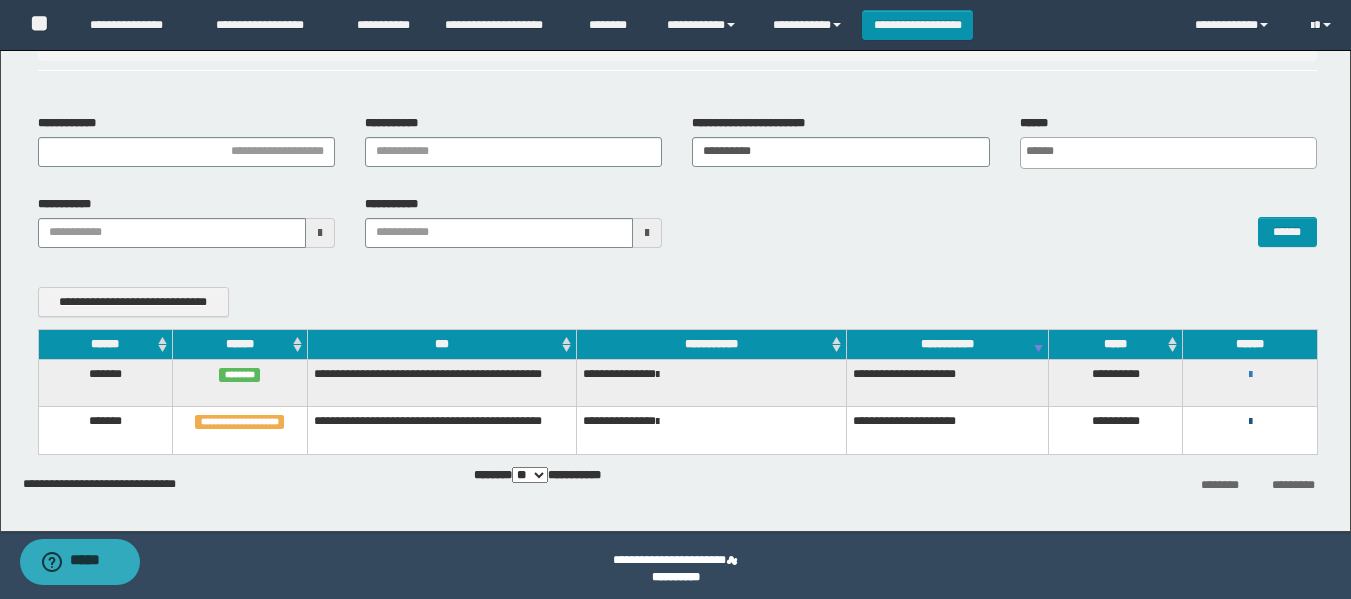 click at bounding box center [1250, 422] 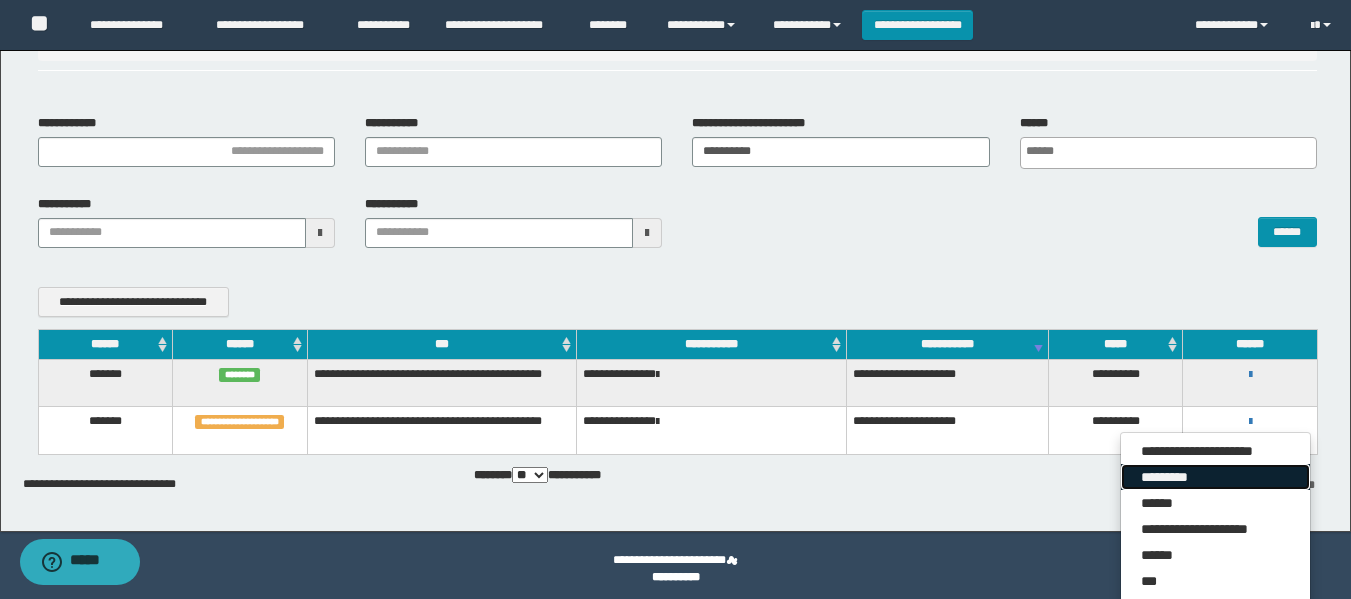 click on "*********" at bounding box center [1215, 477] 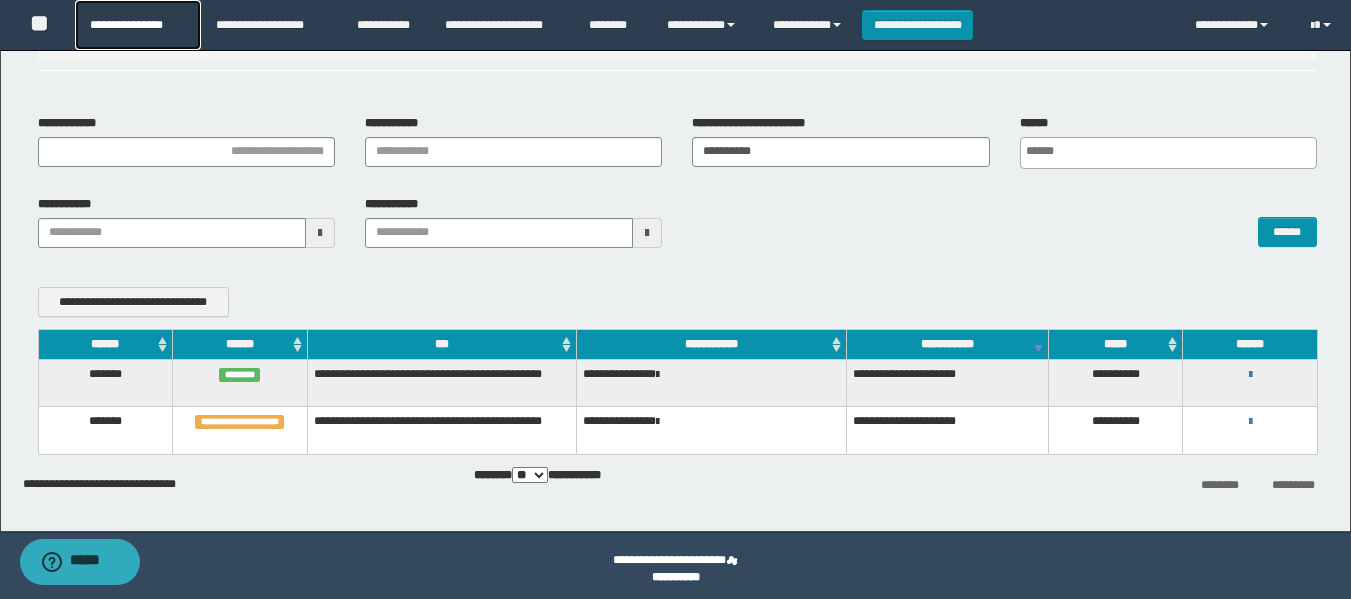 click on "**********" at bounding box center (137, 25) 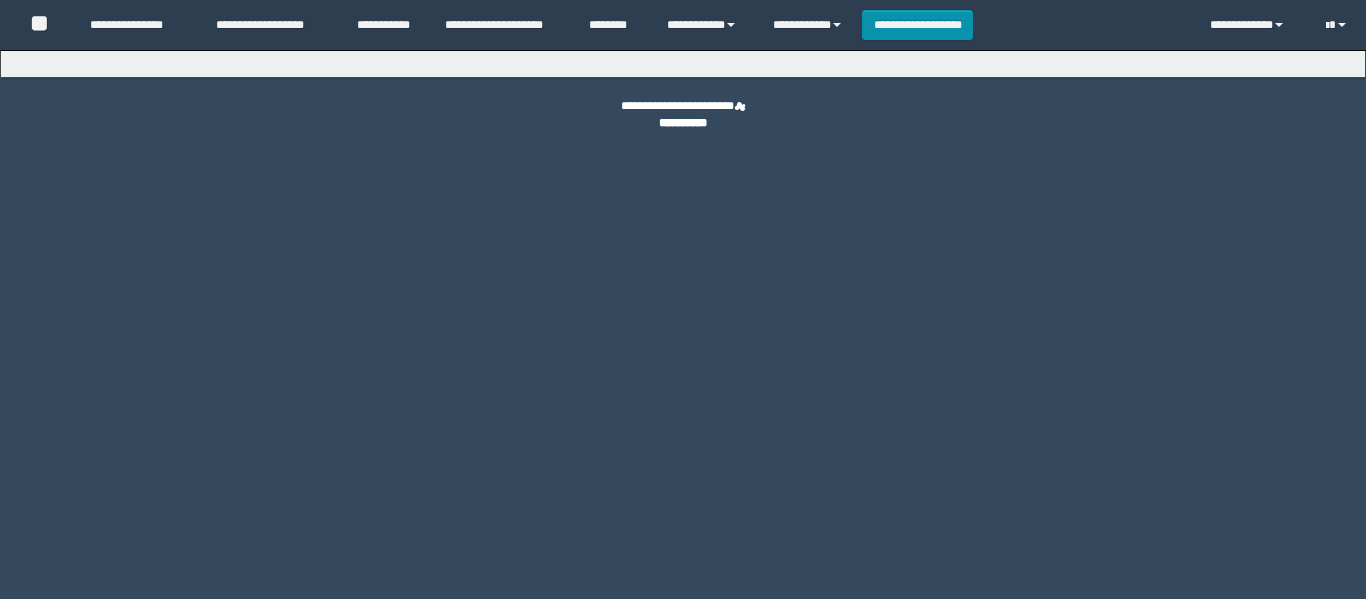 scroll, scrollTop: 0, scrollLeft: 0, axis: both 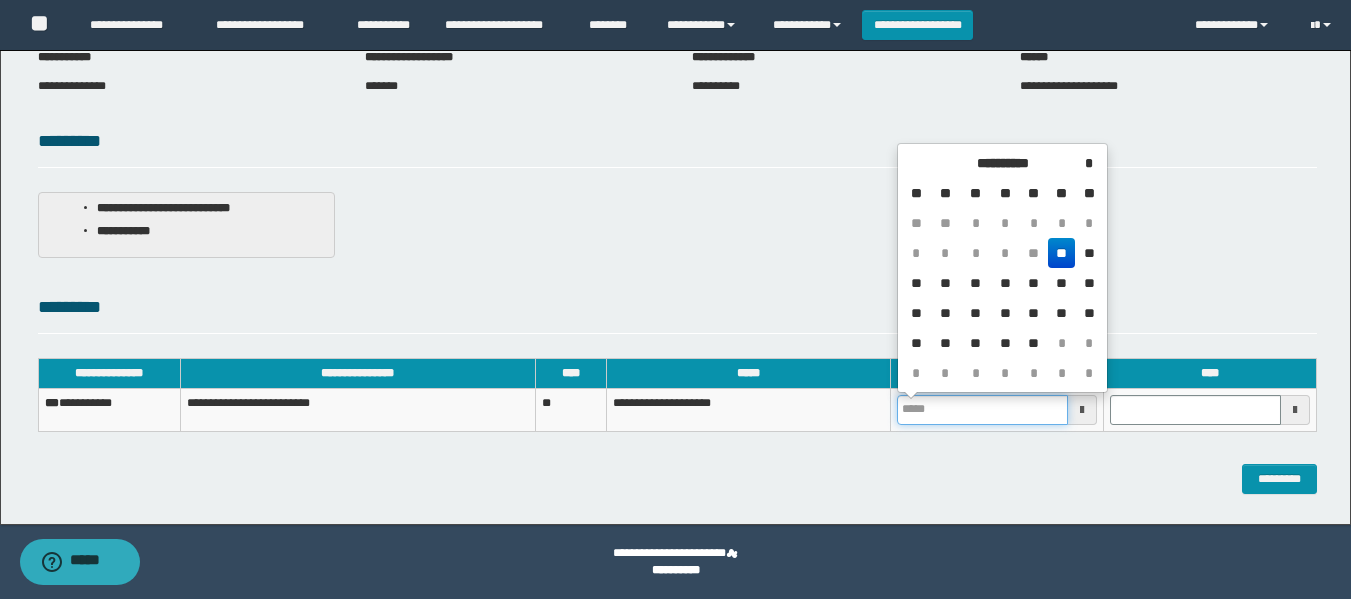 click at bounding box center (982, 410) 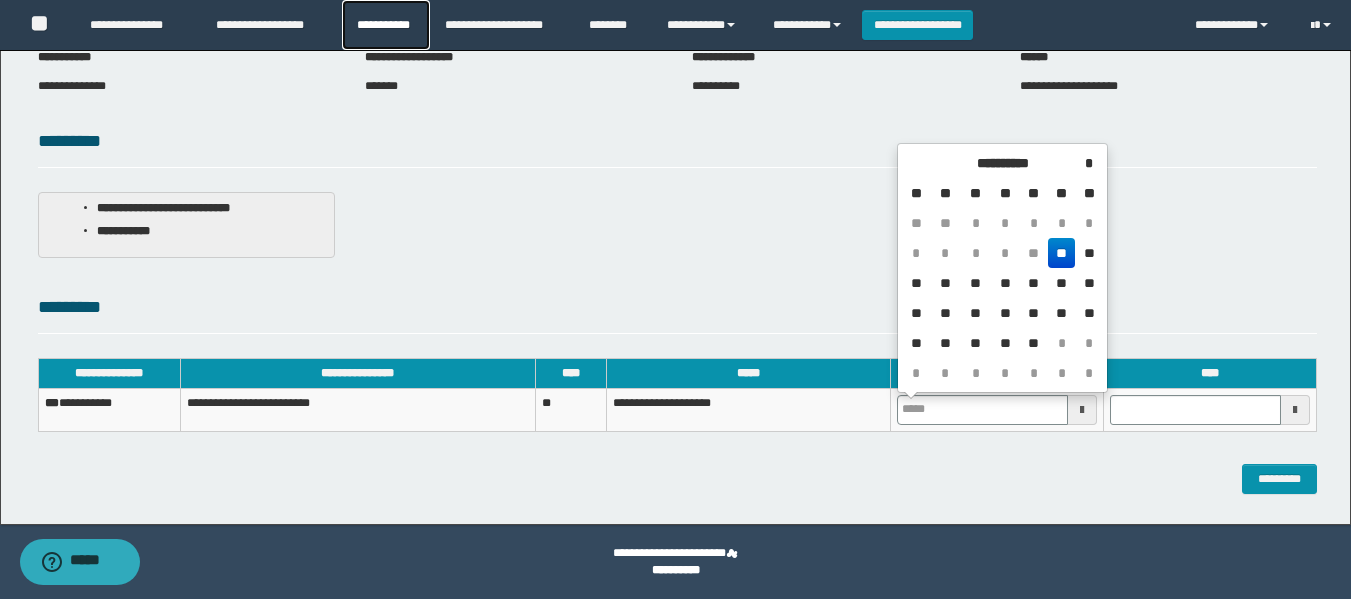 type 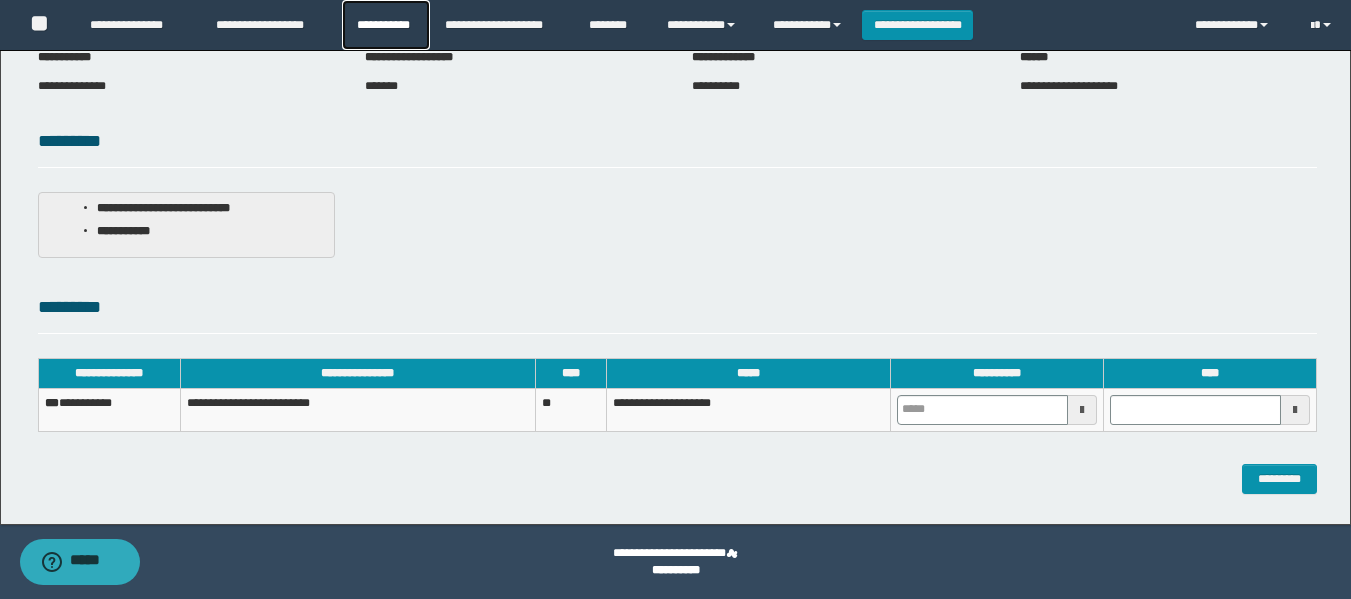 click on "**********" at bounding box center [386, 25] 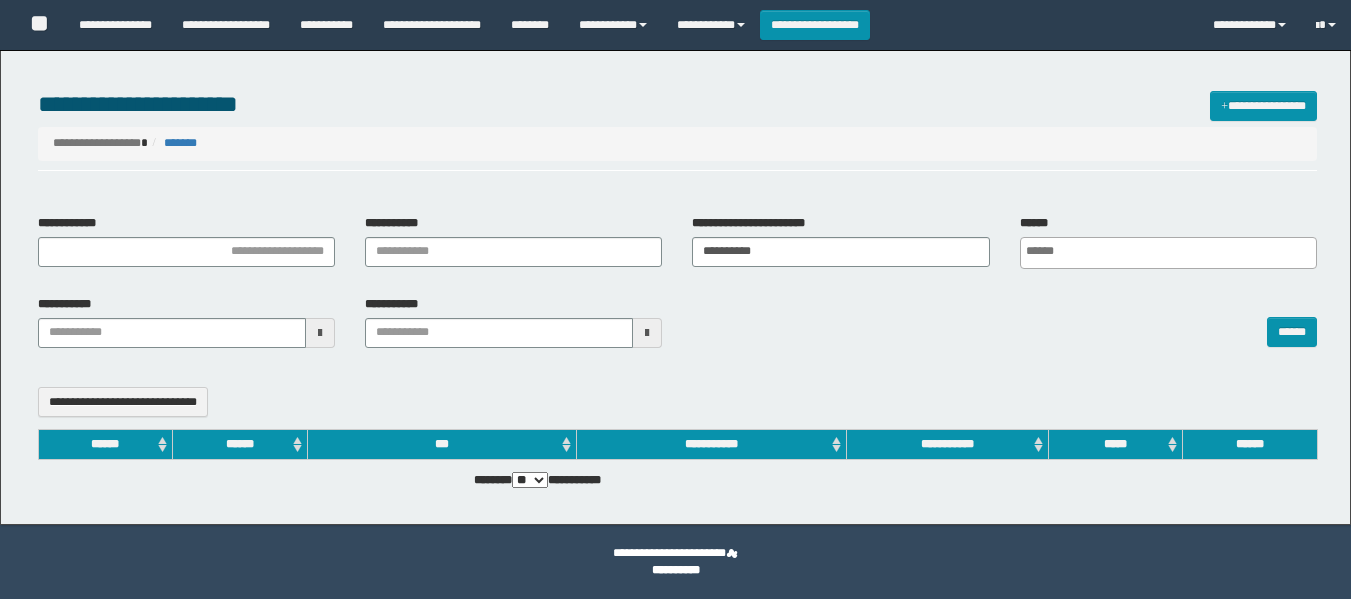select 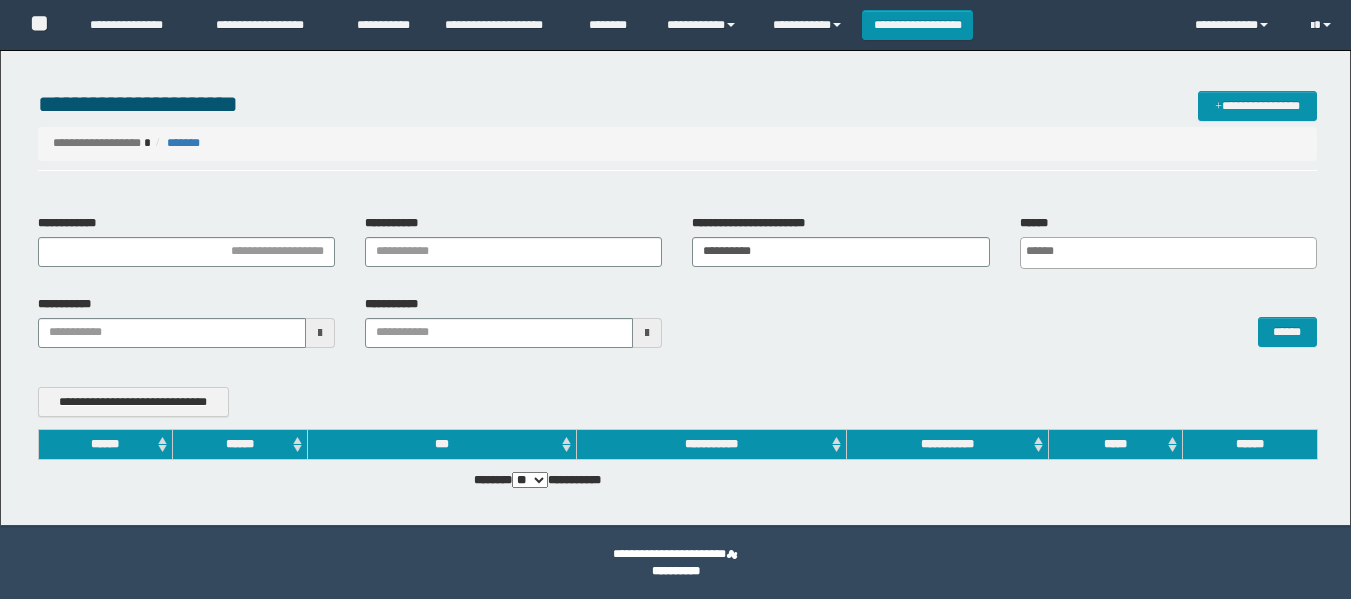 scroll, scrollTop: 0, scrollLeft: 0, axis: both 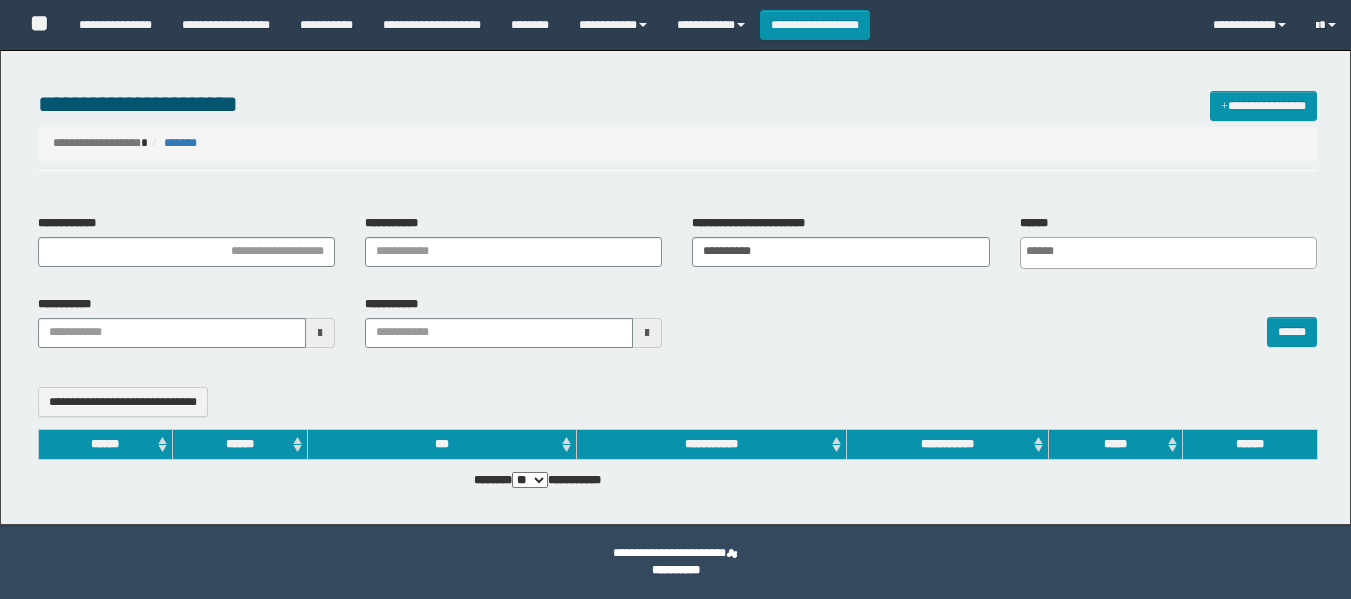 select 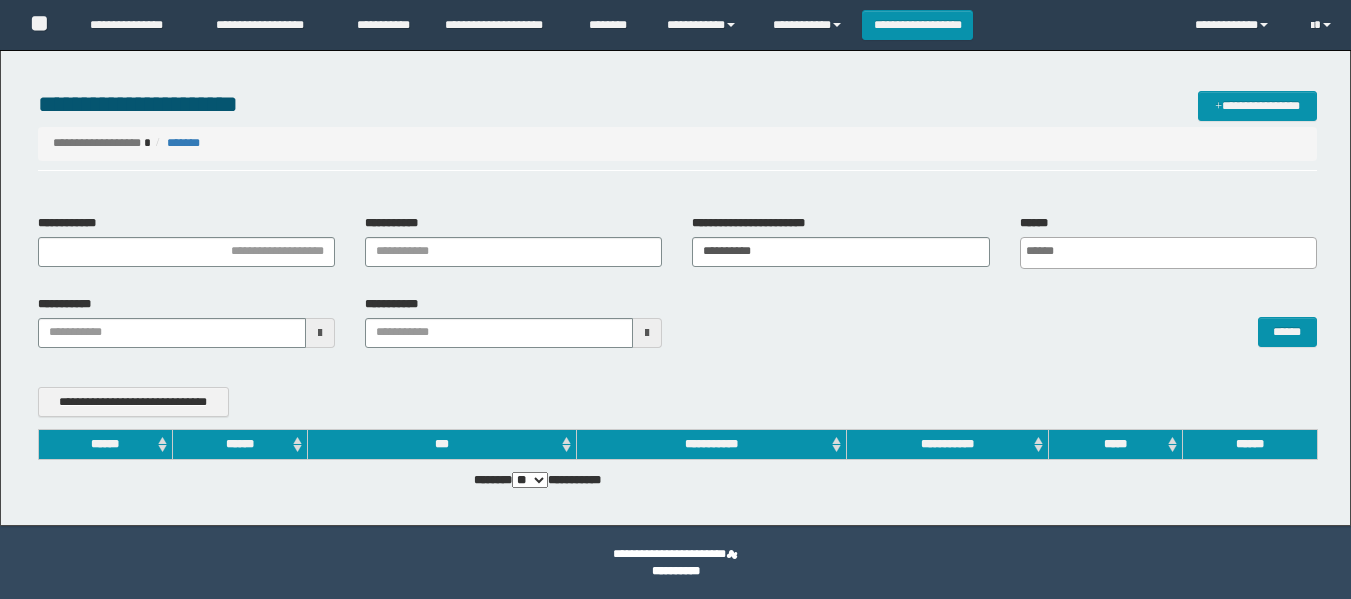scroll, scrollTop: 0, scrollLeft: 0, axis: both 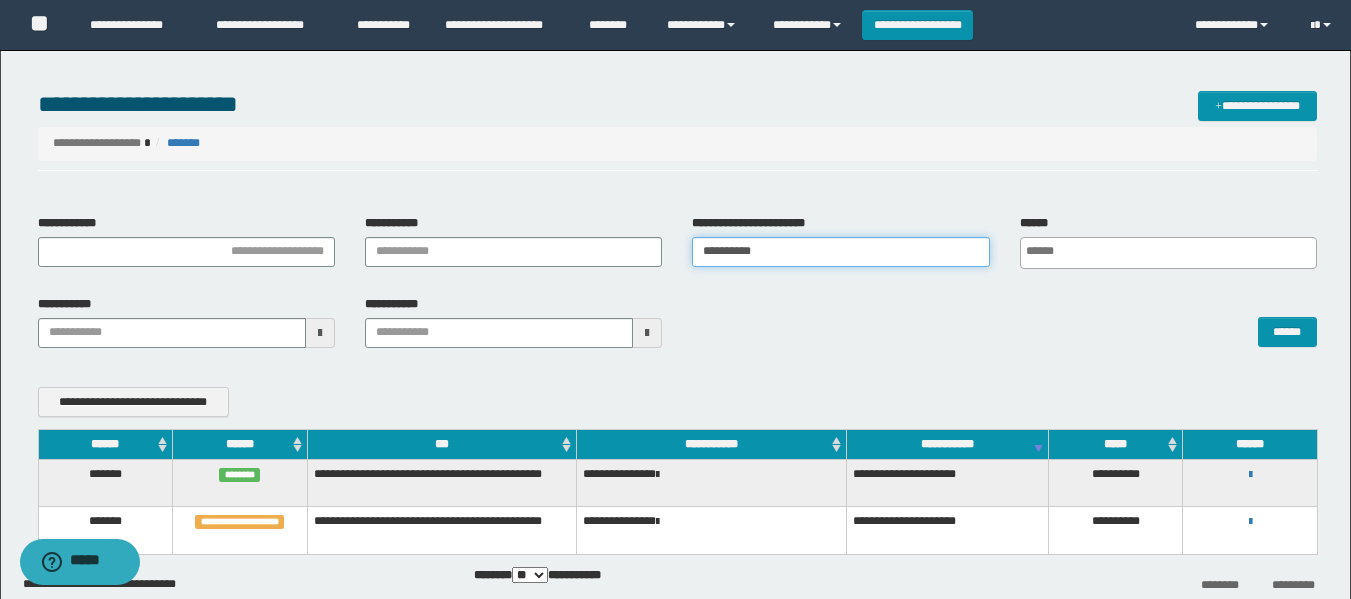 drag, startPoint x: 807, startPoint y: 257, endPoint x: 692, endPoint y: 274, distance: 116.24973 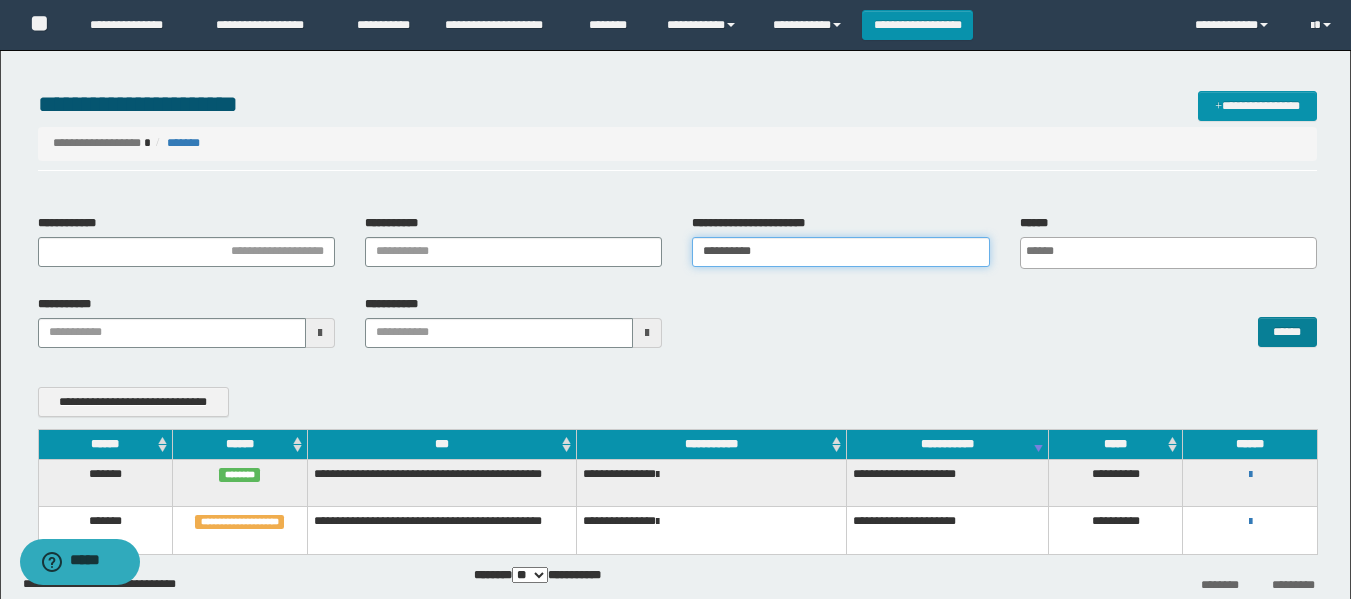 type on "**********" 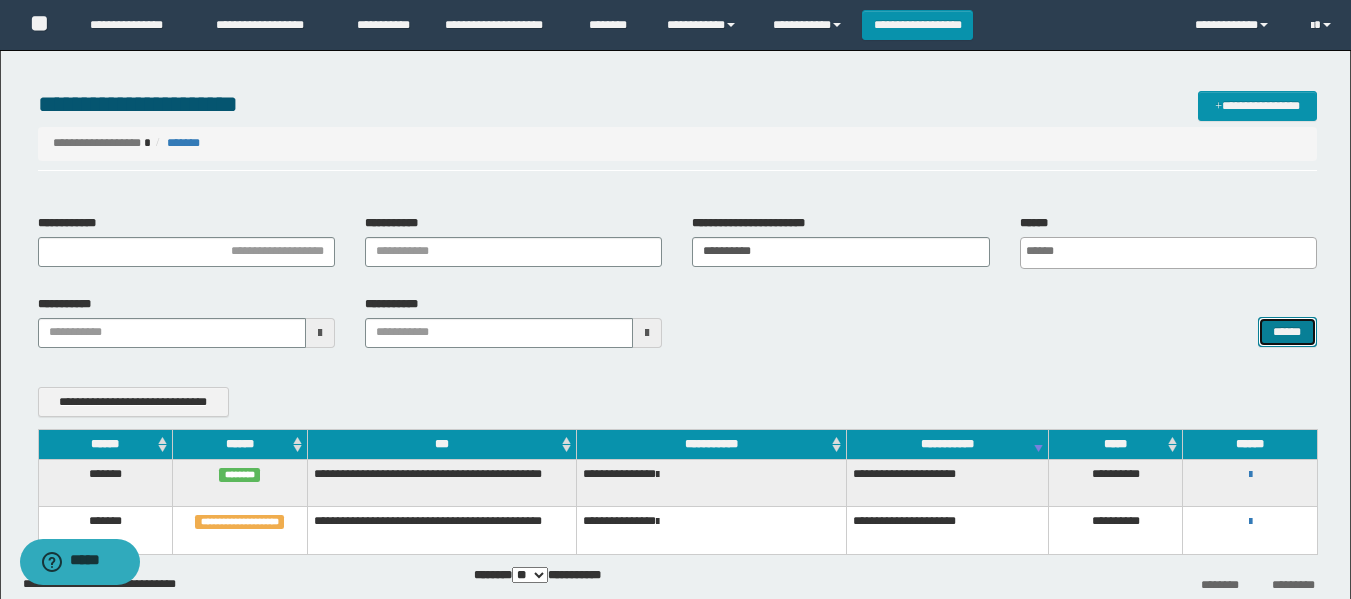 click on "******" at bounding box center [1287, 332] 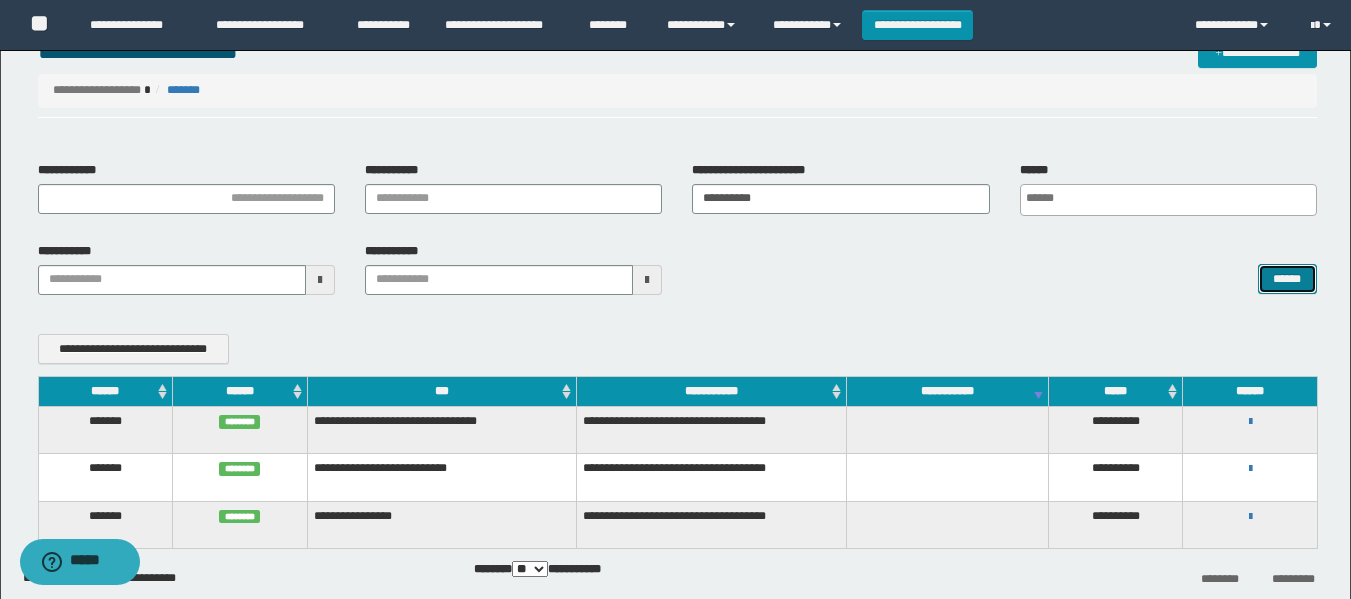 scroll, scrollTop: 100, scrollLeft: 0, axis: vertical 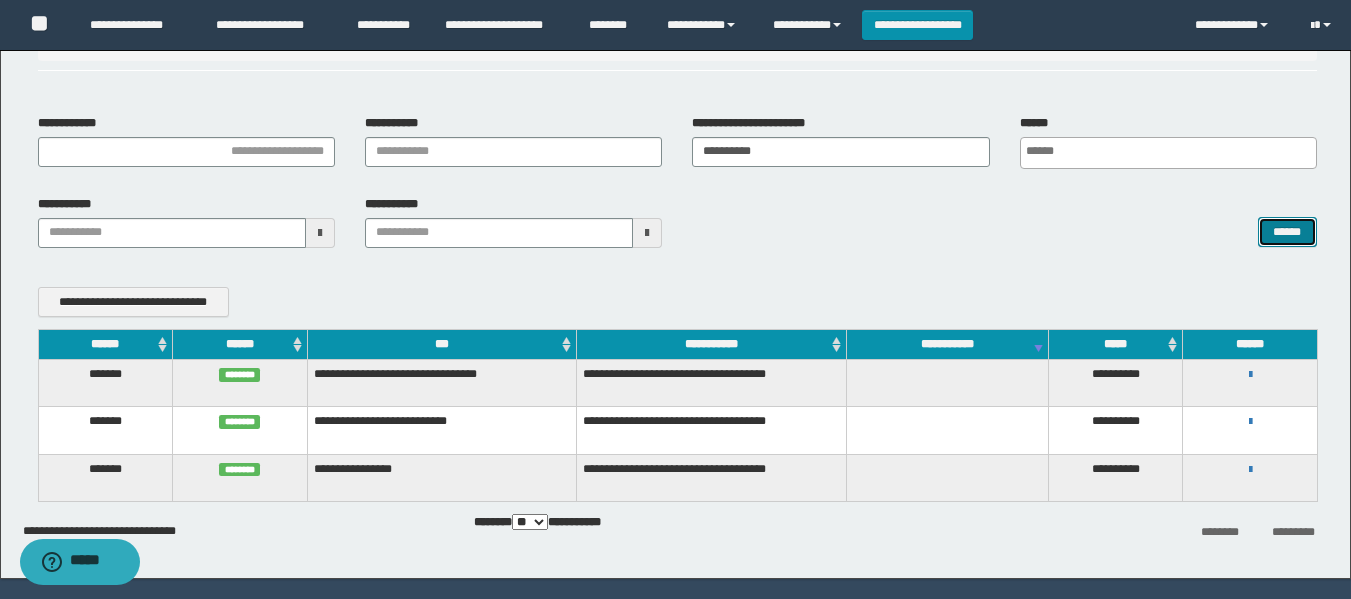type 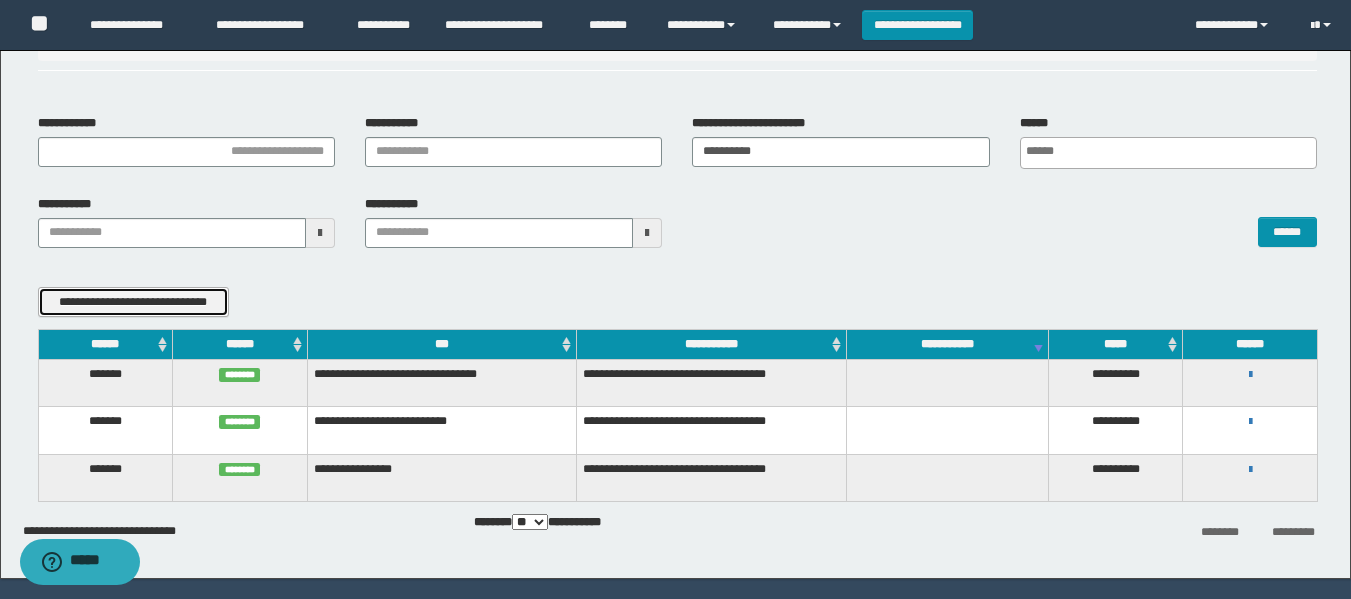 type 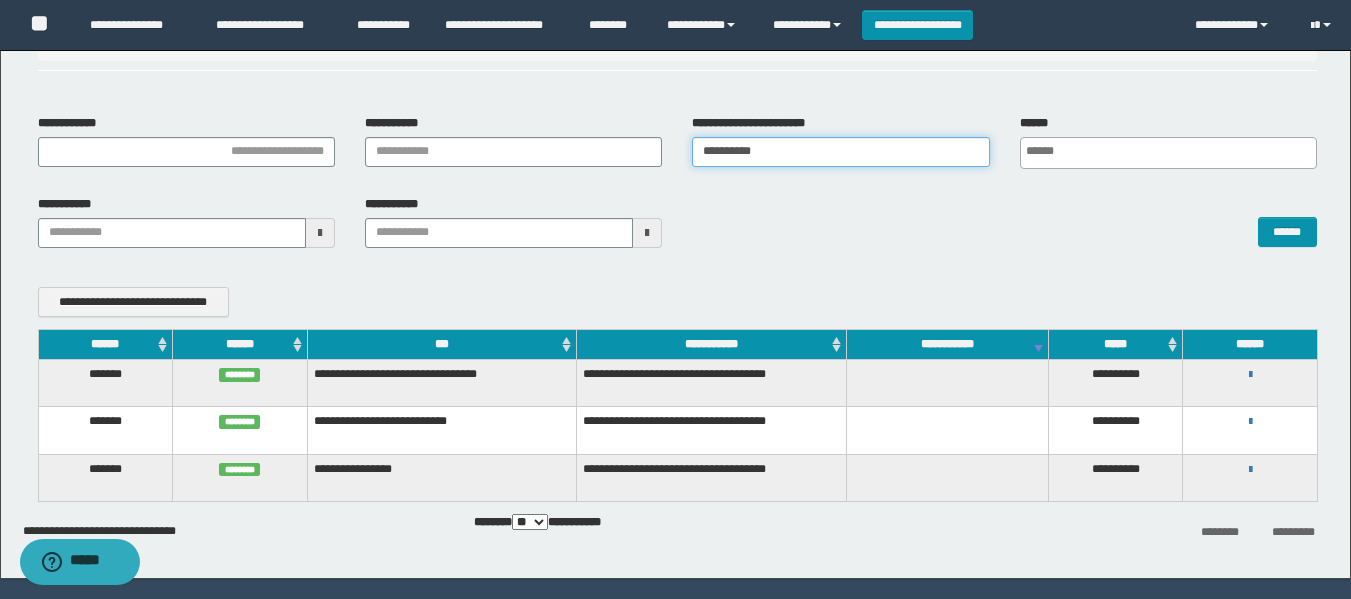 drag, startPoint x: 769, startPoint y: 141, endPoint x: 661, endPoint y: 168, distance: 111.32385 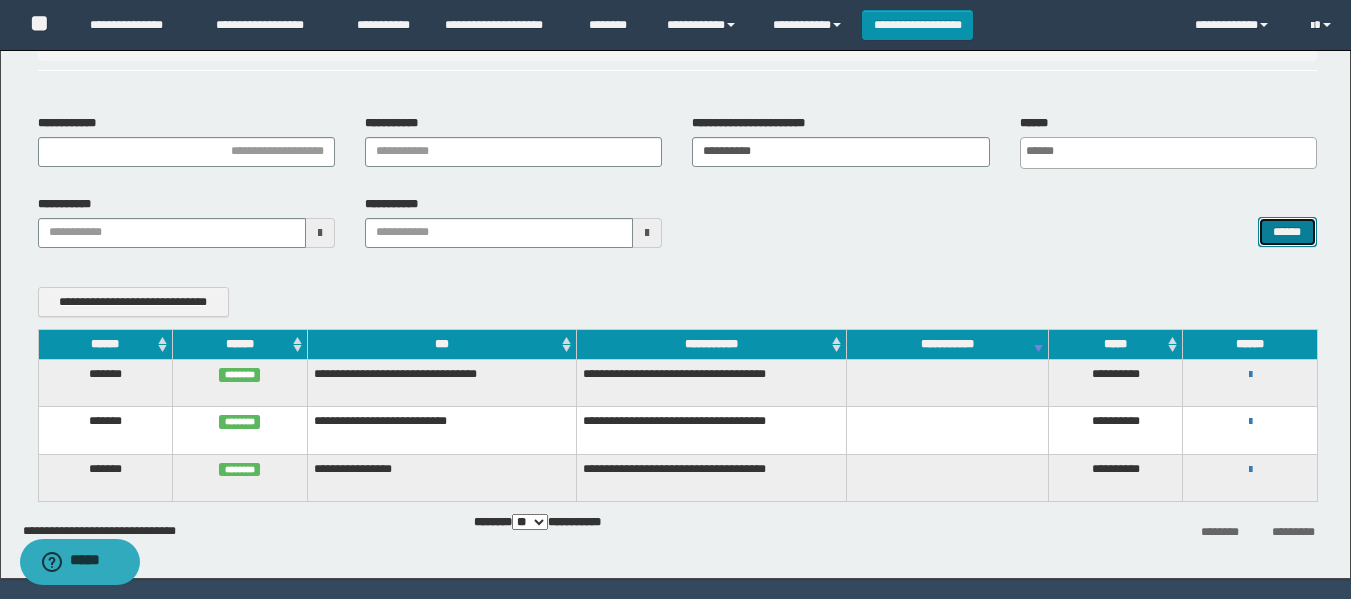 click on "******" at bounding box center (1287, 232) 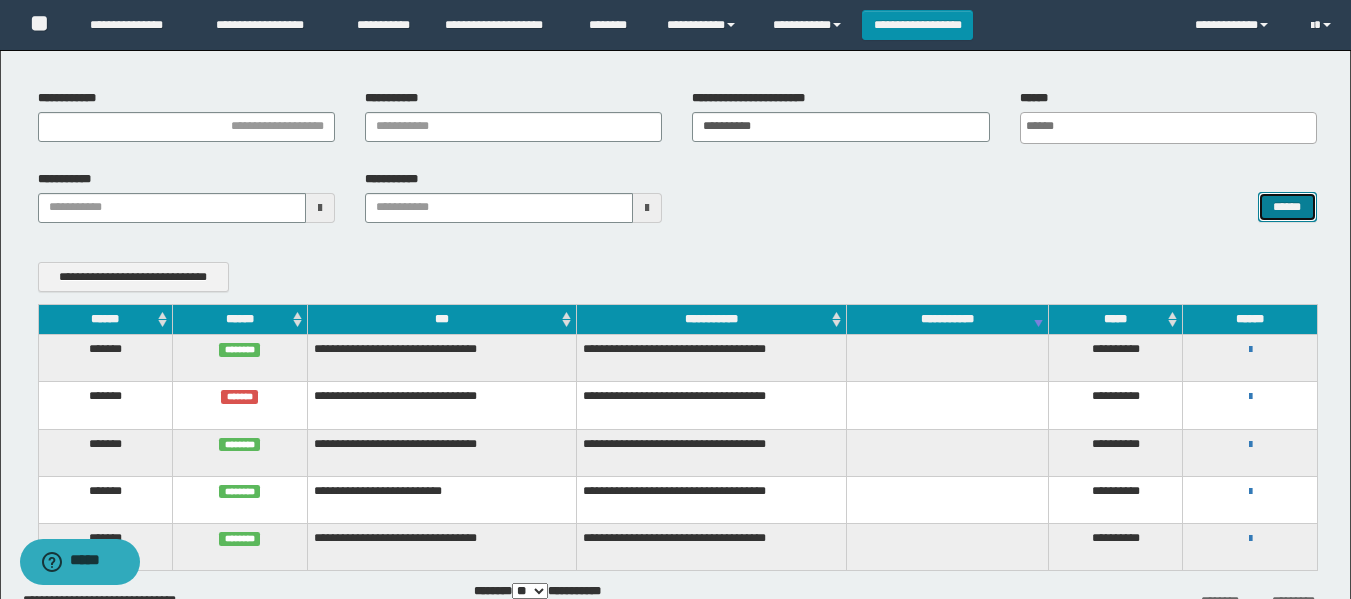 scroll, scrollTop: 200, scrollLeft: 0, axis: vertical 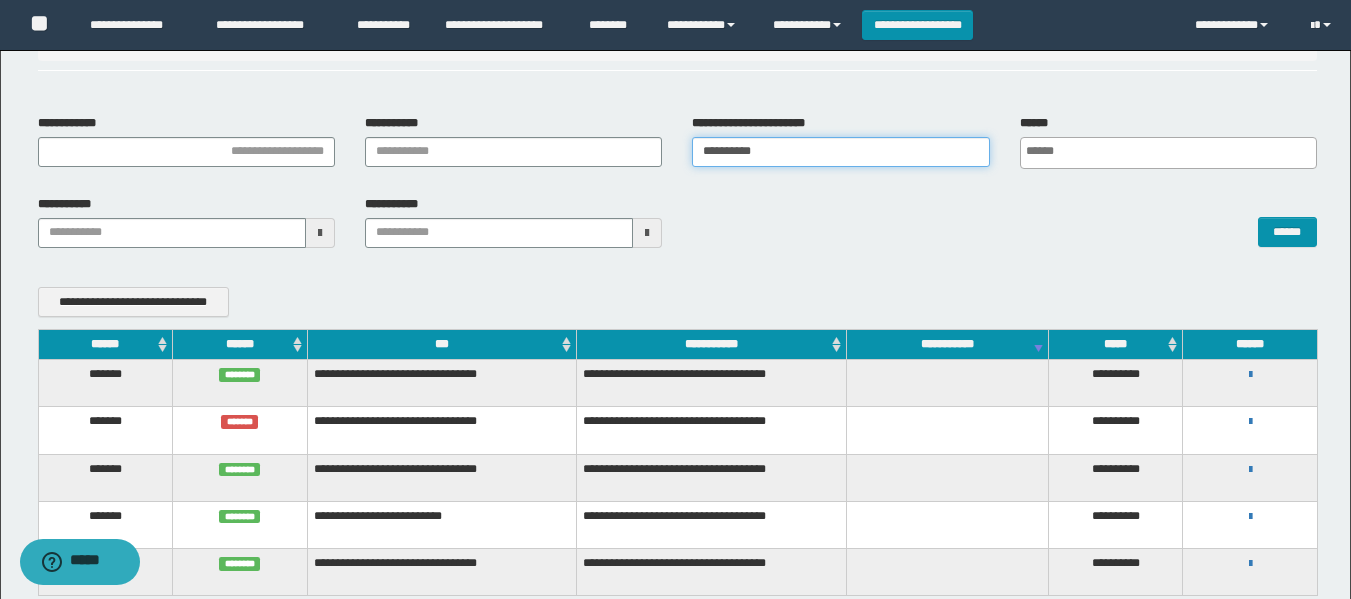 drag, startPoint x: 798, startPoint y: 161, endPoint x: 572, endPoint y: 200, distance: 229.34036 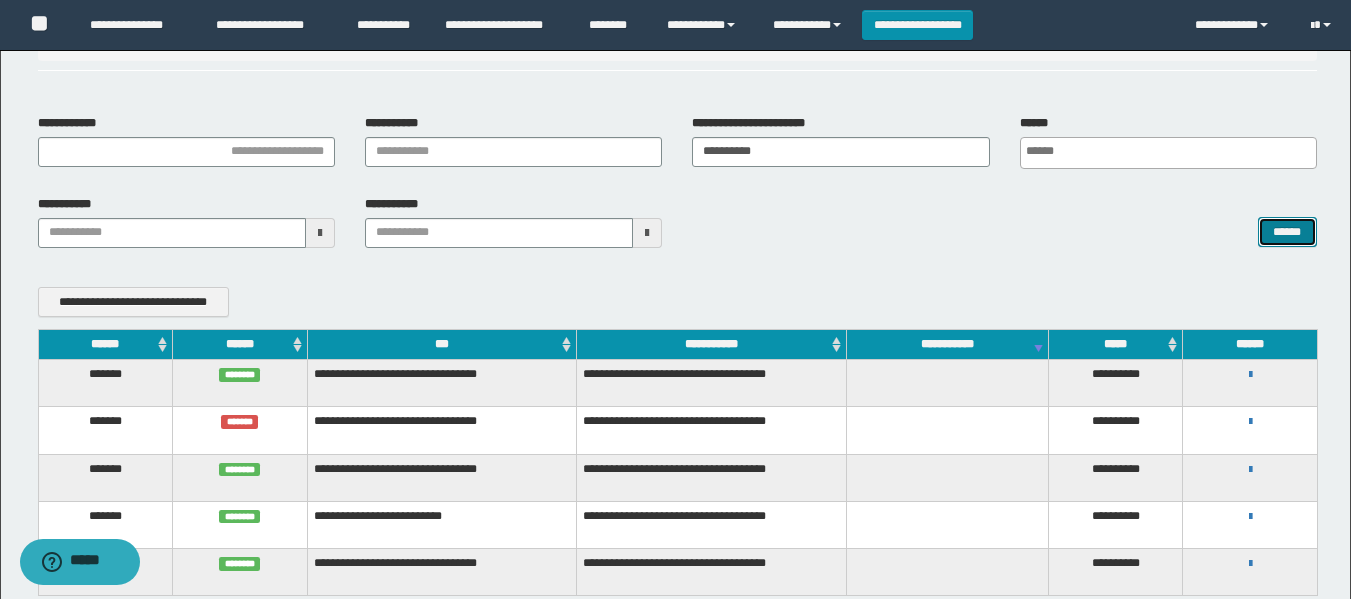 click on "******" at bounding box center (1287, 232) 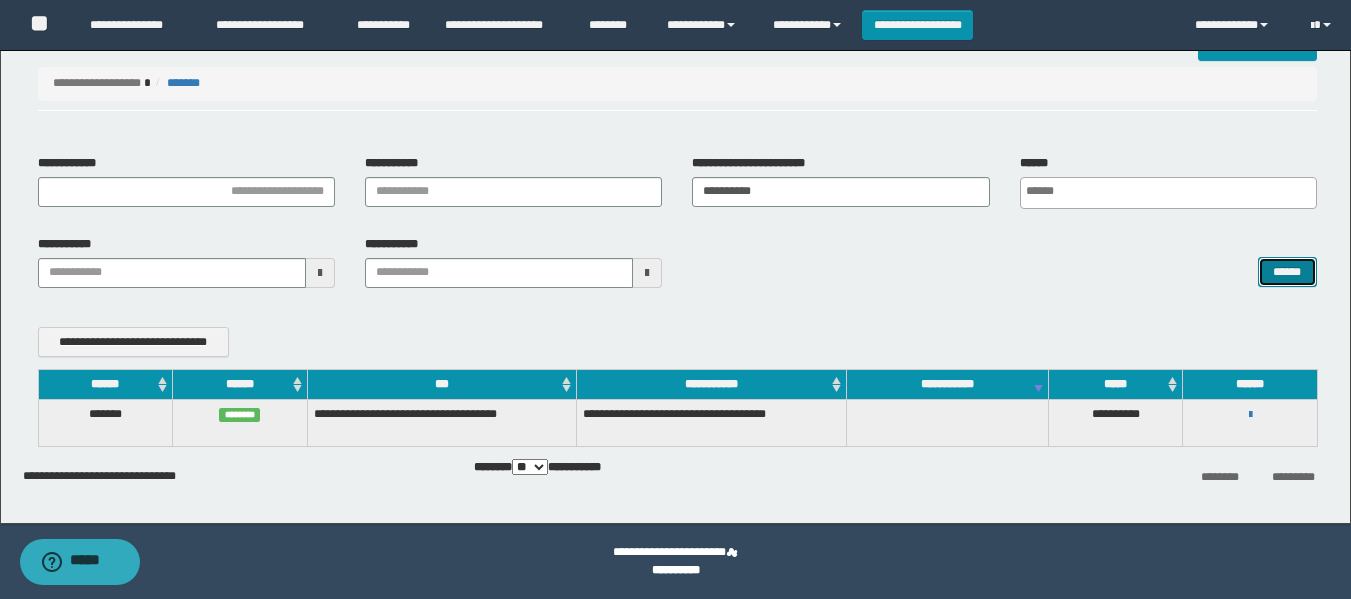 scroll, scrollTop: 60, scrollLeft: 0, axis: vertical 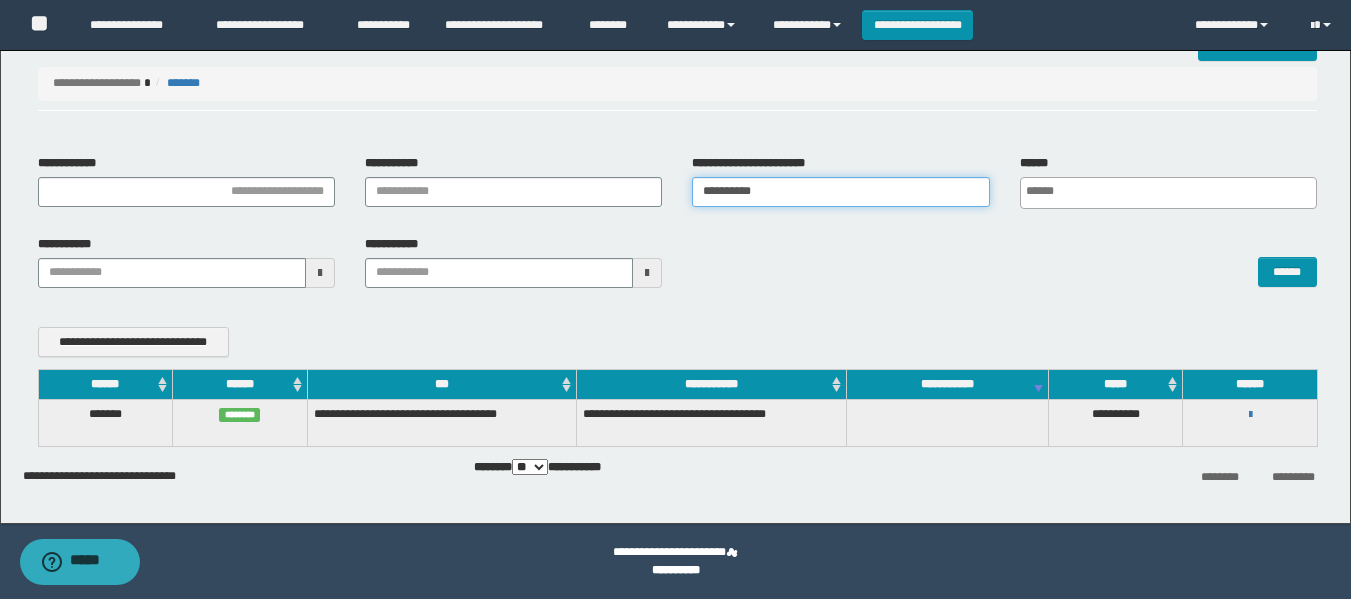 drag, startPoint x: 788, startPoint y: 202, endPoint x: 594, endPoint y: 237, distance: 197.13194 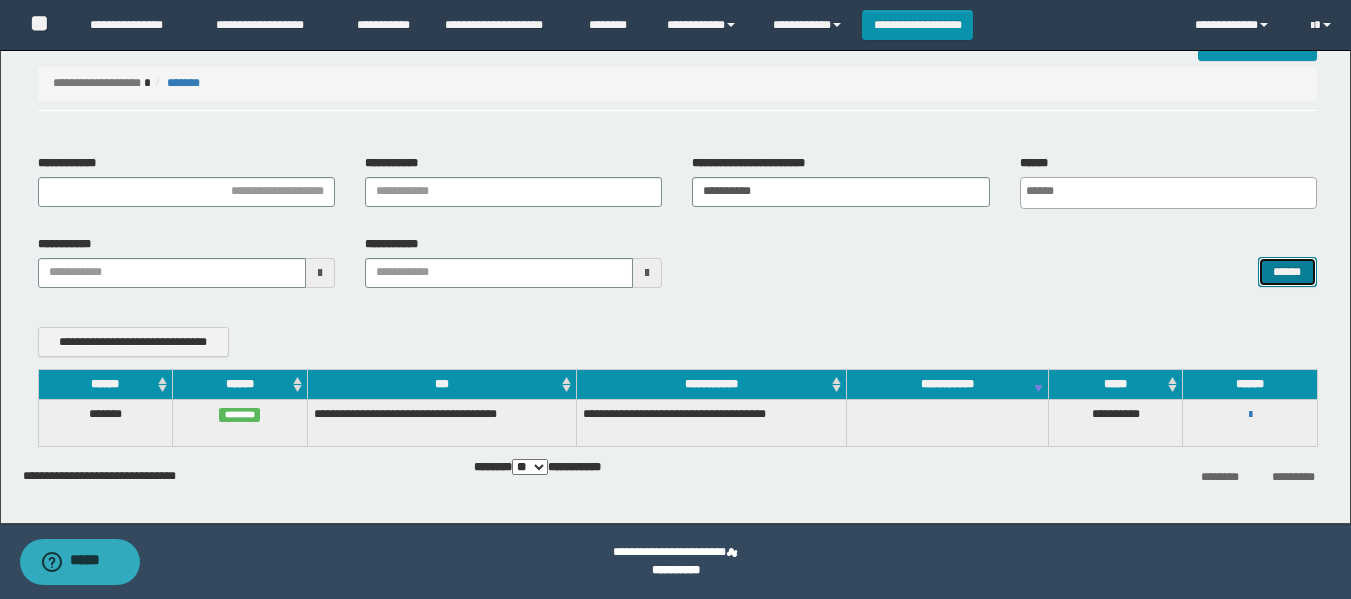 click on "******" at bounding box center [1287, 272] 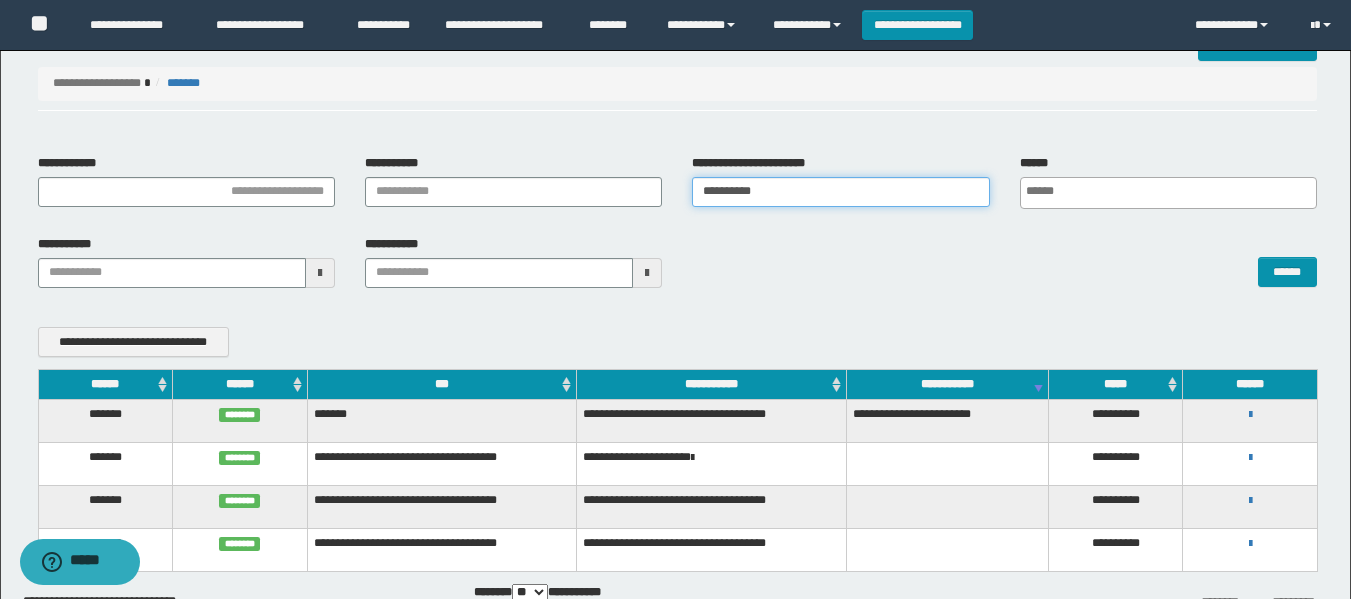 drag, startPoint x: 816, startPoint y: 194, endPoint x: 547, endPoint y: 218, distance: 270.0685 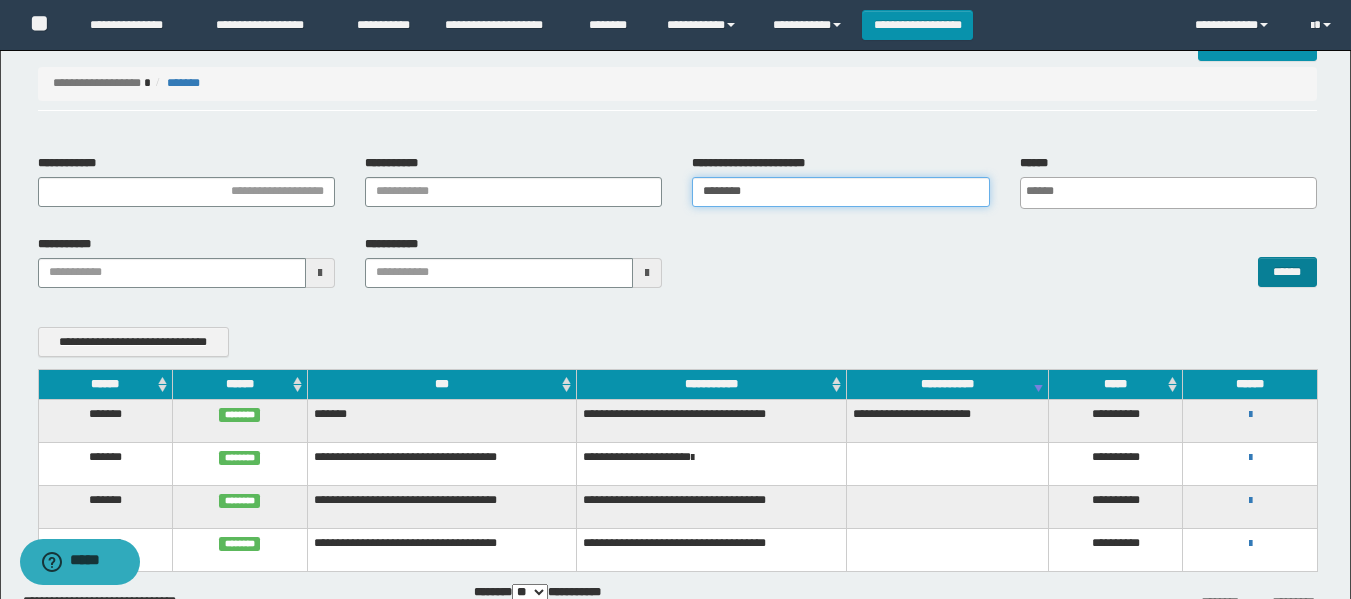 type on "********" 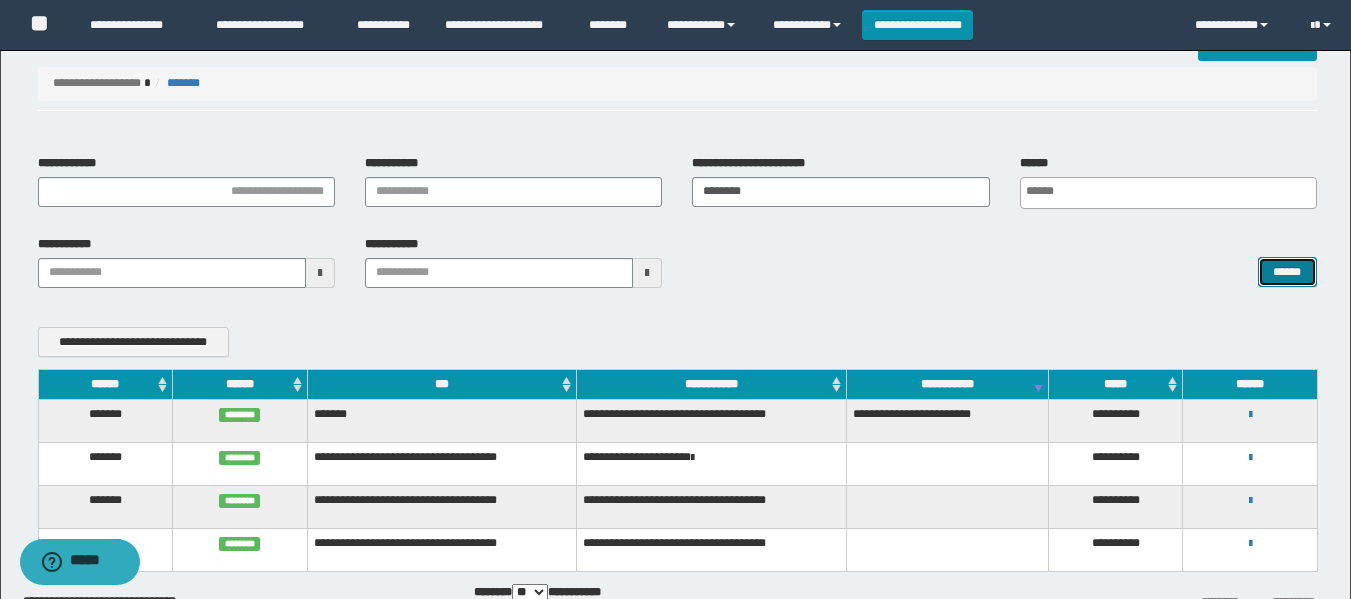 click on "******" at bounding box center (1287, 272) 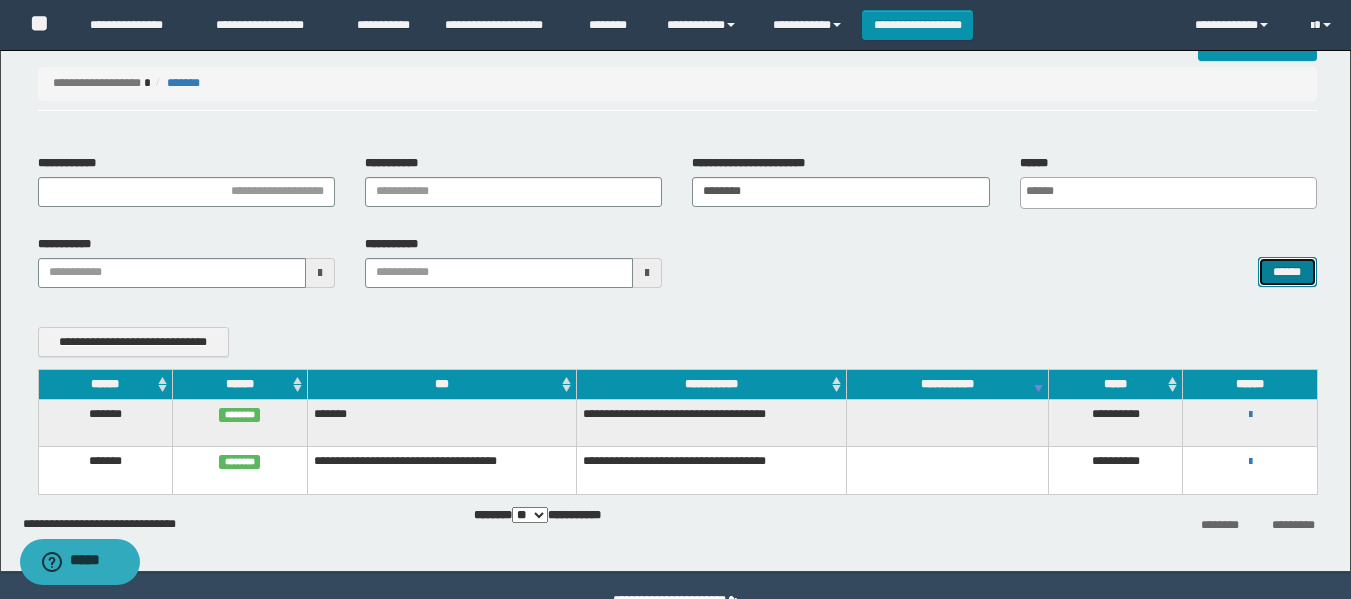 click on "******" at bounding box center (1287, 272) 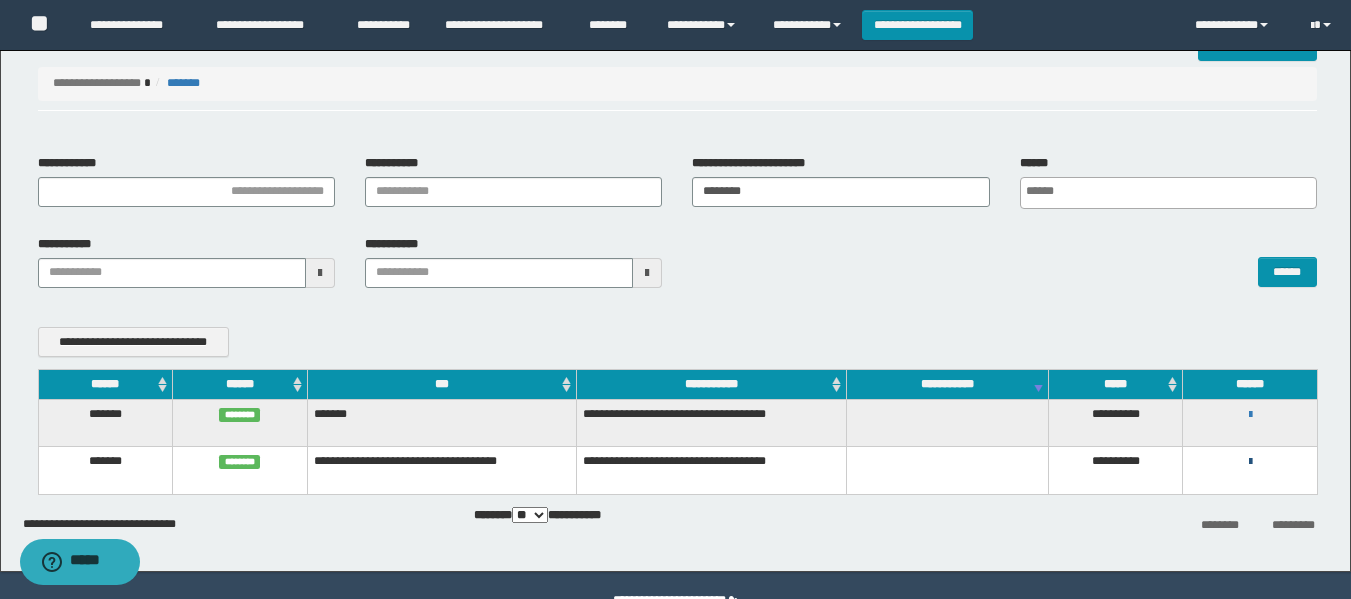 click at bounding box center [1250, 462] 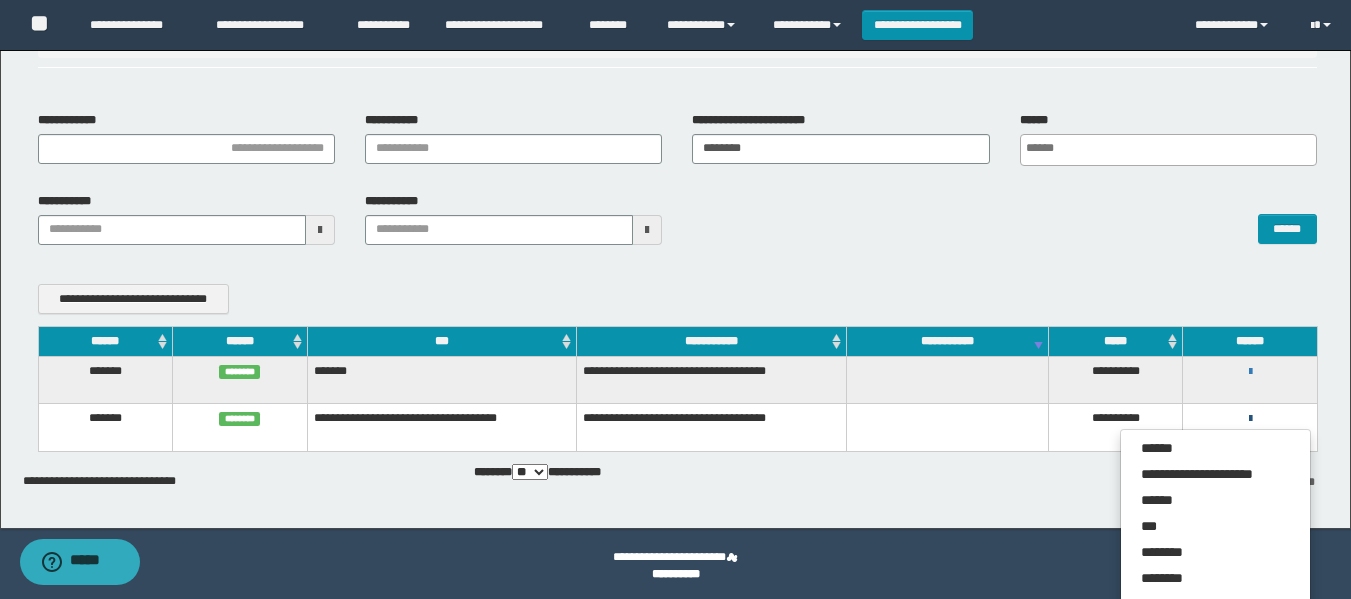 scroll, scrollTop: 127, scrollLeft: 0, axis: vertical 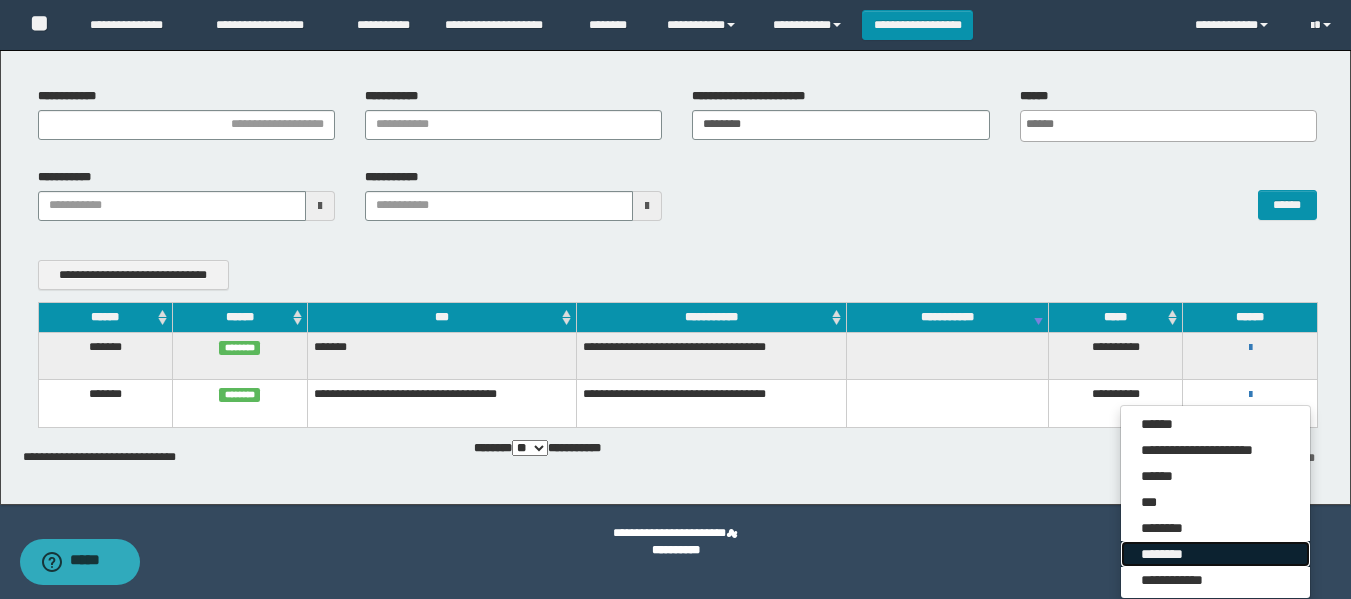 click on "********" at bounding box center (1215, 554) 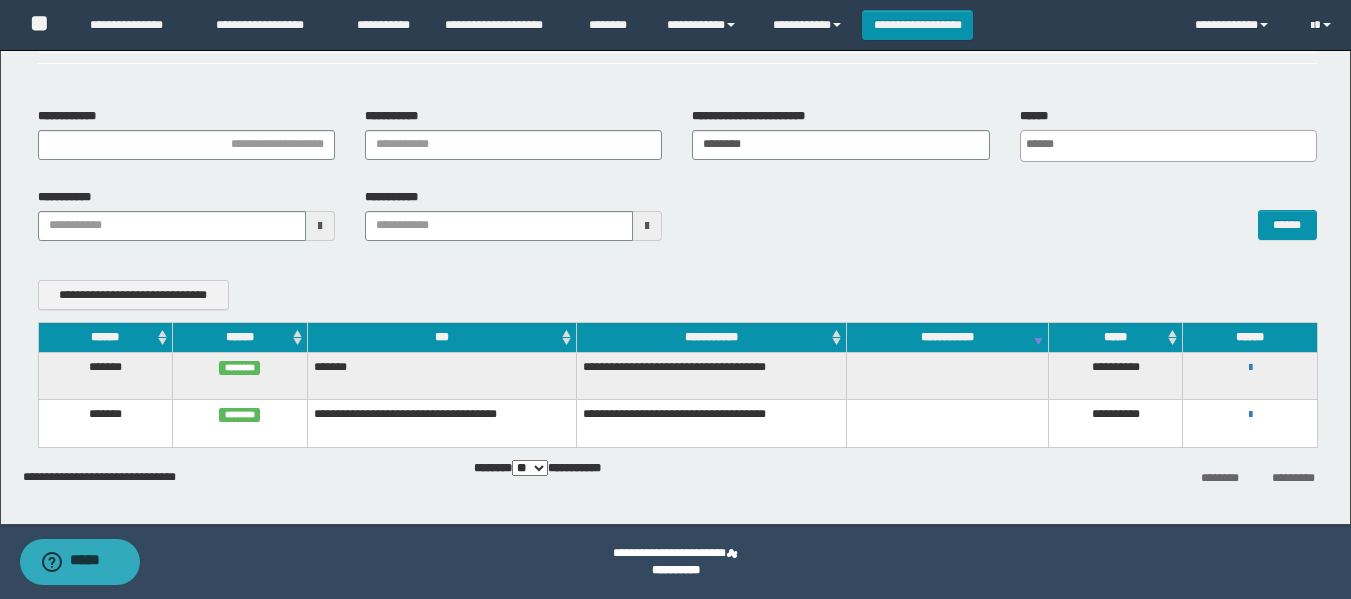 scroll, scrollTop: 107, scrollLeft: 0, axis: vertical 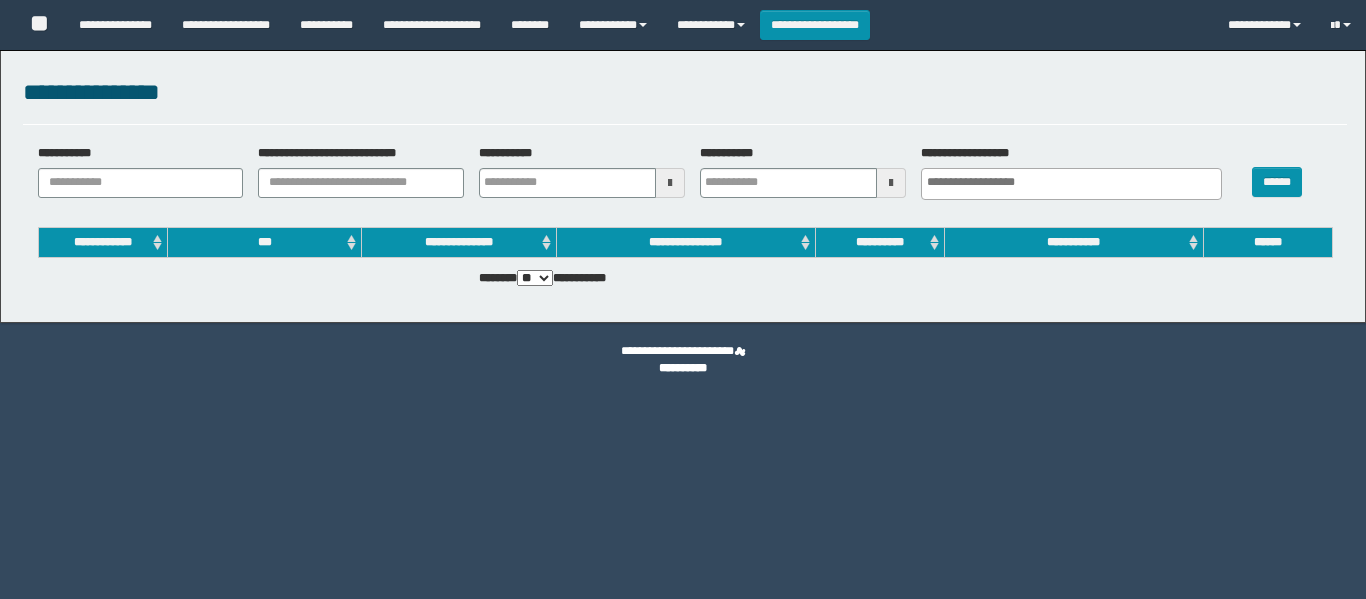 select 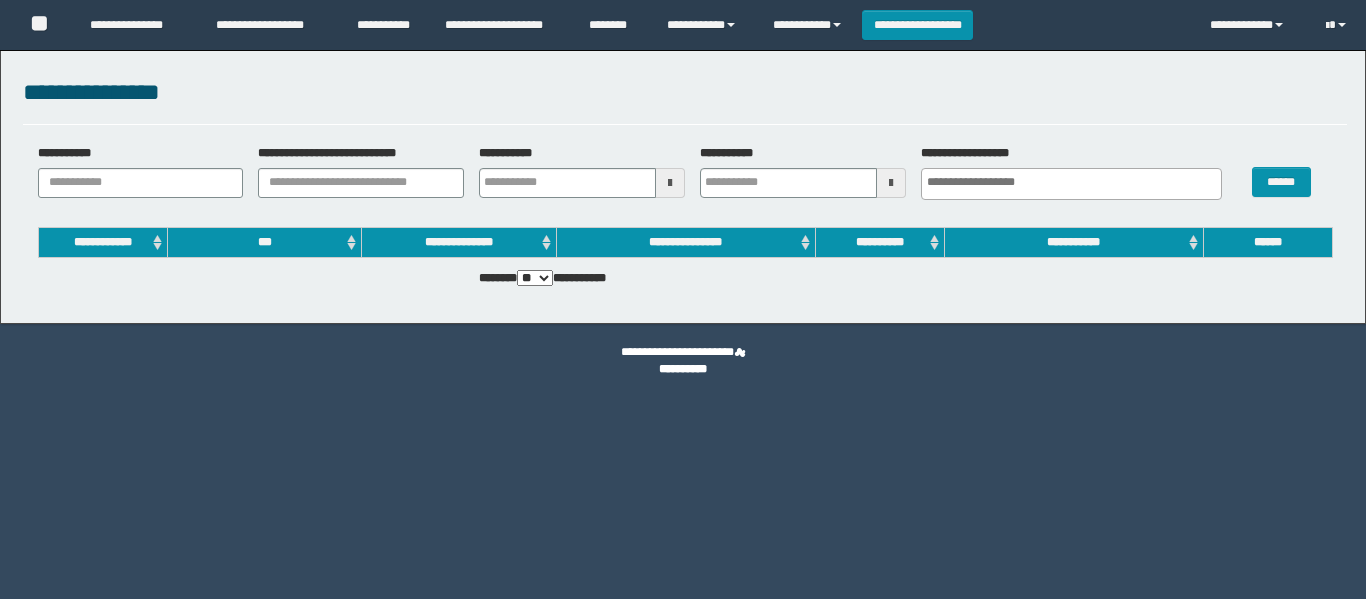 scroll, scrollTop: 0, scrollLeft: 0, axis: both 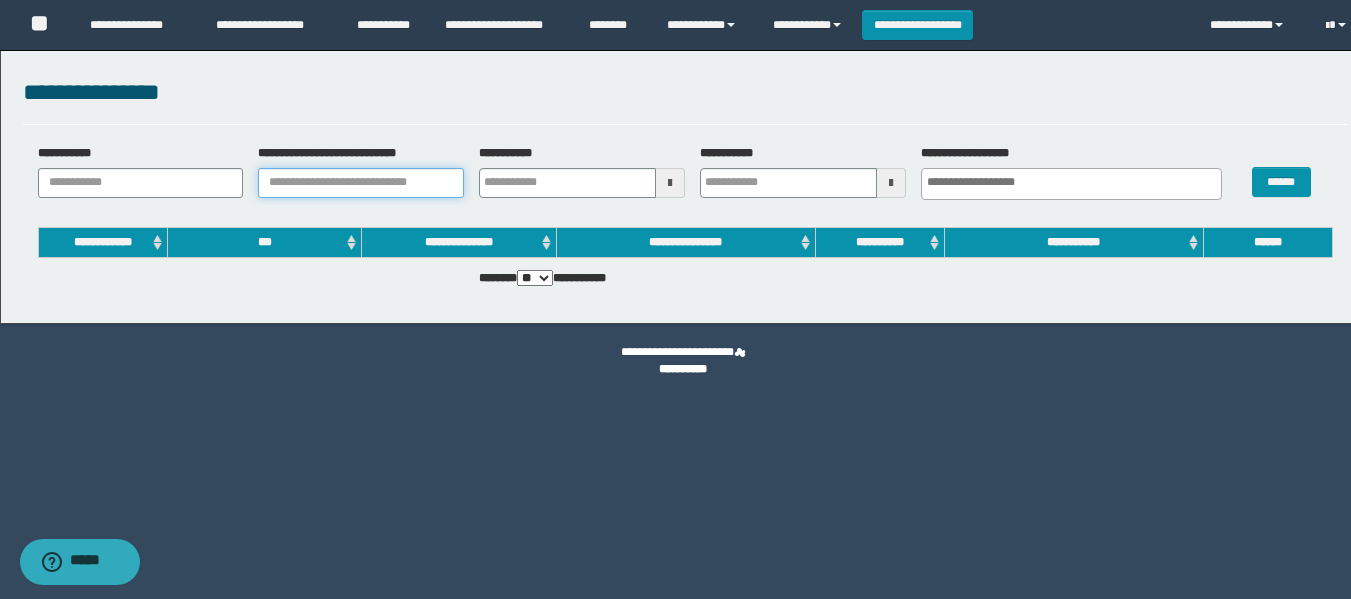 drag, startPoint x: 446, startPoint y: 176, endPoint x: 476, endPoint y: 176, distance: 30 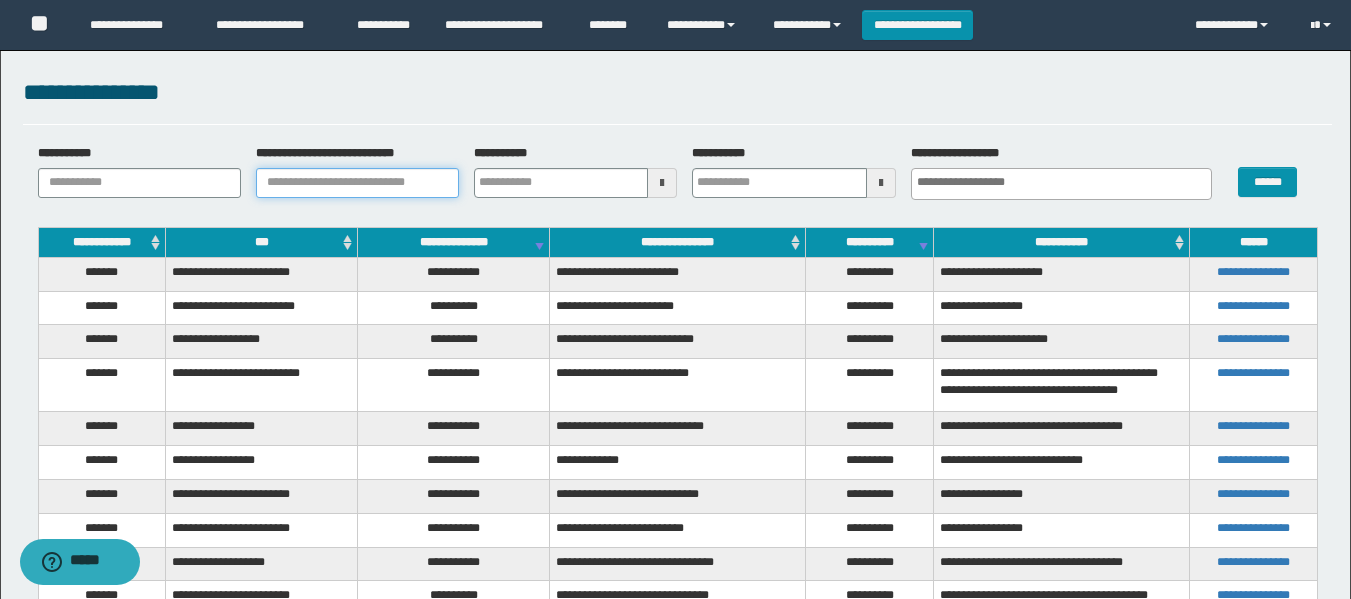 paste on "**********" 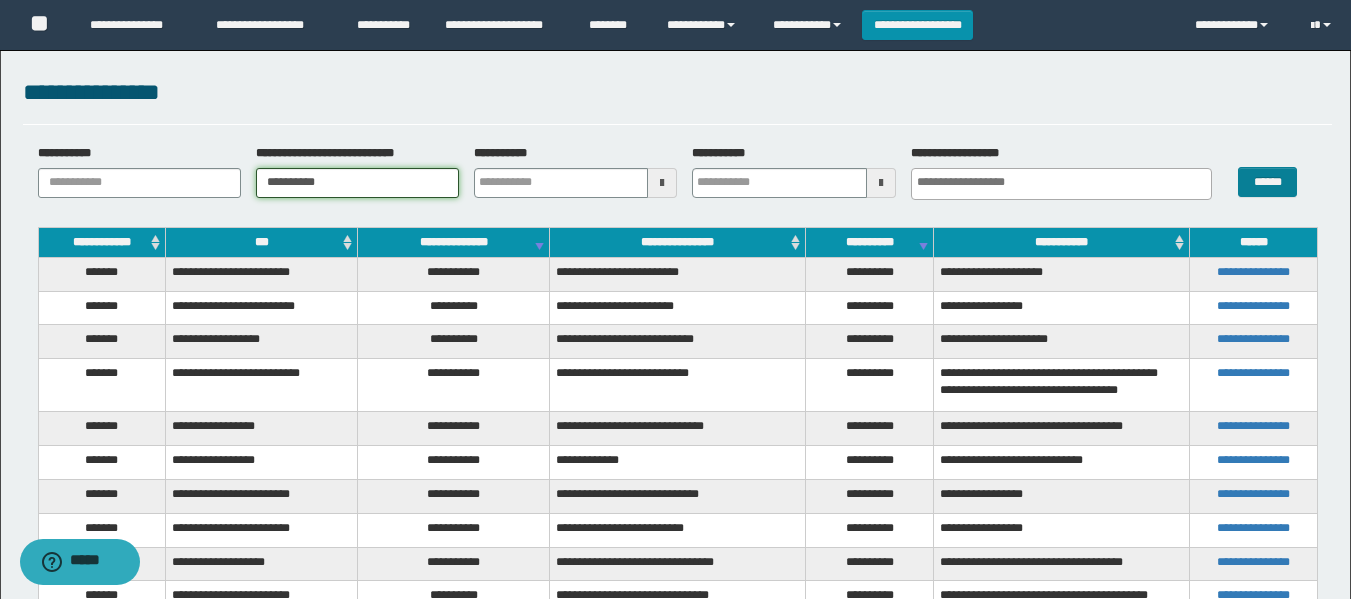 type on "**********" 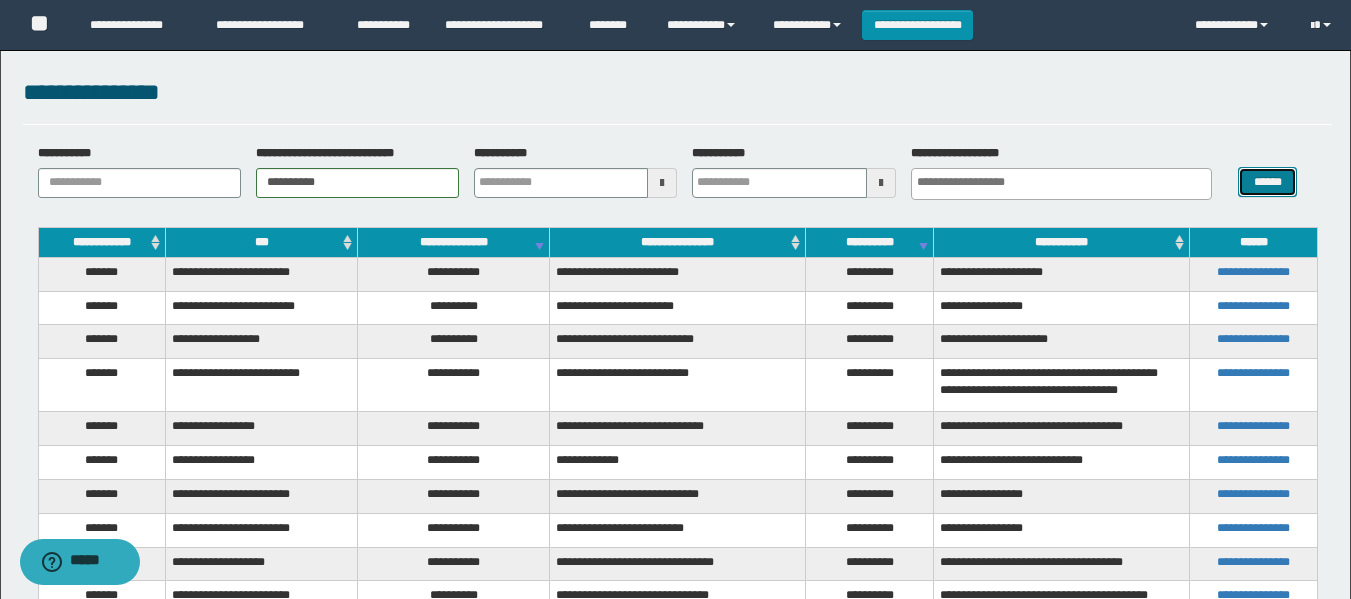 click on "******" at bounding box center (1267, 182) 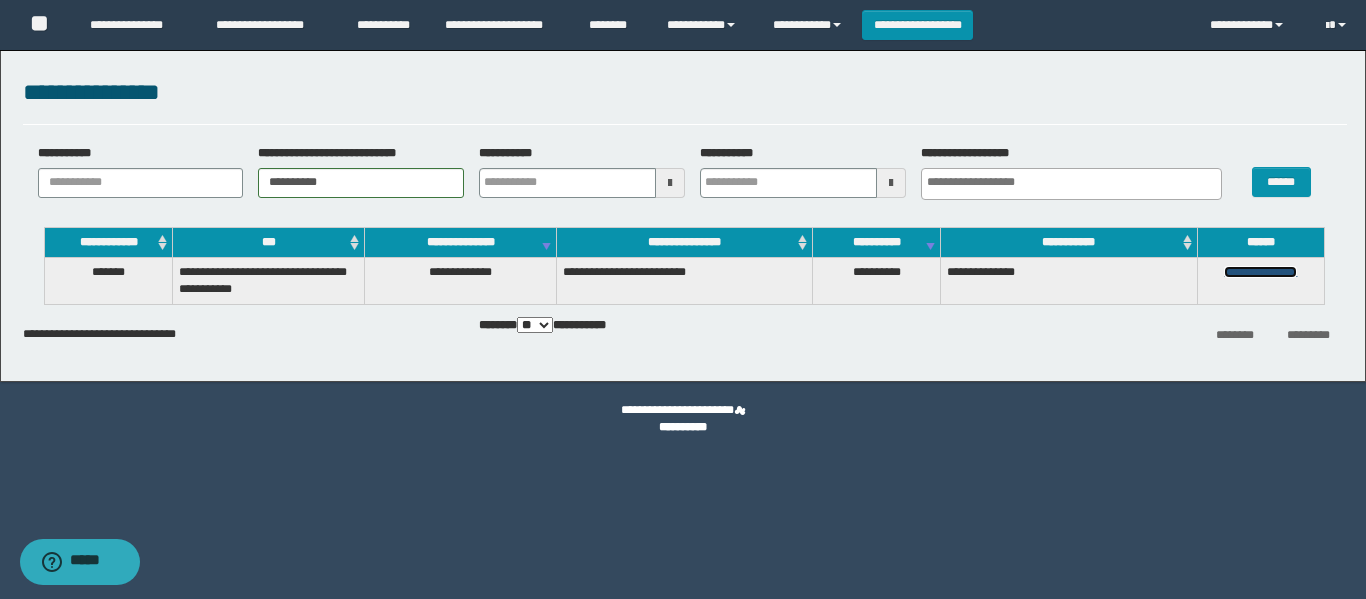 click on "**********" at bounding box center [1260, 272] 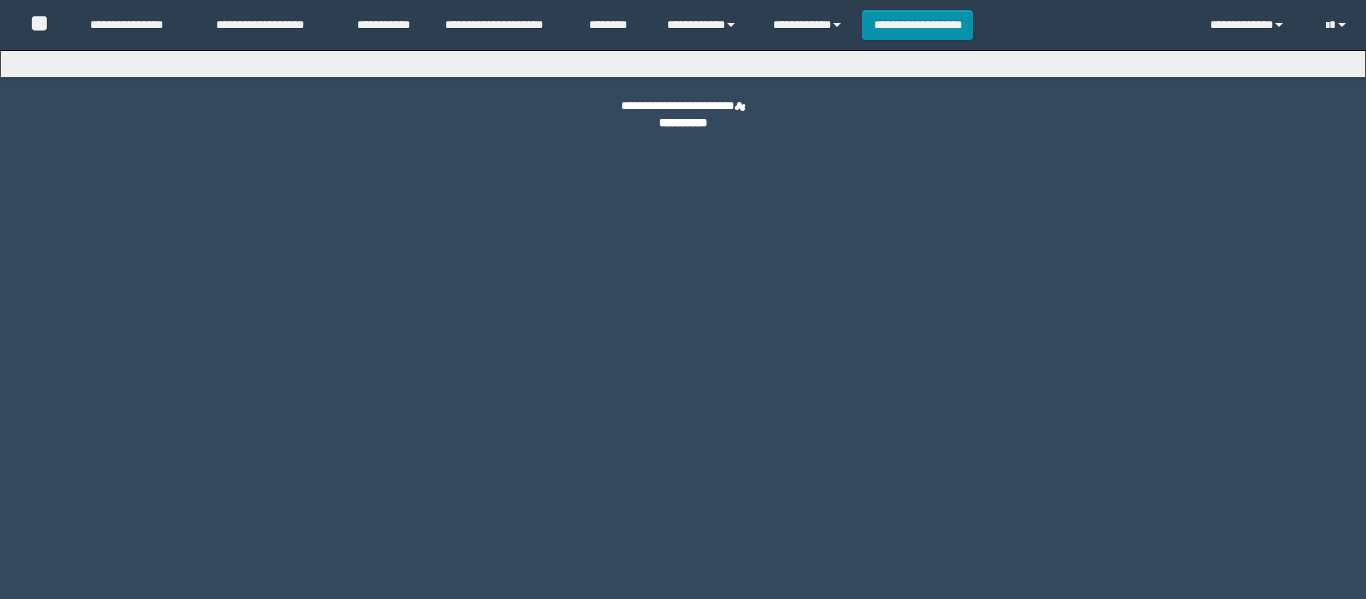 scroll, scrollTop: 0, scrollLeft: 0, axis: both 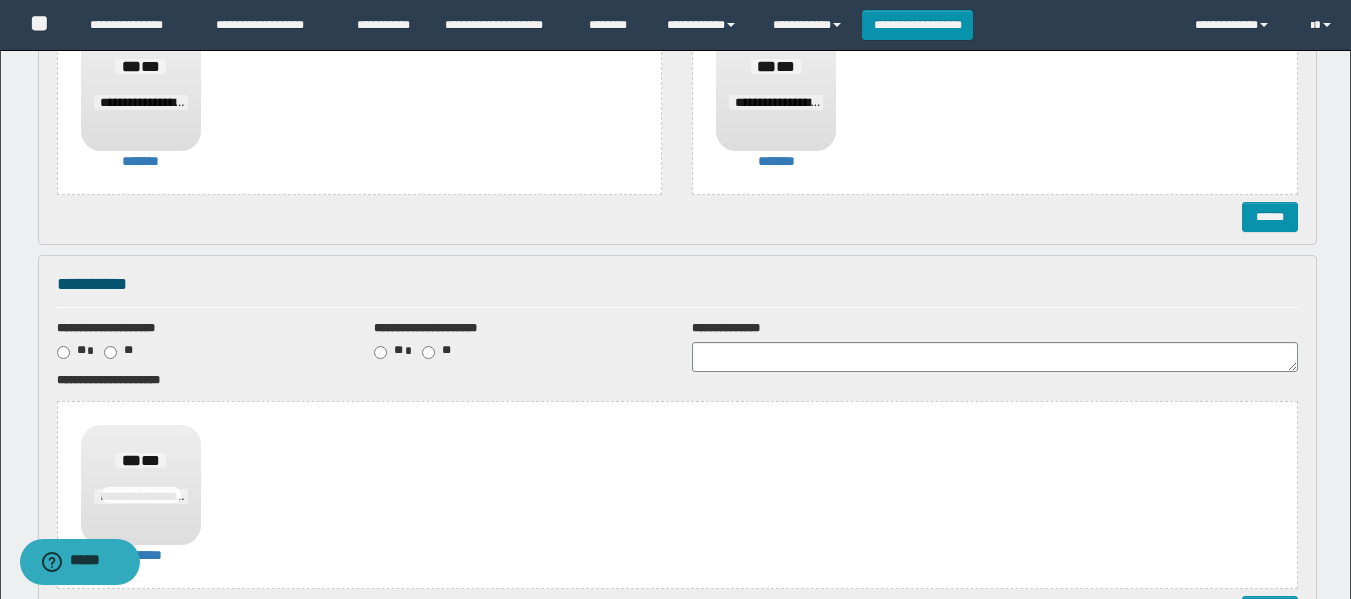 click on "**********" at bounding box center (677, 291) 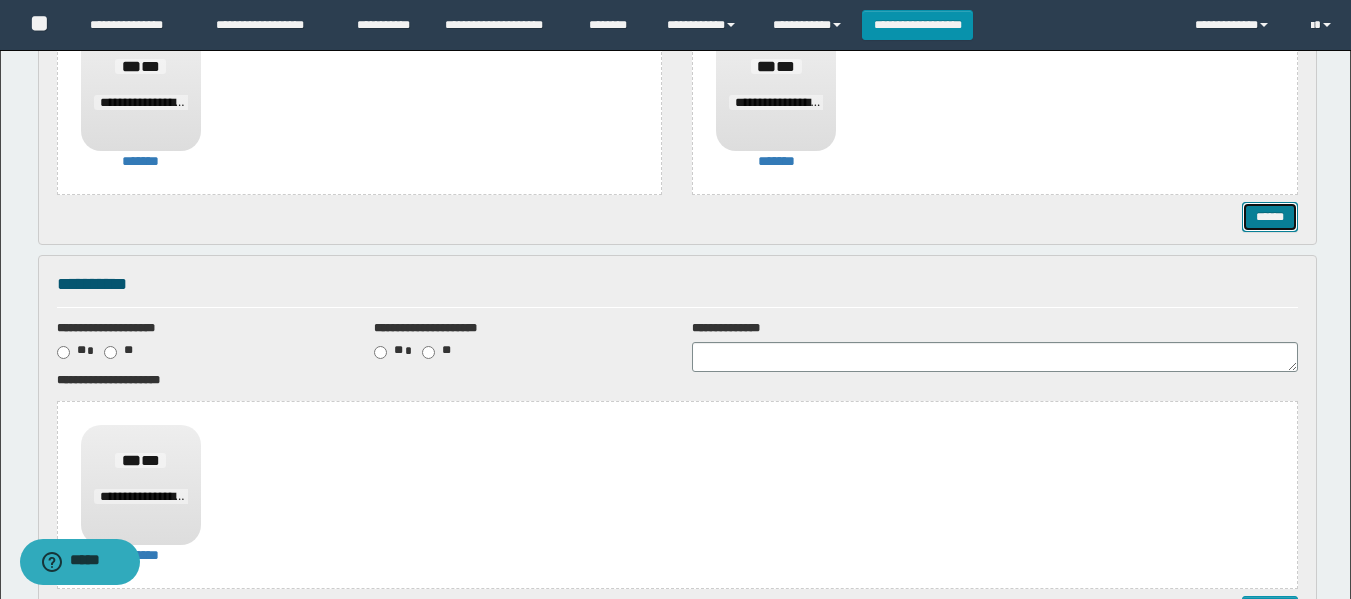 click on "******" at bounding box center (1270, 217) 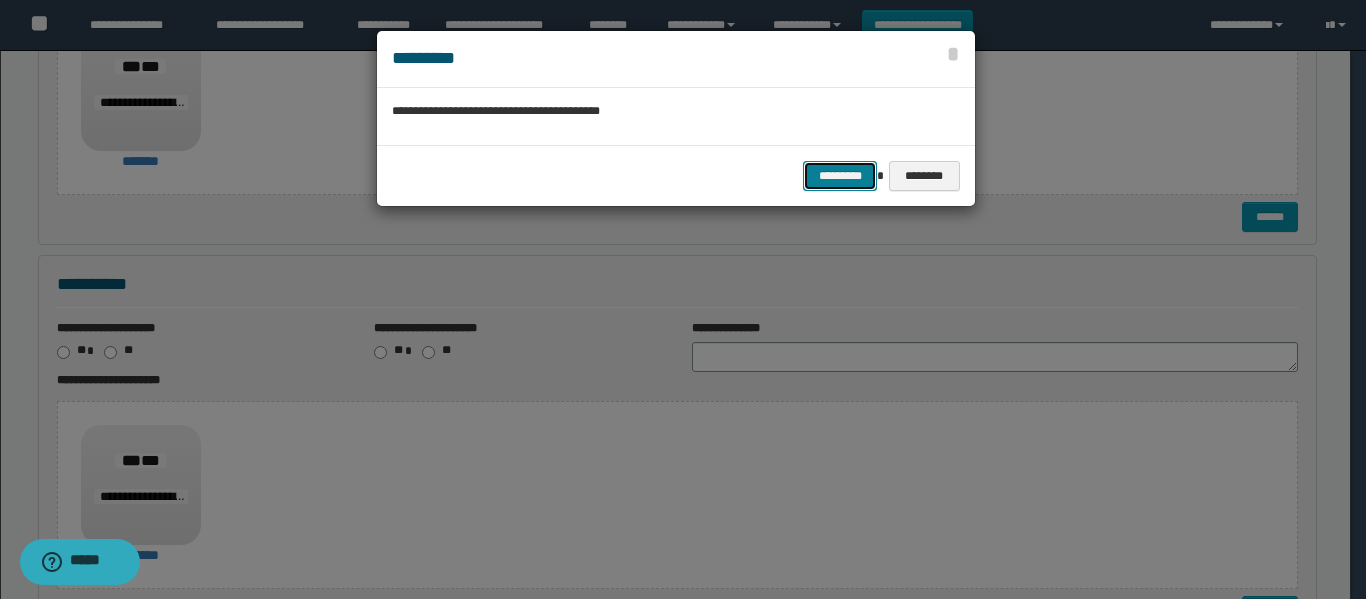 click on "*********" at bounding box center (840, 176) 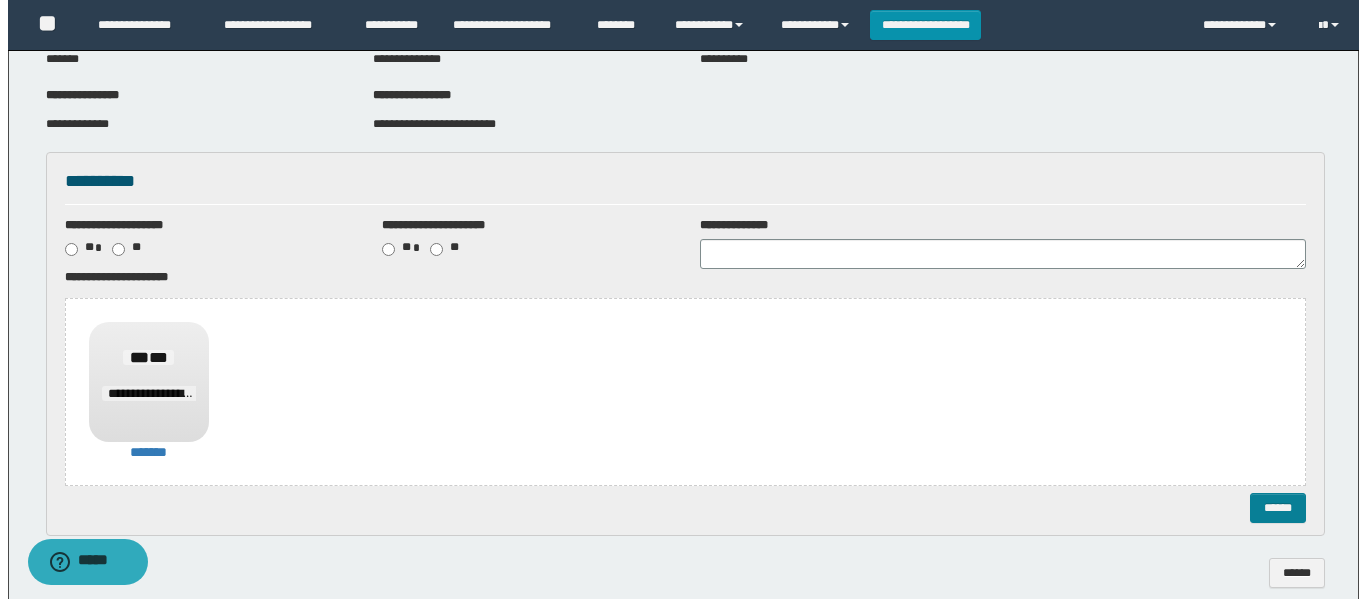 scroll, scrollTop: 204, scrollLeft: 0, axis: vertical 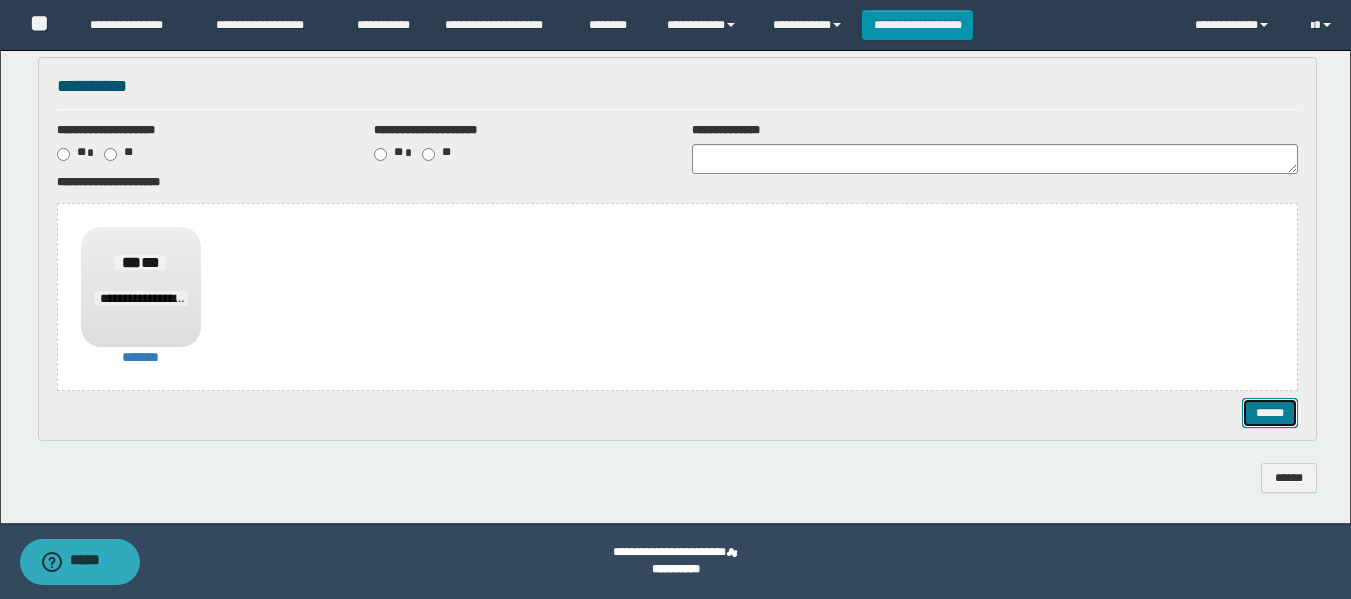 click on "******" at bounding box center [1270, 413] 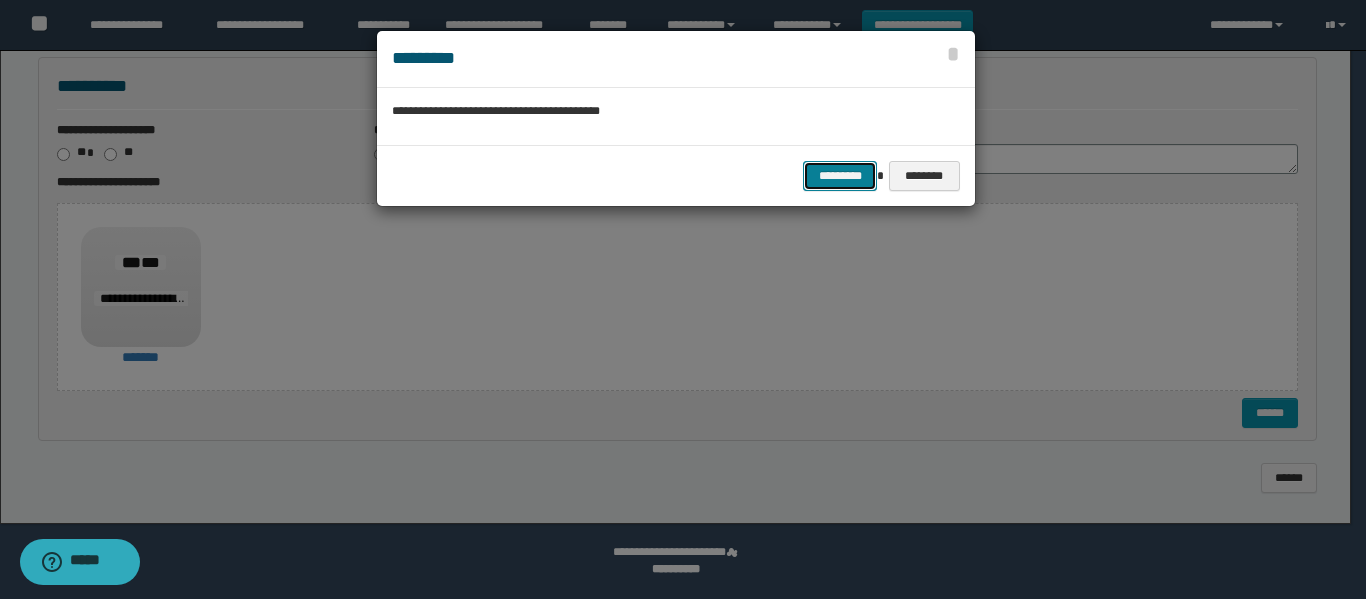 click on "*********" at bounding box center (840, 176) 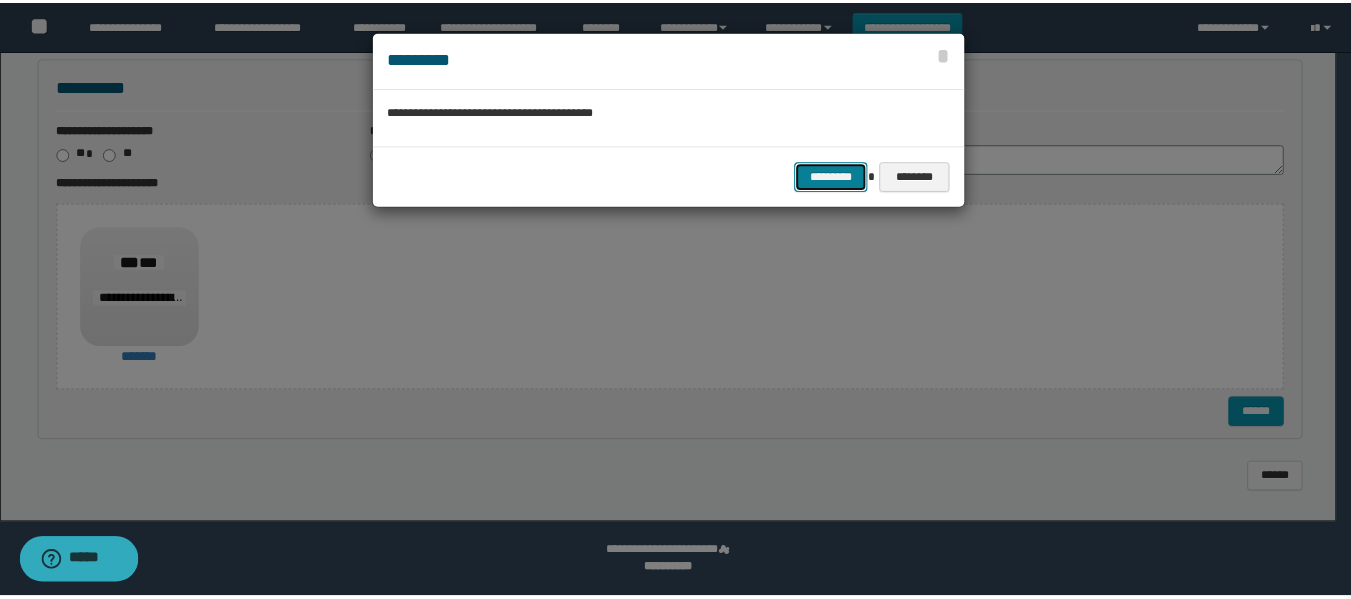 scroll, scrollTop: 0, scrollLeft: 0, axis: both 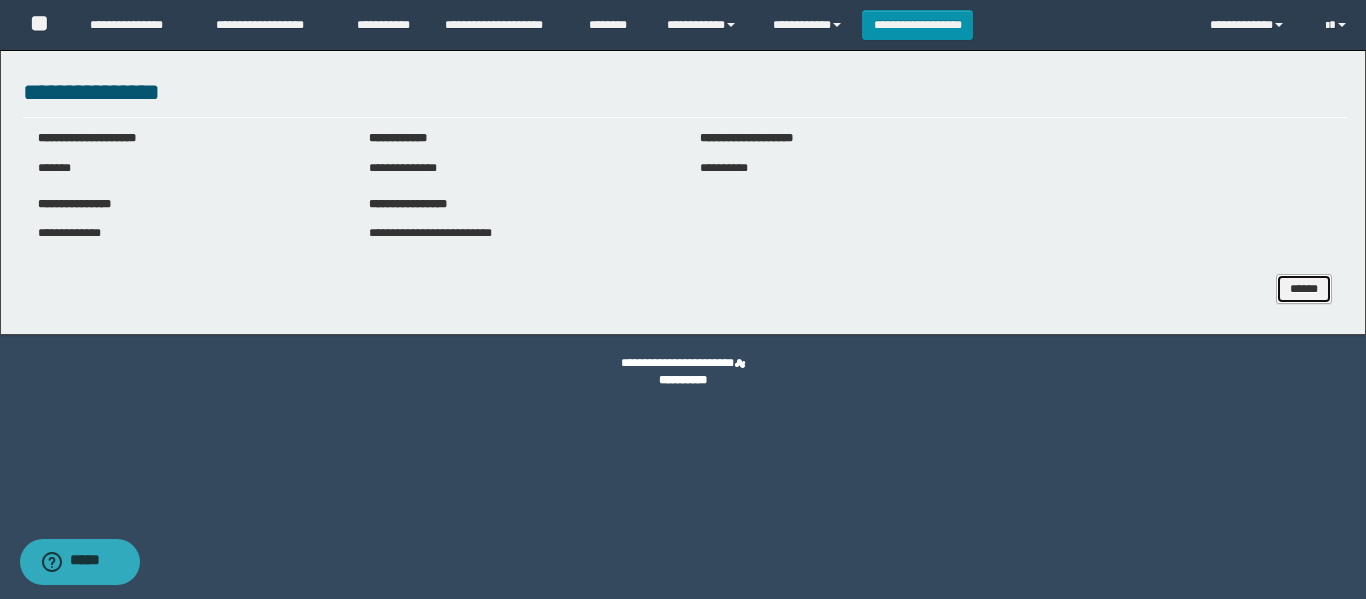 click on "******" at bounding box center (1304, 289) 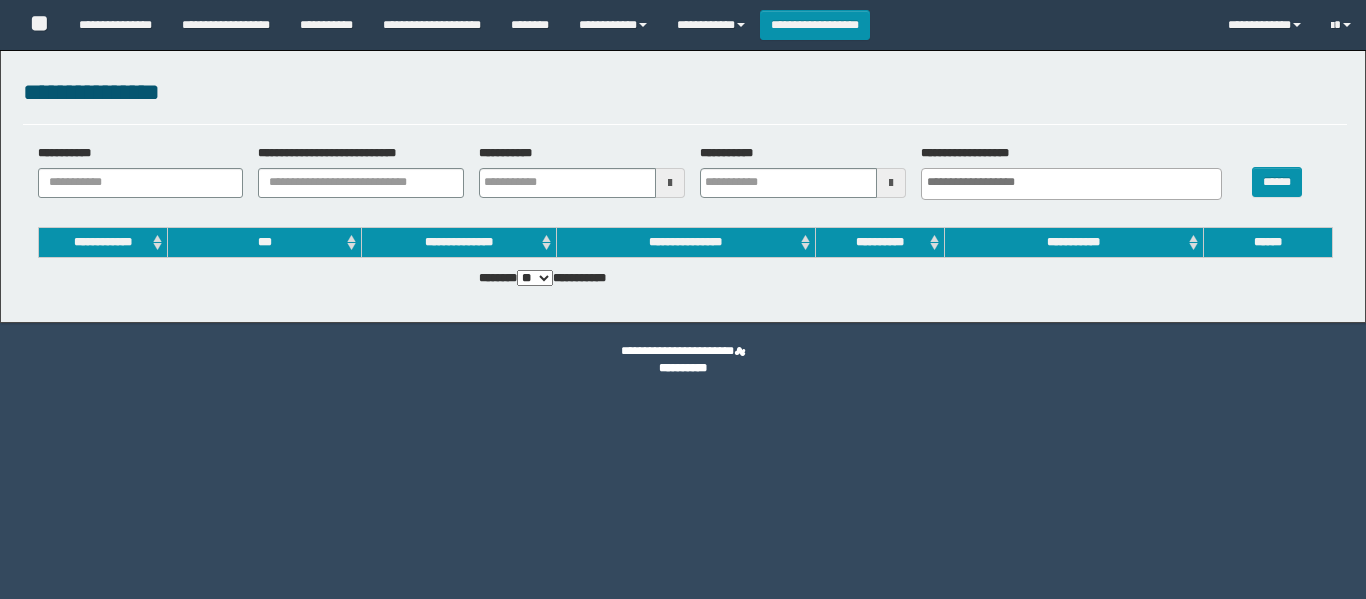 select 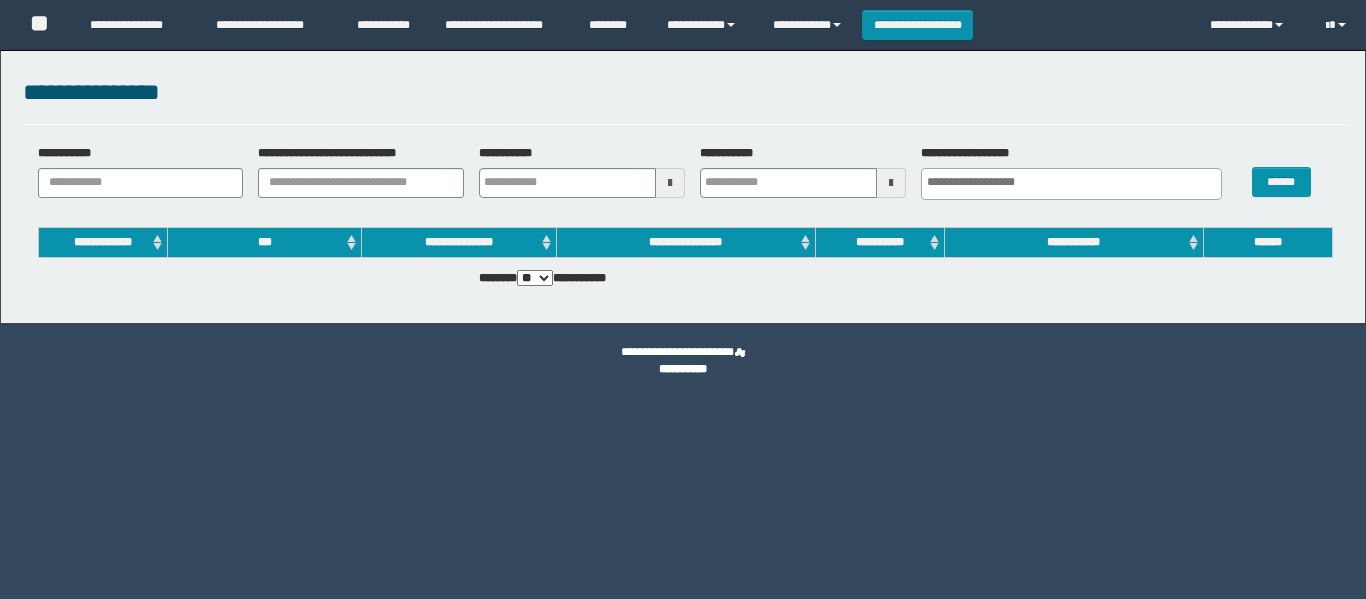 scroll, scrollTop: 0, scrollLeft: 0, axis: both 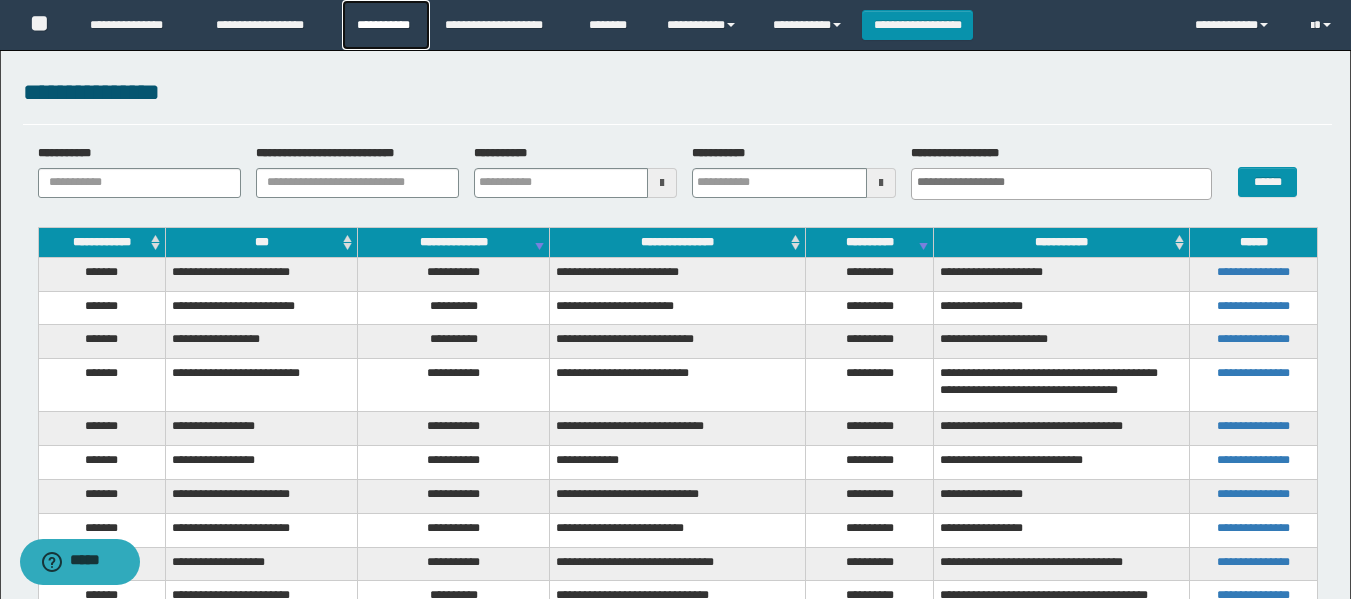 click on "**********" at bounding box center (386, 25) 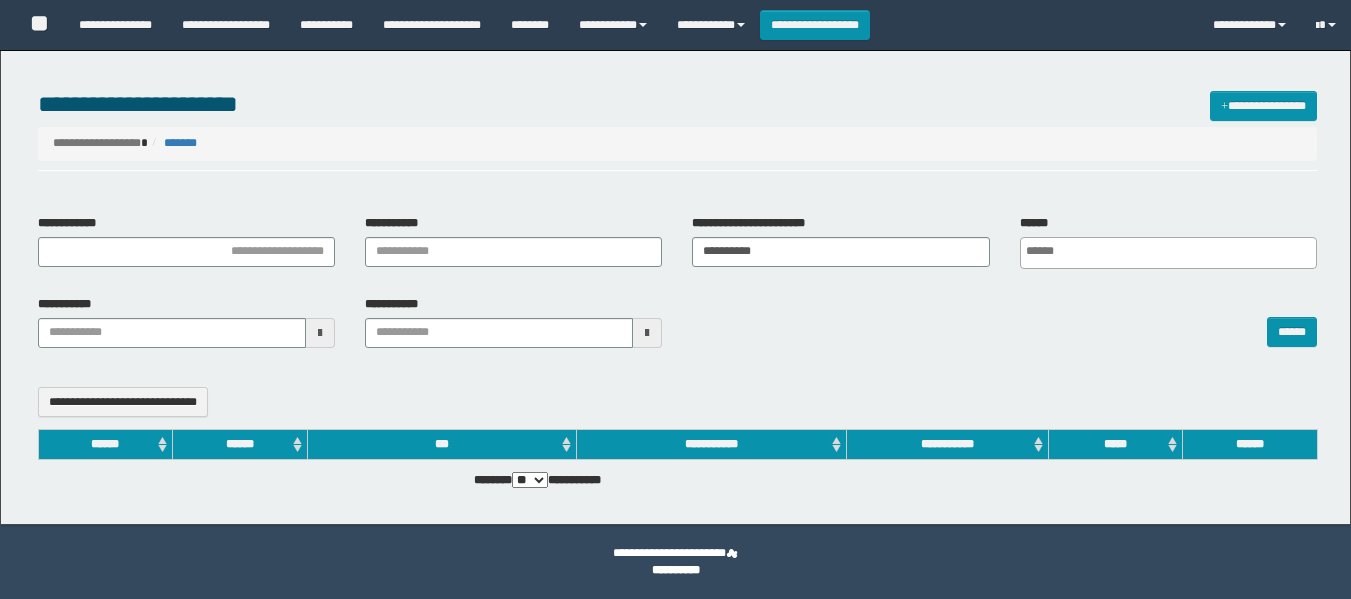select 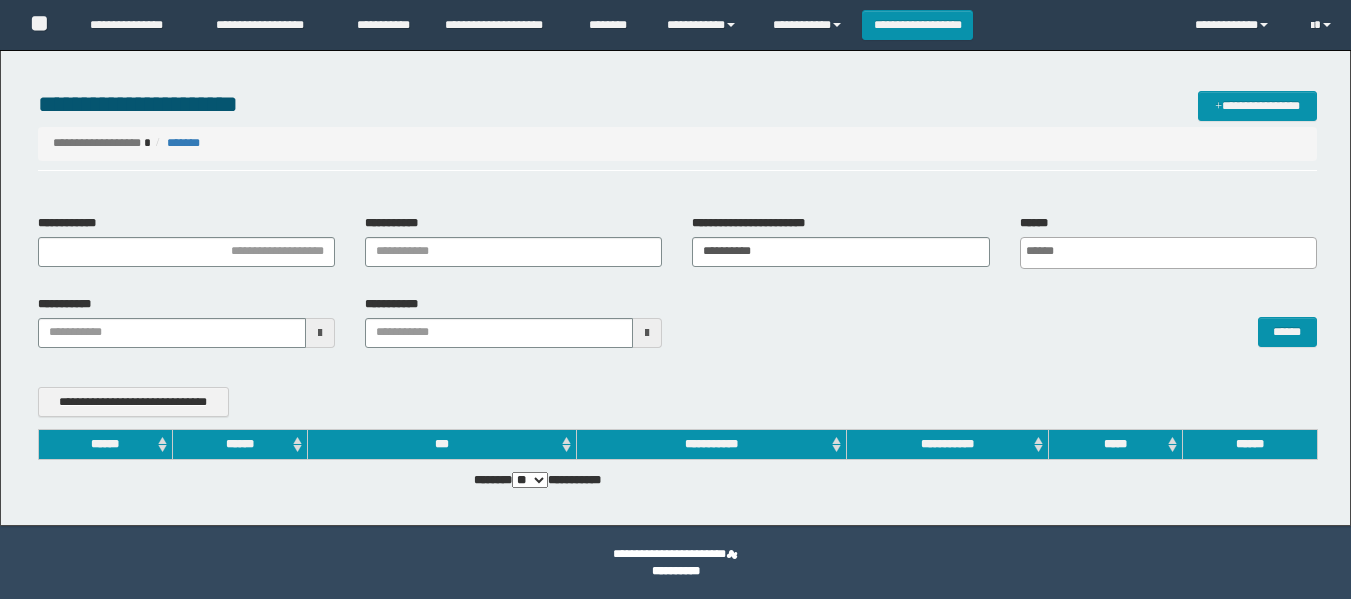 scroll, scrollTop: 0, scrollLeft: 0, axis: both 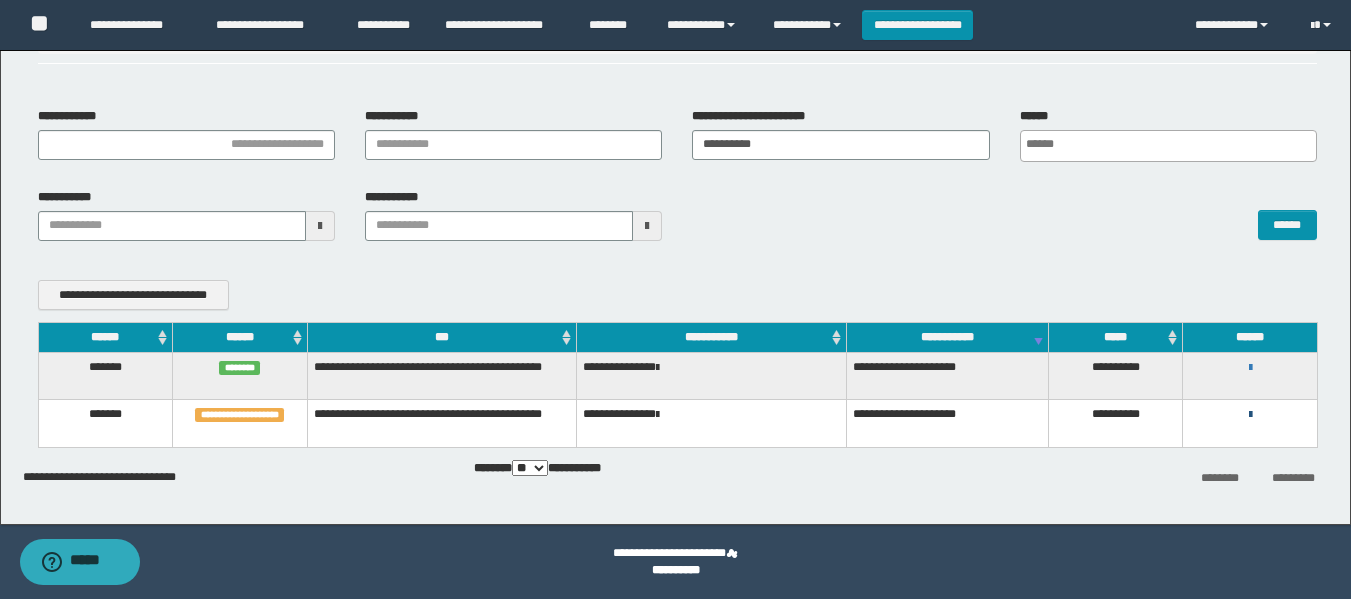 click at bounding box center [1250, 415] 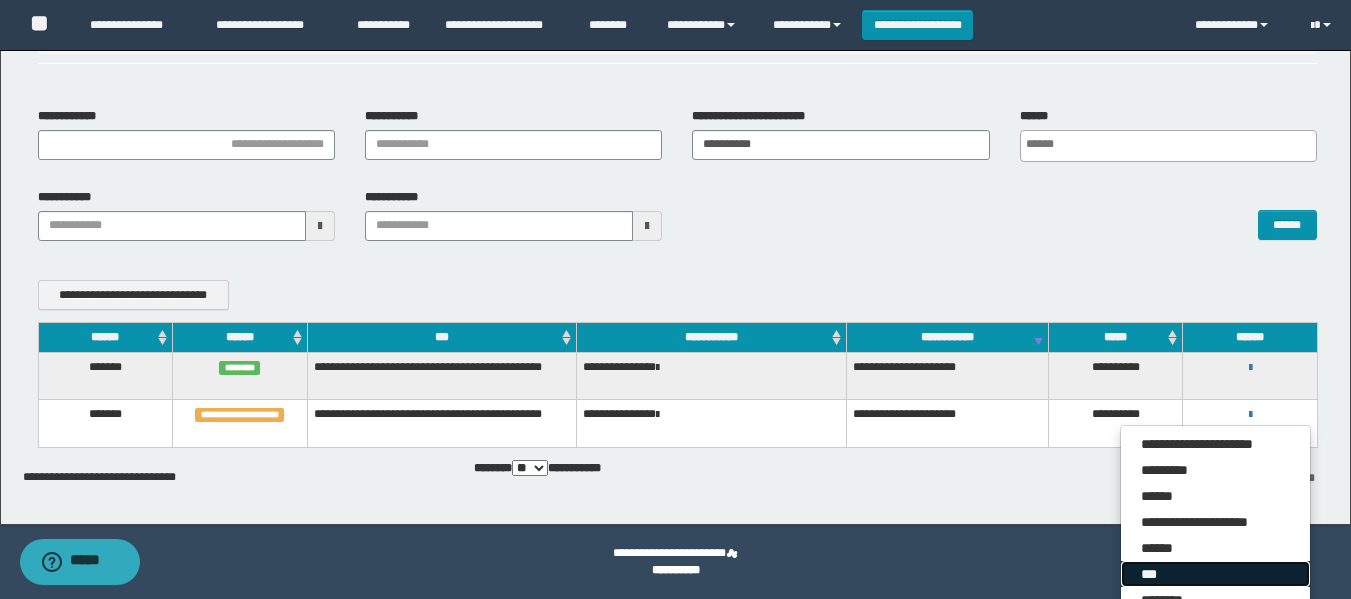 click on "***" at bounding box center [1215, 574] 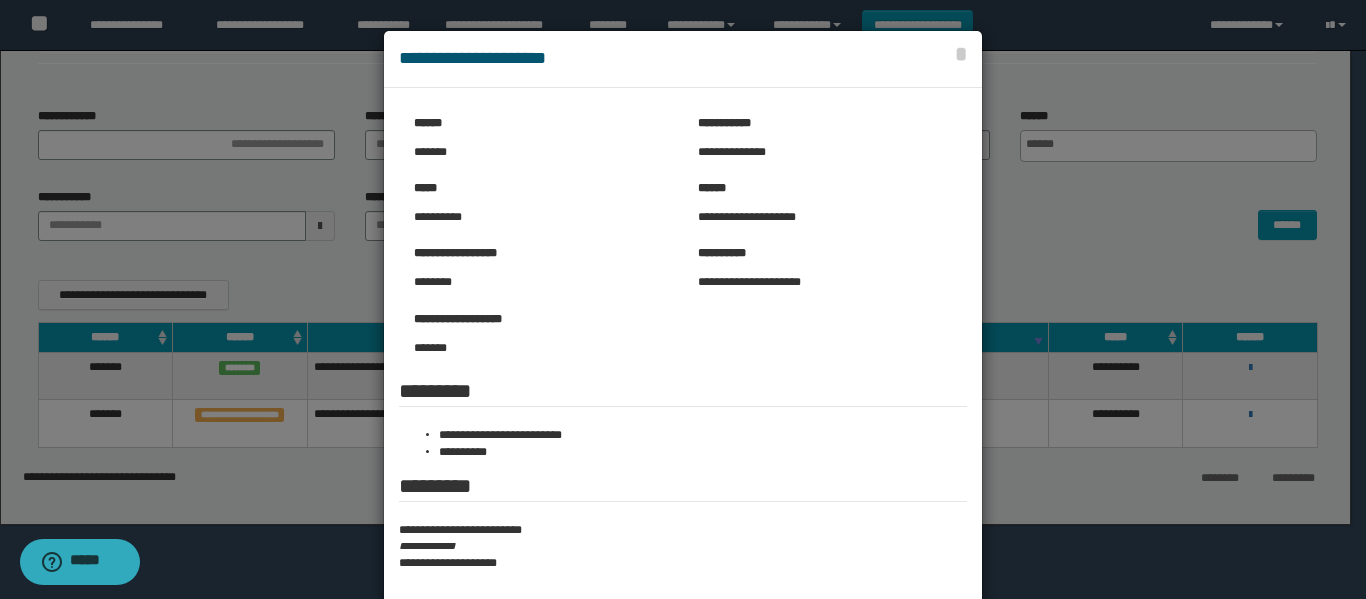 click at bounding box center [683, 358] 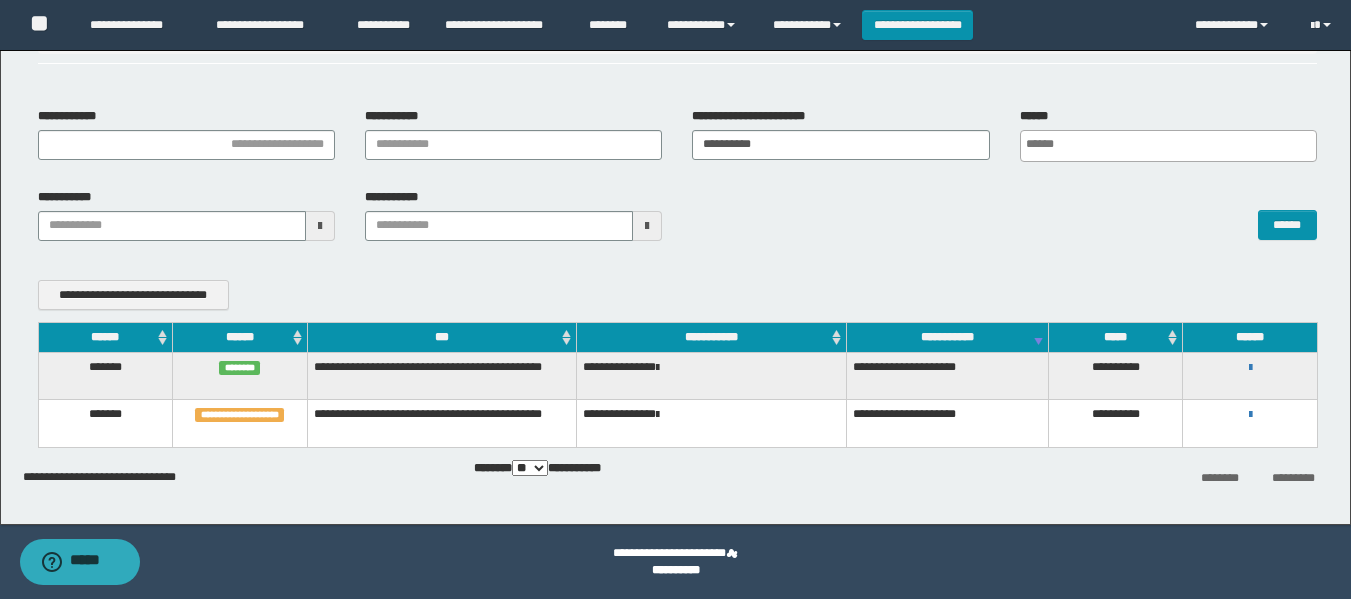 click on "**********" at bounding box center [1250, 423] 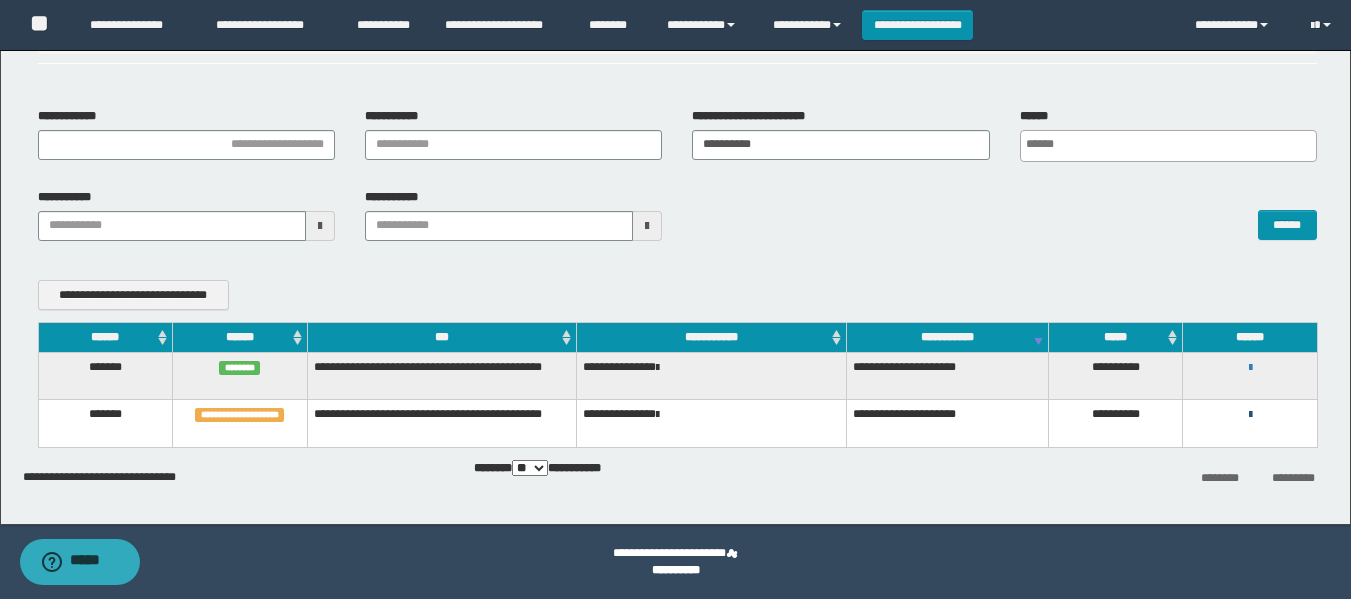 click at bounding box center (1250, 415) 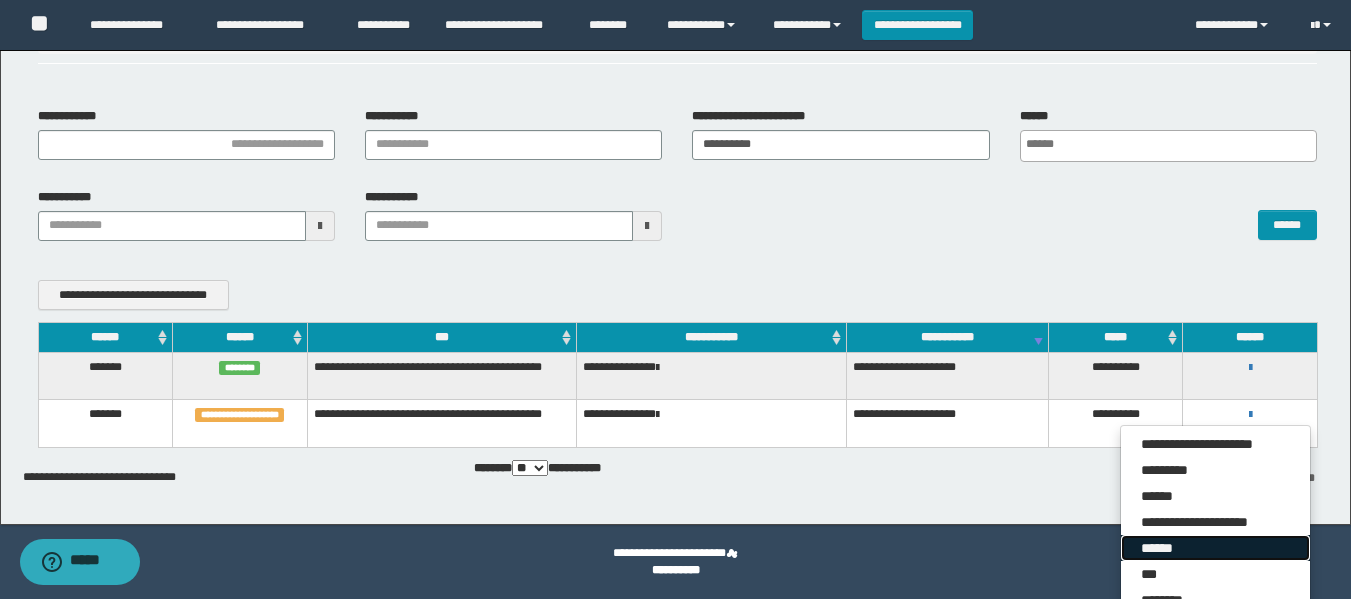 click on "******" at bounding box center [1215, 548] 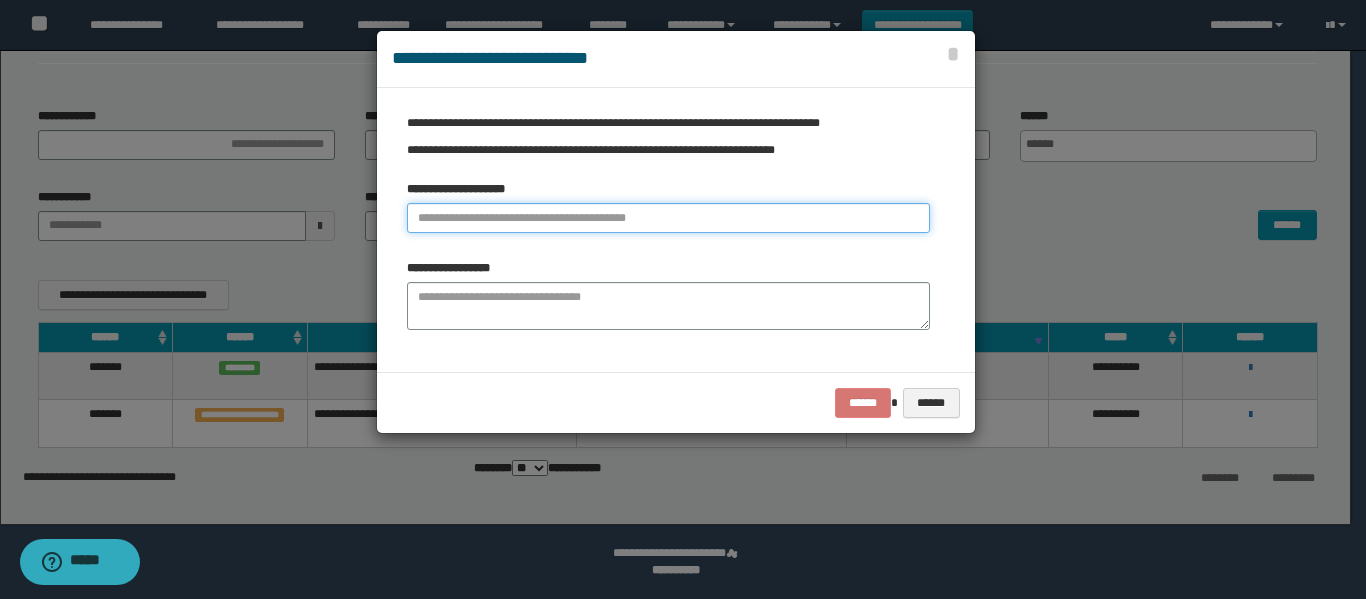click at bounding box center [668, 218] 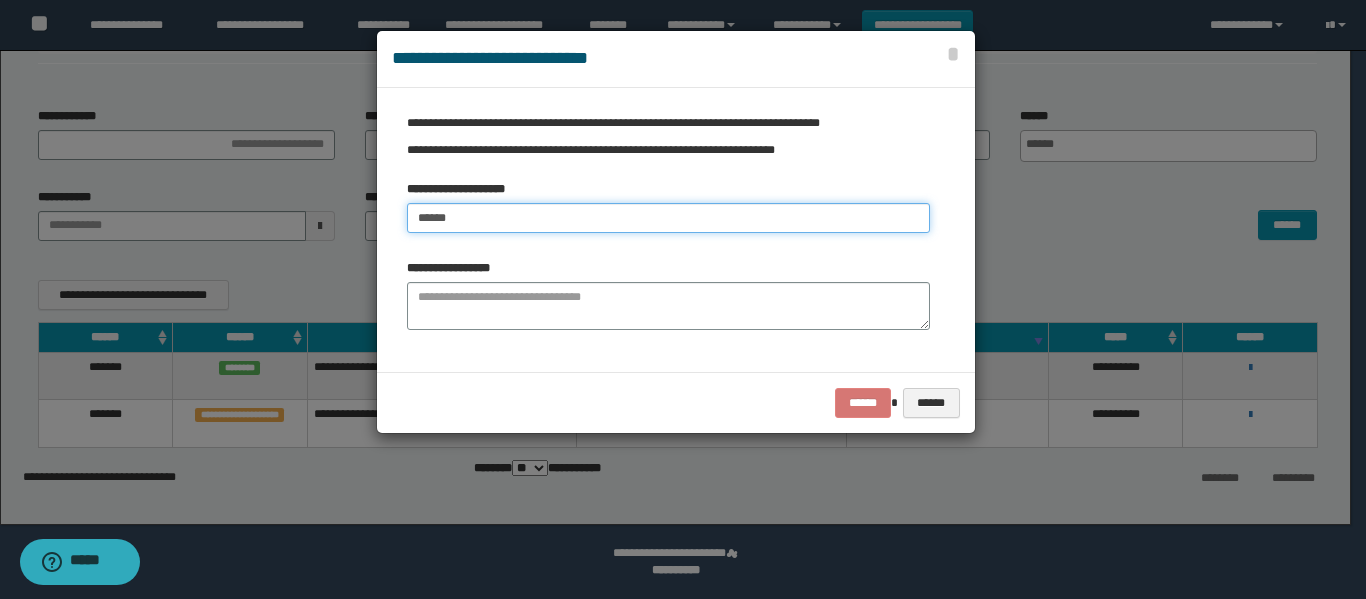 type on "******" 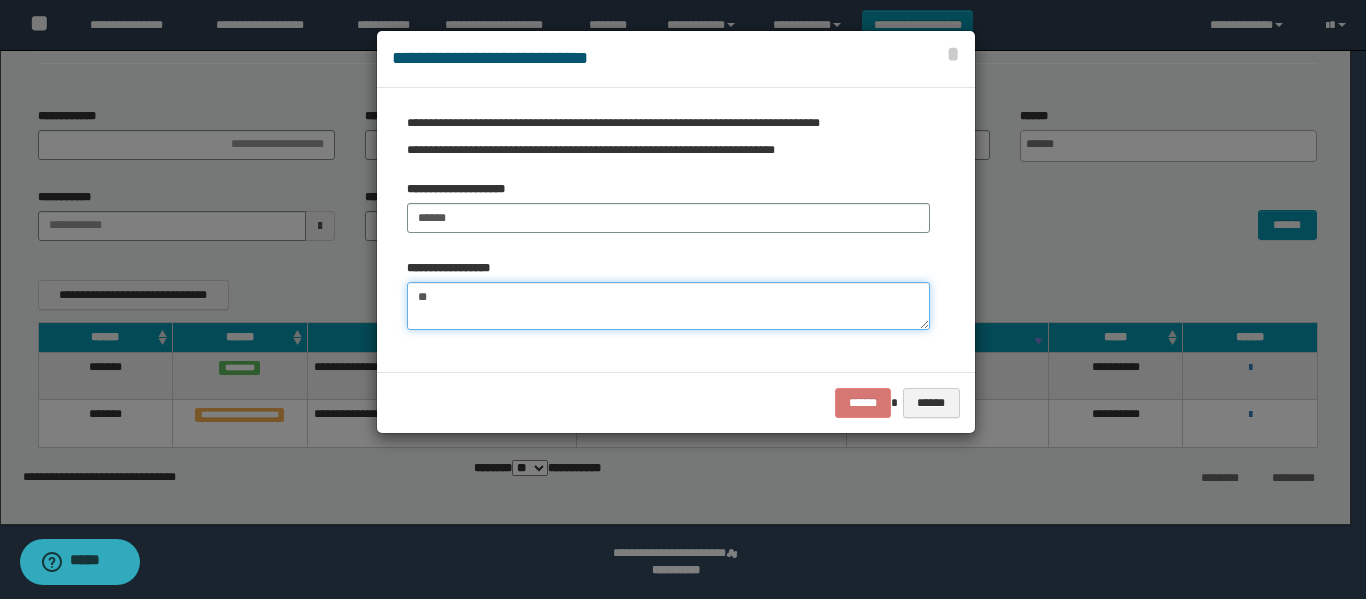 type on "*" 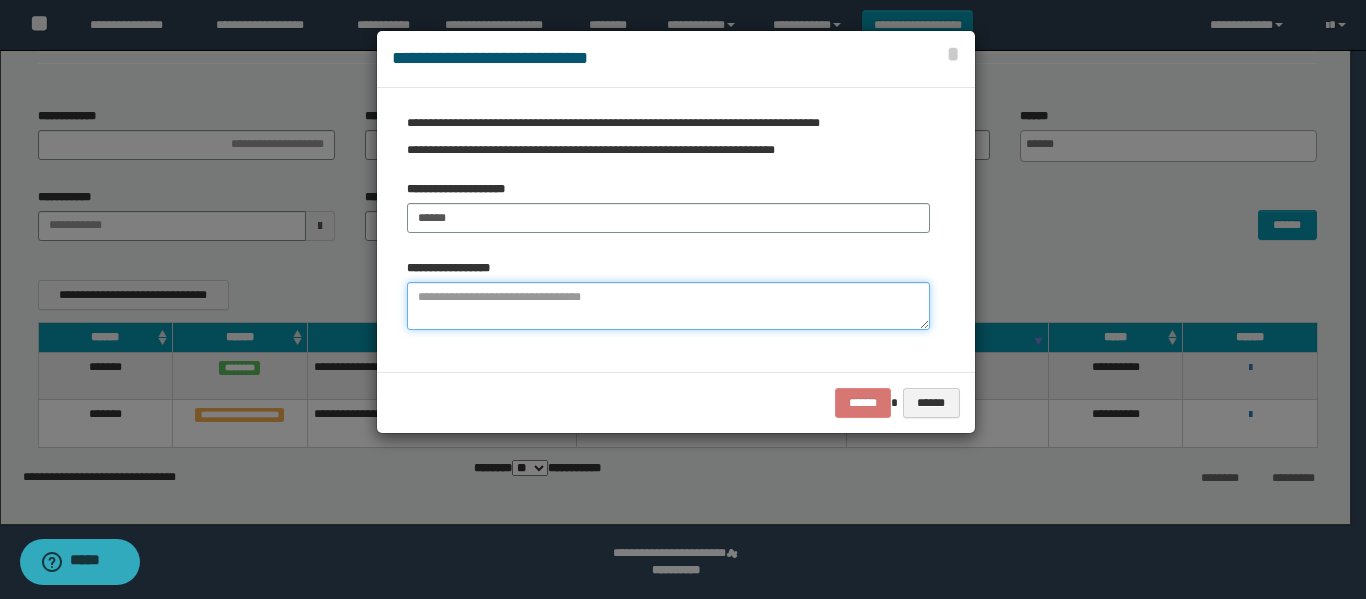 type on "*" 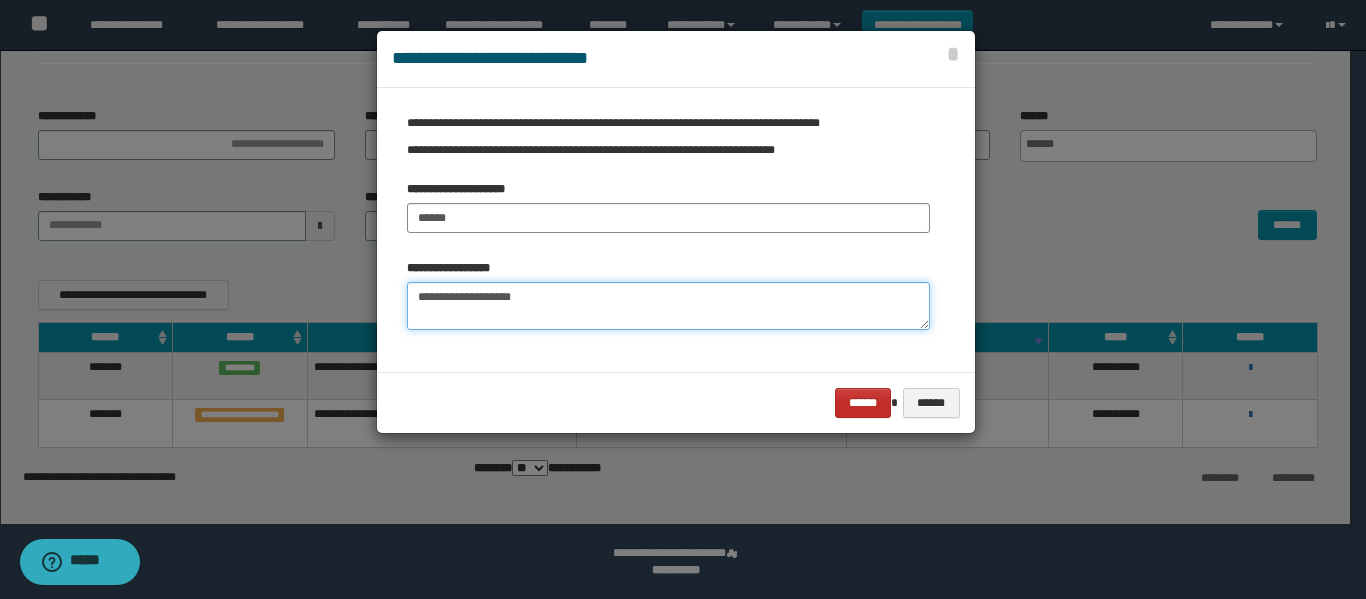 type on "**********" 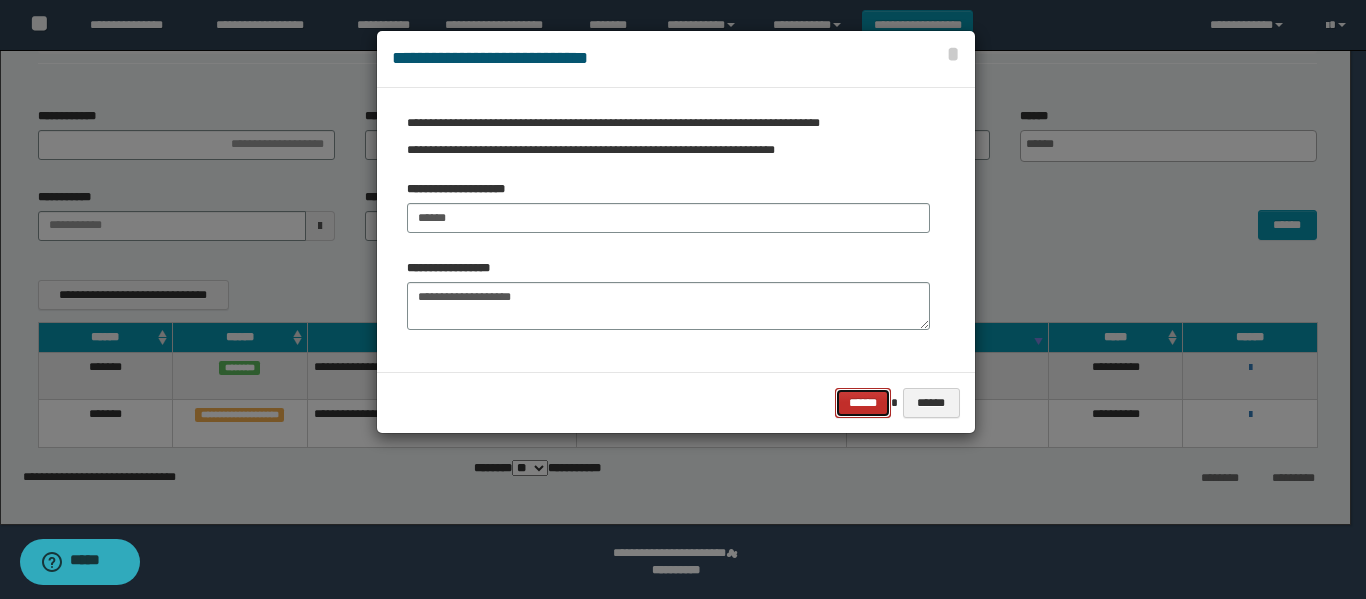 click on "******" at bounding box center (863, 403) 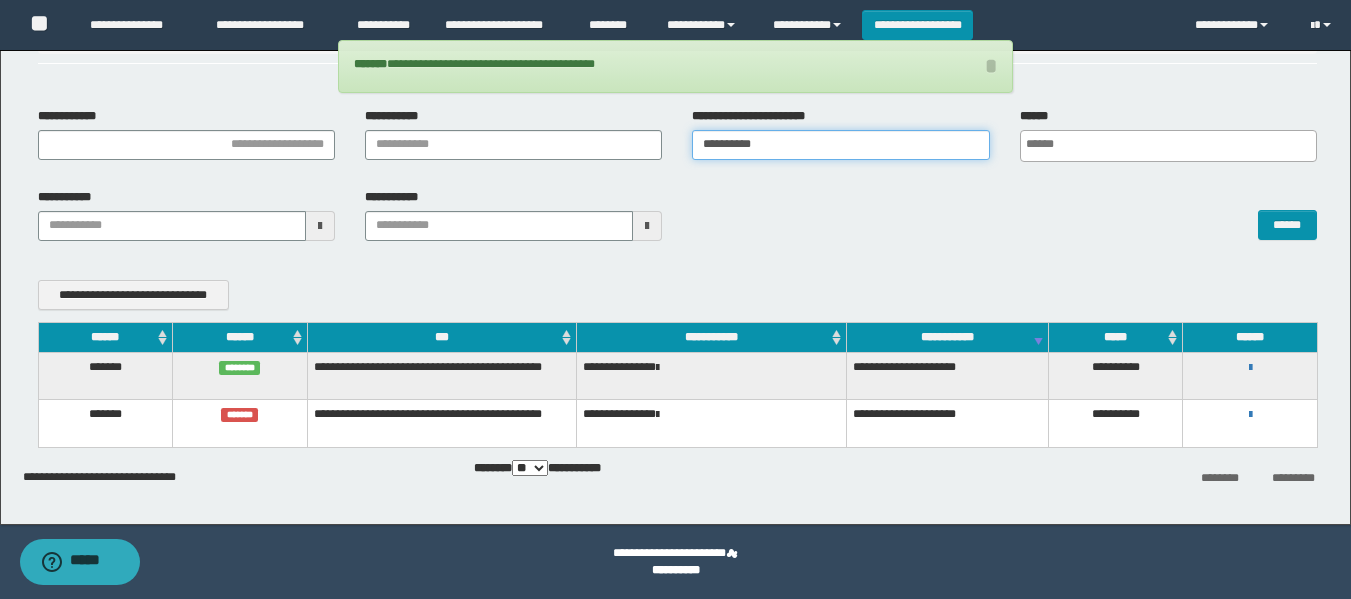 drag, startPoint x: 836, startPoint y: 135, endPoint x: 565, endPoint y: 143, distance: 271.11804 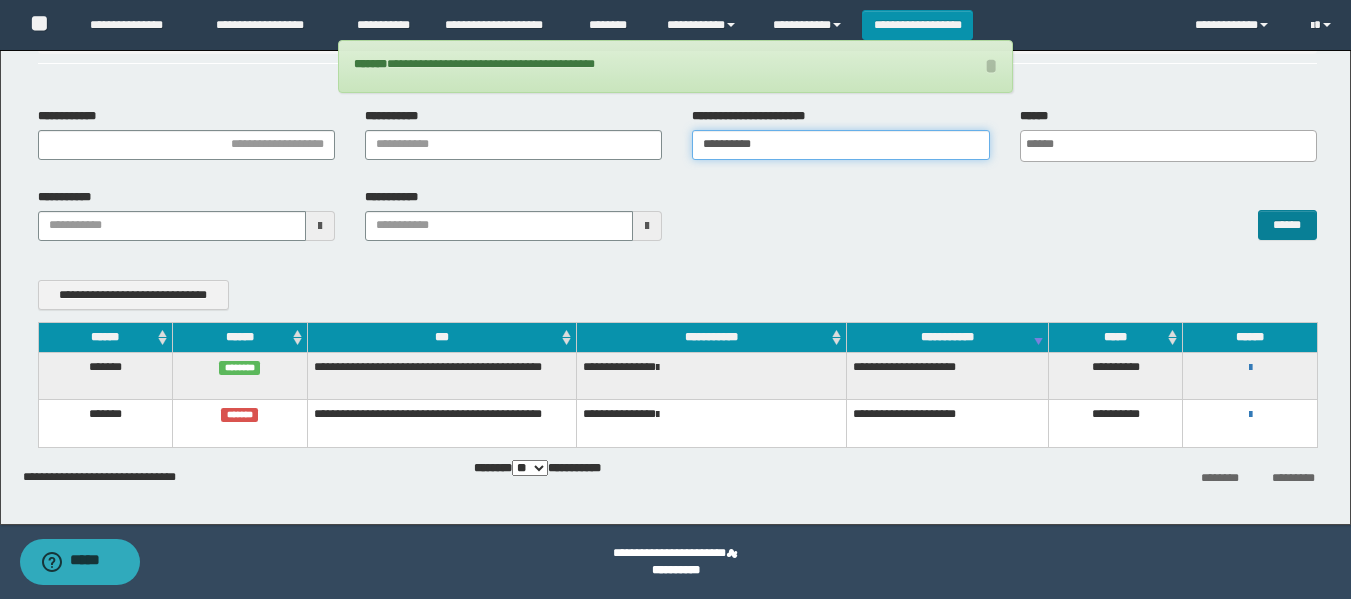 type on "**********" 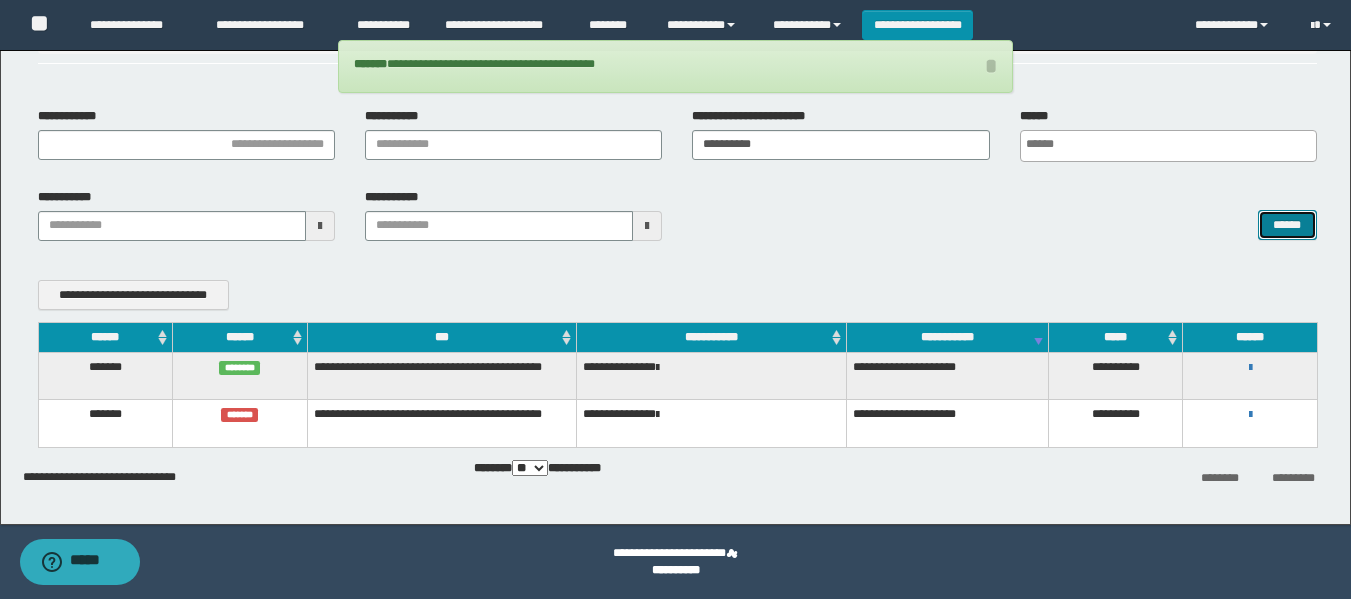 drag, startPoint x: 1272, startPoint y: 231, endPoint x: 1273, endPoint y: 221, distance: 10.049875 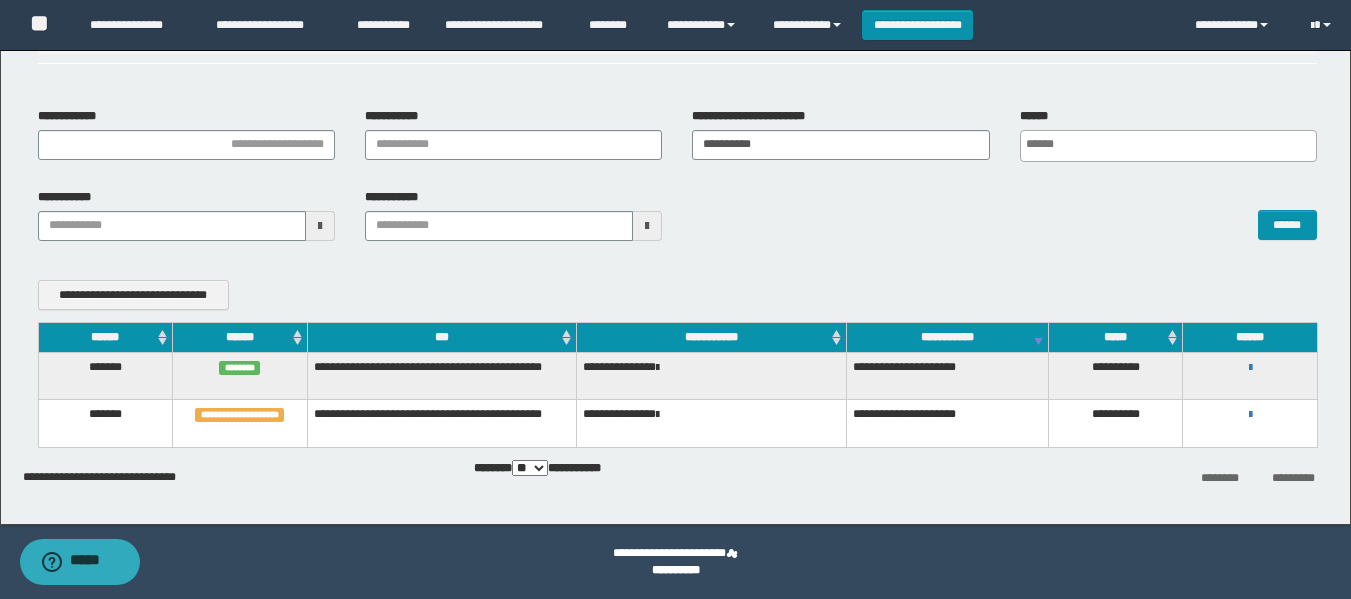 click on "**********" at bounding box center (1250, 423) 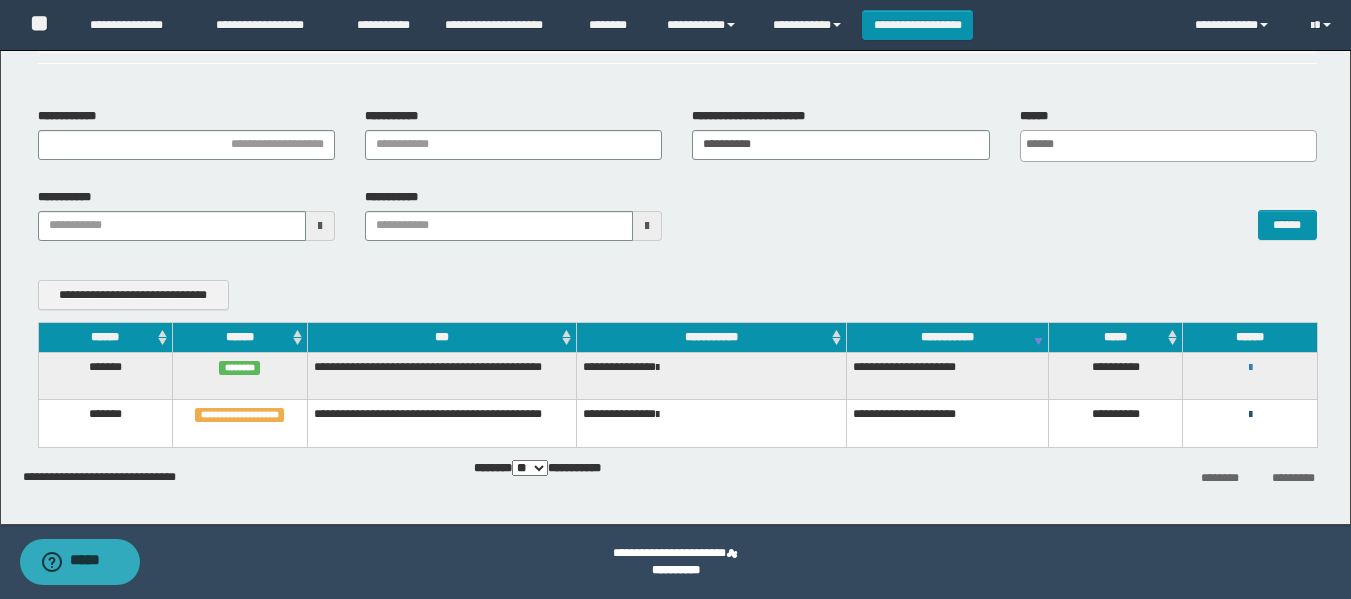 click at bounding box center (1250, 415) 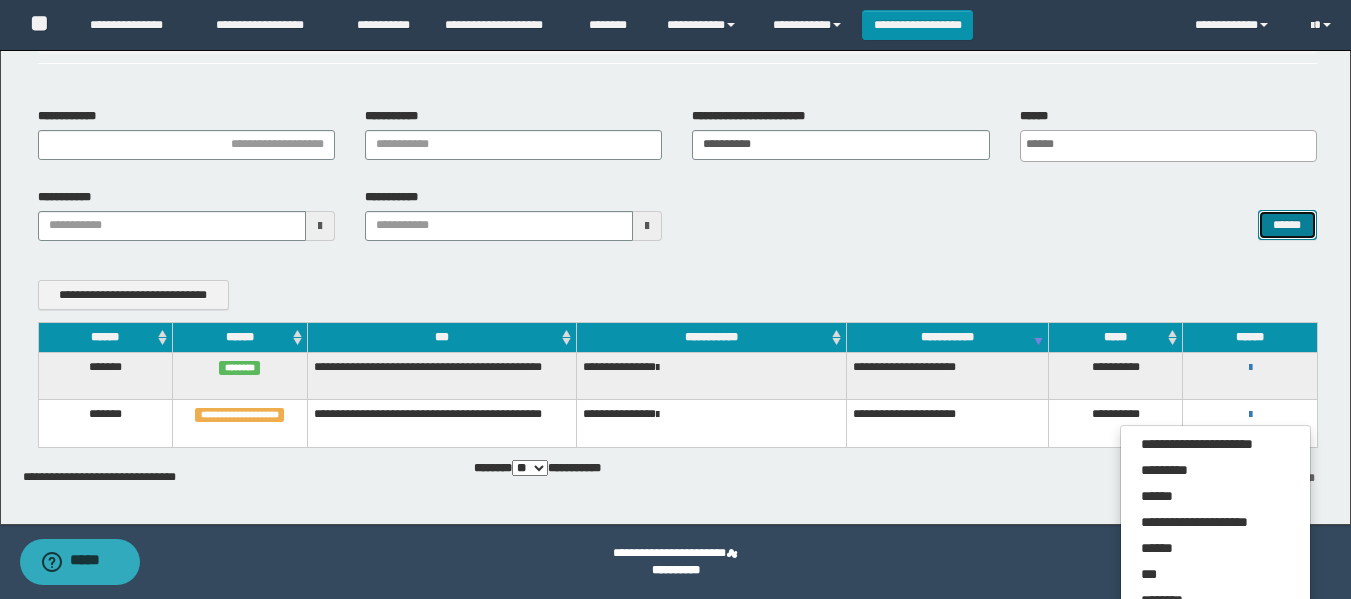 click on "******" at bounding box center [1287, 225] 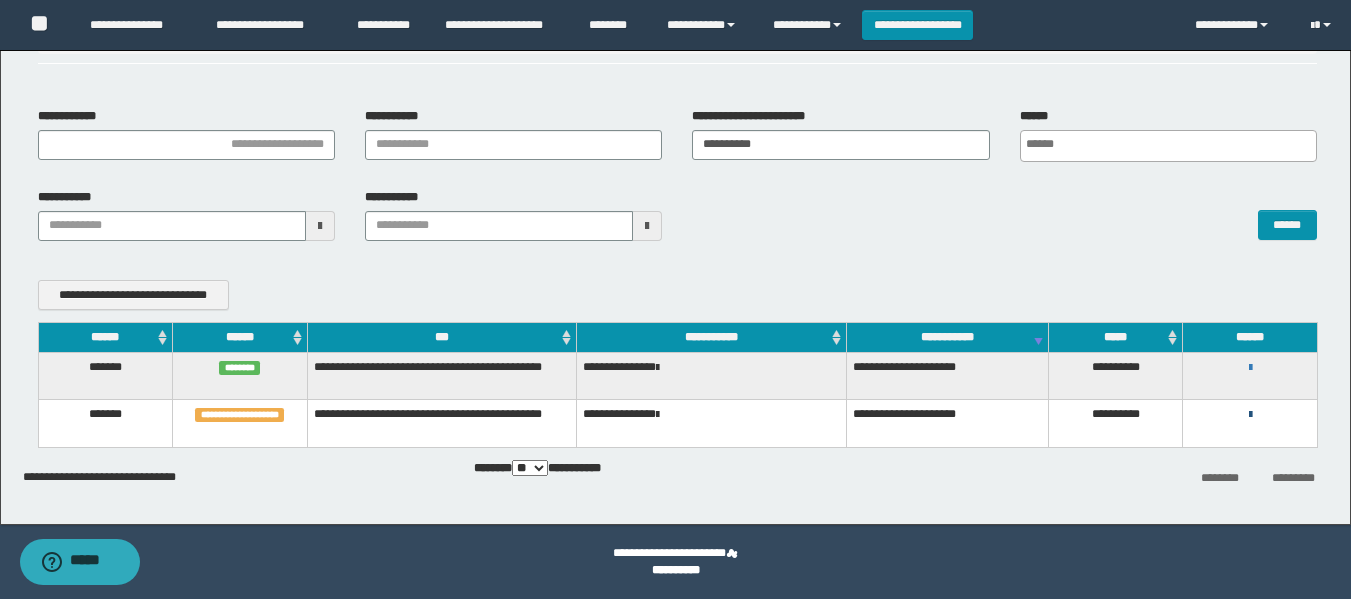 click on "**********" at bounding box center (1250, 414) 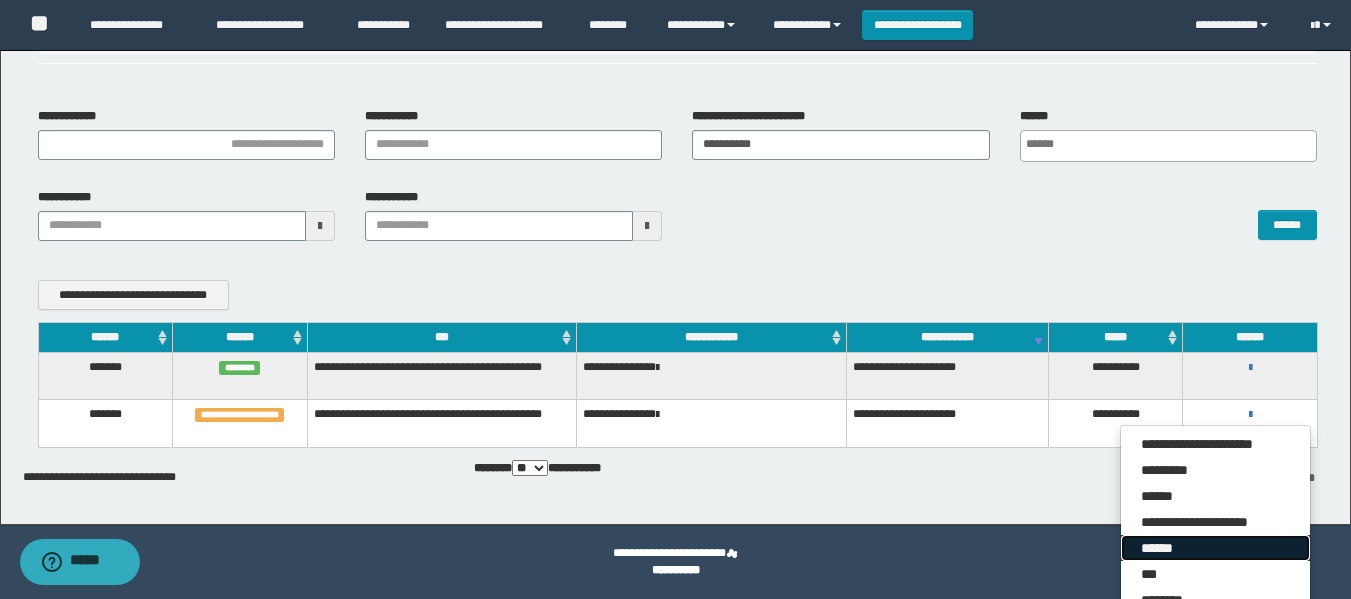 click on "******" at bounding box center (1215, 548) 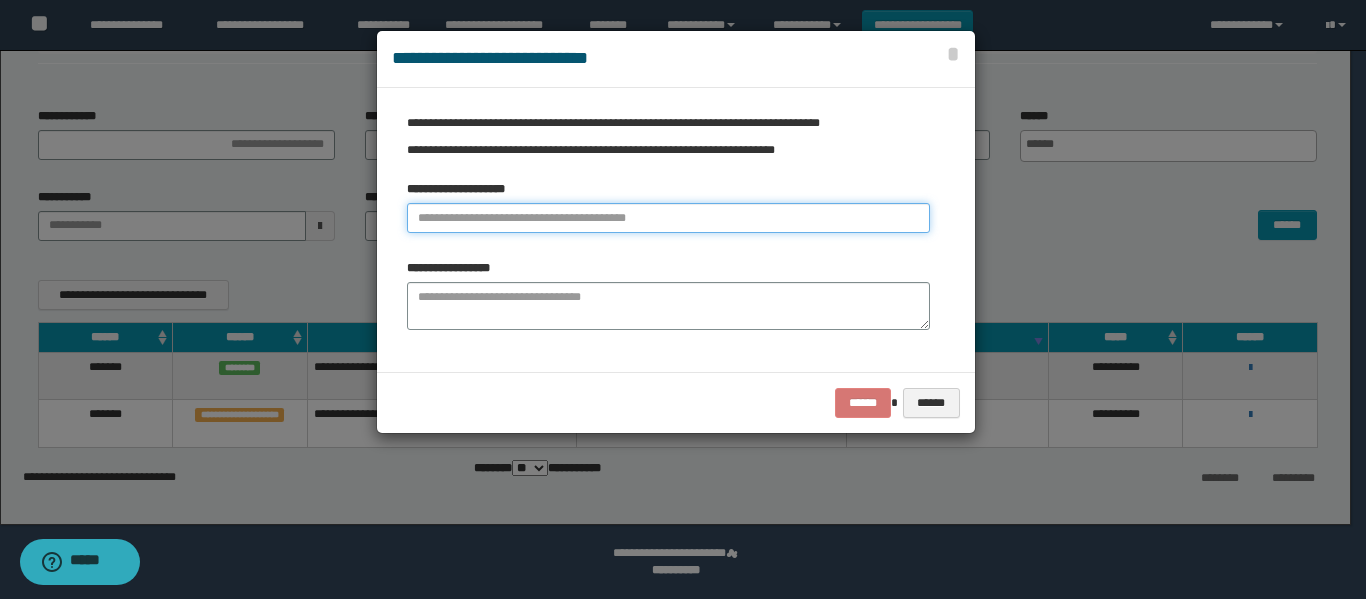 click at bounding box center (668, 218) 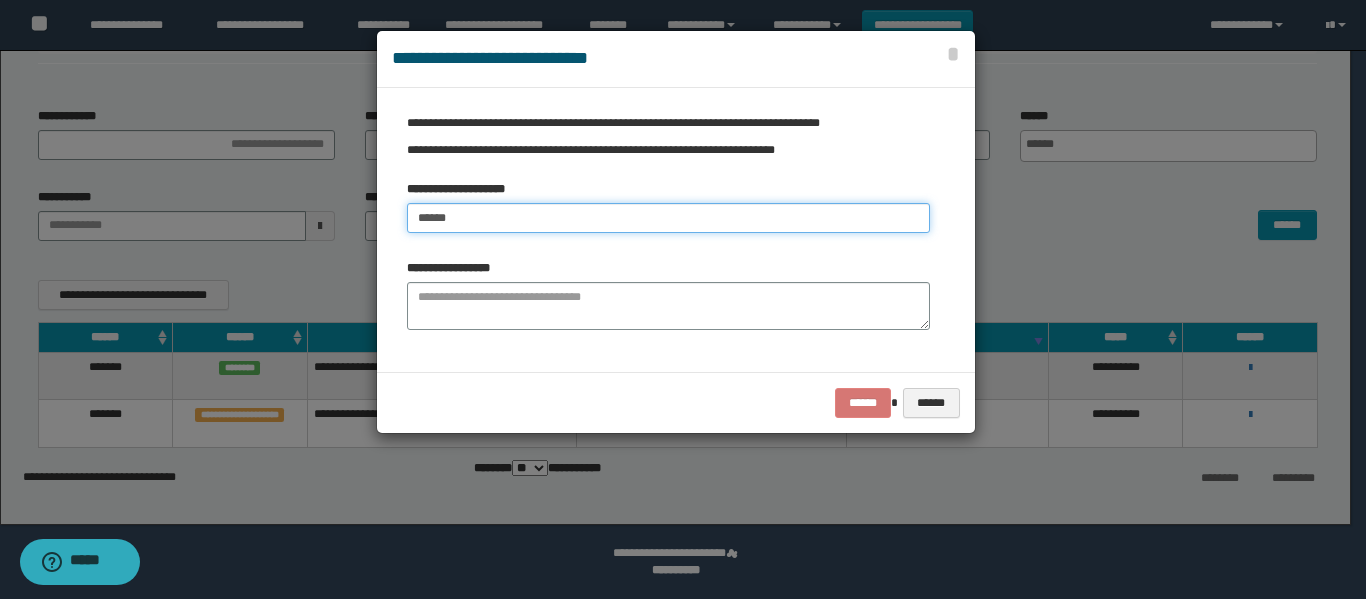 type on "******" 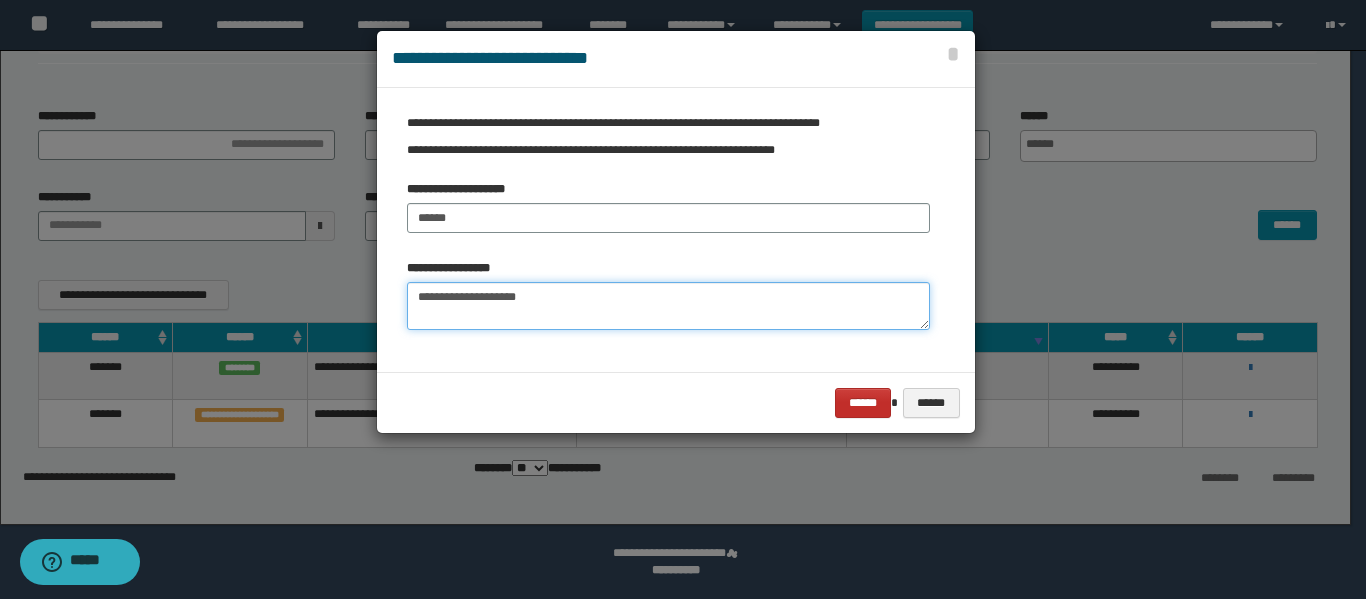 type on "**********" 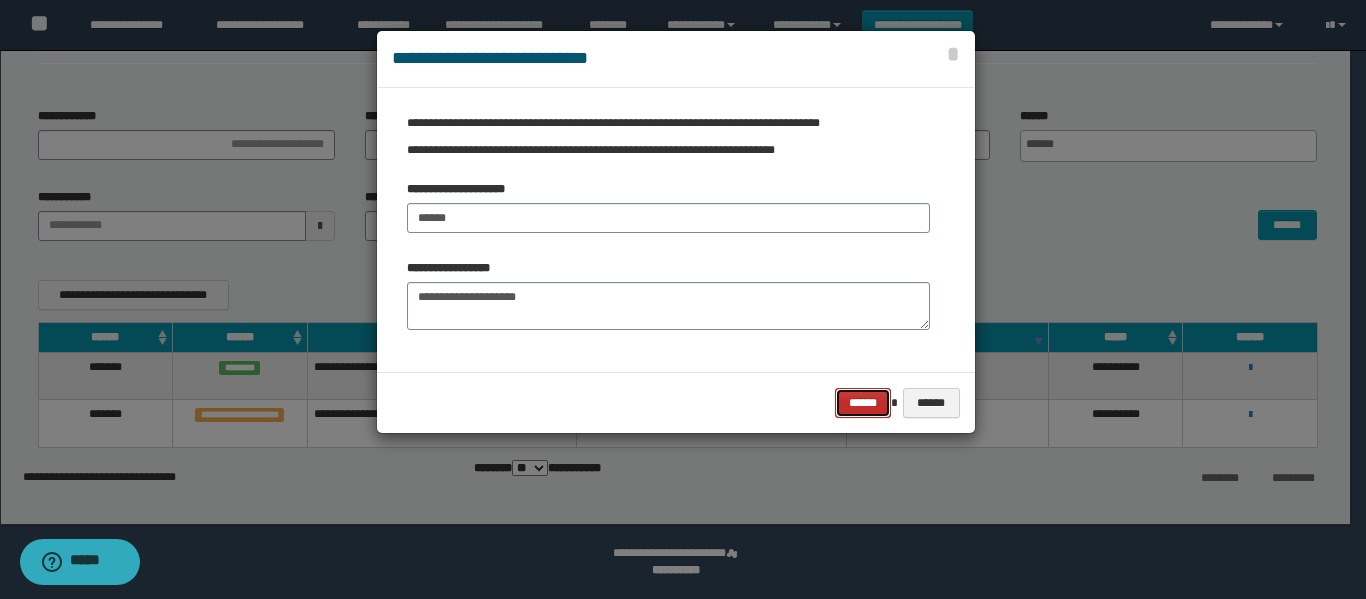 click on "******" at bounding box center [863, 403] 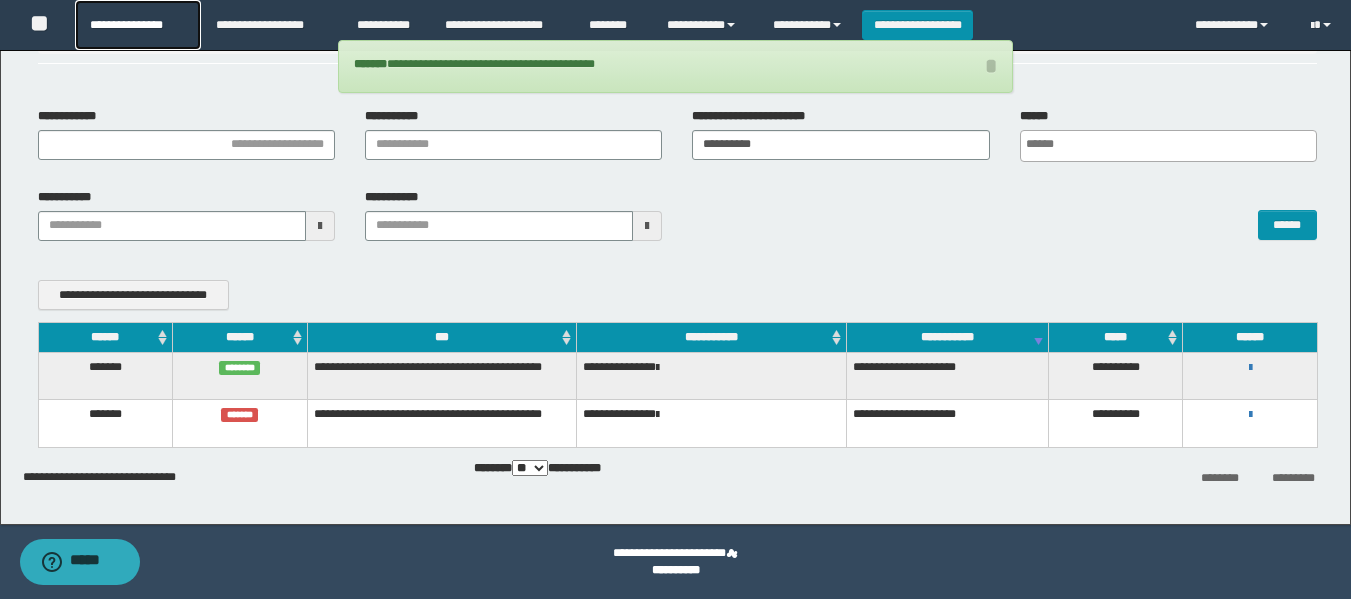 click on "**********" at bounding box center [137, 25] 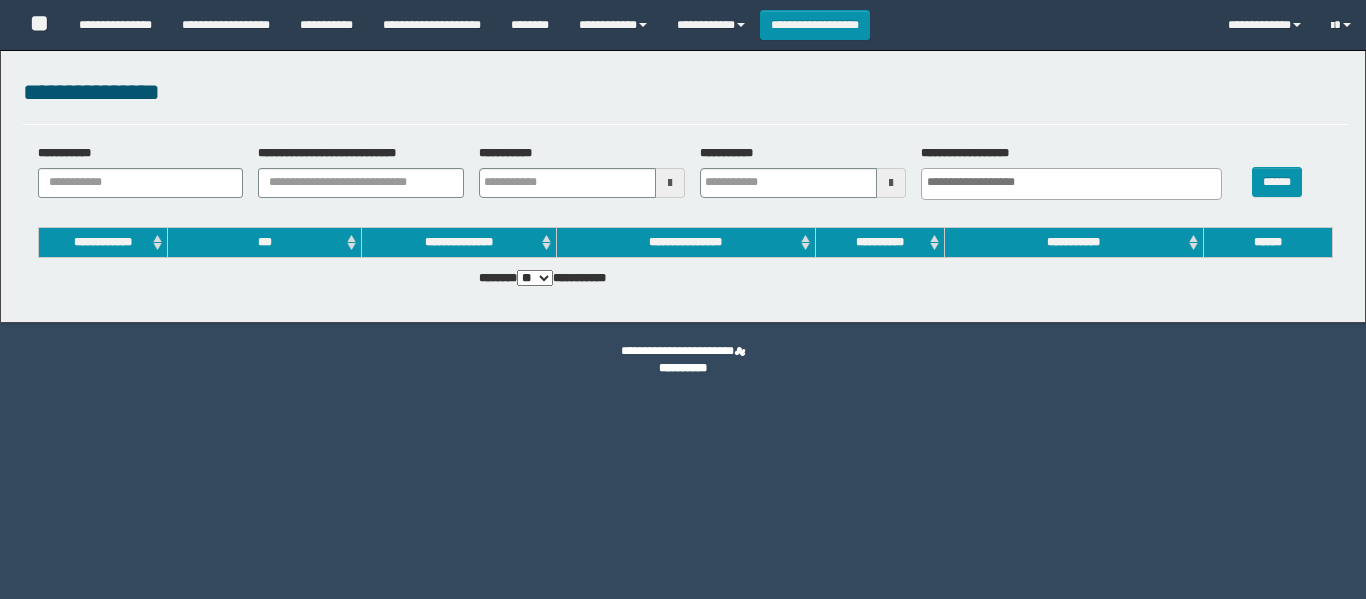 select 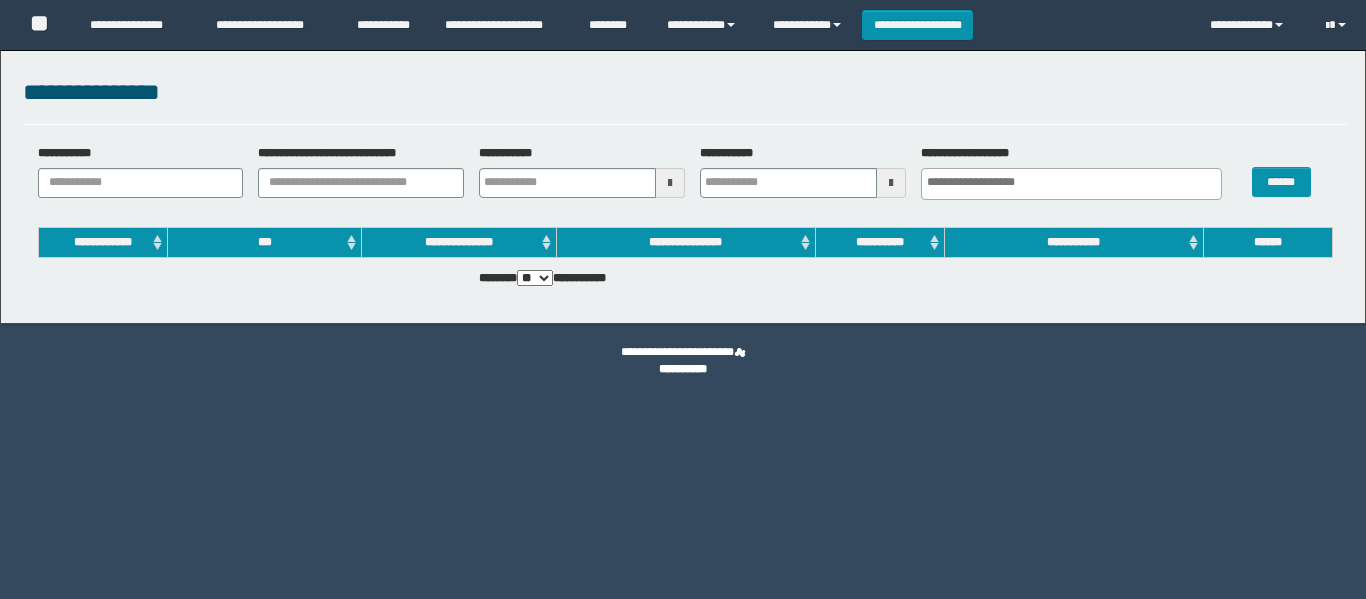 scroll, scrollTop: 0, scrollLeft: 0, axis: both 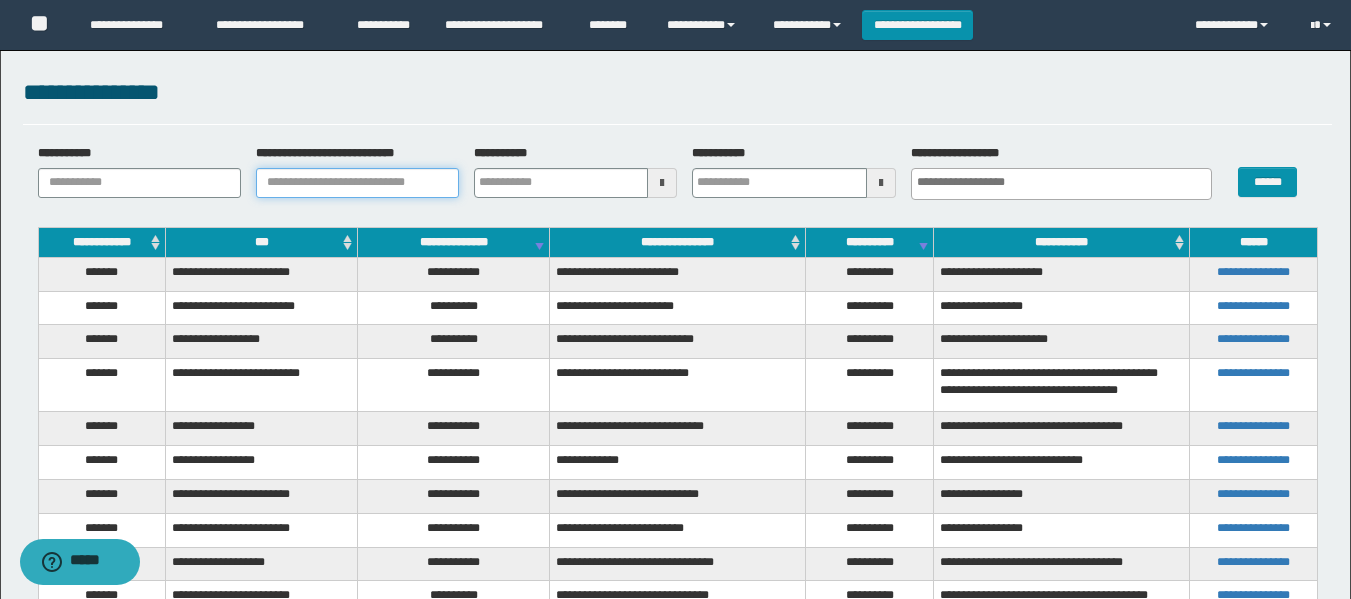 click on "**********" at bounding box center [357, 183] 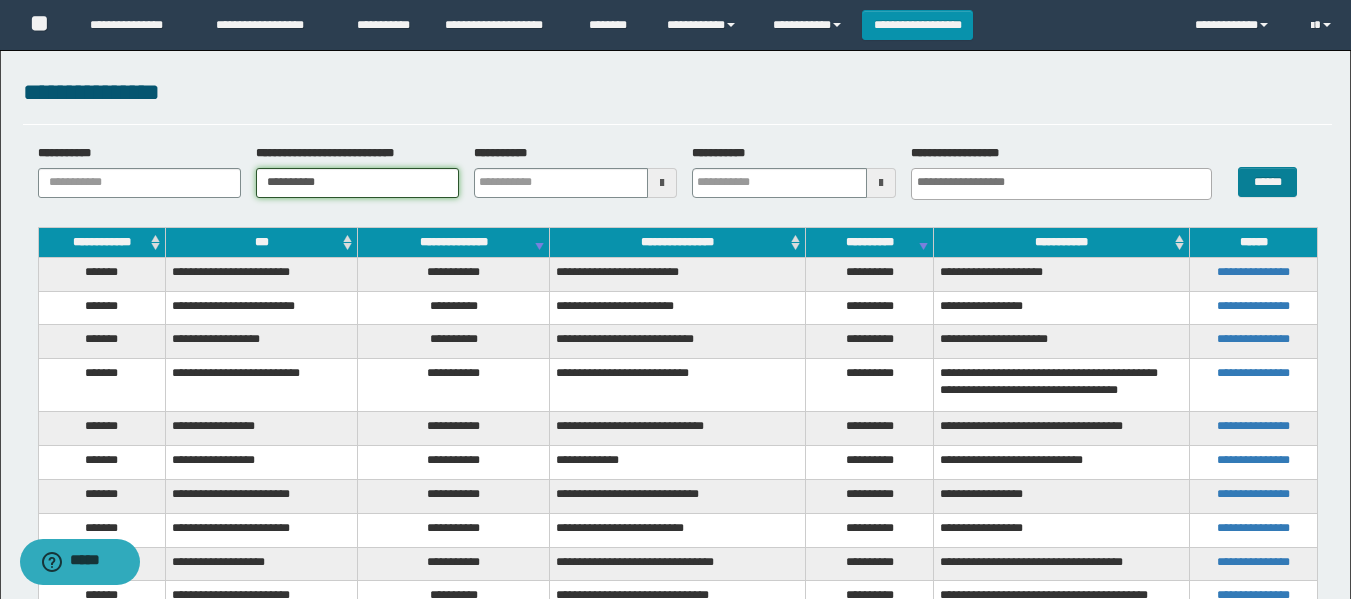 type on "**********" 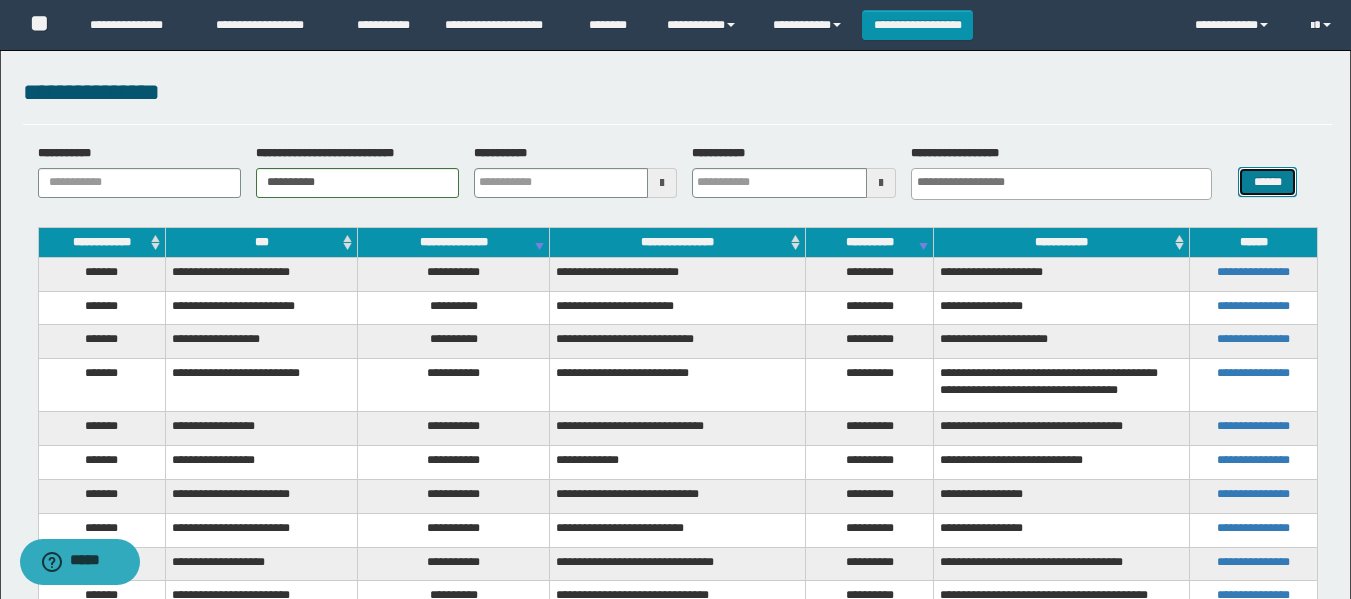 click on "******" at bounding box center [1267, 182] 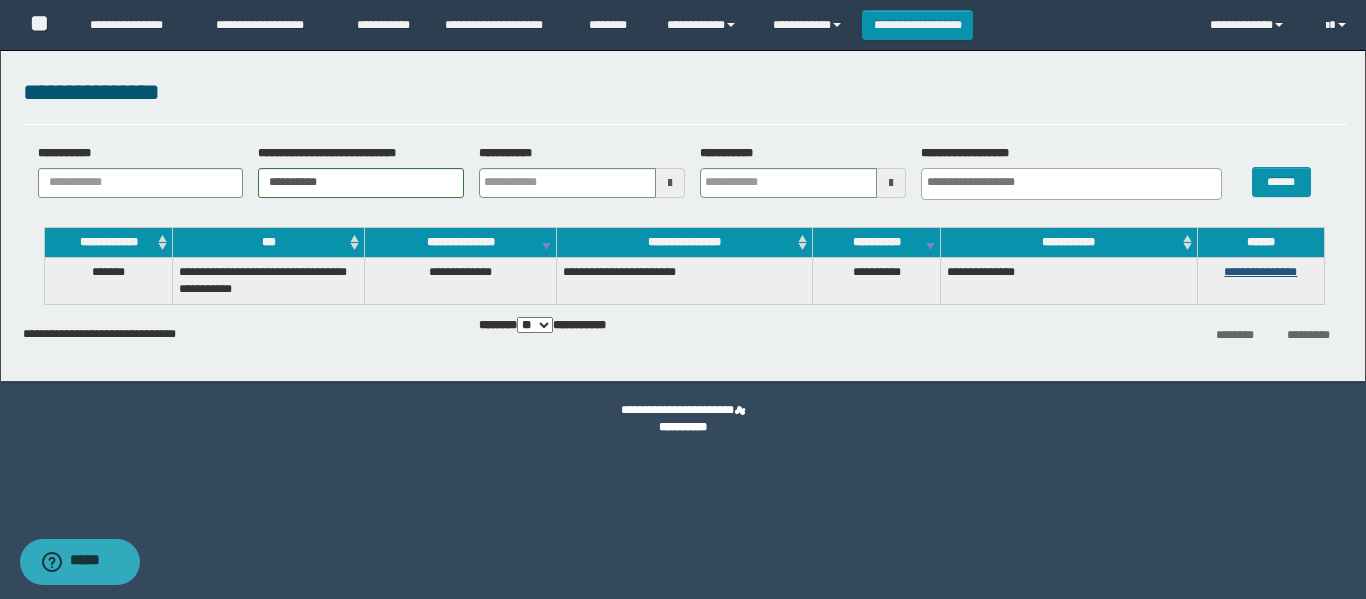 click on "**********" at bounding box center (1260, 272) 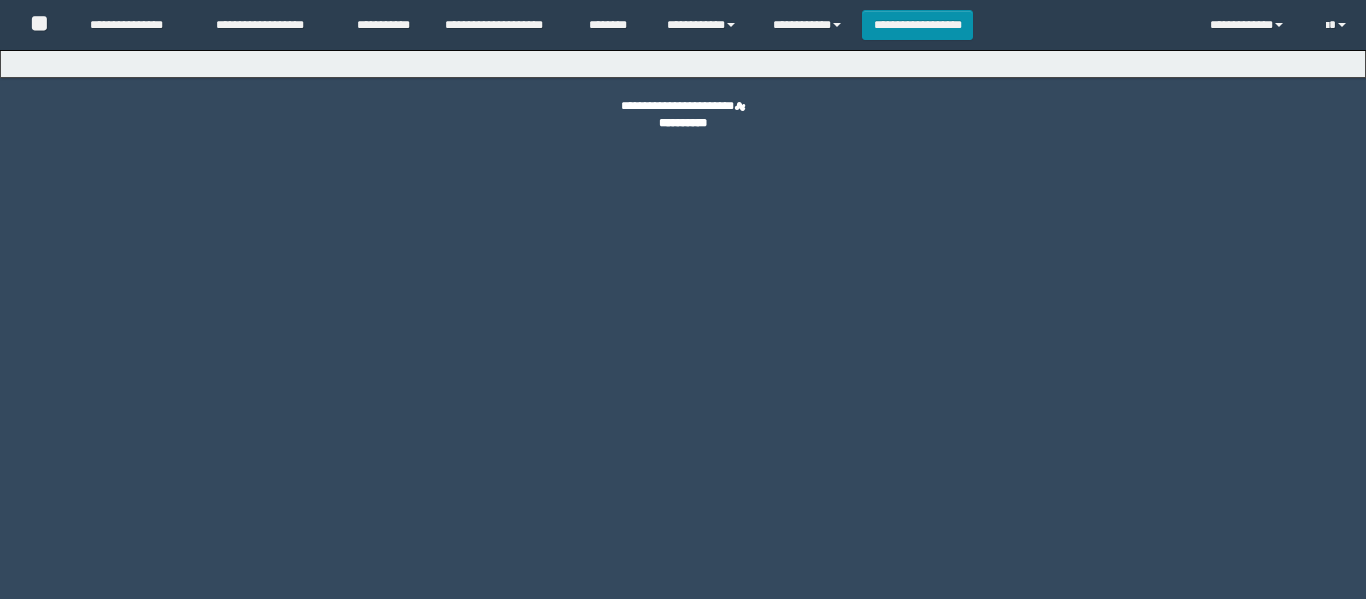 scroll, scrollTop: 0, scrollLeft: 0, axis: both 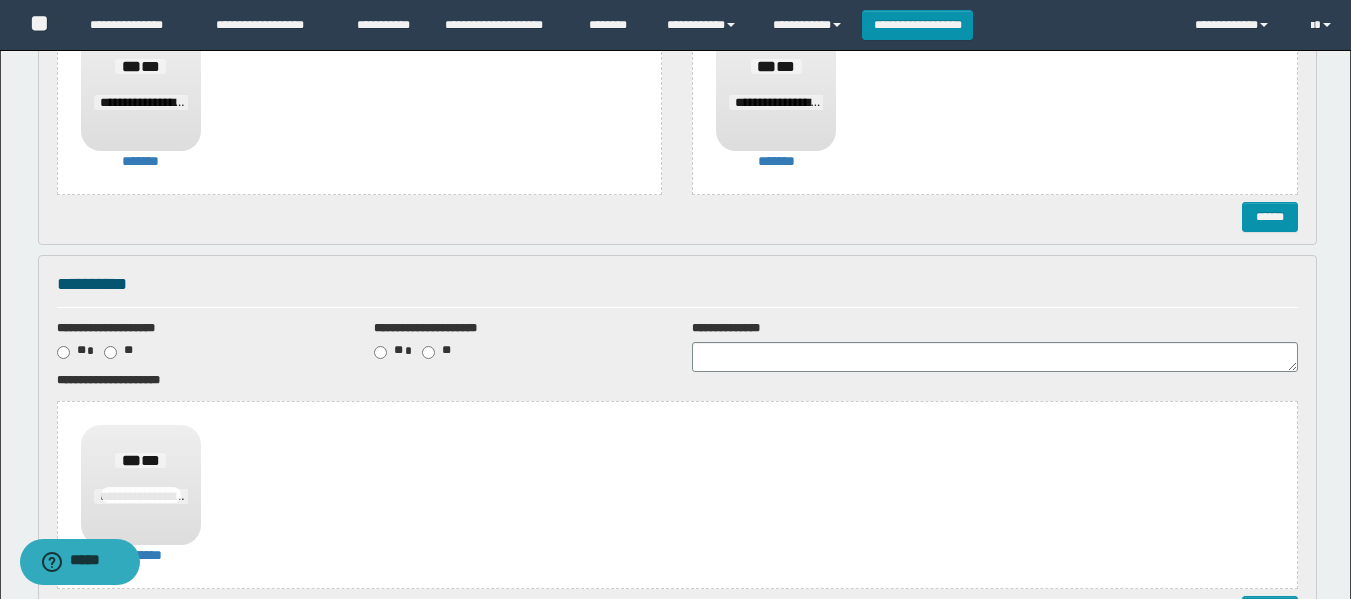 click on "**********" at bounding box center (677, 285) 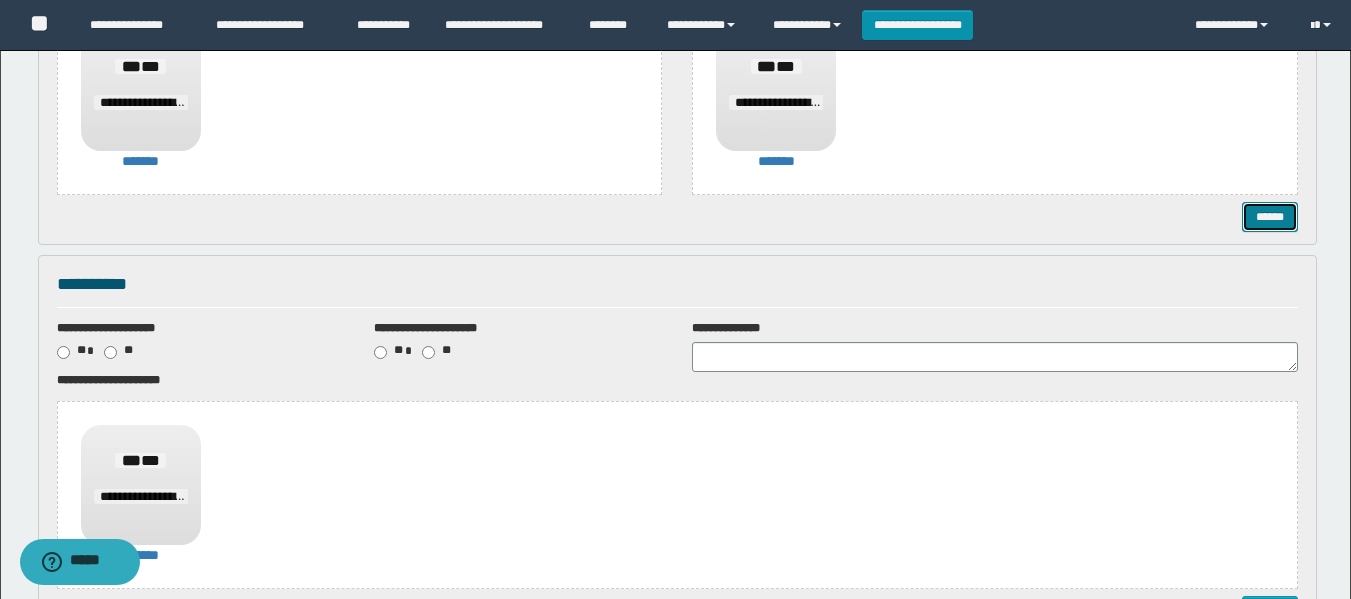 click on "******" at bounding box center (1270, 217) 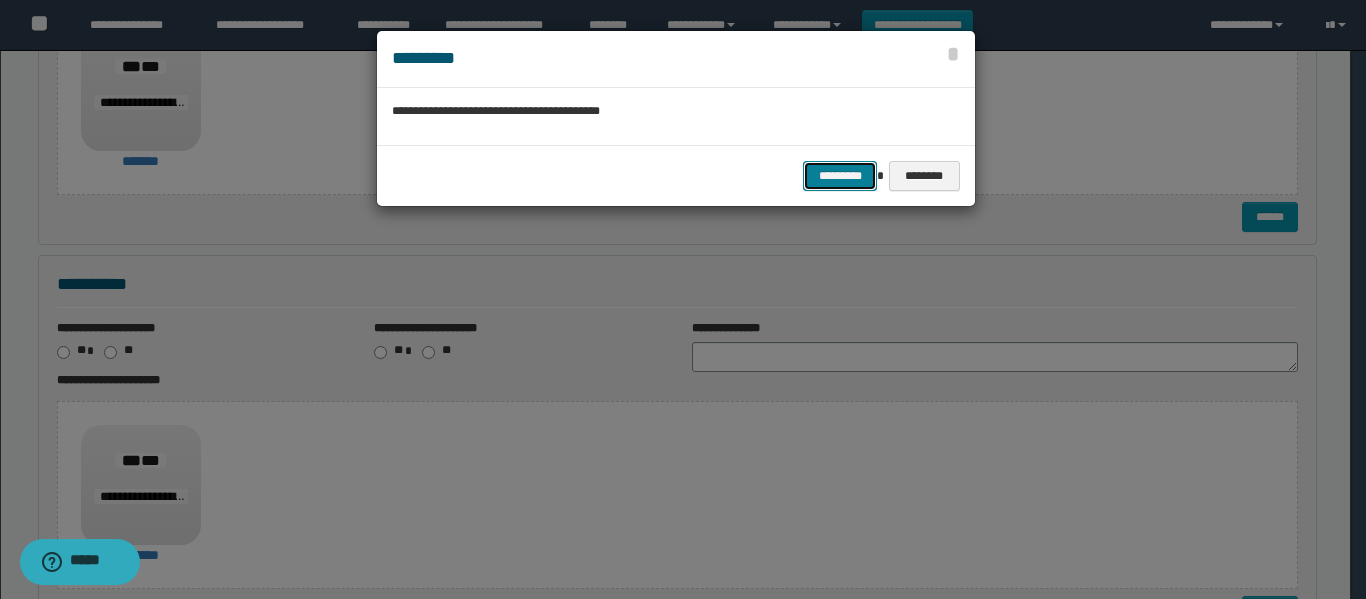 click on "*********" at bounding box center (840, 176) 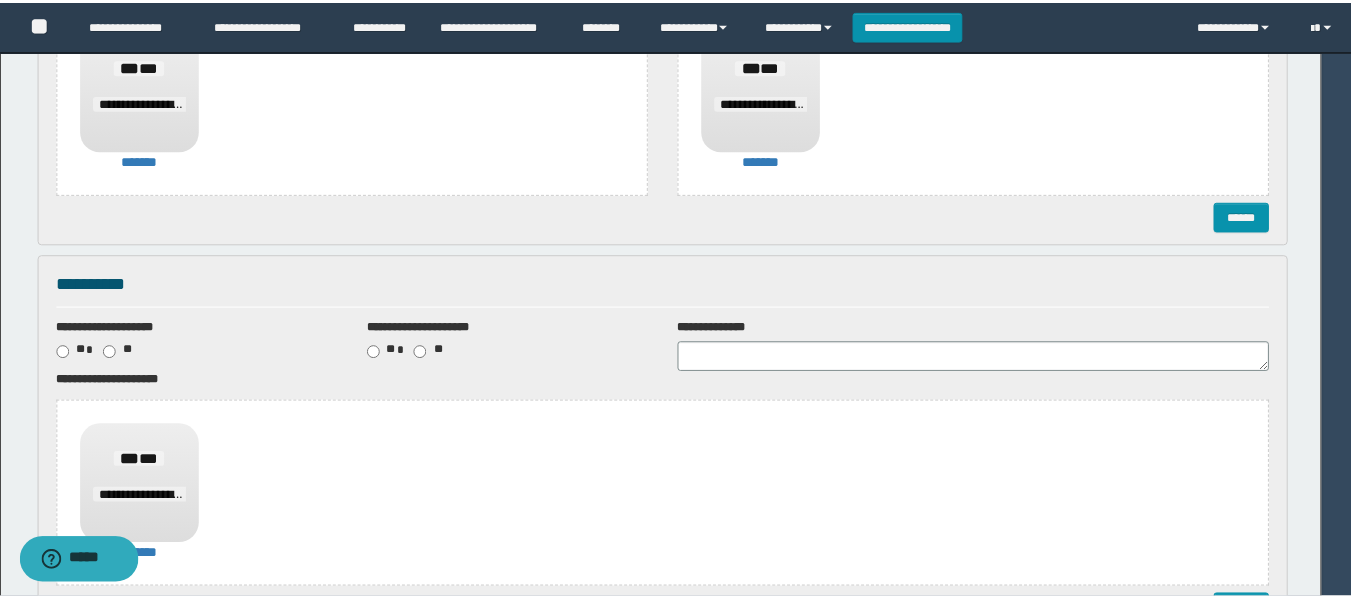 scroll, scrollTop: 0, scrollLeft: 0, axis: both 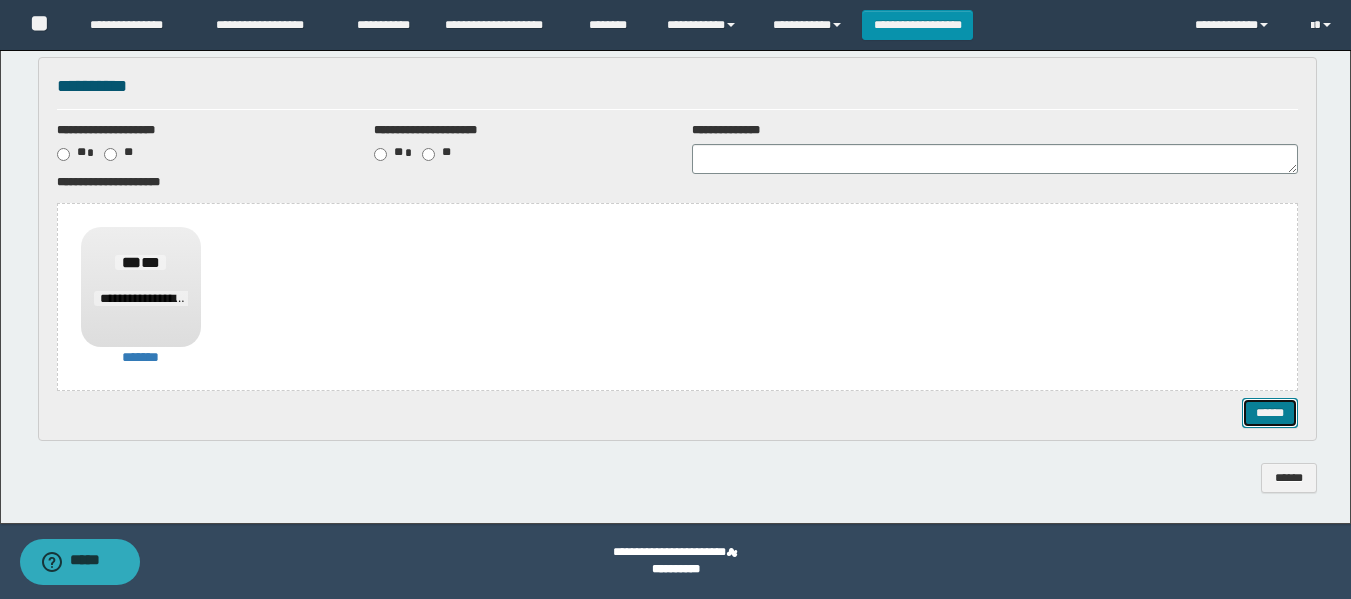 click on "******" at bounding box center (1270, 413) 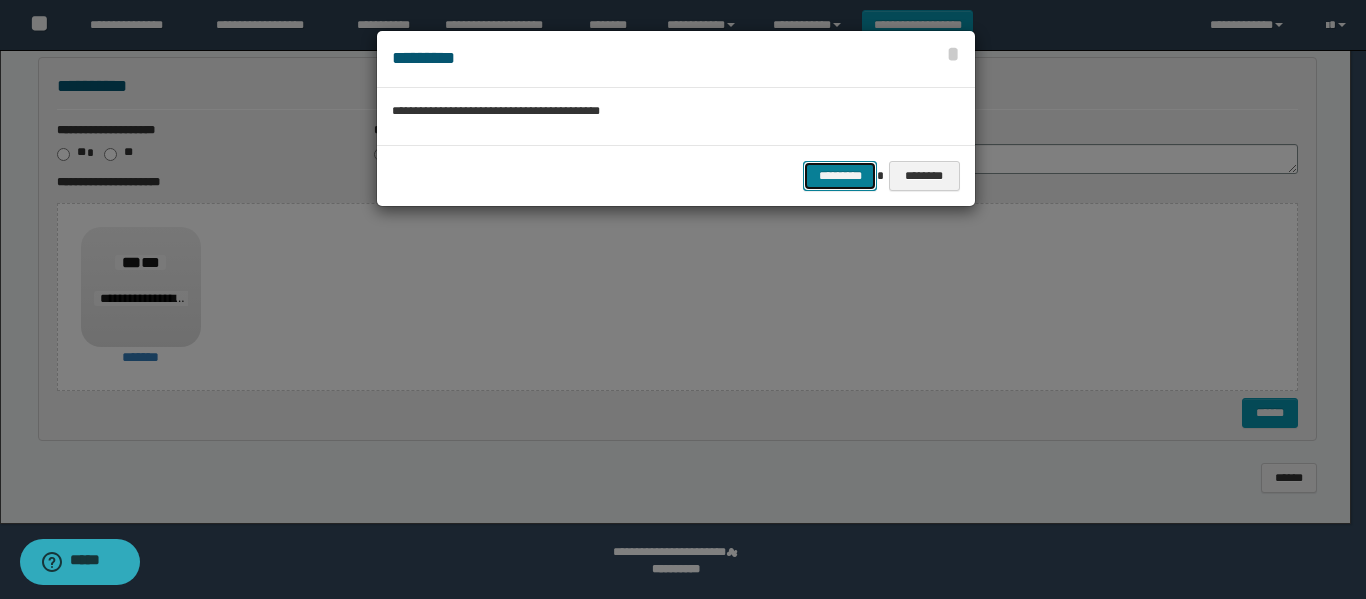 click on "*********" at bounding box center [840, 176] 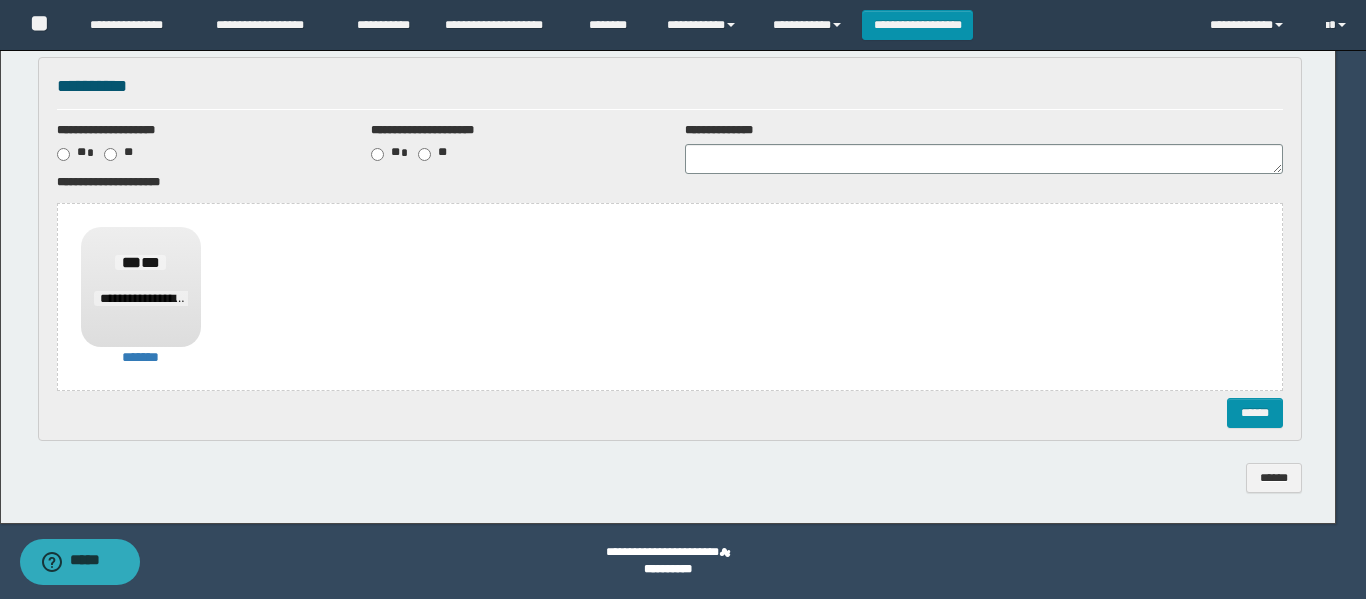 scroll, scrollTop: 0, scrollLeft: 0, axis: both 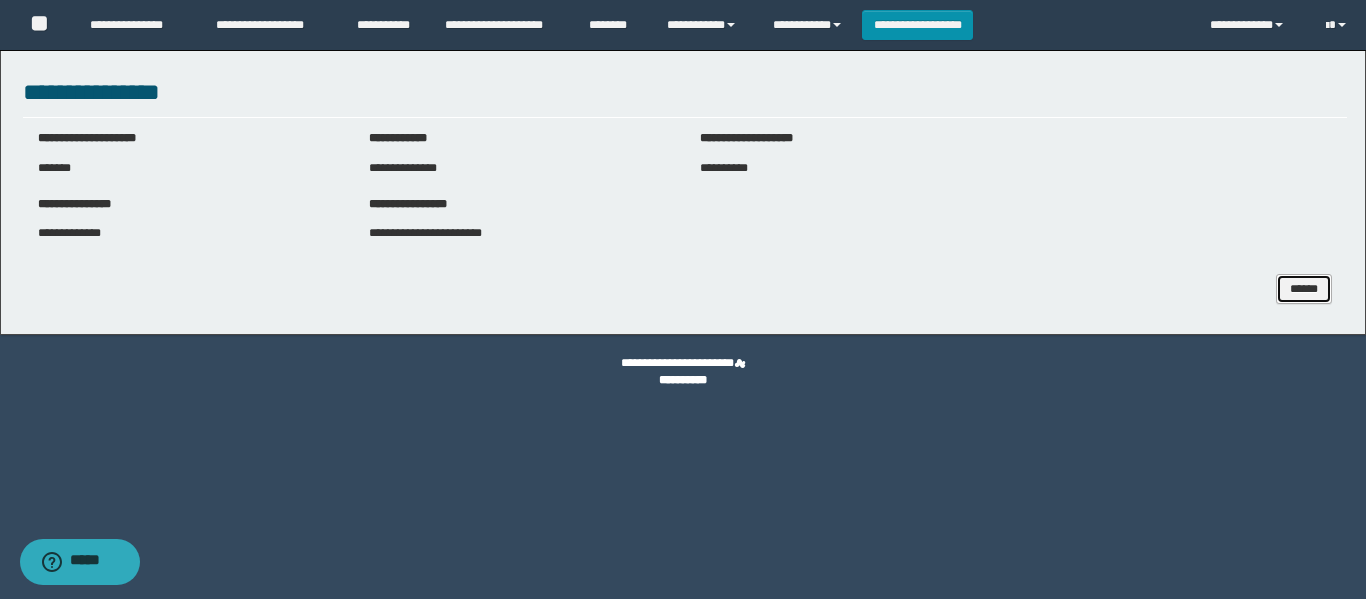 click on "******" at bounding box center (1304, 289) 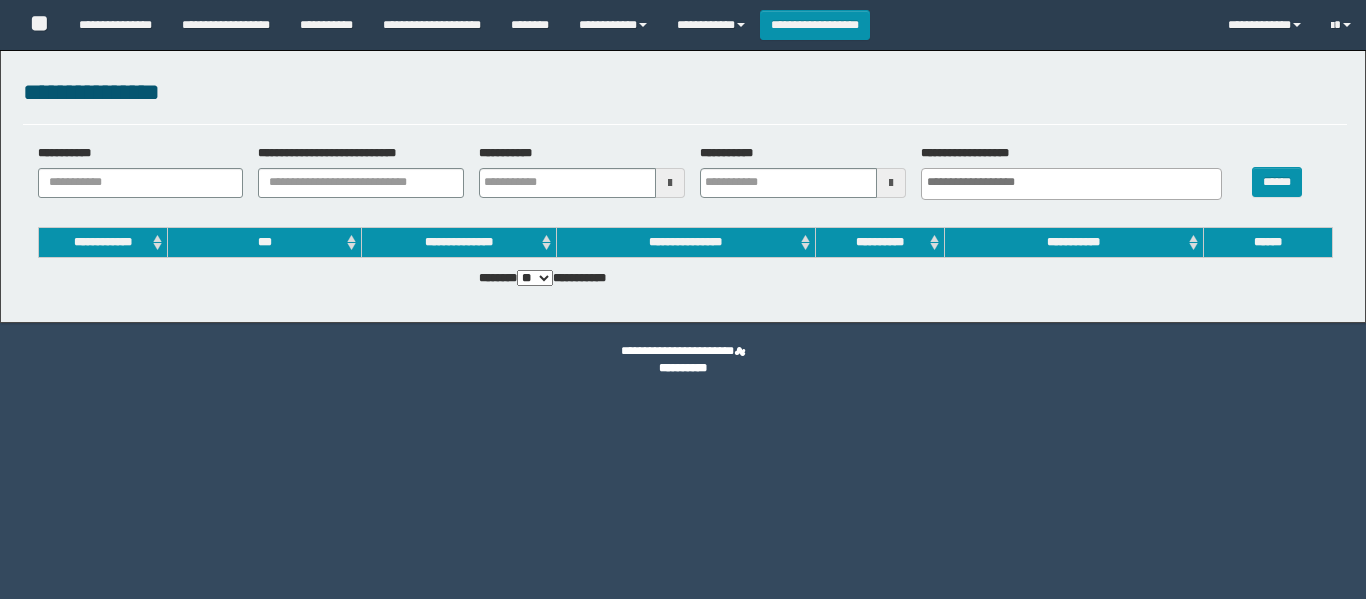 select 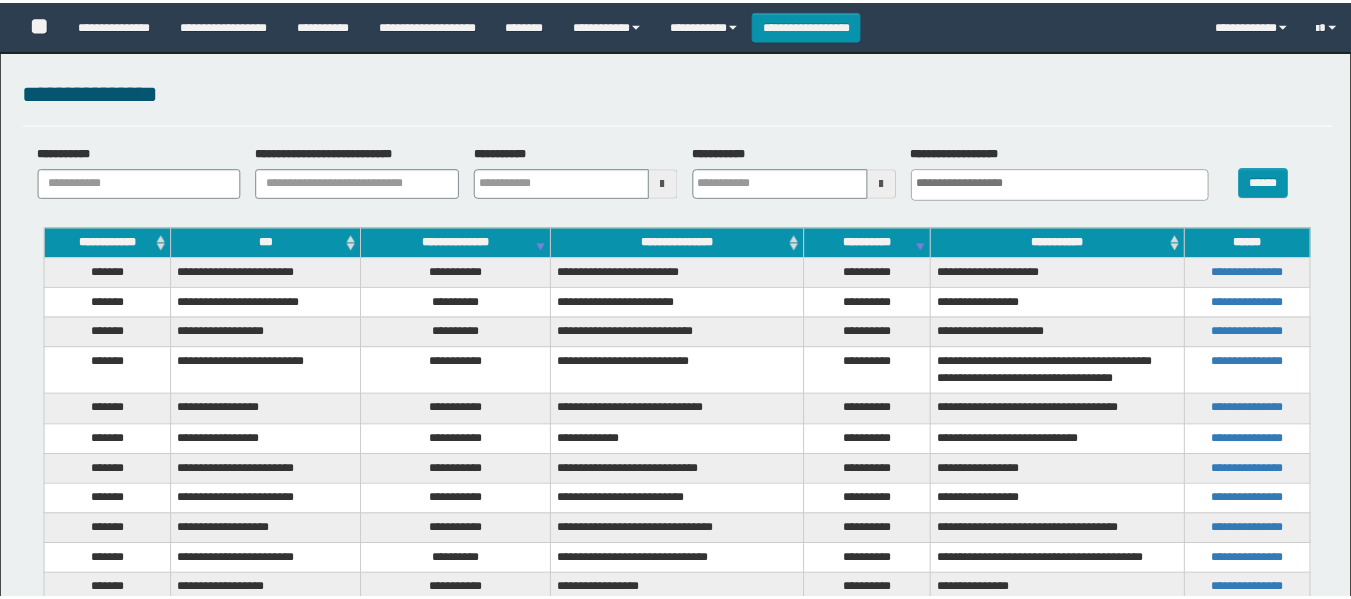scroll, scrollTop: 0, scrollLeft: 0, axis: both 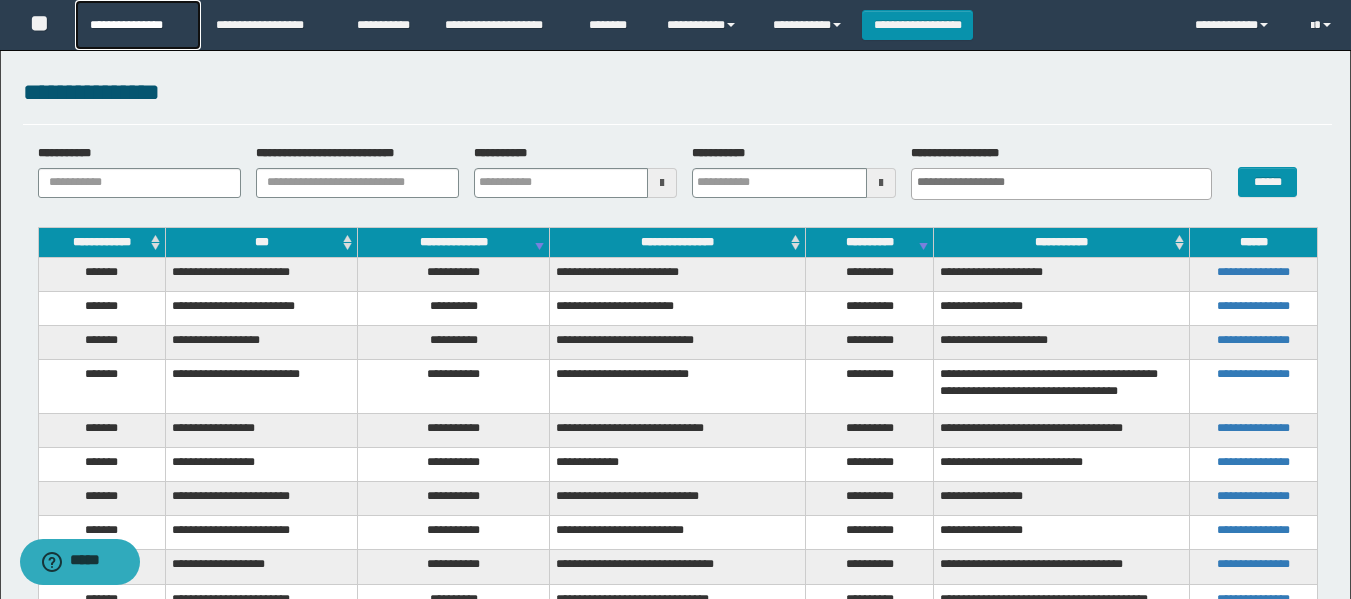 click on "**********" at bounding box center [137, 25] 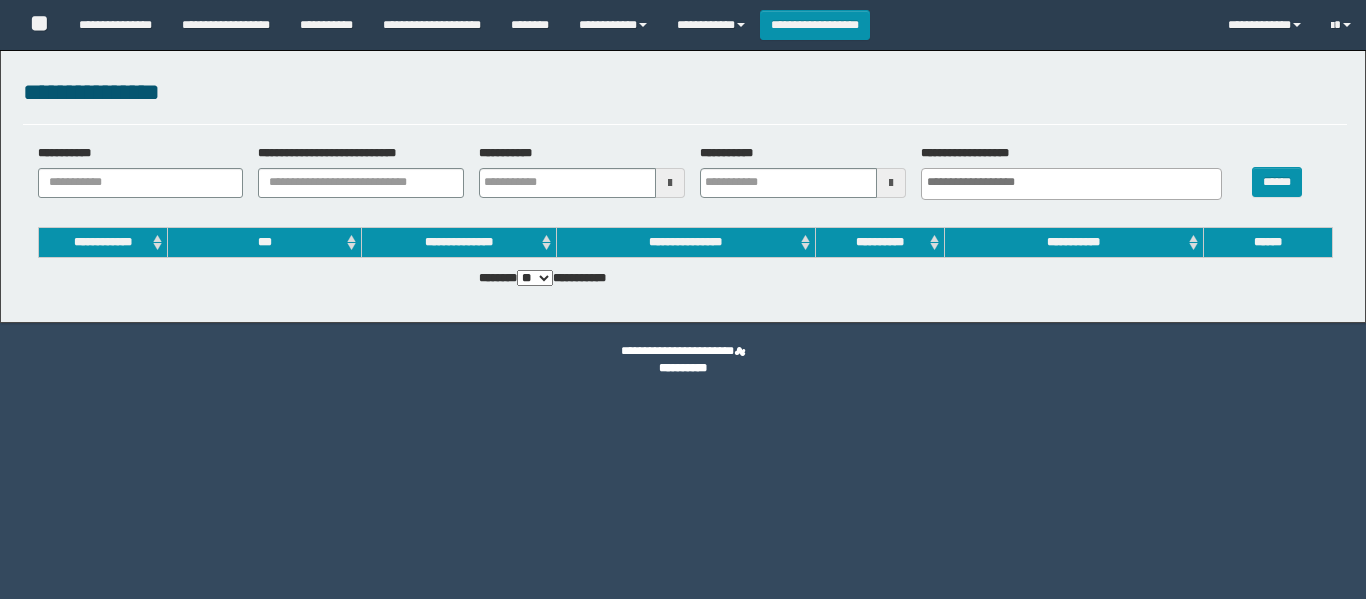 select 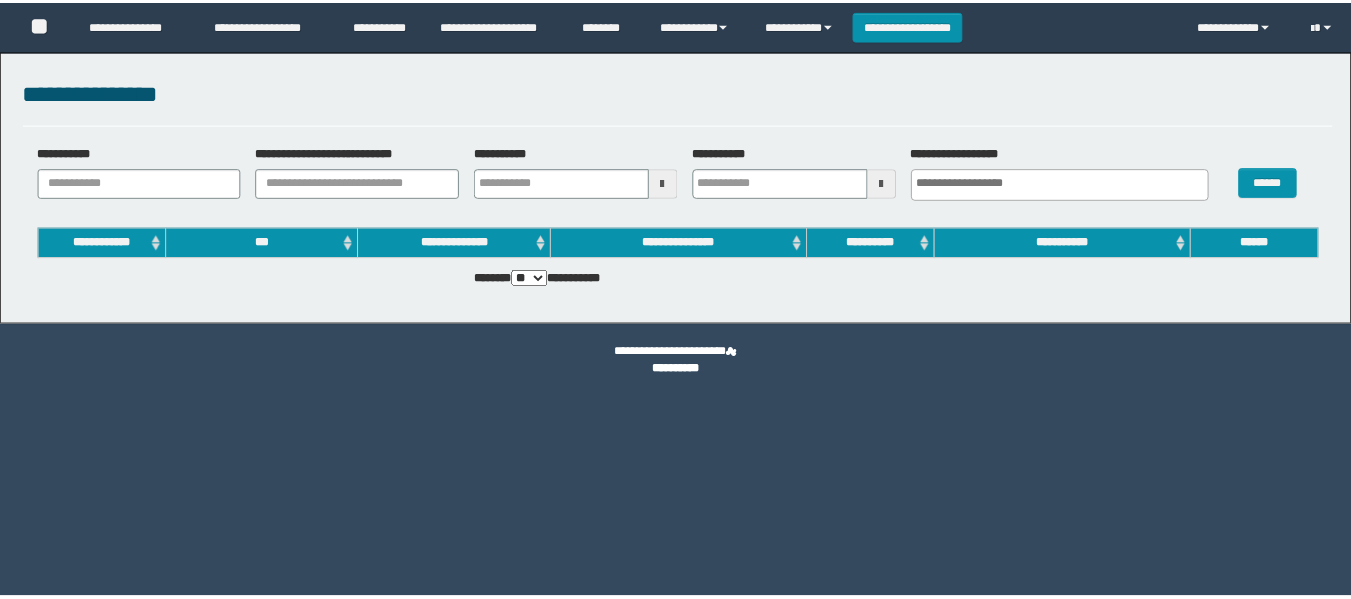 scroll, scrollTop: 0, scrollLeft: 0, axis: both 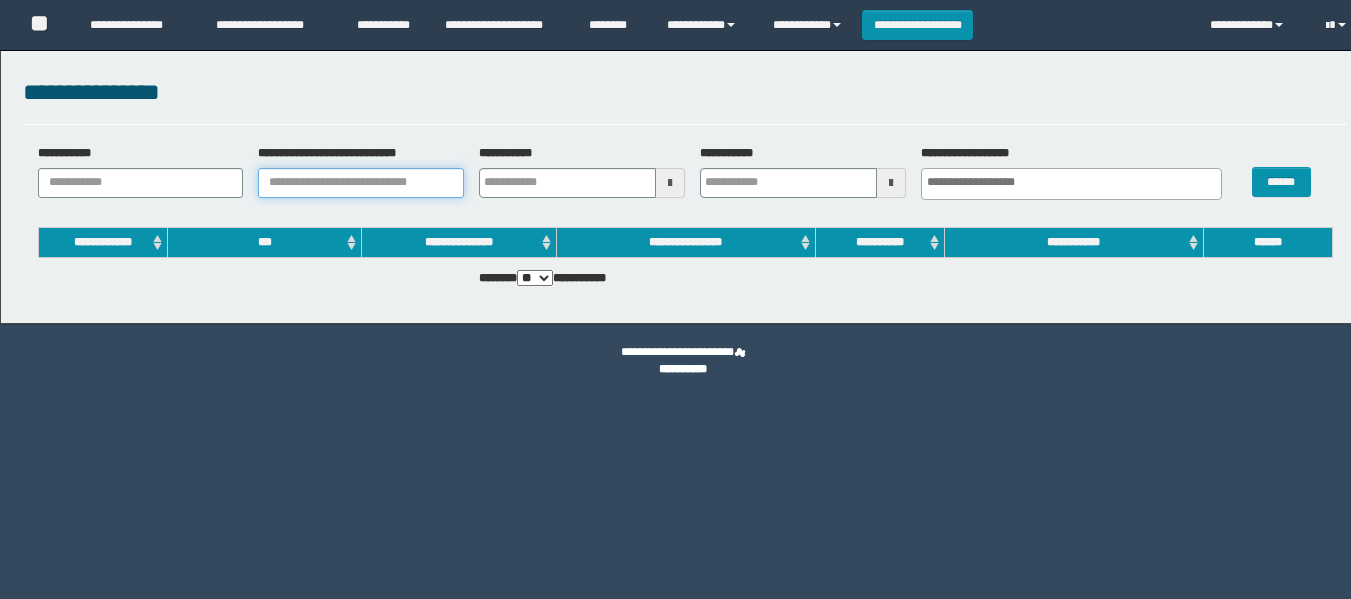 drag, startPoint x: 0, startPoint y: 0, endPoint x: 311, endPoint y: 182, distance: 360.34012 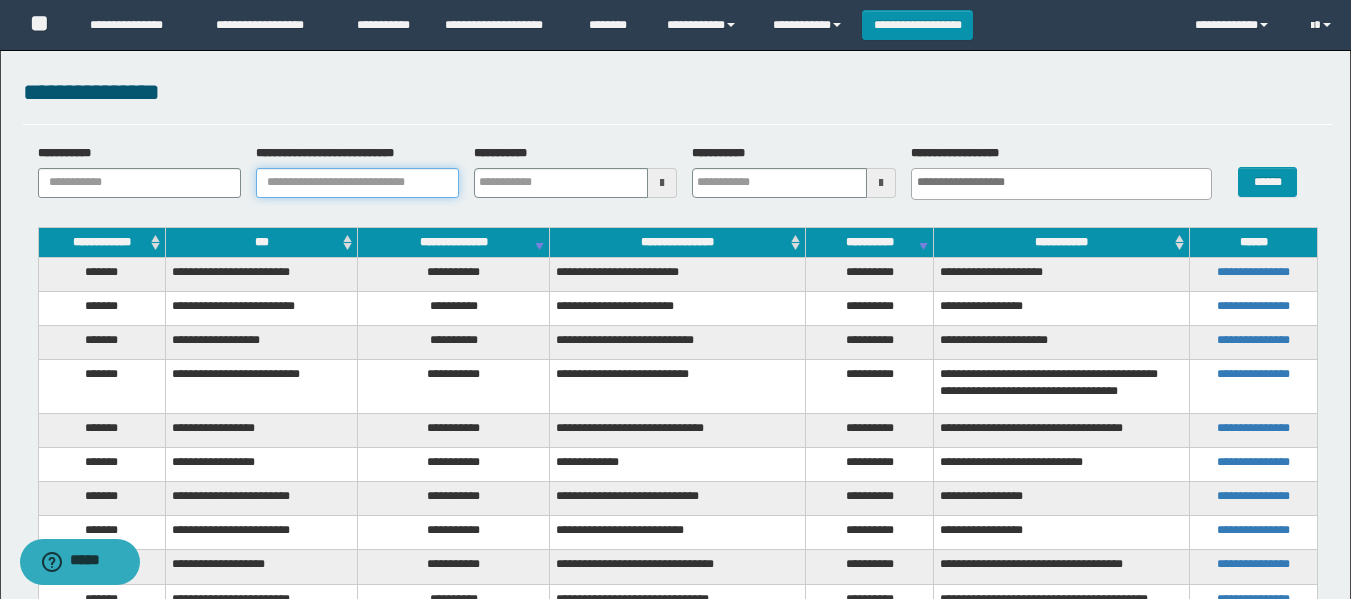 paste on "**********" 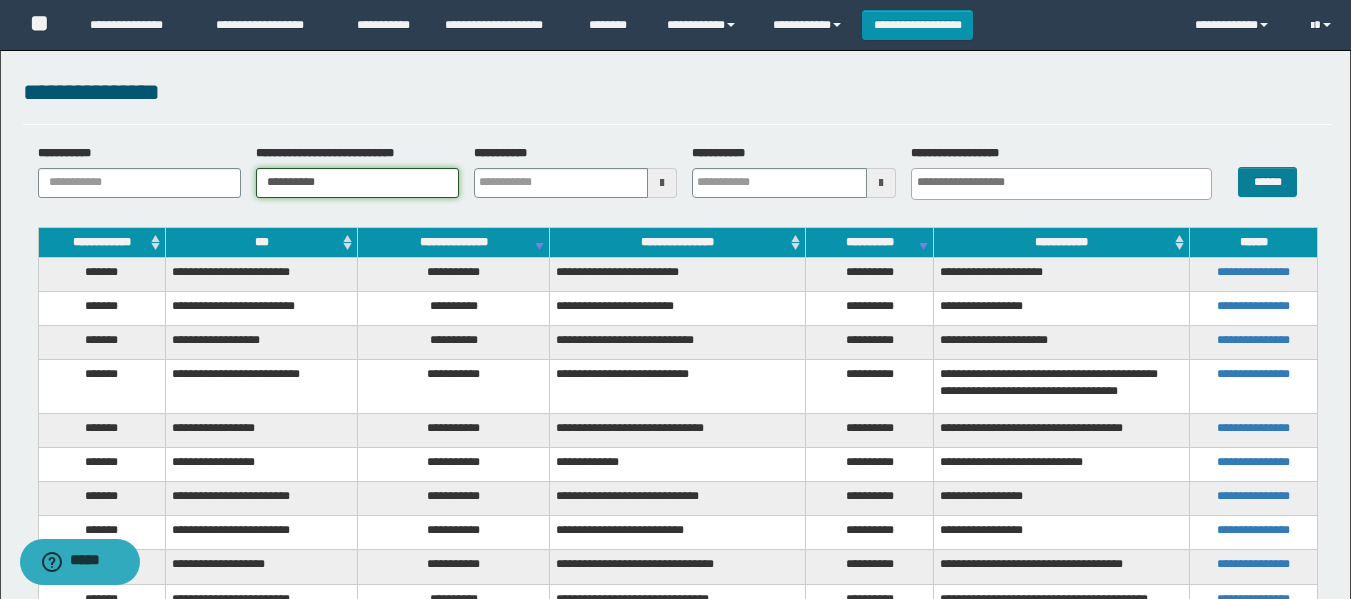 type on "**********" 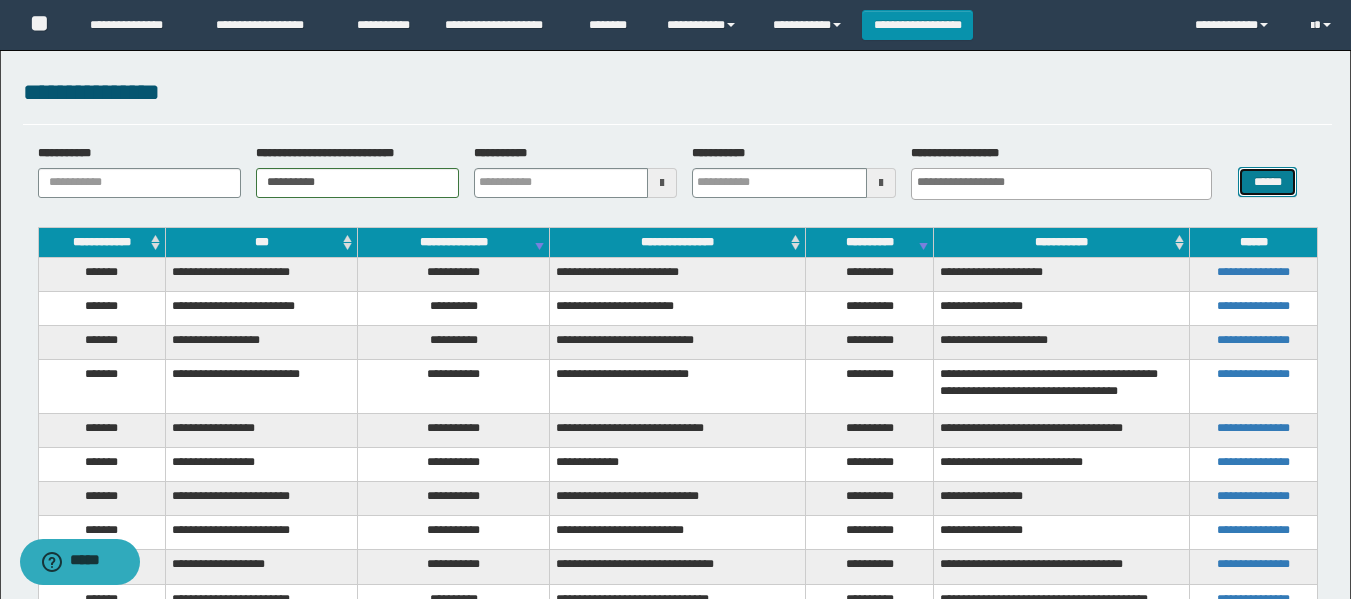 click on "******" at bounding box center [1267, 182] 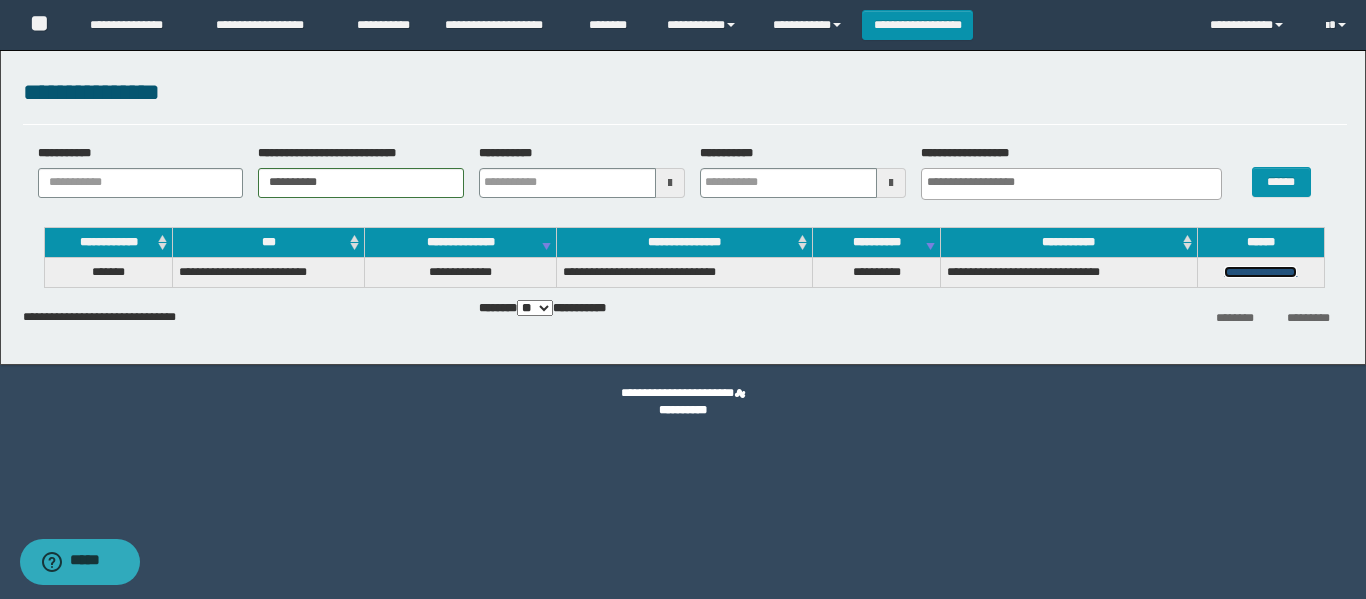click on "**********" at bounding box center [1260, 272] 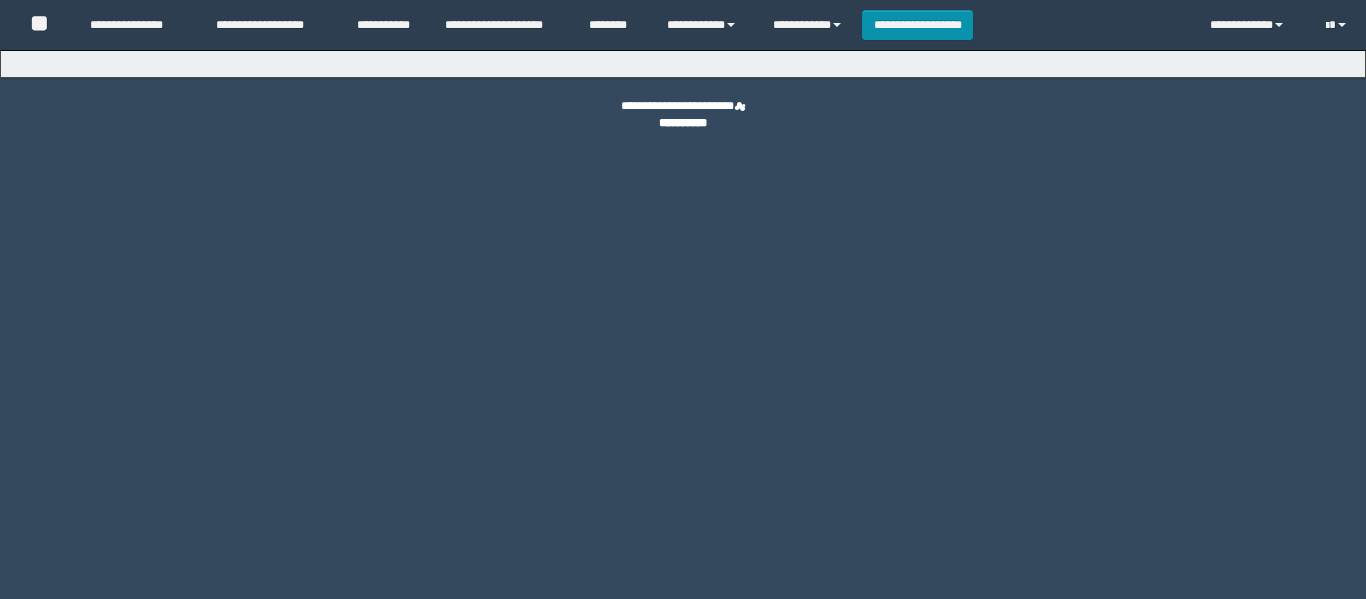 scroll, scrollTop: 0, scrollLeft: 0, axis: both 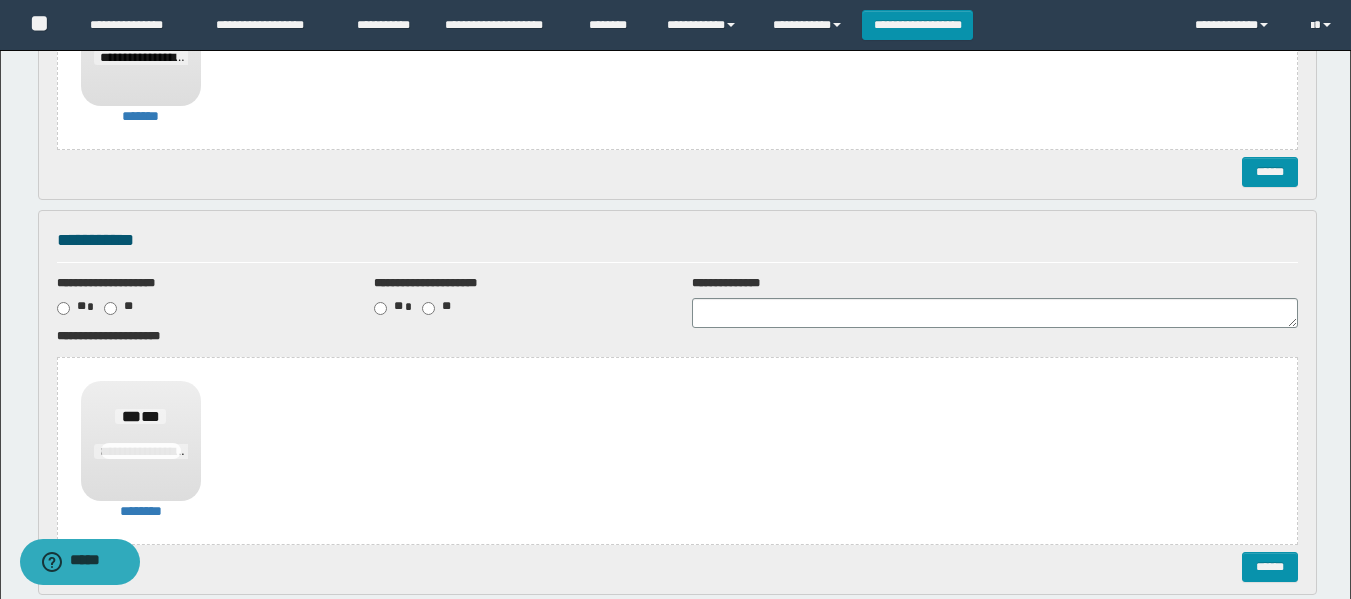 click on "**********" at bounding box center [677, 402] 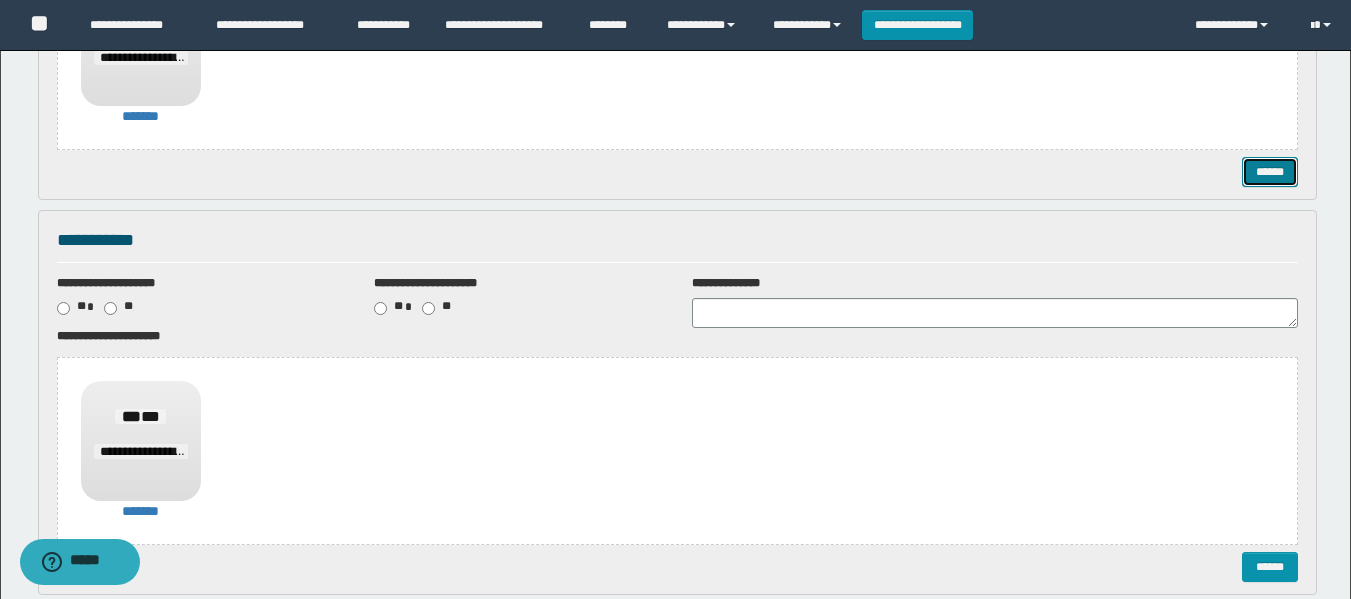 click on "******" at bounding box center (1270, 172) 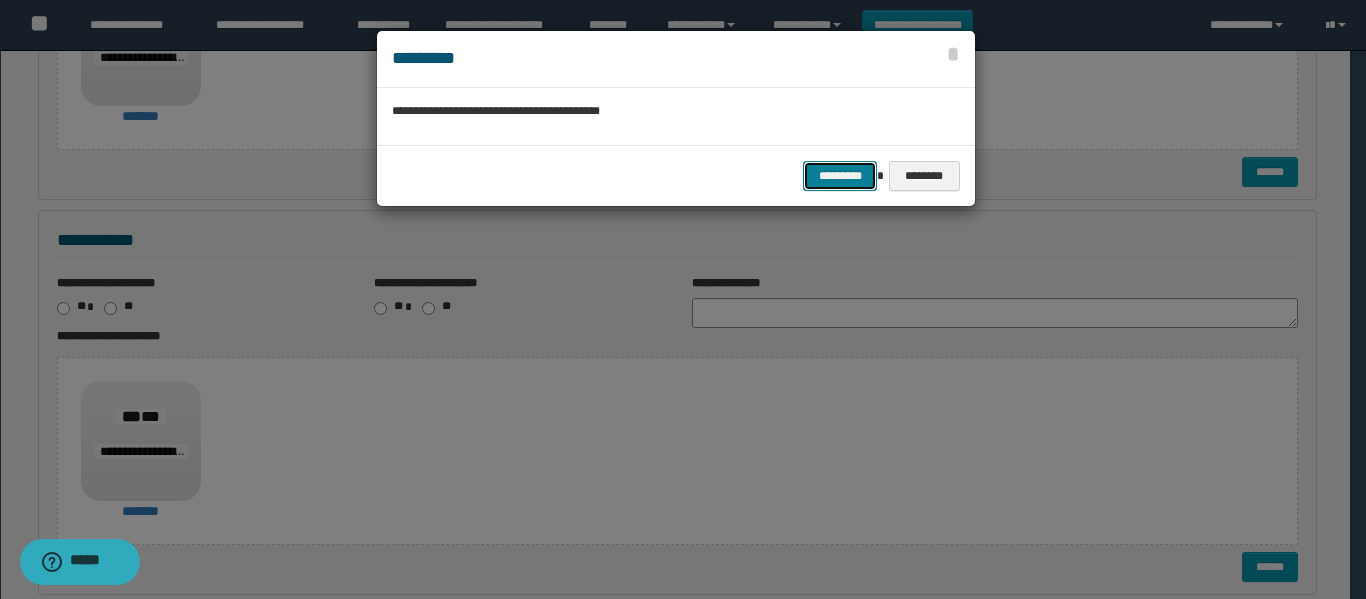 drag, startPoint x: 818, startPoint y: 182, endPoint x: 840, endPoint y: 185, distance: 22.203604 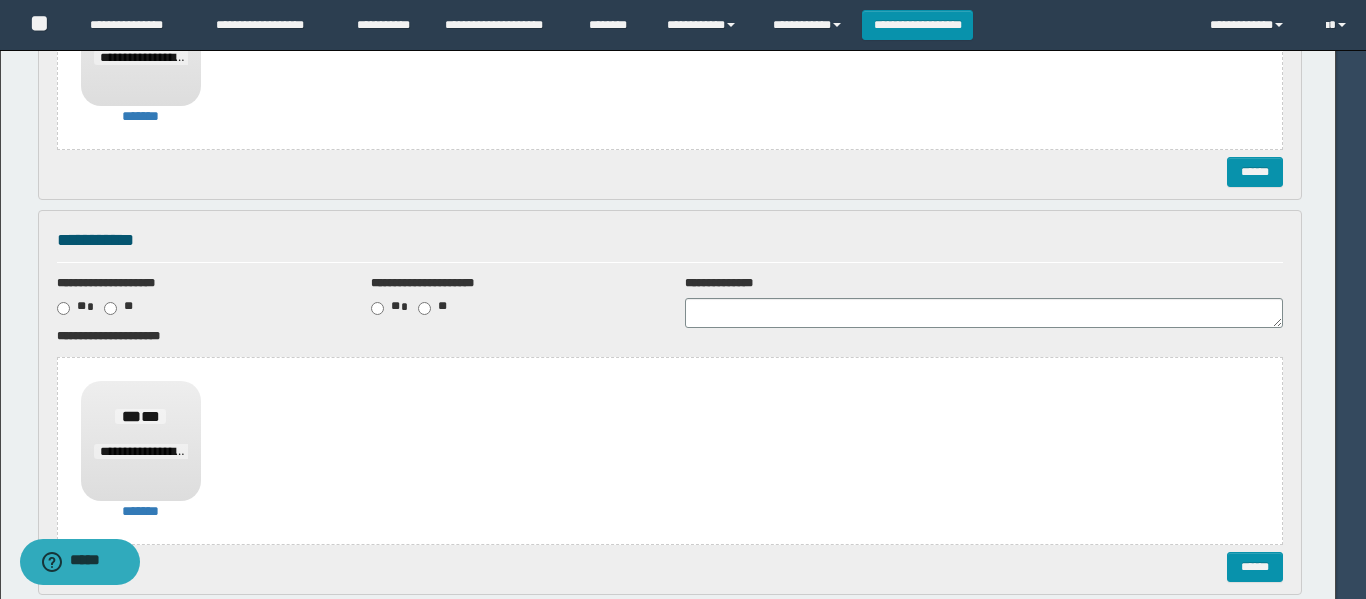 scroll, scrollTop: 0, scrollLeft: 0, axis: both 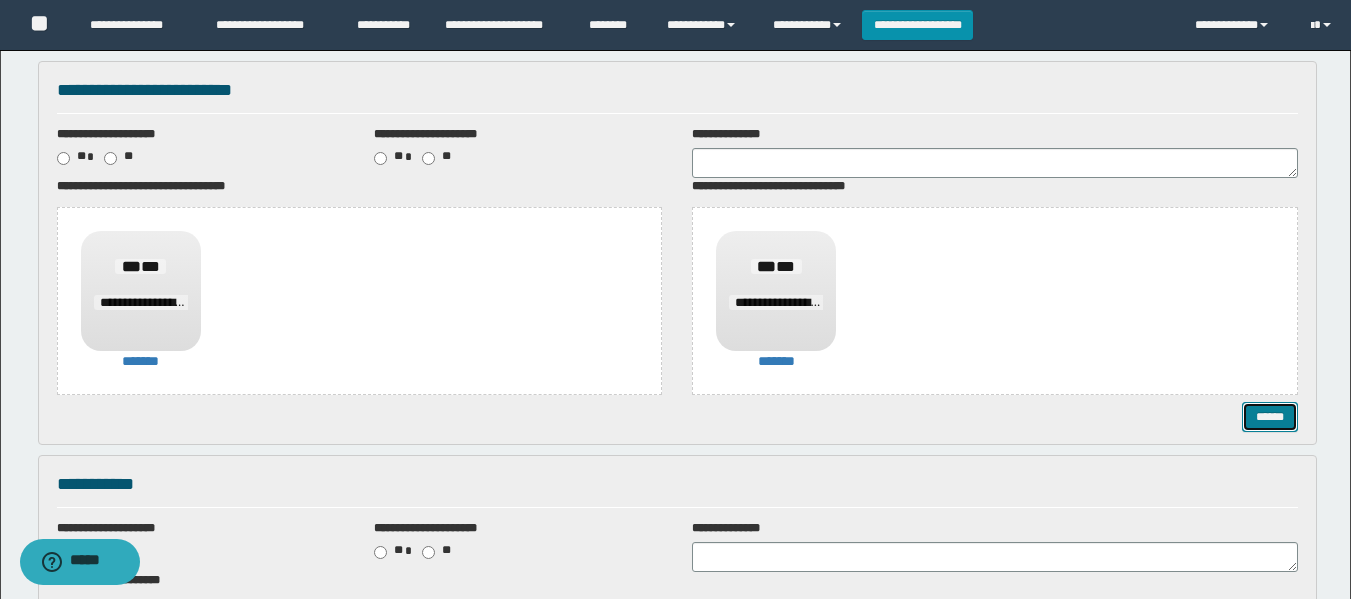 click on "******" at bounding box center (1270, 417) 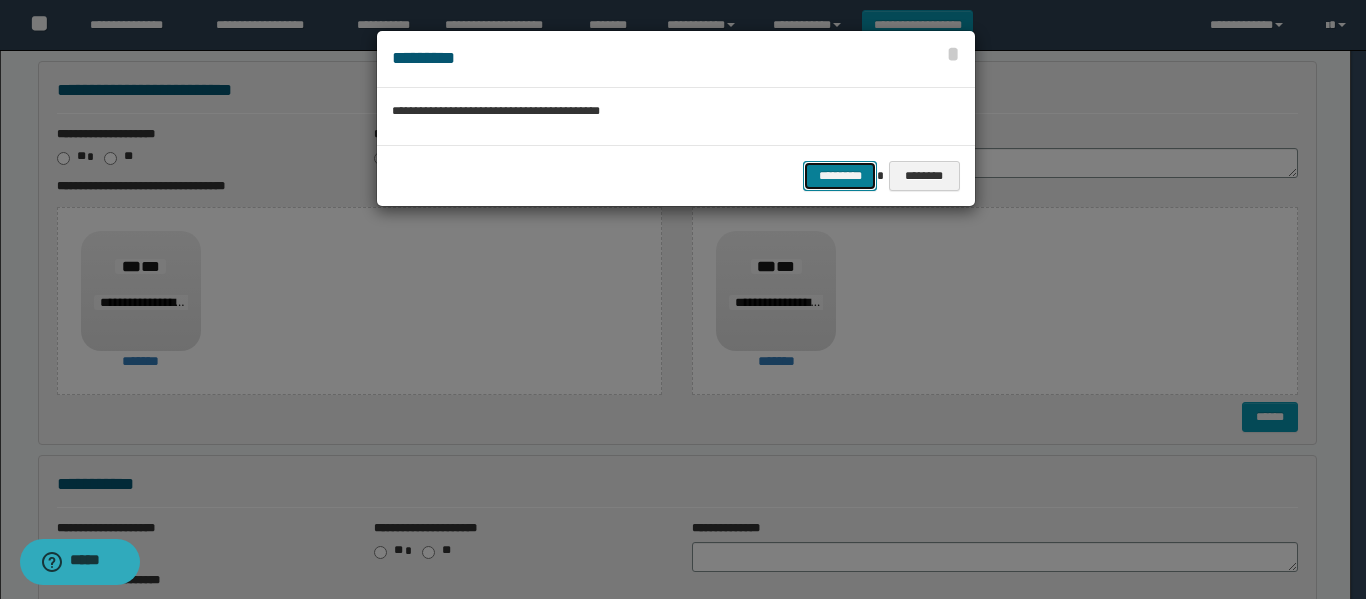 click on "*********" at bounding box center [840, 176] 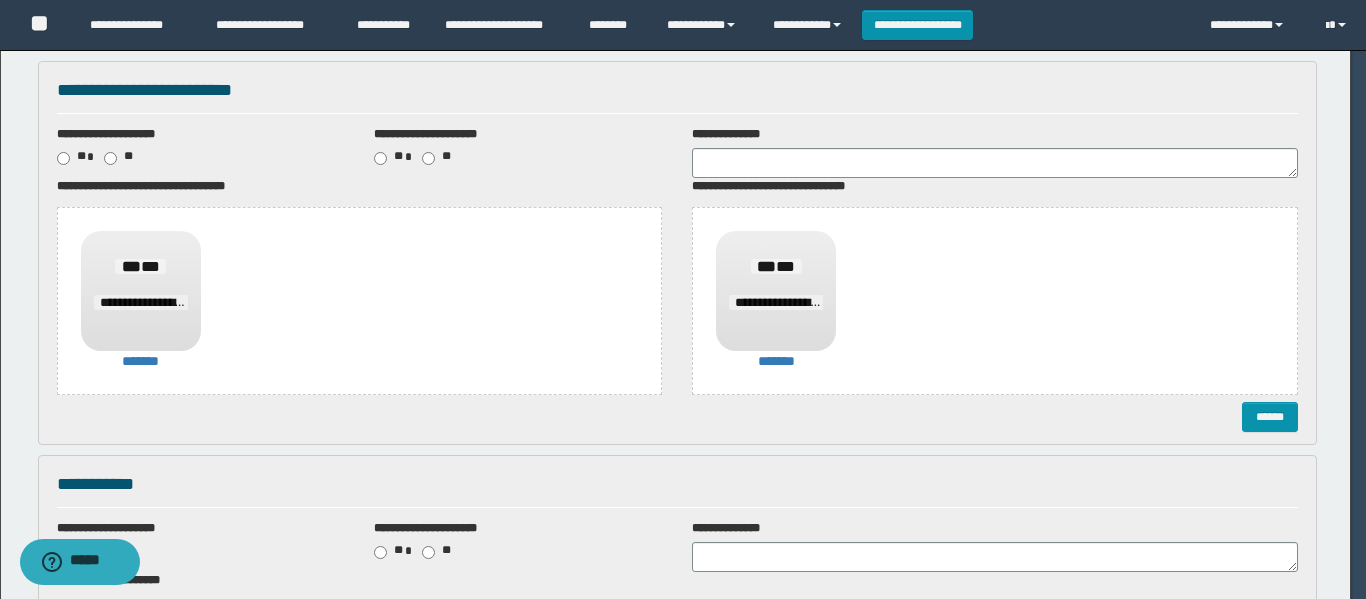 scroll, scrollTop: 0, scrollLeft: 0, axis: both 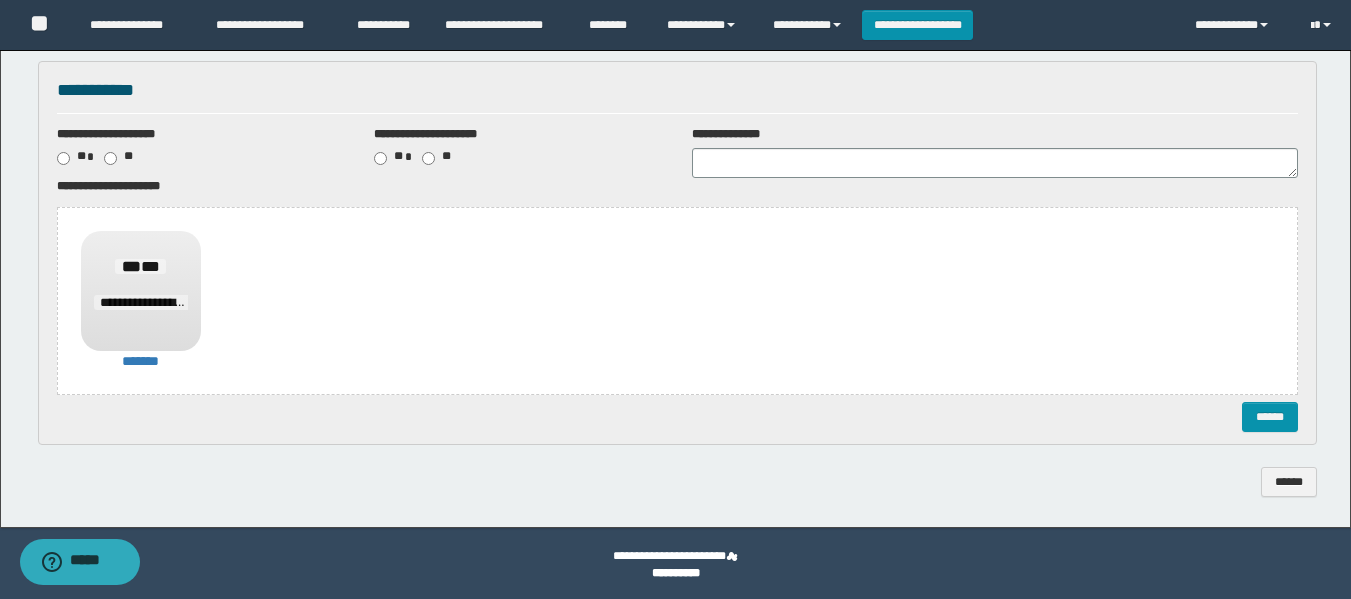 click on "**********" at bounding box center (677, 290) 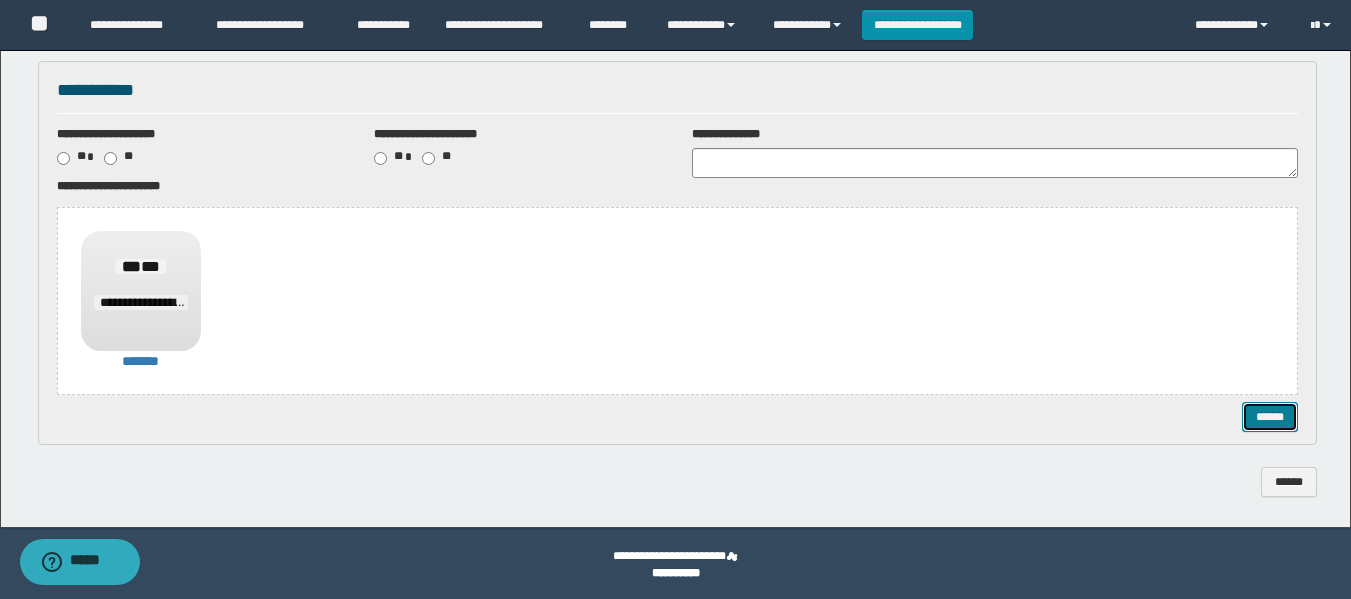 click on "******" at bounding box center [1270, 417] 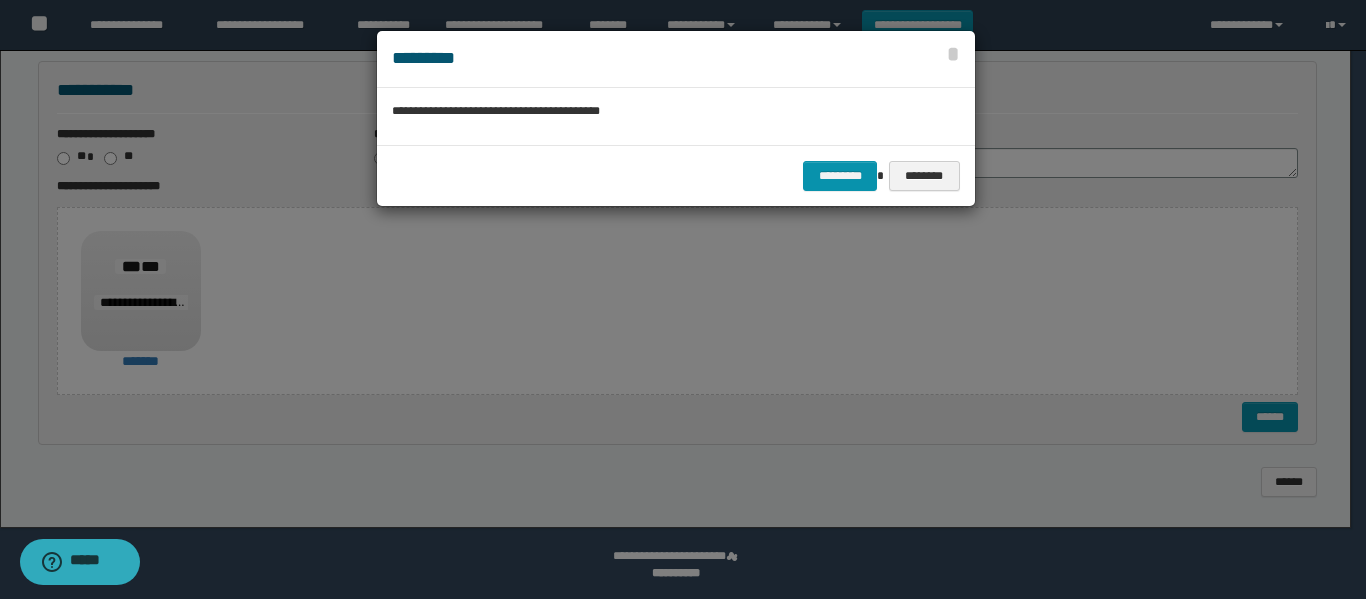 click on "*********
********" at bounding box center [676, 175] 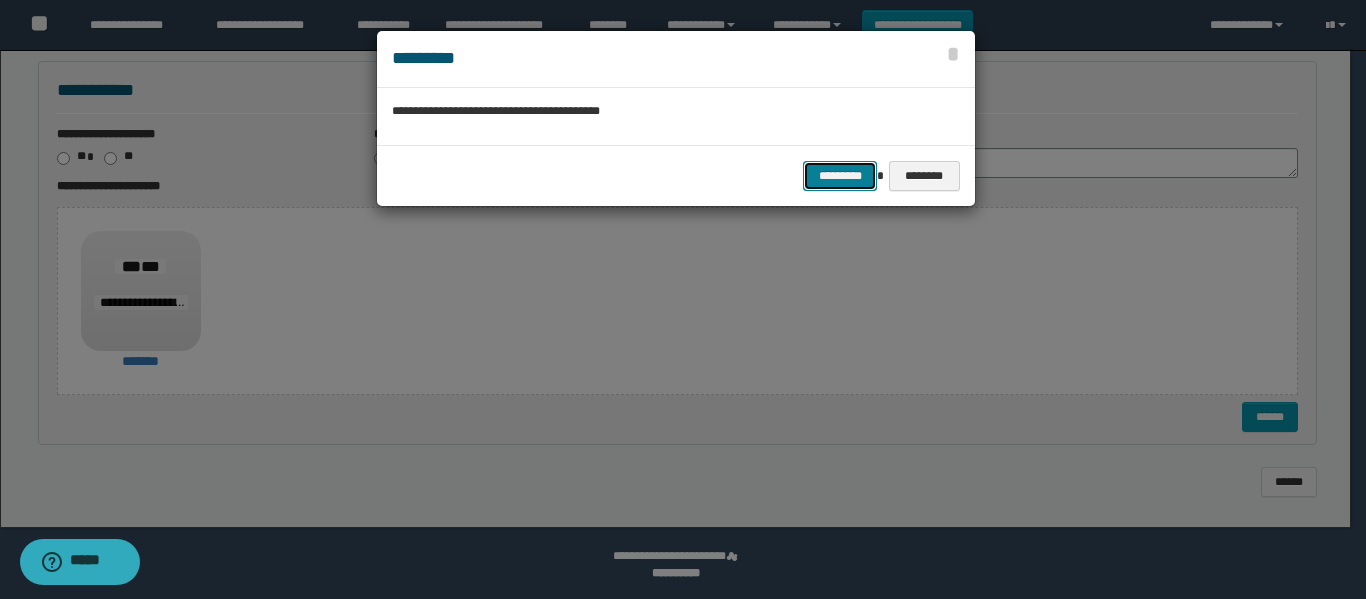 click on "*********" at bounding box center [840, 176] 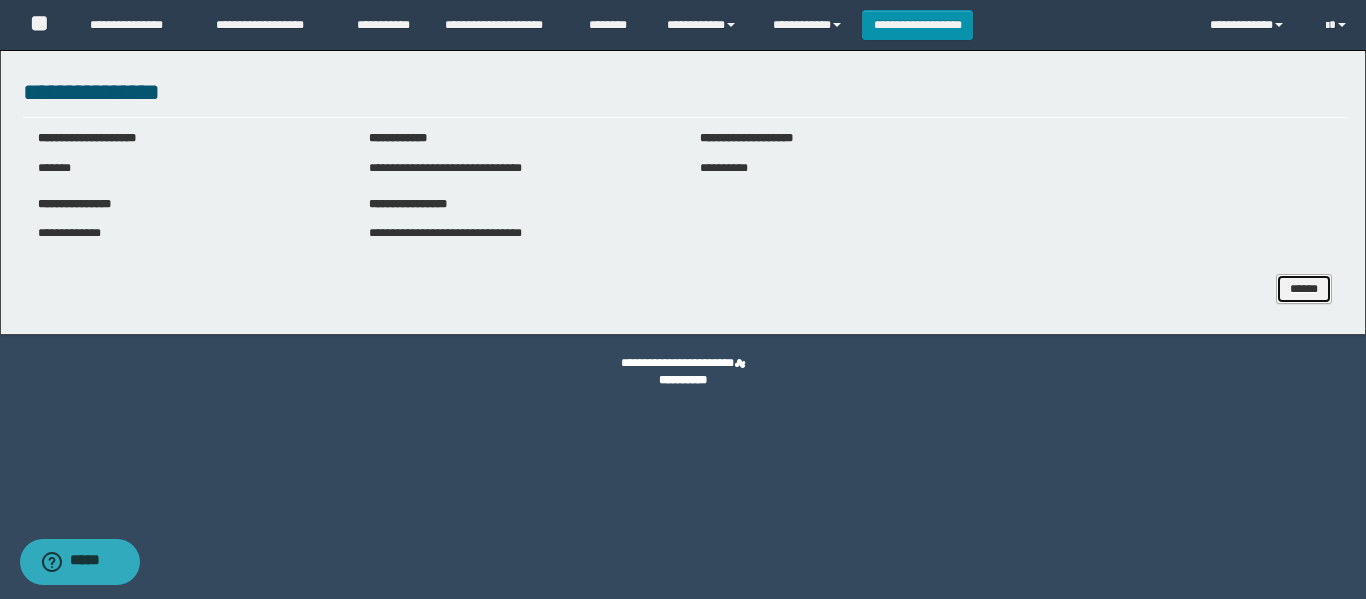 click on "******" at bounding box center [1304, 289] 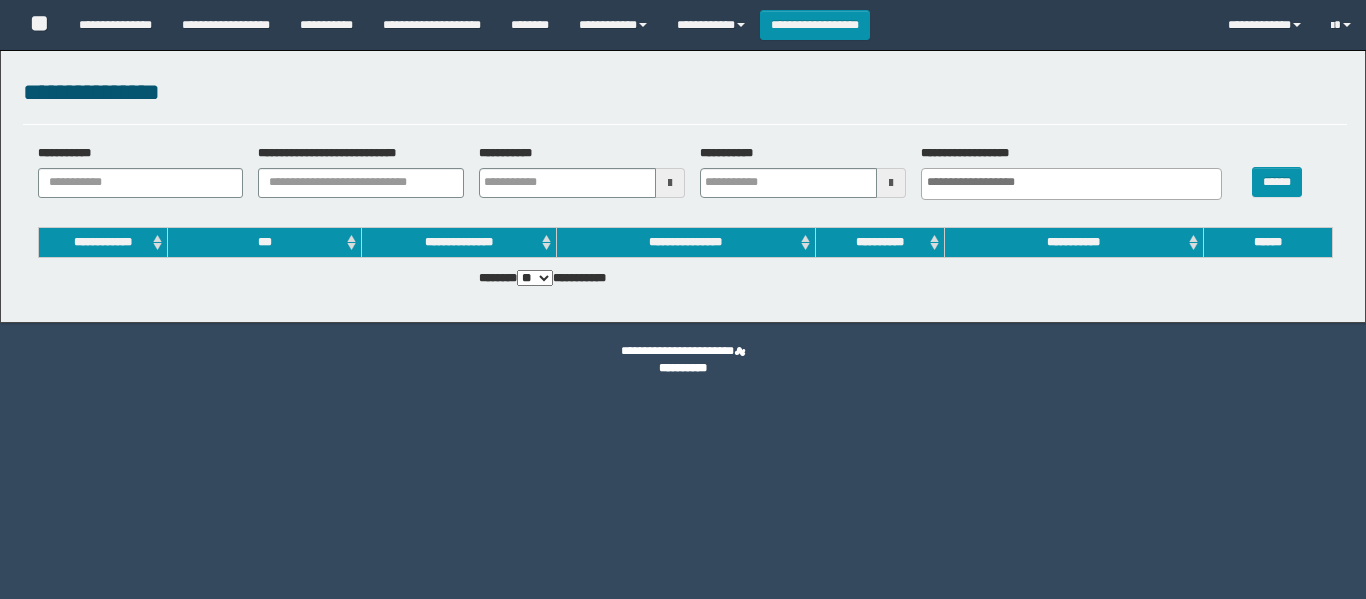 select 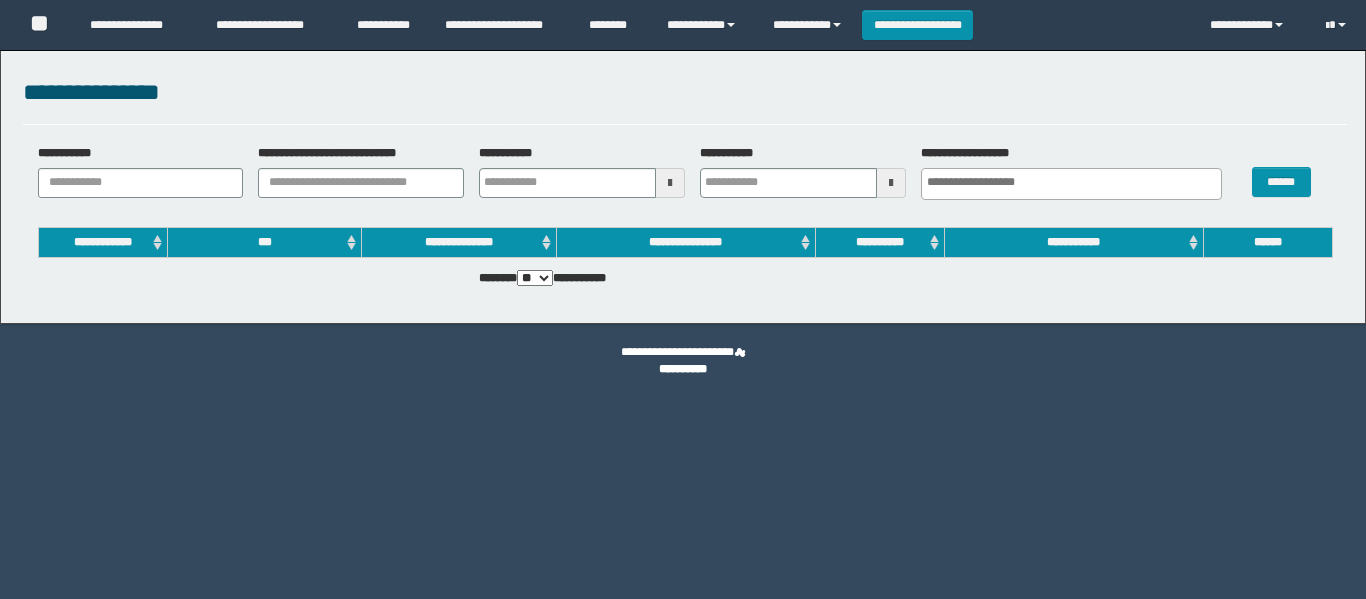 scroll, scrollTop: 0, scrollLeft: 0, axis: both 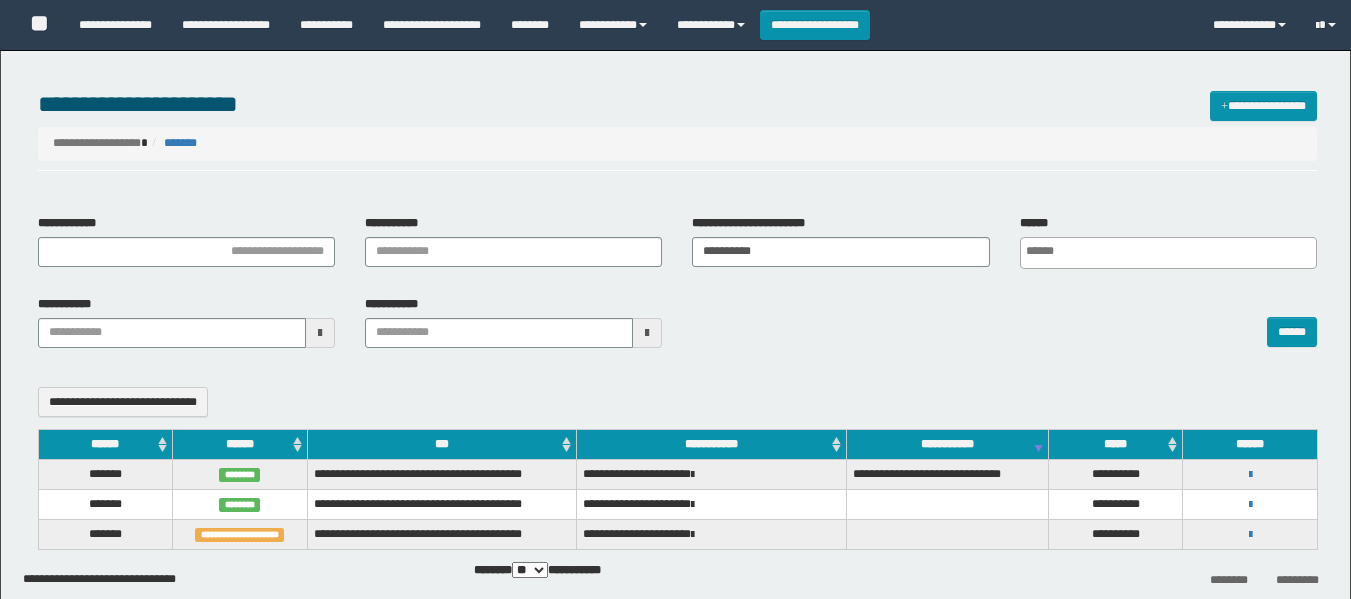 select 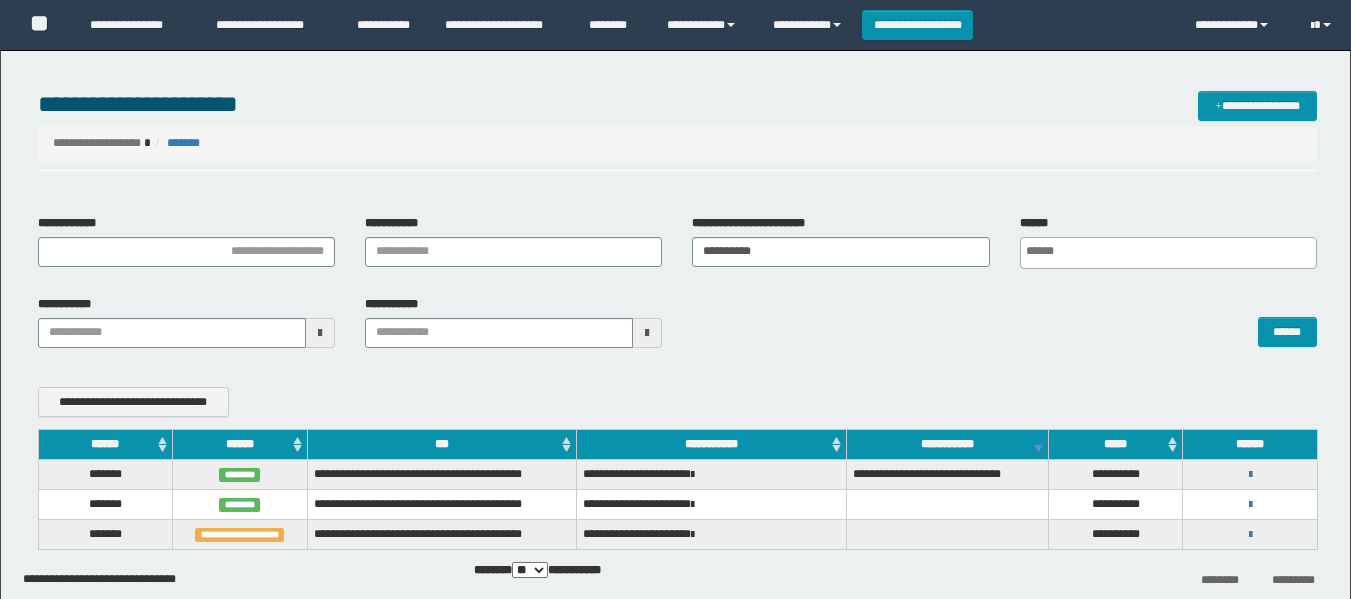scroll, scrollTop: 100, scrollLeft: 0, axis: vertical 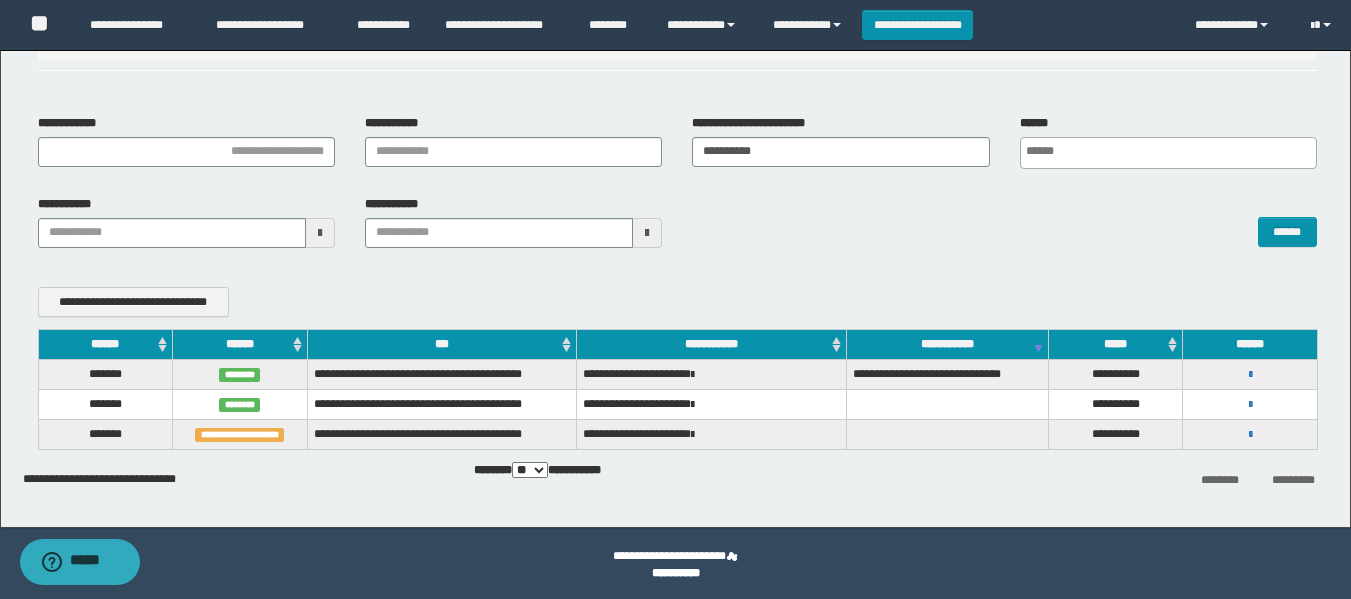click on "**********" at bounding box center [917, 25] 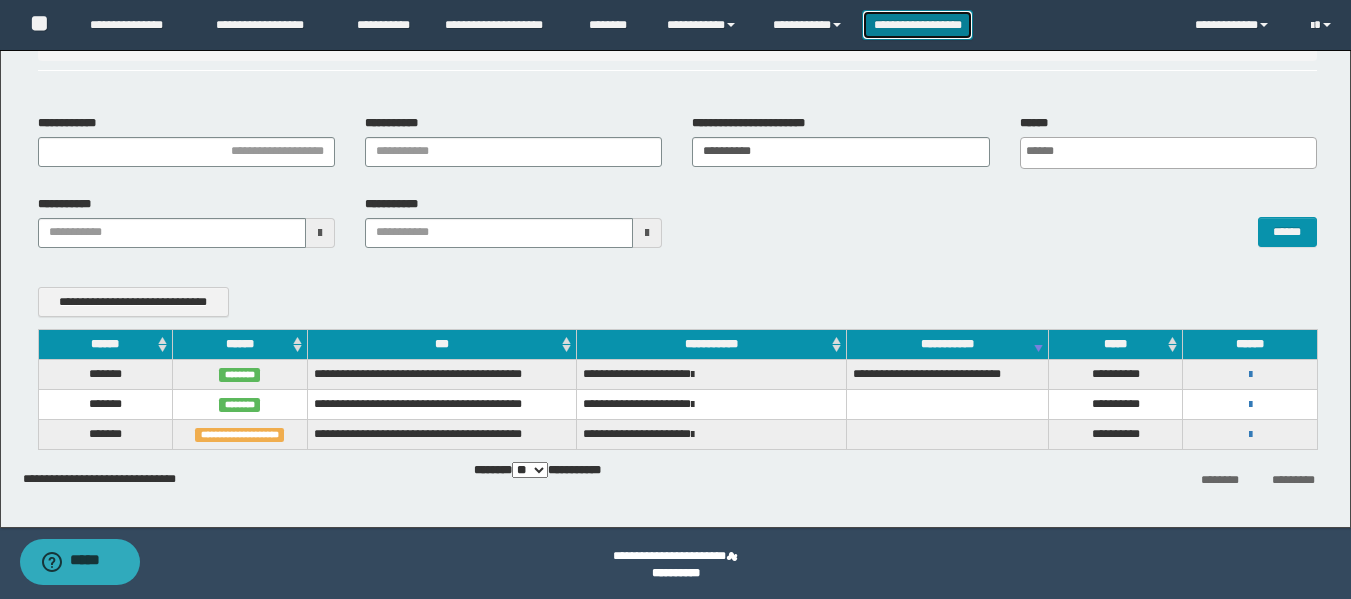 click on "**********" at bounding box center [917, 25] 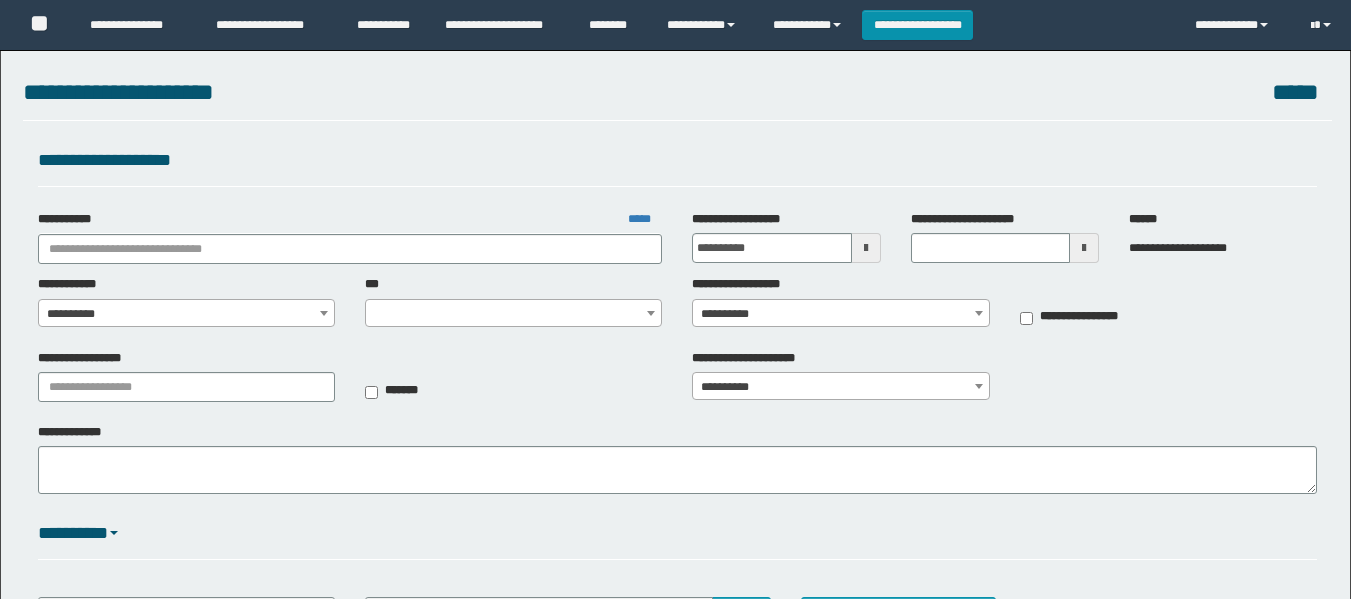 scroll, scrollTop: 0, scrollLeft: 0, axis: both 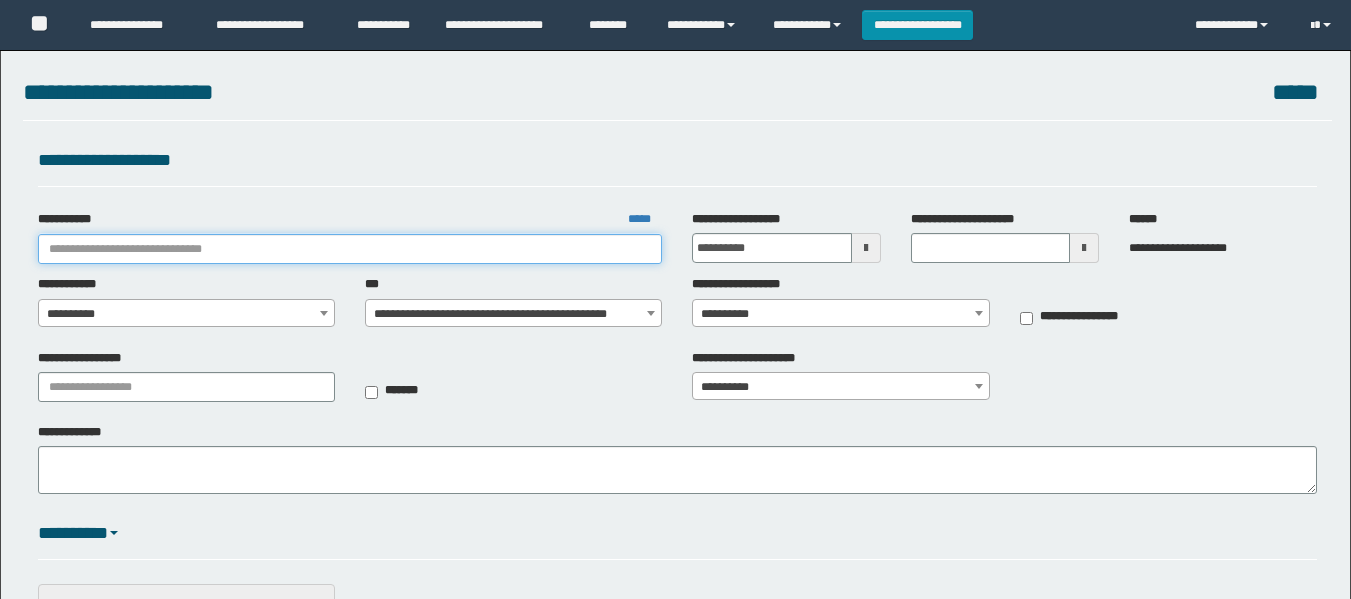 click on "**********" at bounding box center (350, 249) 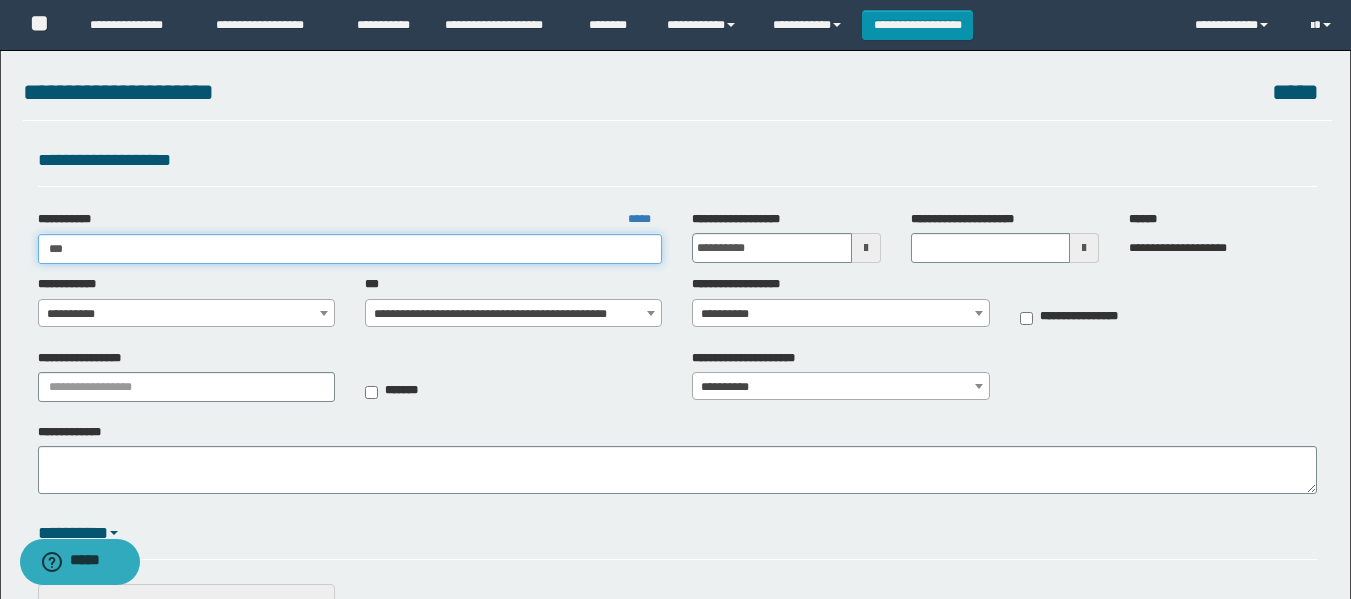 type on "****" 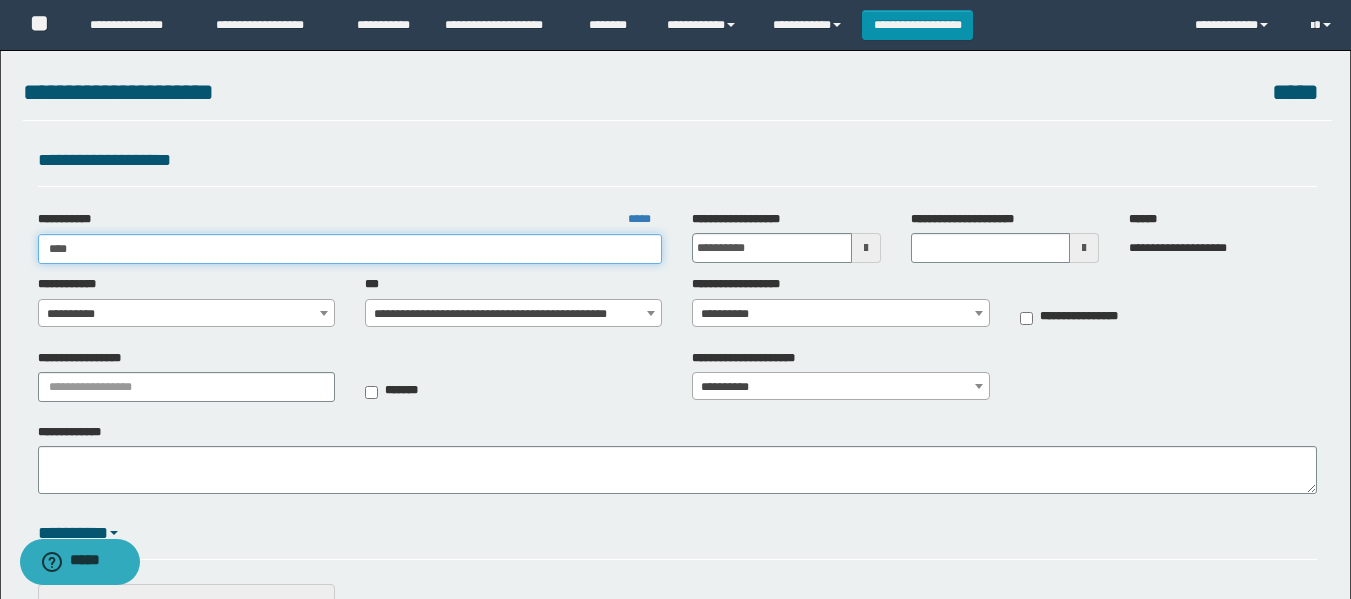type on "****" 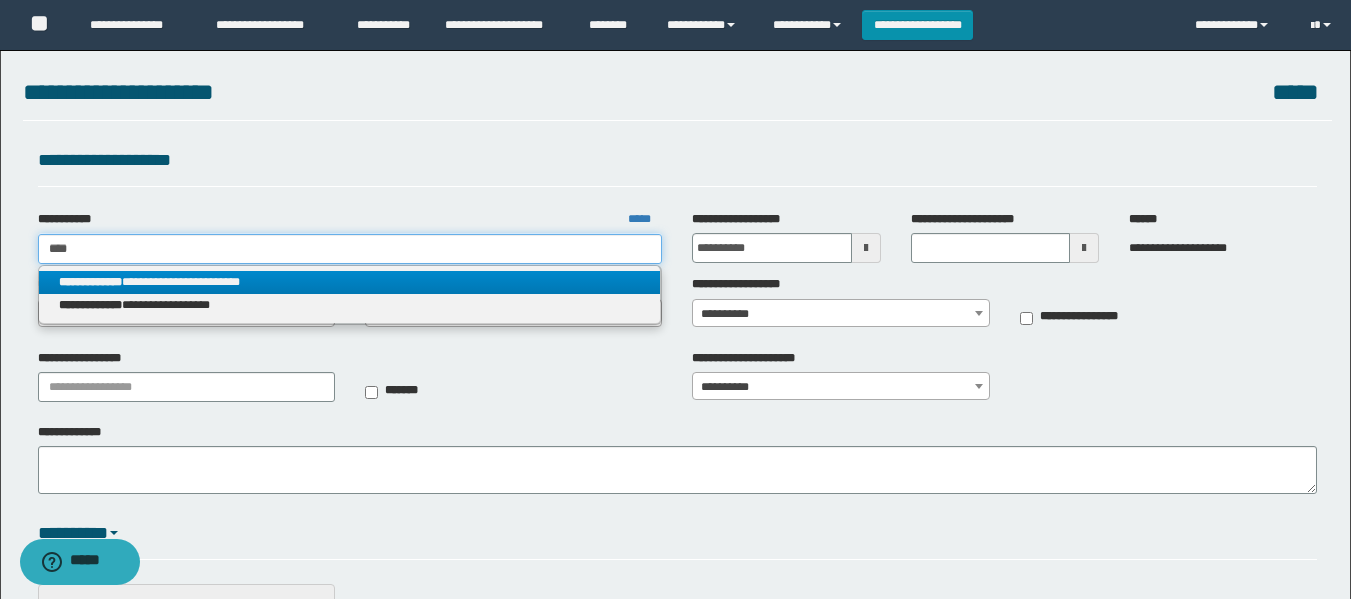 type on "****" 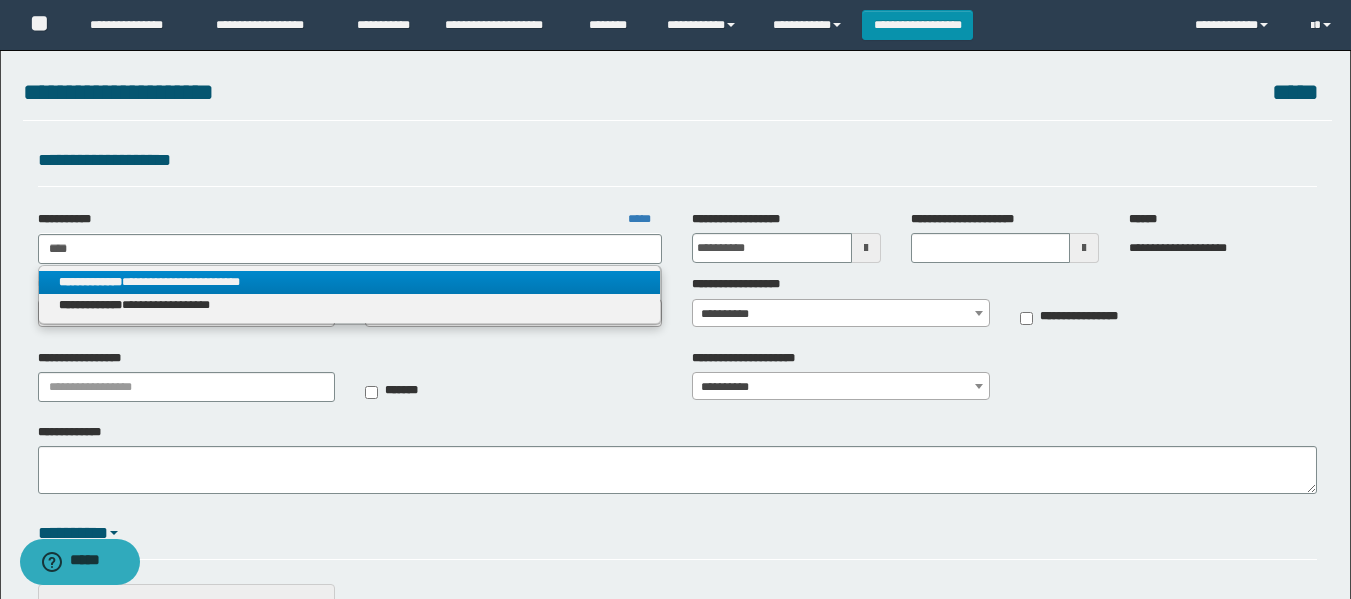 click on "**********" at bounding box center (350, 282) 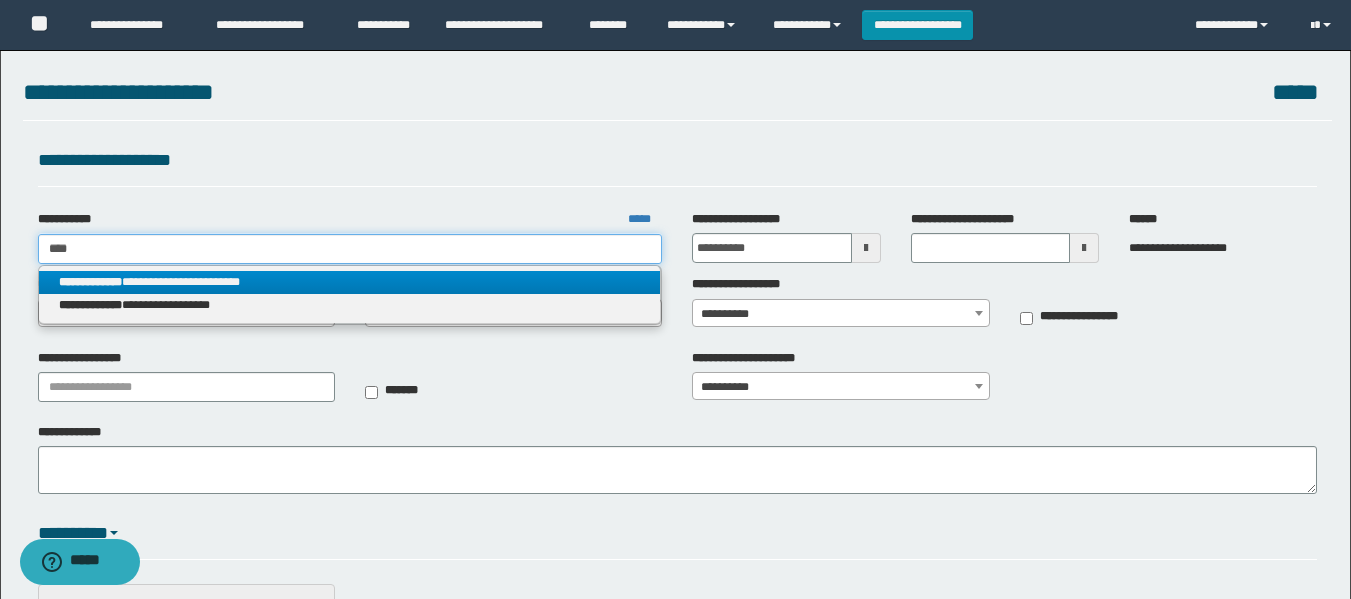type 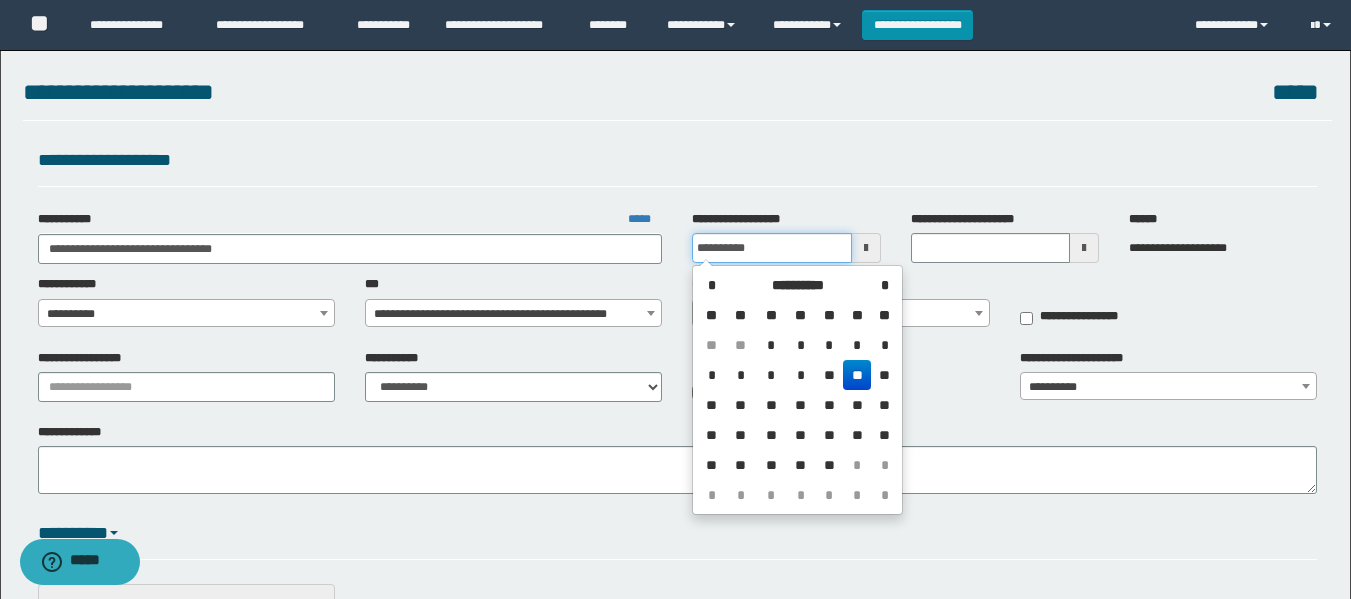 click on "**********" at bounding box center [771, 248] 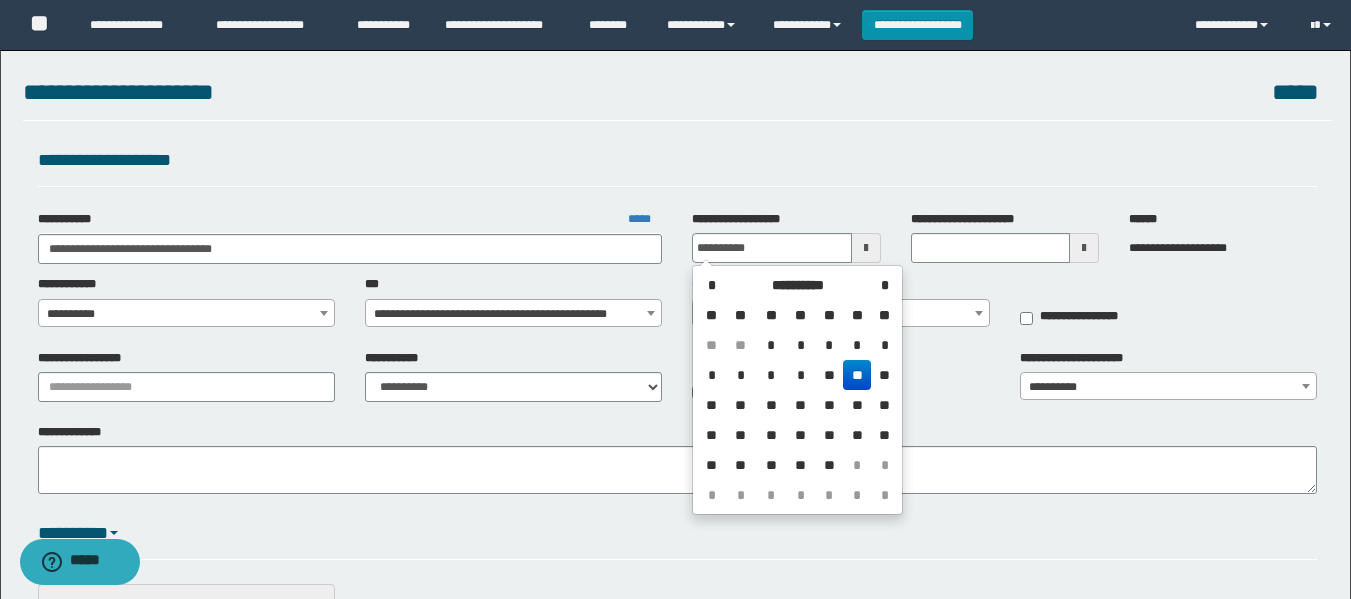 drag, startPoint x: 896, startPoint y: 381, endPoint x: 786, endPoint y: 330, distance: 121.24768 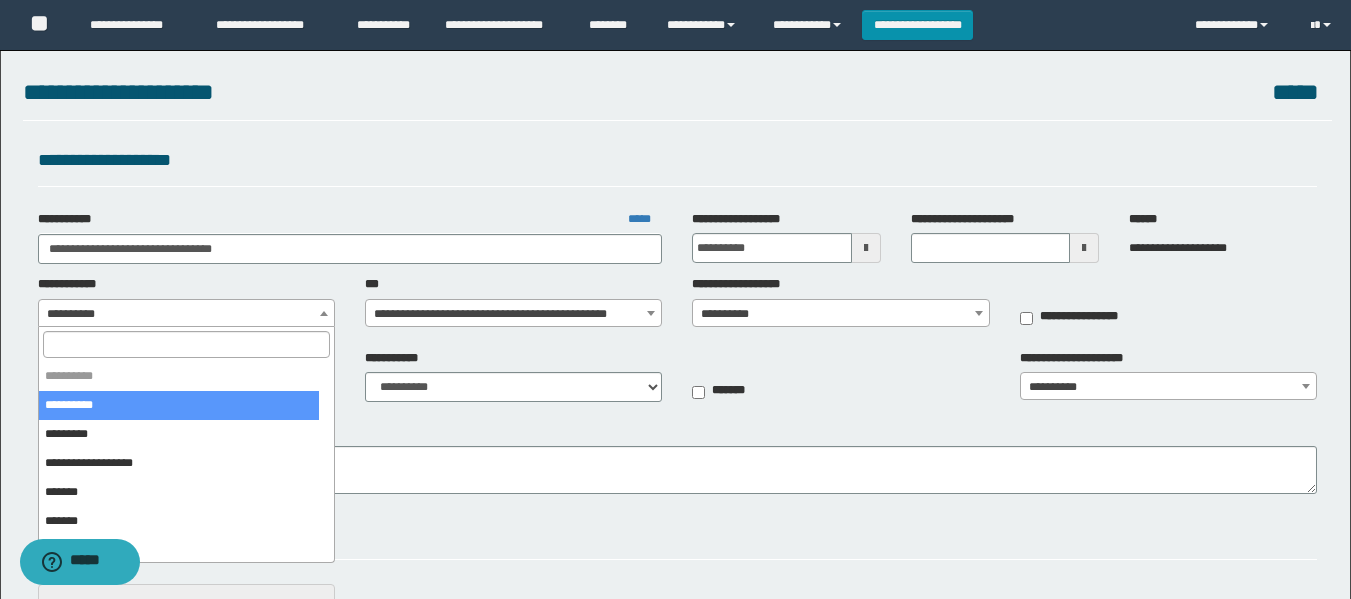 click on "**********" at bounding box center (186, 314) 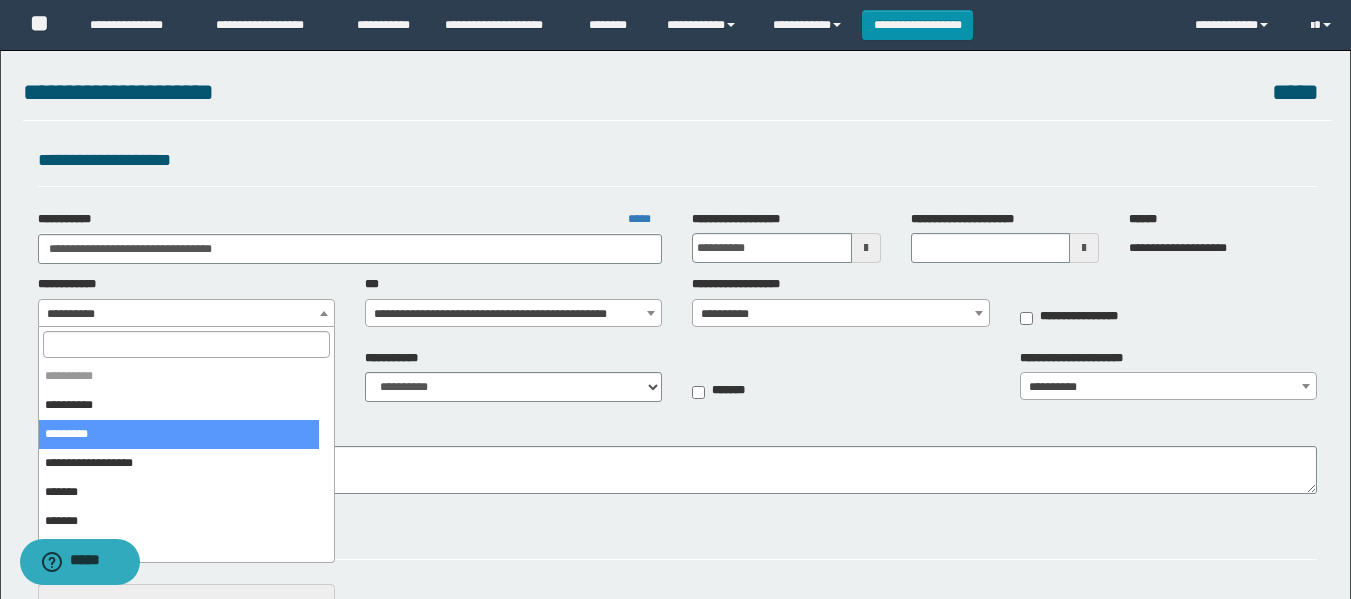 select on "*" 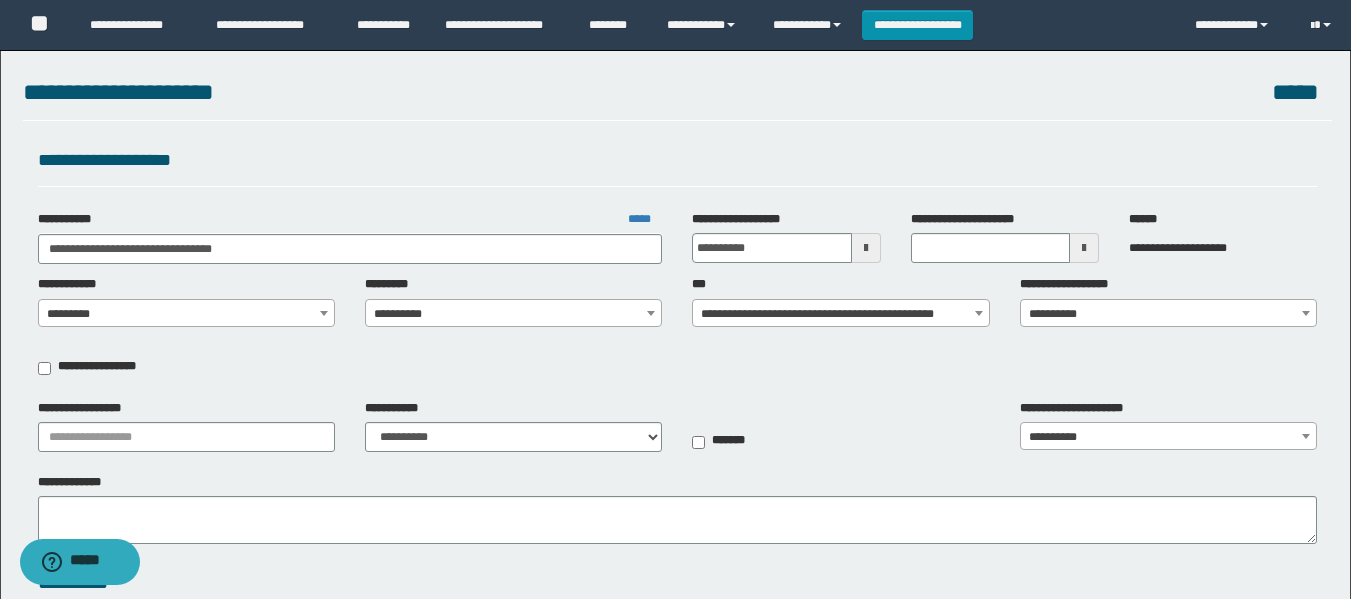 click on "**********" at bounding box center [513, 314] 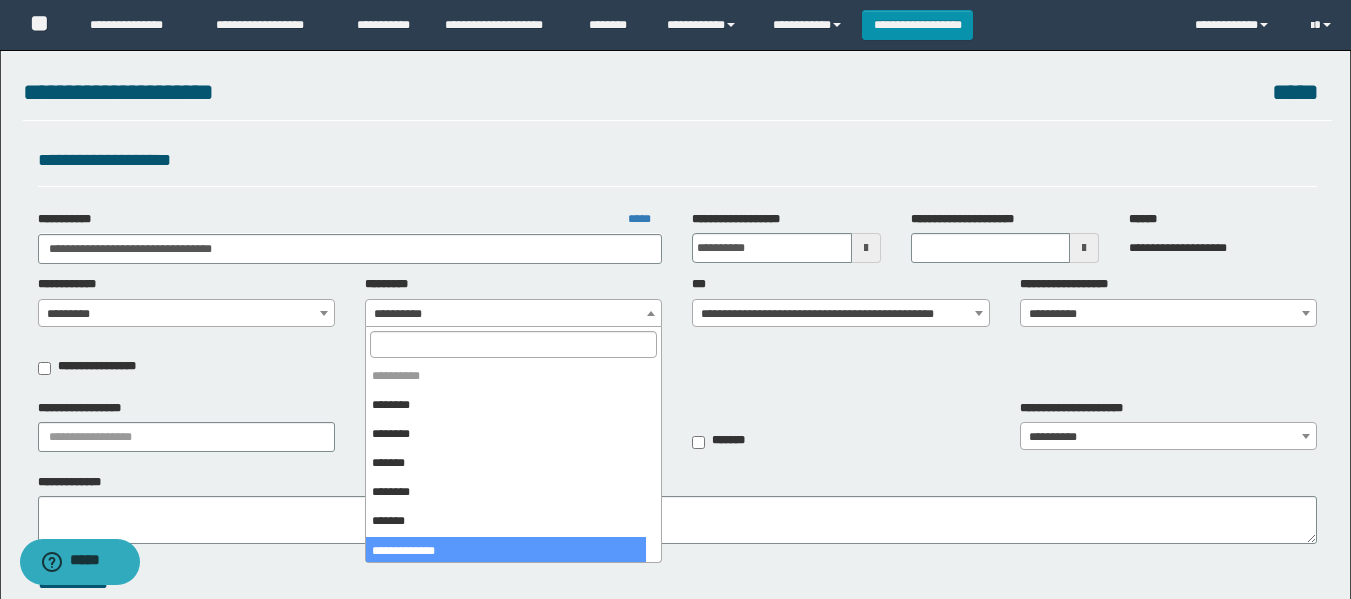 drag, startPoint x: 417, startPoint y: 534, endPoint x: 421, endPoint y: 548, distance: 14.56022 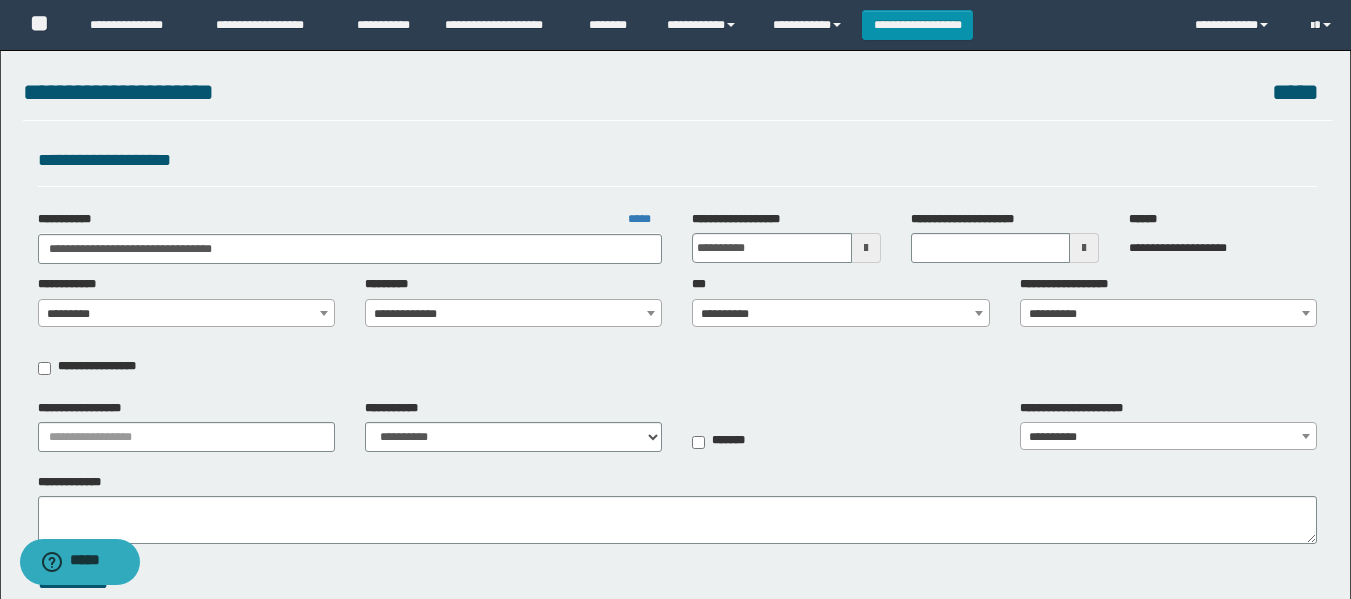 click on "**********" at bounding box center [840, 314] 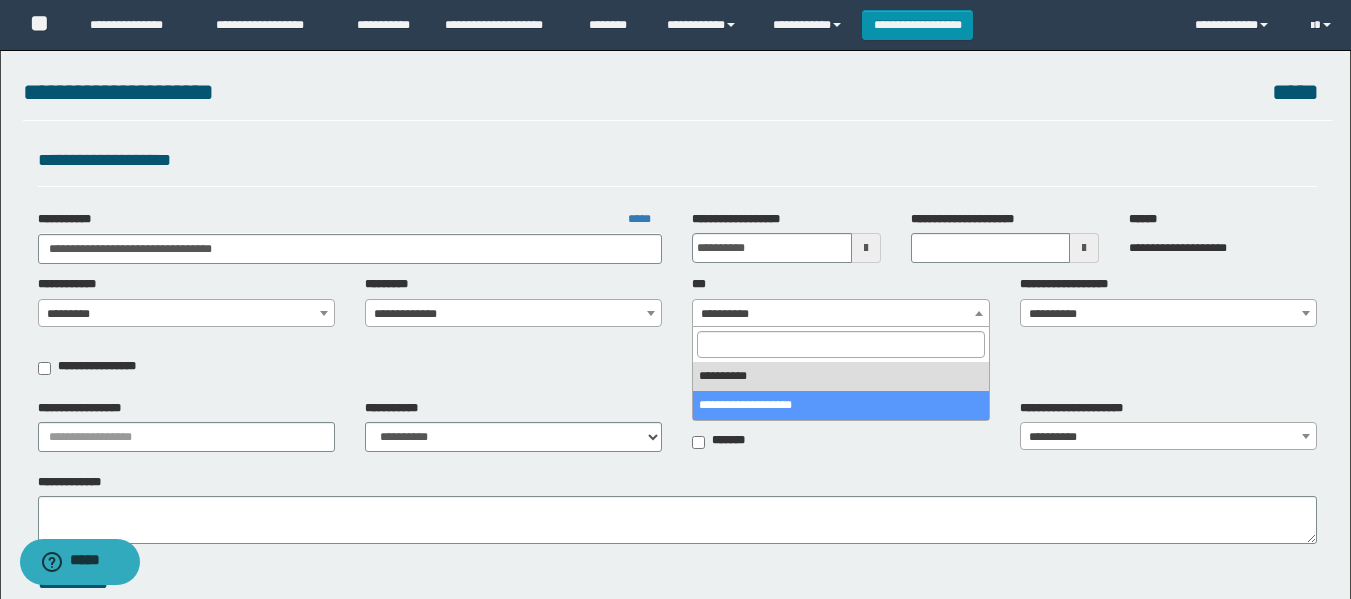 select on "***" 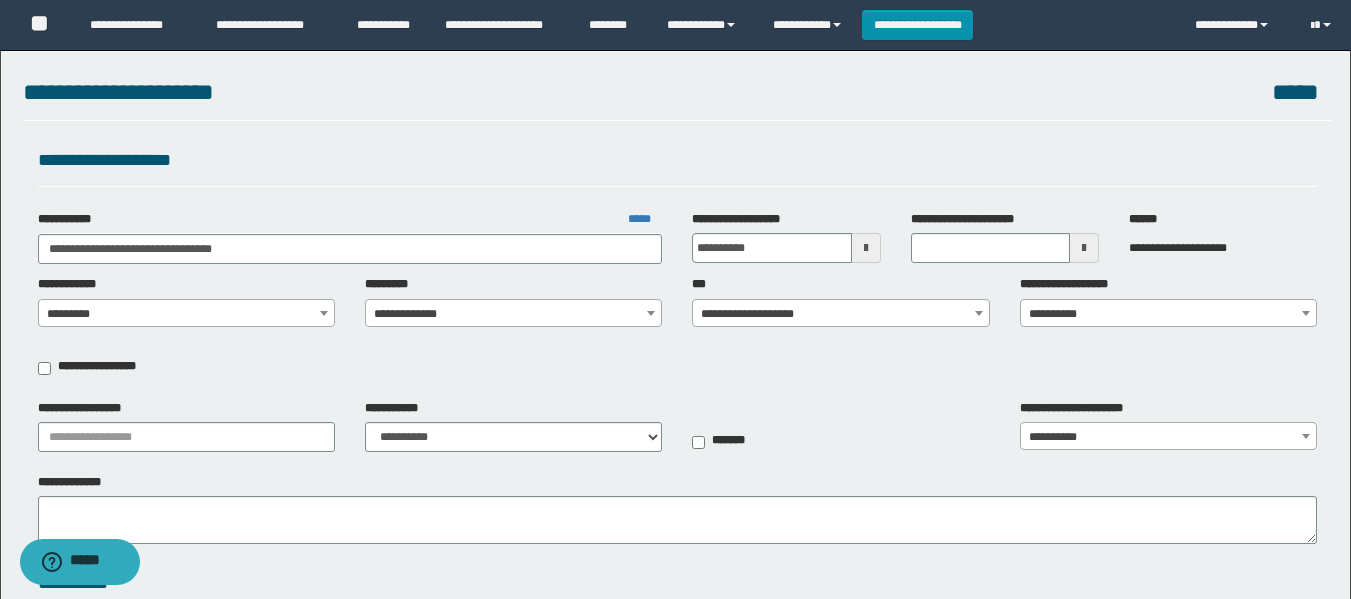 click on "**********" at bounding box center (1168, 314) 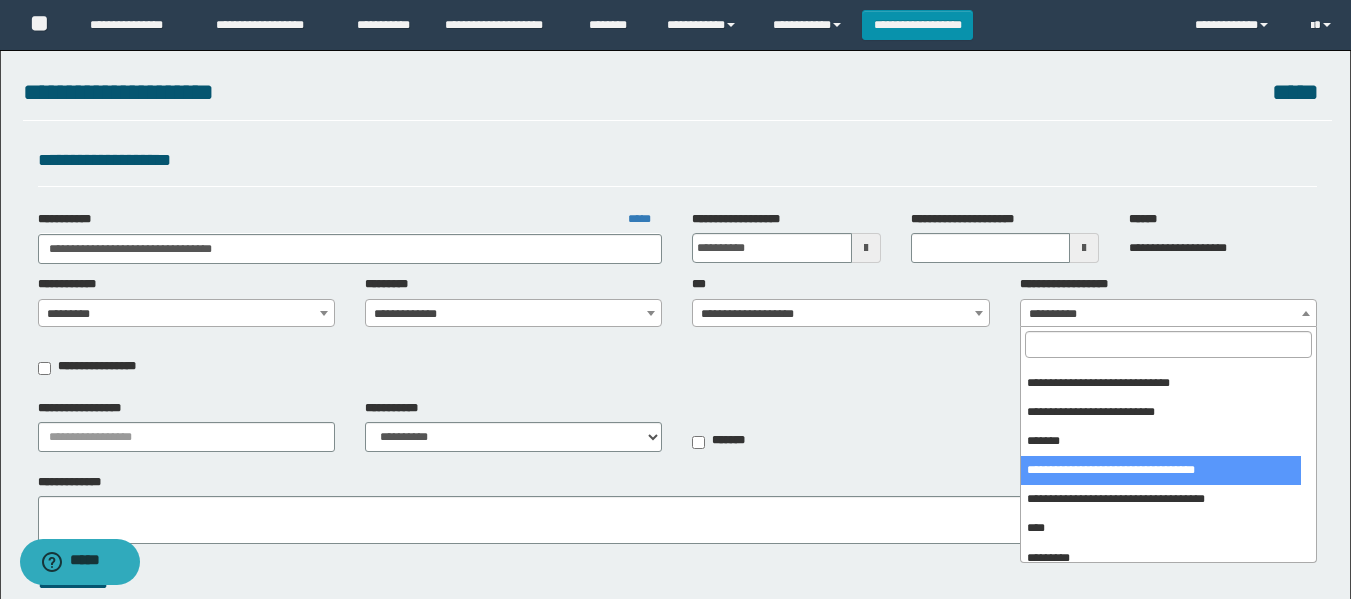 scroll, scrollTop: 200, scrollLeft: 0, axis: vertical 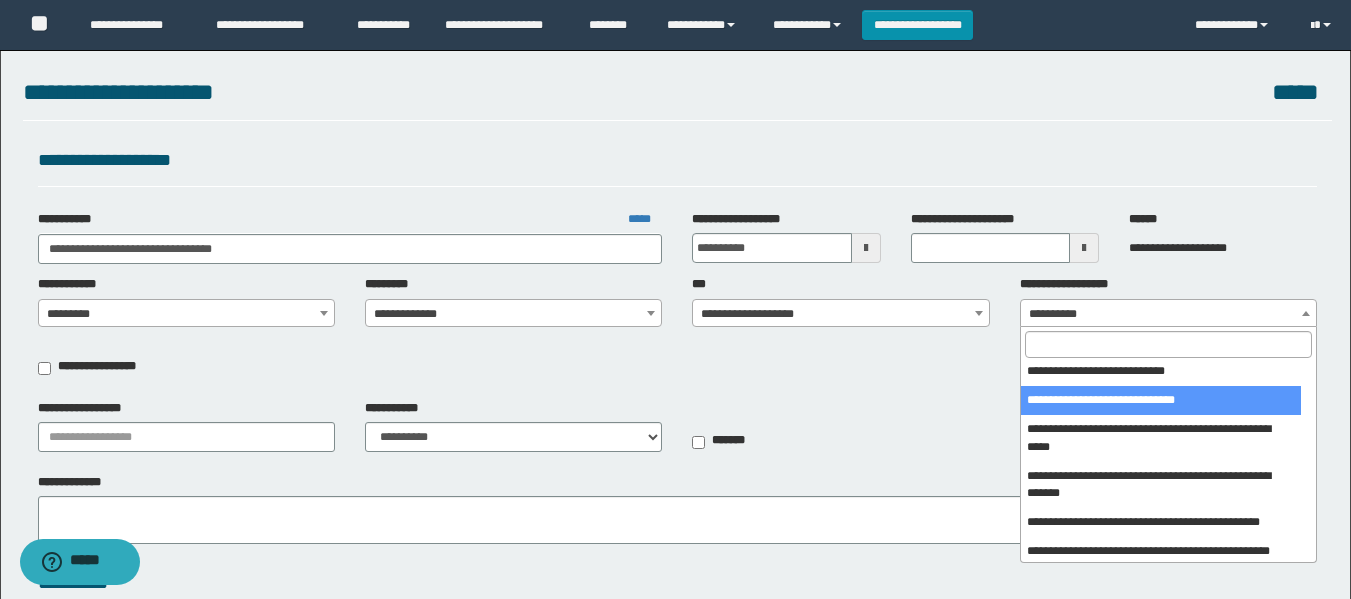select on "***" 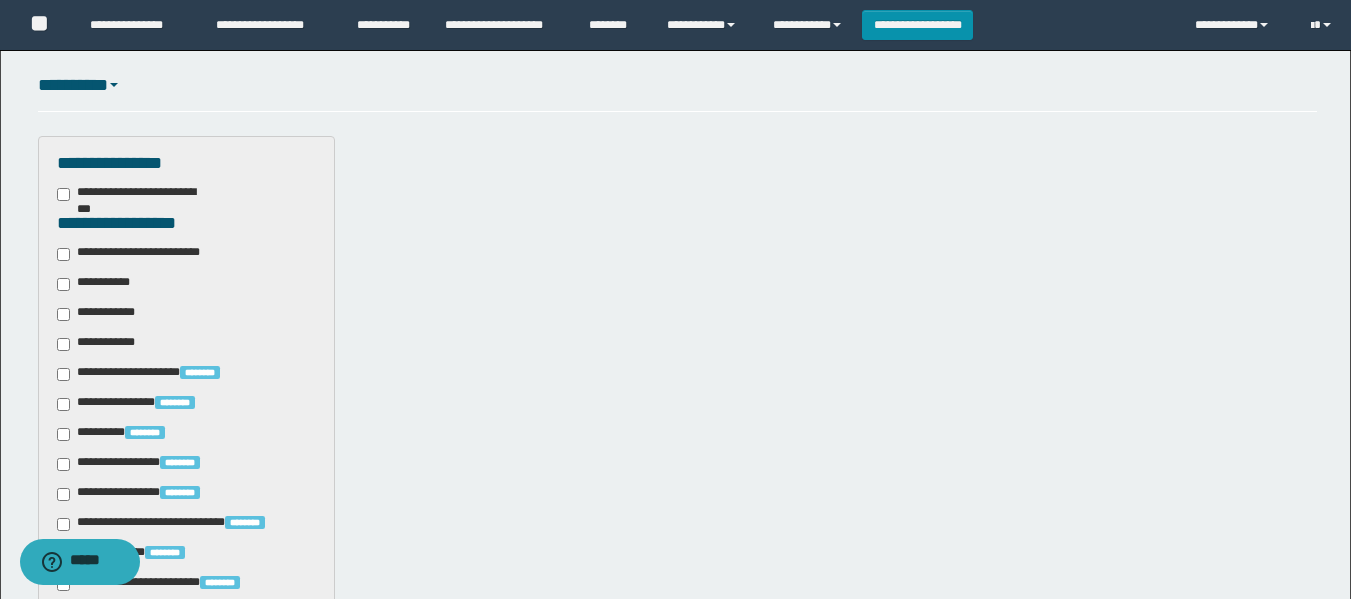 scroll, scrollTop: 500, scrollLeft: 0, axis: vertical 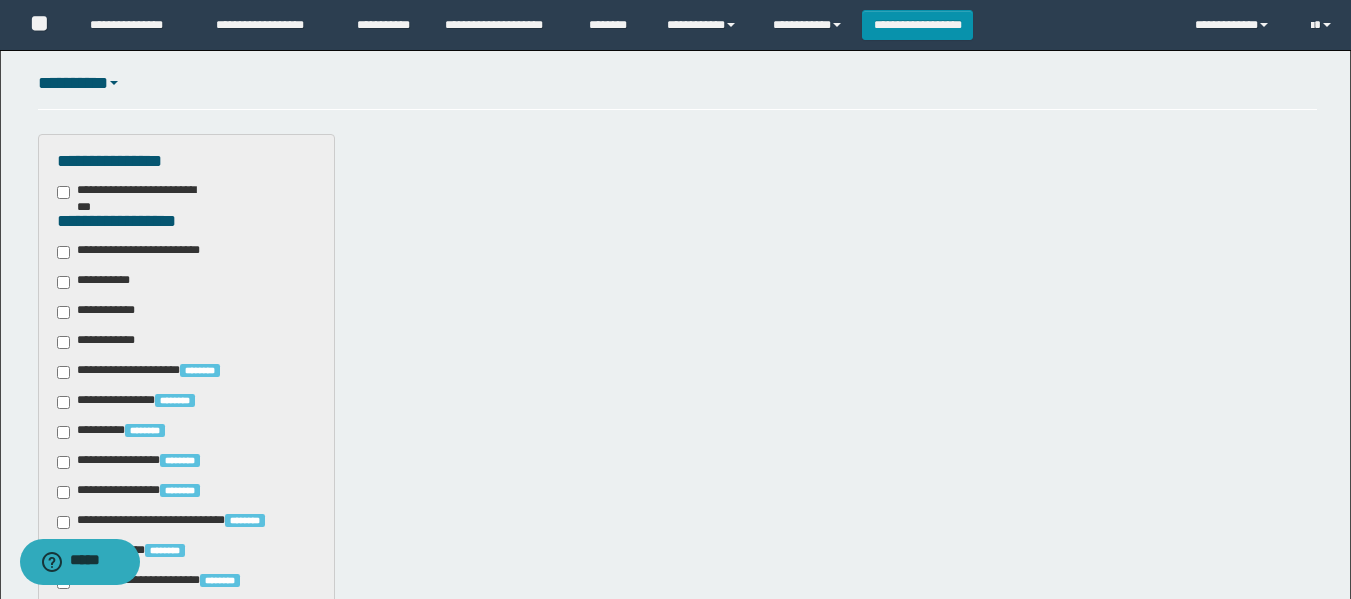 click on "**********" at bounding box center [97, 282] 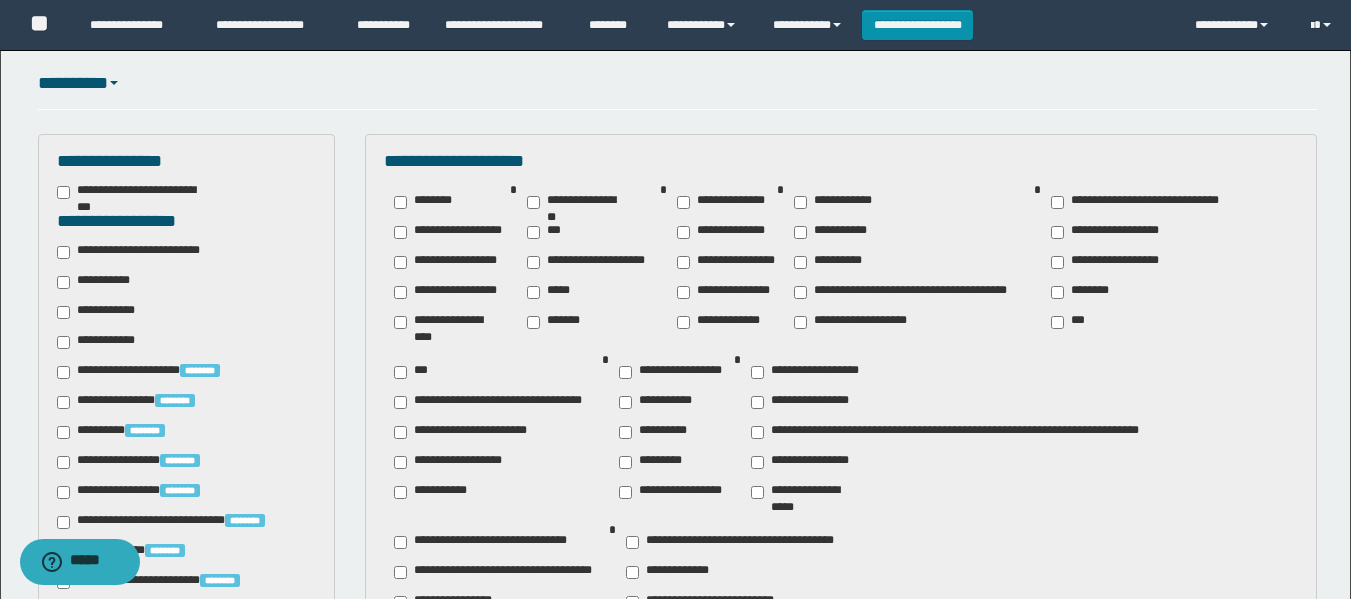 click on "********" at bounding box center [1084, 292] 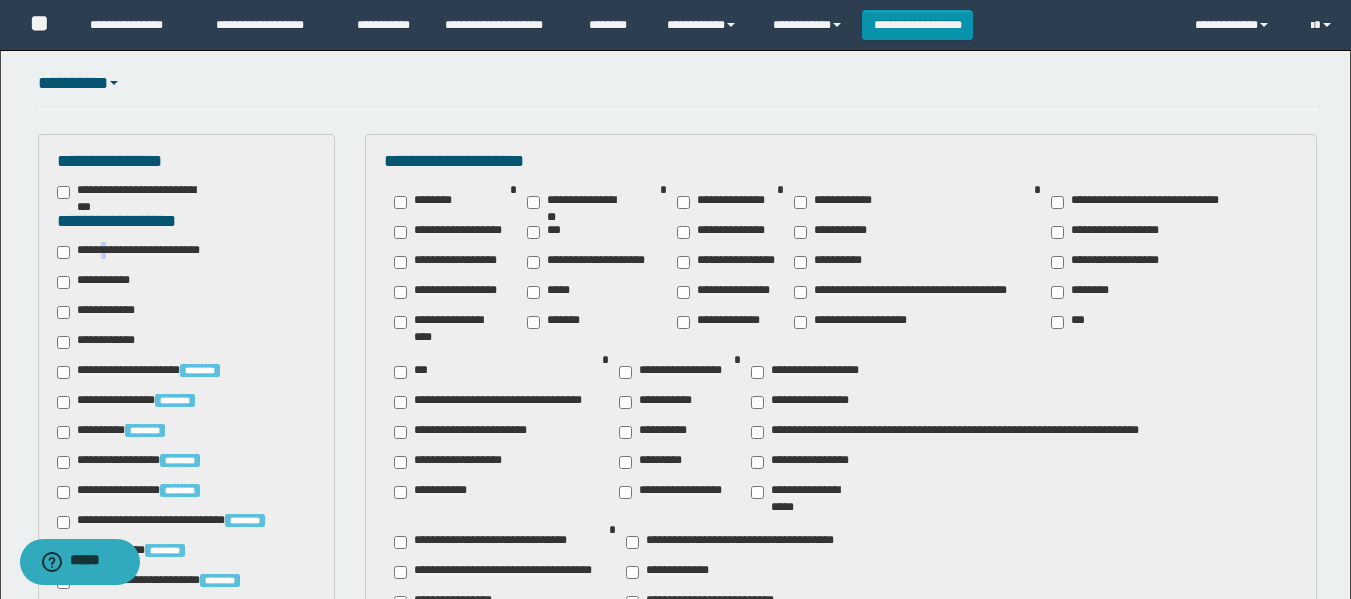 click on "**********" at bounding box center [143, 252] 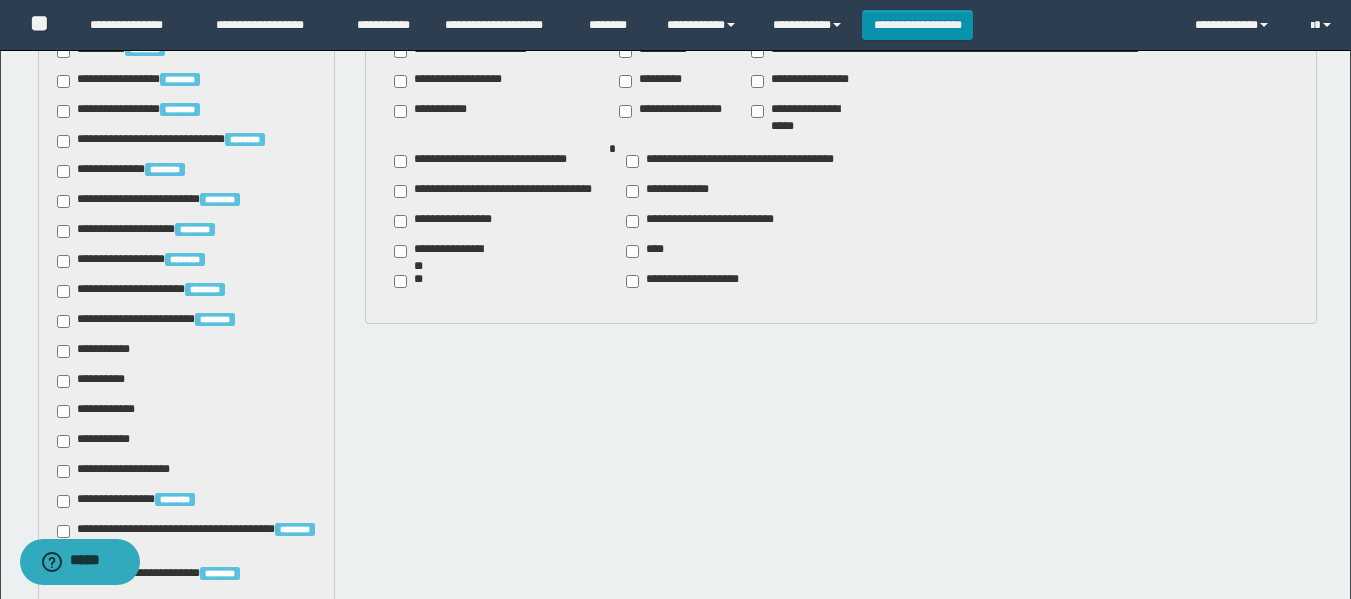 scroll, scrollTop: 900, scrollLeft: 0, axis: vertical 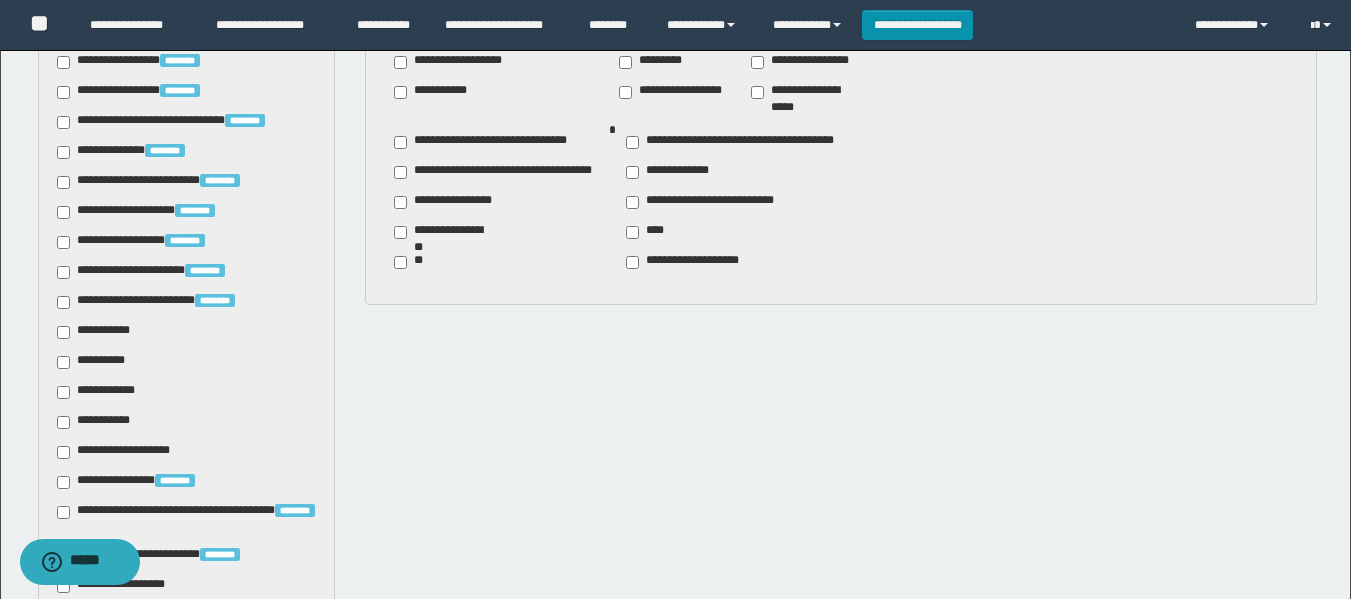 click on "**********" at bounding box center [97, 332] 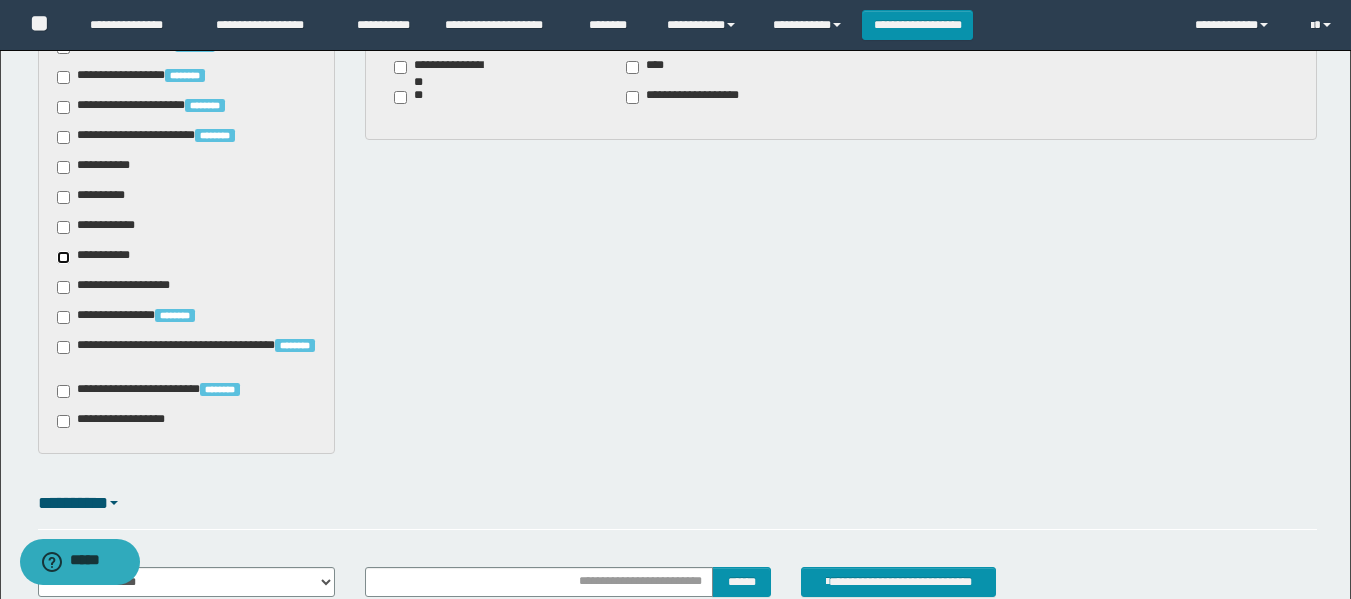 scroll, scrollTop: 1100, scrollLeft: 0, axis: vertical 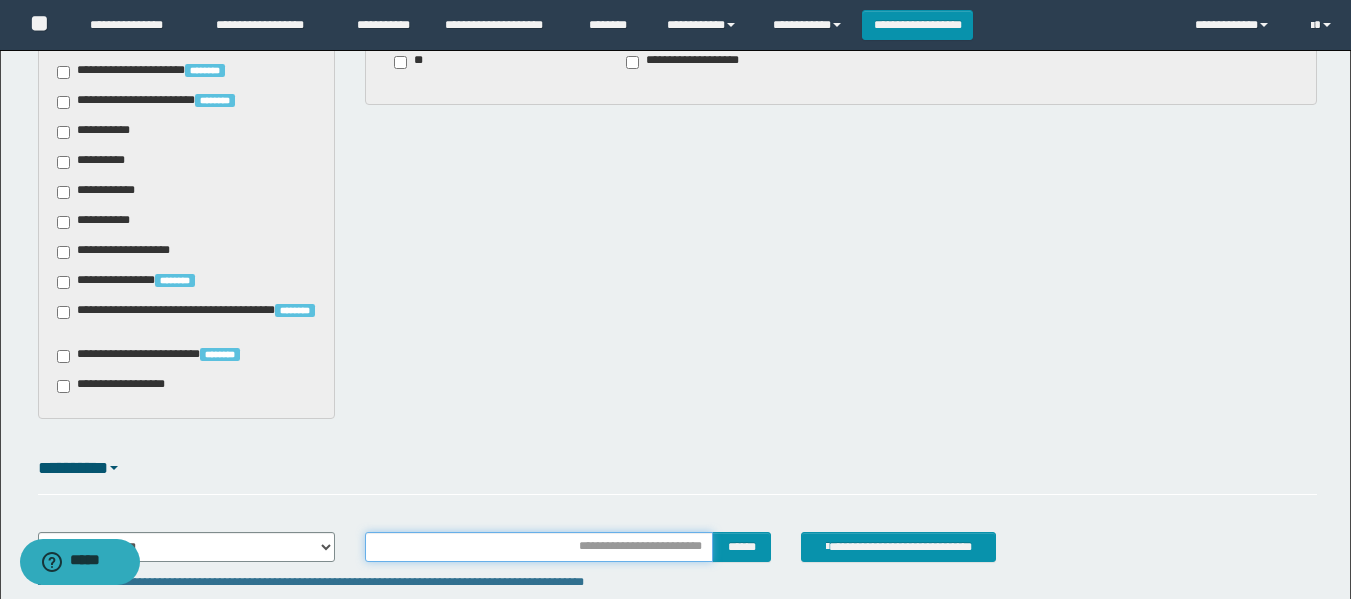 click at bounding box center (539, 547) 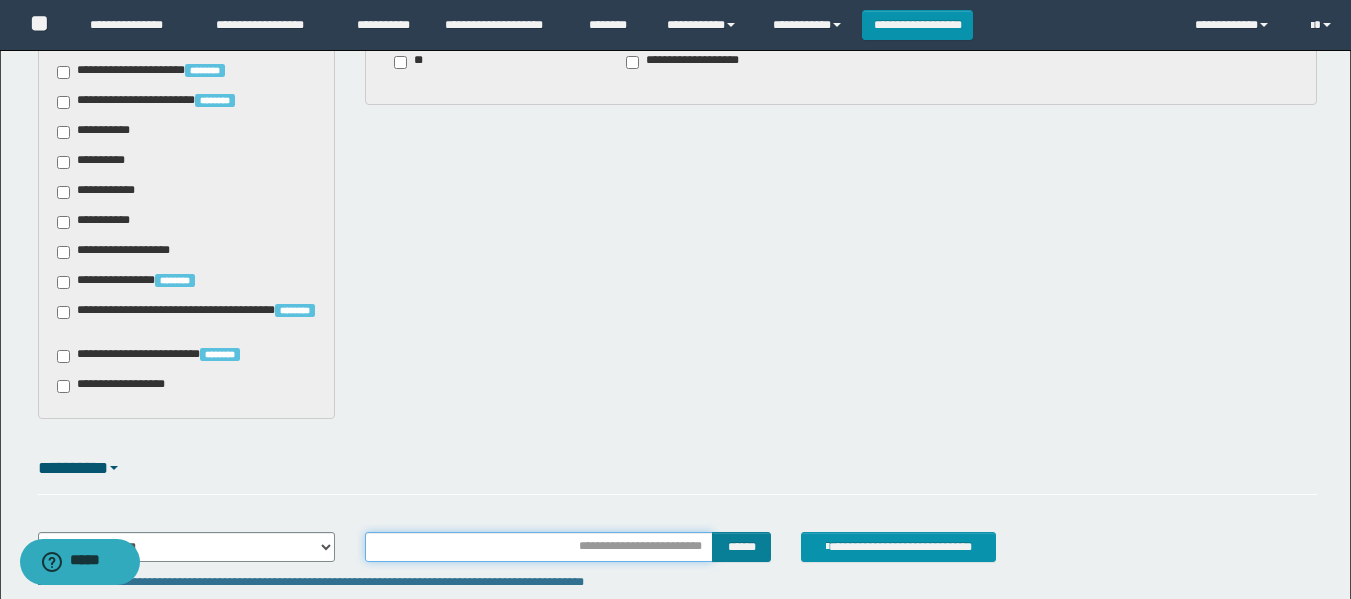 type on "**********" 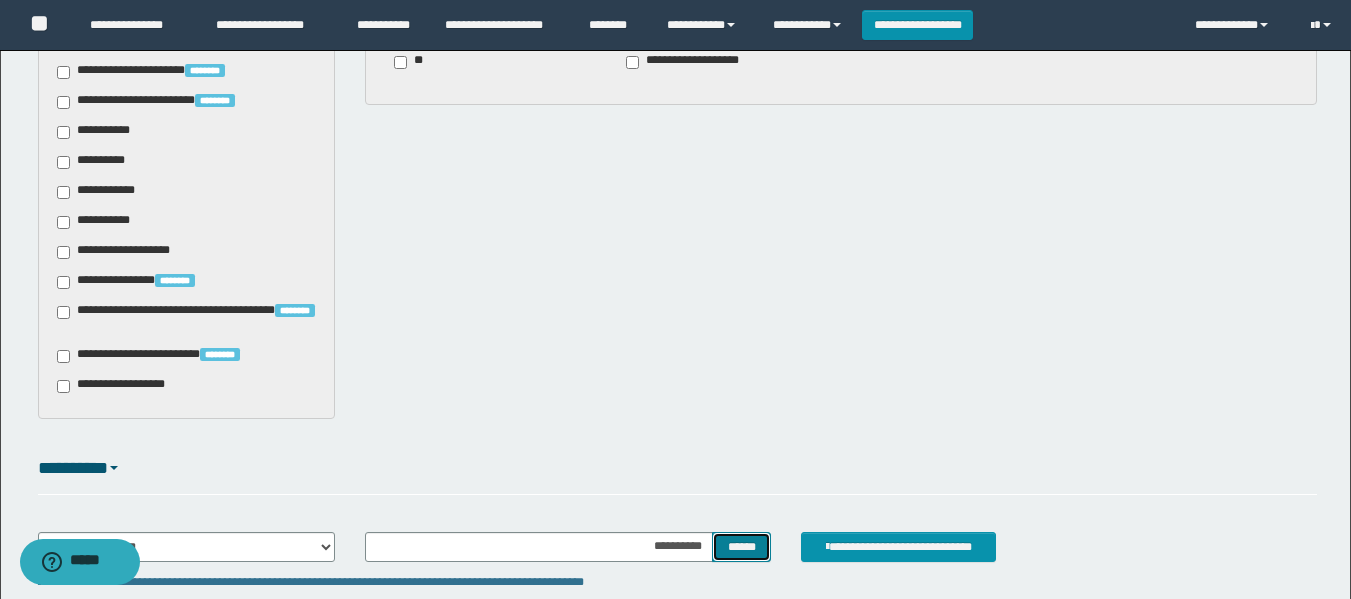 click on "******" at bounding box center (741, 547) 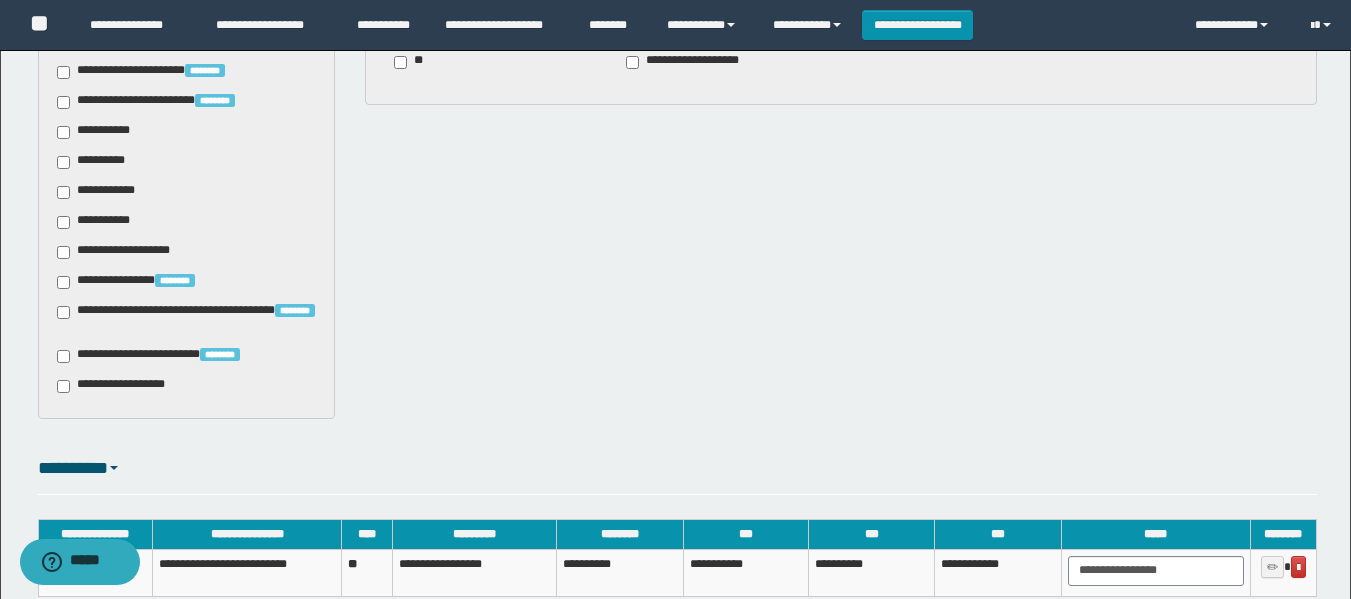 type 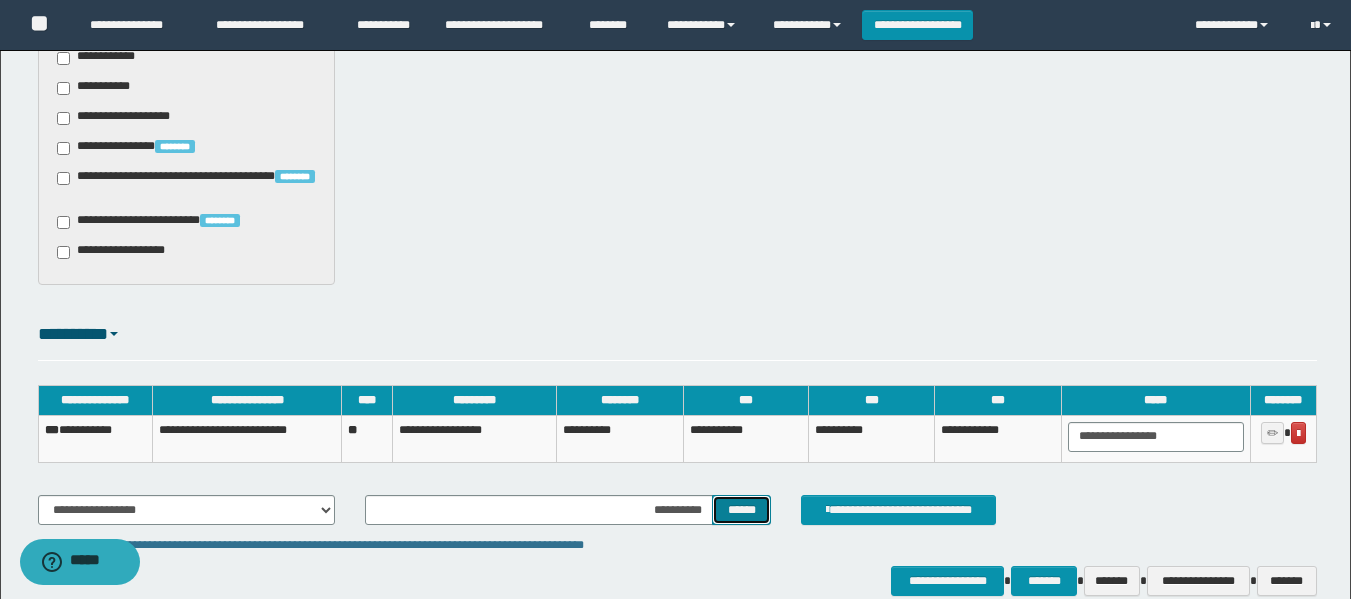 scroll, scrollTop: 1300, scrollLeft: 0, axis: vertical 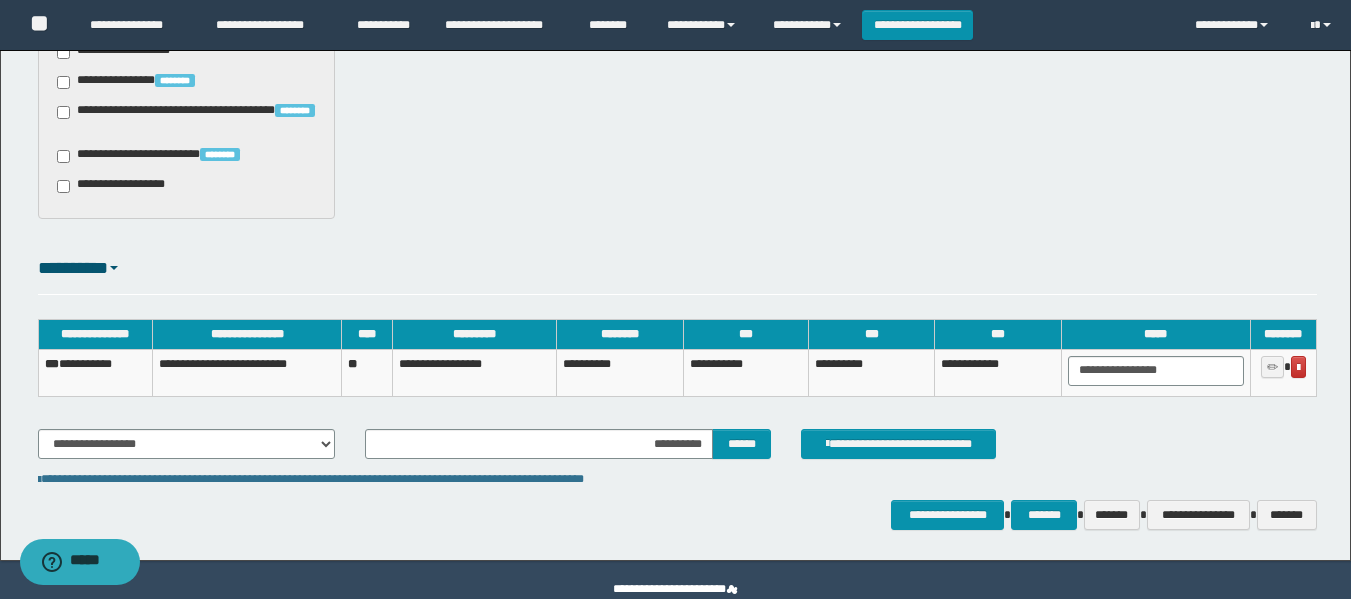 click on "**********" at bounding box center (677, 404) 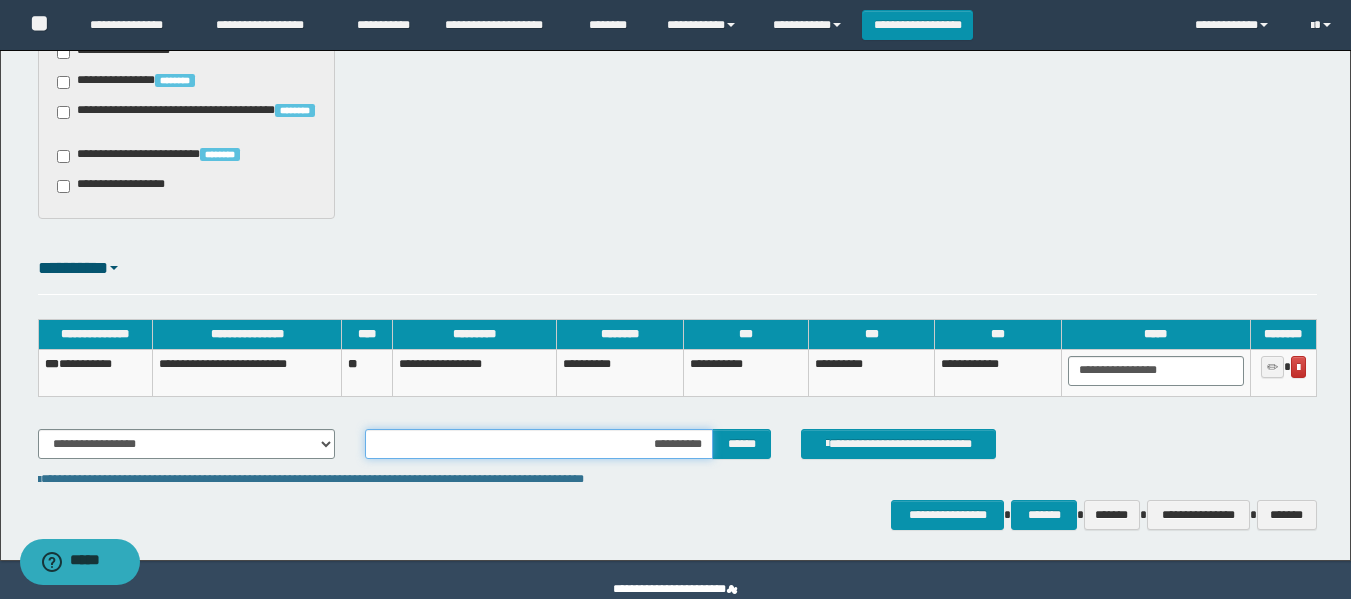 click on "**********" at bounding box center [539, 444] 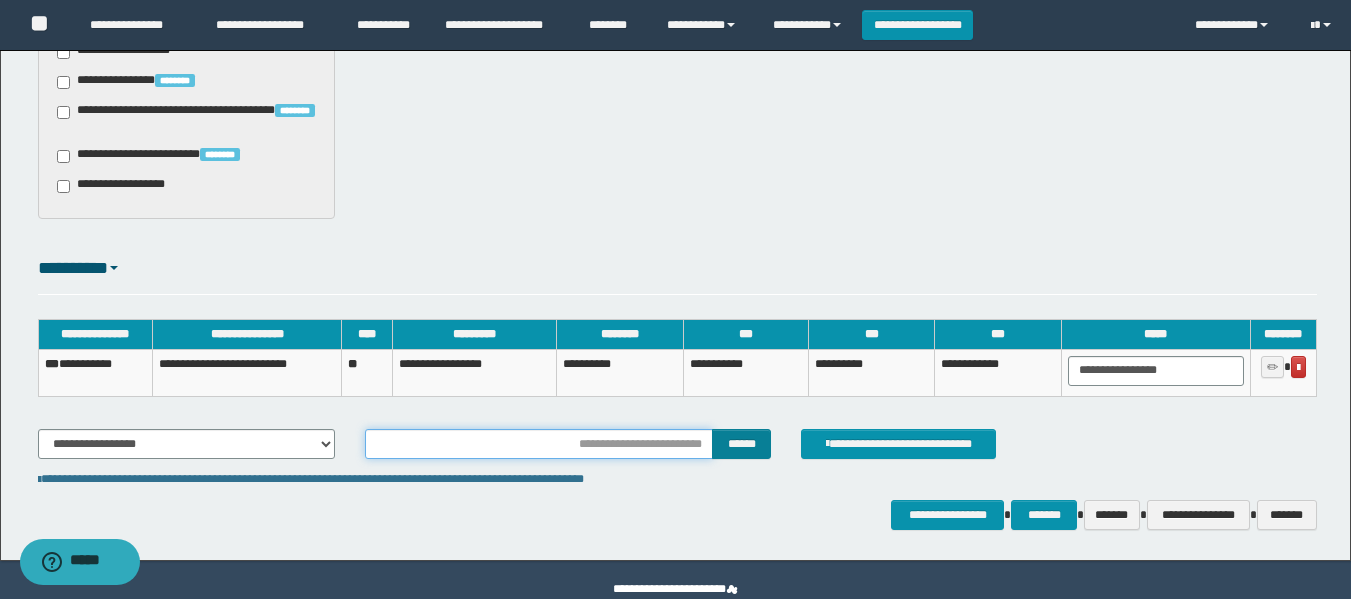 type on "********" 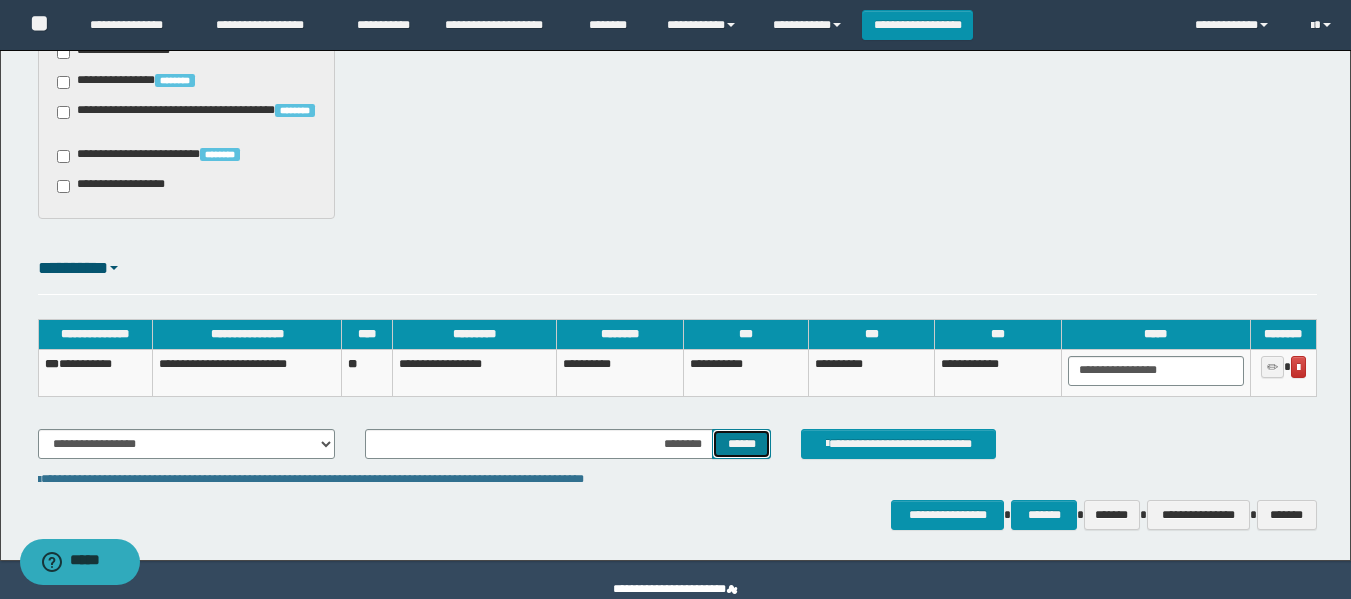 click on "******" at bounding box center (741, 444) 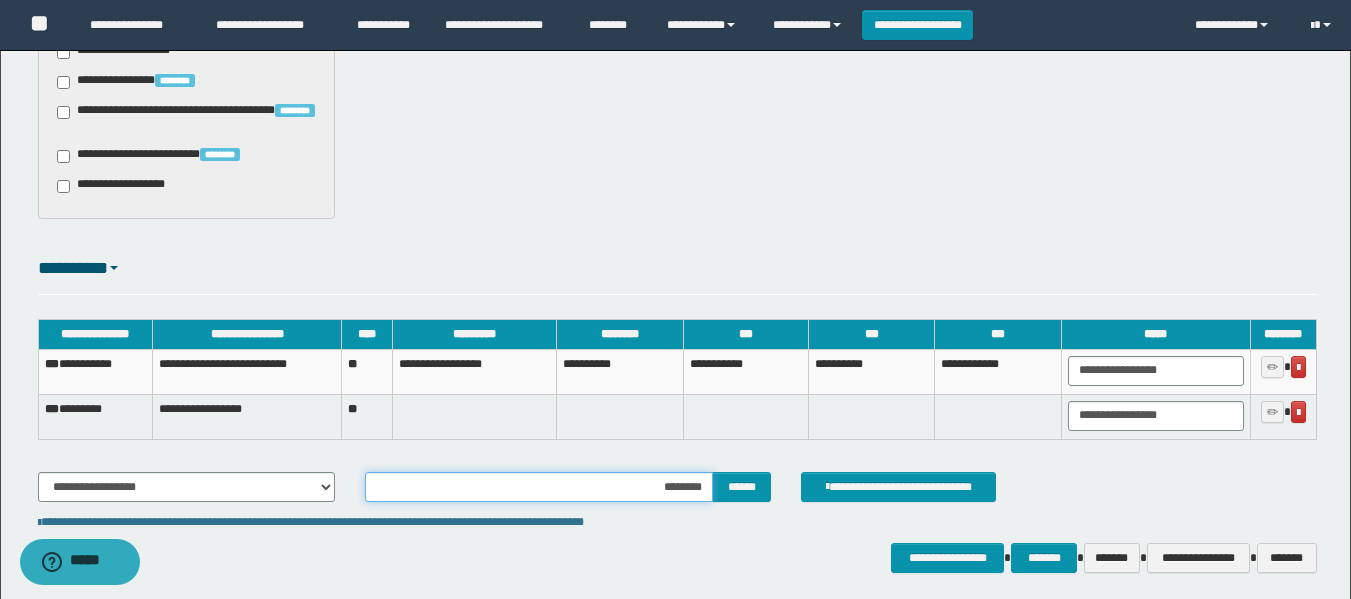 click on "********" at bounding box center [539, 487] 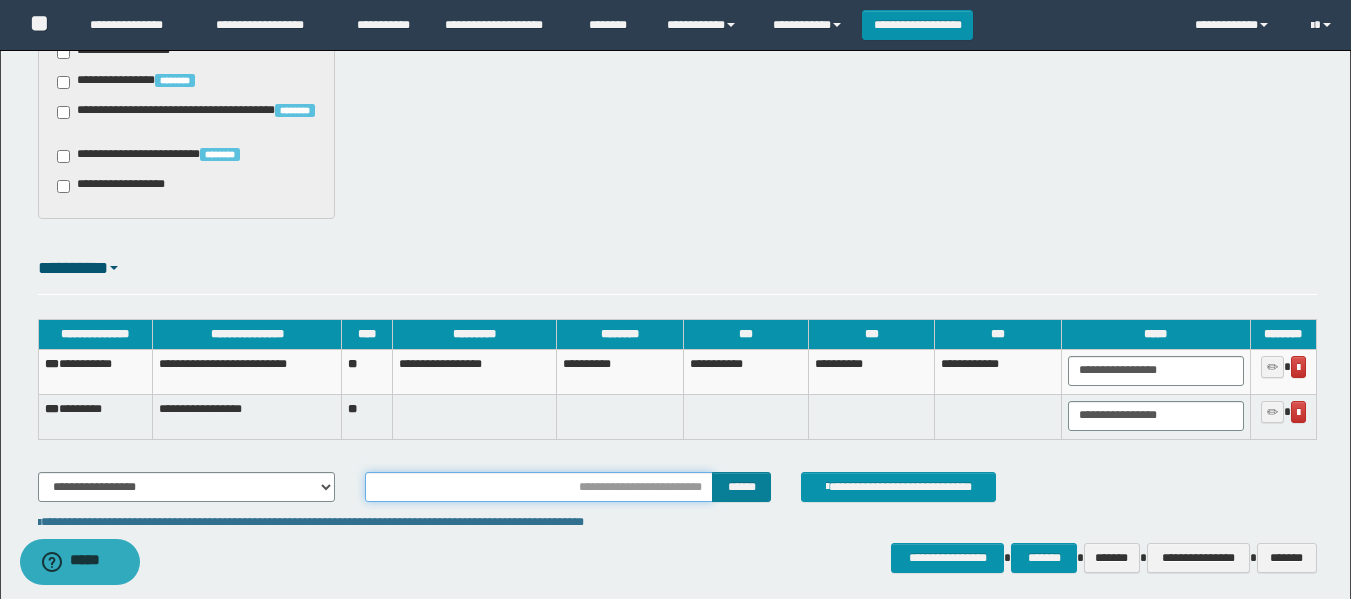 type on "**********" 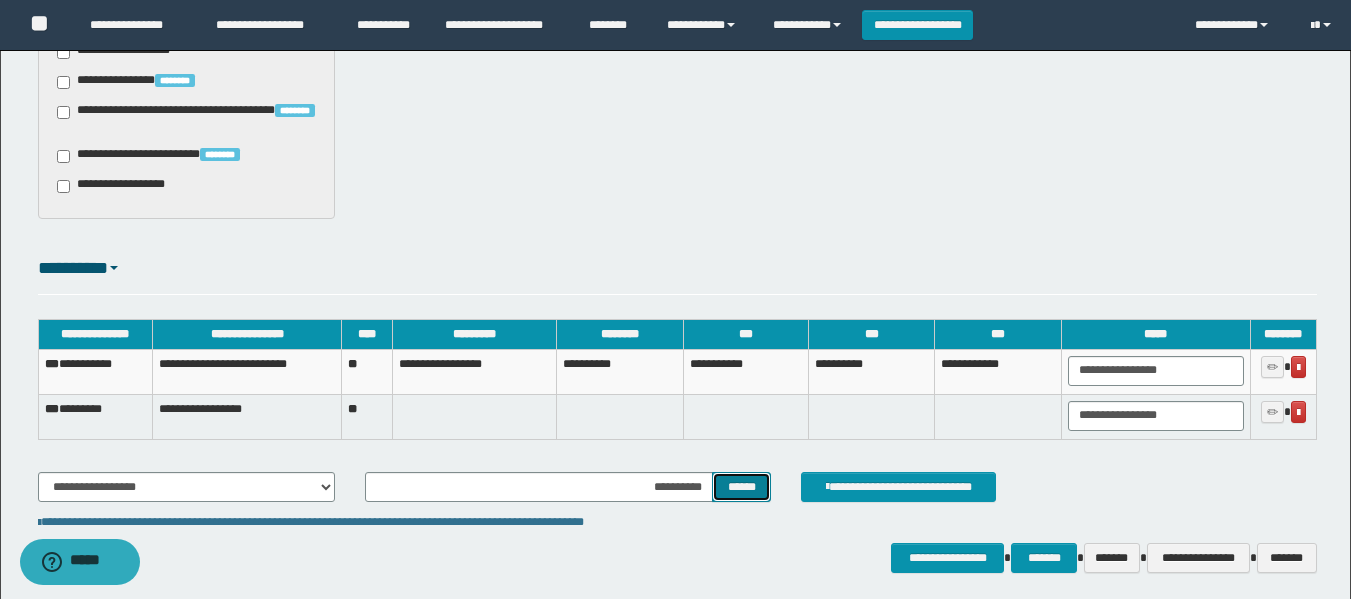 click on "******" at bounding box center [741, 487] 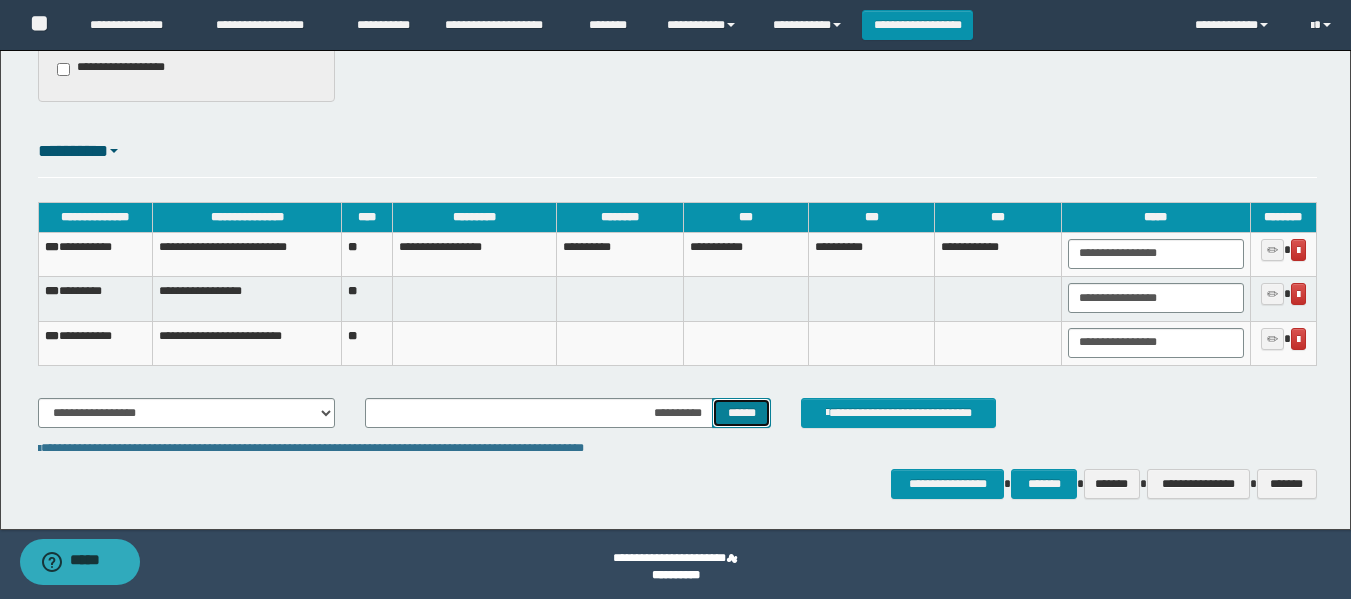 scroll, scrollTop: 1422, scrollLeft: 0, axis: vertical 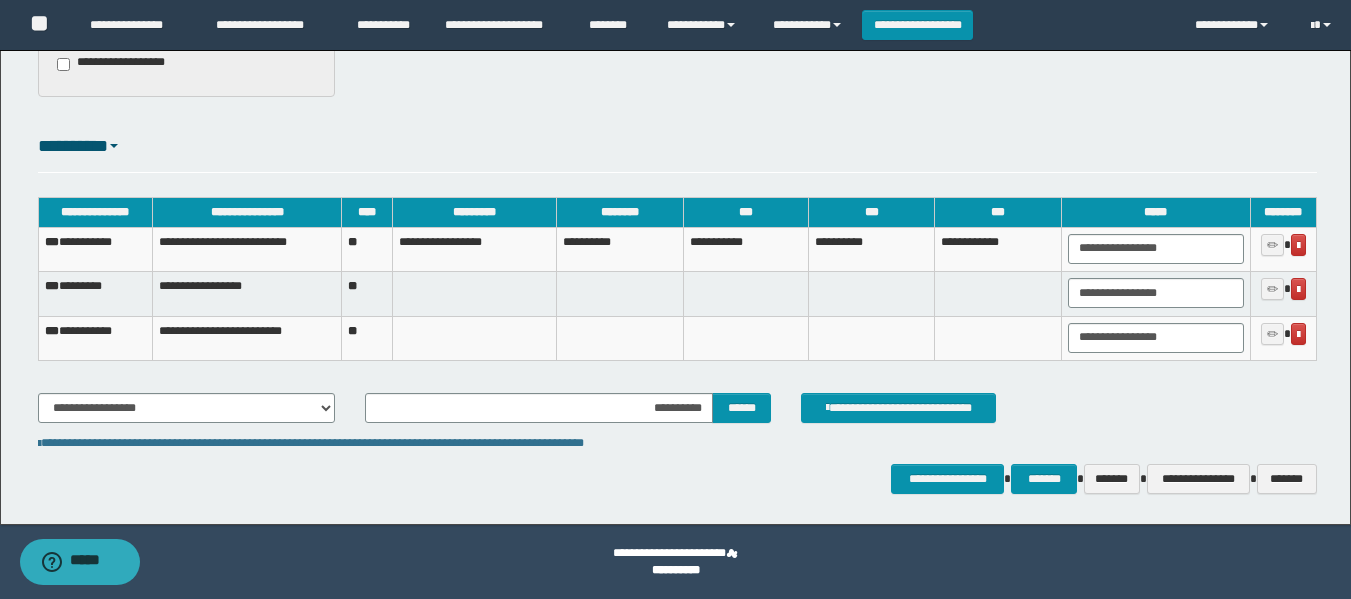click on "*** ********" at bounding box center (95, 294) 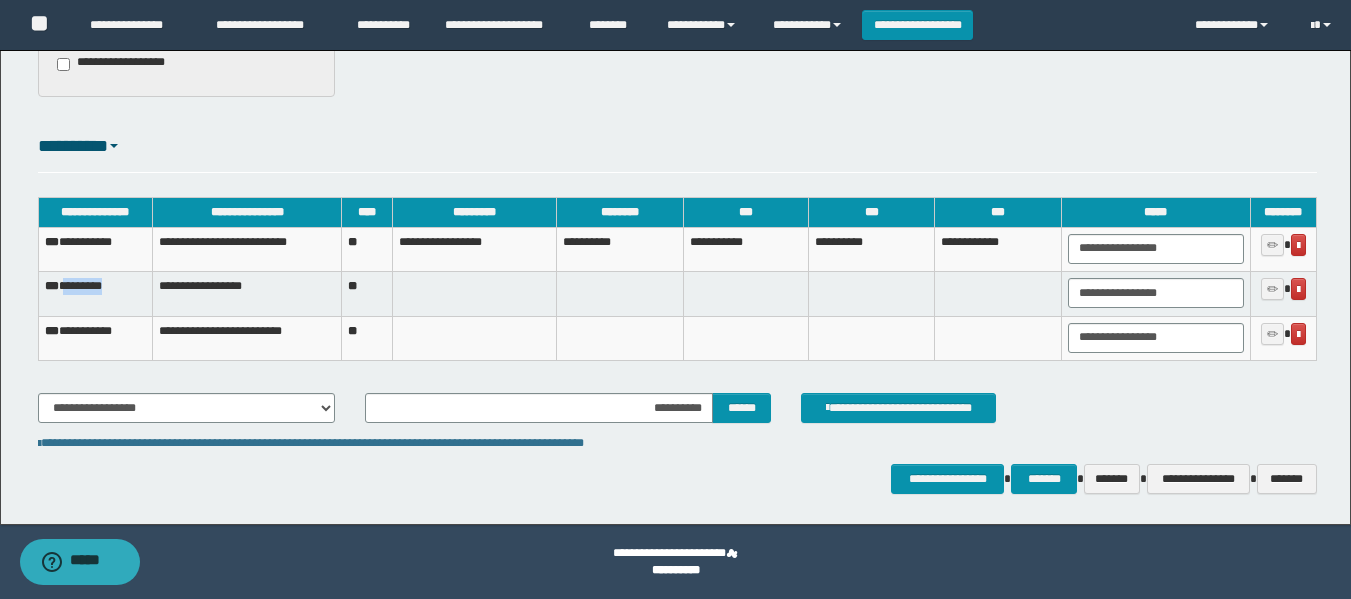 click on "*** ********" at bounding box center (95, 294) 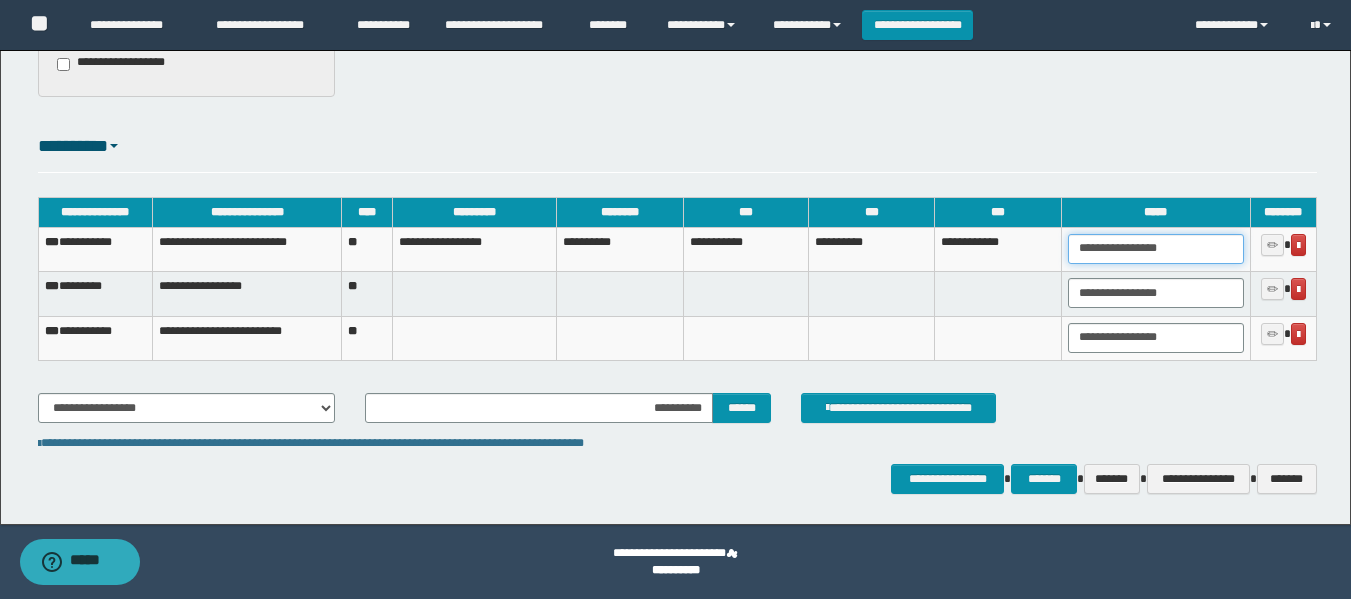 drag, startPoint x: 1219, startPoint y: 244, endPoint x: 828, endPoint y: 292, distance: 393.93527 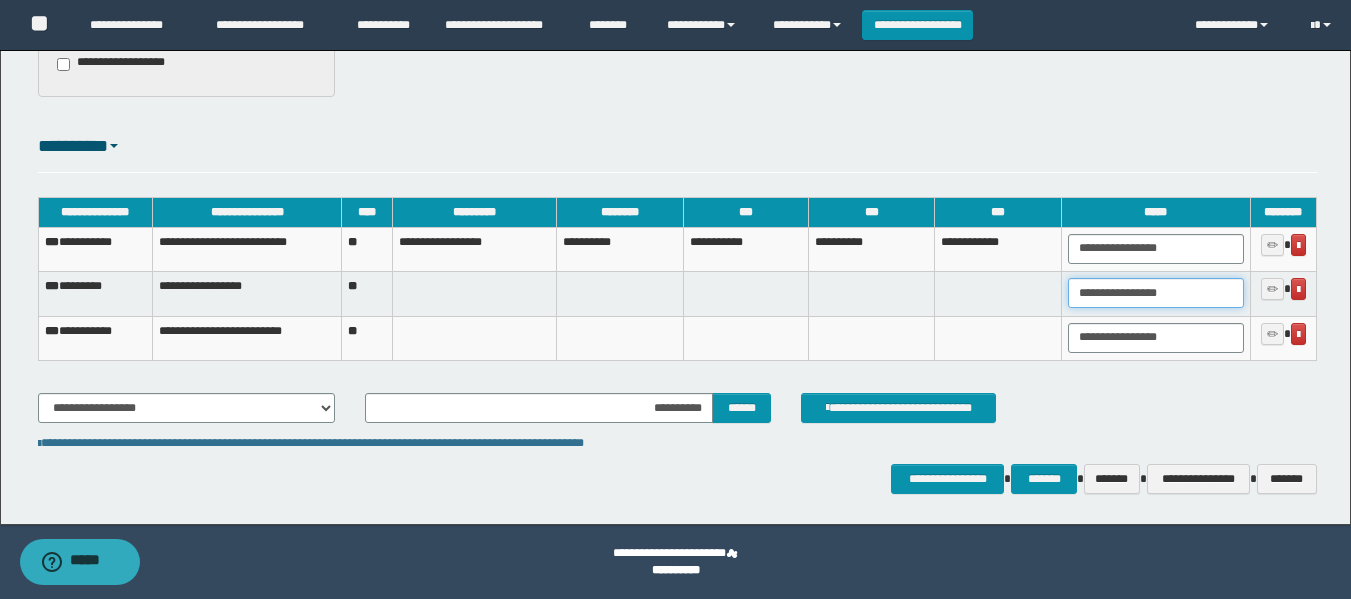drag, startPoint x: 1172, startPoint y: 297, endPoint x: 897, endPoint y: 350, distance: 280.0607 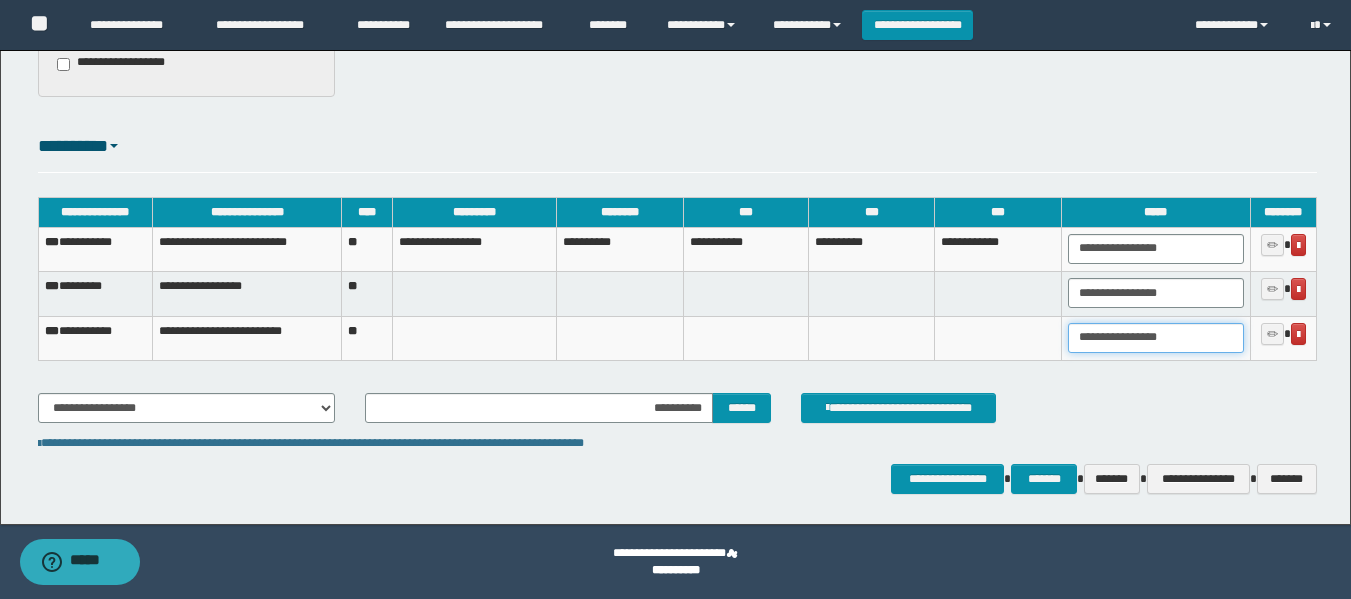 drag, startPoint x: 1186, startPoint y: 340, endPoint x: 883, endPoint y: 370, distance: 304.48154 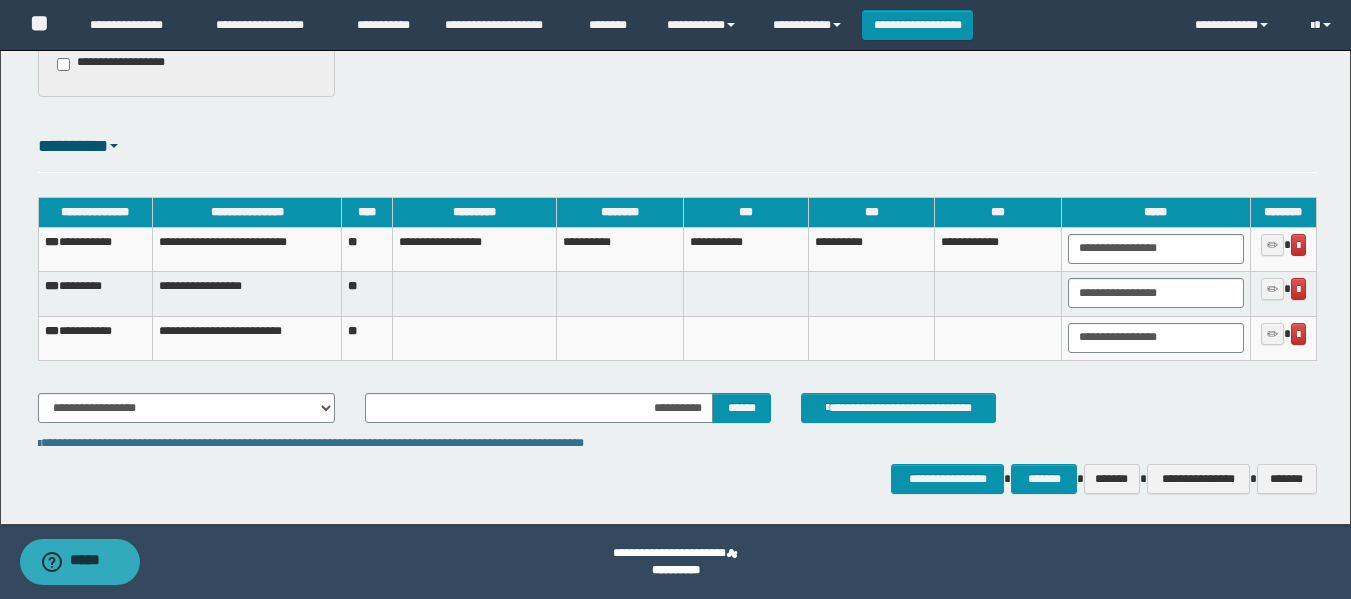 click on "*** ********" at bounding box center [95, 294] 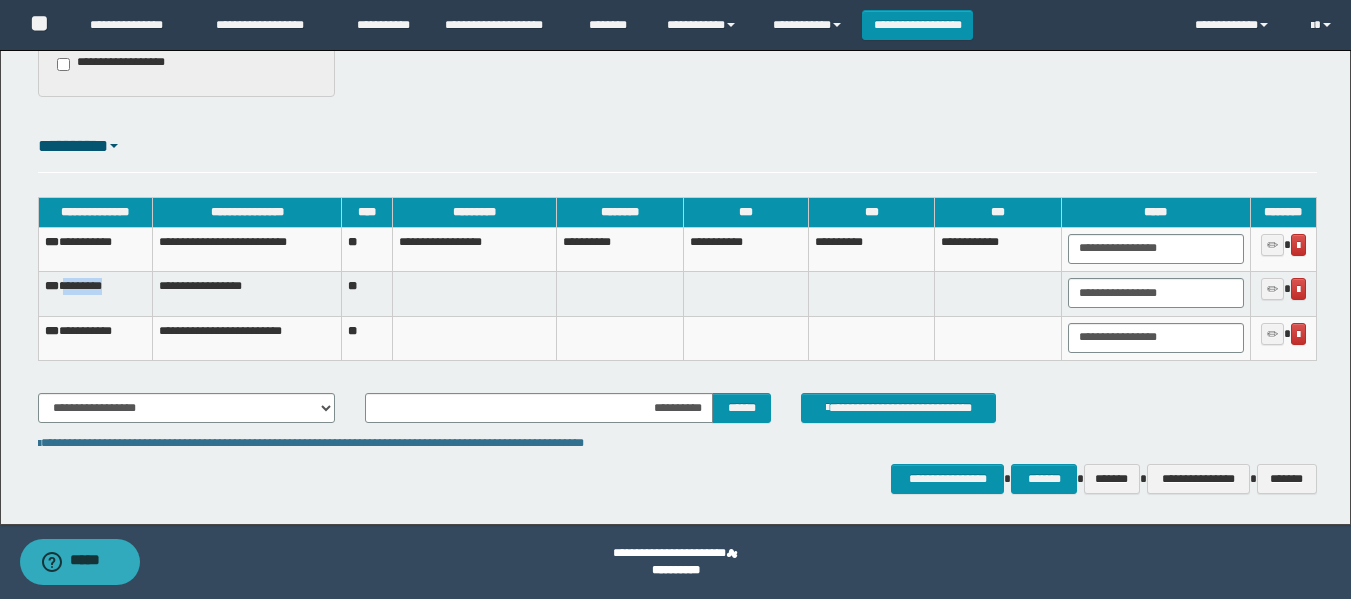 click on "*** ********" at bounding box center (95, 294) 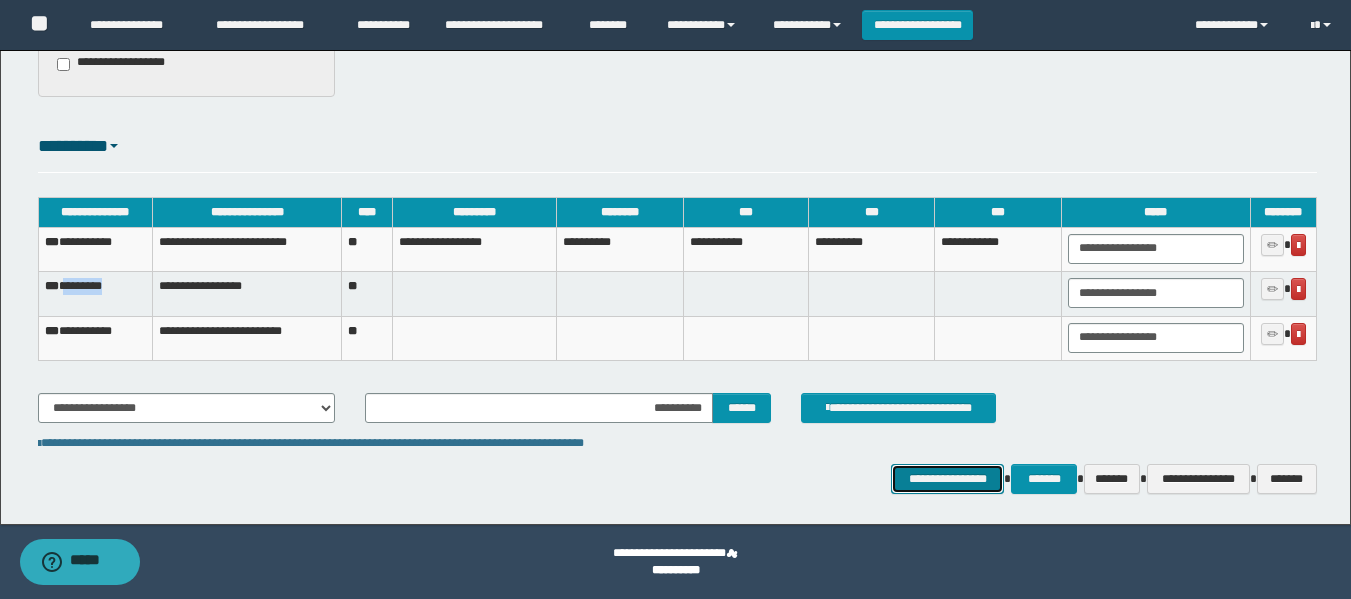 click on "**********" at bounding box center (947, 479) 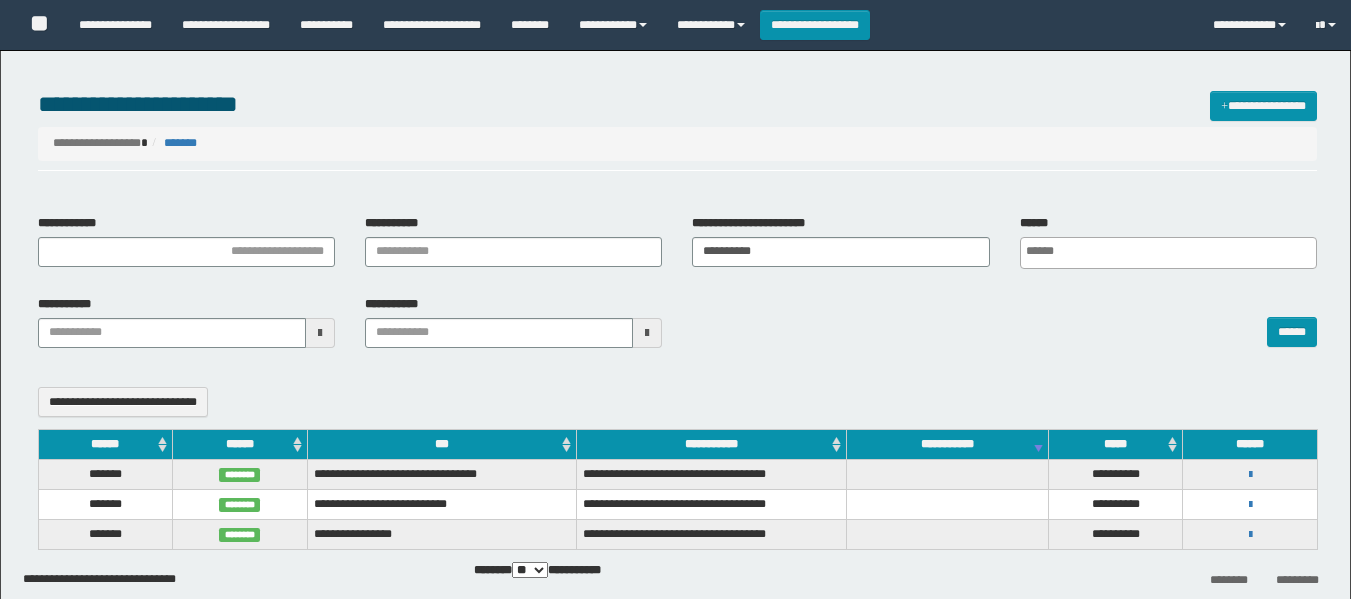 select 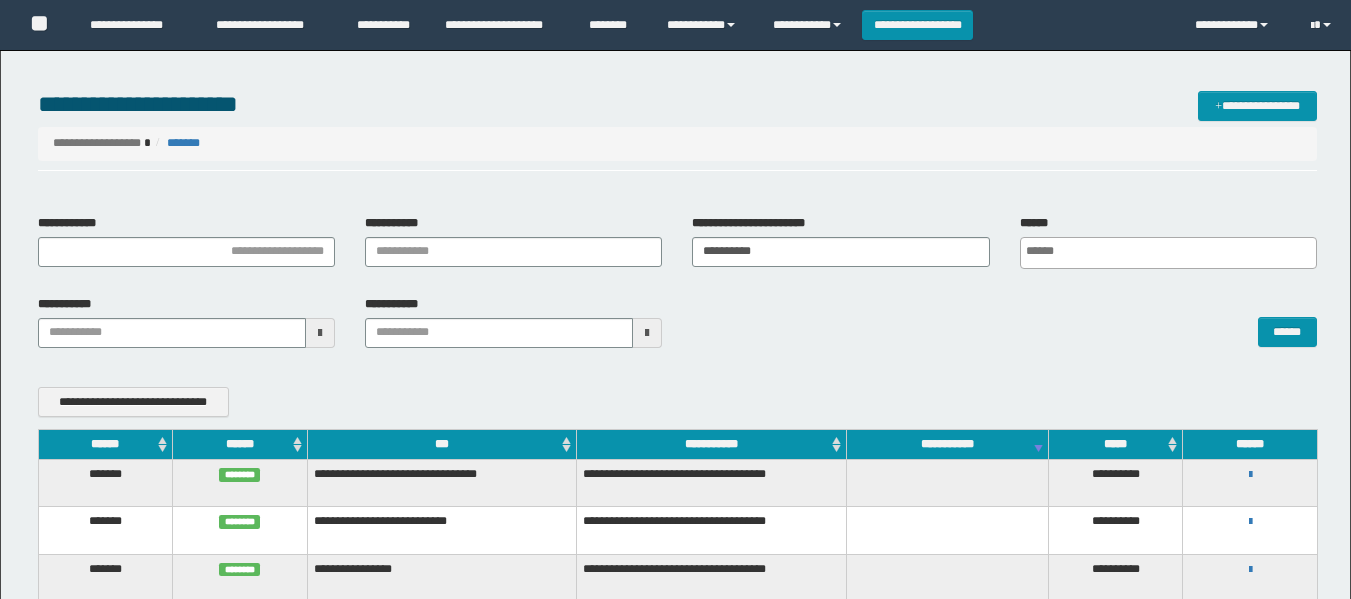 scroll, scrollTop: 0, scrollLeft: 0, axis: both 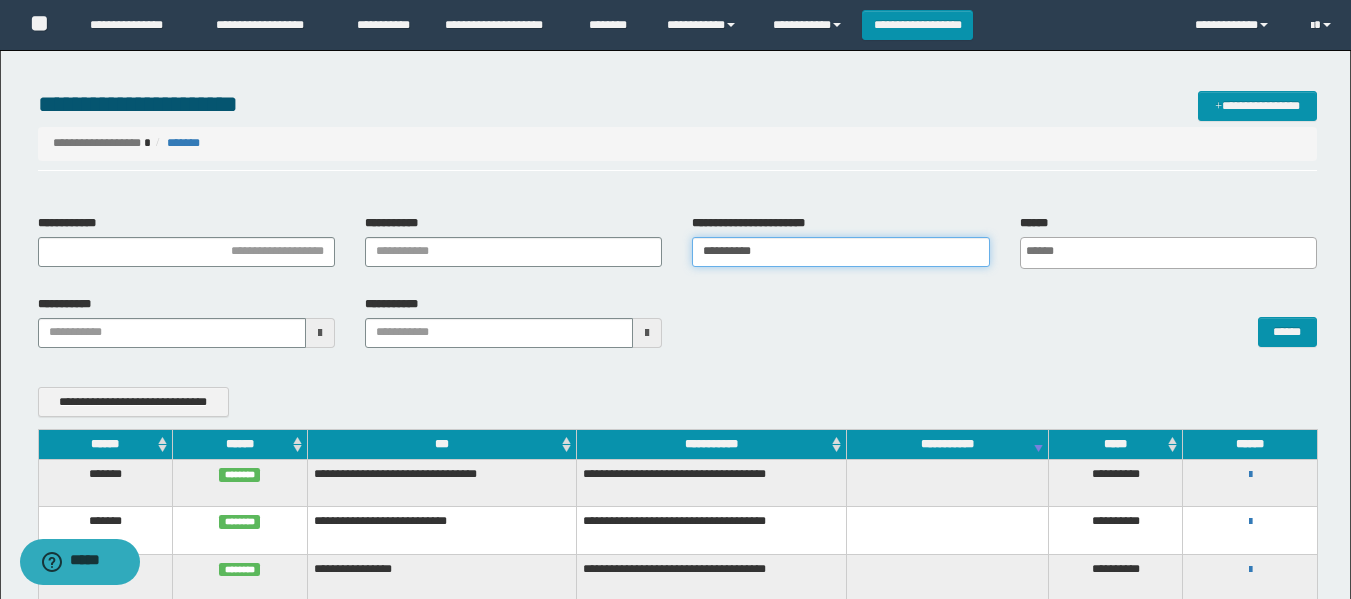 drag, startPoint x: 837, startPoint y: 251, endPoint x: 572, endPoint y: 289, distance: 267.71066 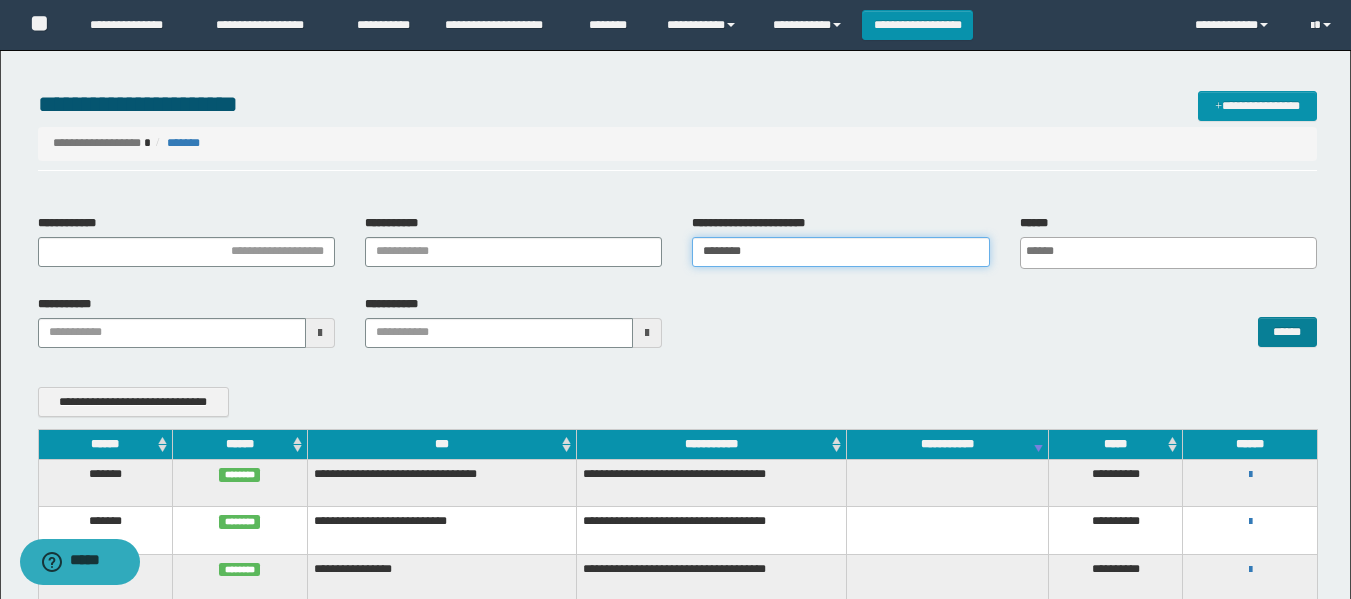 type on "********" 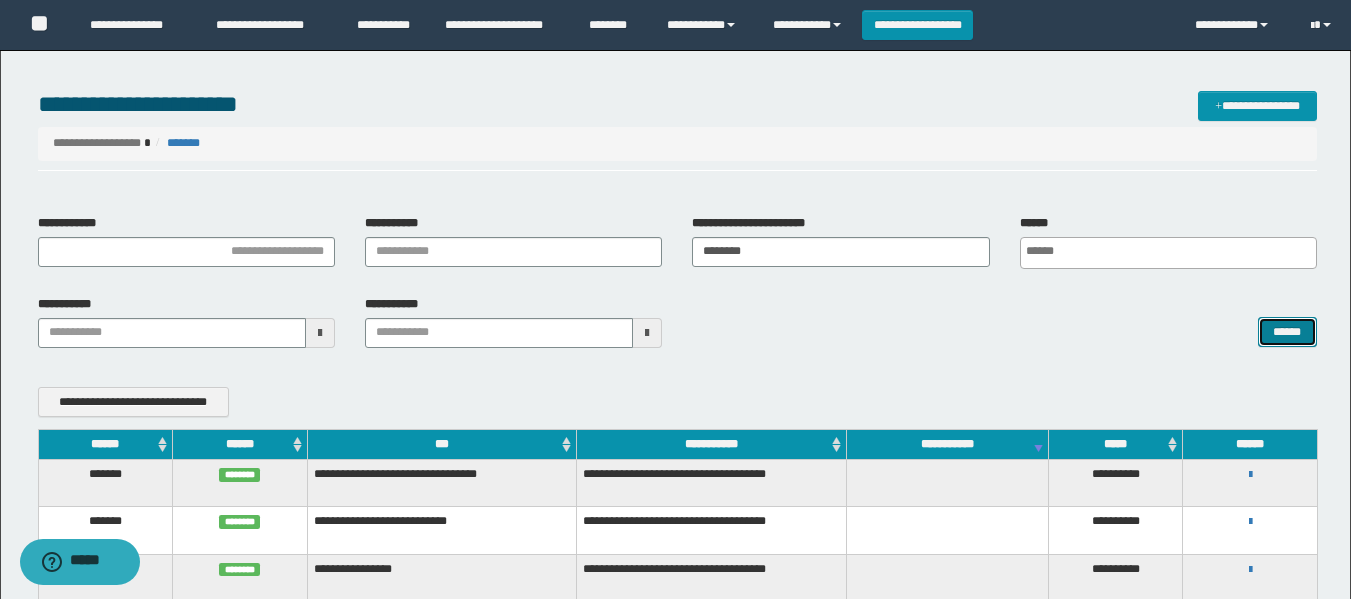 click on "******" at bounding box center [1287, 332] 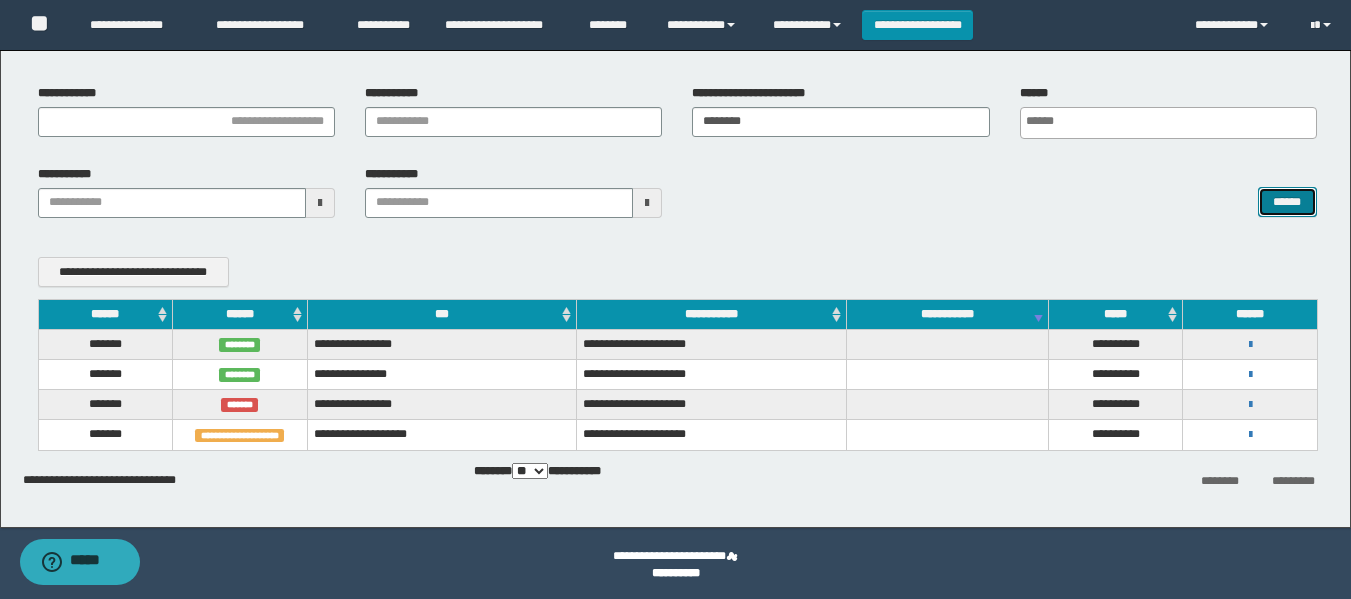 scroll, scrollTop: 133, scrollLeft: 0, axis: vertical 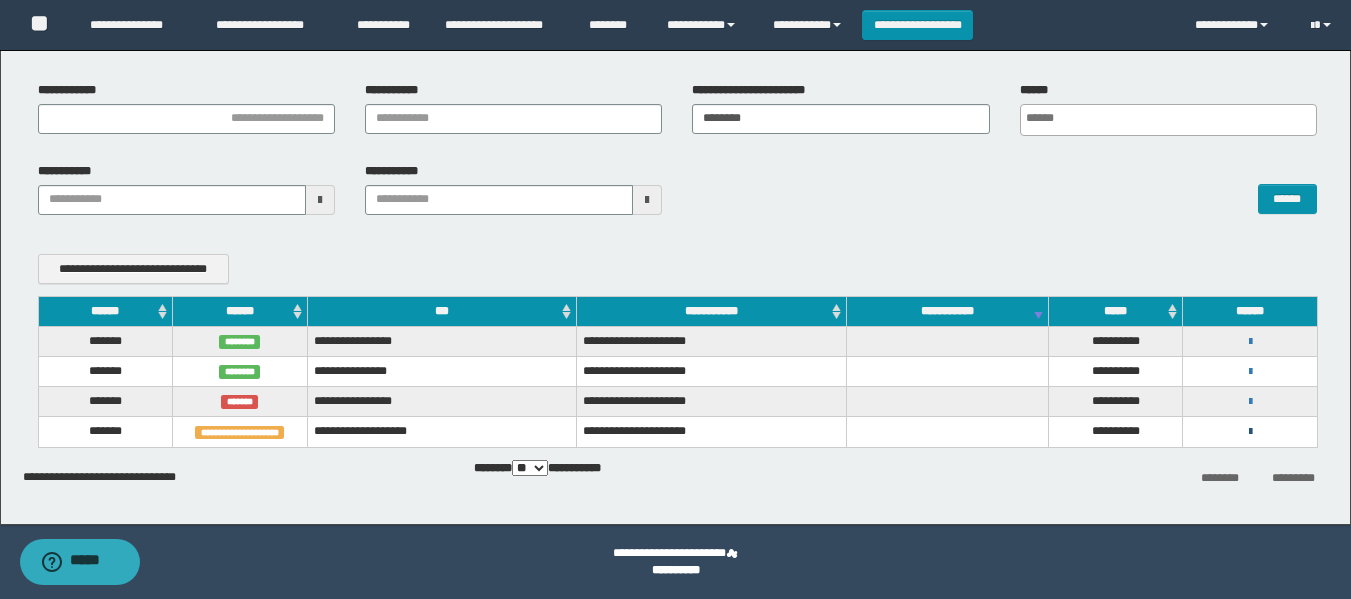 click at bounding box center [1250, 432] 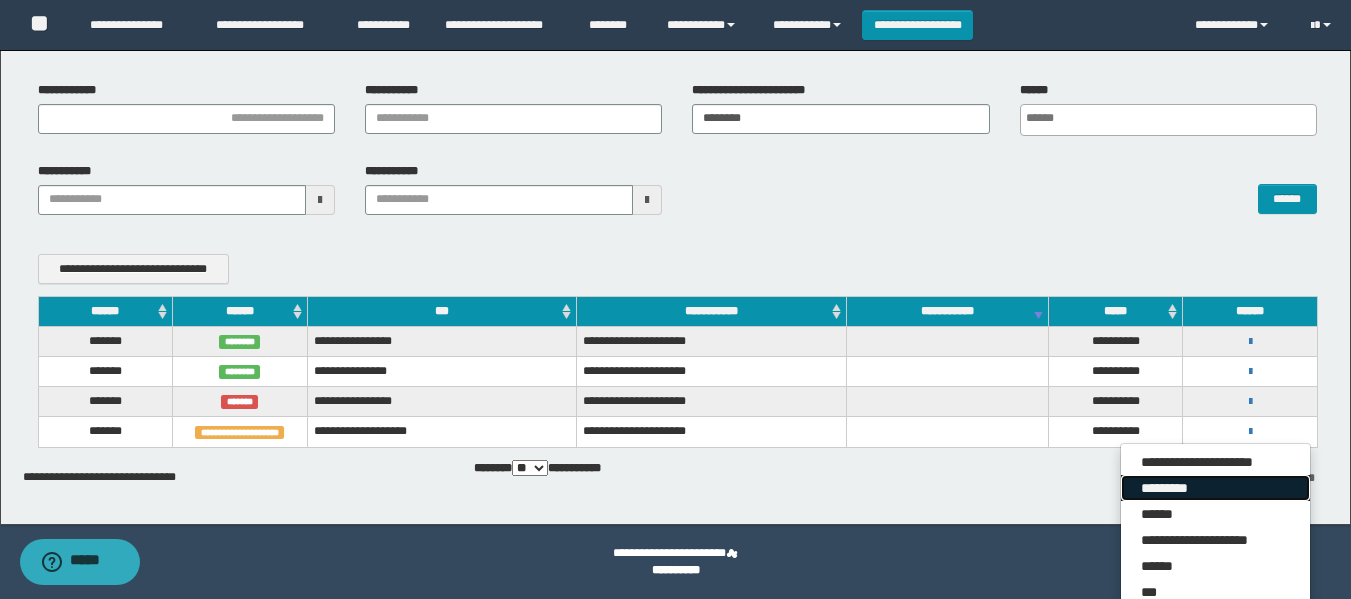 click on "*********" at bounding box center [1215, 488] 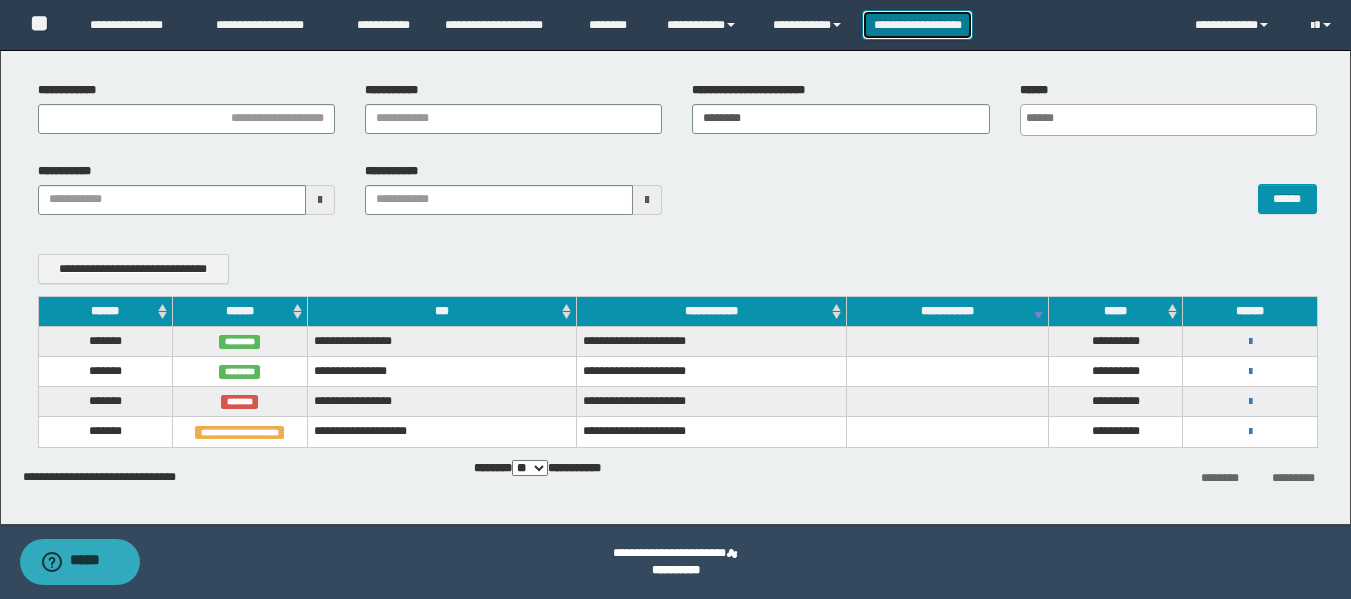 click on "**********" at bounding box center (917, 25) 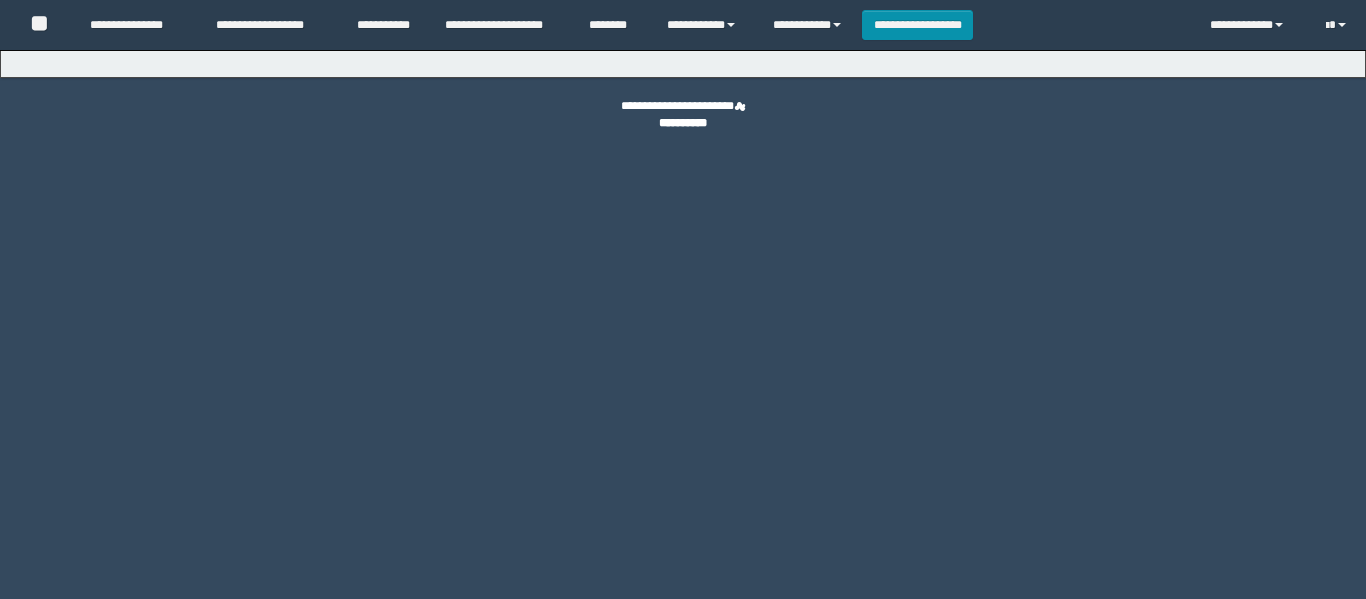 scroll, scrollTop: 0, scrollLeft: 0, axis: both 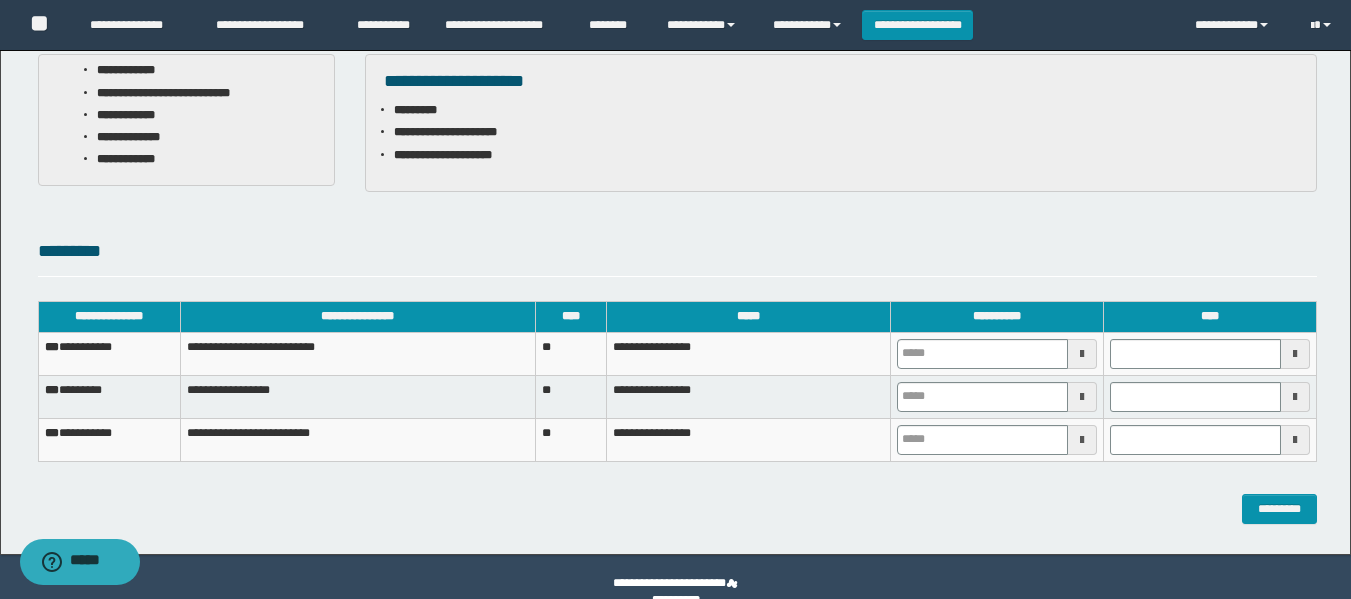 type 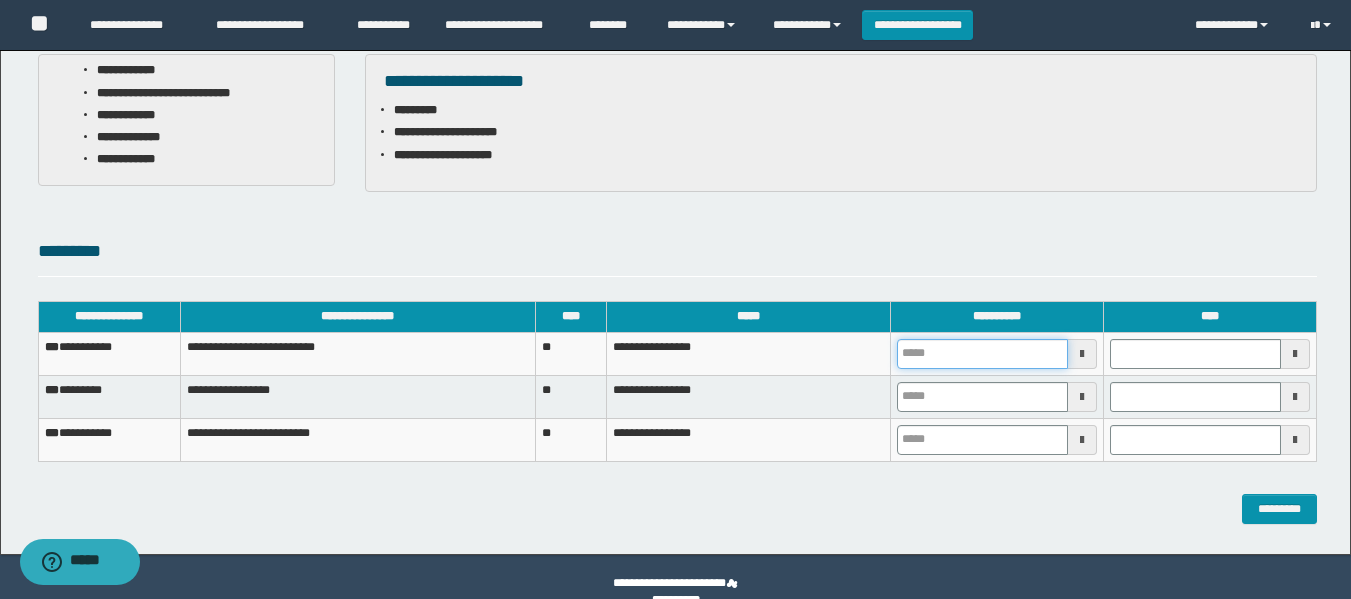 click at bounding box center (982, 354) 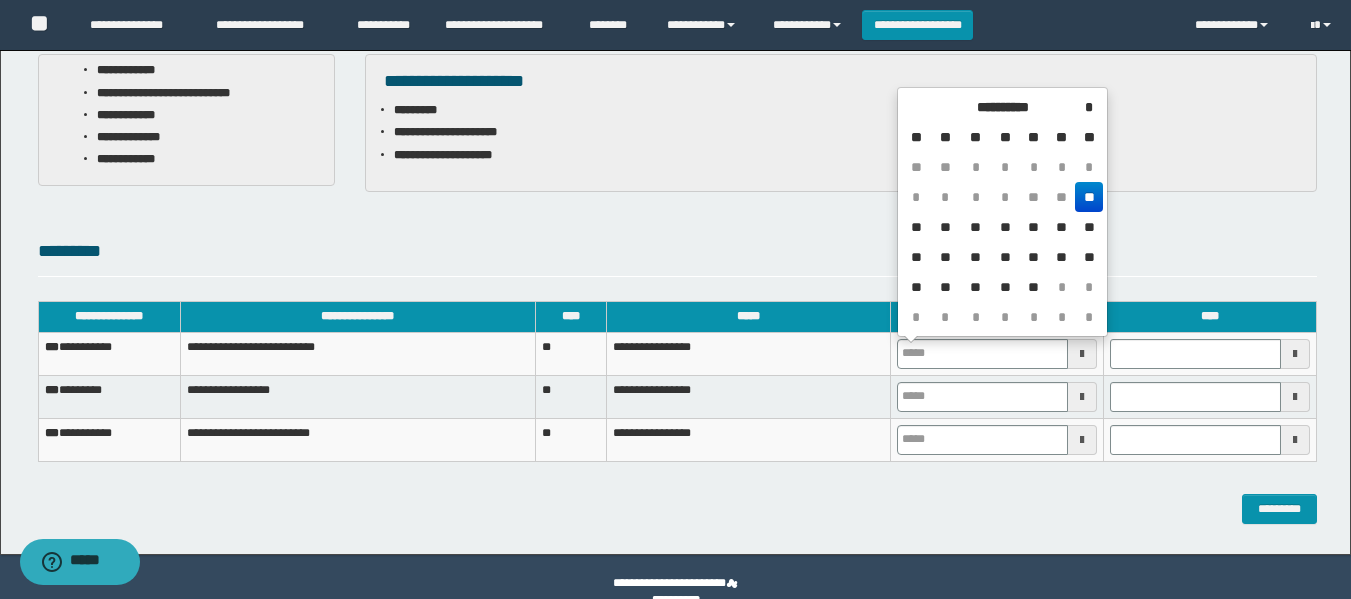 click on "**" at bounding box center (1088, 197) 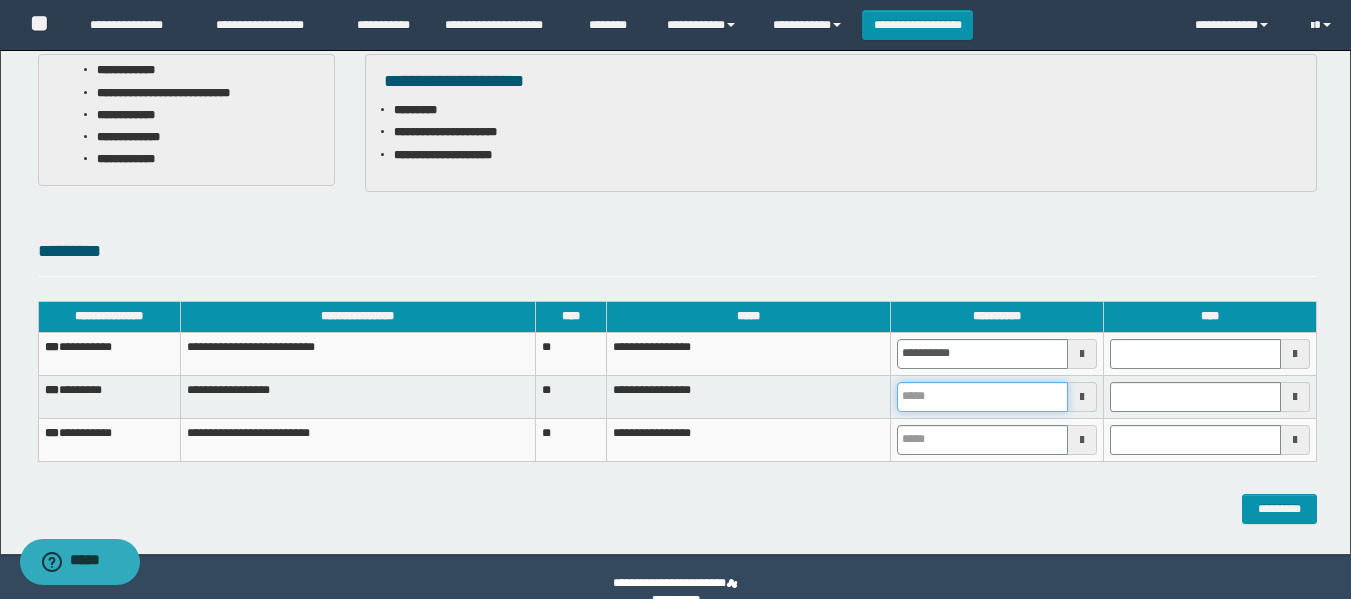 click at bounding box center [982, 397] 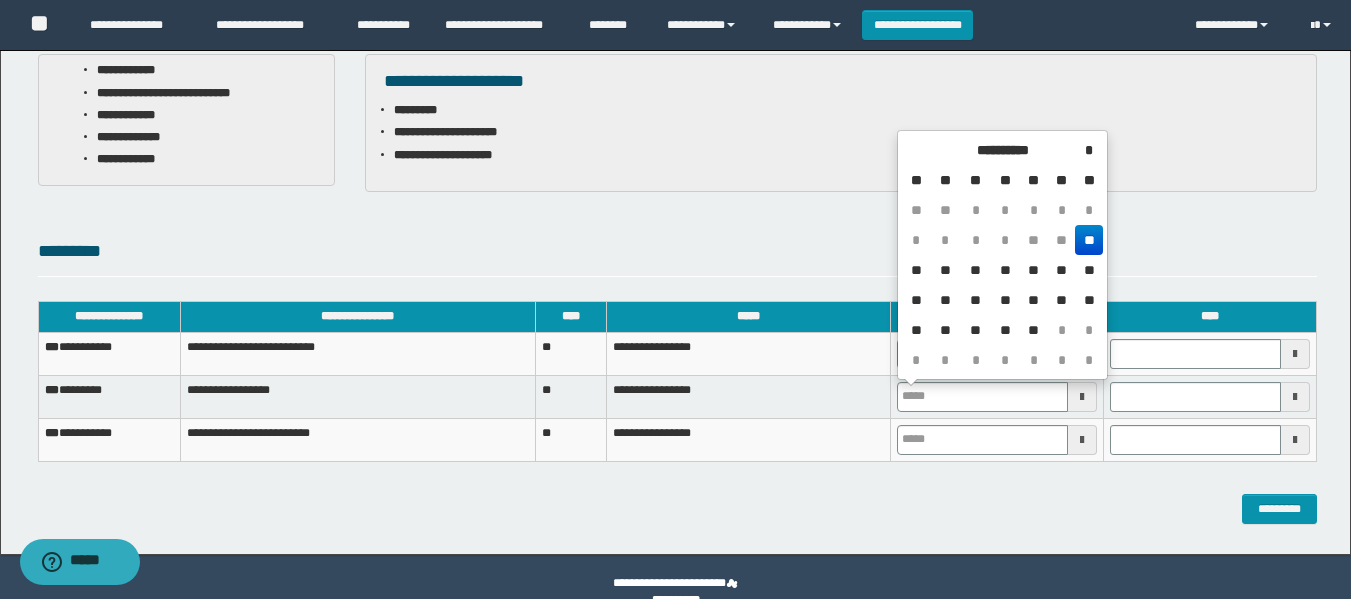 click on "**" at bounding box center (1088, 240) 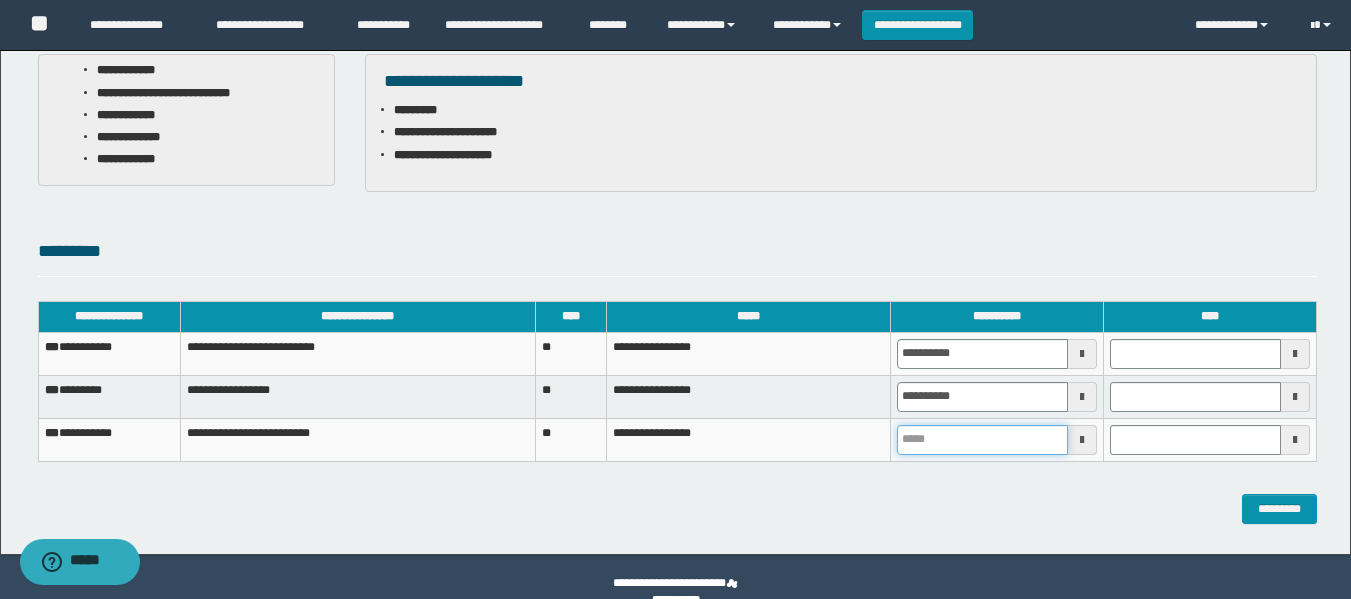 click at bounding box center [982, 440] 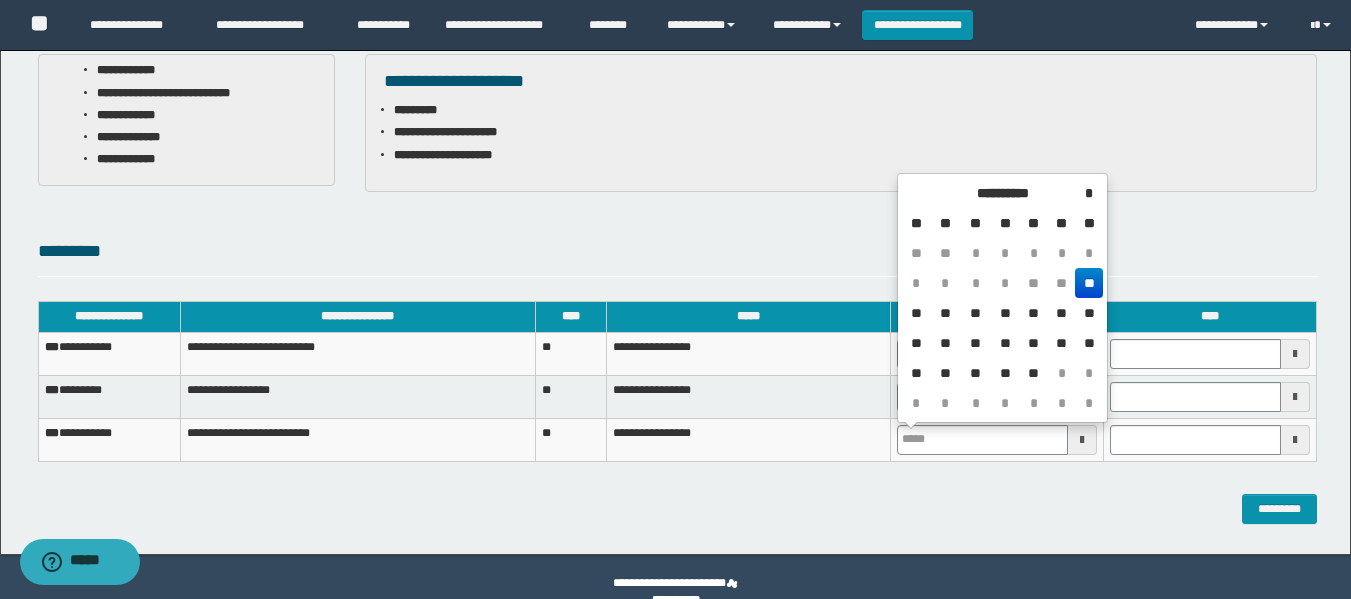 click on "**" at bounding box center (1088, 283) 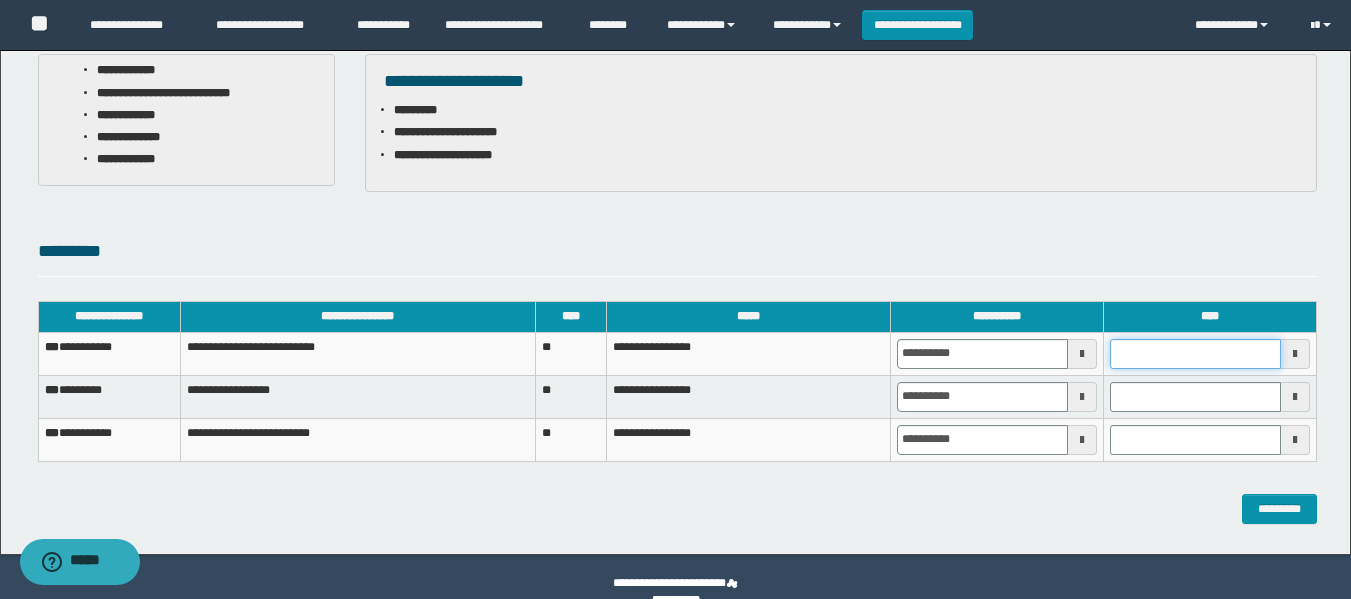 click at bounding box center [1195, 354] 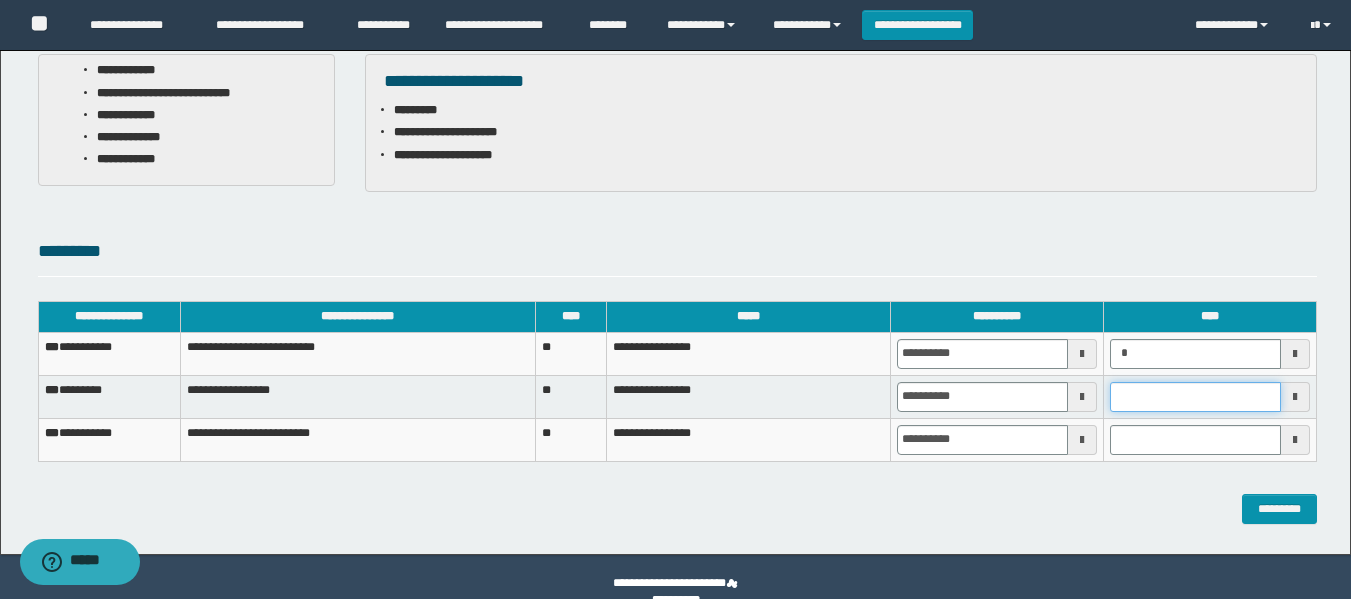 type on "*******" 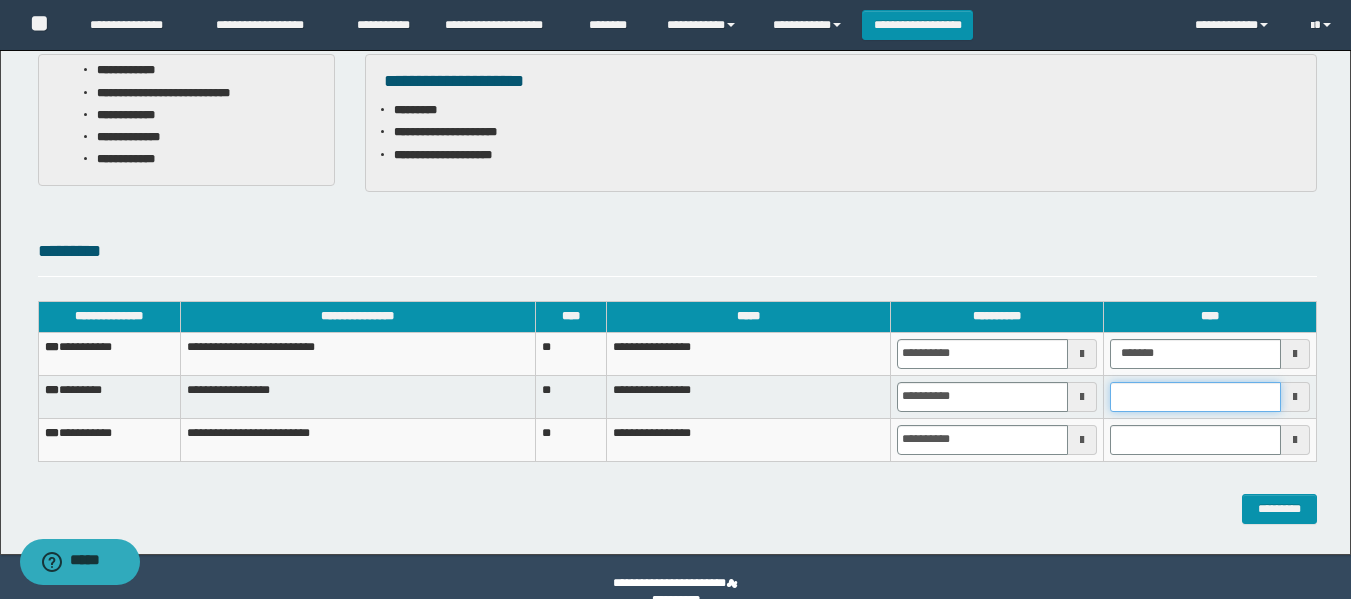 click at bounding box center [1195, 397] 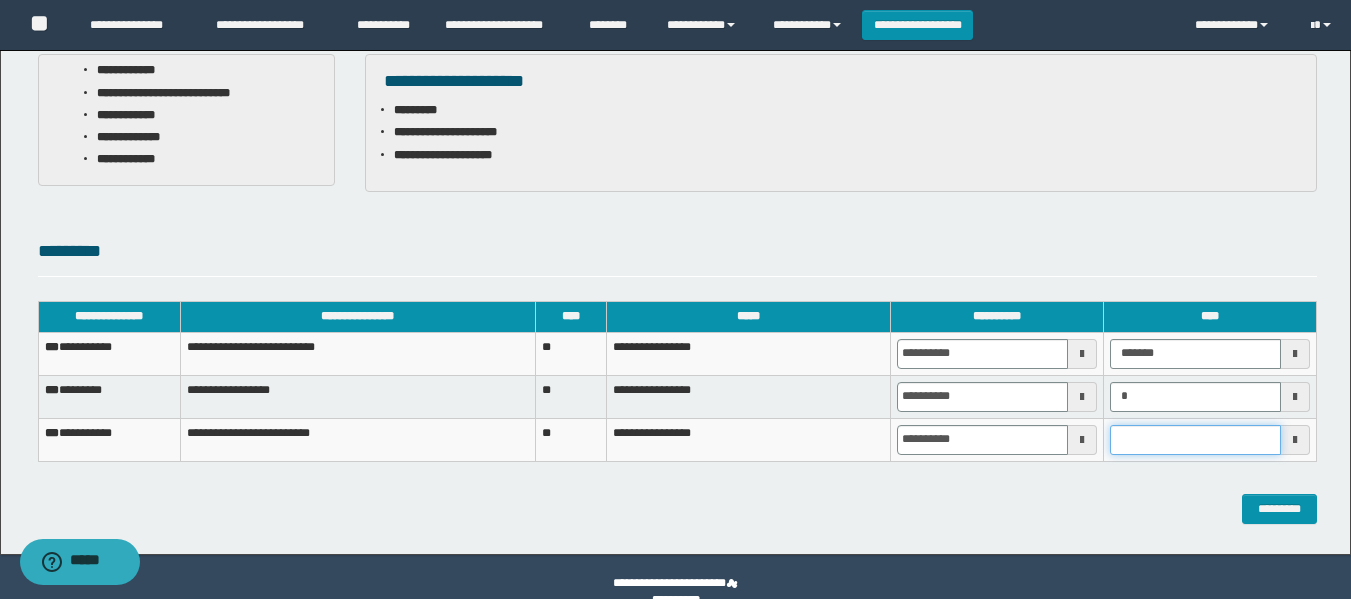 type on "*******" 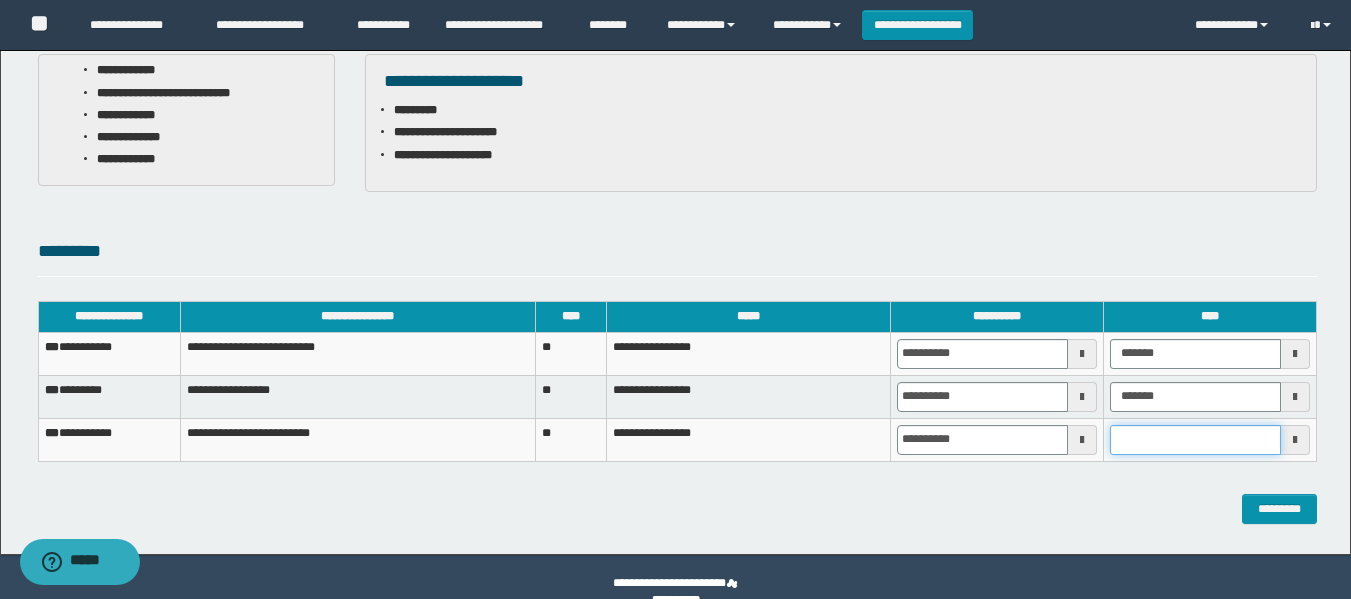 click at bounding box center (1195, 440) 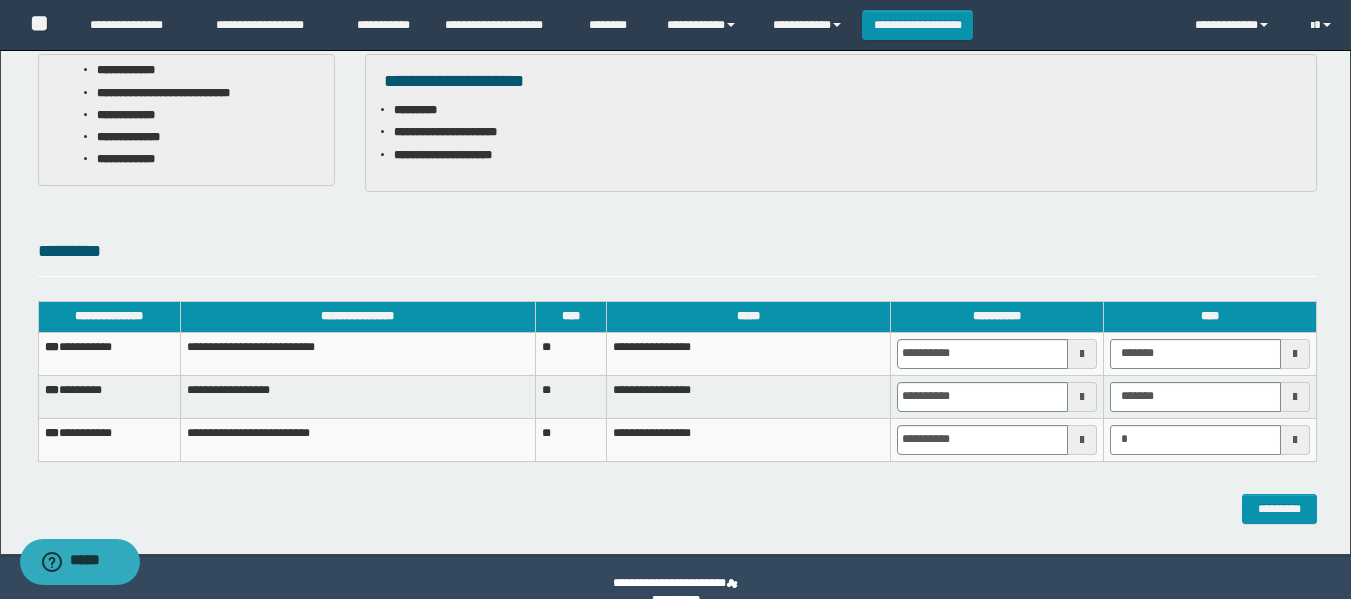 type on "*******" 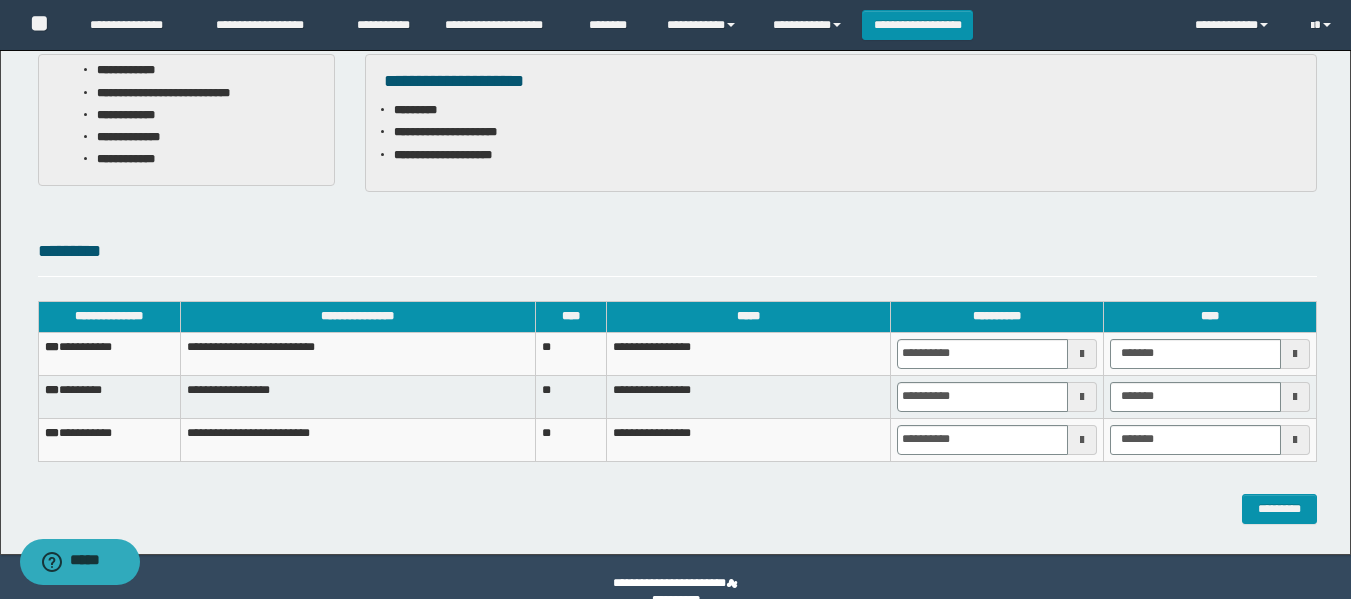 click on "**********" at bounding box center [675, 147] 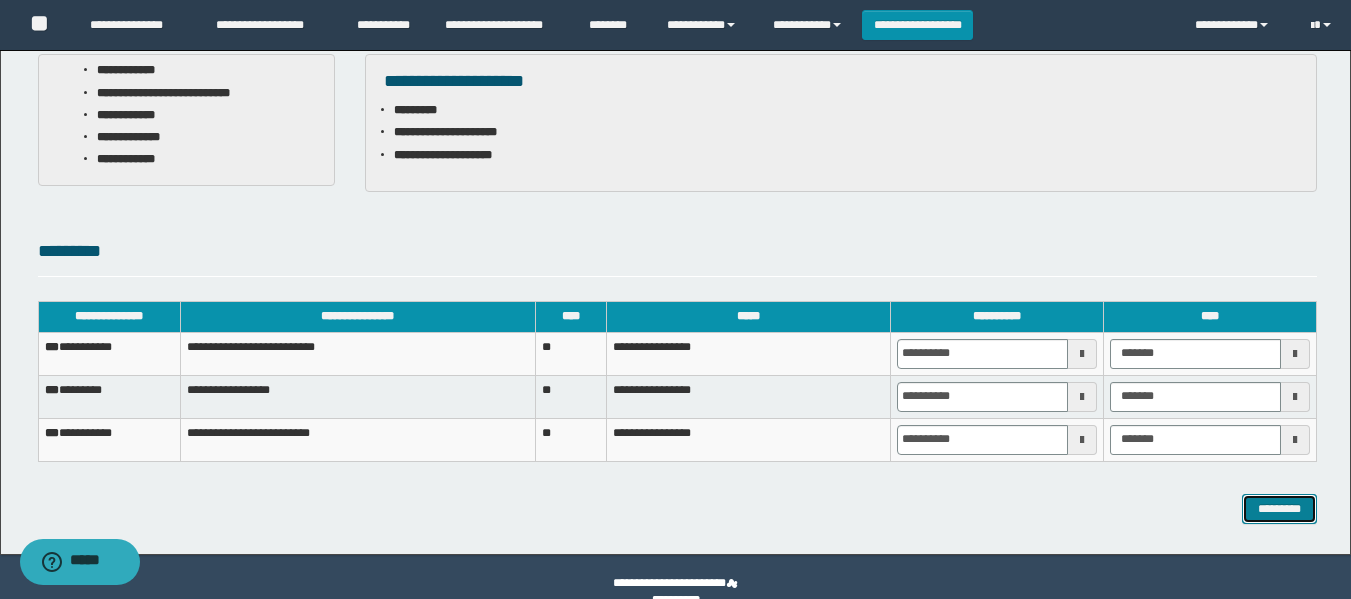 click on "*********" at bounding box center (1279, 509) 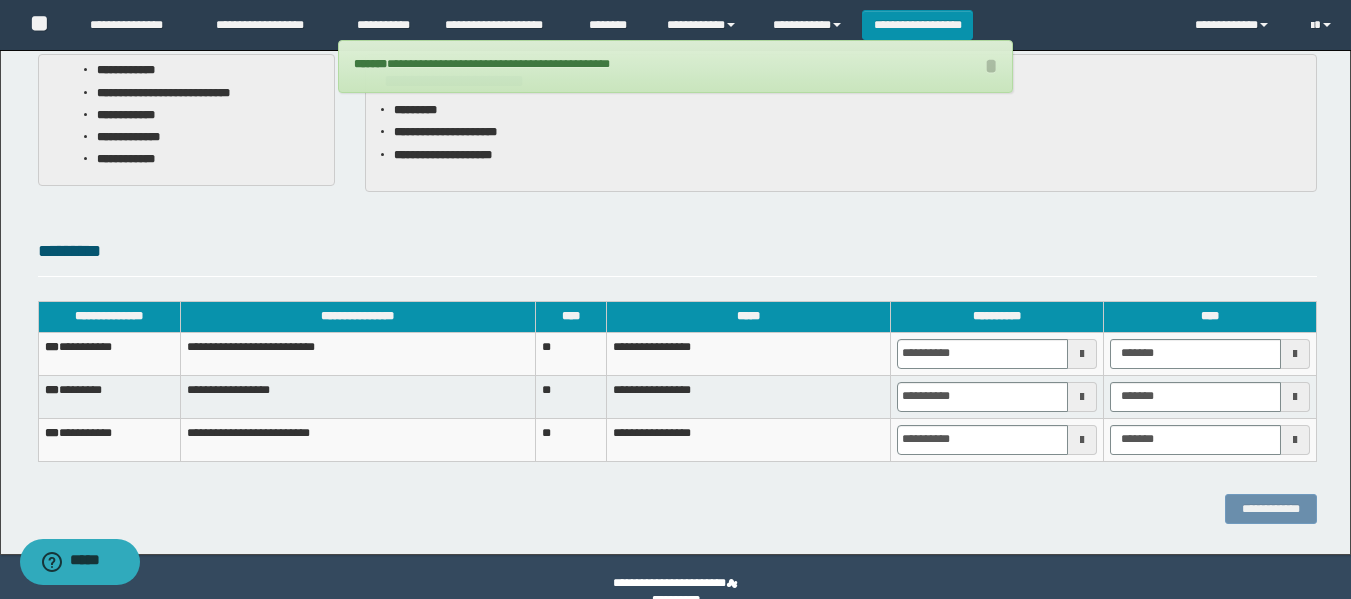 click on "**********" at bounding box center (109, 353) 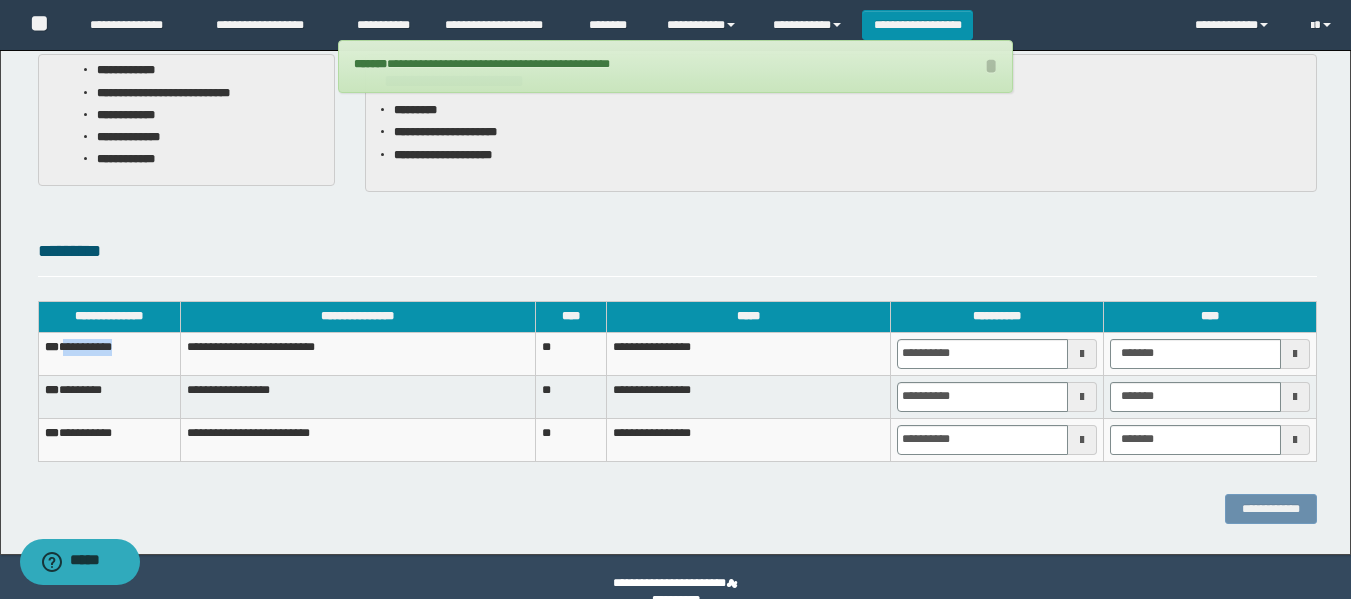 click on "**********" at bounding box center [109, 353] 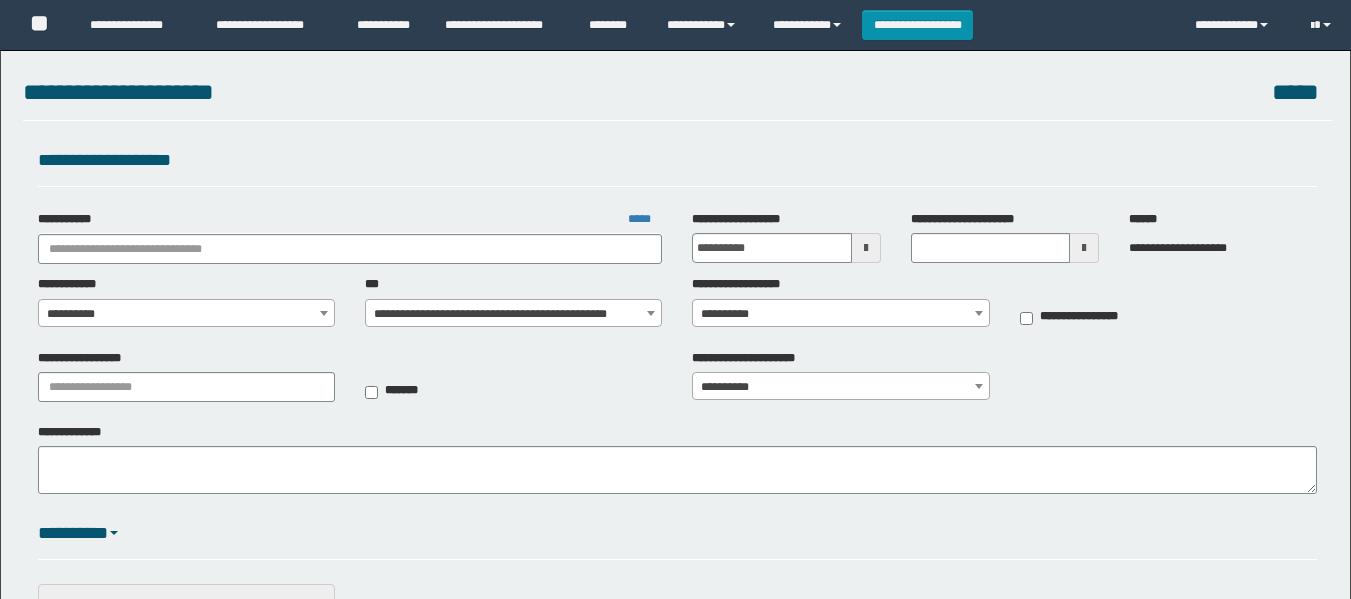 scroll, scrollTop: 0, scrollLeft: 0, axis: both 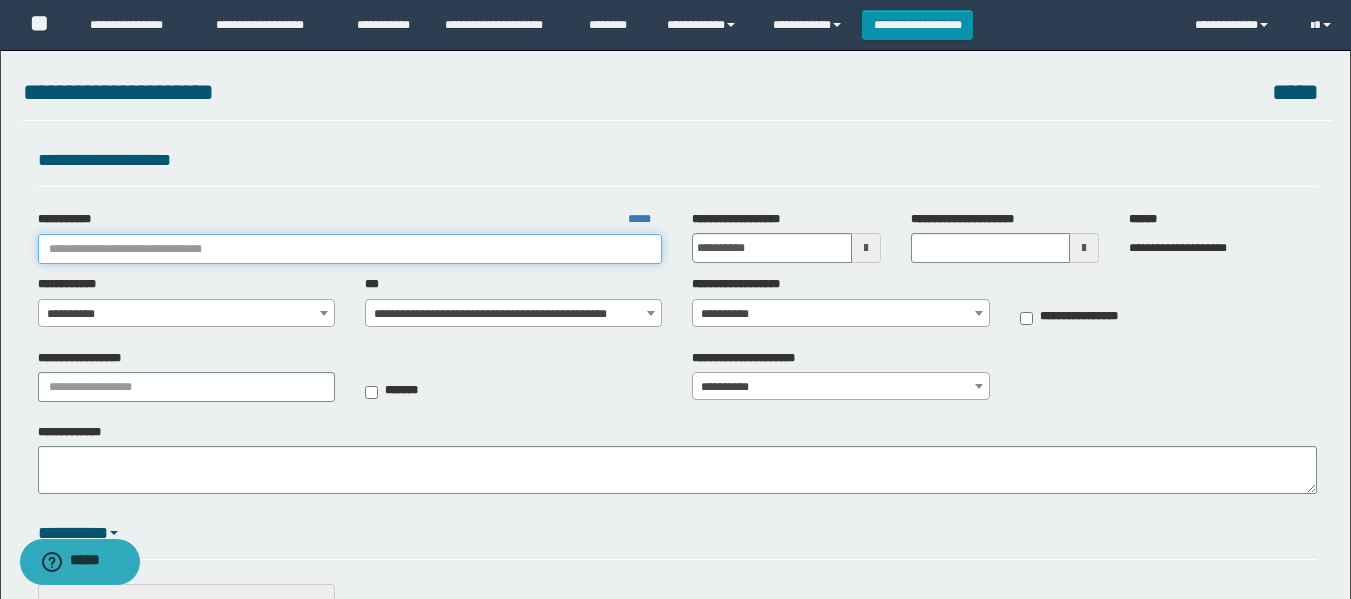 click on "**********" at bounding box center [350, 249] 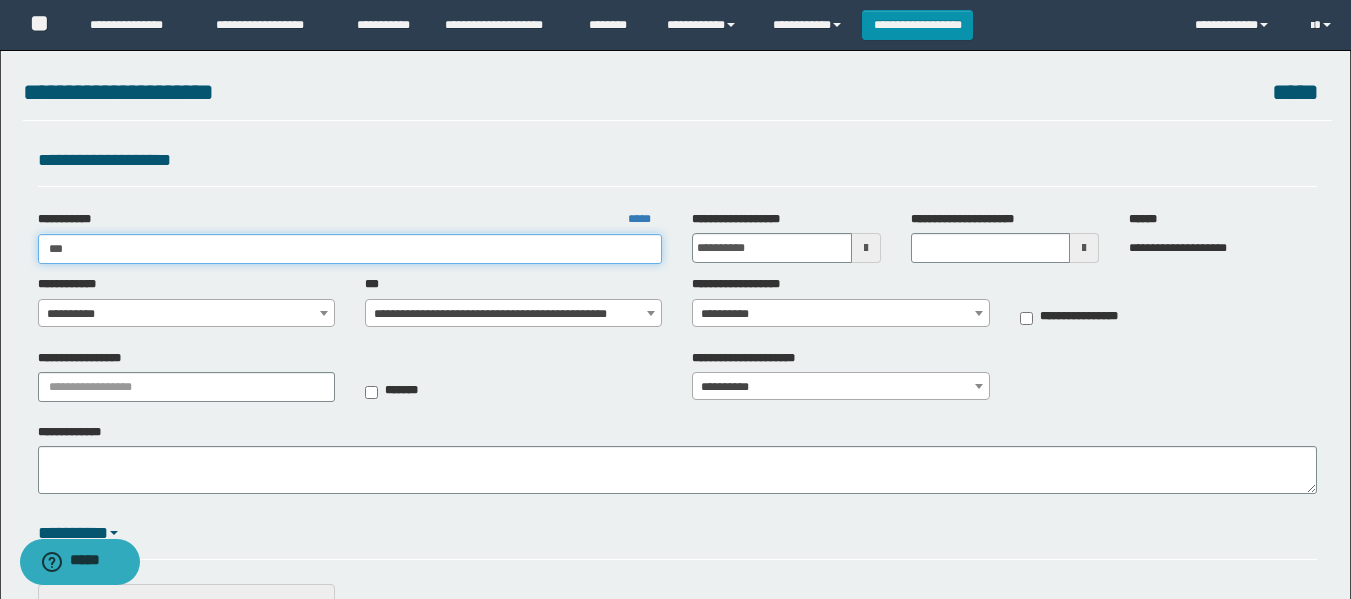 type on "****" 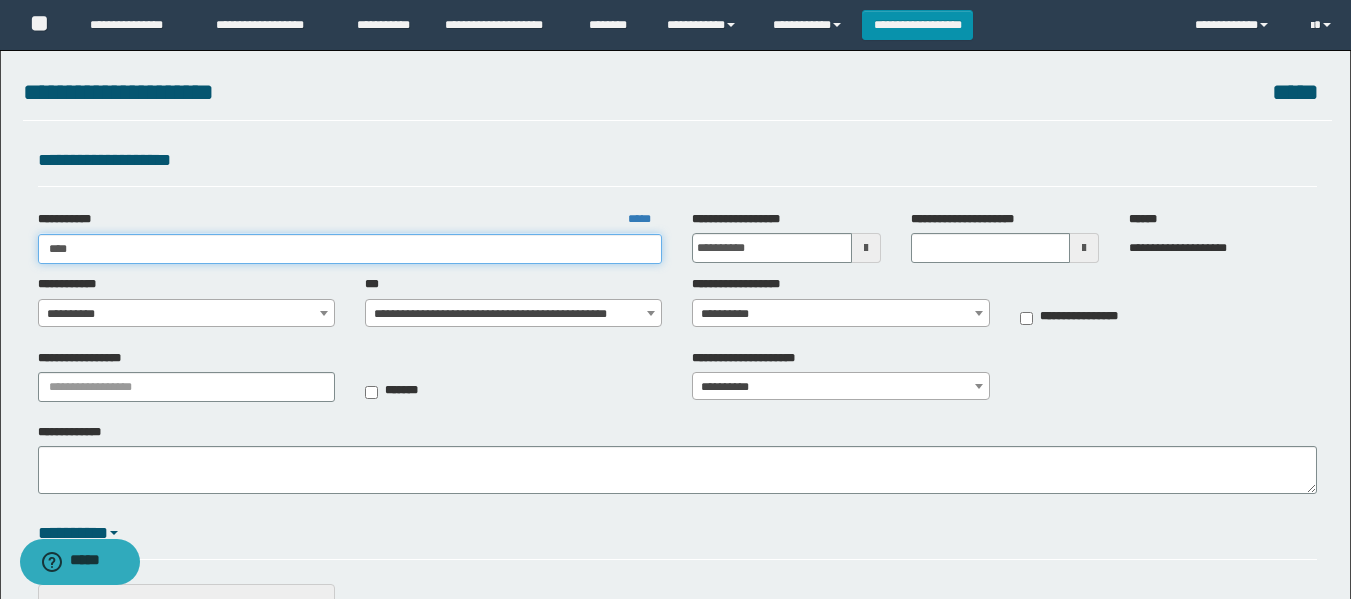 type on "****" 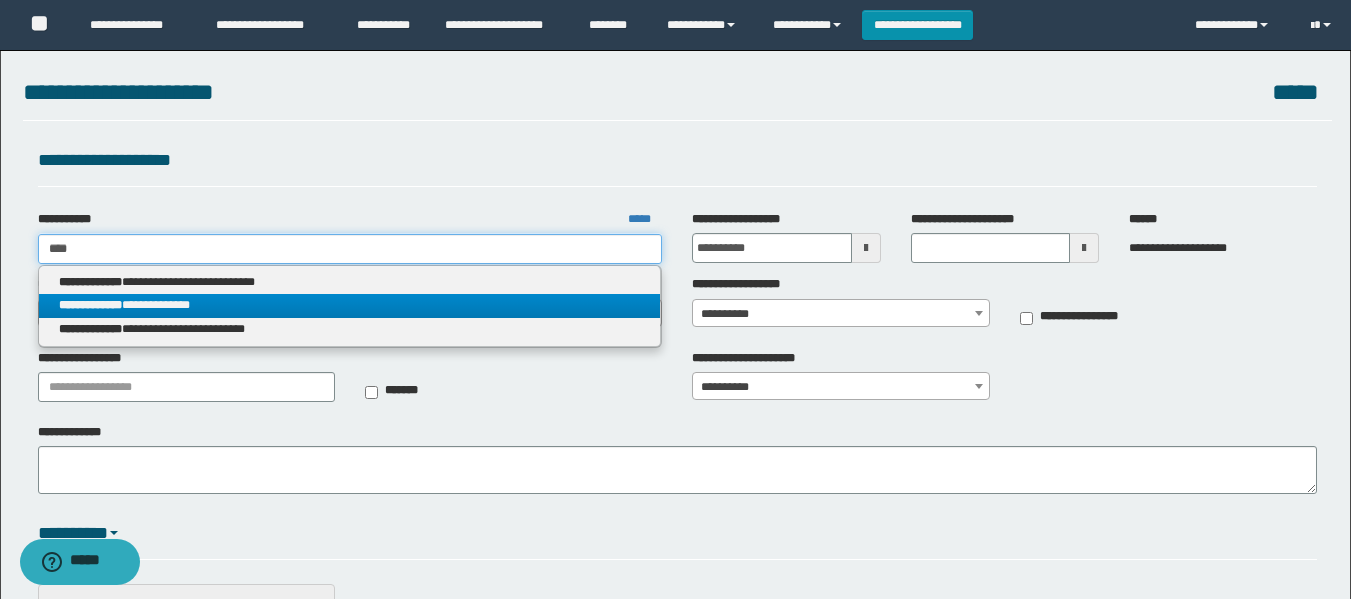 type on "****" 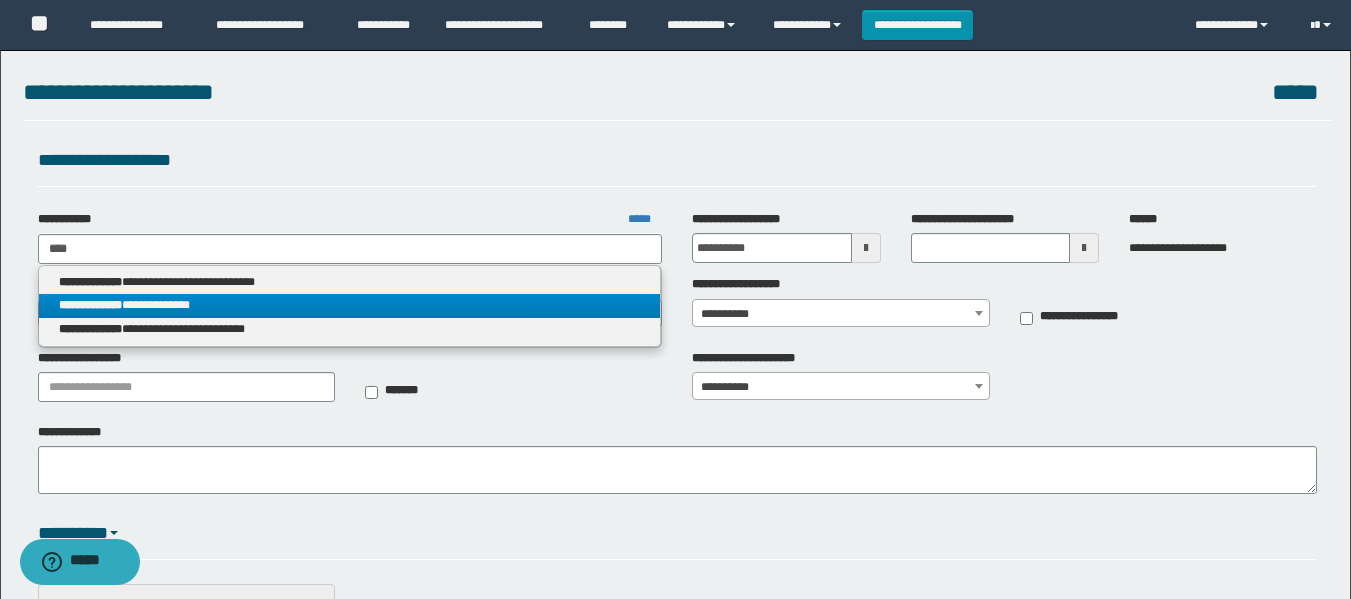 click on "**********" at bounding box center (350, 305) 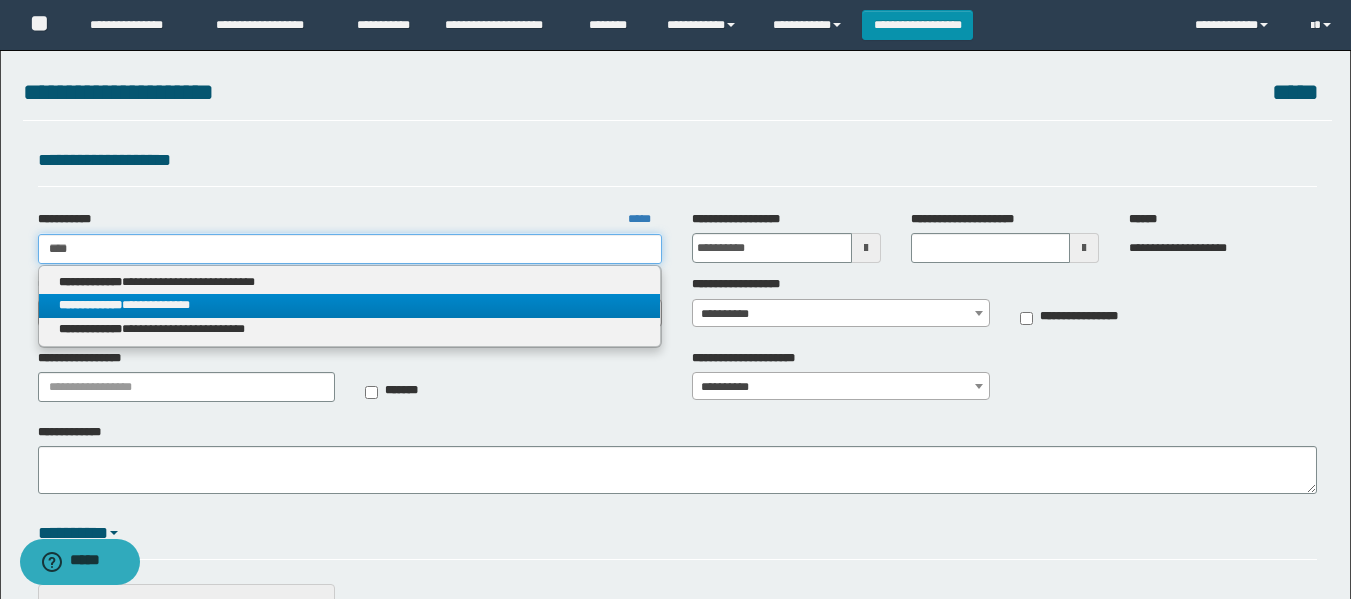 type 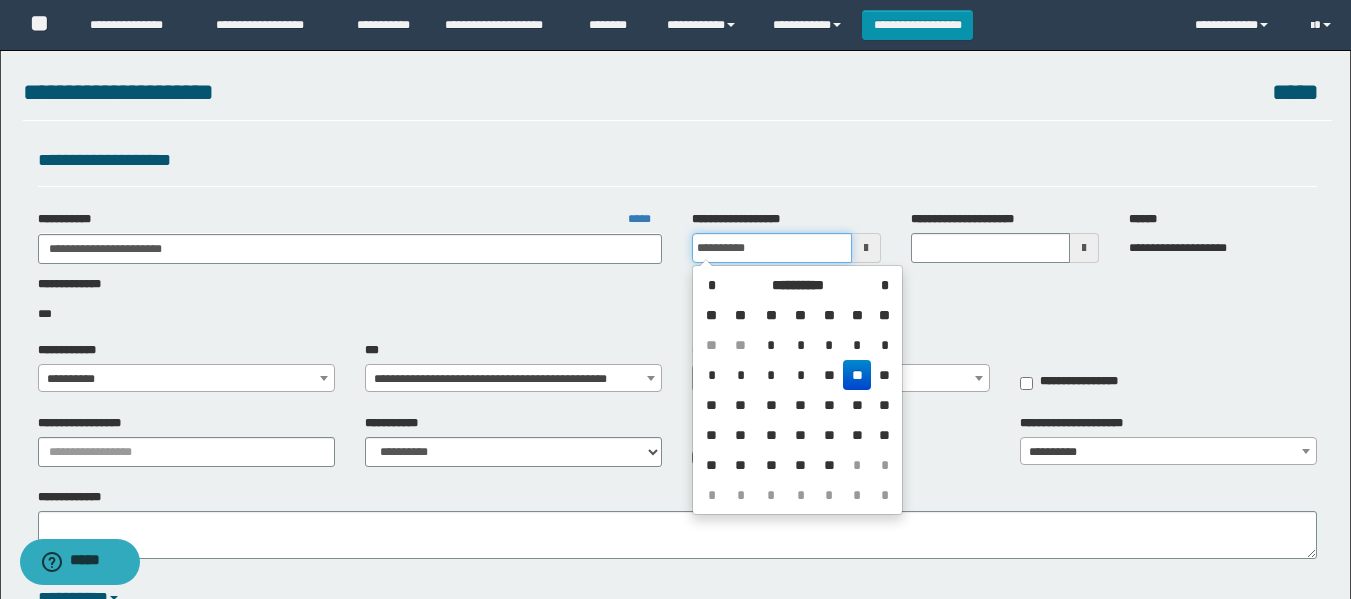 click on "**********" at bounding box center (771, 248) 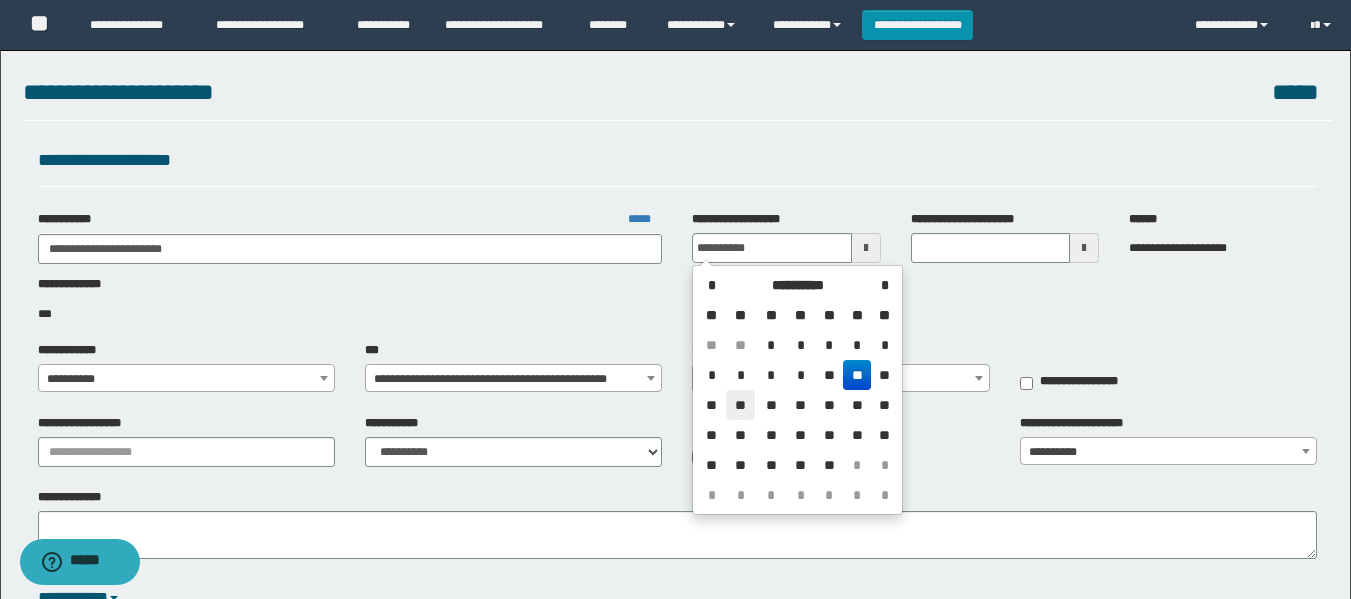 click on "**" at bounding box center (740, 405) 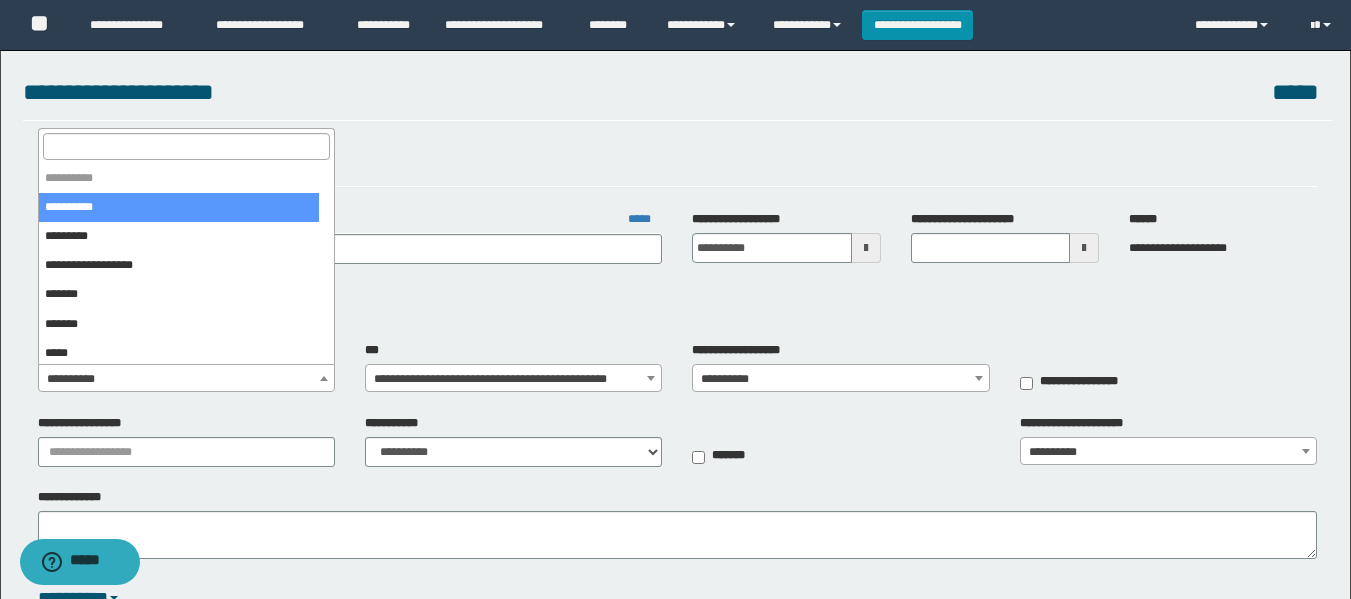 click on "**********" at bounding box center [186, 379] 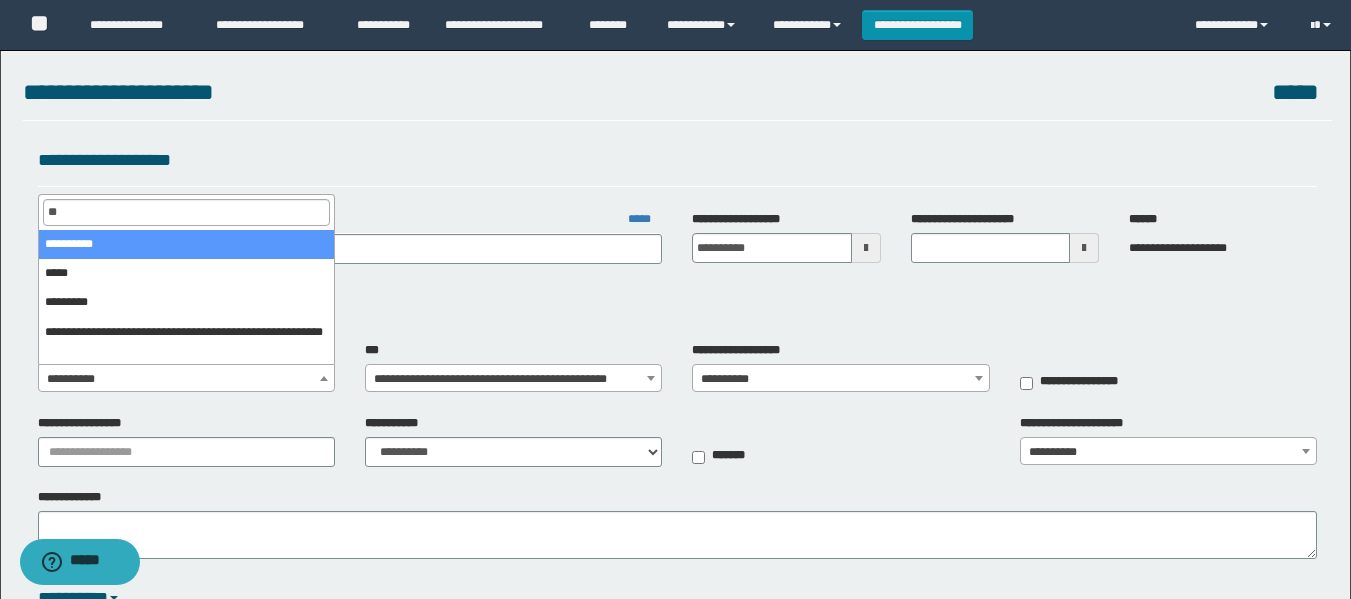 type on "**" 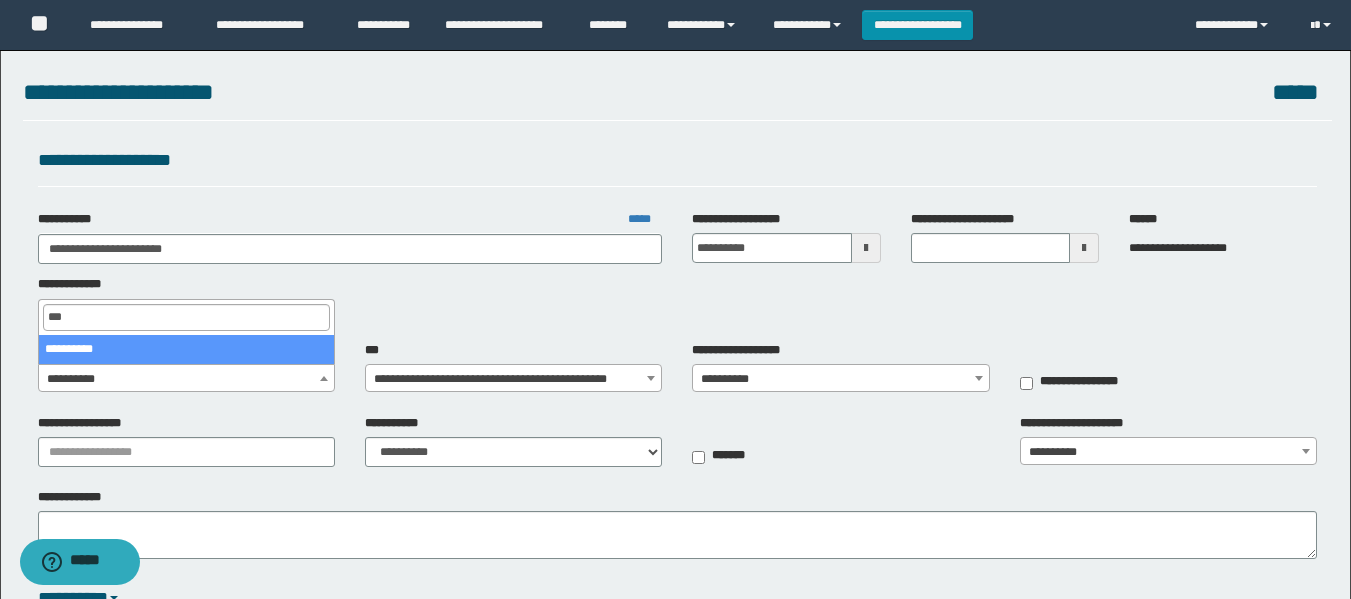 select on "**" 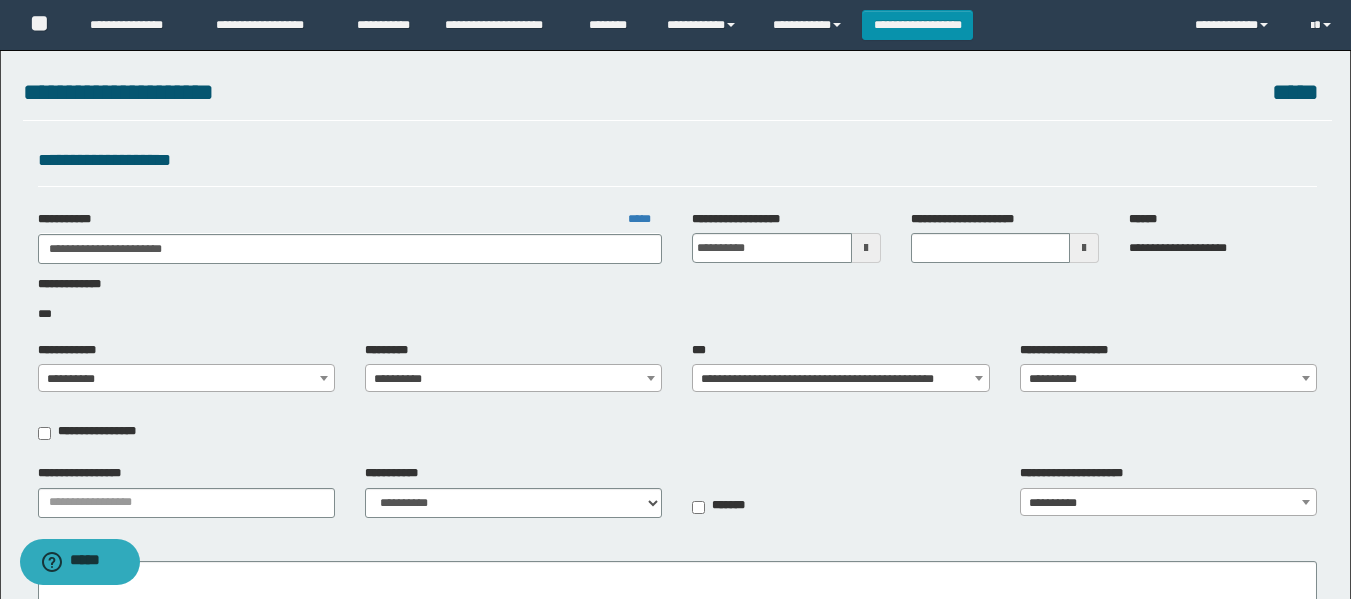 click on "**********" at bounding box center [513, 379] 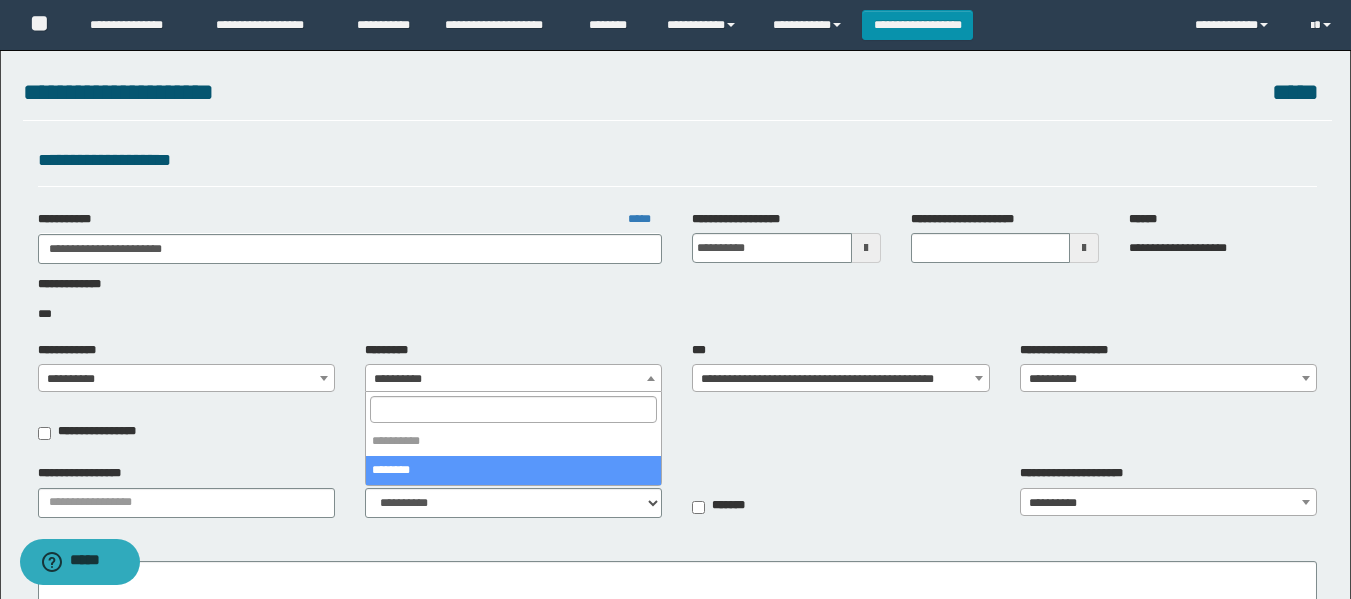 select on "****" 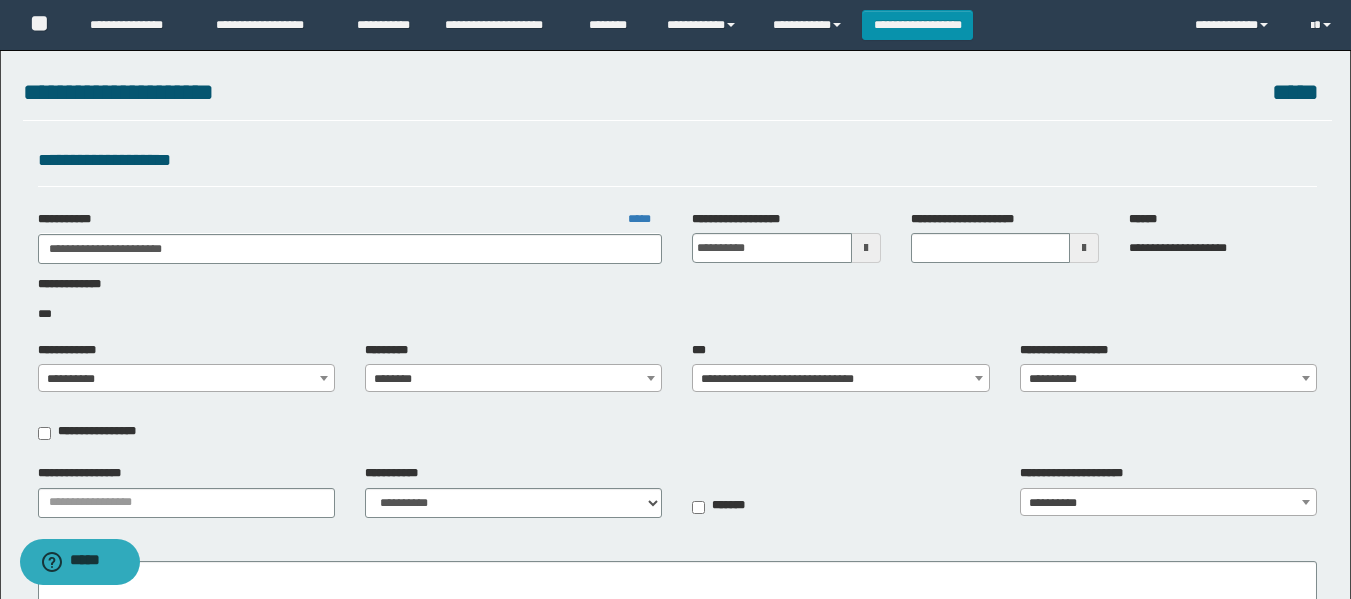 click on "**********" at bounding box center [1168, 379] 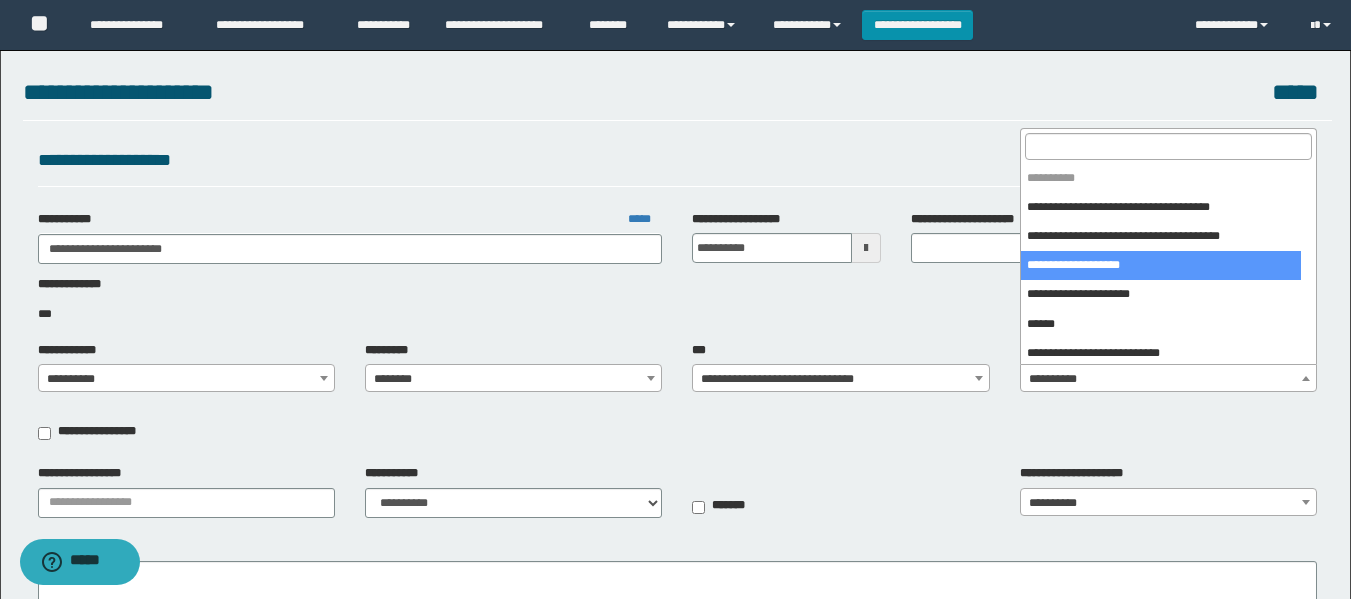 scroll, scrollTop: 100, scrollLeft: 0, axis: vertical 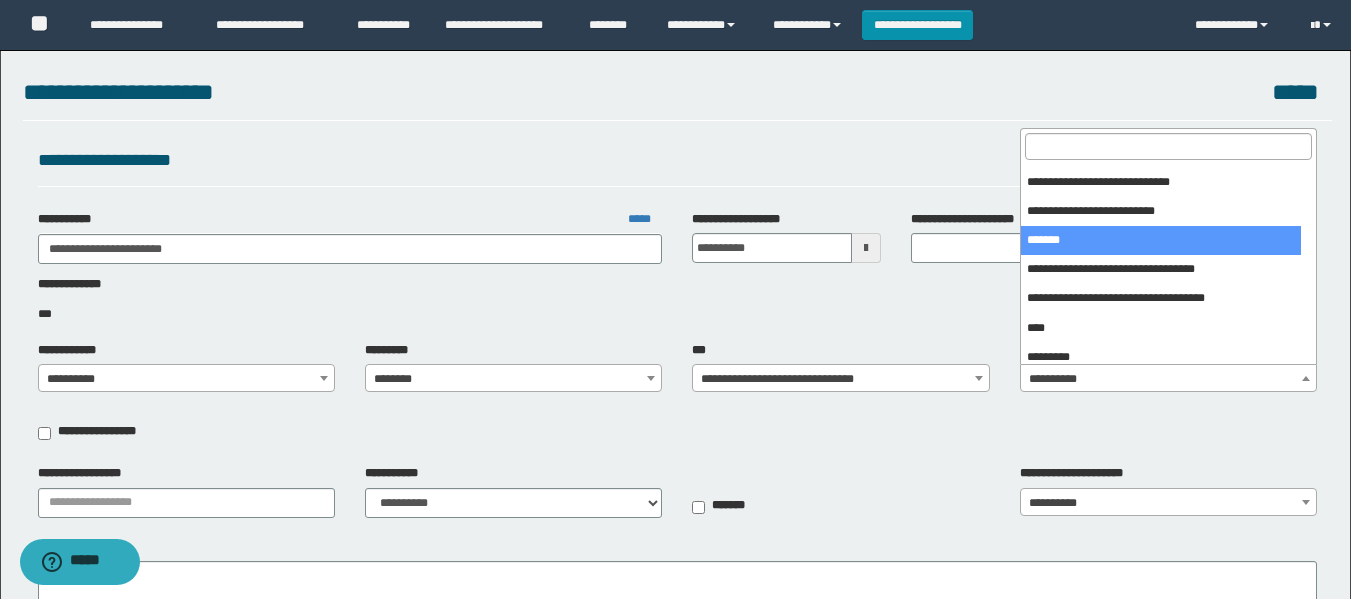 select on "***" 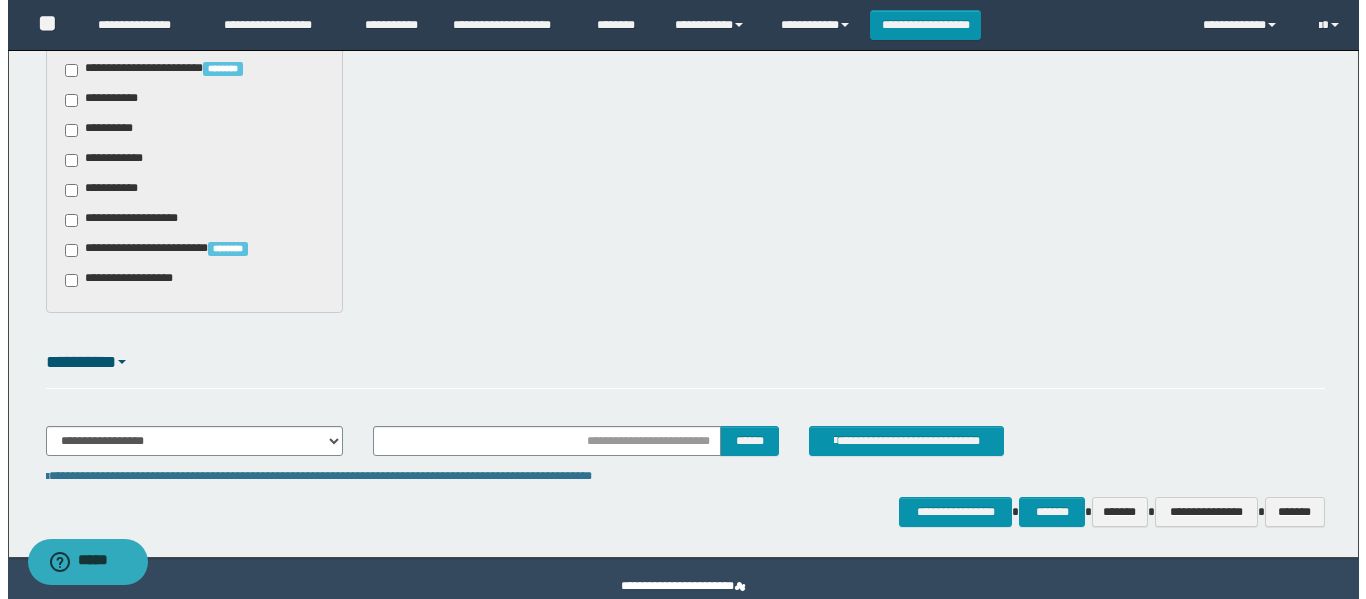 scroll, scrollTop: 960, scrollLeft: 0, axis: vertical 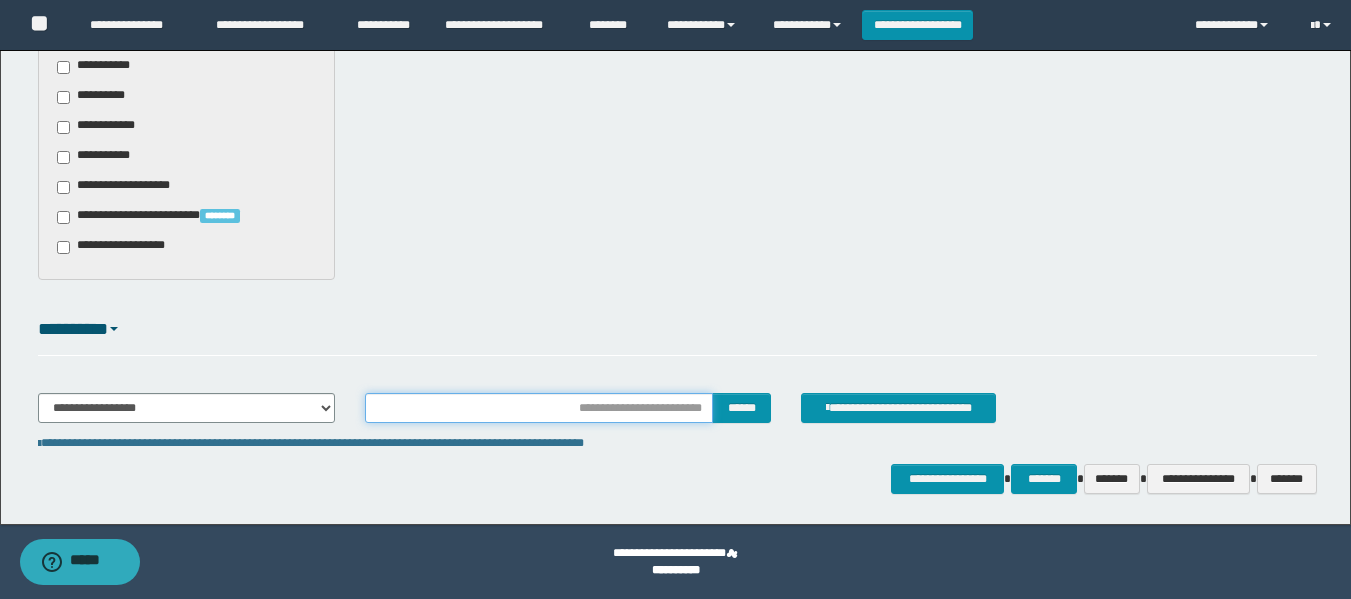 click at bounding box center [539, 408] 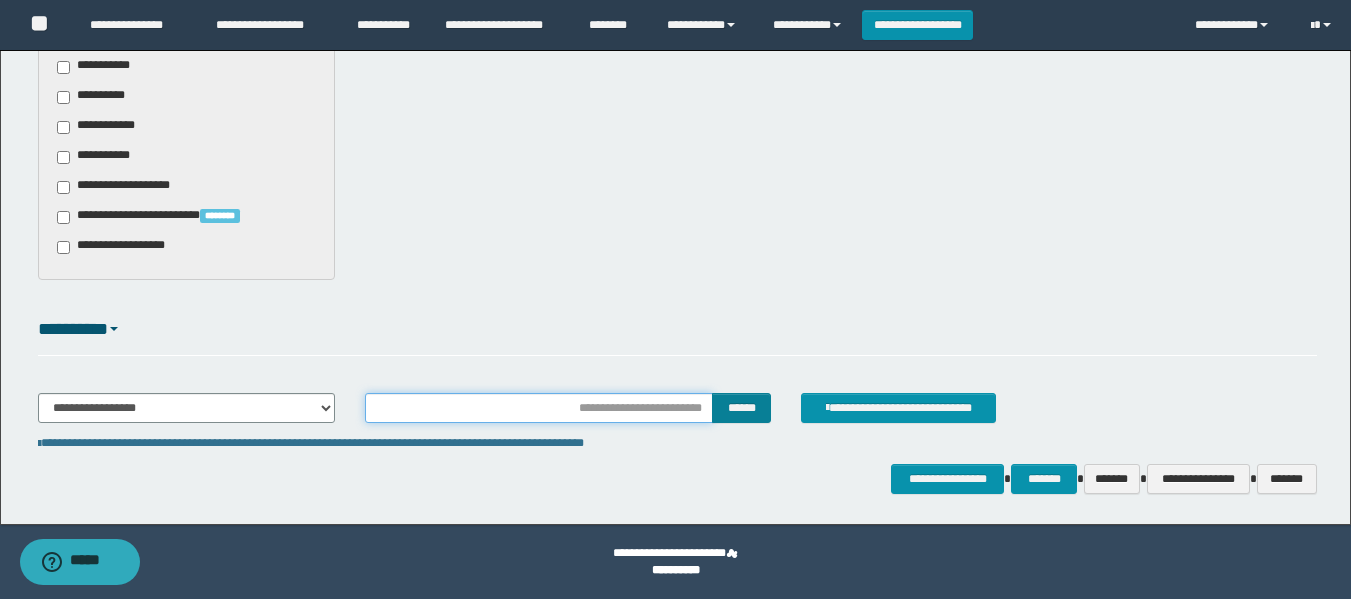 type on "**********" 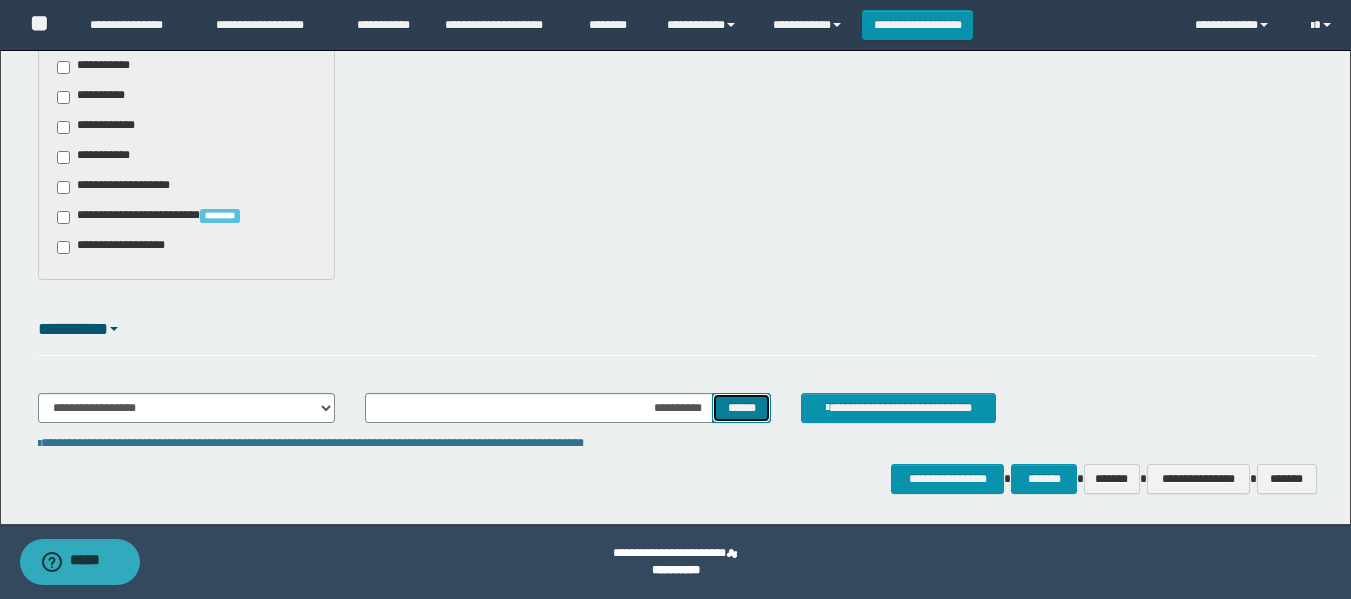 click on "******" at bounding box center (741, 408) 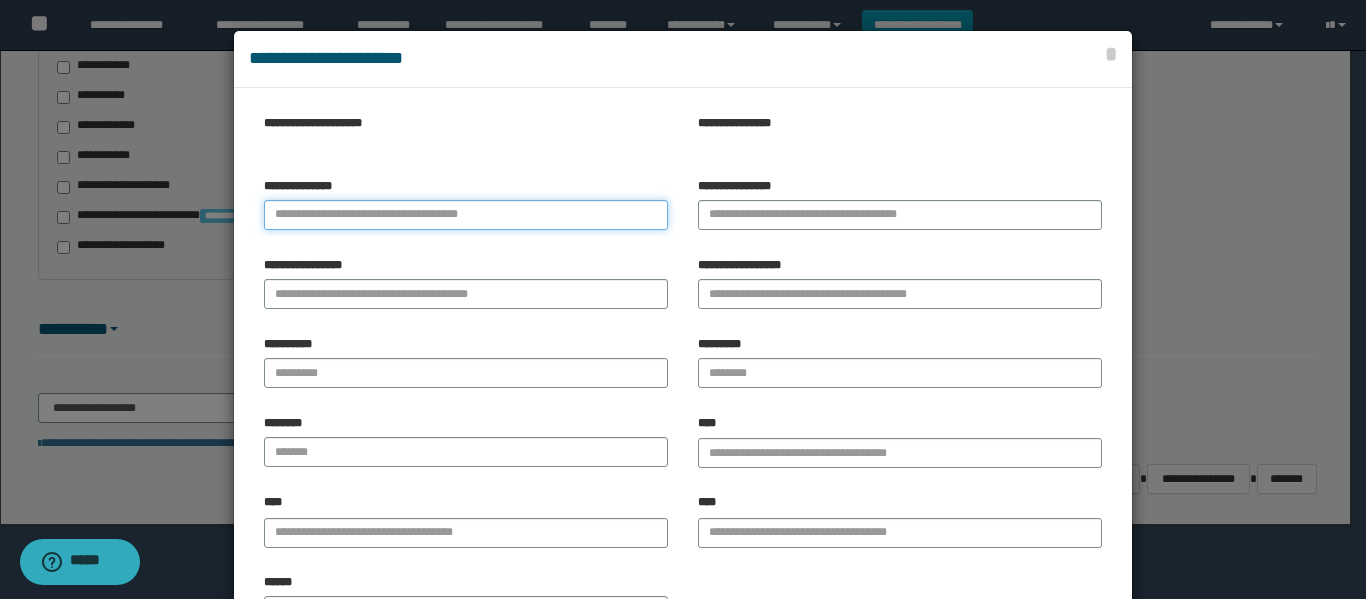 paste on "**********" 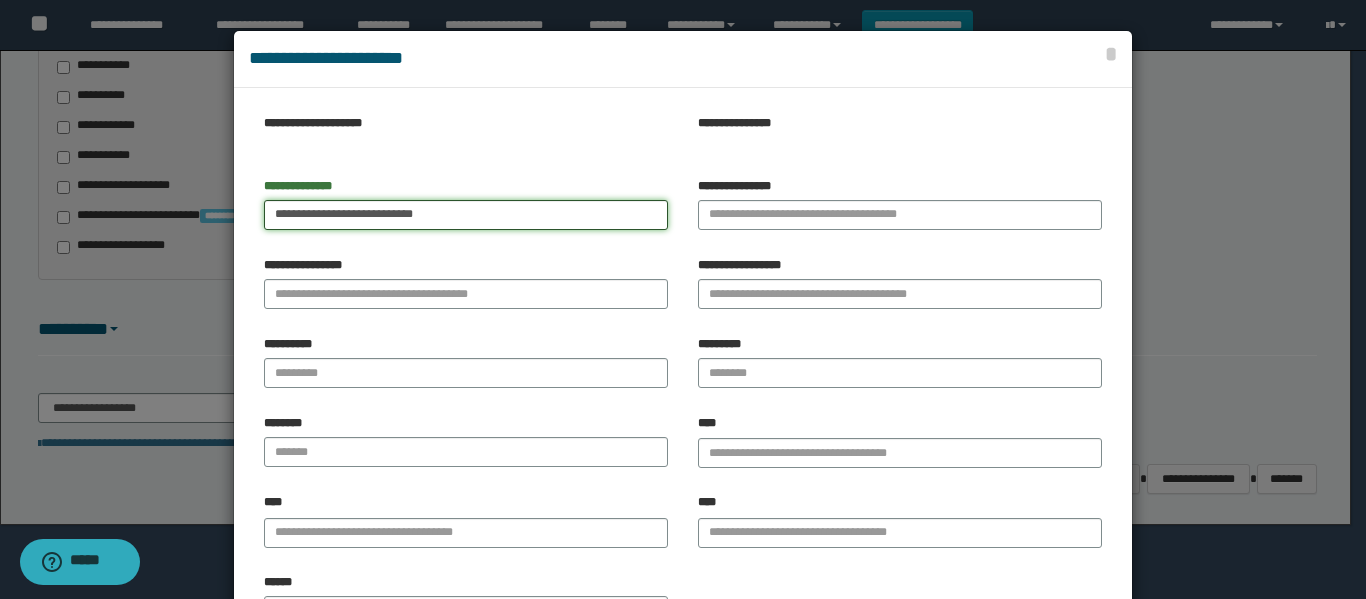 drag, startPoint x: 307, startPoint y: 215, endPoint x: 584, endPoint y: 226, distance: 277.21832 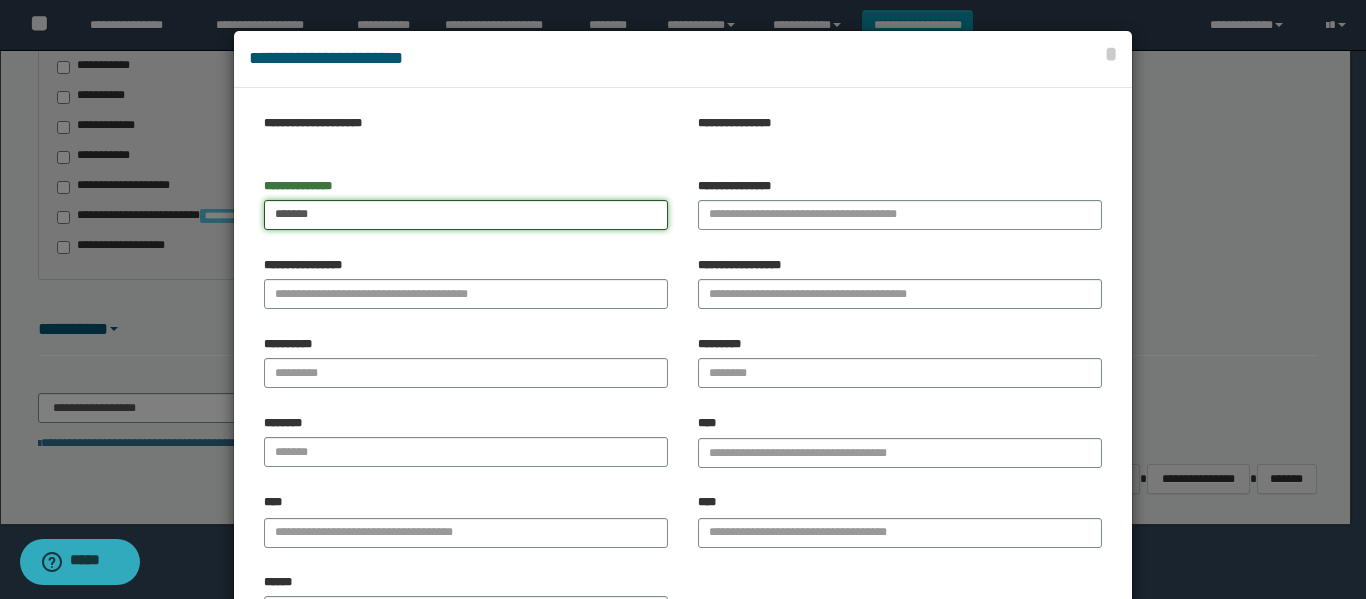 type on "******" 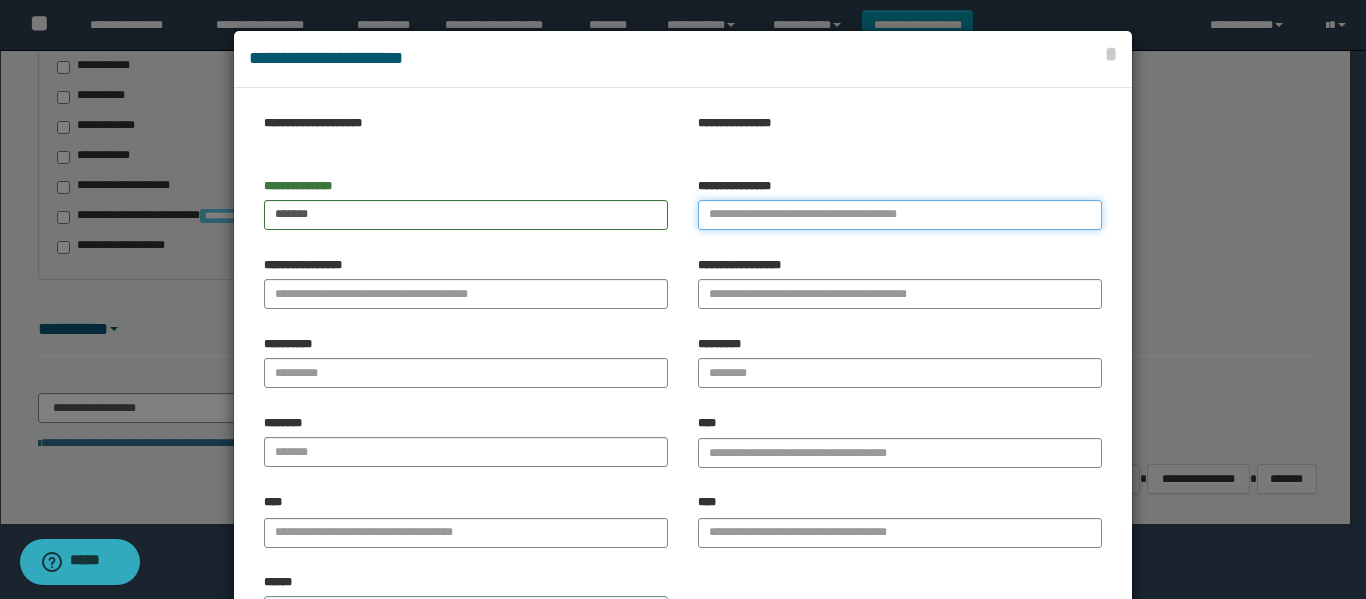 click on "**********" at bounding box center [900, 215] 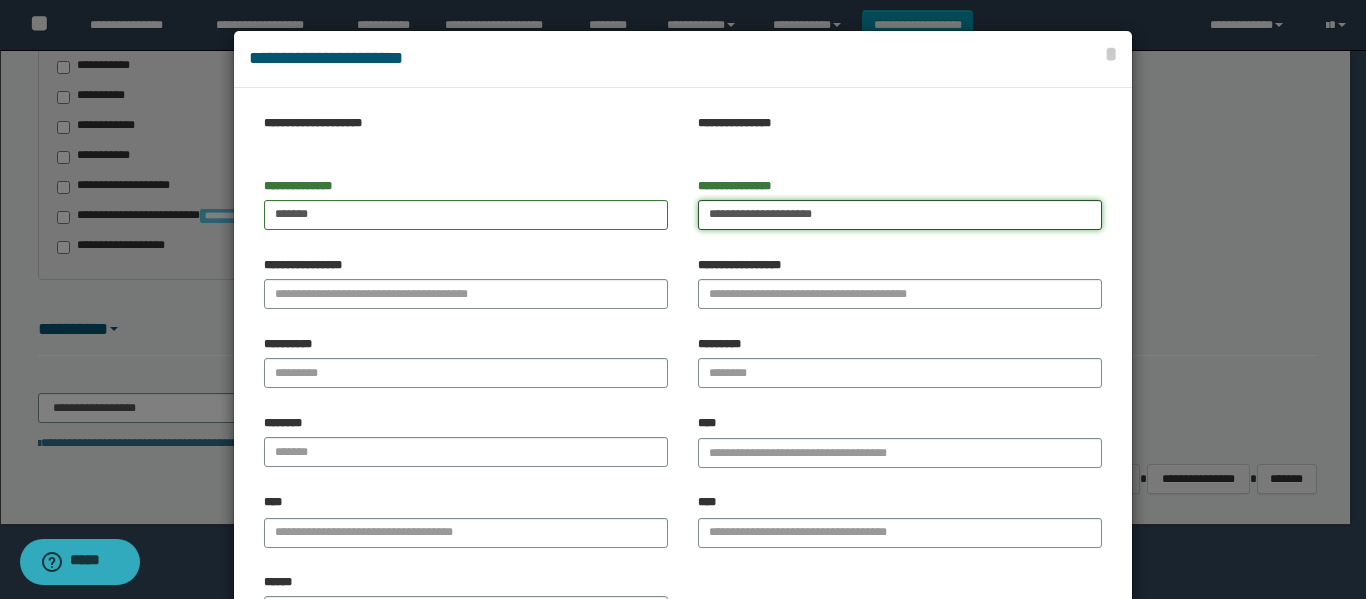 drag, startPoint x: 755, startPoint y: 215, endPoint x: 873, endPoint y: 225, distance: 118.42297 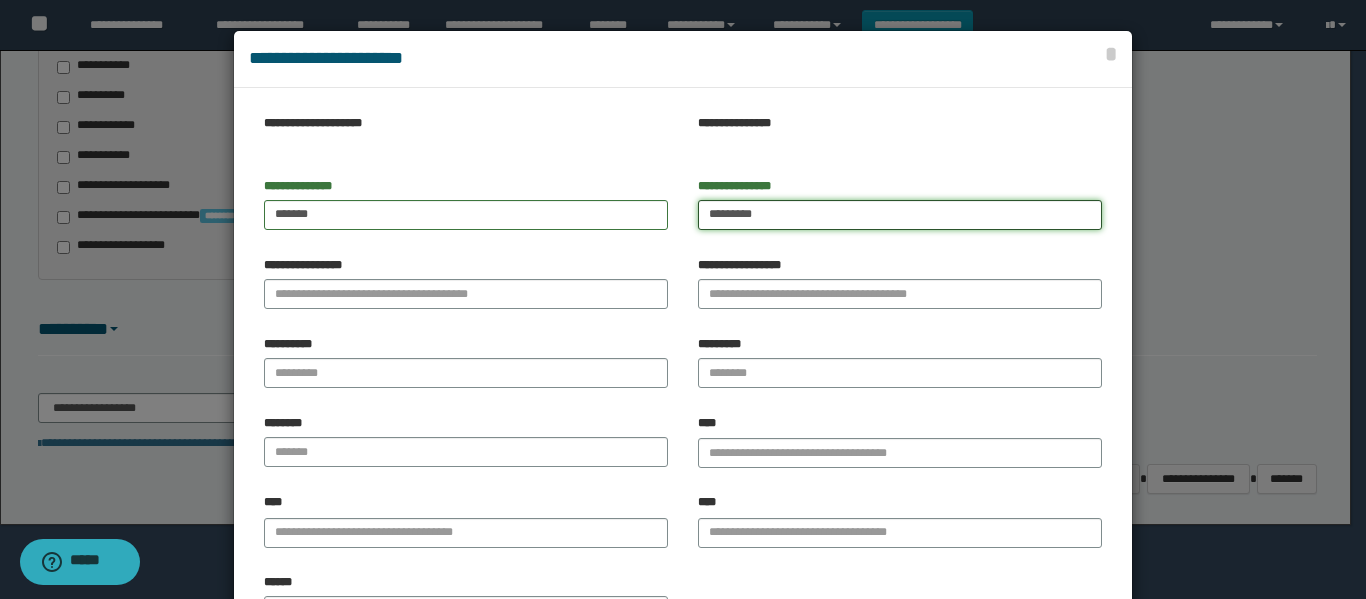 type on "********" 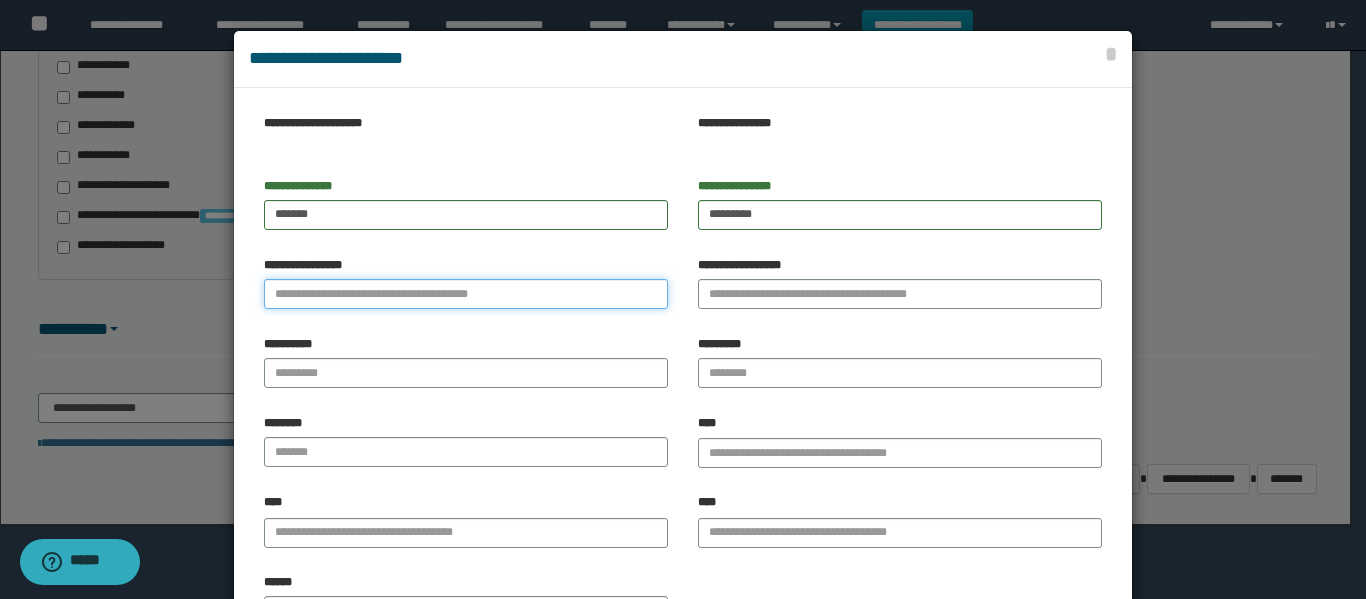 click on "**********" at bounding box center [466, 294] 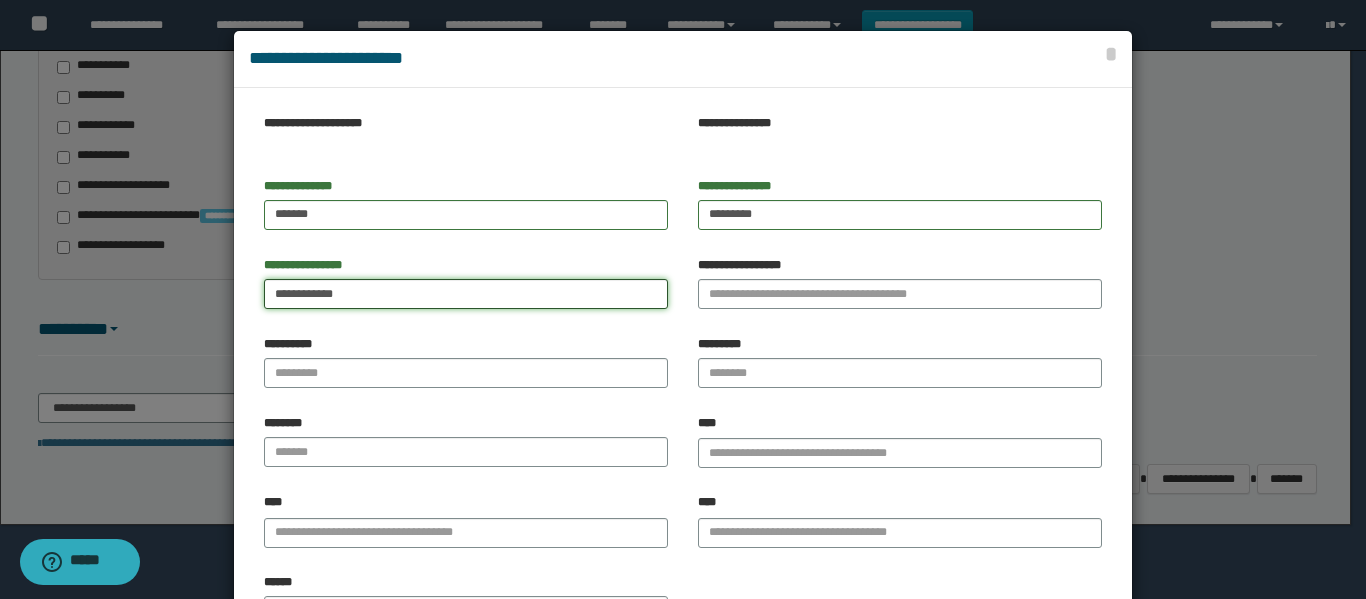 drag, startPoint x: 357, startPoint y: 308, endPoint x: 394, endPoint y: 310, distance: 37.054016 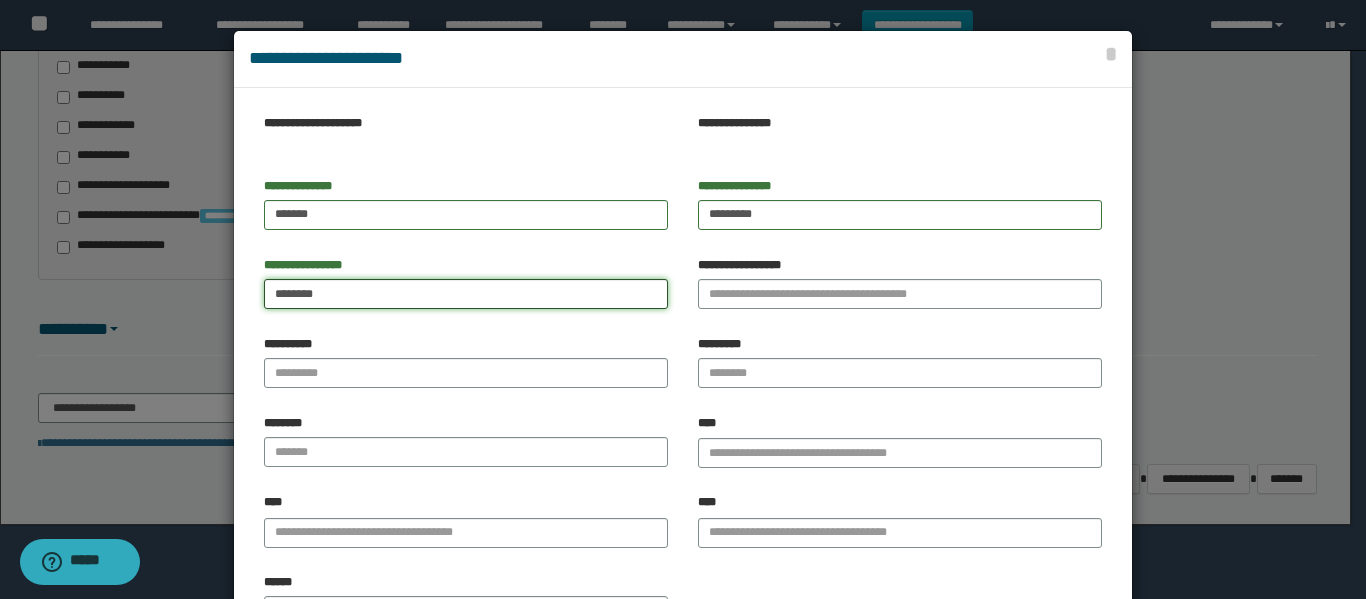 type on "**********" 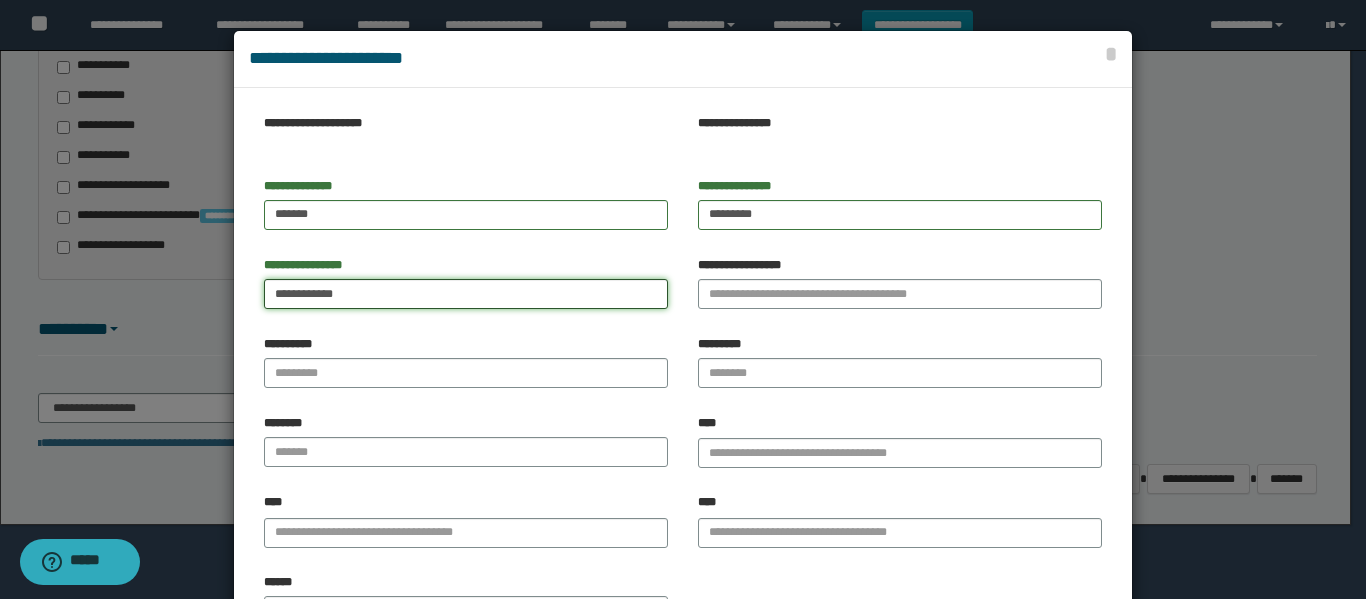 drag, startPoint x: 305, startPoint y: 295, endPoint x: 344, endPoint y: 300, distance: 39.319206 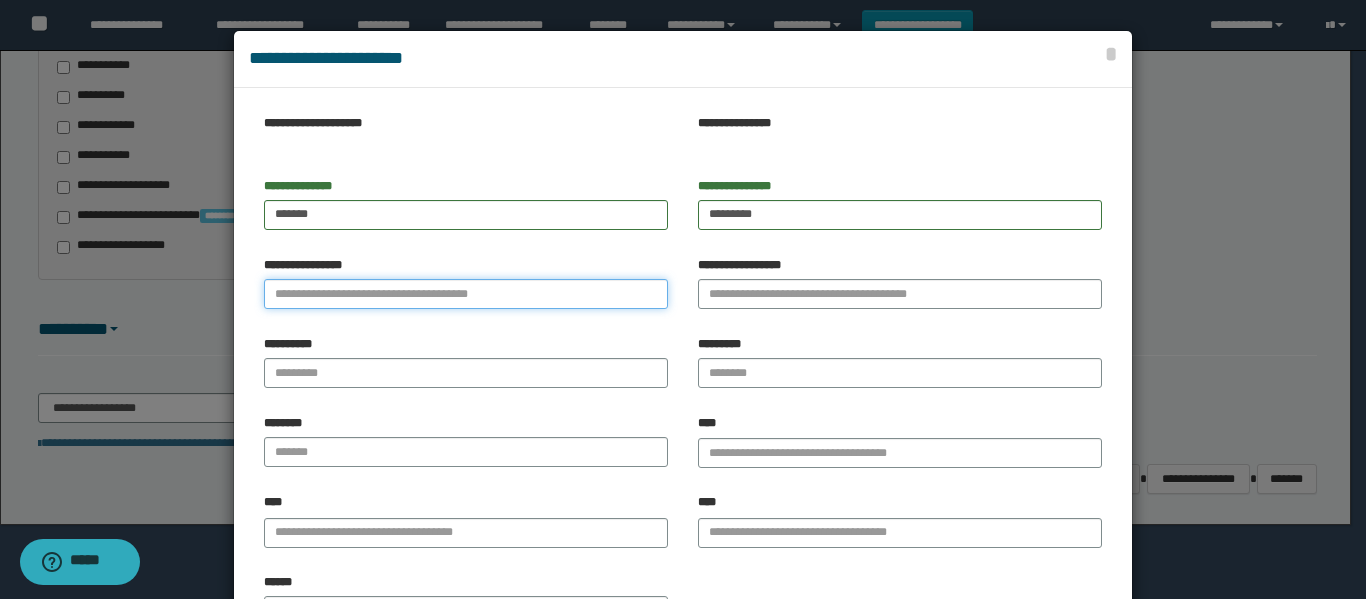 paste on "****" 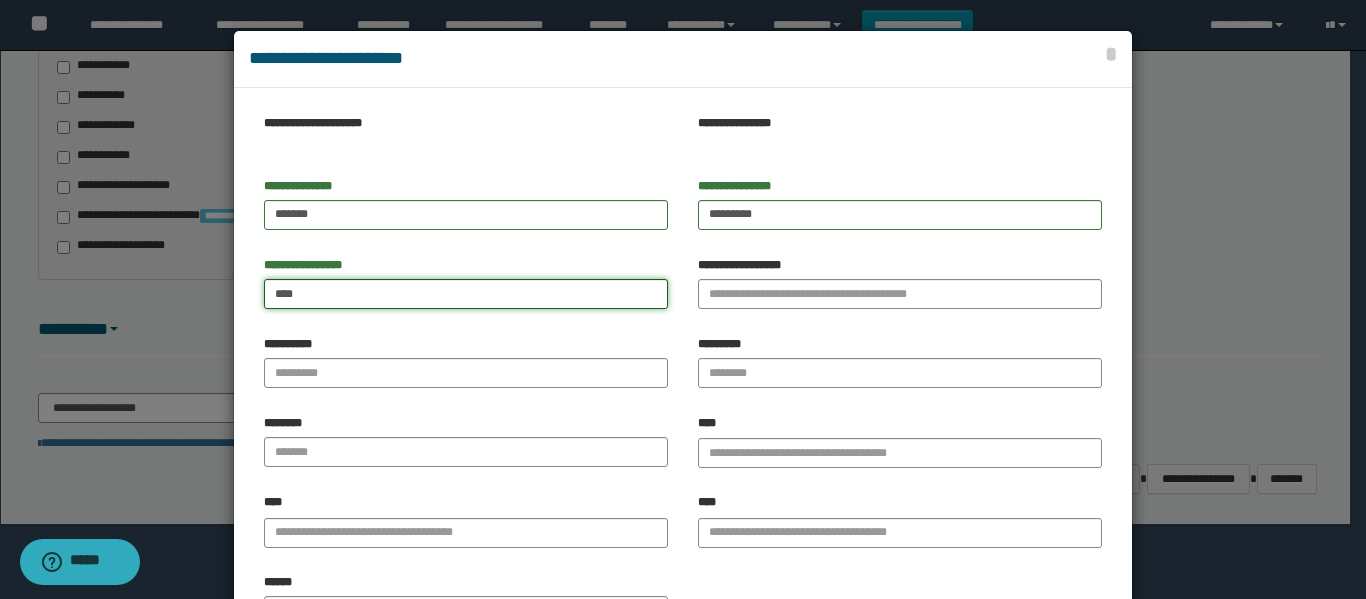 type 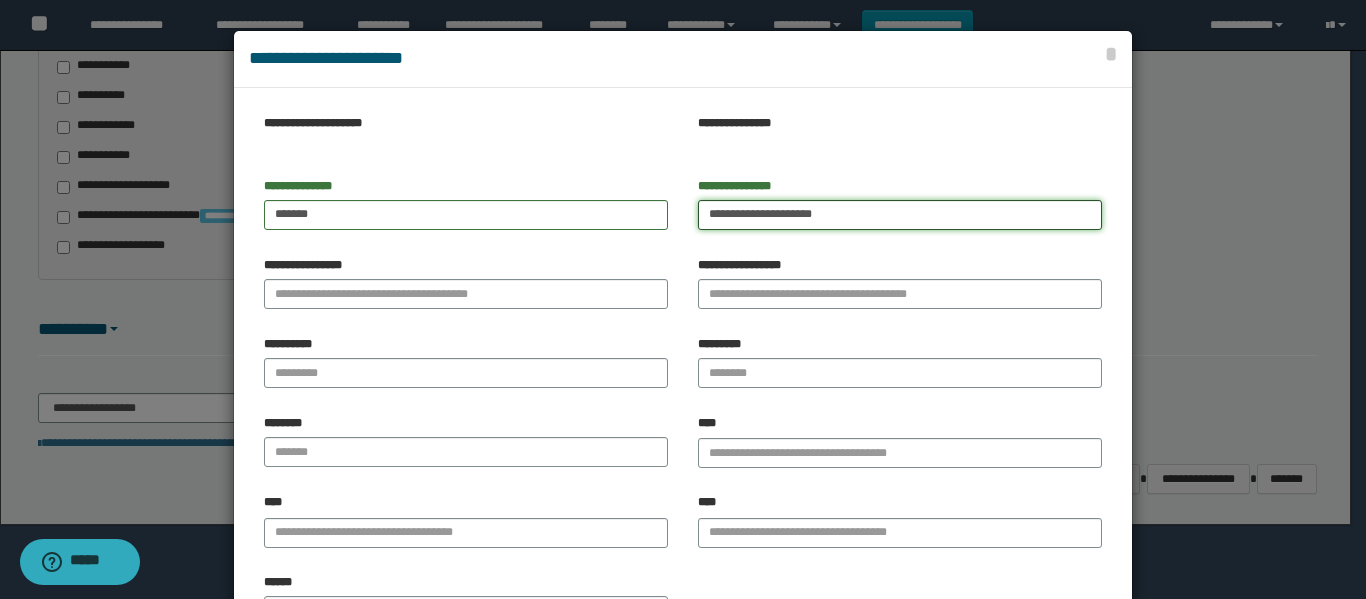 type on "********" 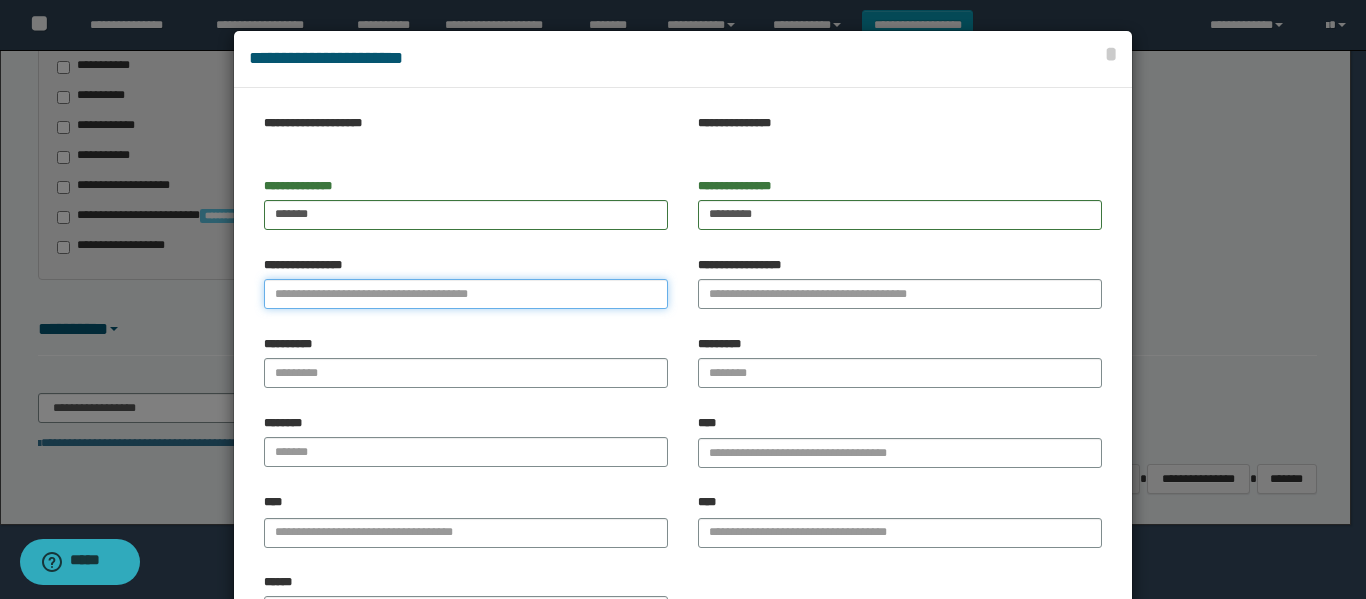 click on "**********" at bounding box center [466, 294] 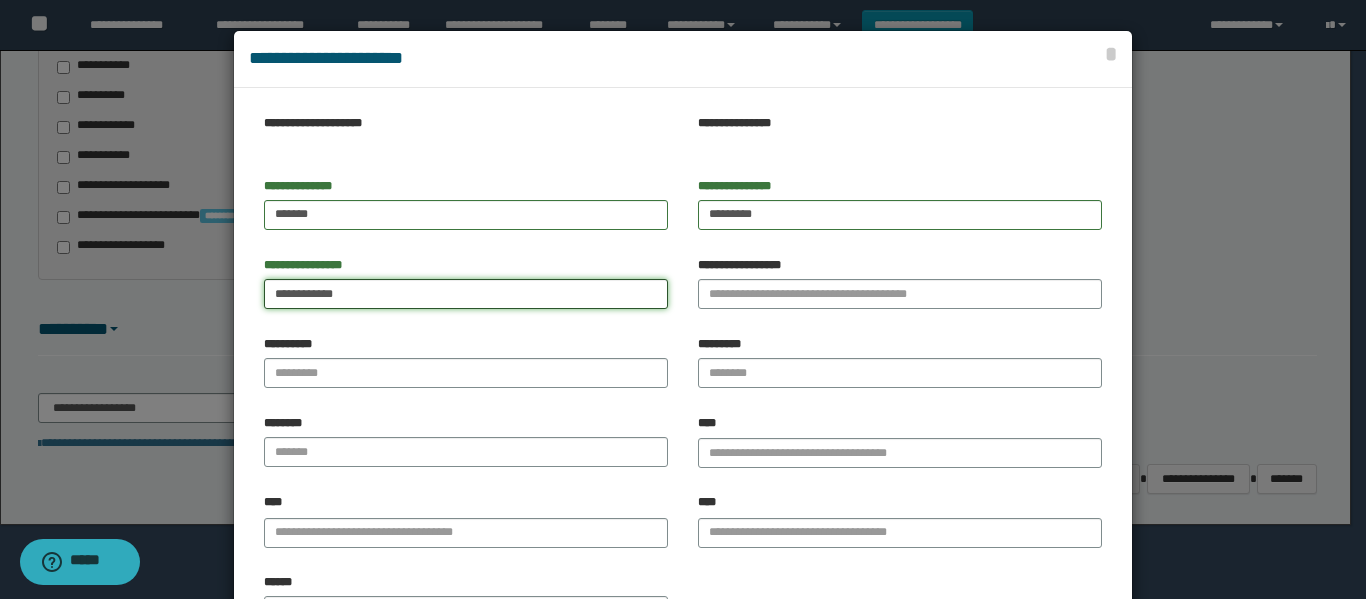 drag, startPoint x: 307, startPoint y: 296, endPoint x: 362, endPoint y: 312, distance: 57.280014 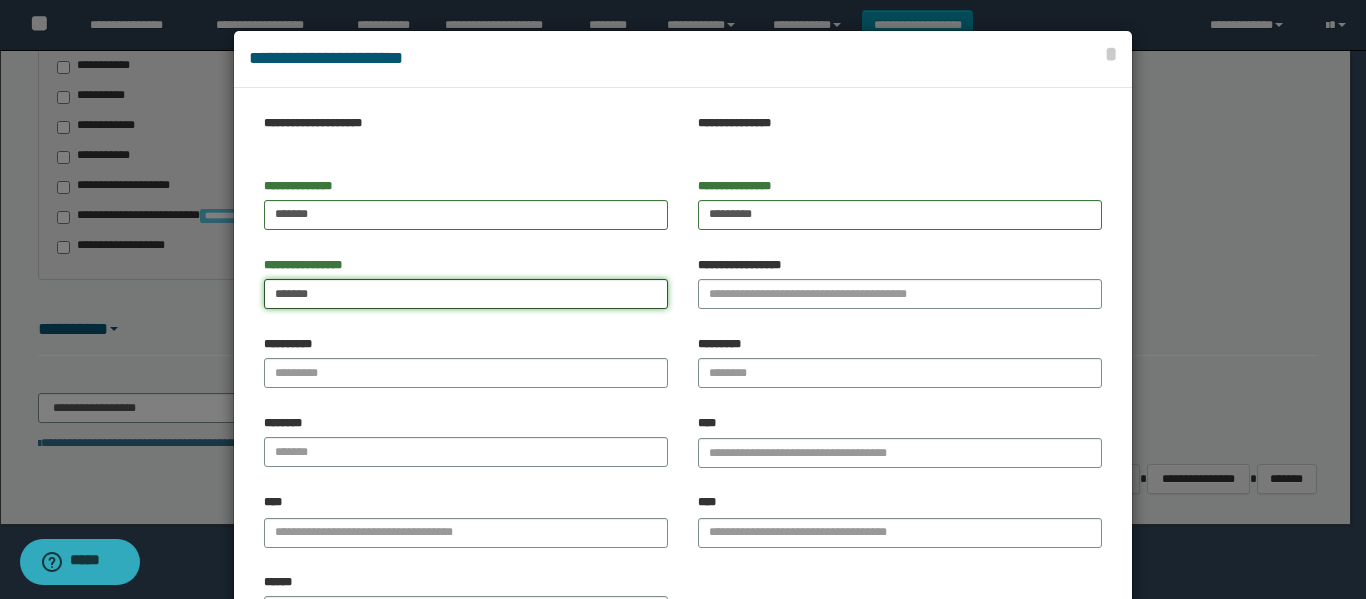 type on "******" 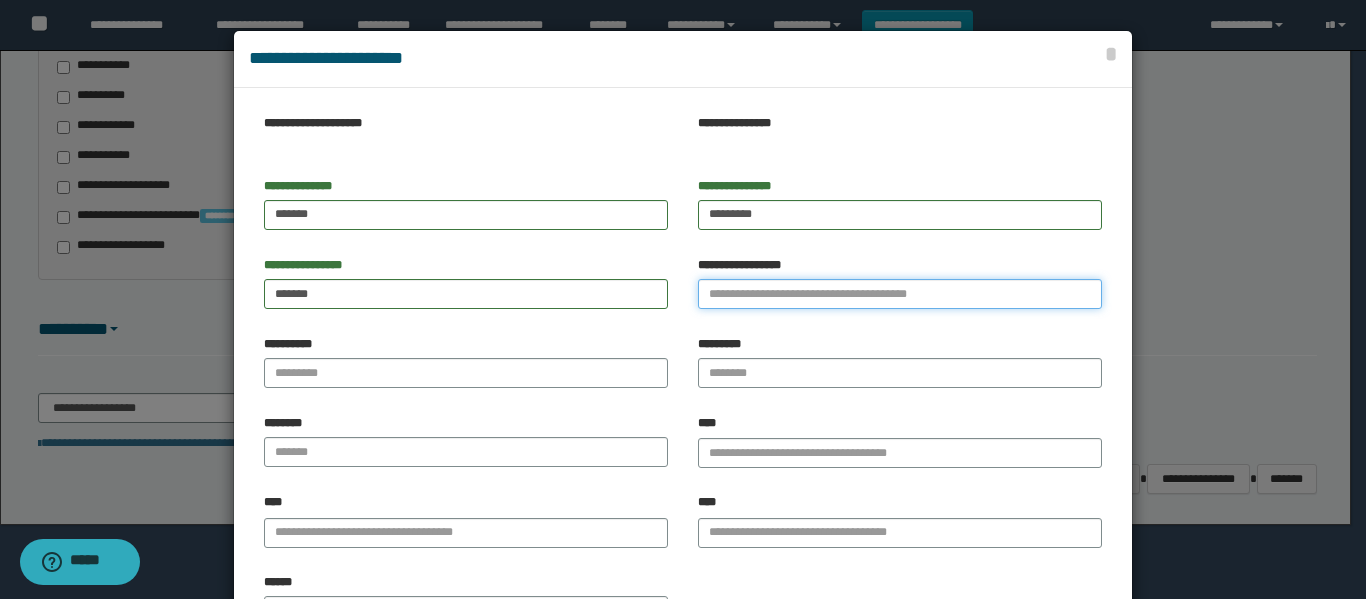 click on "**********" at bounding box center (900, 294) 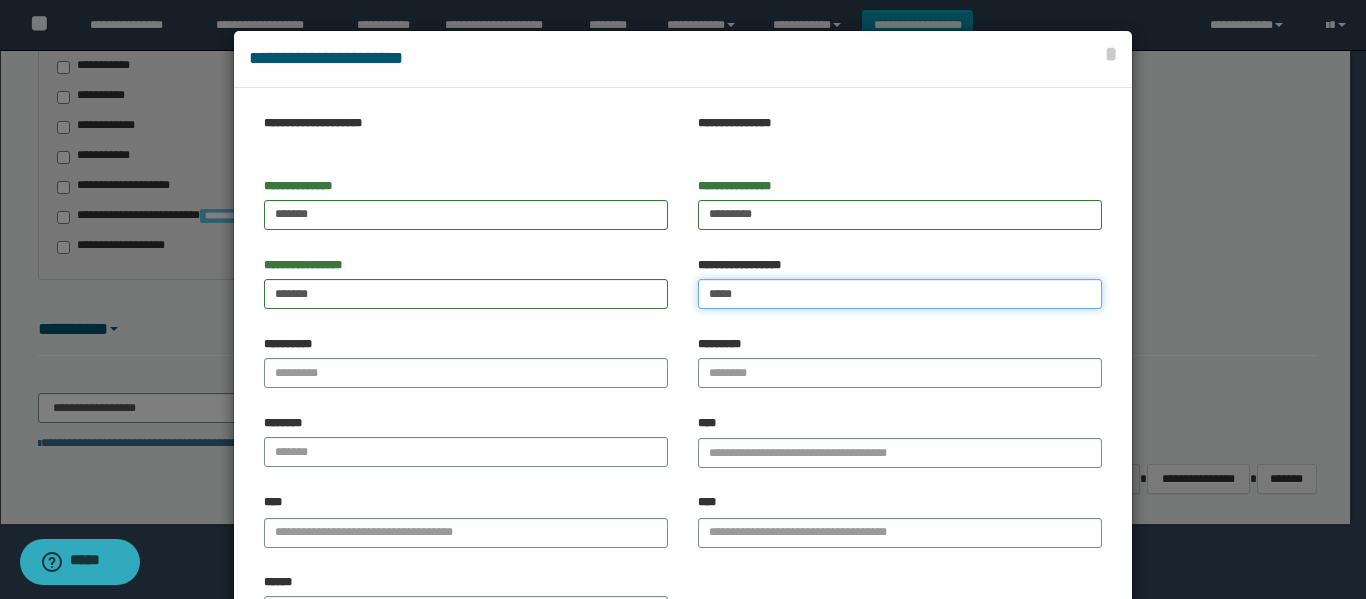 type on "*****" 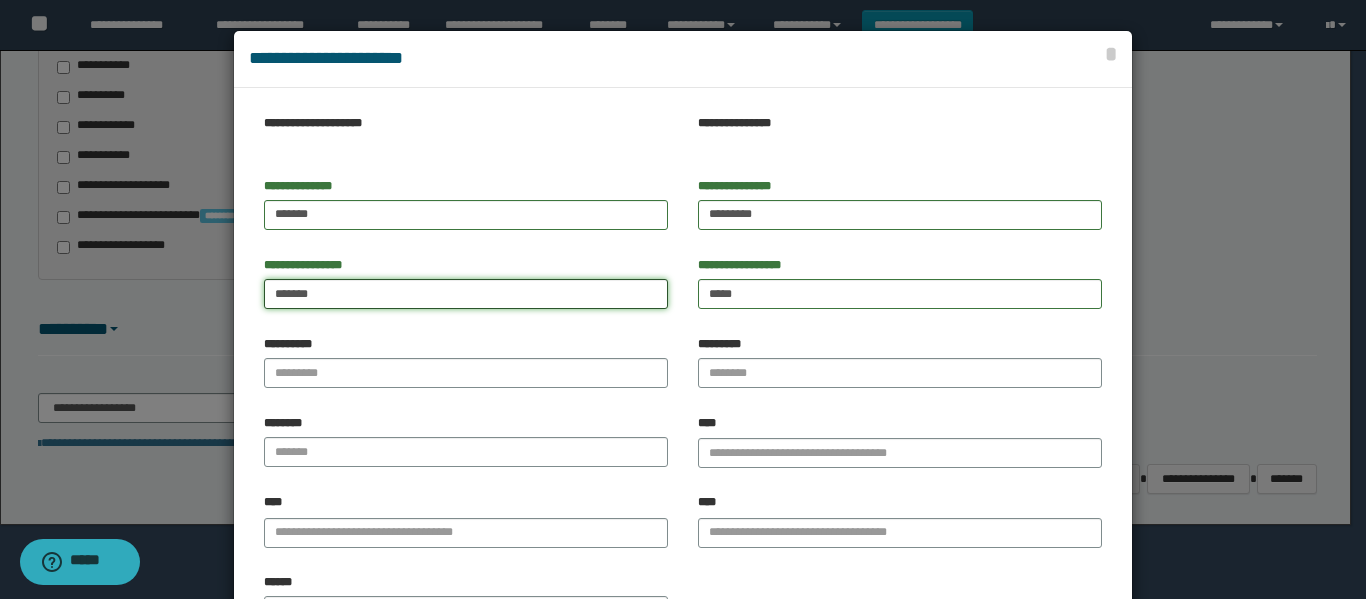 click on "******" at bounding box center [466, 294] 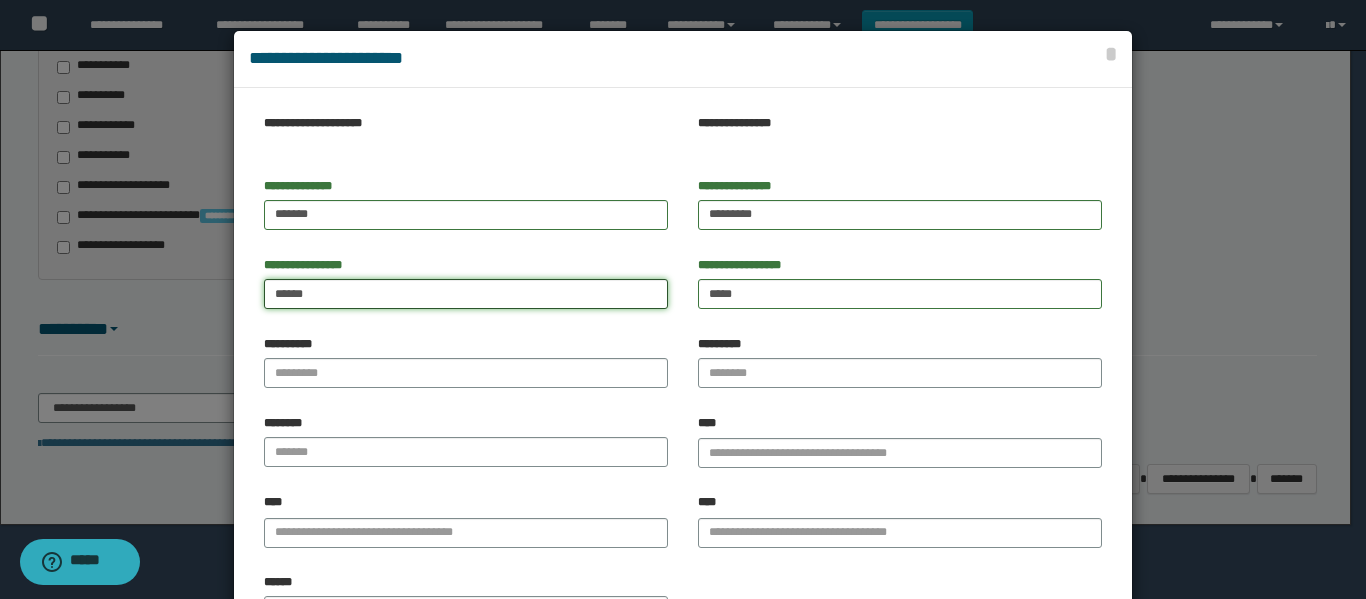 type on "******" 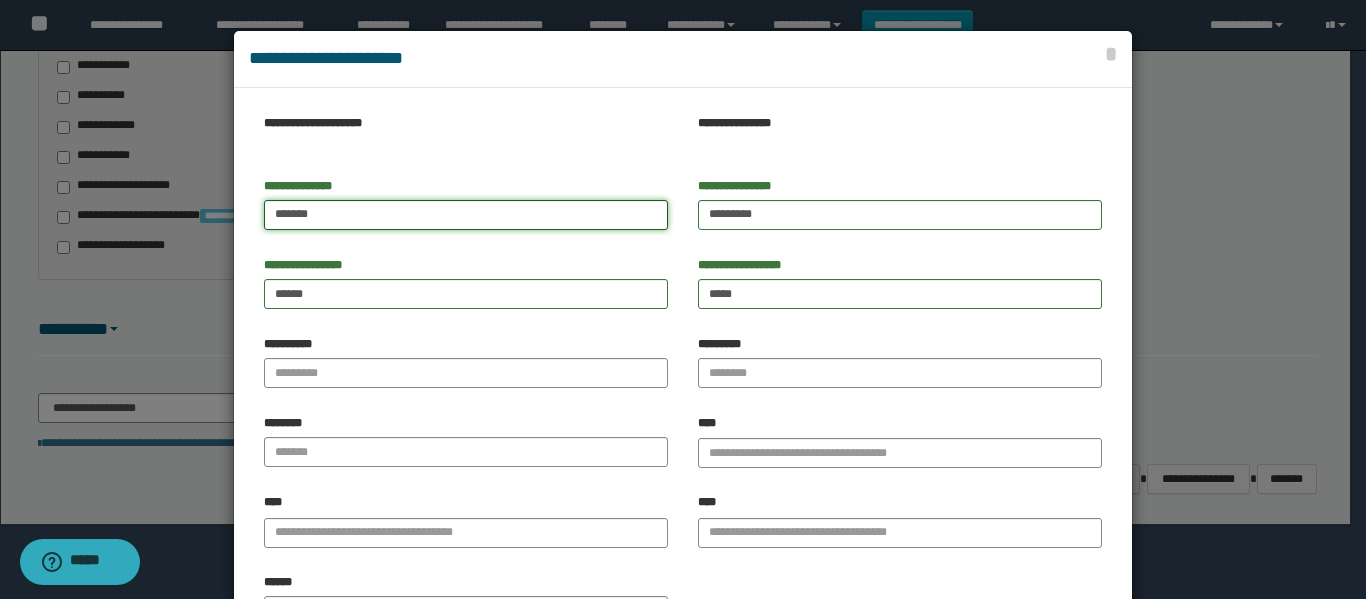 click on "******" at bounding box center (466, 215) 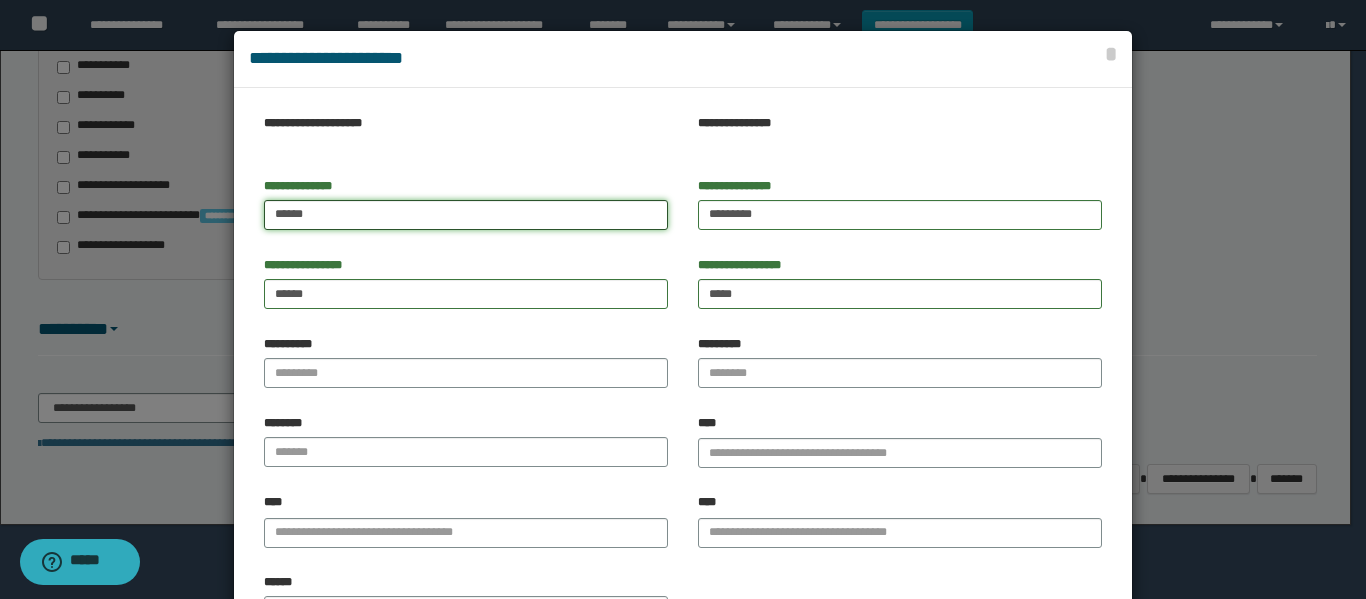 type on "******" 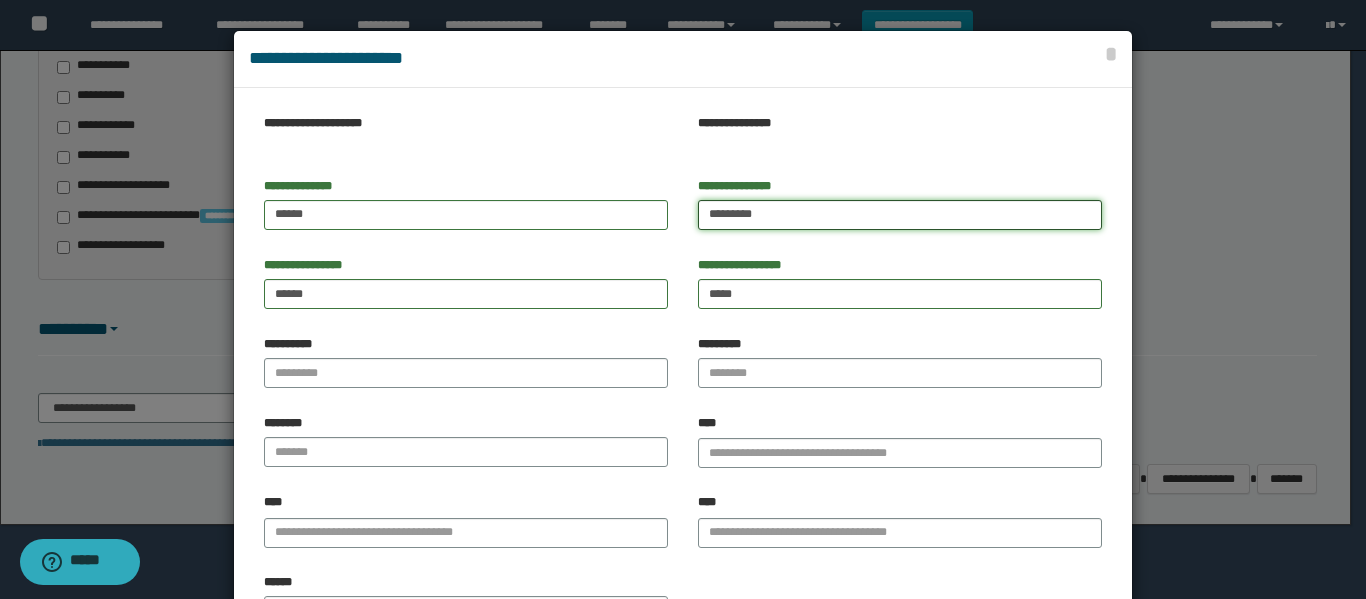click on "********" at bounding box center [900, 215] 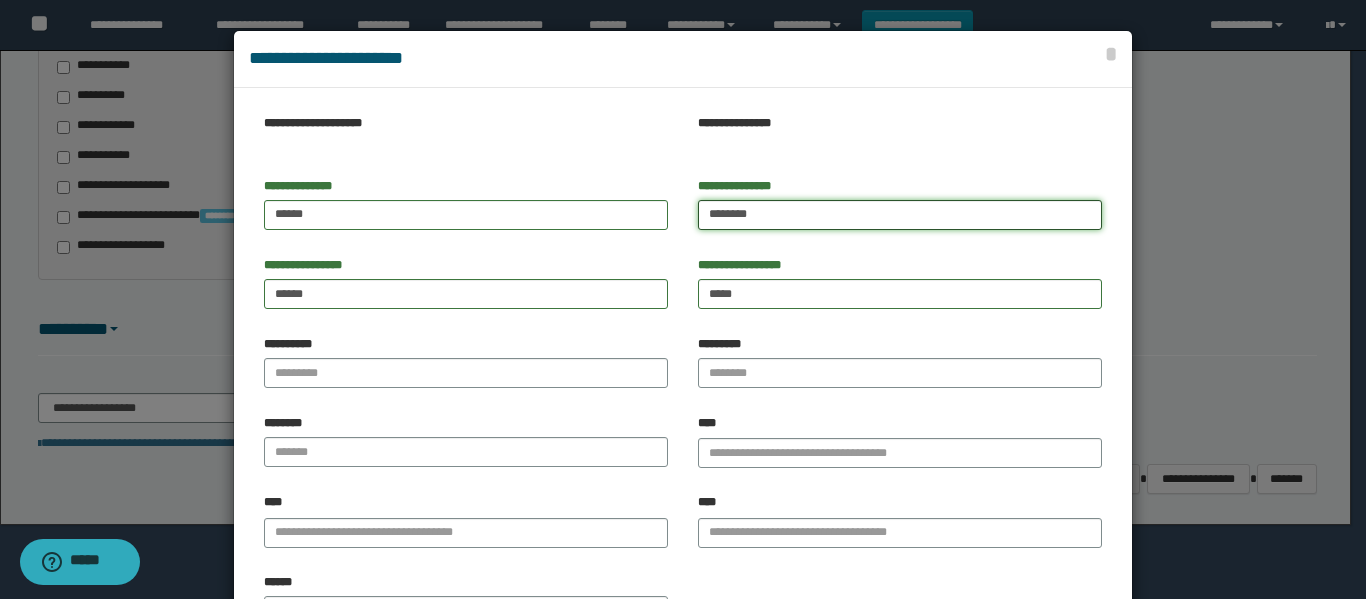 type on "********" 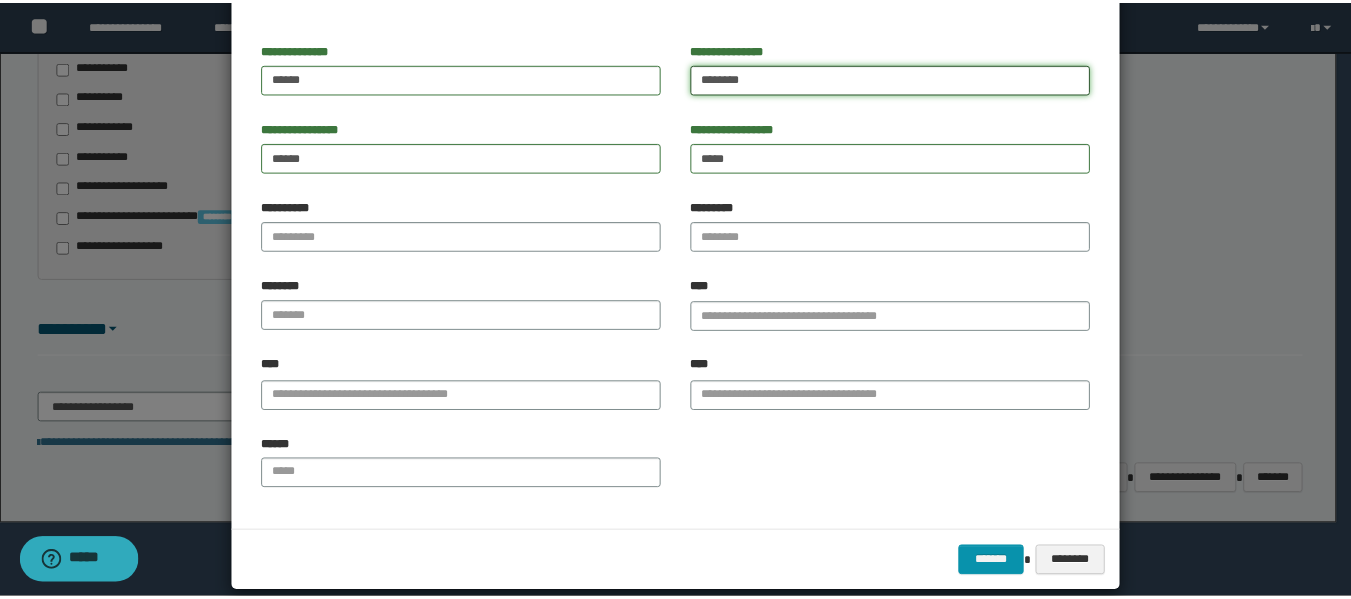 scroll, scrollTop: 161, scrollLeft: 0, axis: vertical 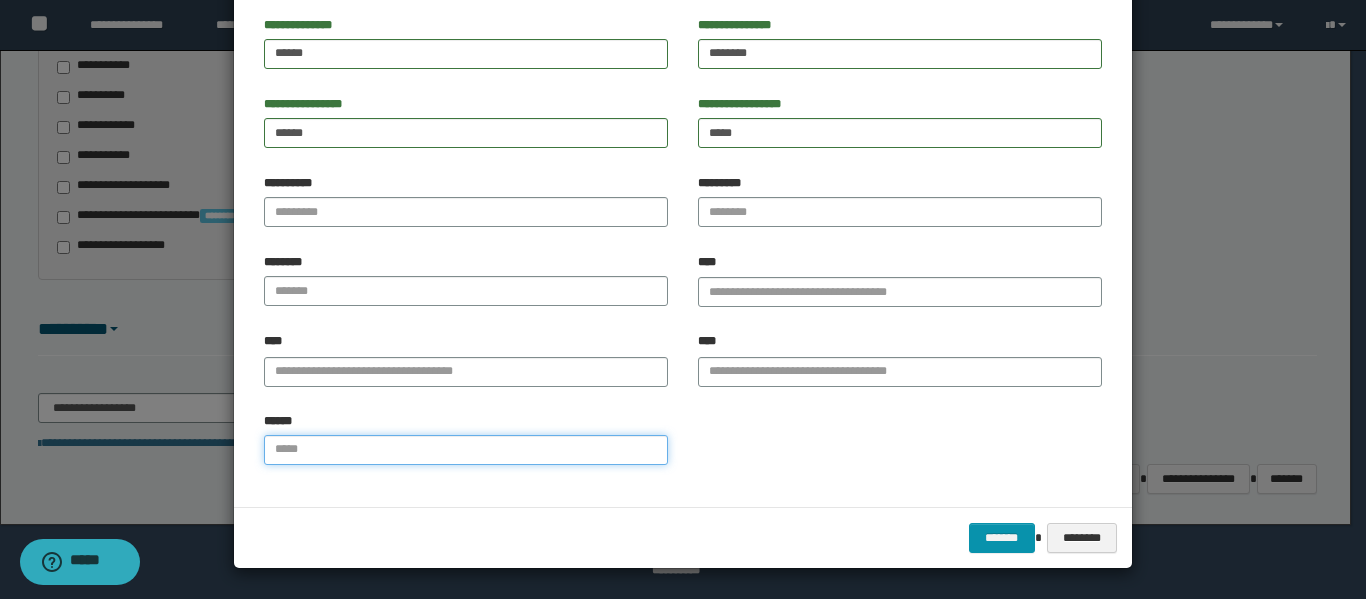 click on "******" at bounding box center [466, 450] 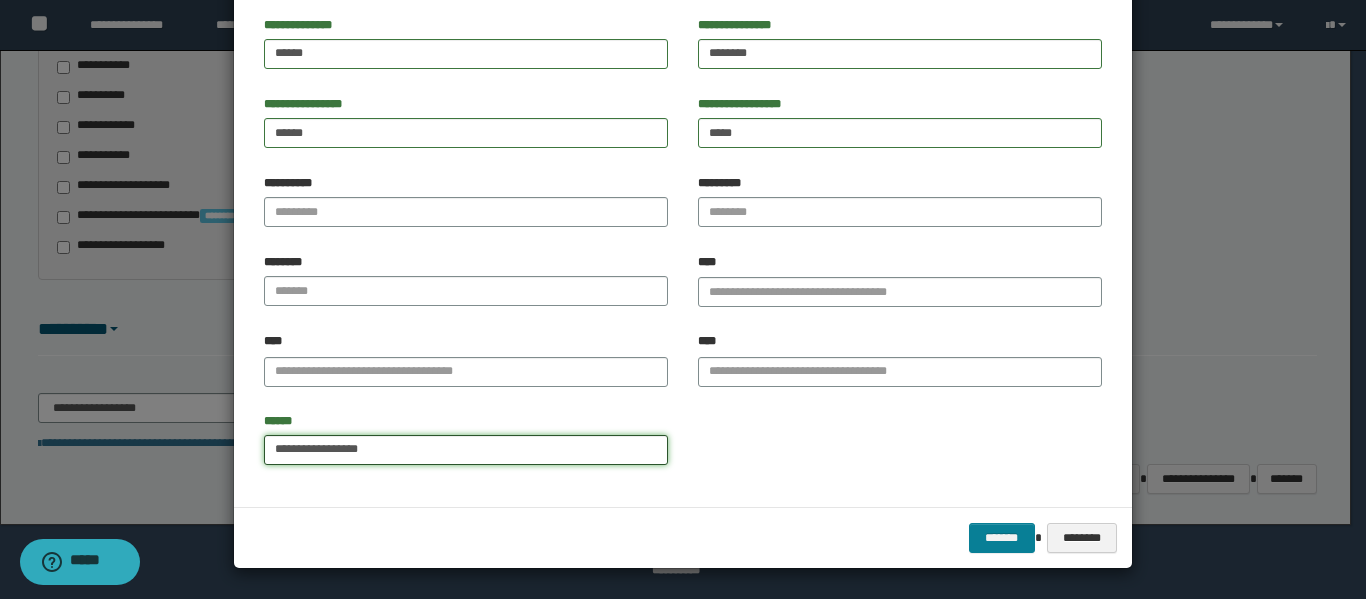 type on "**********" 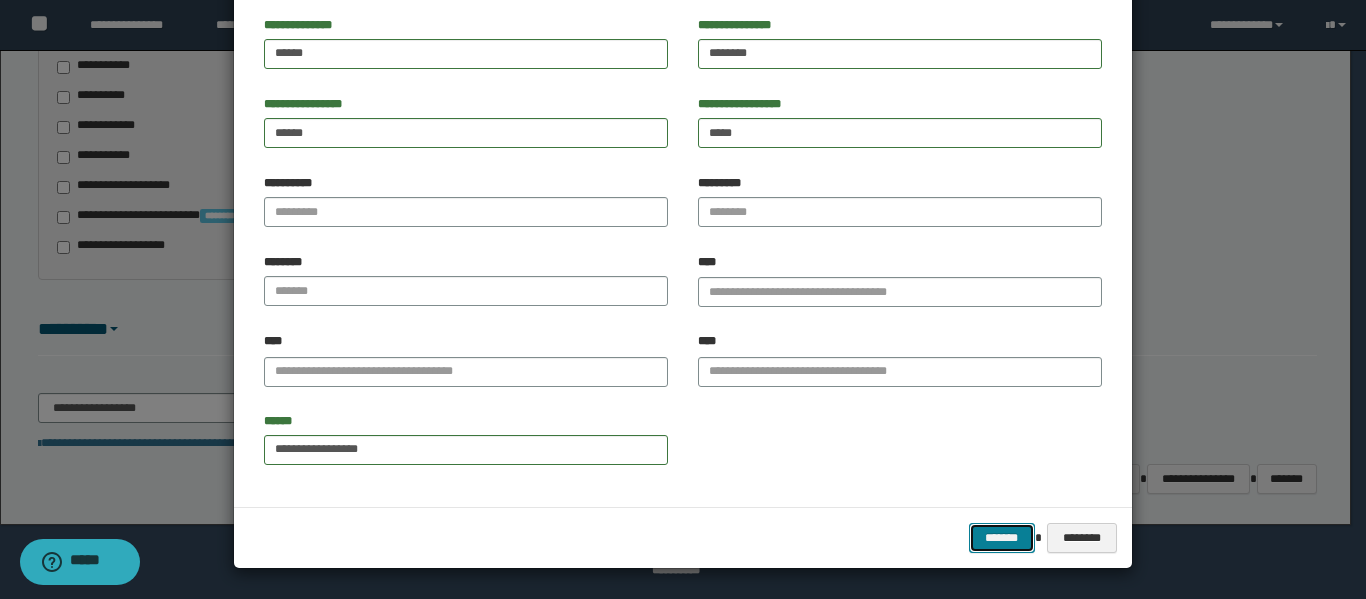 click on "*******" at bounding box center [1002, 538] 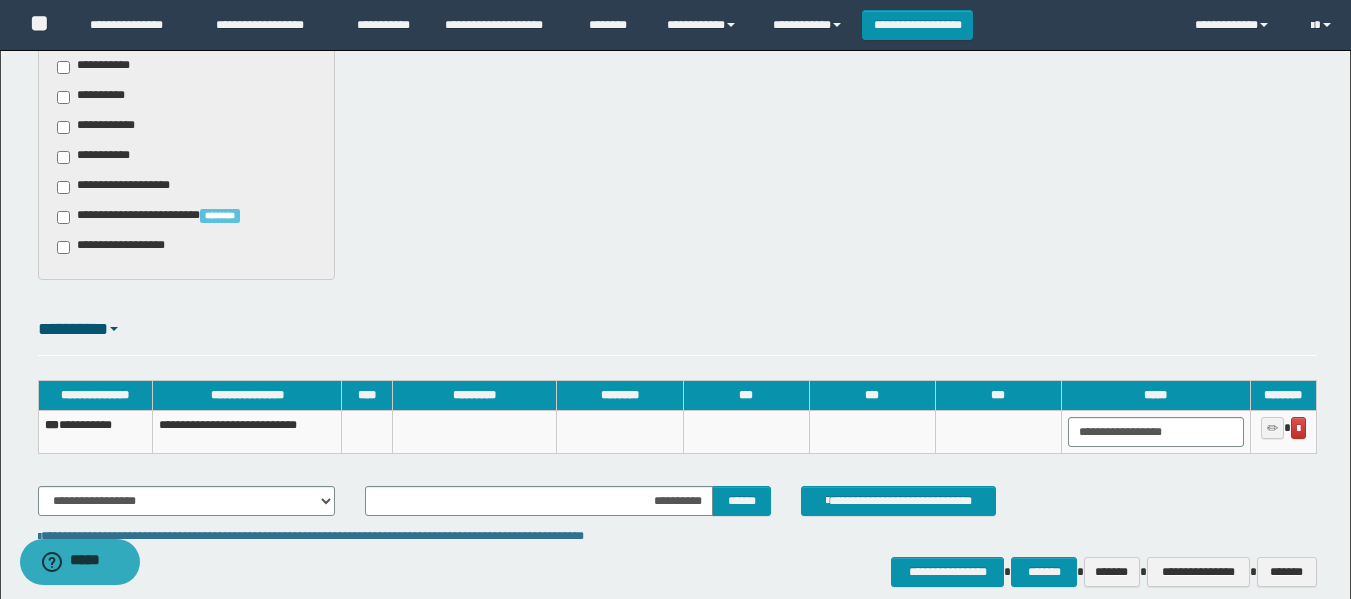 click on "**********" at bounding box center [95, 432] 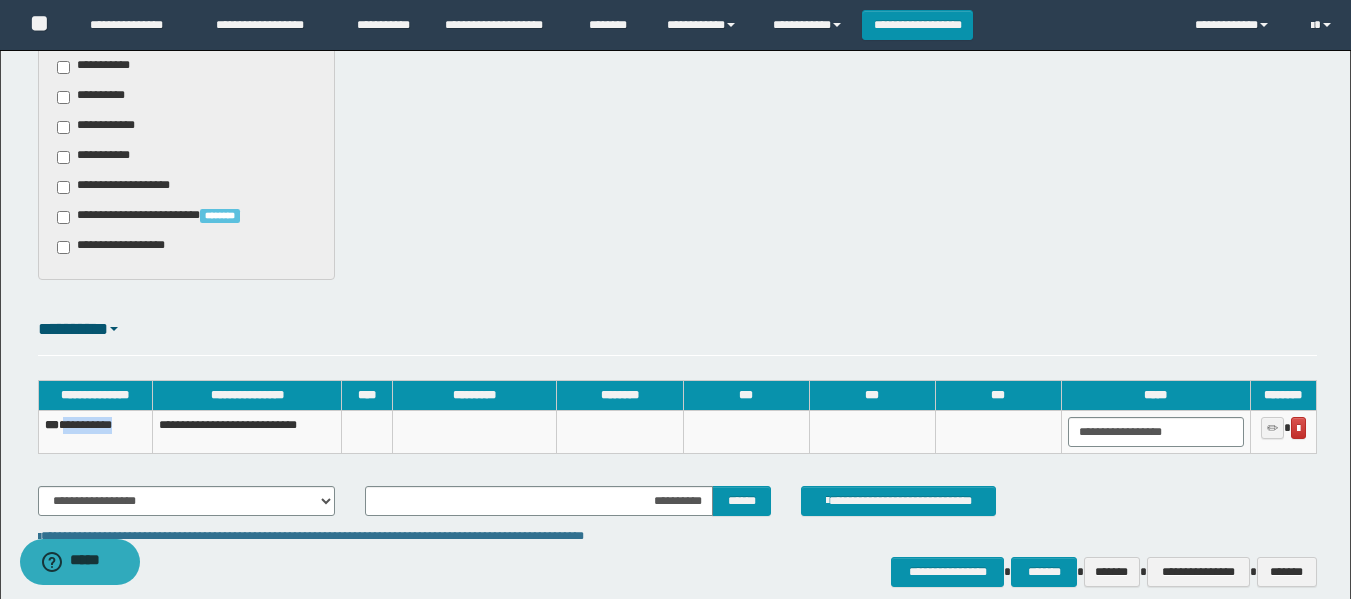 click on "**********" at bounding box center (95, 432) 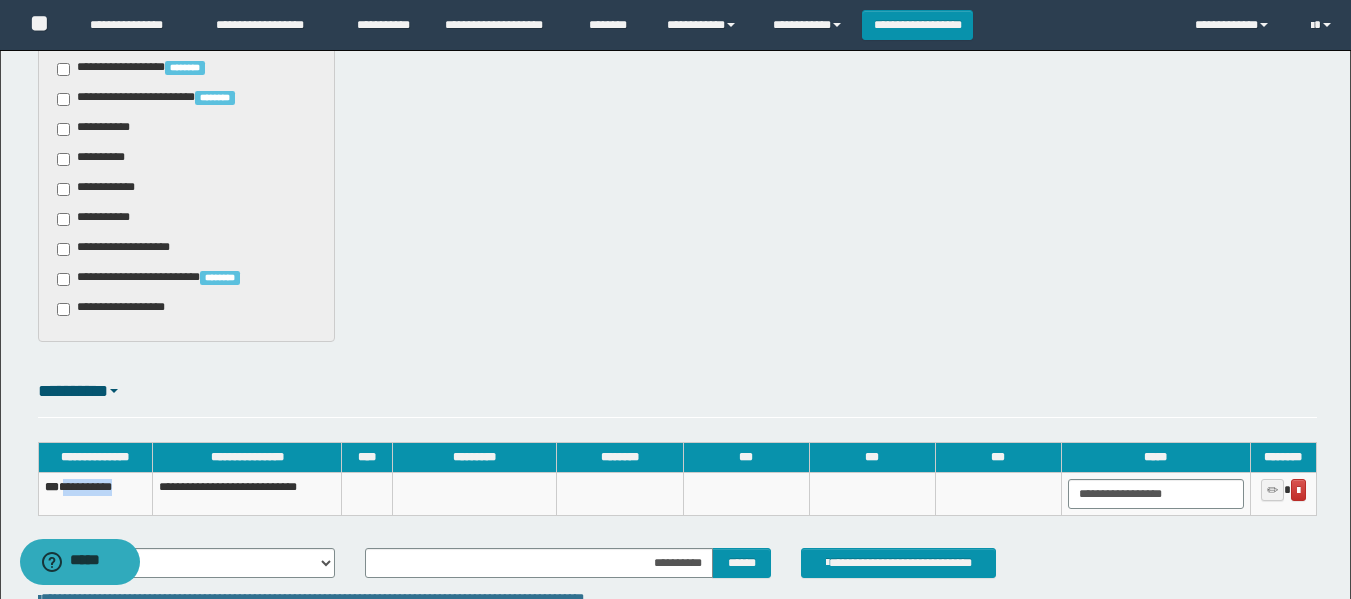 scroll, scrollTop: 1054, scrollLeft: 0, axis: vertical 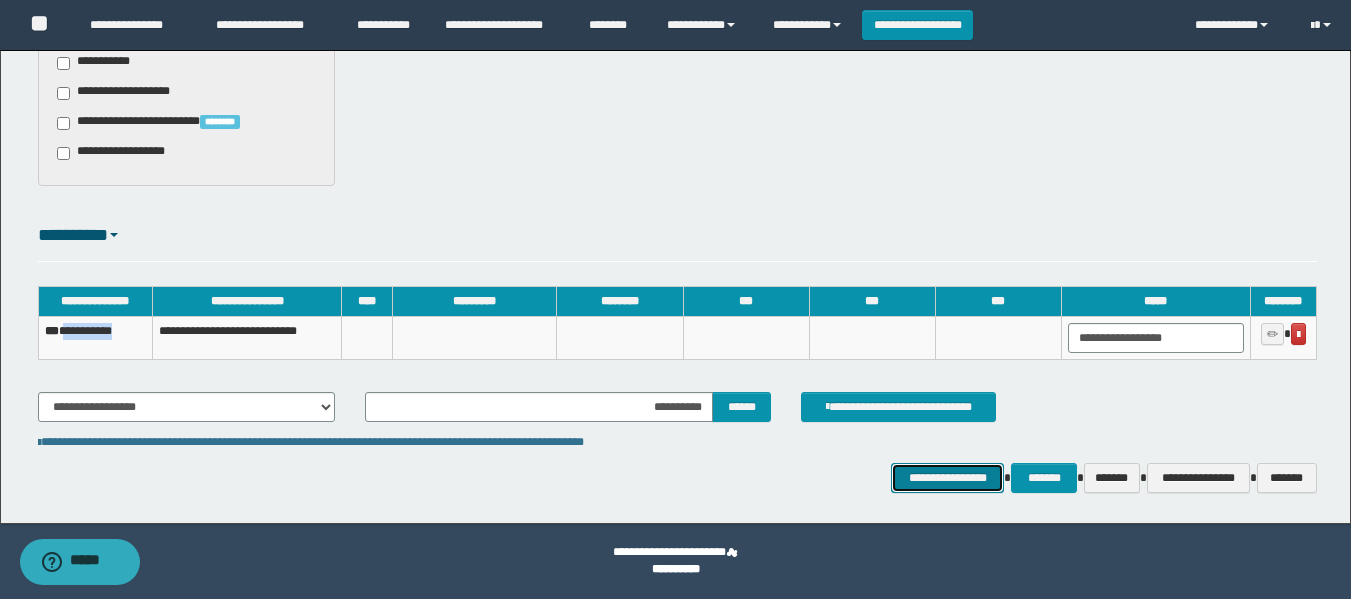 click on "**********" at bounding box center [947, 478] 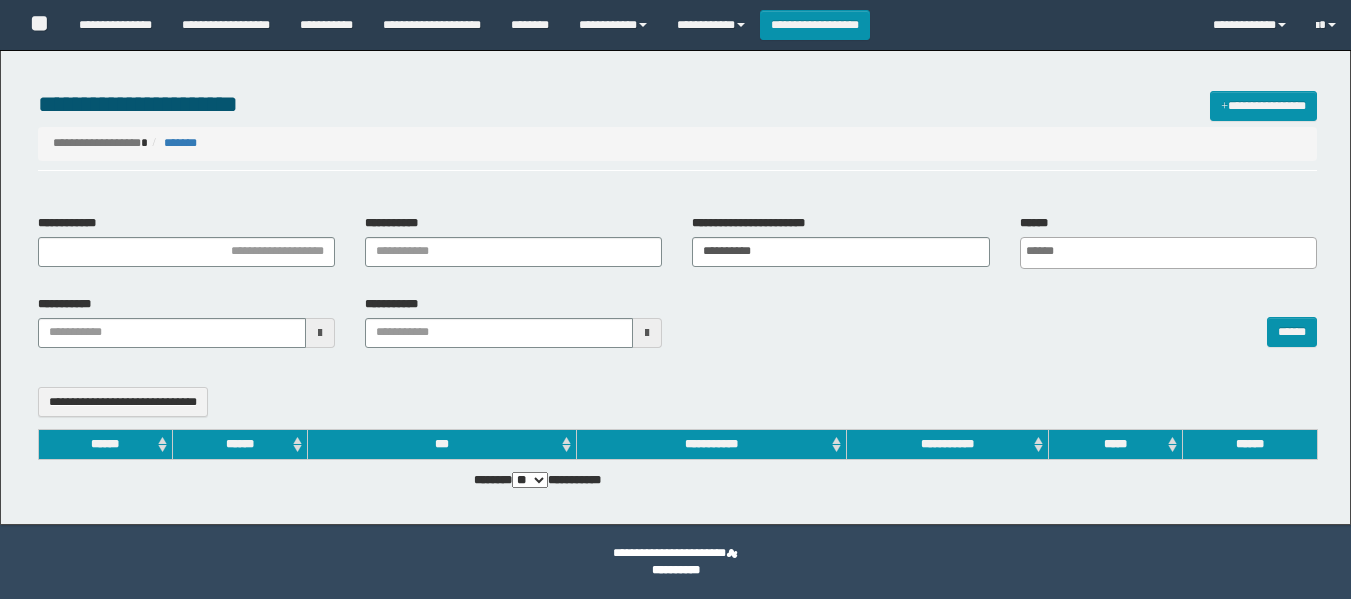select 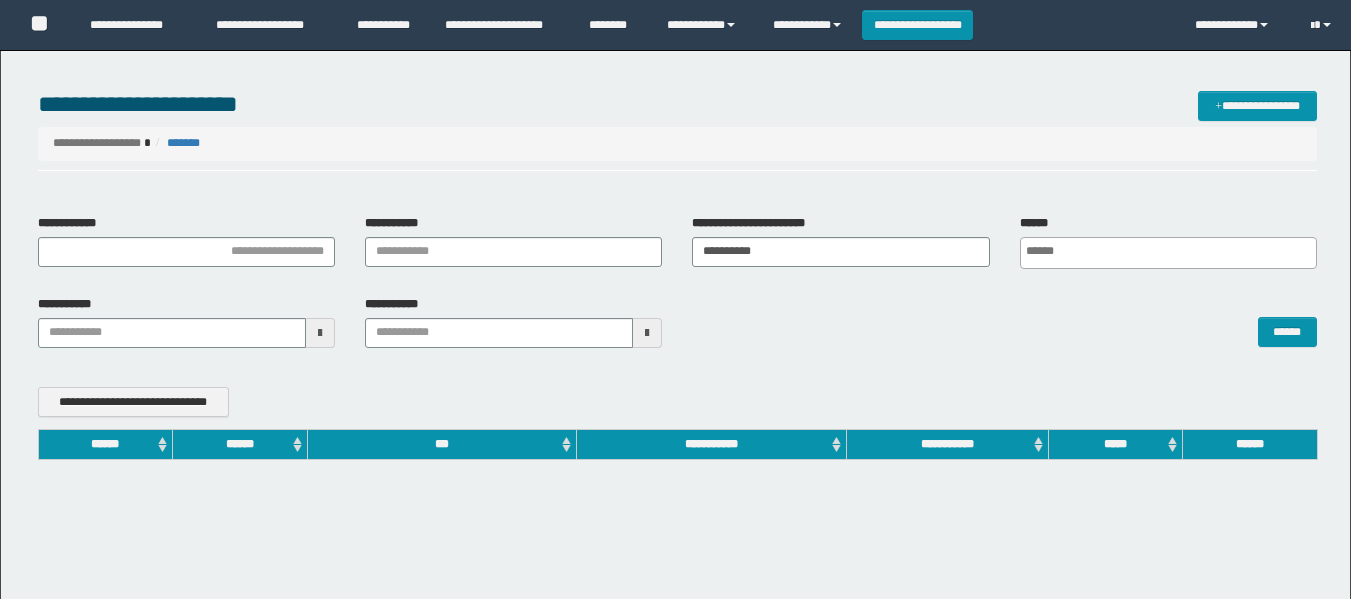 scroll, scrollTop: 0, scrollLeft: 0, axis: both 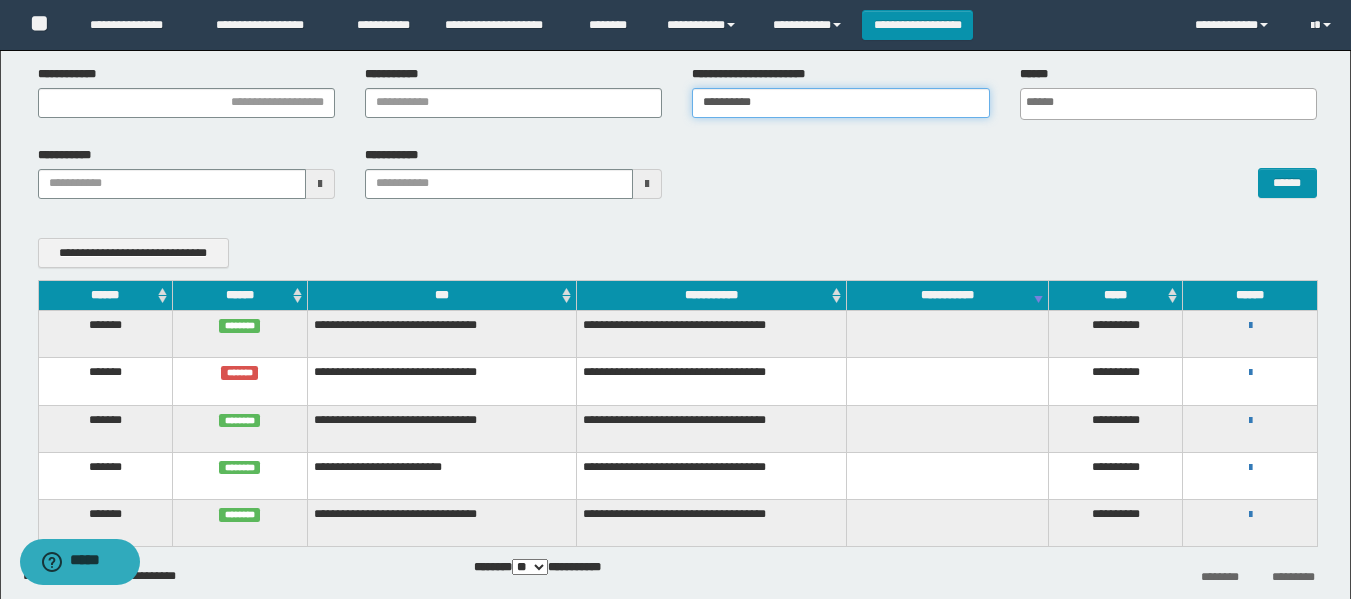 drag, startPoint x: 790, startPoint y: 108, endPoint x: 606, endPoint y: 131, distance: 185.43193 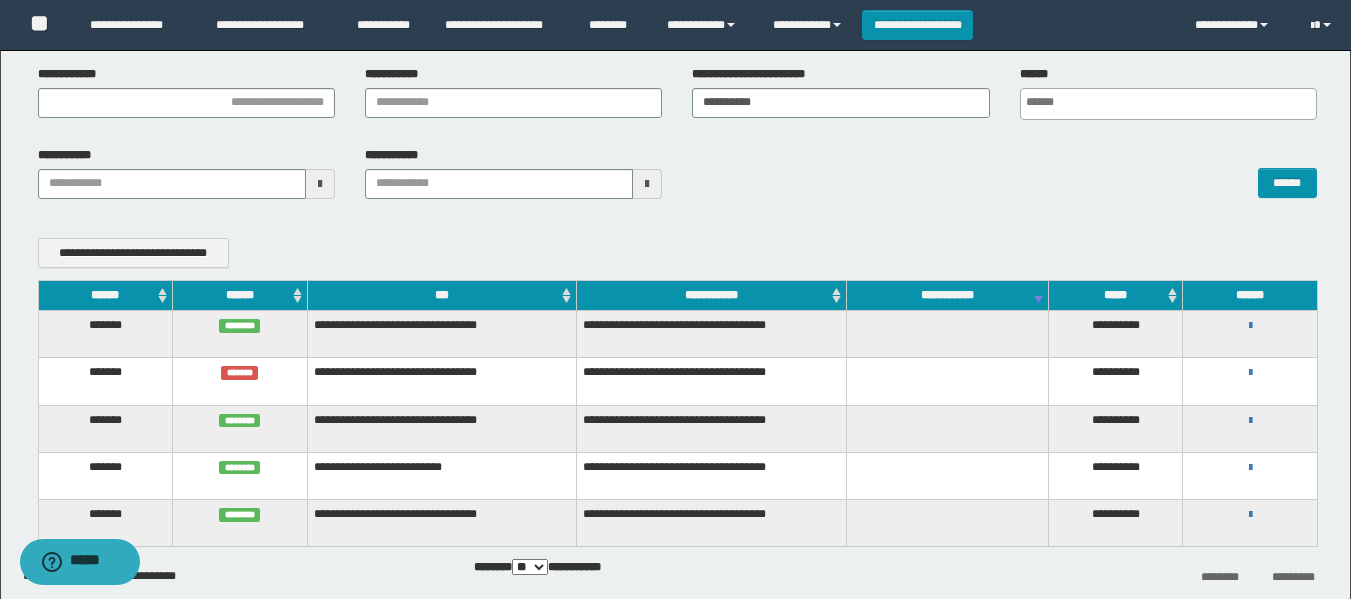 click on "******" at bounding box center (1004, 173) 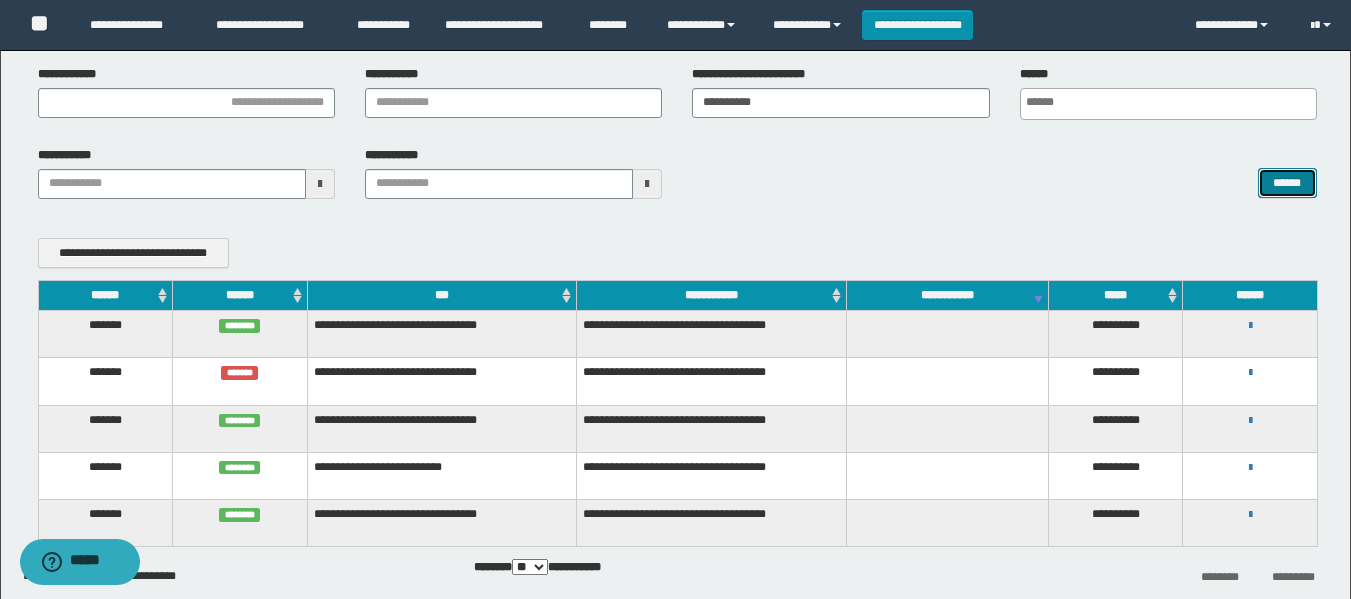 click on "******" at bounding box center [1287, 183] 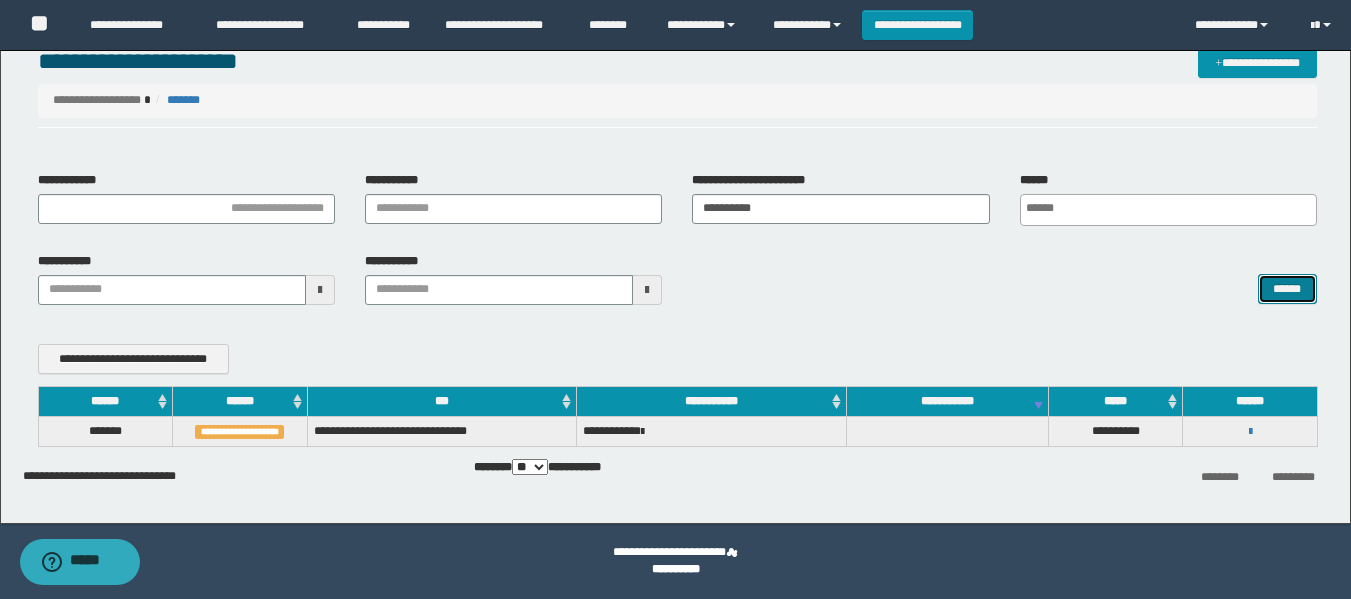 scroll, scrollTop: 43, scrollLeft: 0, axis: vertical 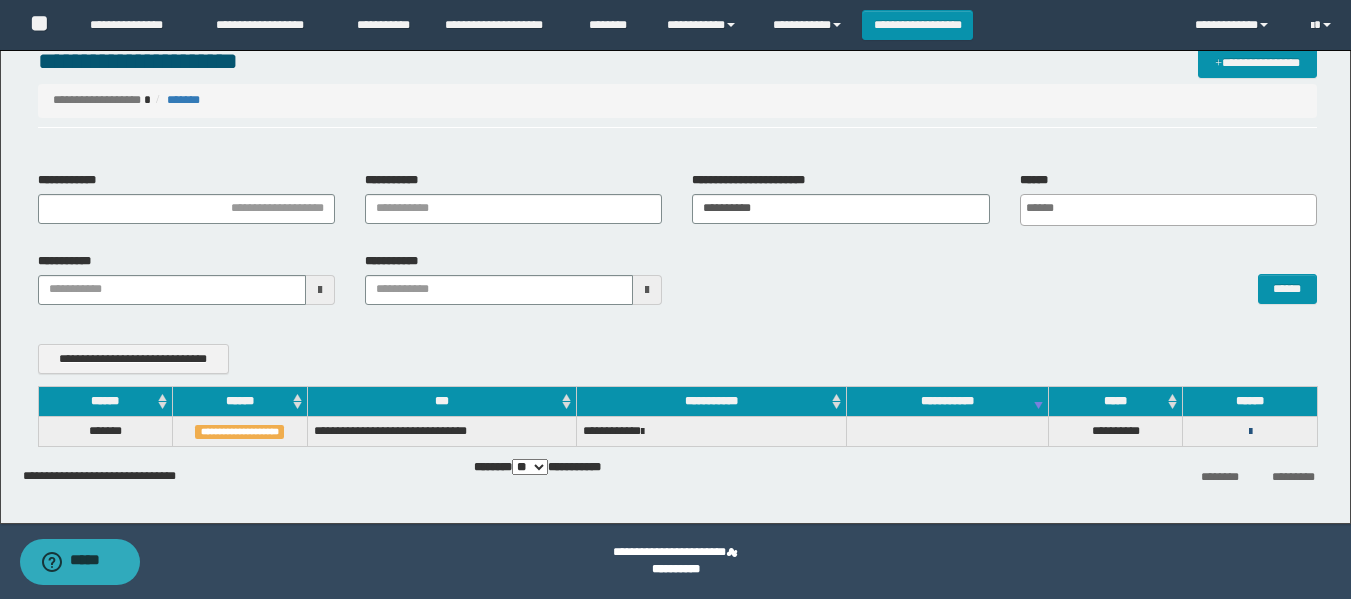 click at bounding box center (1250, 432) 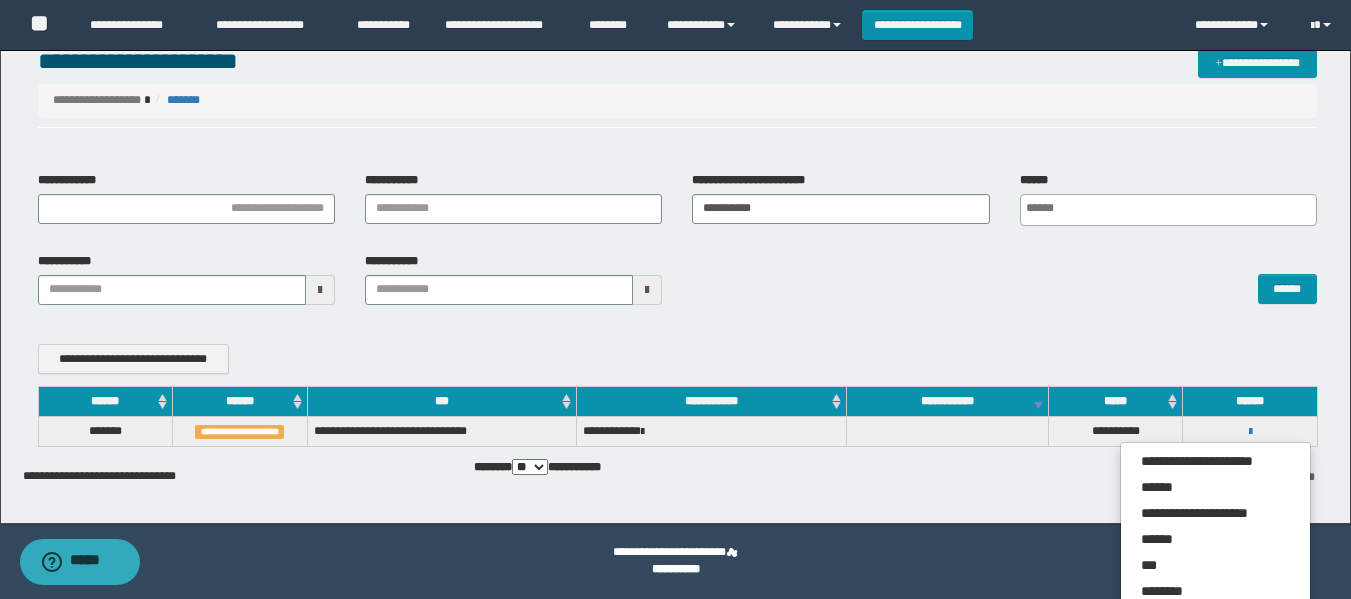 click on "**********" at bounding box center [677, 359] 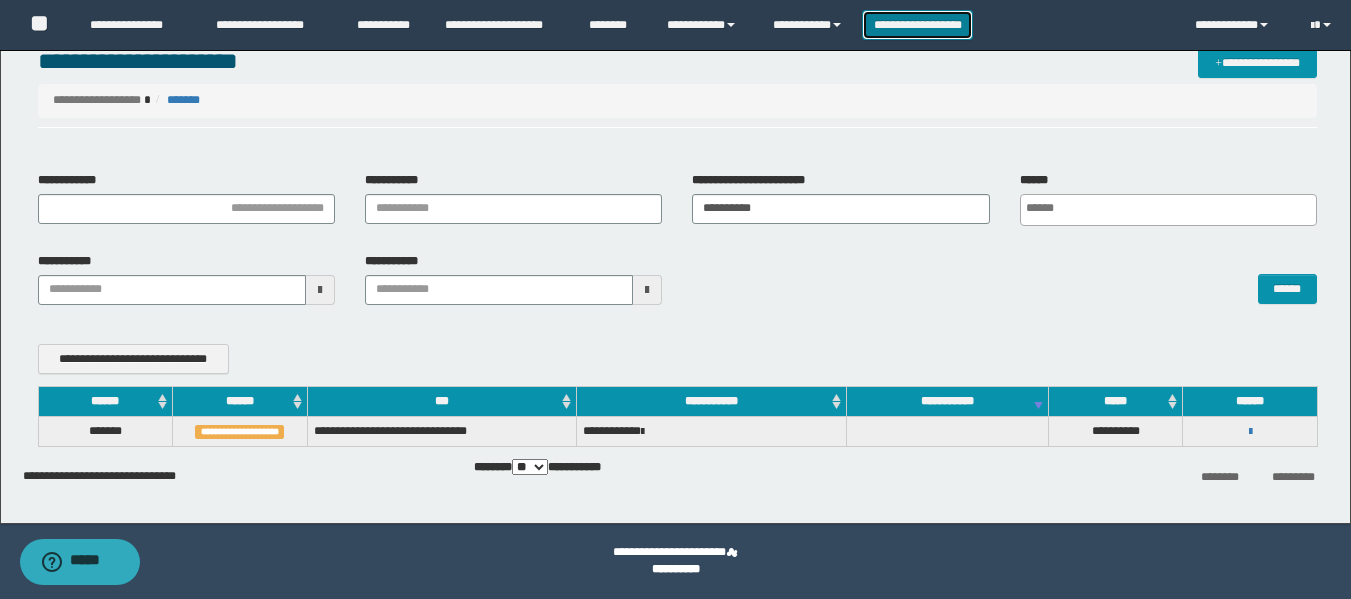 click on "**********" at bounding box center [917, 25] 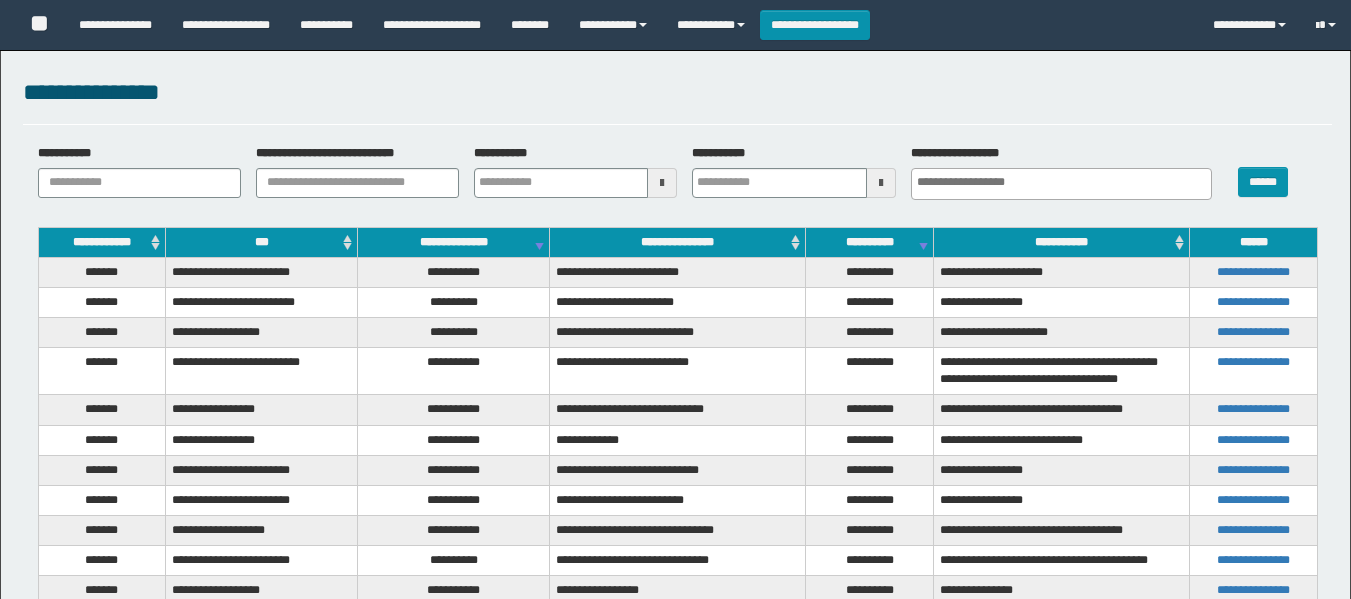 select 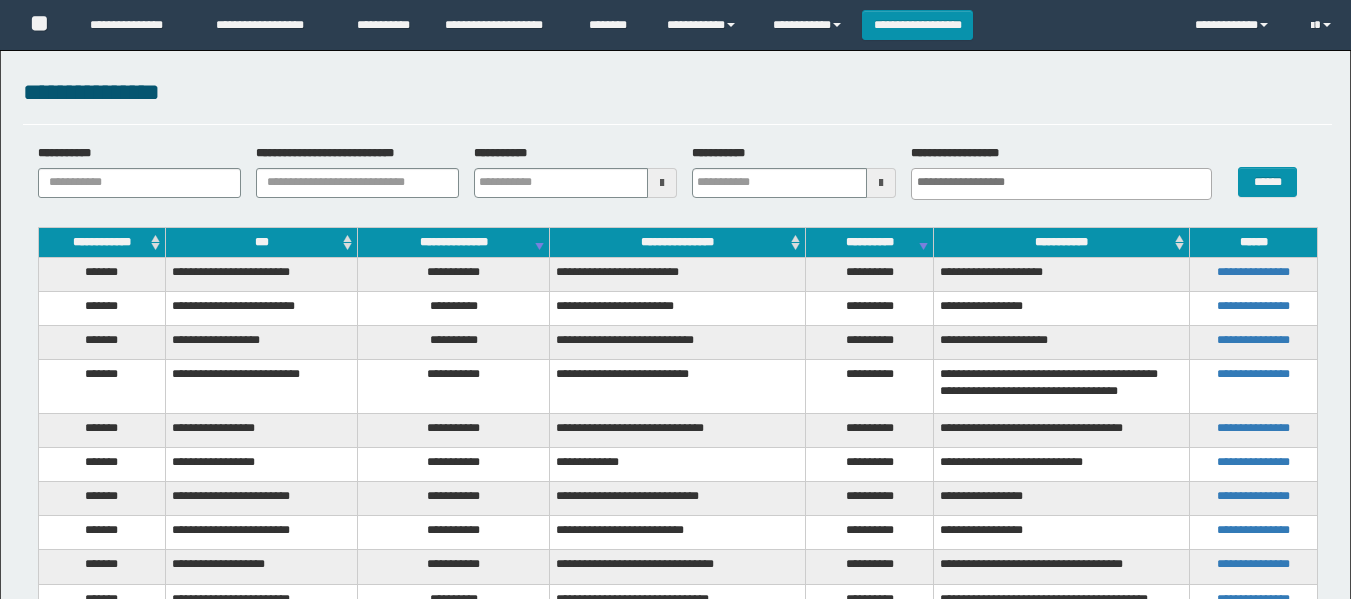 scroll, scrollTop: 0, scrollLeft: 0, axis: both 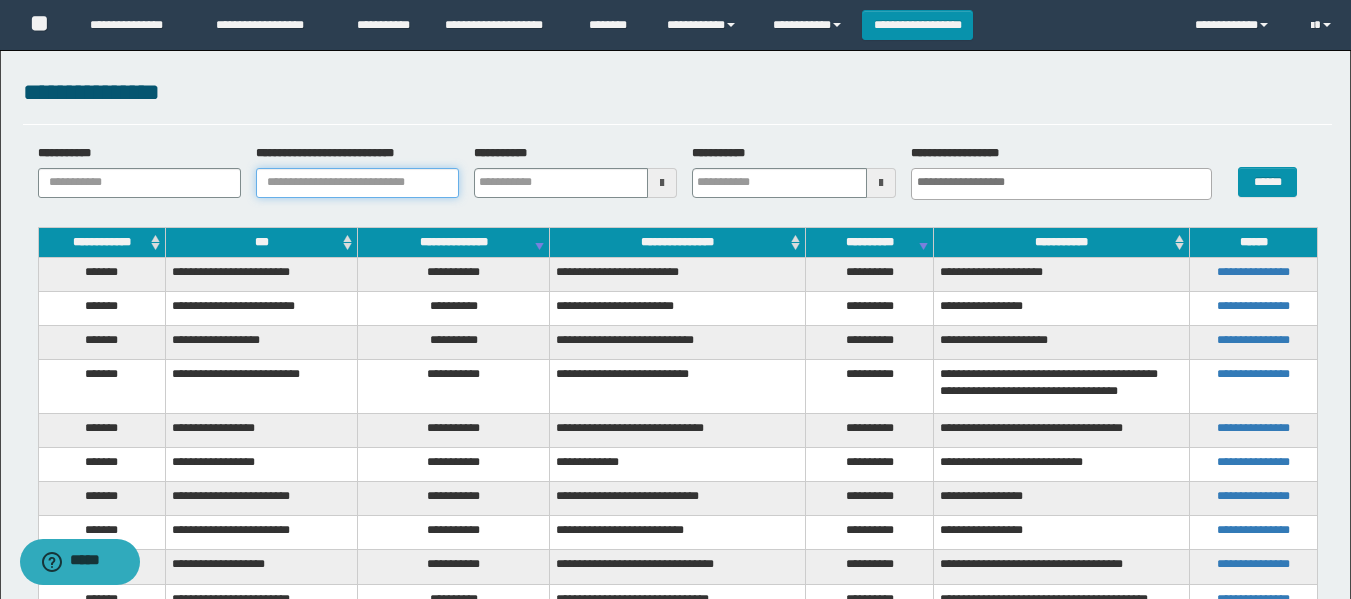 click on "**********" at bounding box center (357, 183) 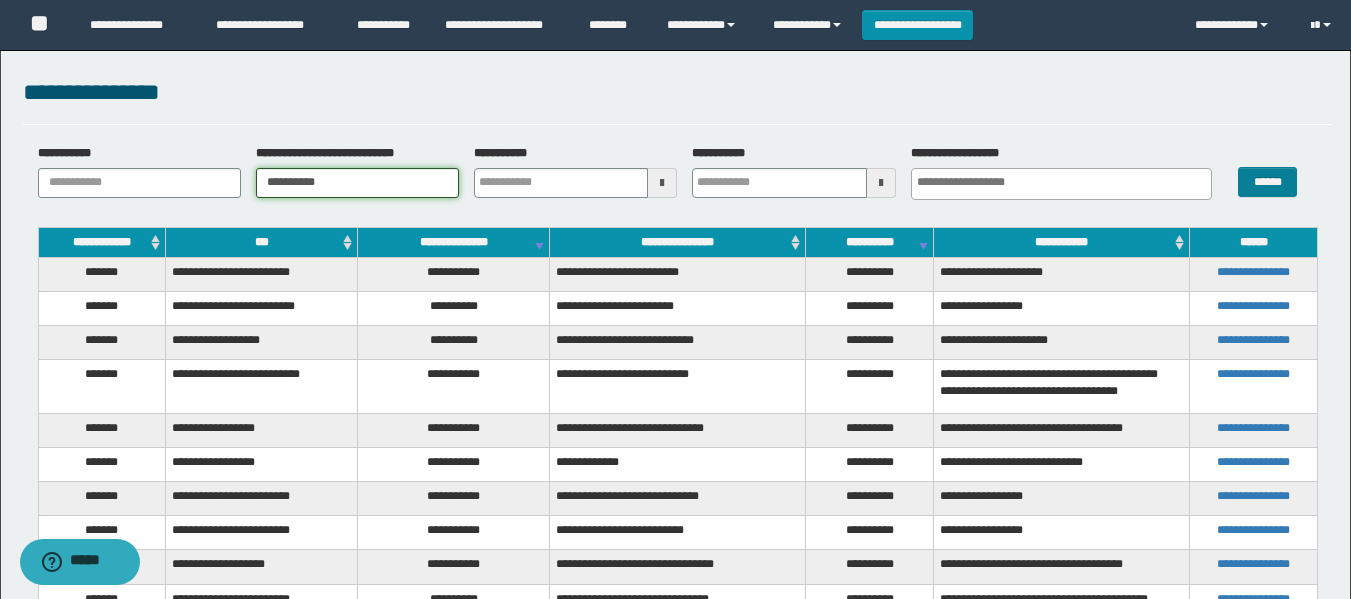 type on "**********" 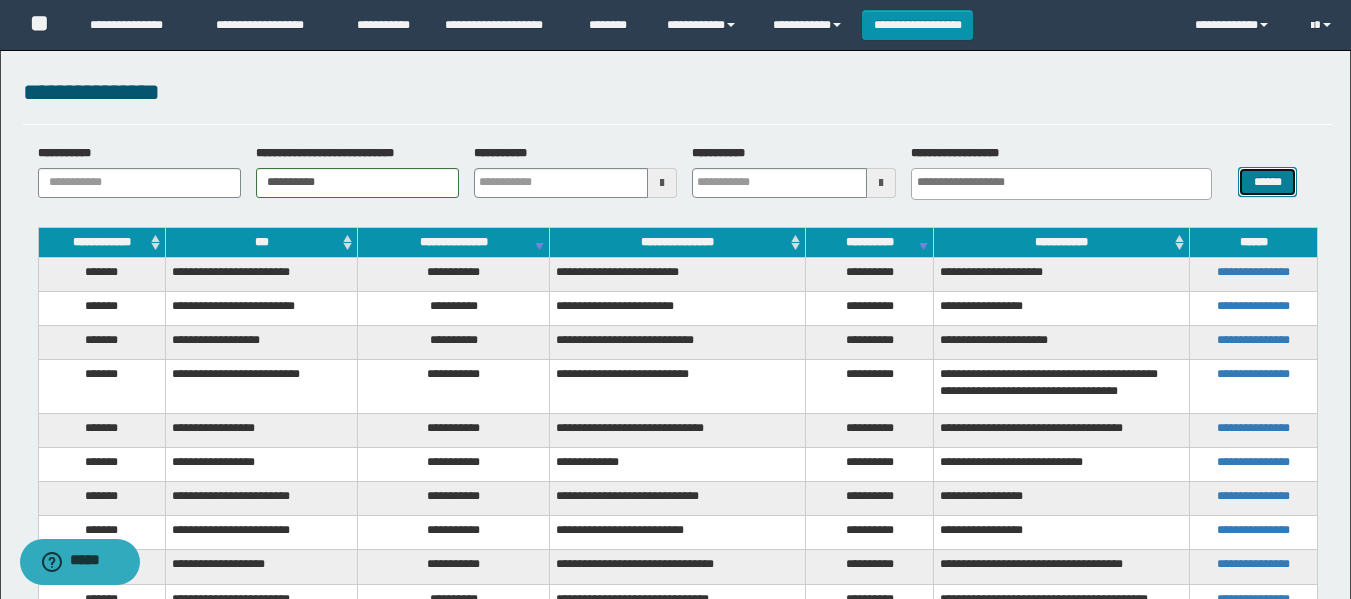 click on "******" at bounding box center (1267, 182) 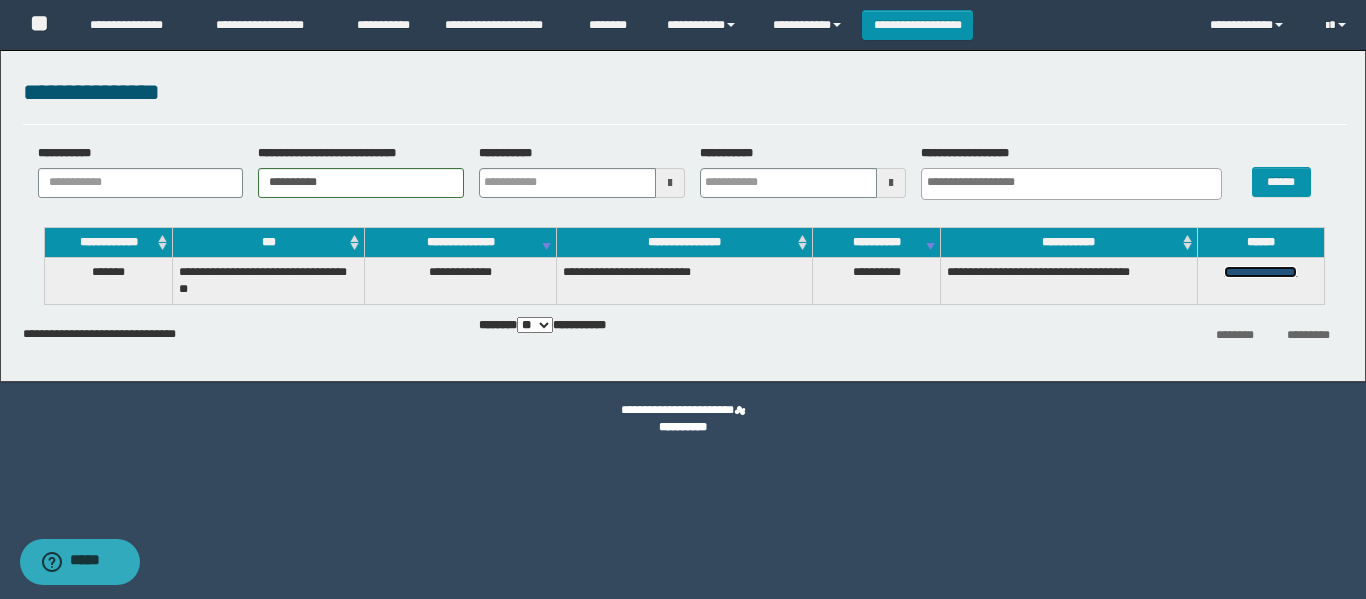 click on "**********" at bounding box center (1260, 272) 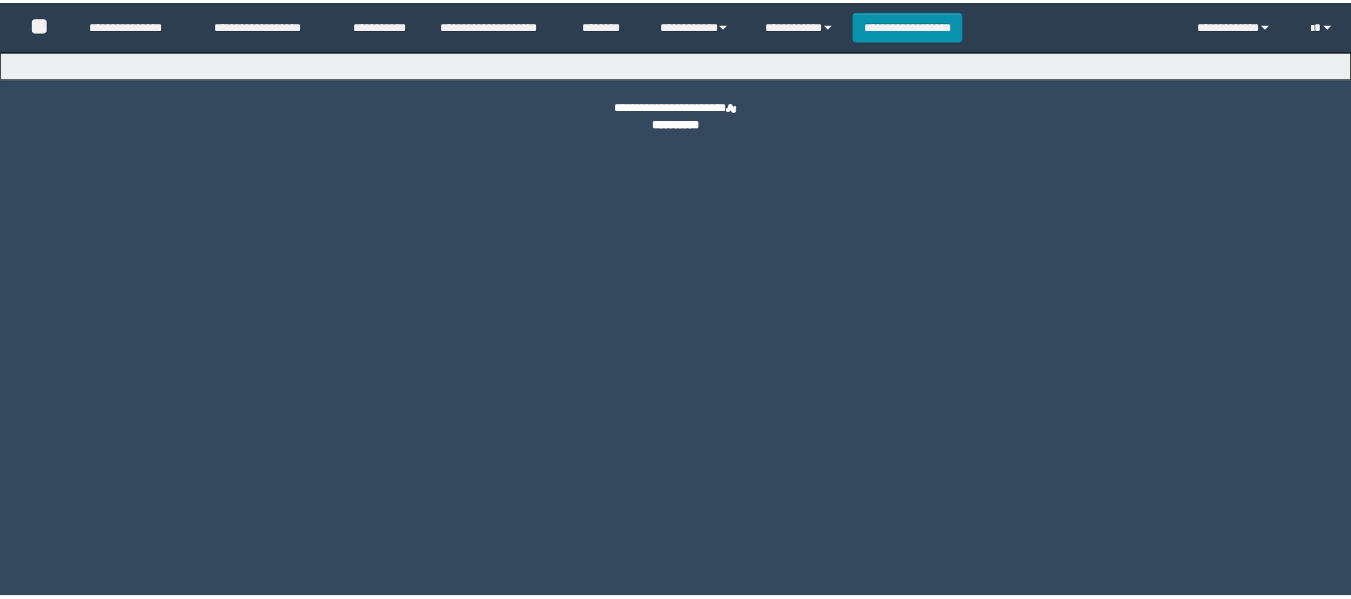 scroll, scrollTop: 0, scrollLeft: 0, axis: both 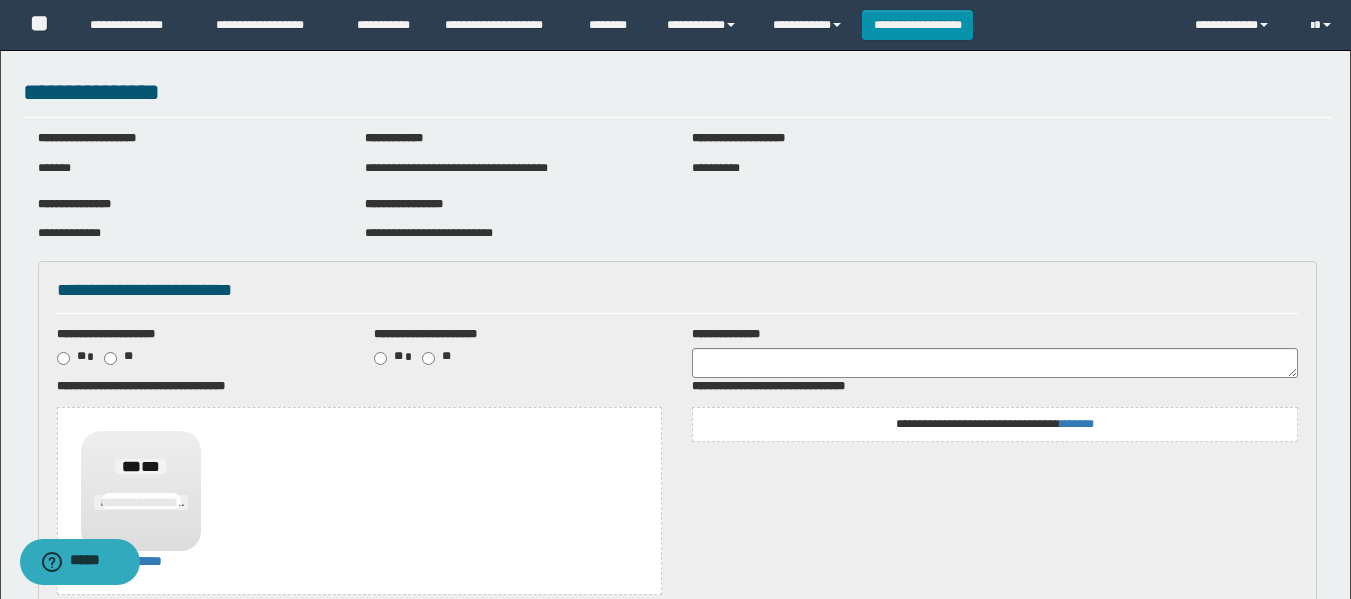 click on "**********" at bounding box center (677, 222) 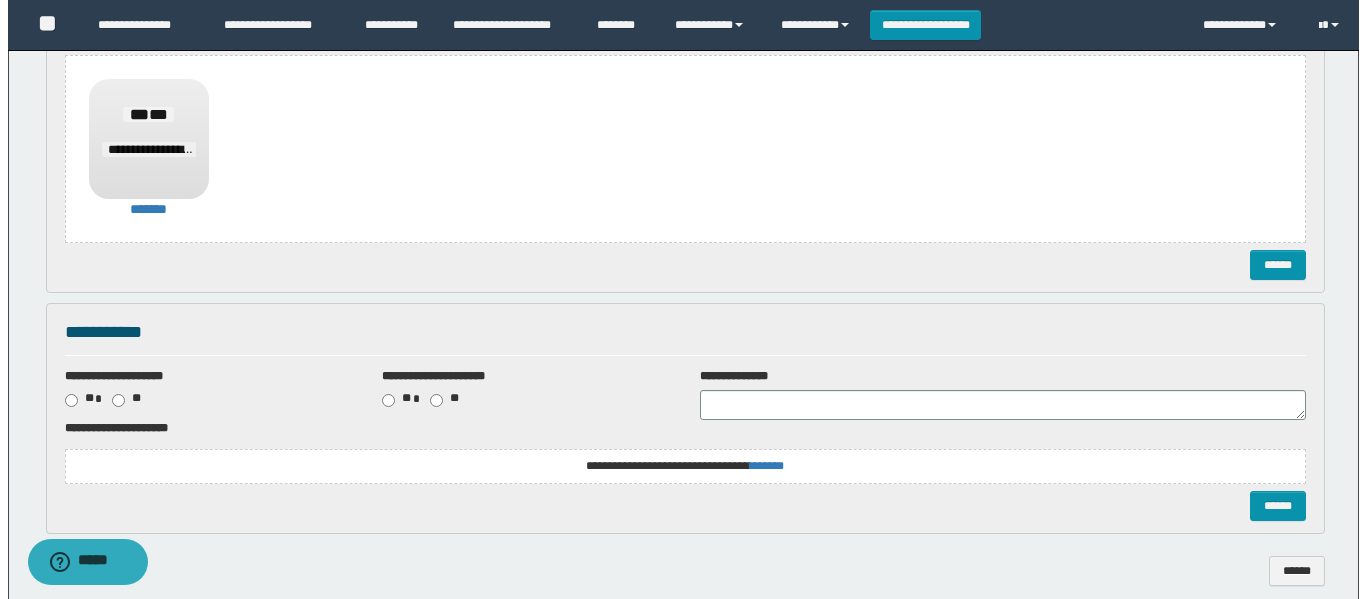 scroll, scrollTop: 1233, scrollLeft: 0, axis: vertical 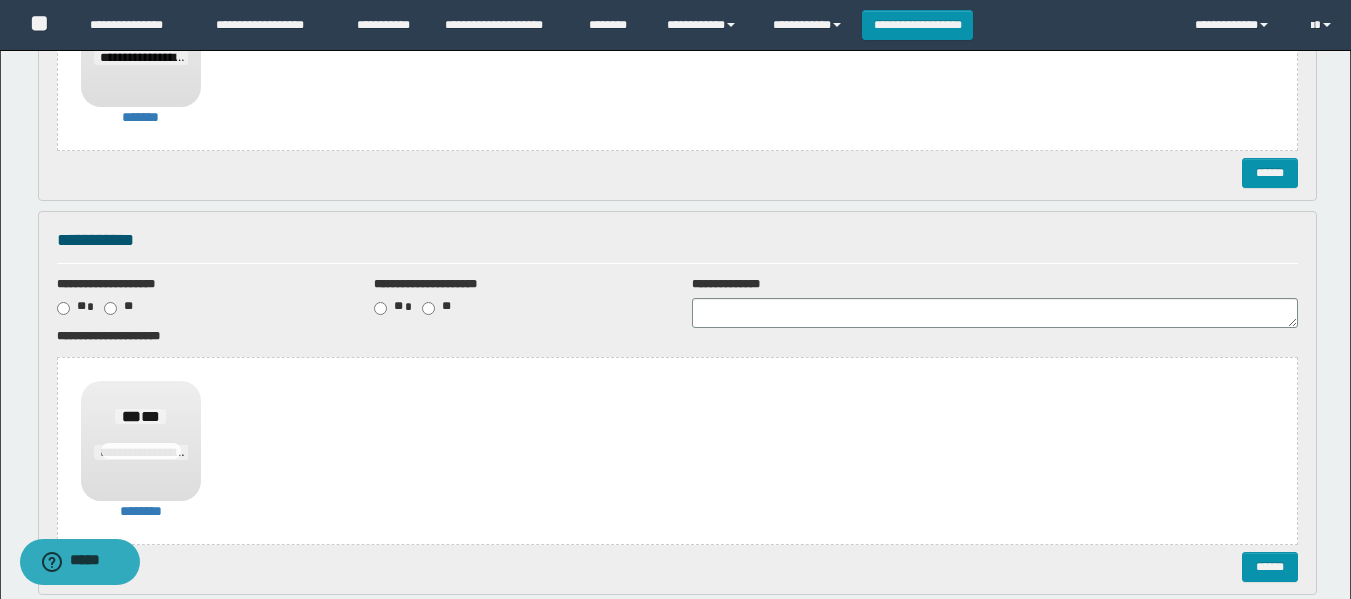 click on "**********" at bounding box center (677, 8) 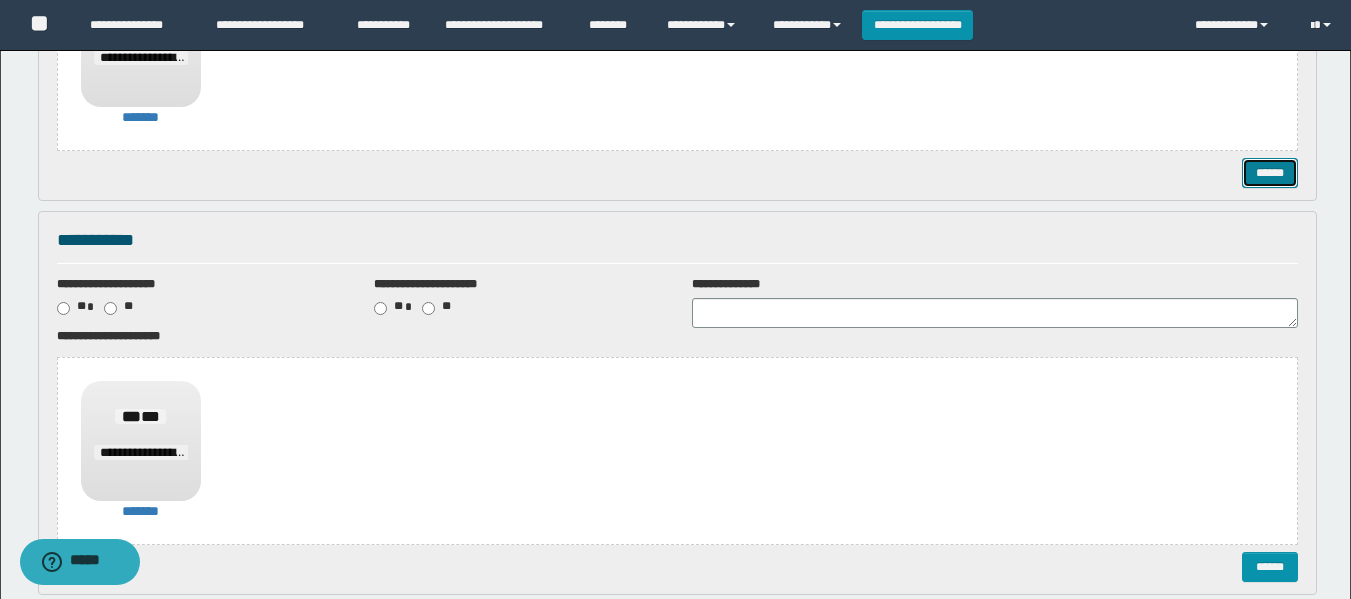 click on "******" at bounding box center (1270, 173) 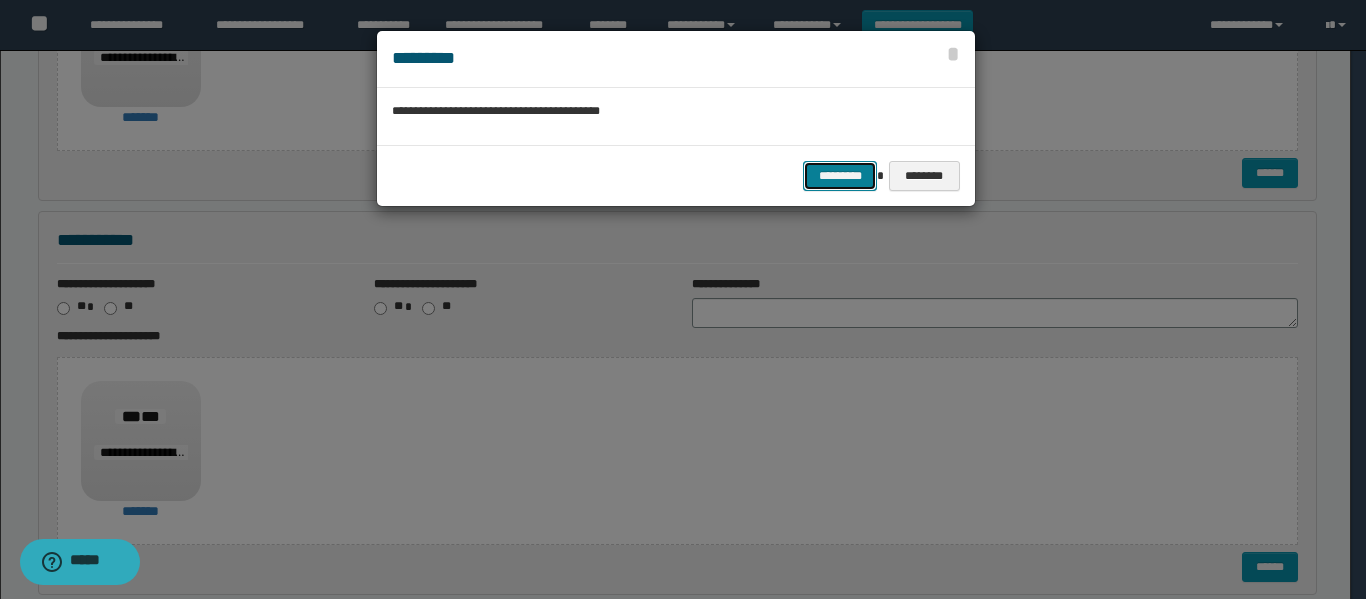 click on "*********" at bounding box center [840, 176] 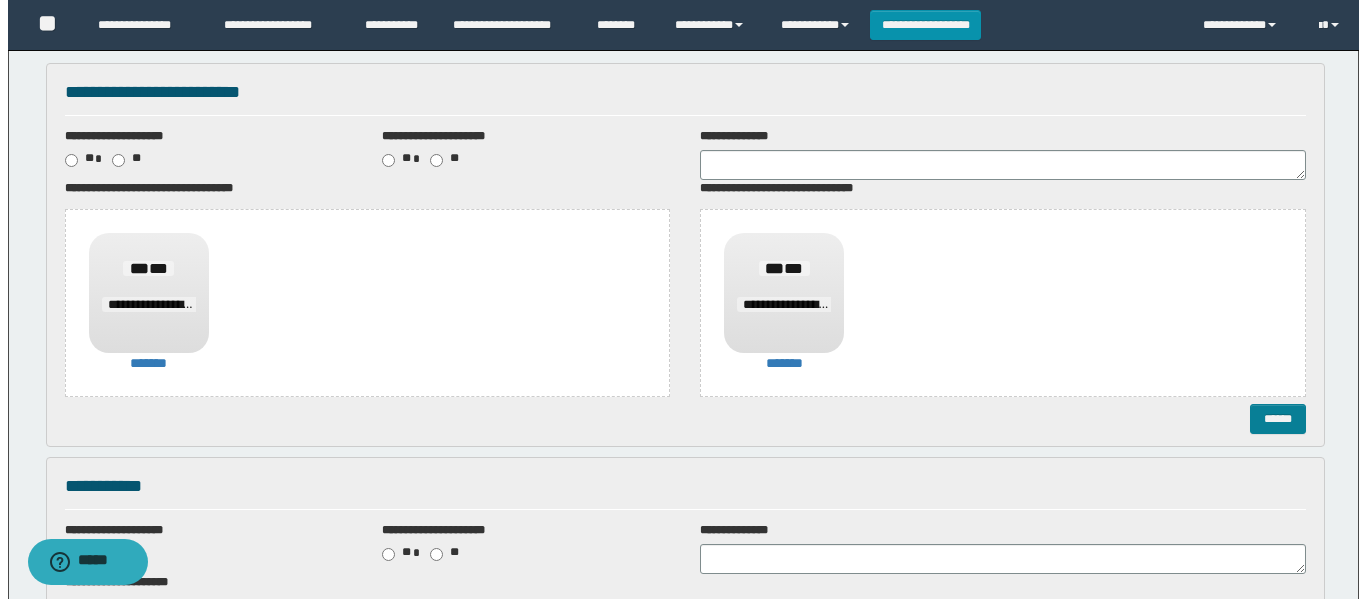 scroll, scrollTop: 200, scrollLeft: 0, axis: vertical 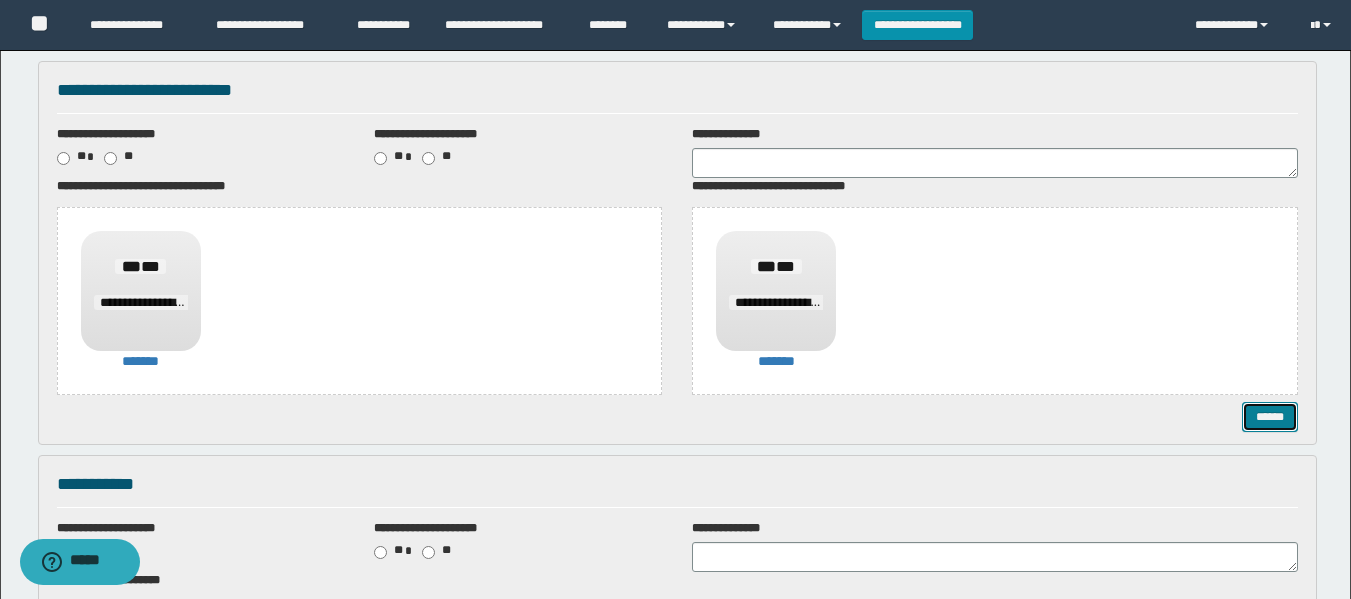 drag, startPoint x: 1262, startPoint y: 431, endPoint x: 1257, endPoint y: 422, distance: 10.29563 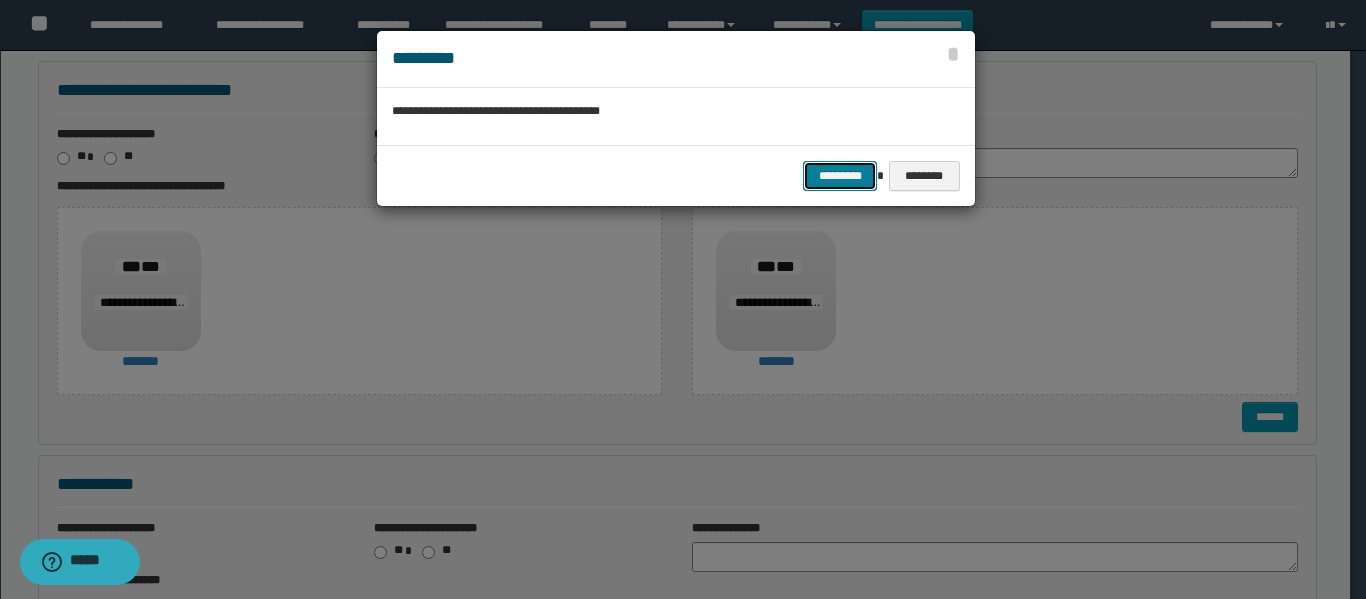 click on "*********" at bounding box center [840, 176] 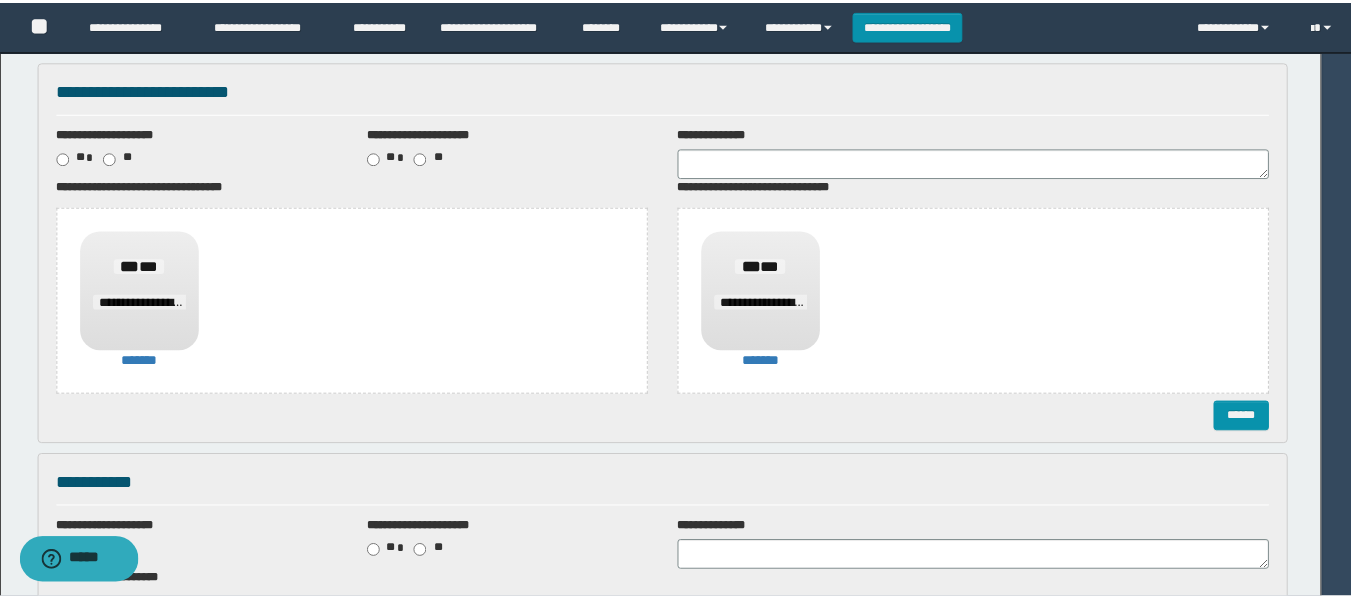 scroll, scrollTop: 0, scrollLeft: 0, axis: both 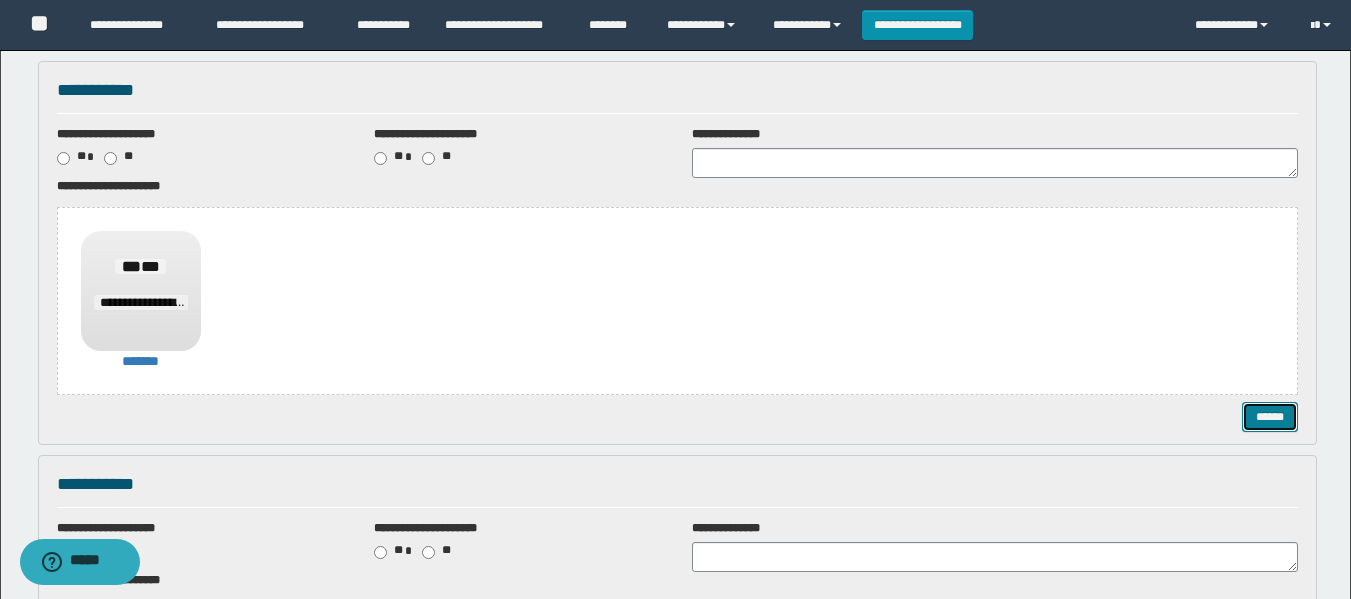 click on "******" at bounding box center [1270, 417] 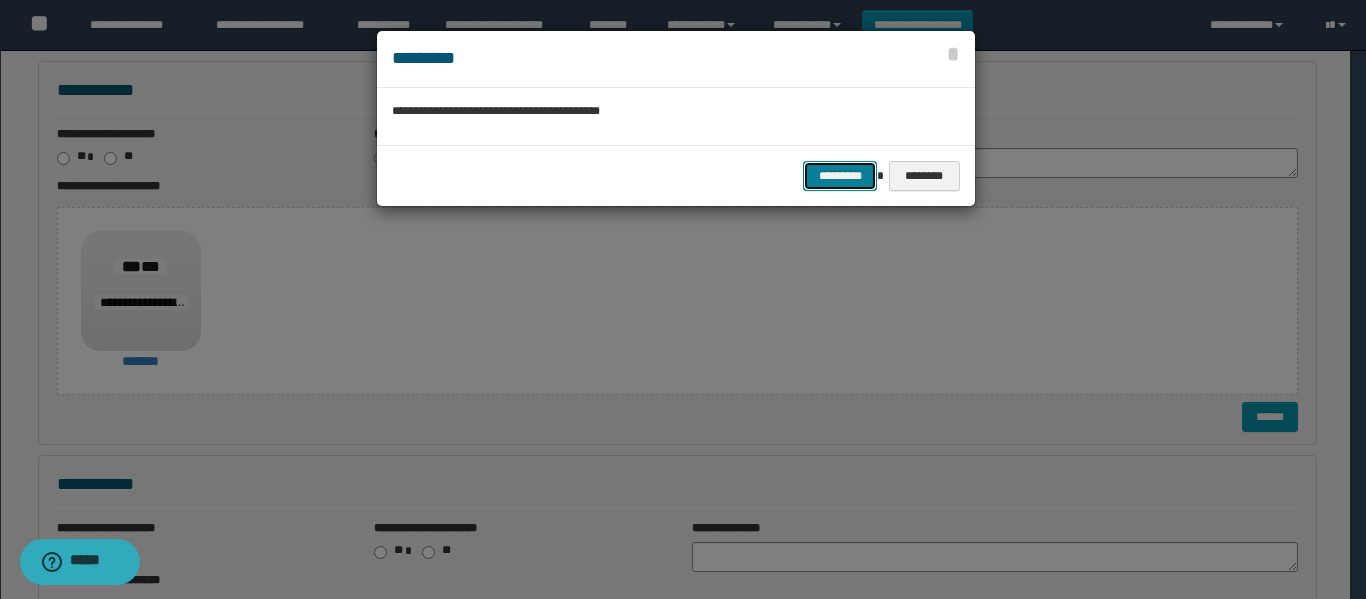 click on "*********" at bounding box center [840, 176] 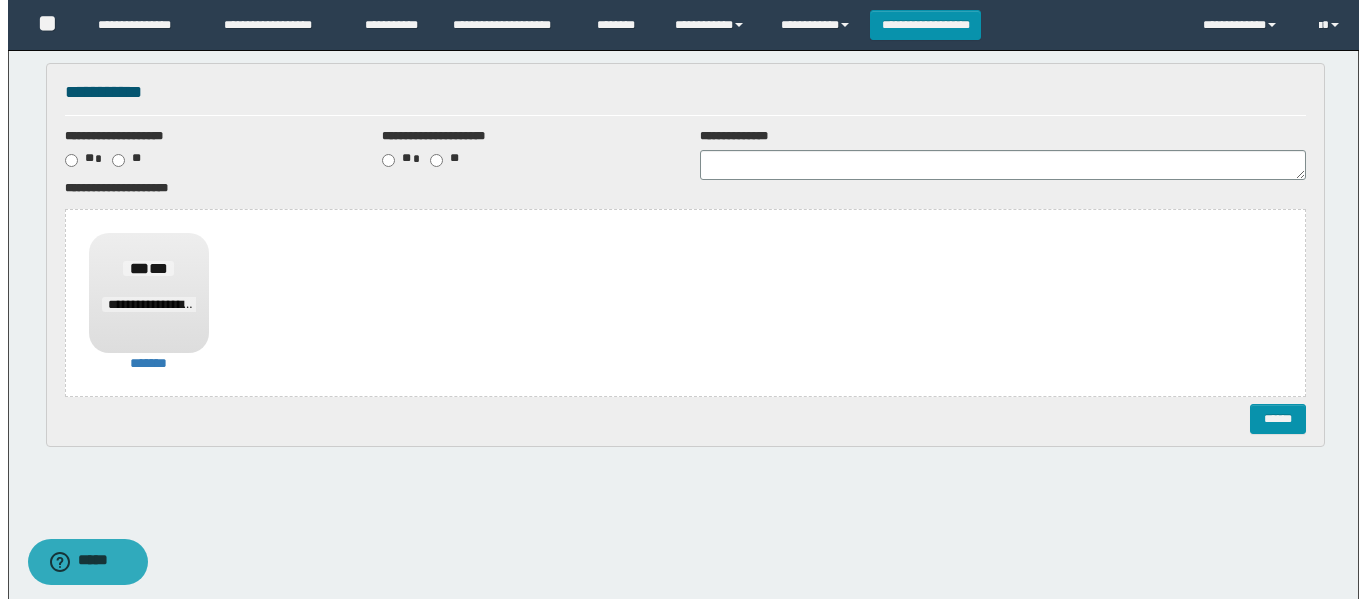 scroll, scrollTop: 200, scrollLeft: 0, axis: vertical 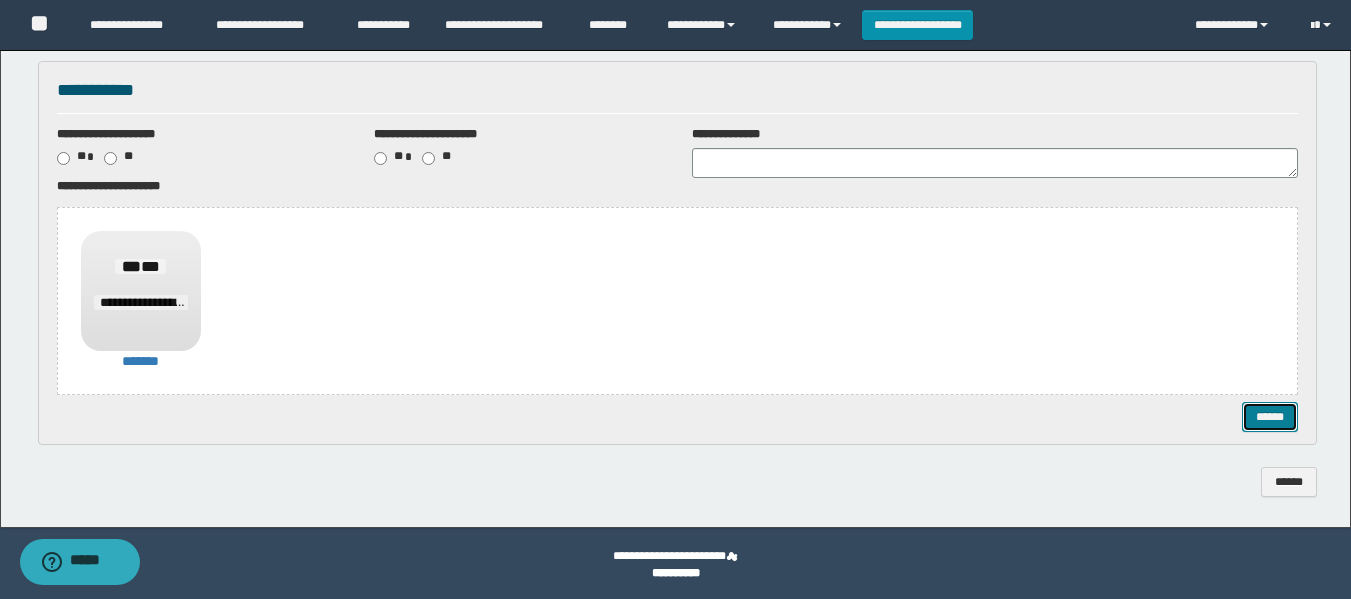 click on "******" at bounding box center (1270, 417) 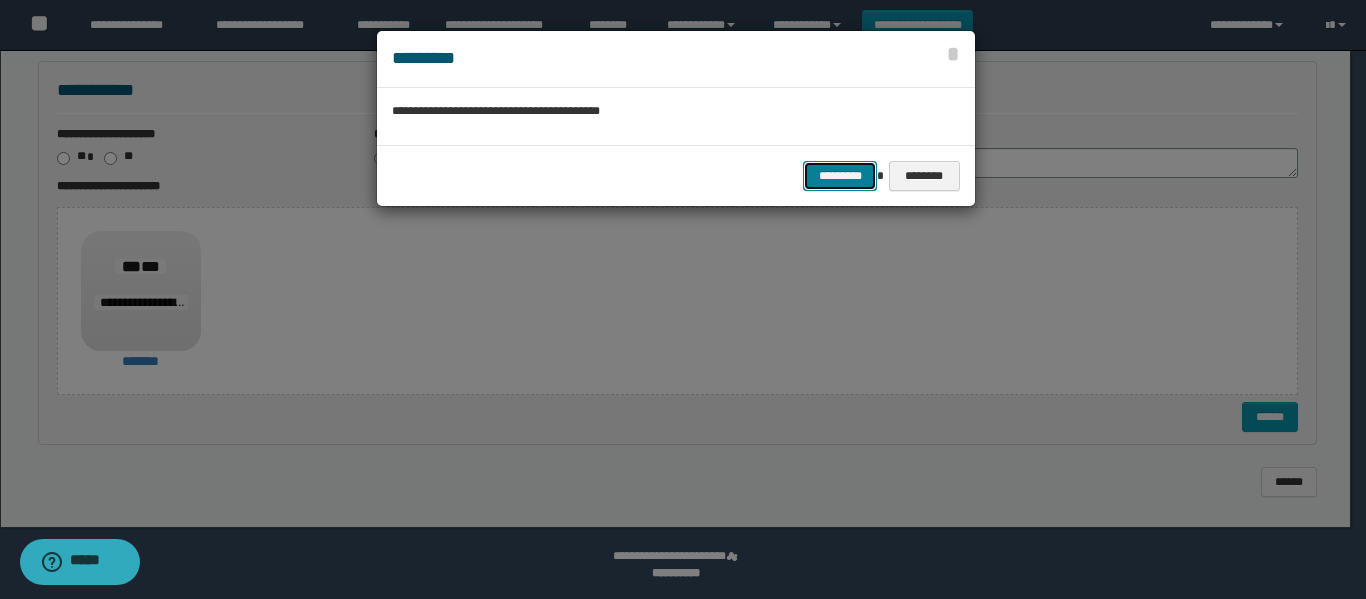 click on "*********" at bounding box center (840, 176) 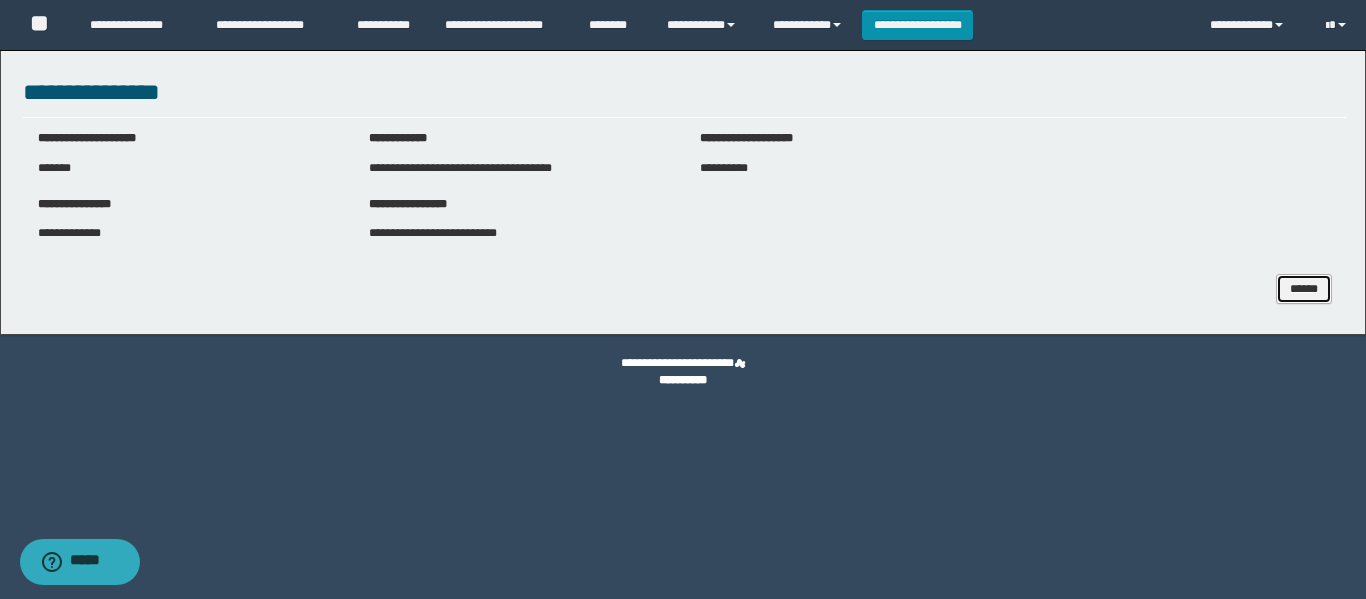 click on "******" at bounding box center [1304, 289] 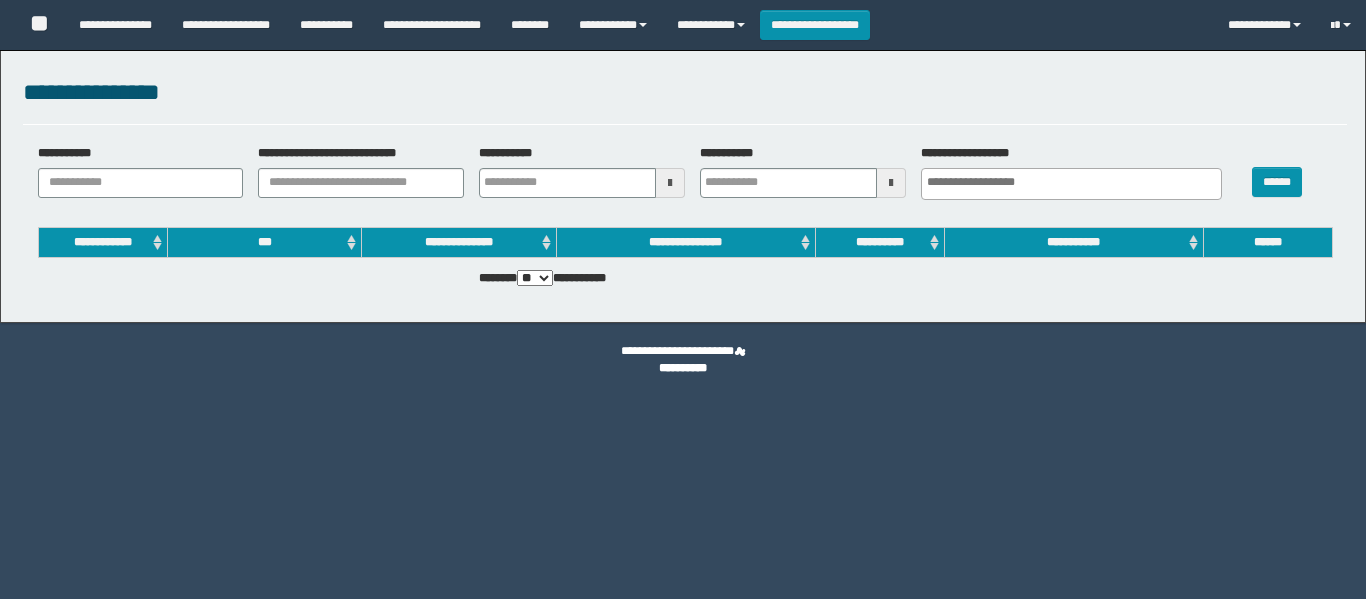 select 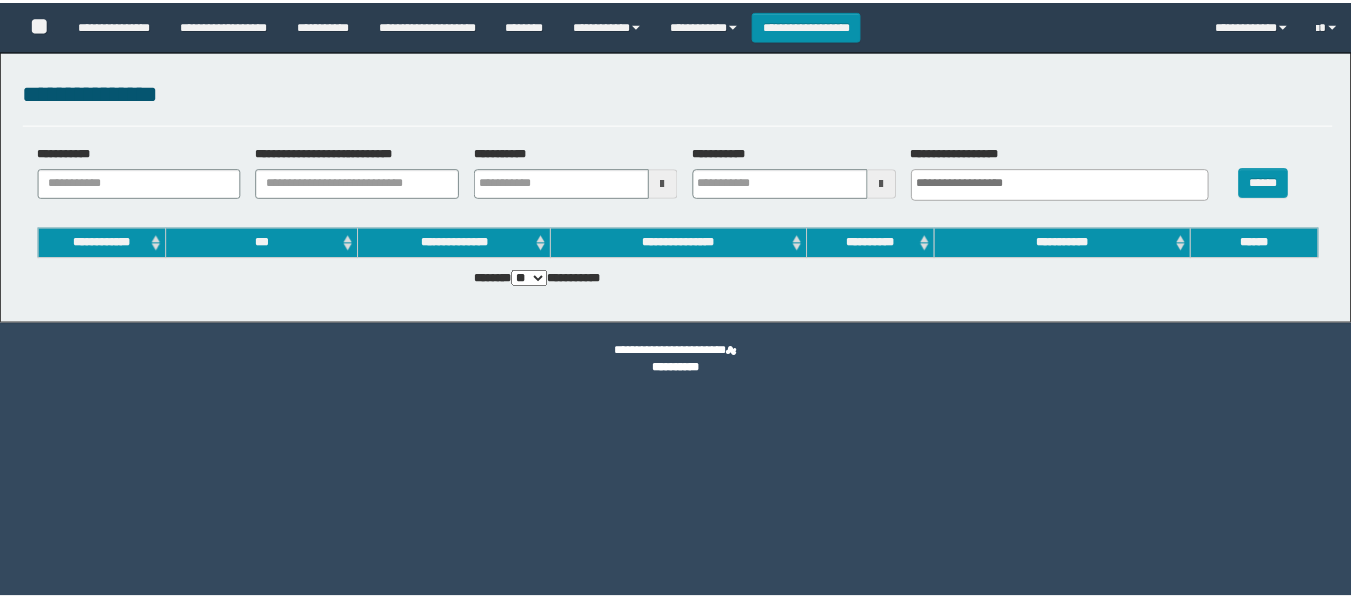 scroll, scrollTop: 0, scrollLeft: 0, axis: both 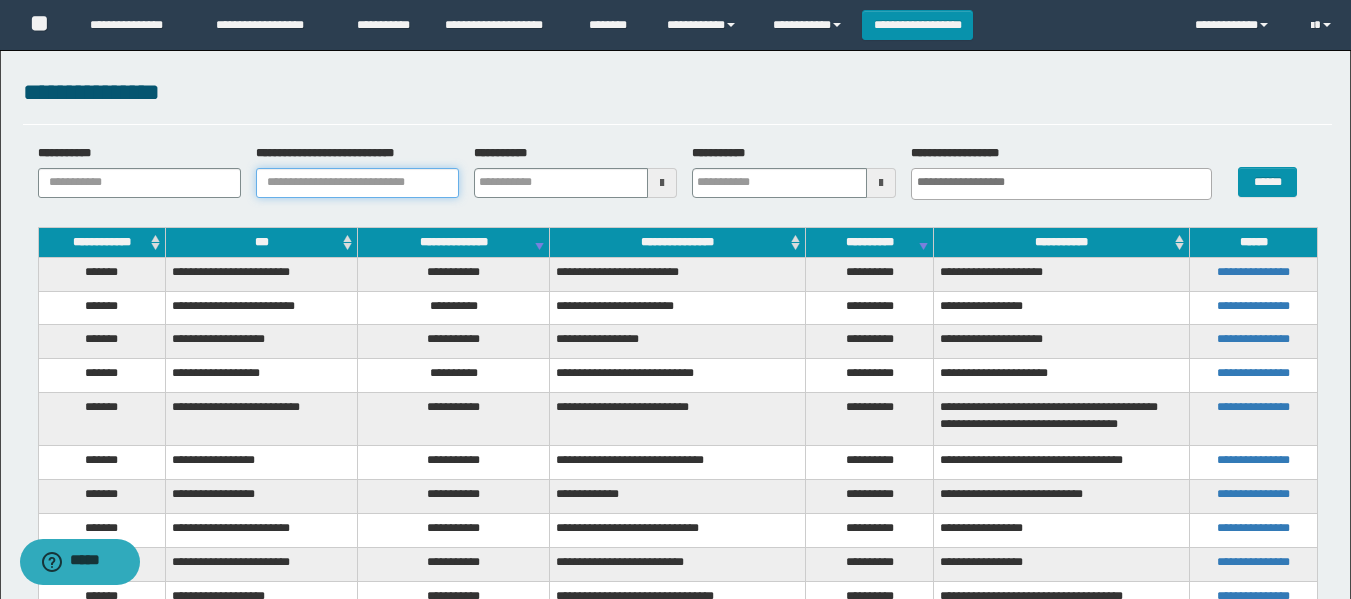 click on "**********" at bounding box center (357, 183) 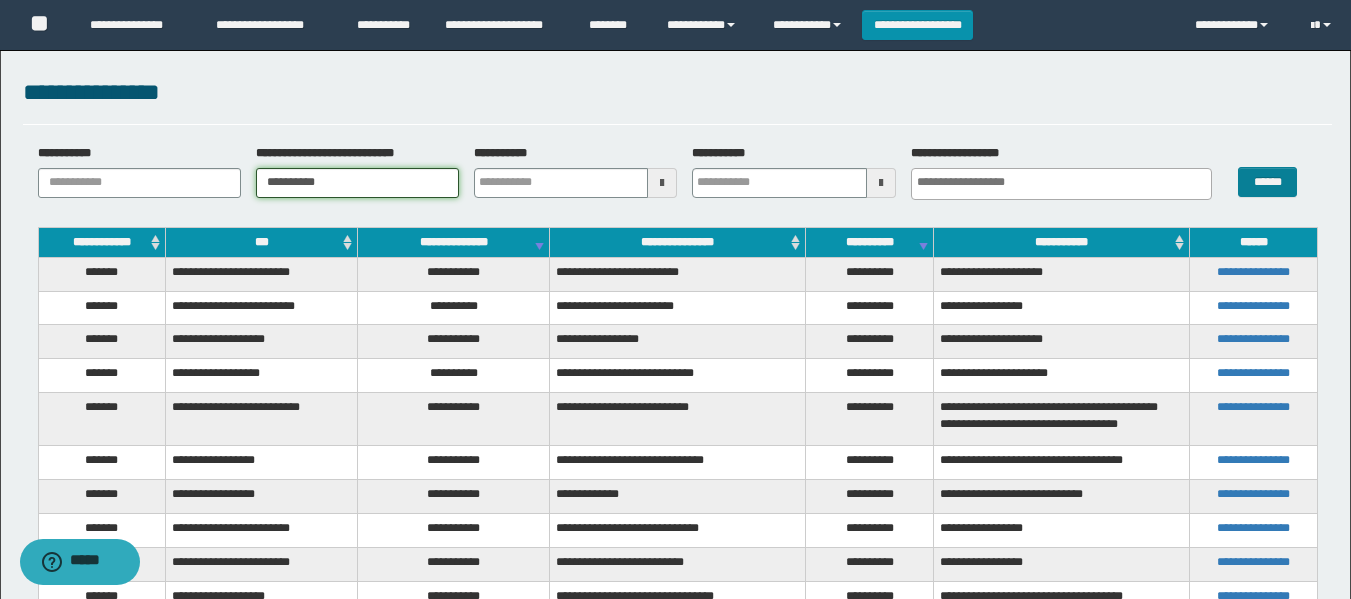 type on "**********" 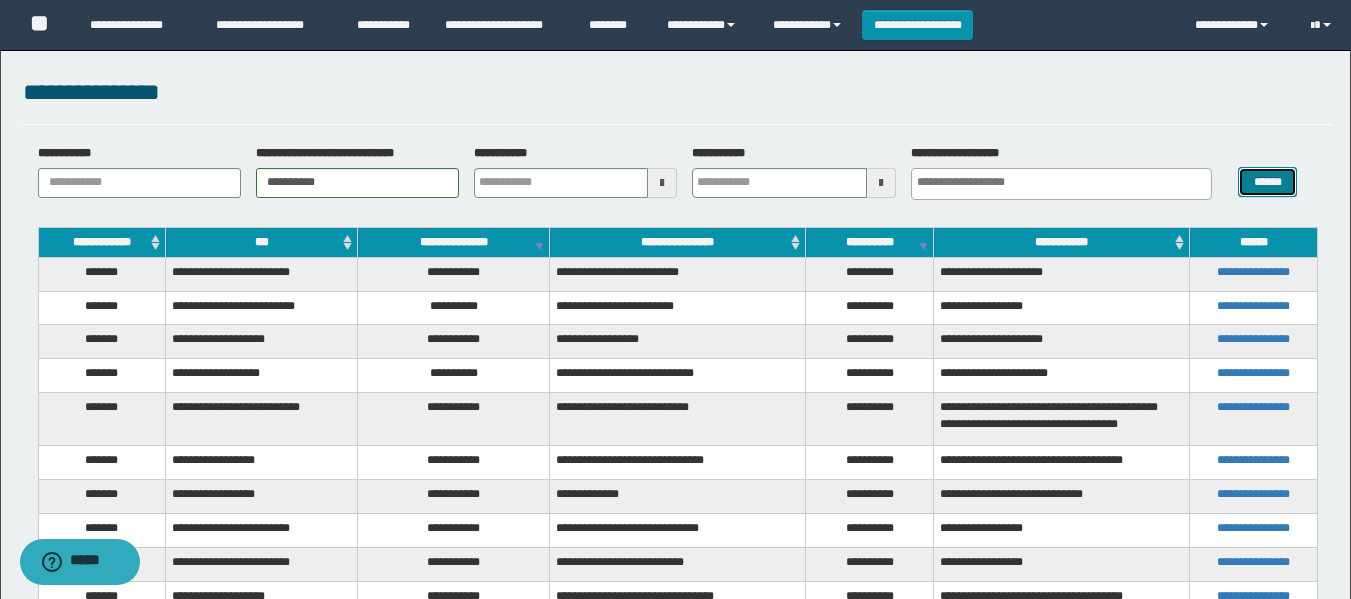 click on "******" at bounding box center (1267, 182) 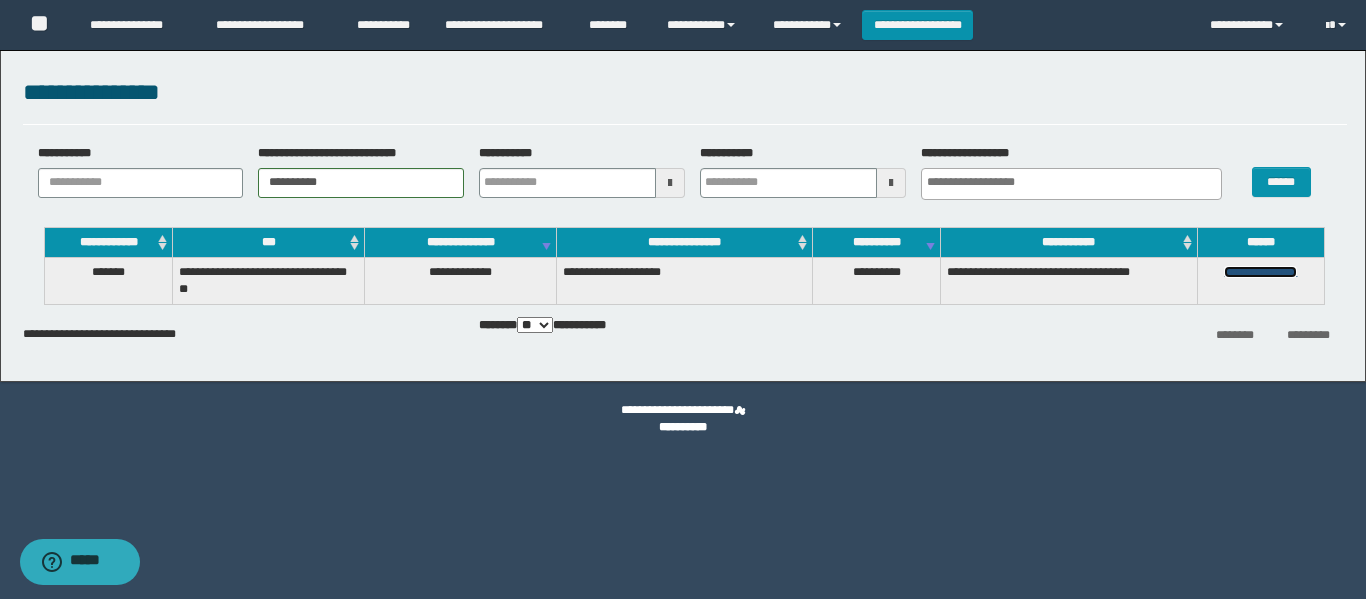 click on "**********" at bounding box center [1260, 272] 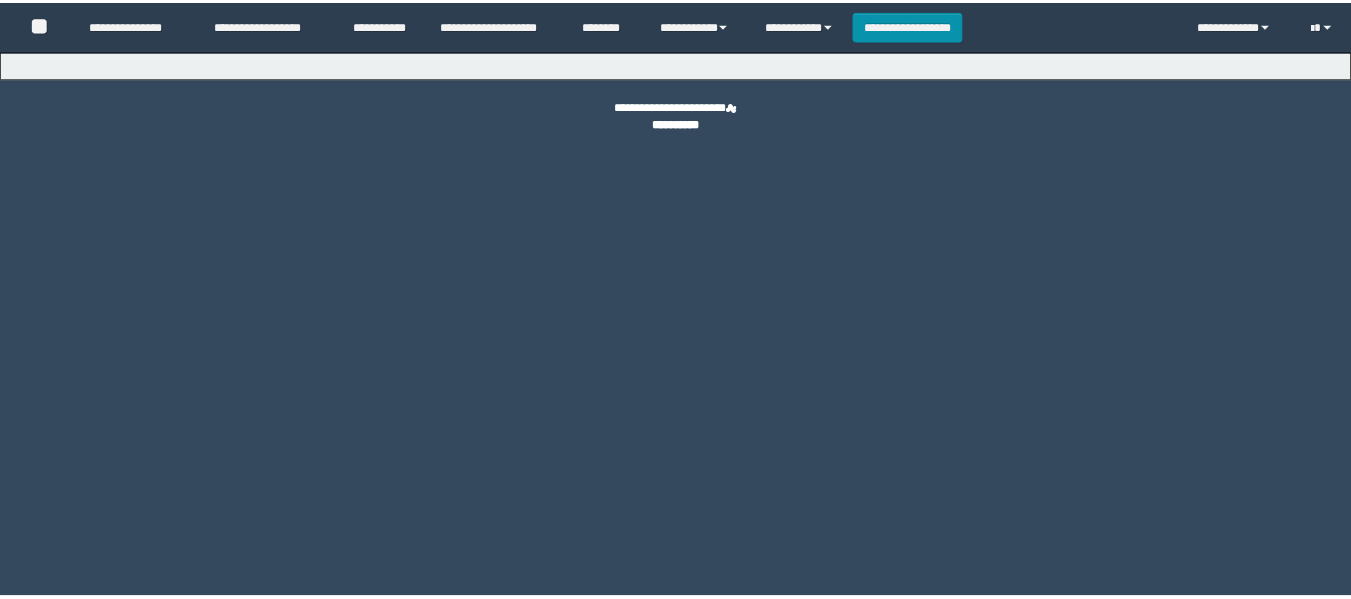 scroll, scrollTop: 0, scrollLeft: 0, axis: both 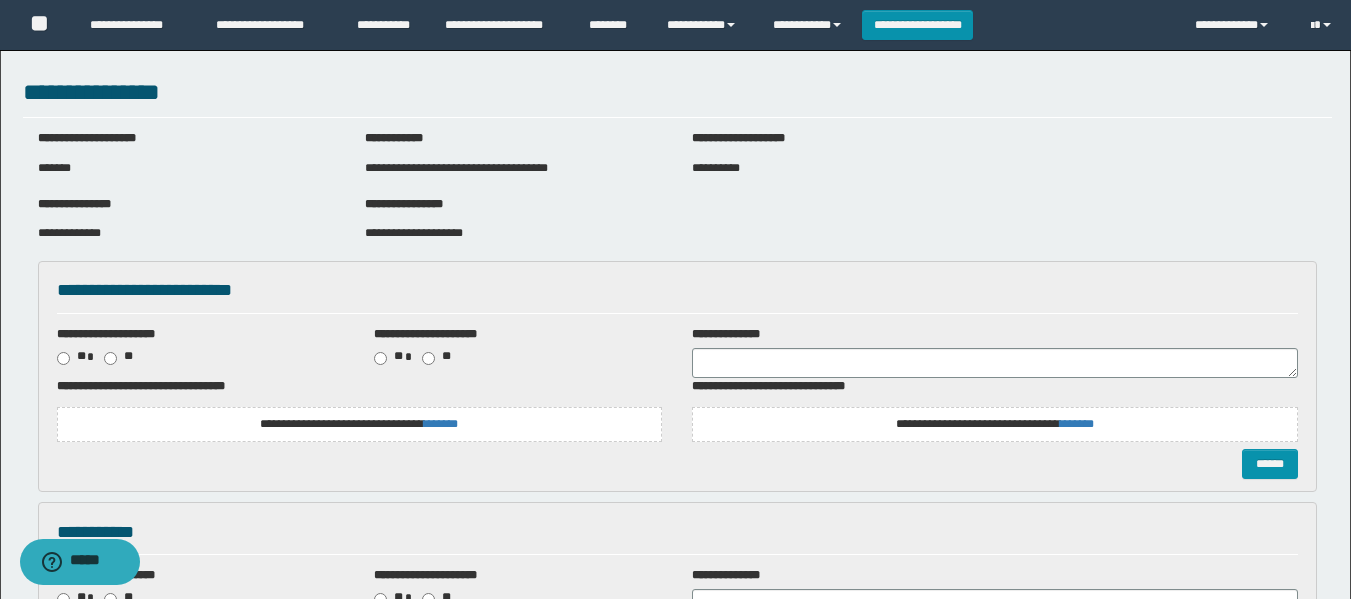 click on "**********" at bounding box center [840, 168] 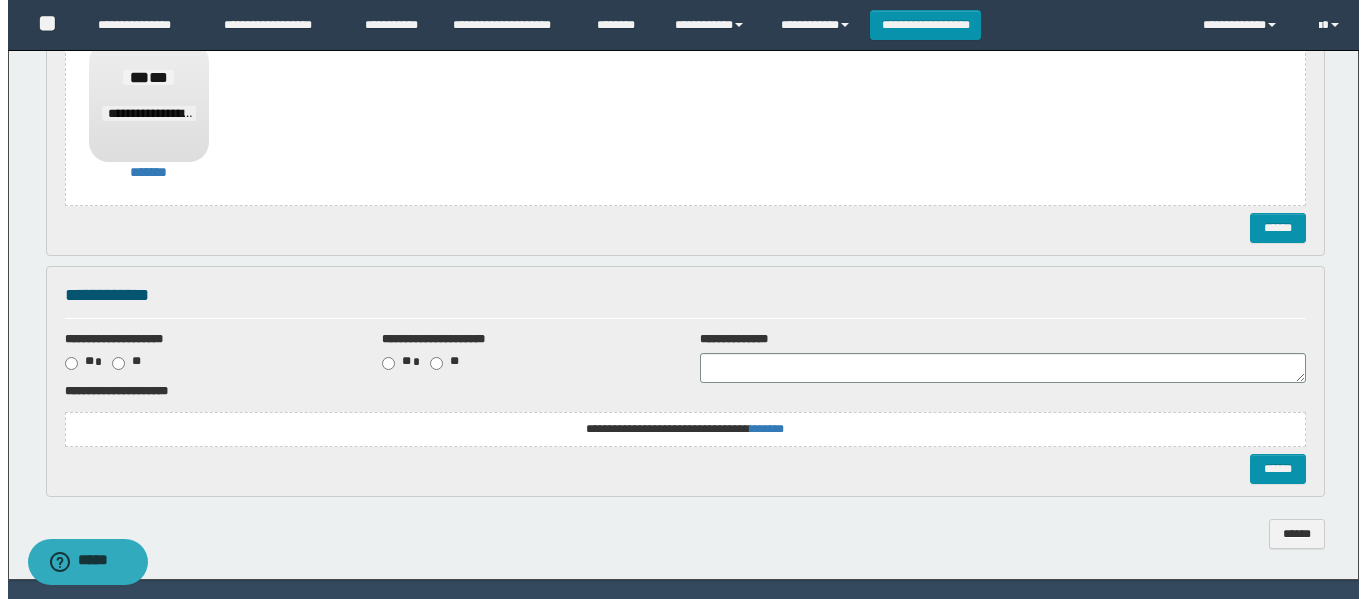 scroll, scrollTop: 1628, scrollLeft: 0, axis: vertical 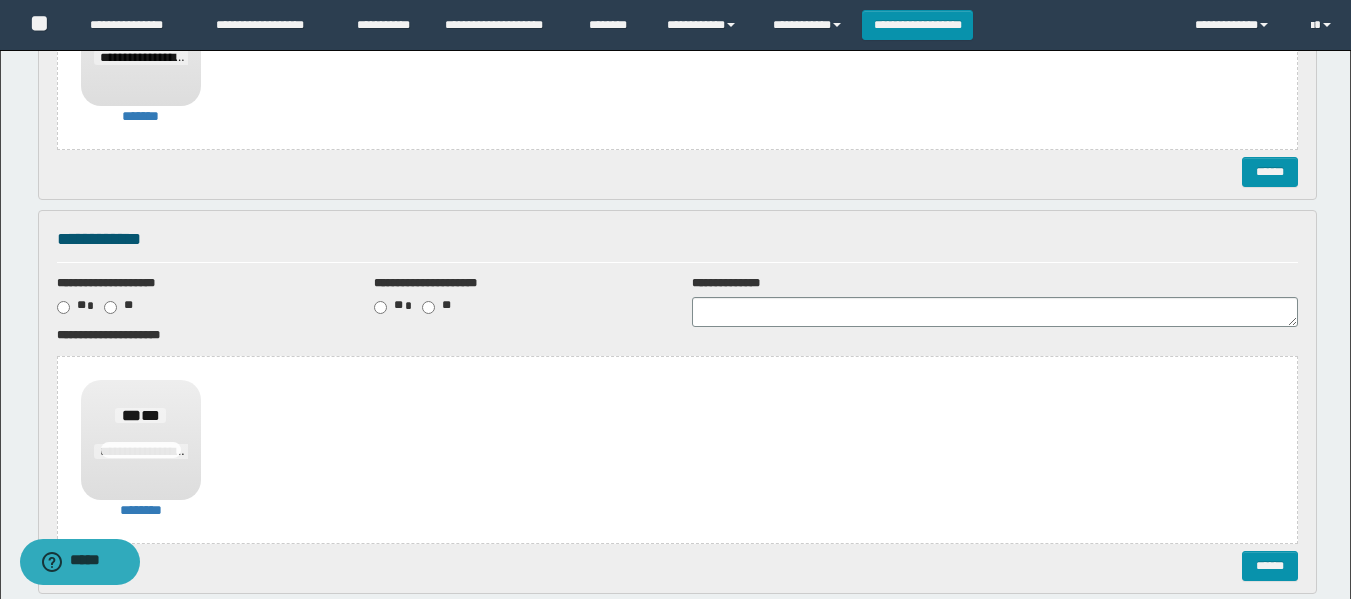 click on "**********" at bounding box center (677, 246) 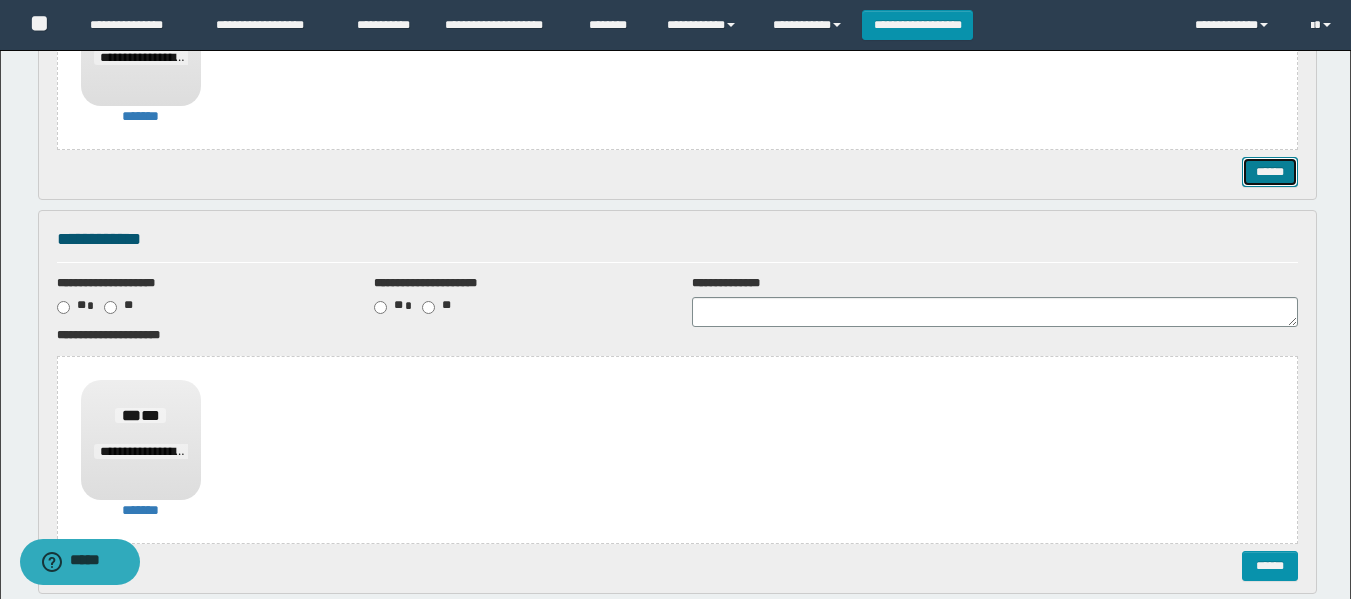 click on "******" at bounding box center (1270, 172) 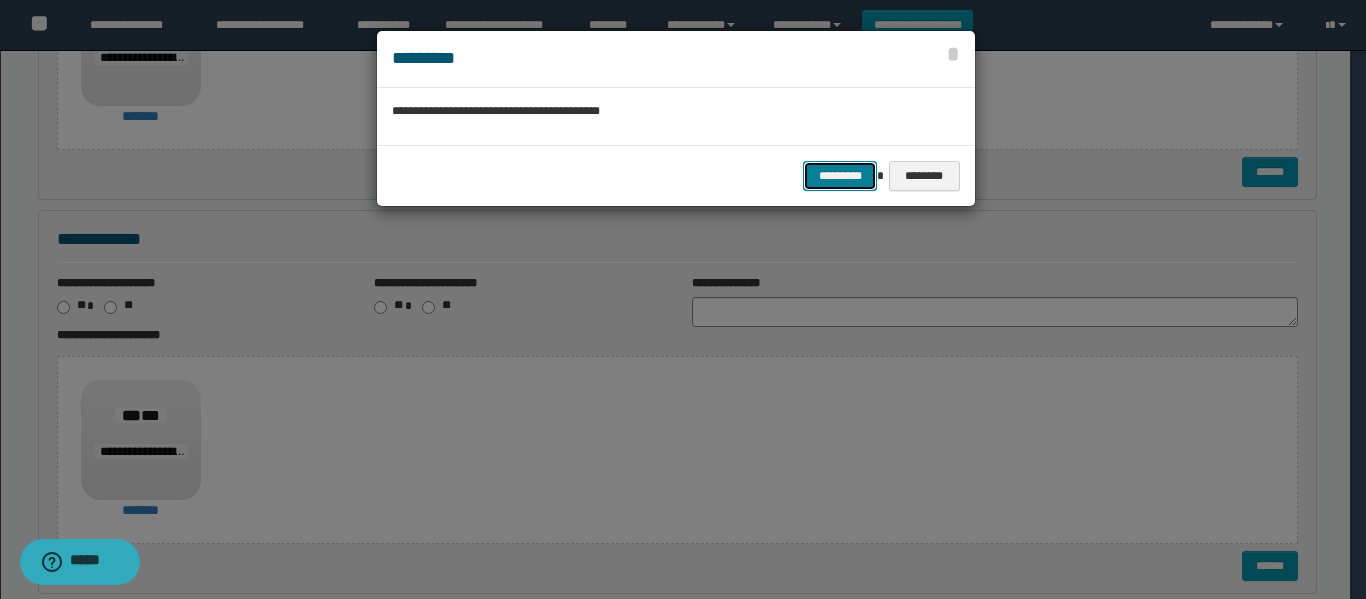 click on "*********" at bounding box center (840, 176) 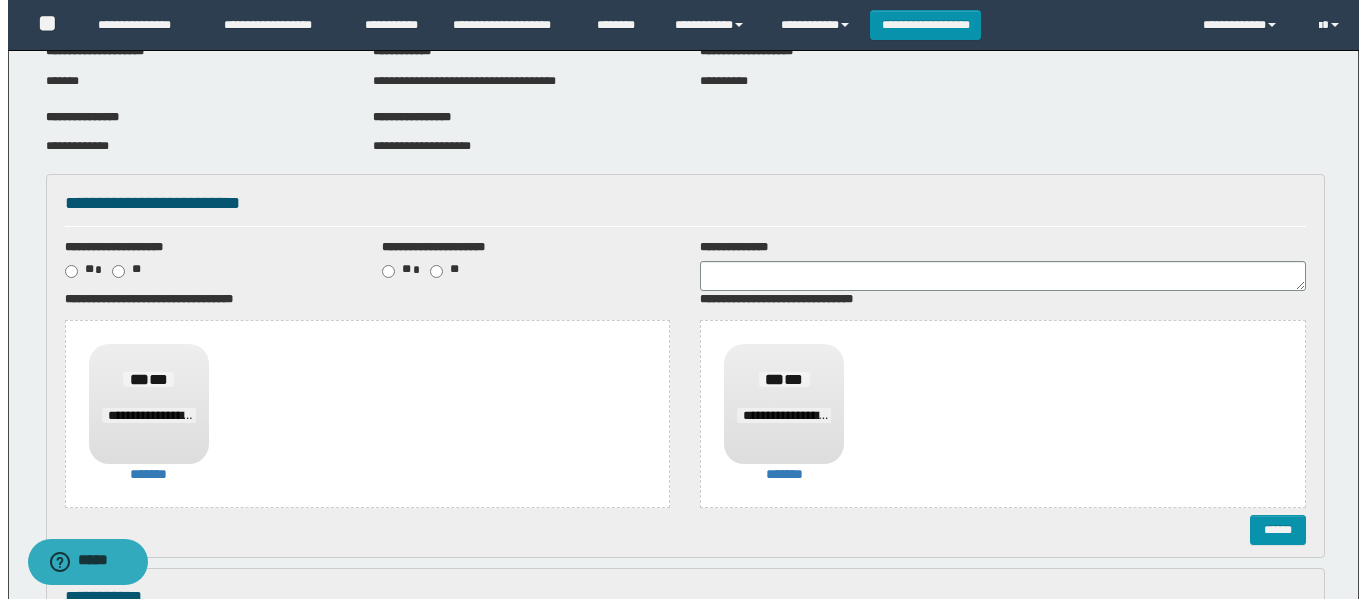 scroll, scrollTop: 100, scrollLeft: 0, axis: vertical 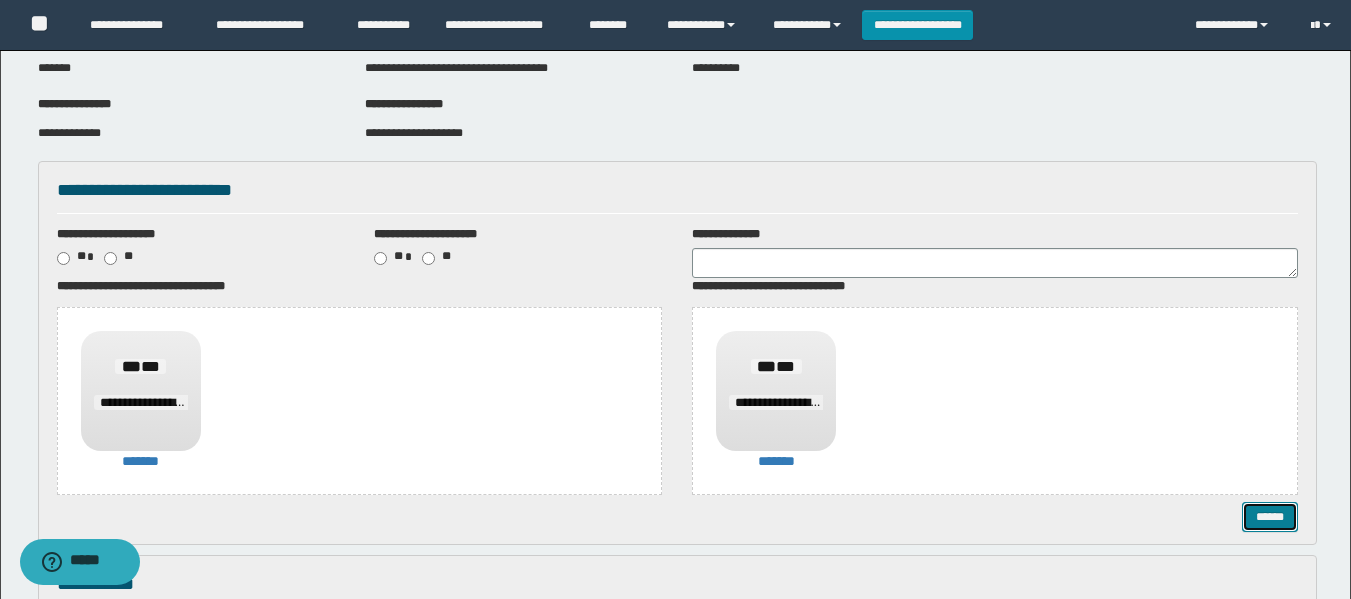 click on "******" at bounding box center [1270, 517] 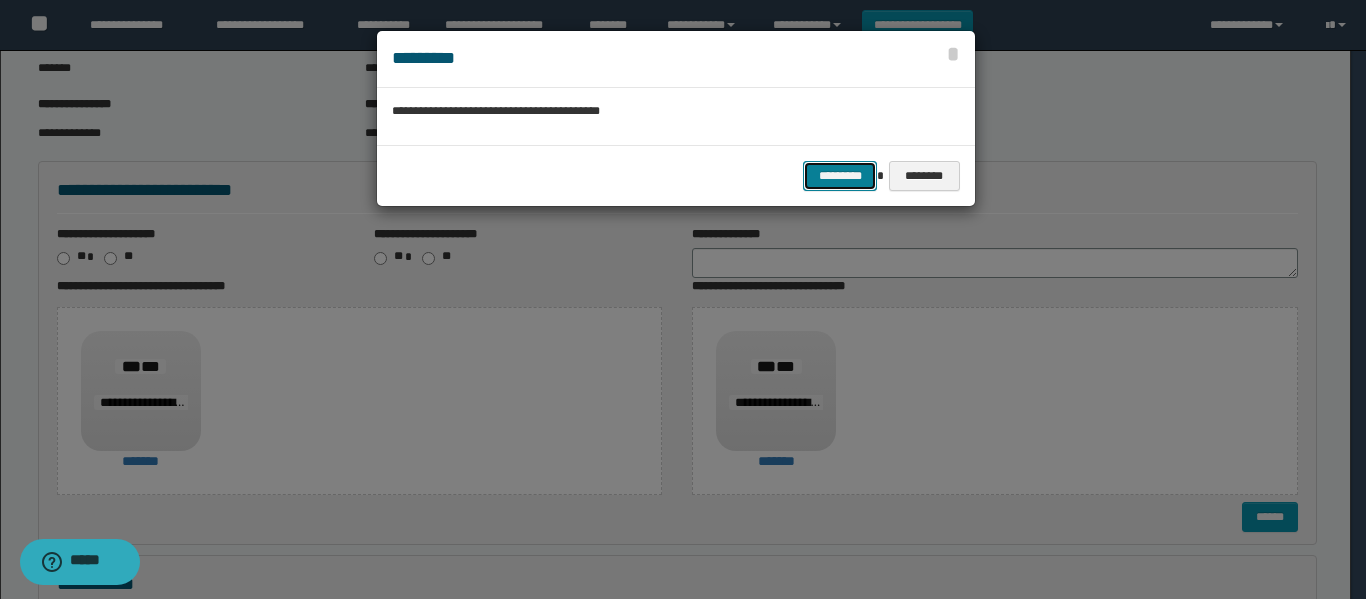 click on "*********" at bounding box center (840, 176) 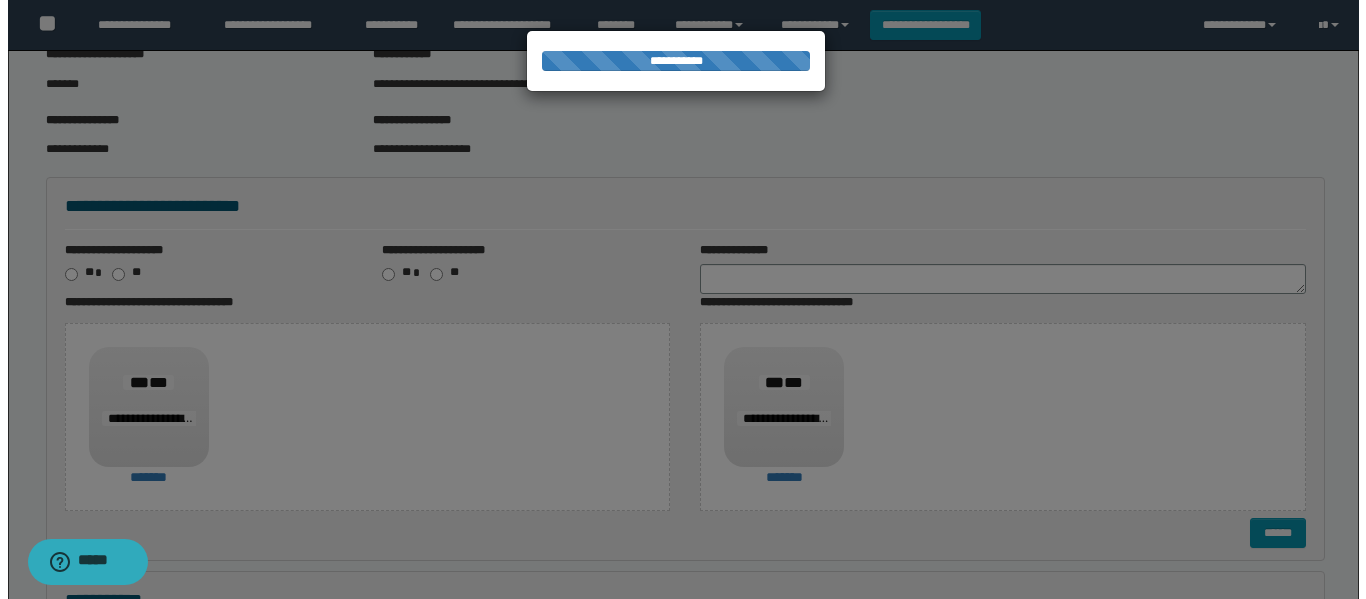scroll, scrollTop: 200, scrollLeft: 0, axis: vertical 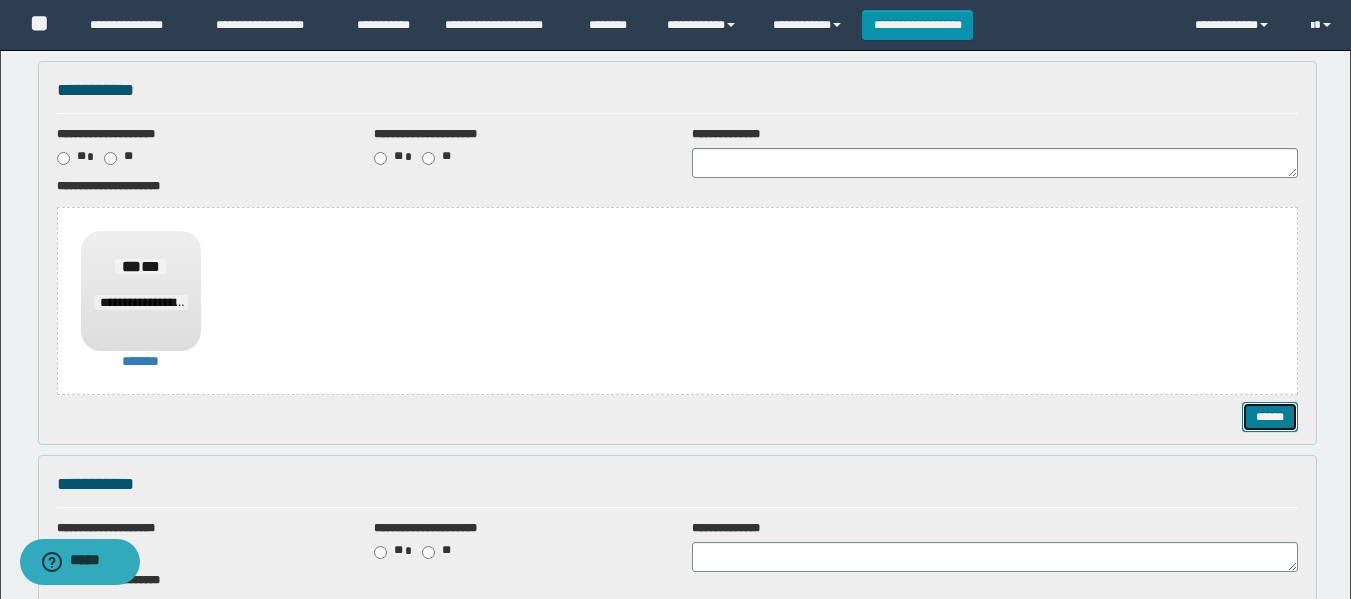 click on "******" at bounding box center (1270, 417) 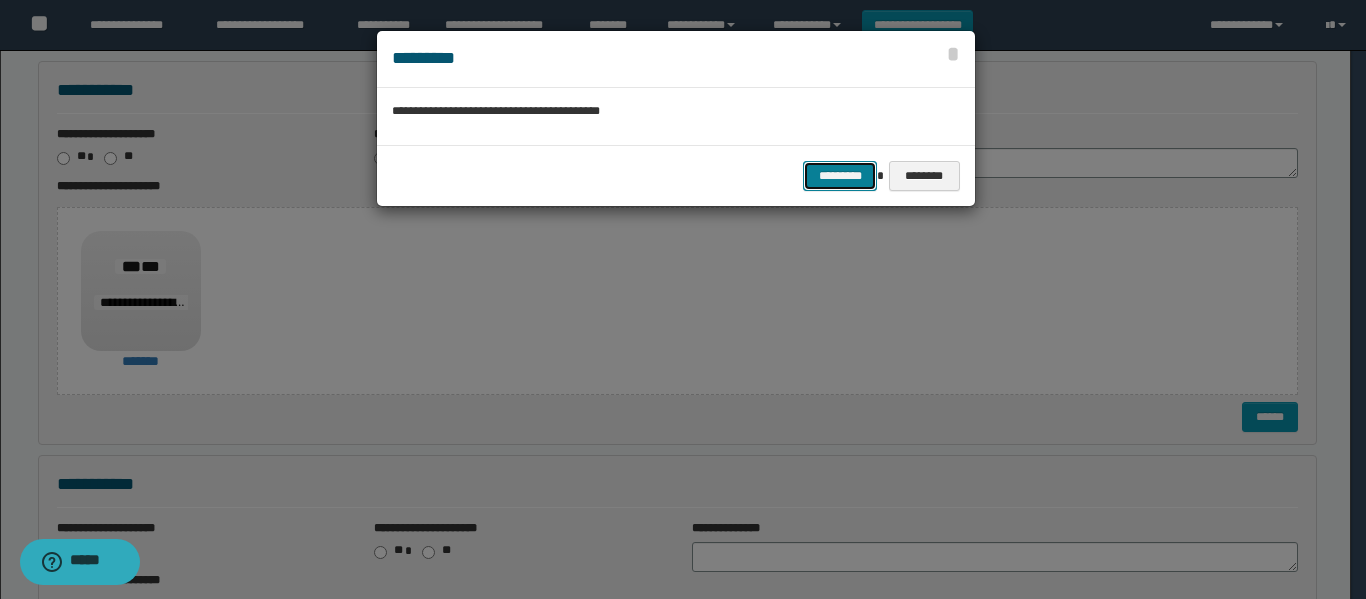 click on "*********" at bounding box center (840, 176) 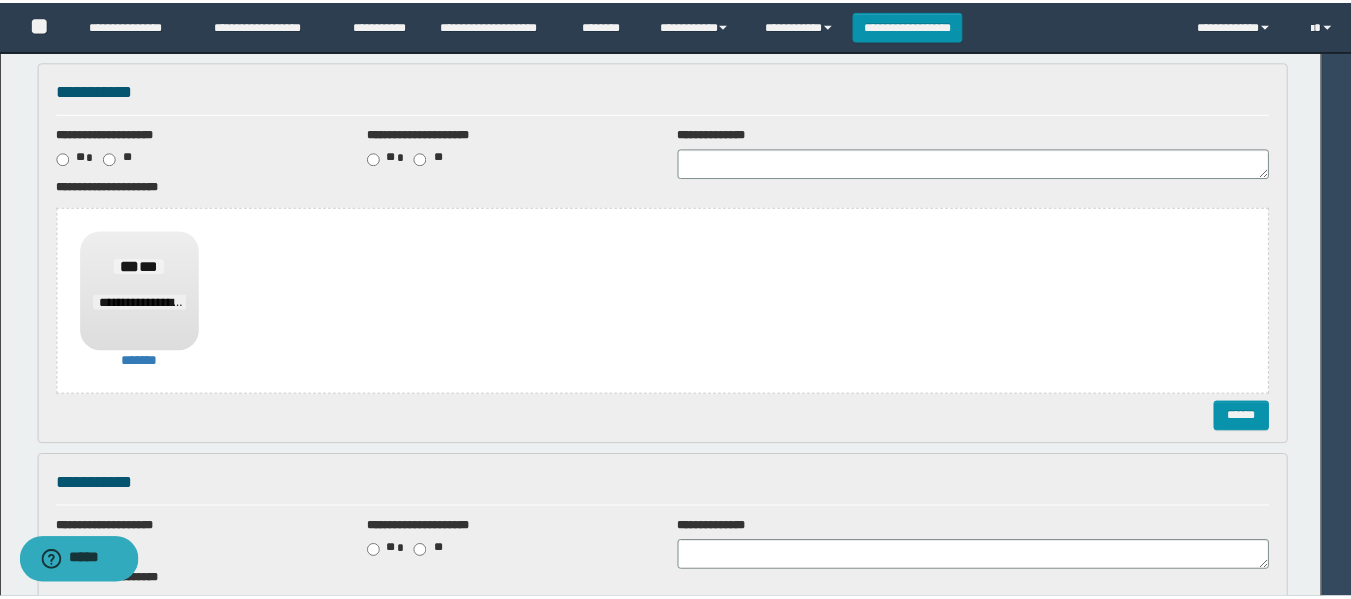 scroll, scrollTop: 0, scrollLeft: 0, axis: both 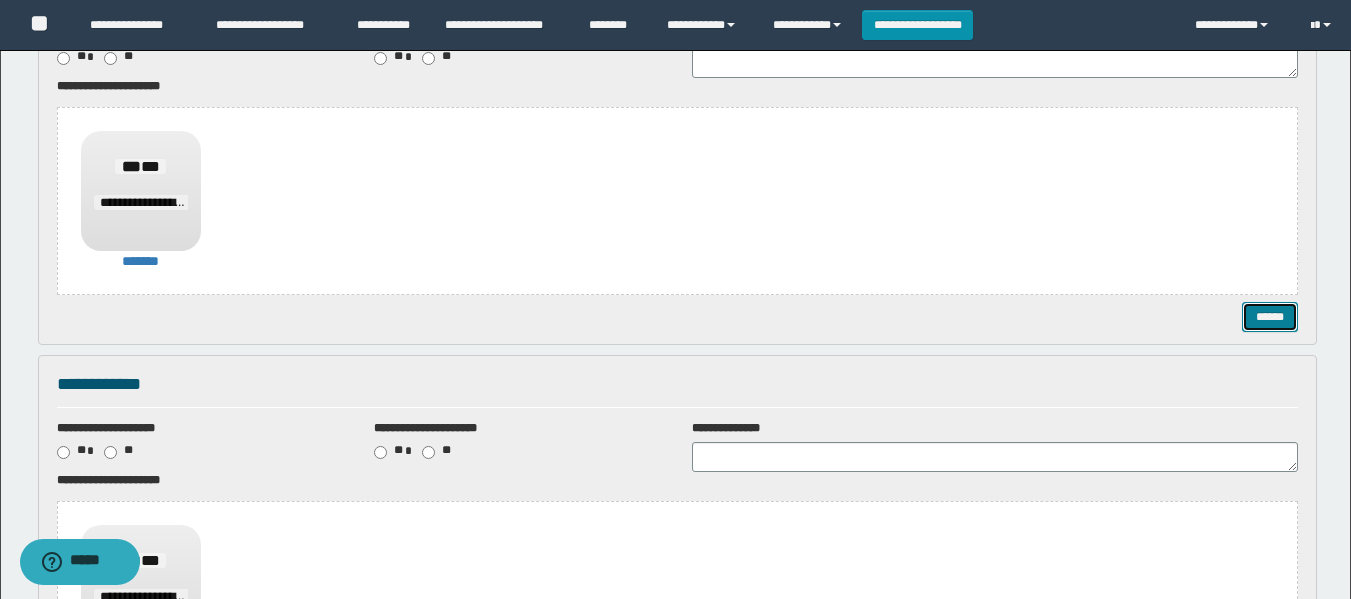 drag, startPoint x: 1251, startPoint y: 316, endPoint x: 1241, endPoint y: 307, distance: 13.453624 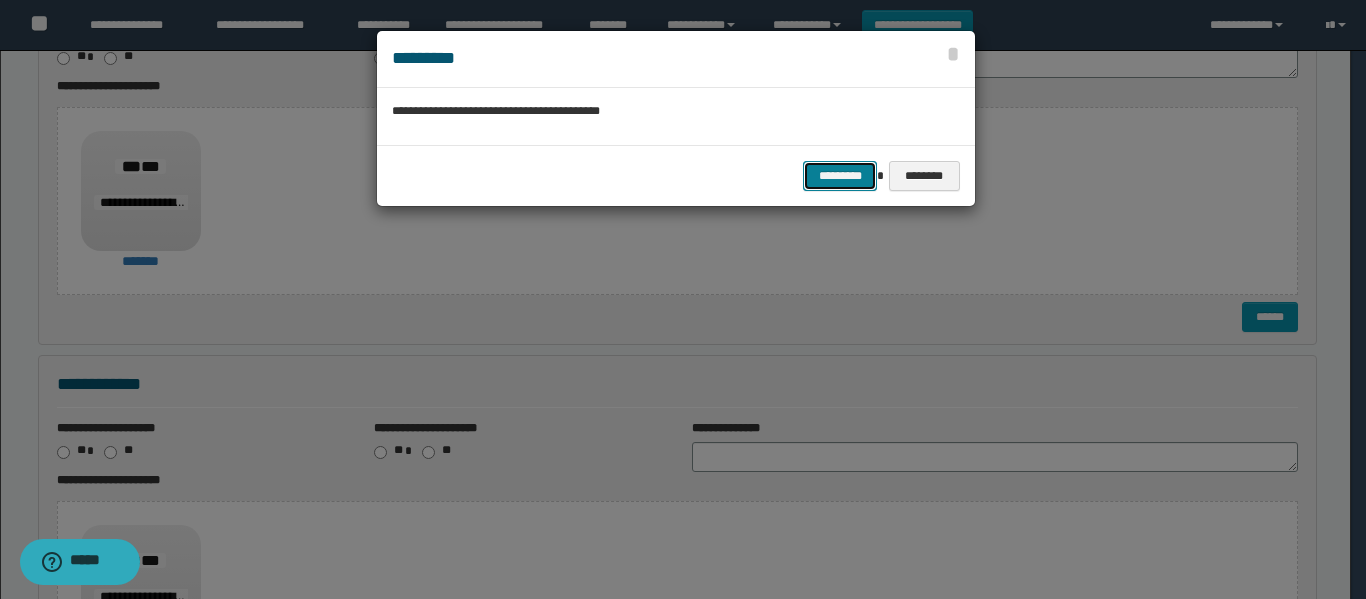 click on "*********" at bounding box center [840, 176] 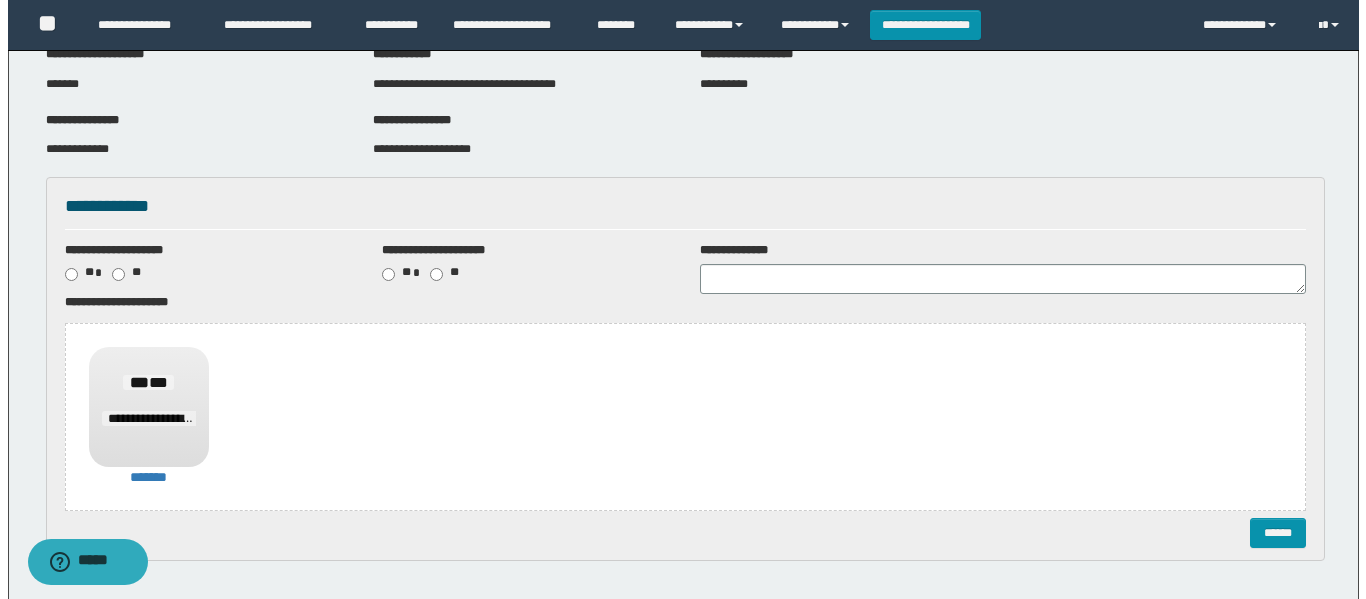 scroll, scrollTop: 200, scrollLeft: 0, axis: vertical 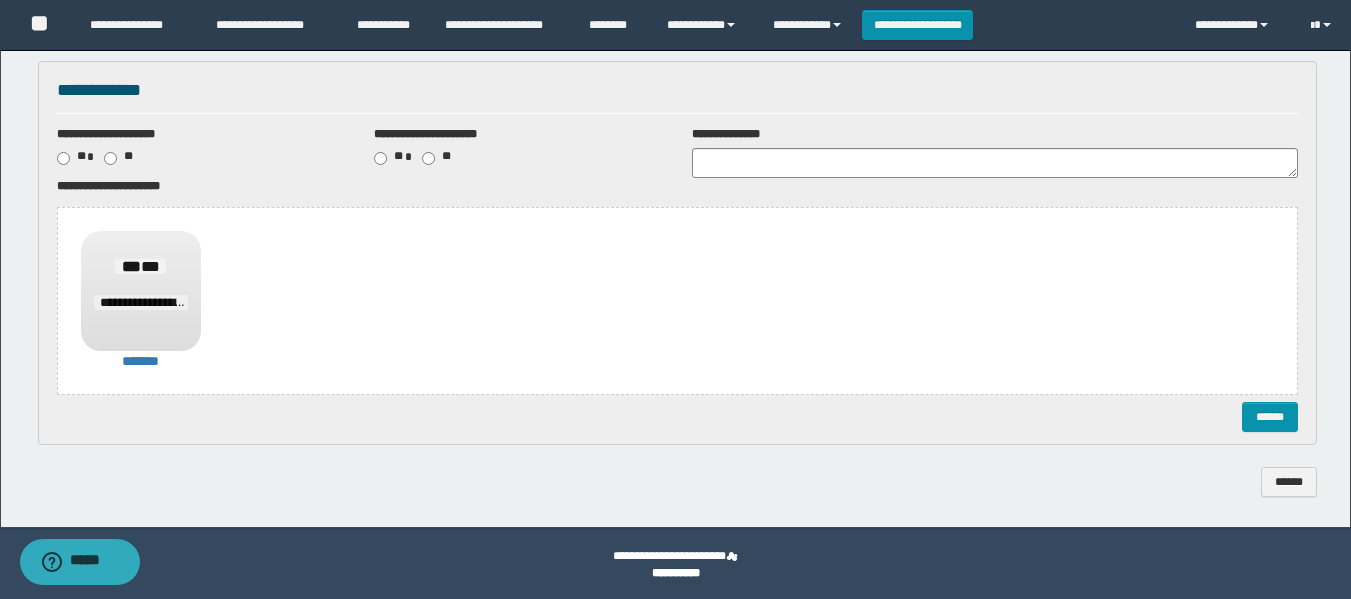 click on "**********" at bounding box center (677, 290) 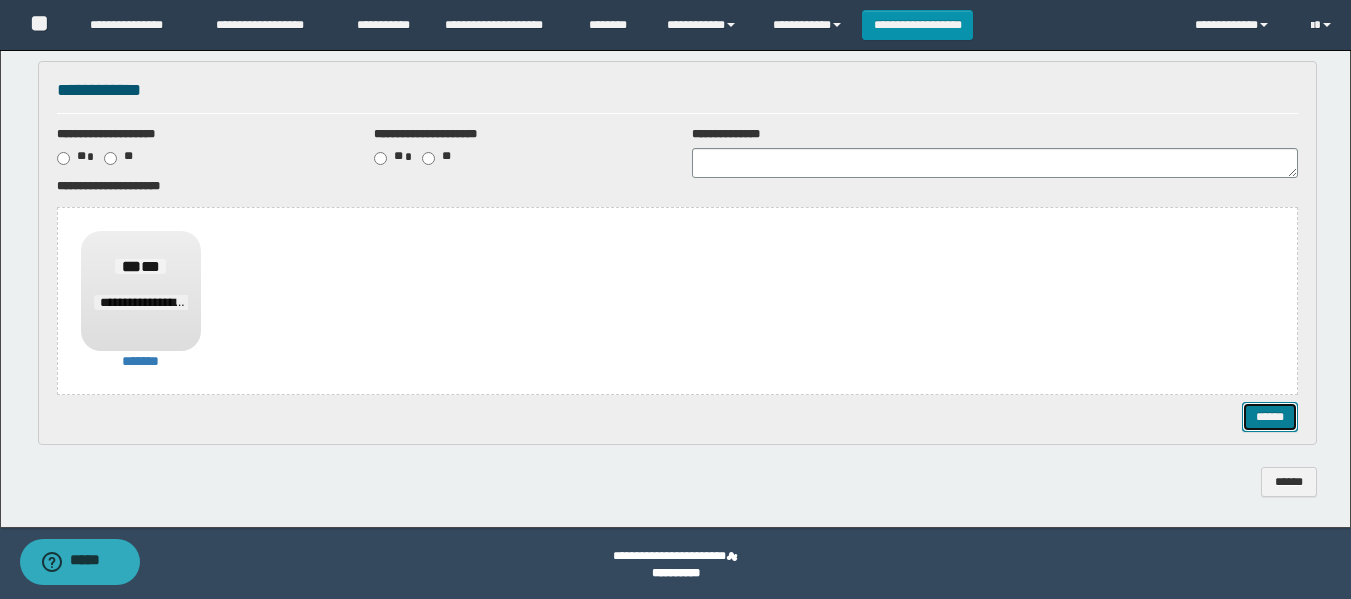 click on "******" at bounding box center [1270, 417] 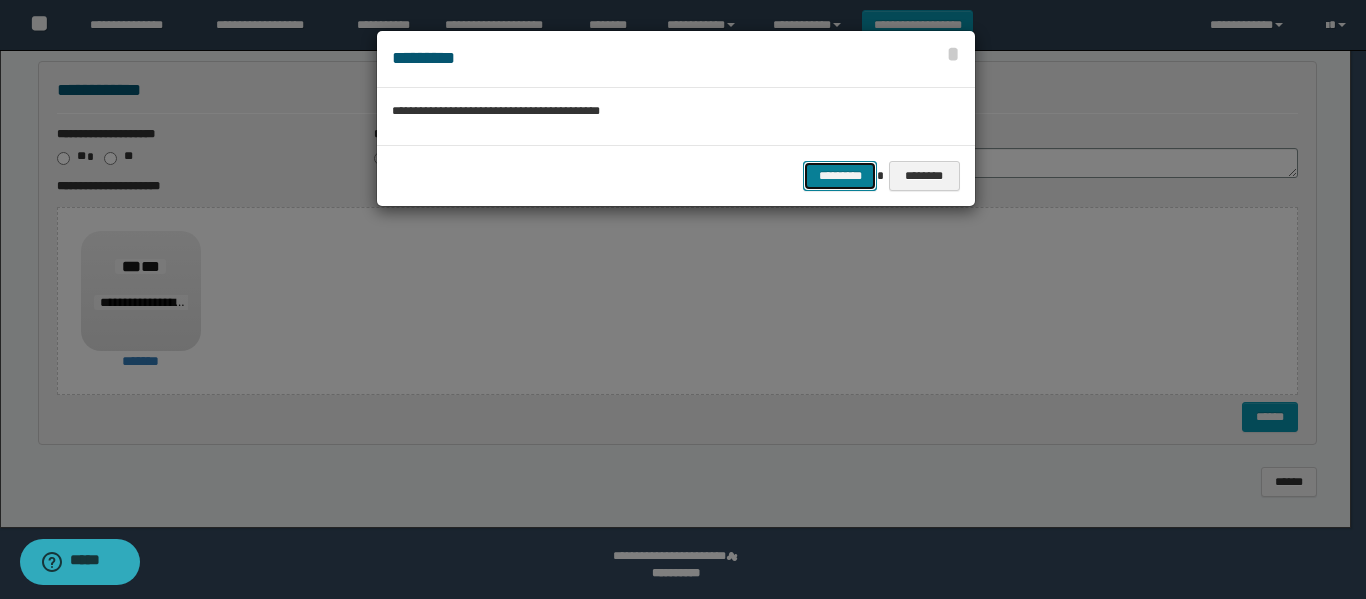 click on "*********" at bounding box center [840, 176] 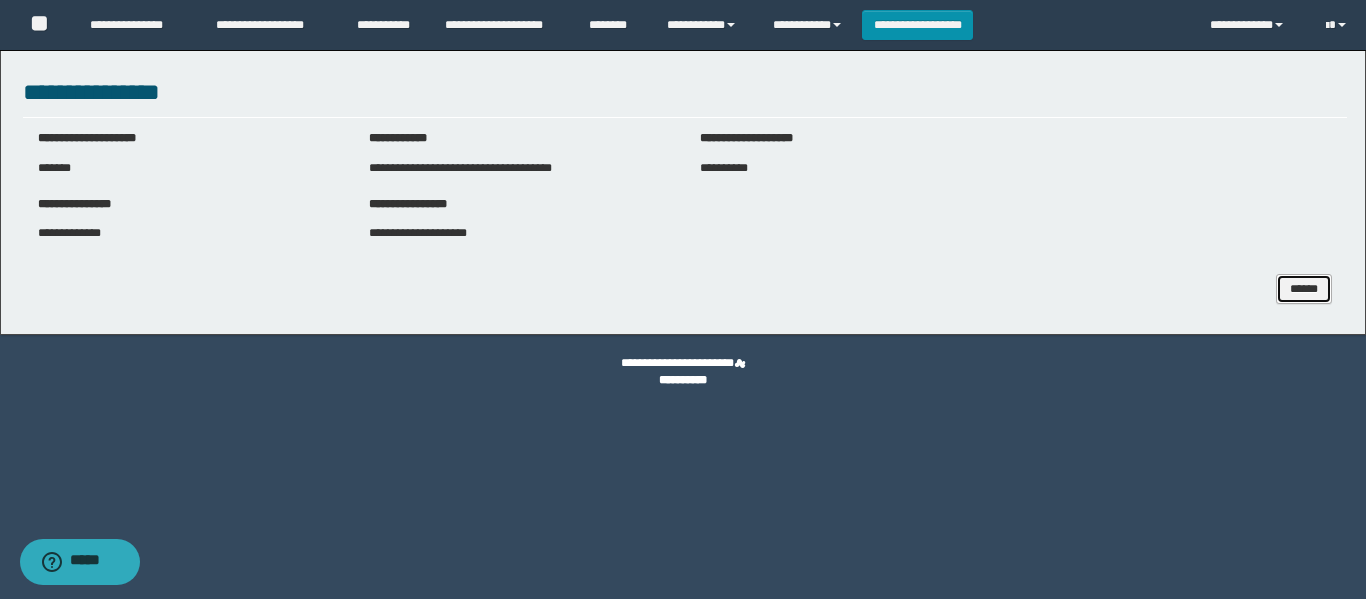 click on "******" at bounding box center [1304, 289] 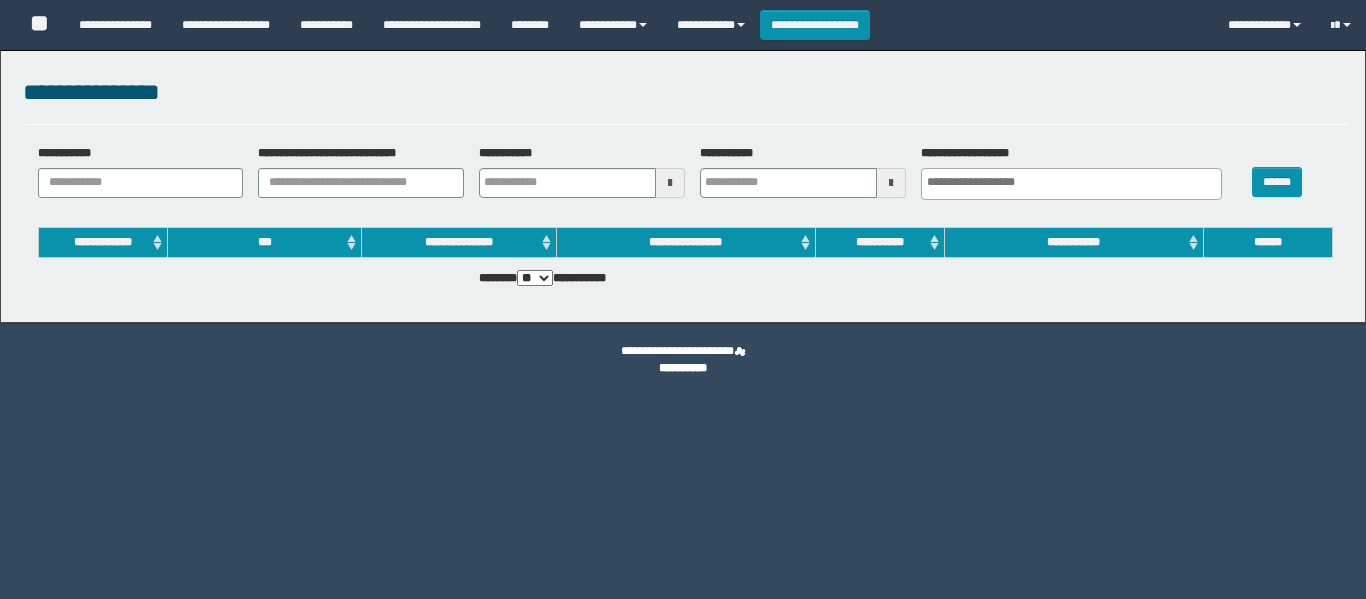 select 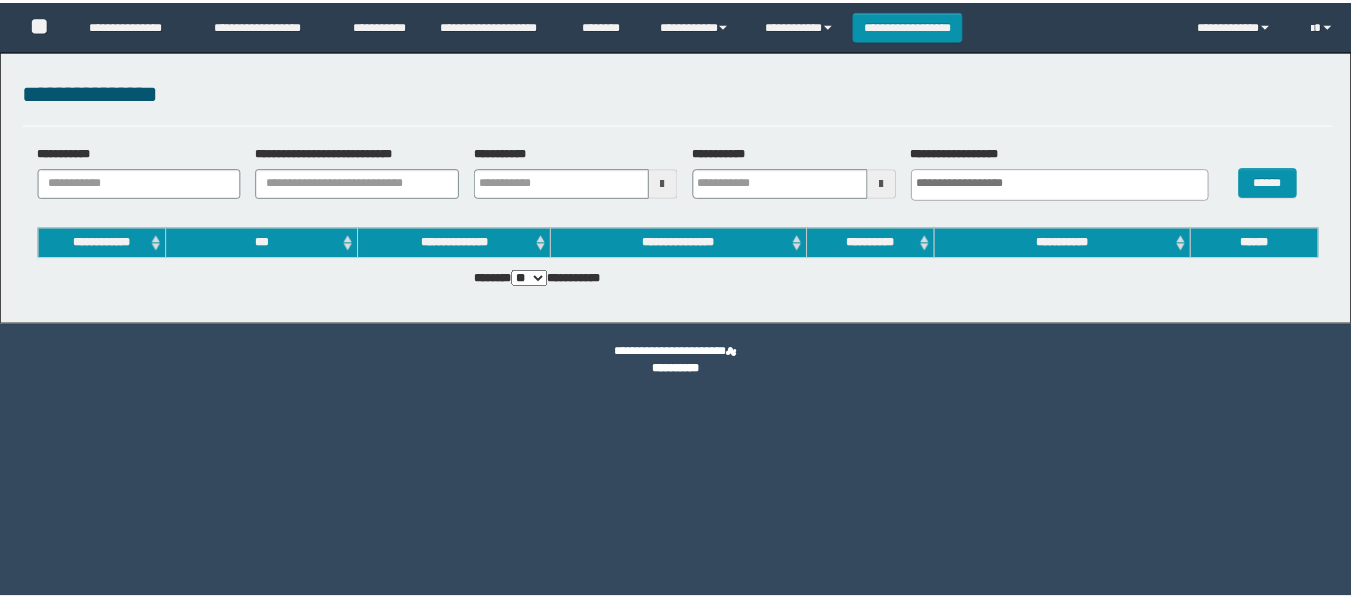 scroll, scrollTop: 0, scrollLeft: 0, axis: both 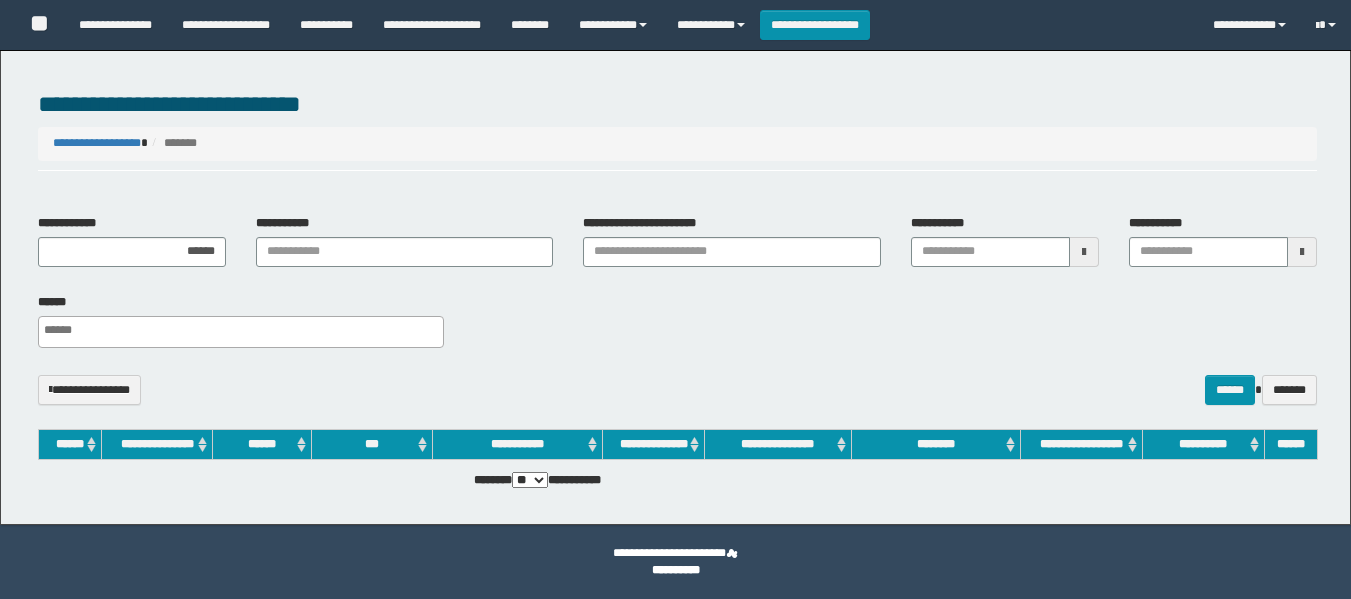 select 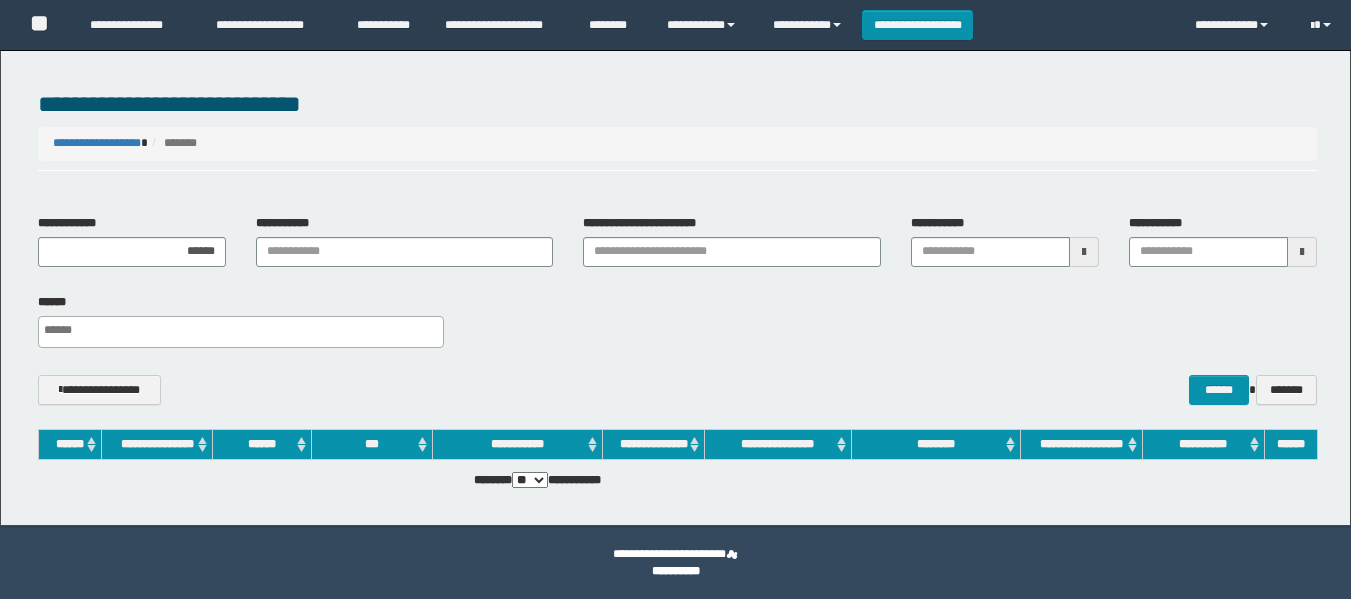 scroll, scrollTop: 0, scrollLeft: 0, axis: both 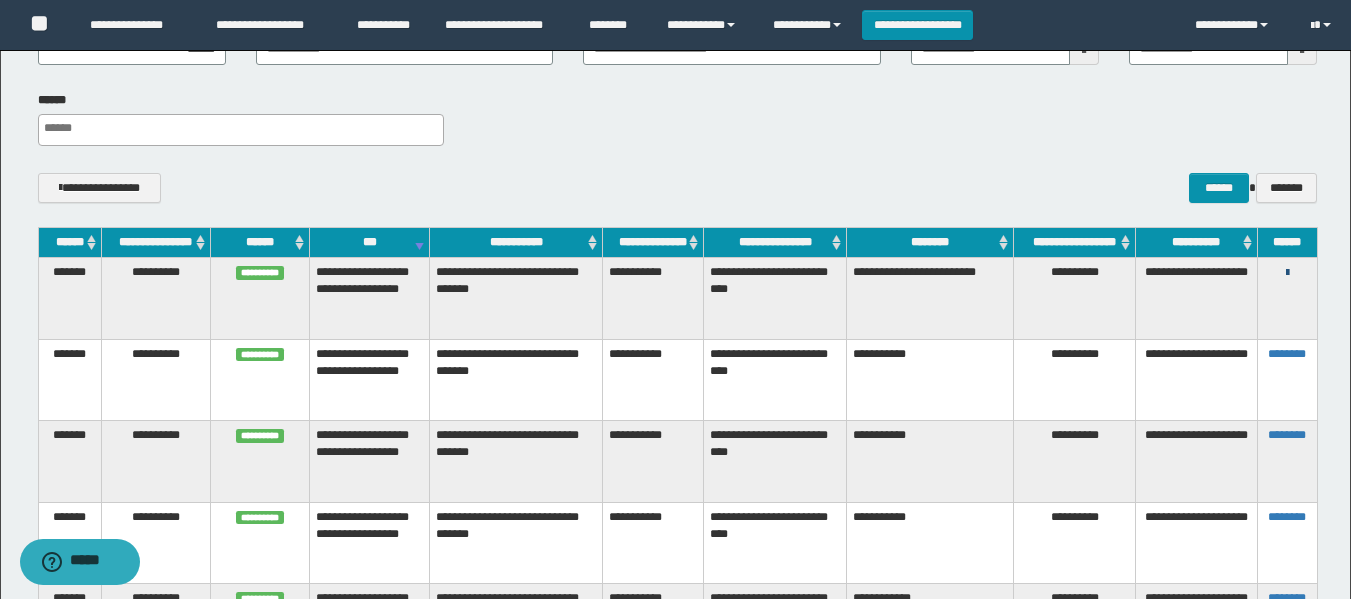 click at bounding box center (1287, 273) 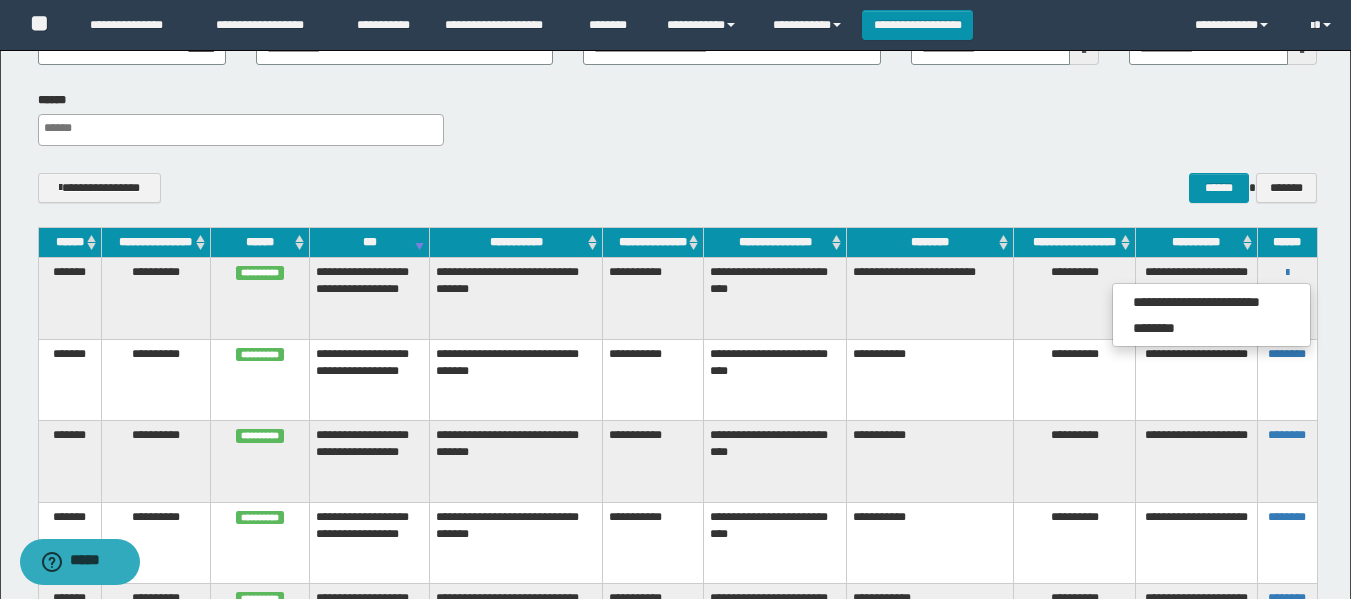 click on "**********" at bounding box center (677, 126) 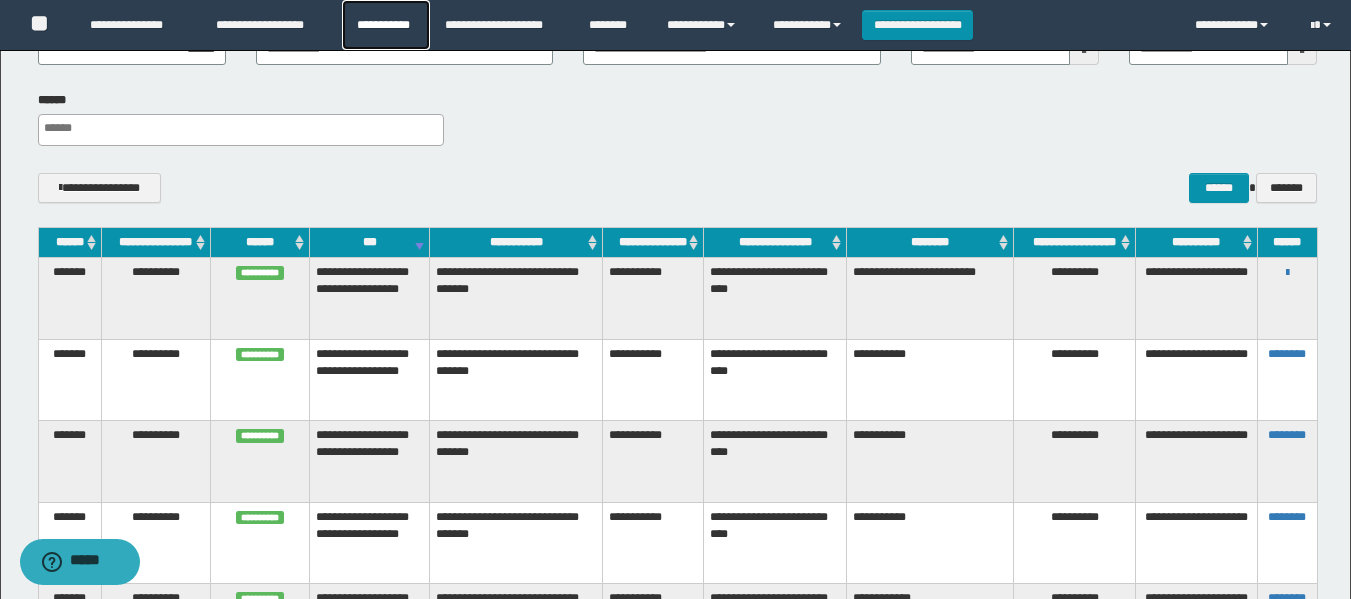 click on "**********" at bounding box center (386, 25) 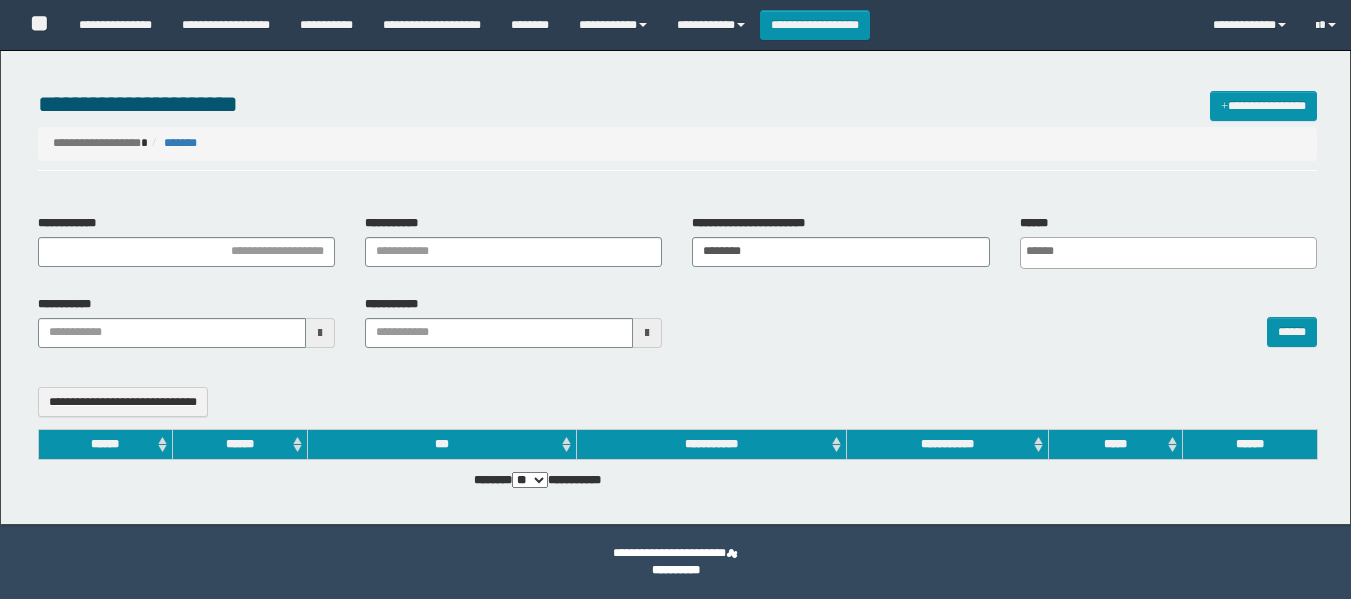 select 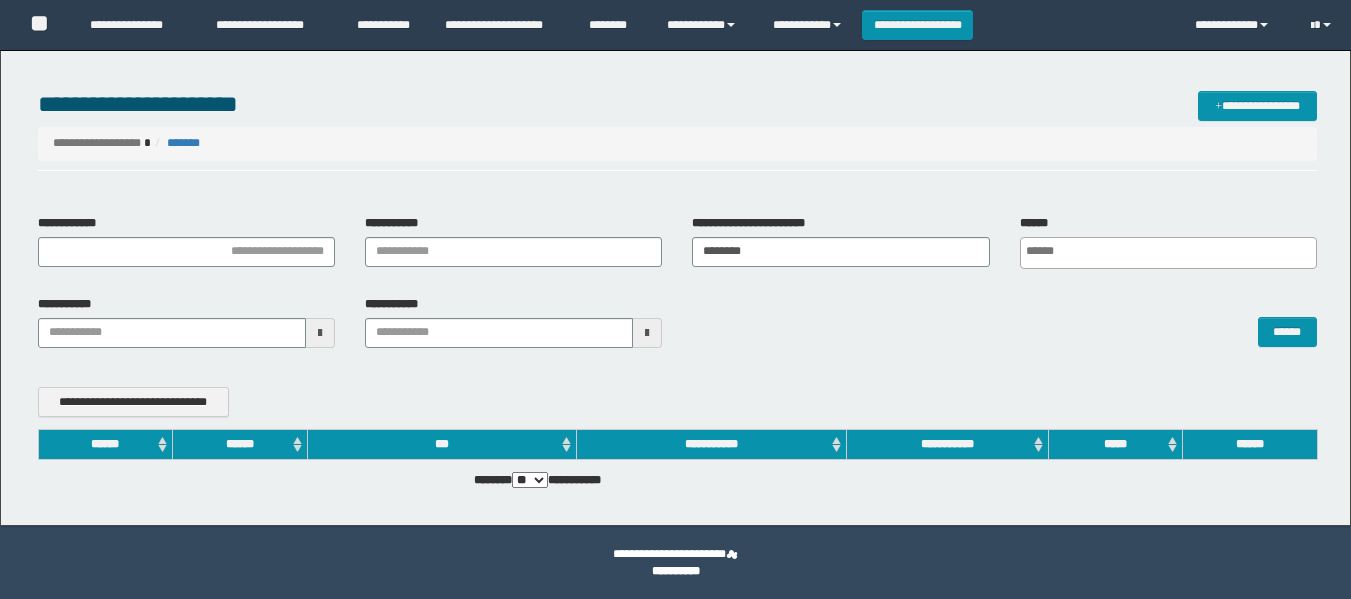 scroll, scrollTop: 0, scrollLeft: 0, axis: both 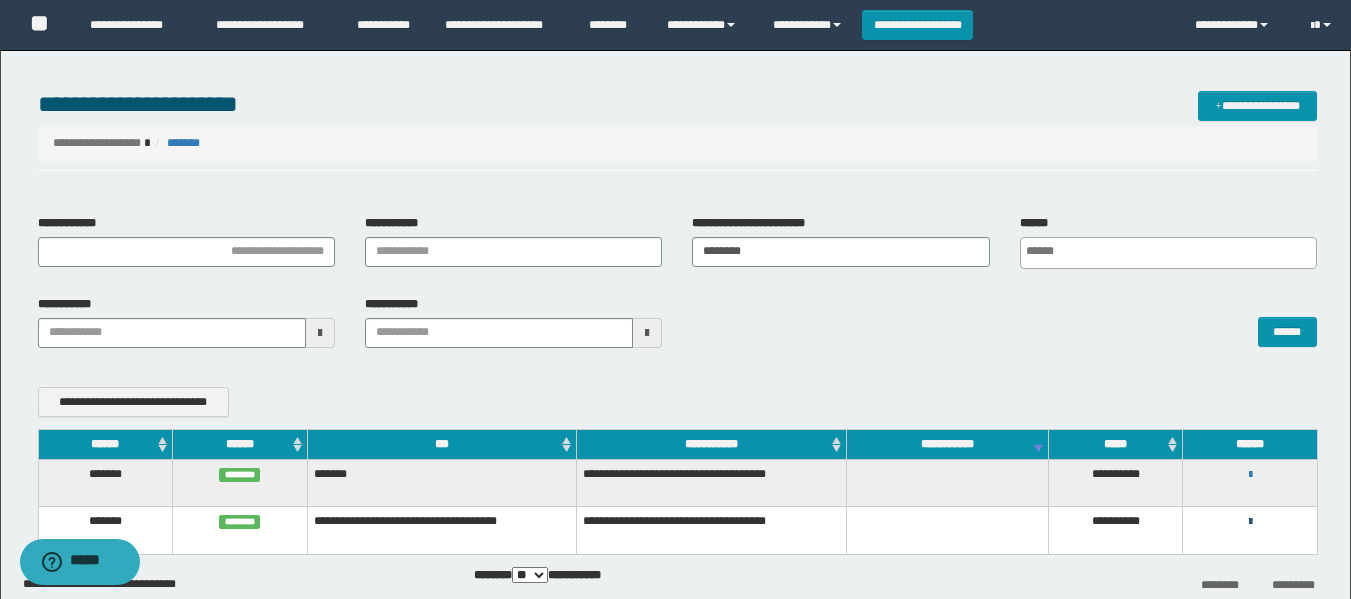 click at bounding box center [1250, 521] 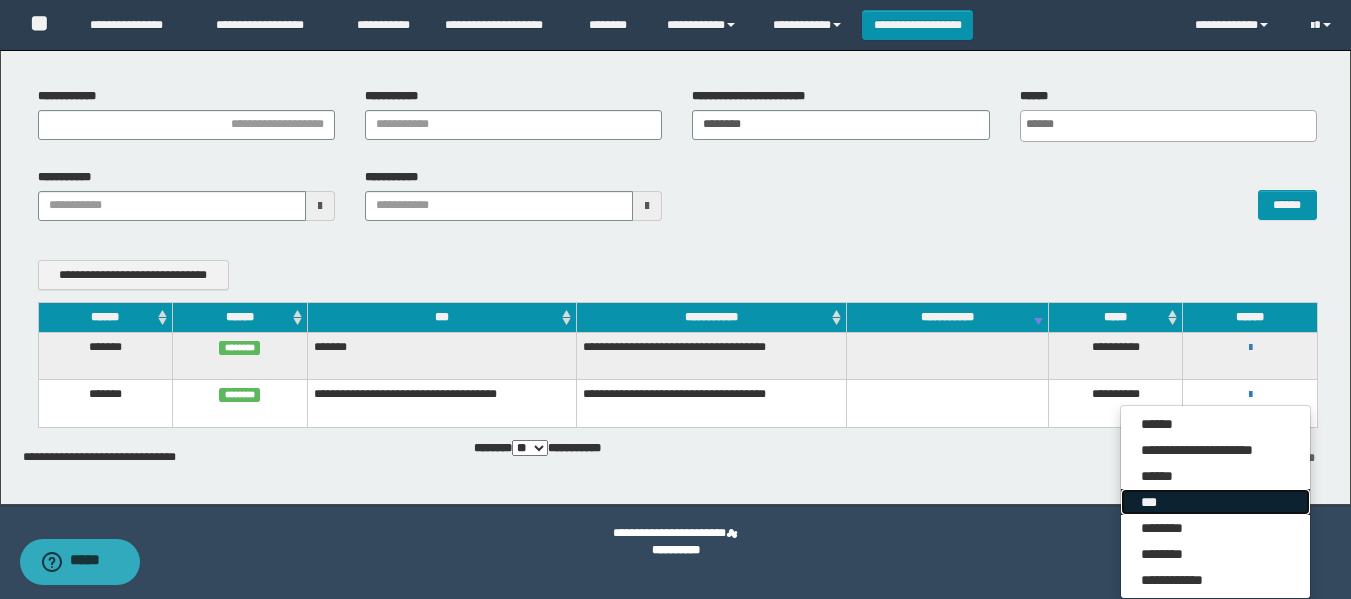 click on "***" at bounding box center [1215, 502] 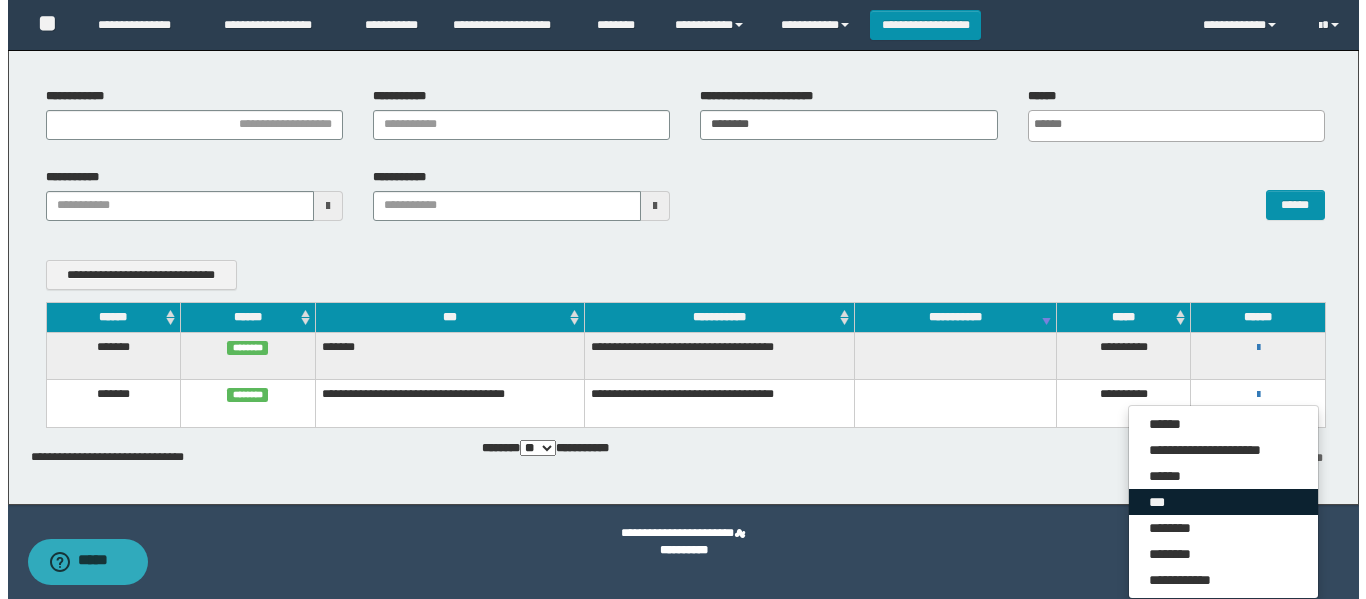 scroll, scrollTop: 107, scrollLeft: 0, axis: vertical 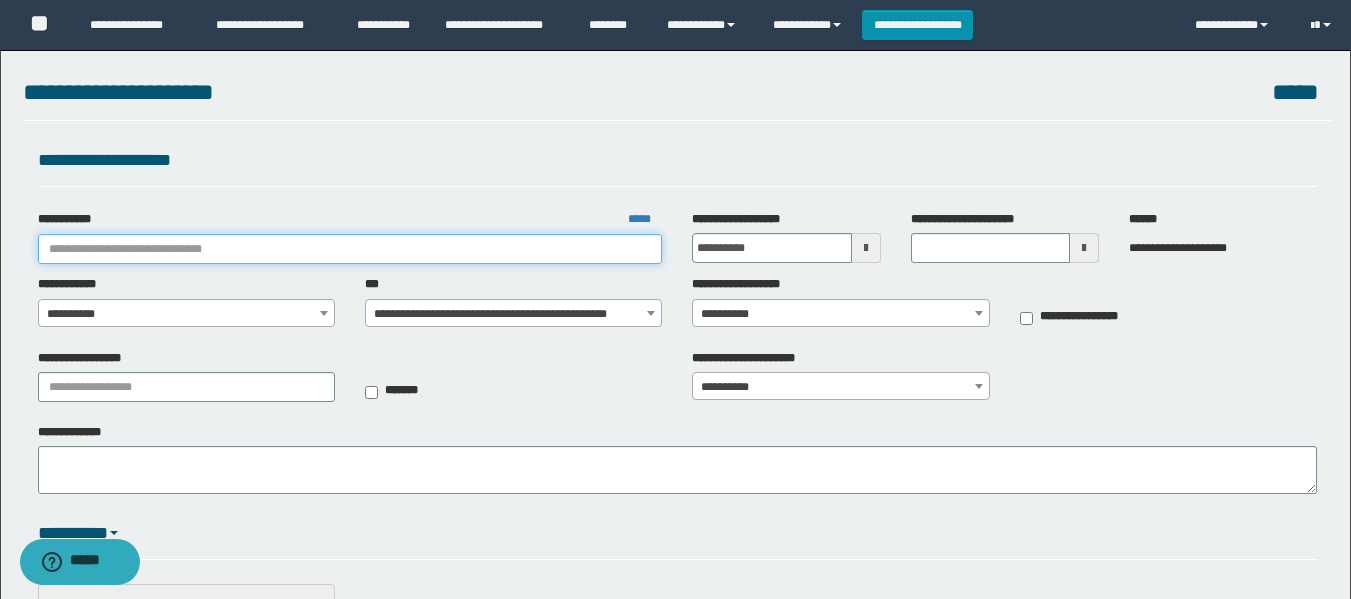 click on "**********" at bounding box center [350, 249] 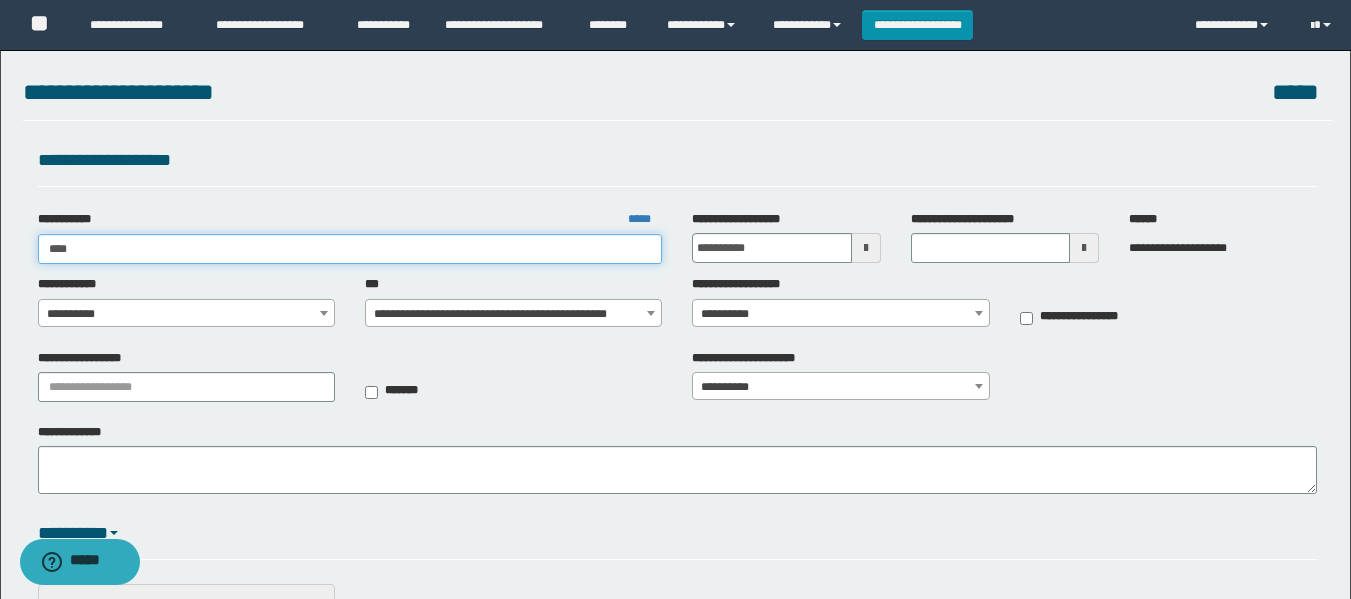 type on "*****" 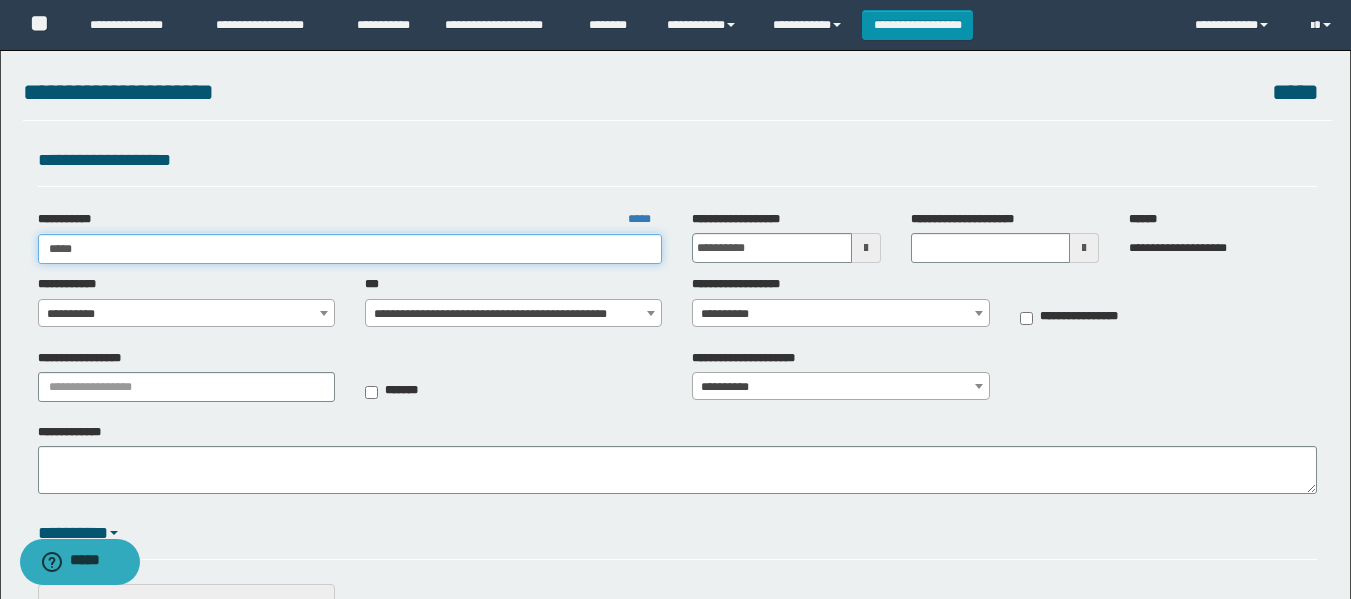 type on "*****" 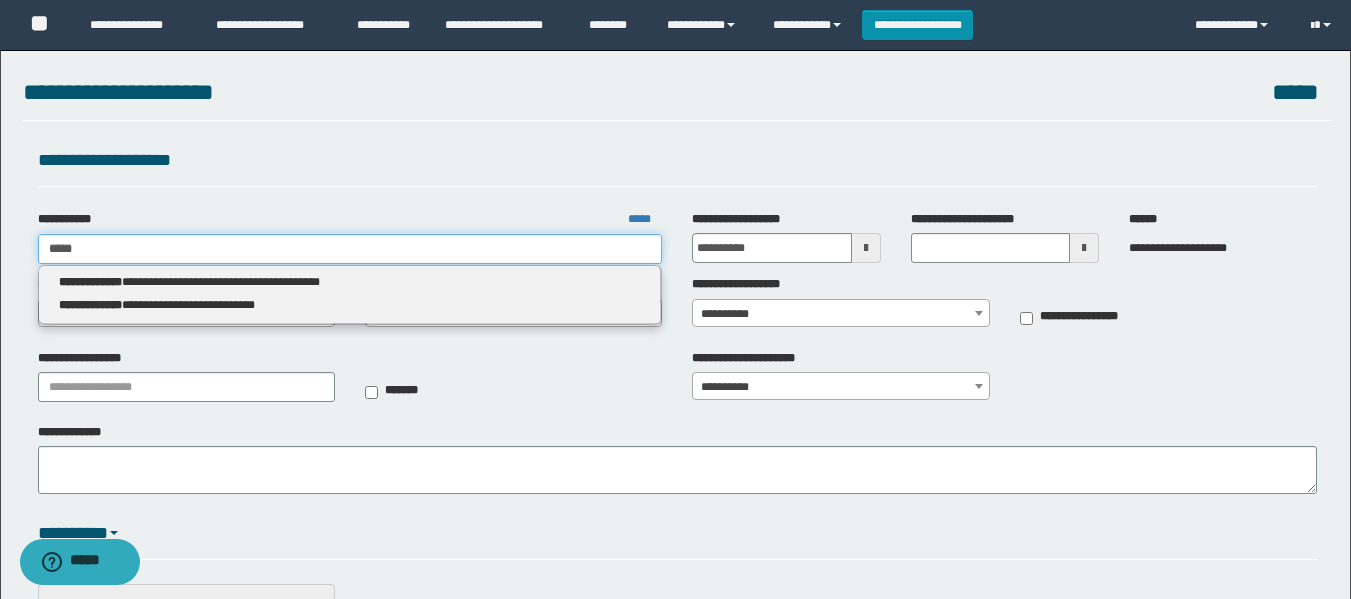 type on "*****" 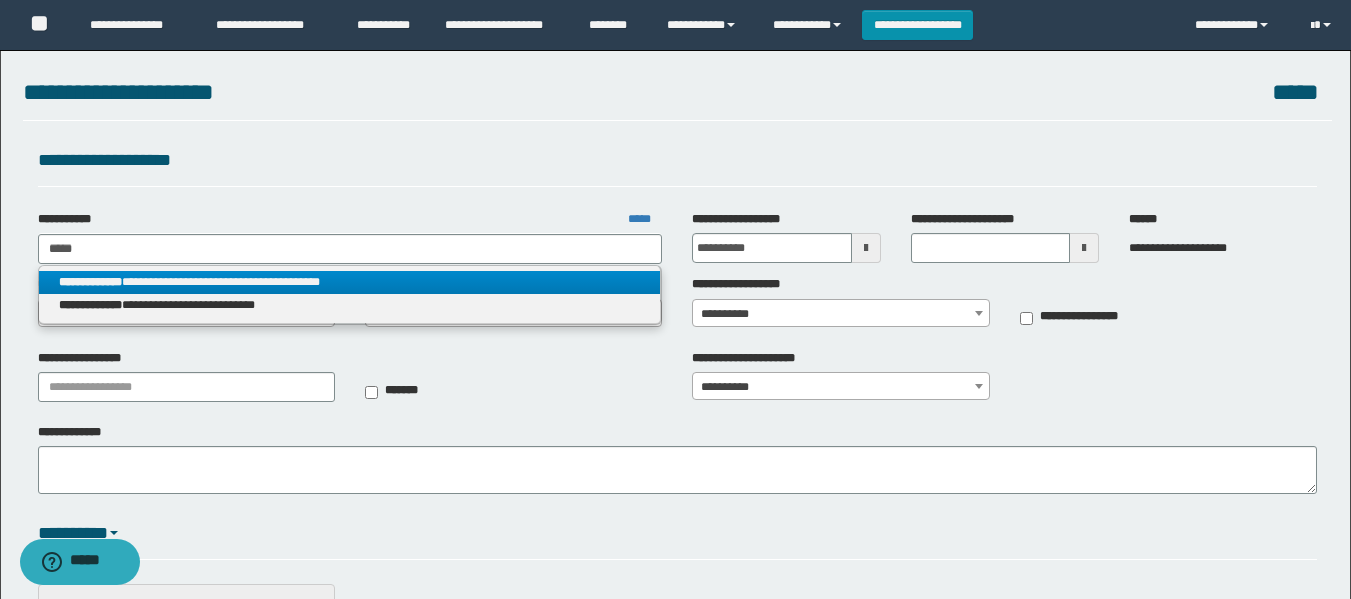 click on "**********" at bounding box center [350, 282] 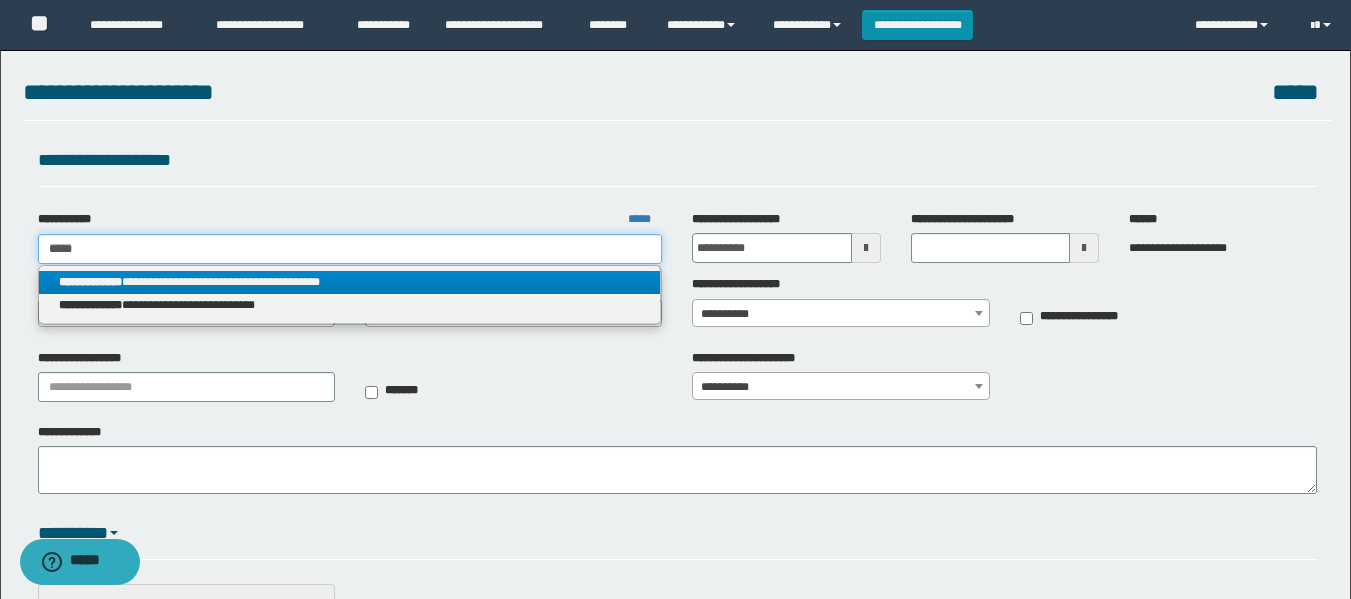 type 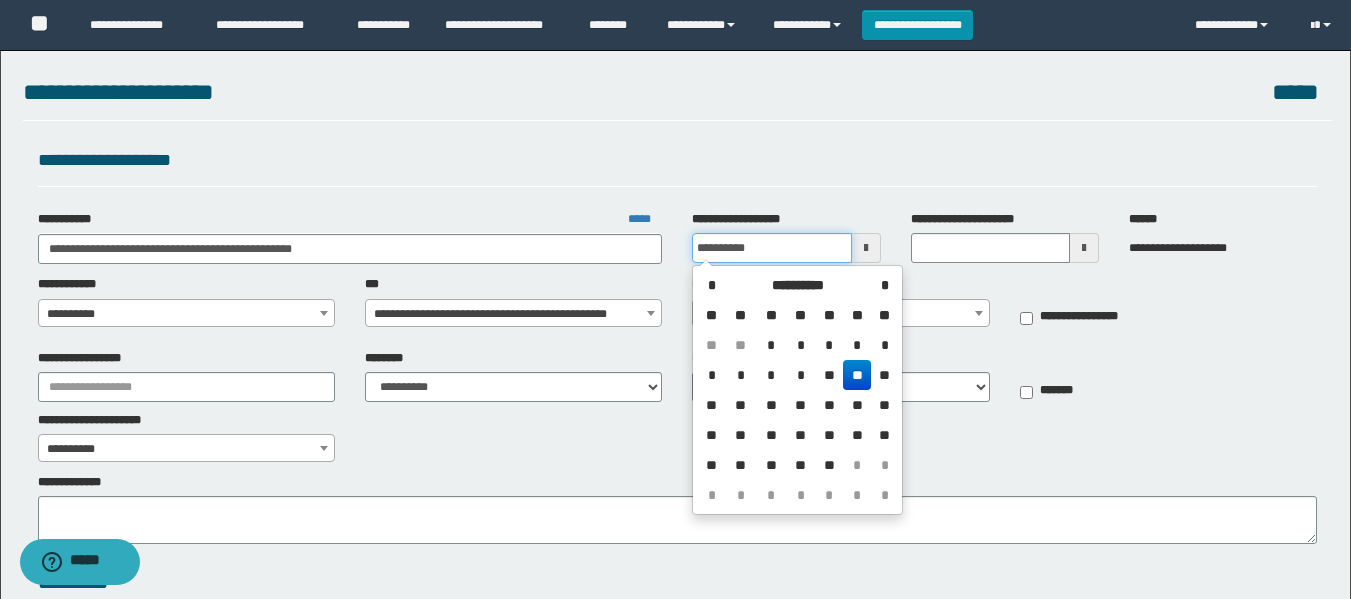 click on "**********" at bounding box center (771, 248) 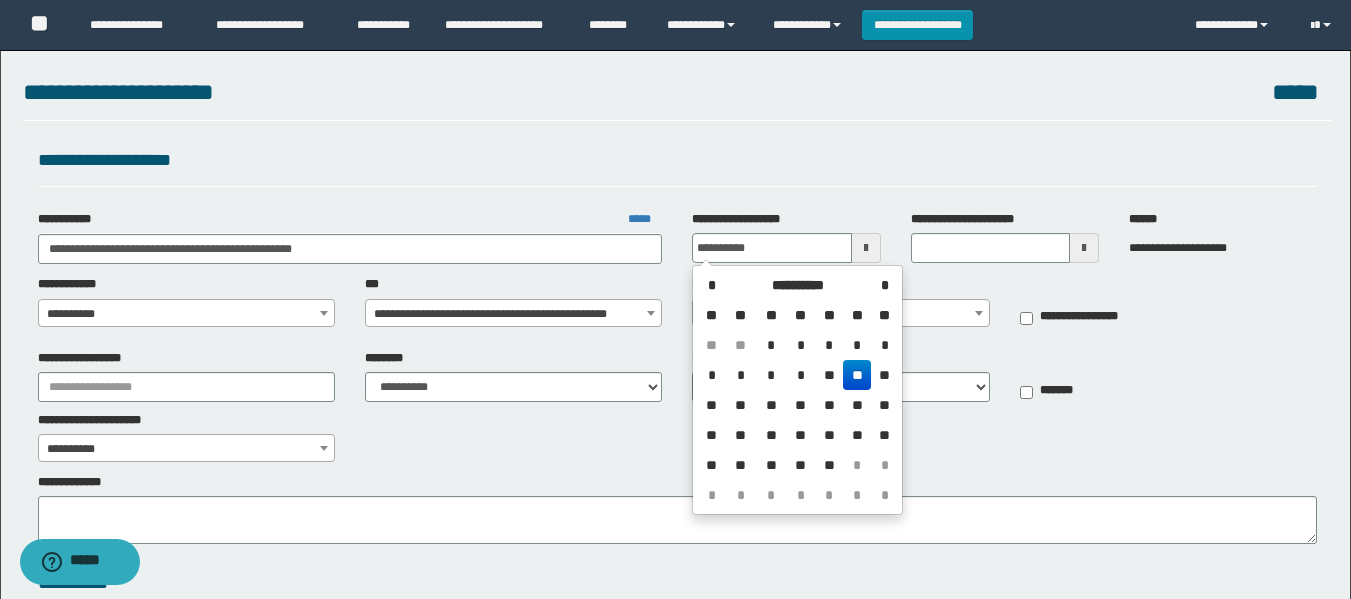 drag, startPoint x: 876, startPoint y: 375, endPoint x: 777, endPoint y: 343, distance: 104.04326 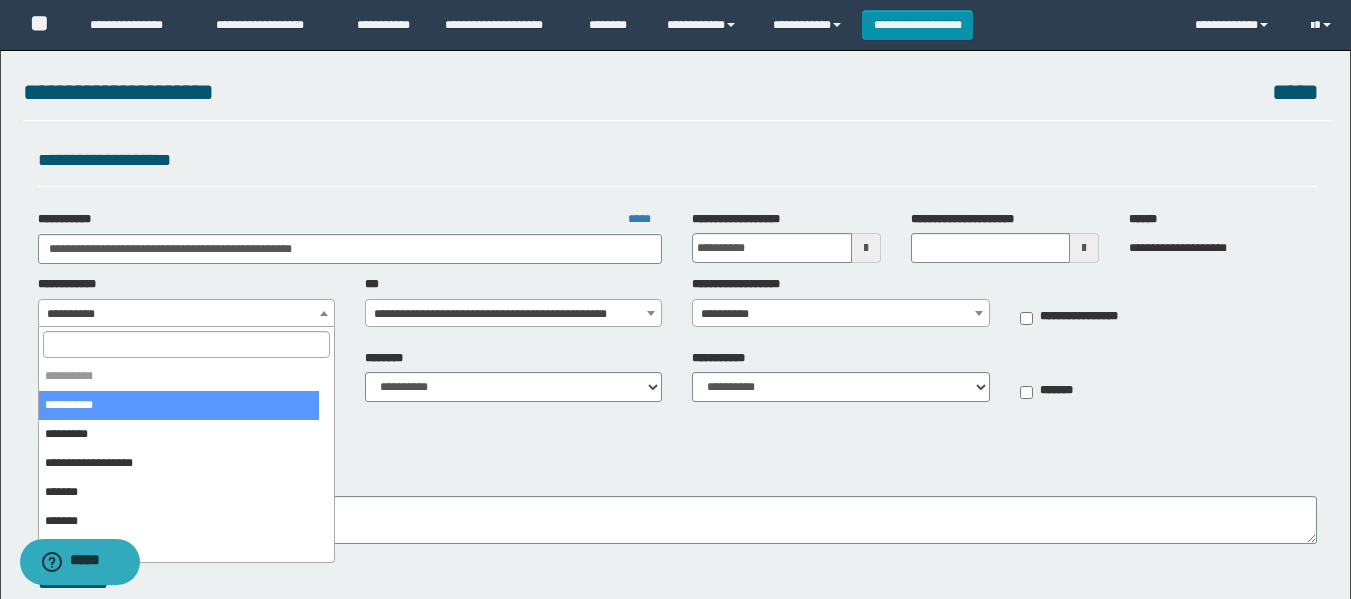 click on "**********" at bounding box center [186, 314] 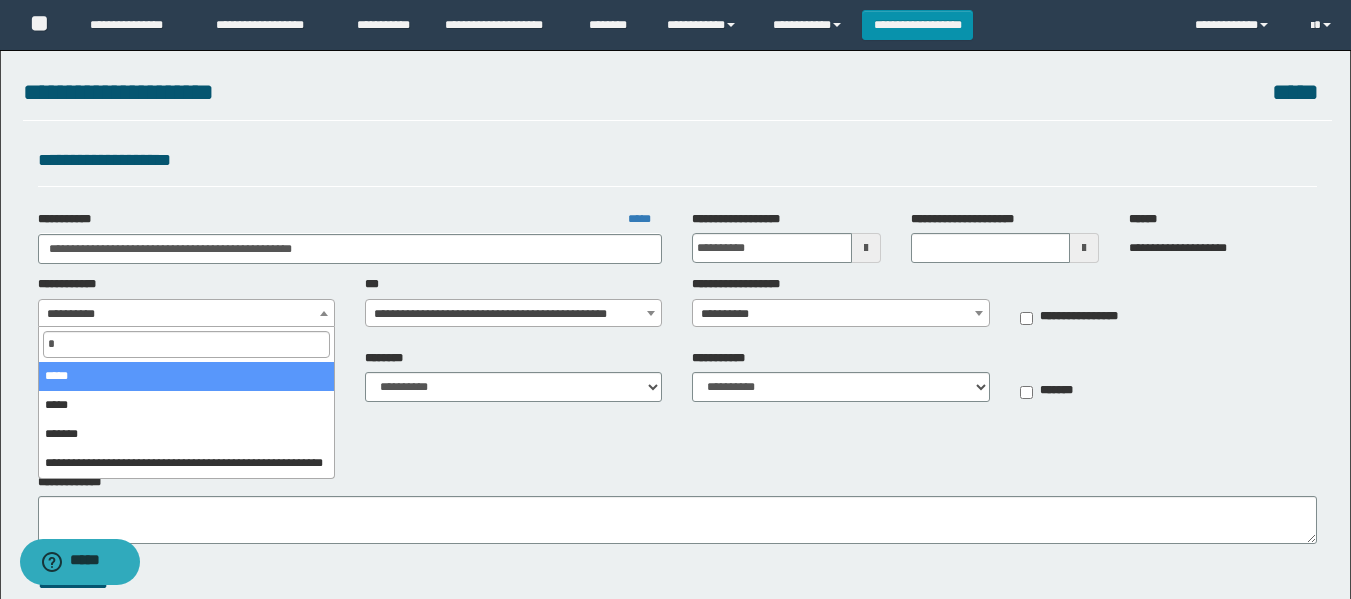 type on "**" 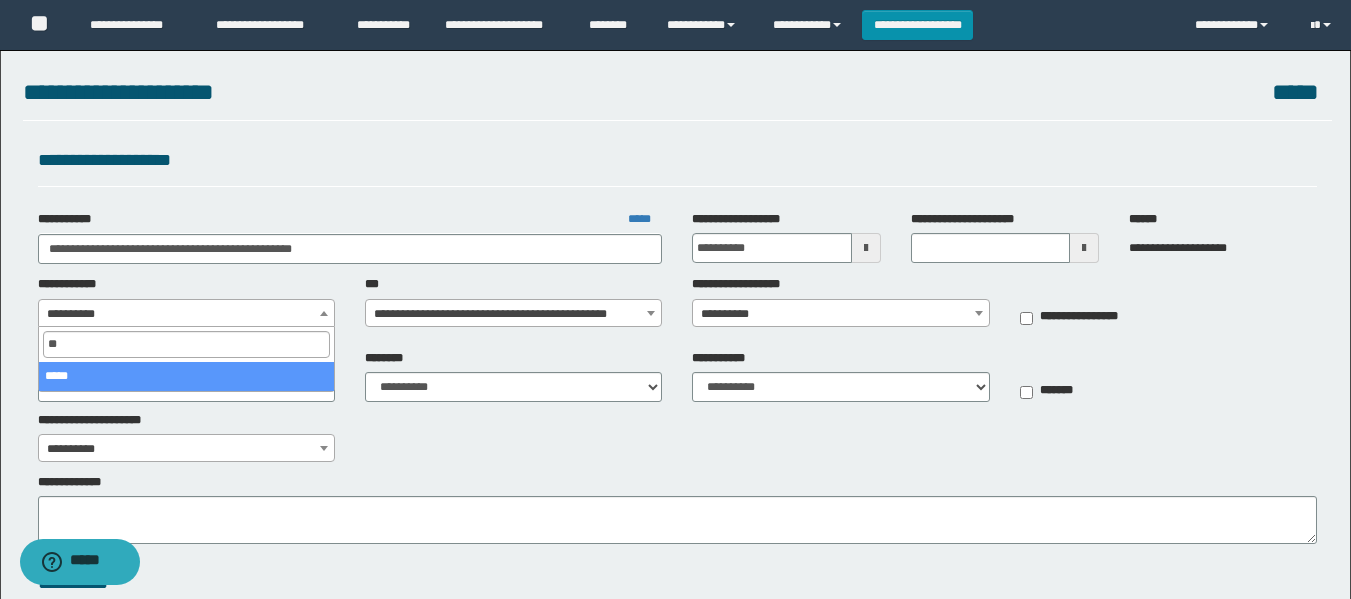 select on "**" 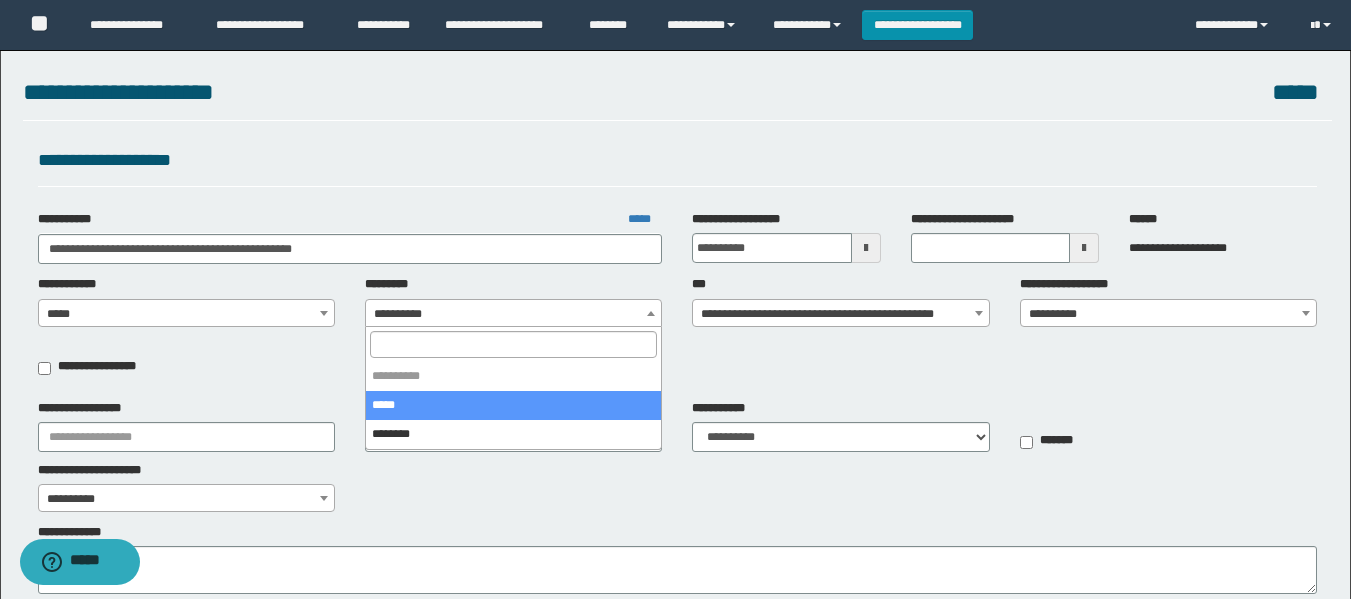 click on "**********" at bounding box center (513, 314) 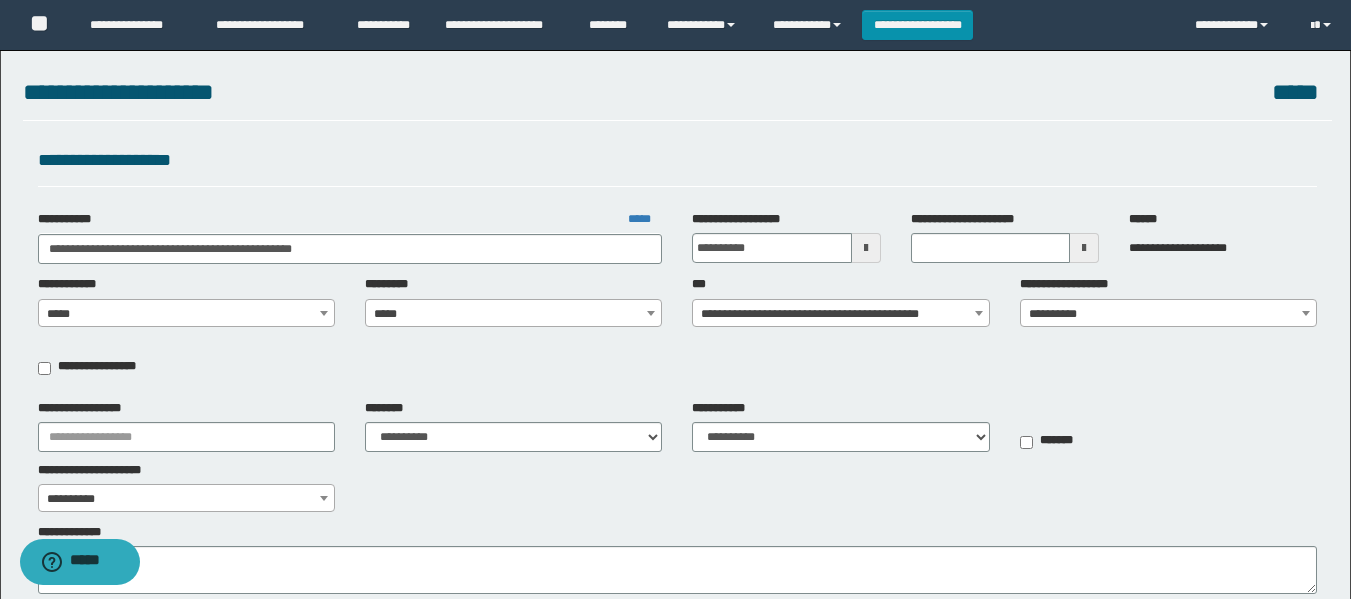 click on "**********" at bounding box center (840, 314) 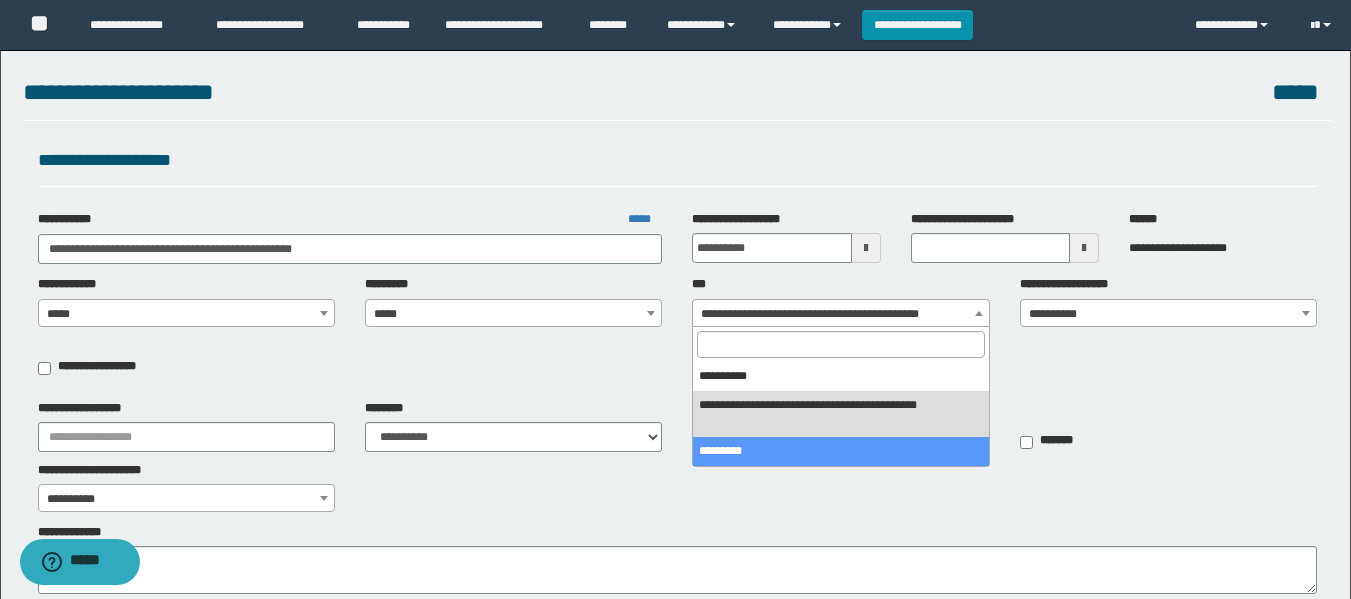 select on "***" 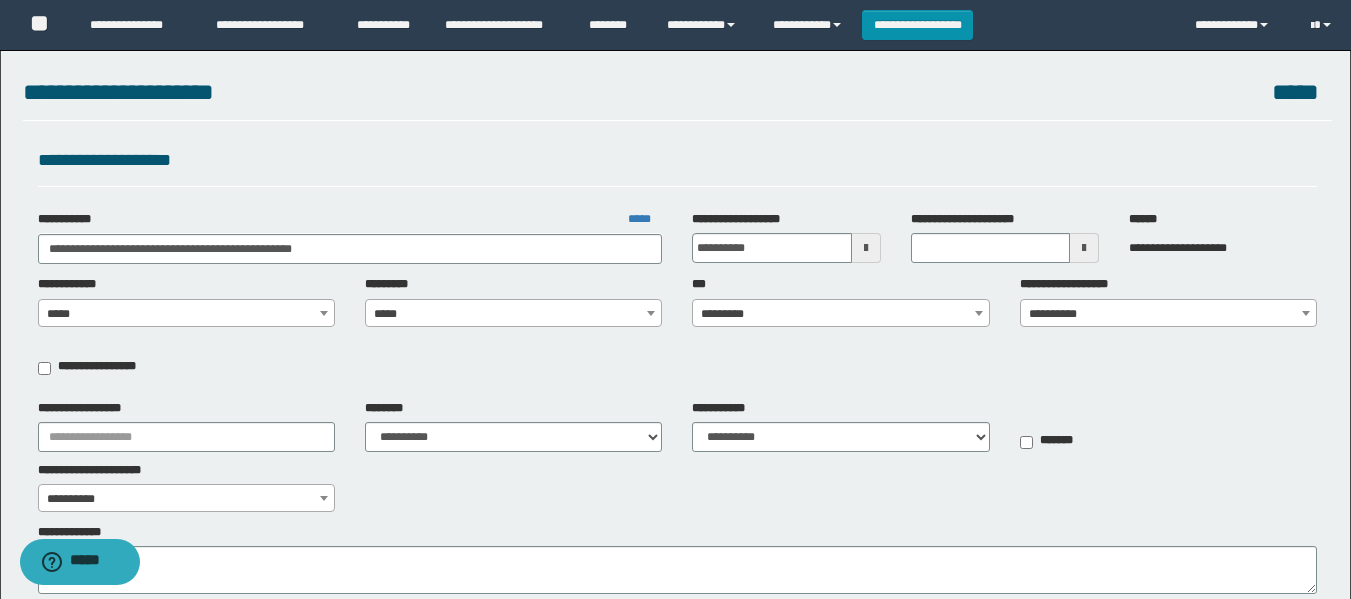 click on "**********" at bounding box center [1168, 314] 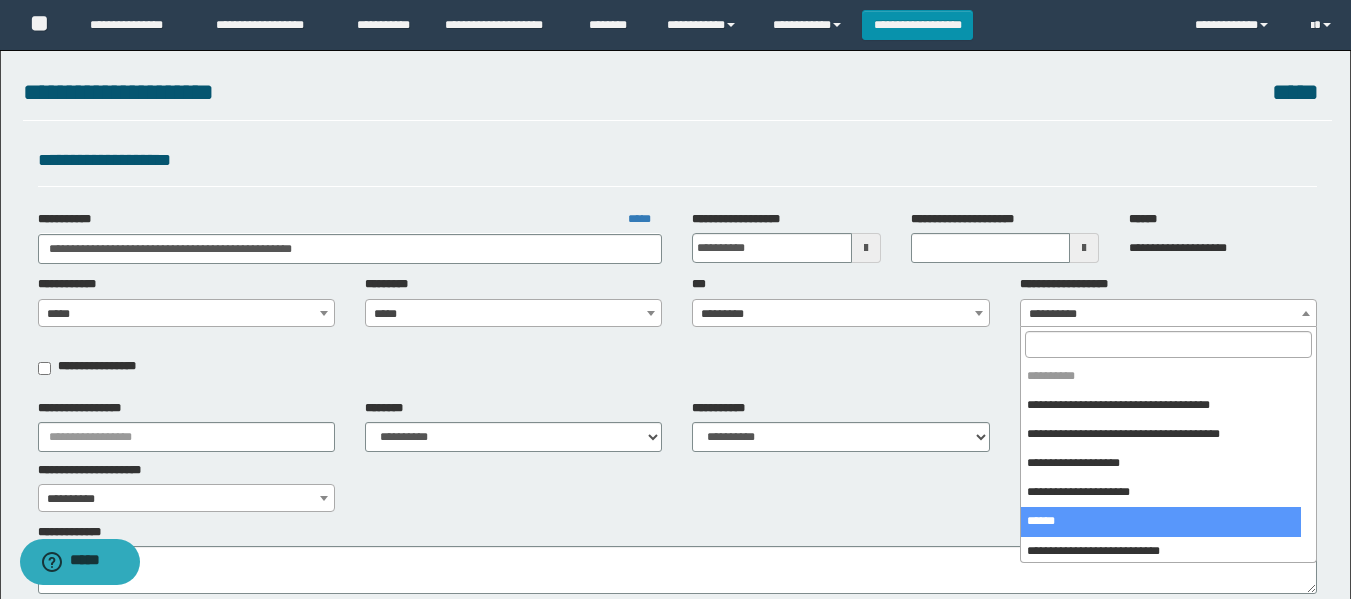 select on "***" 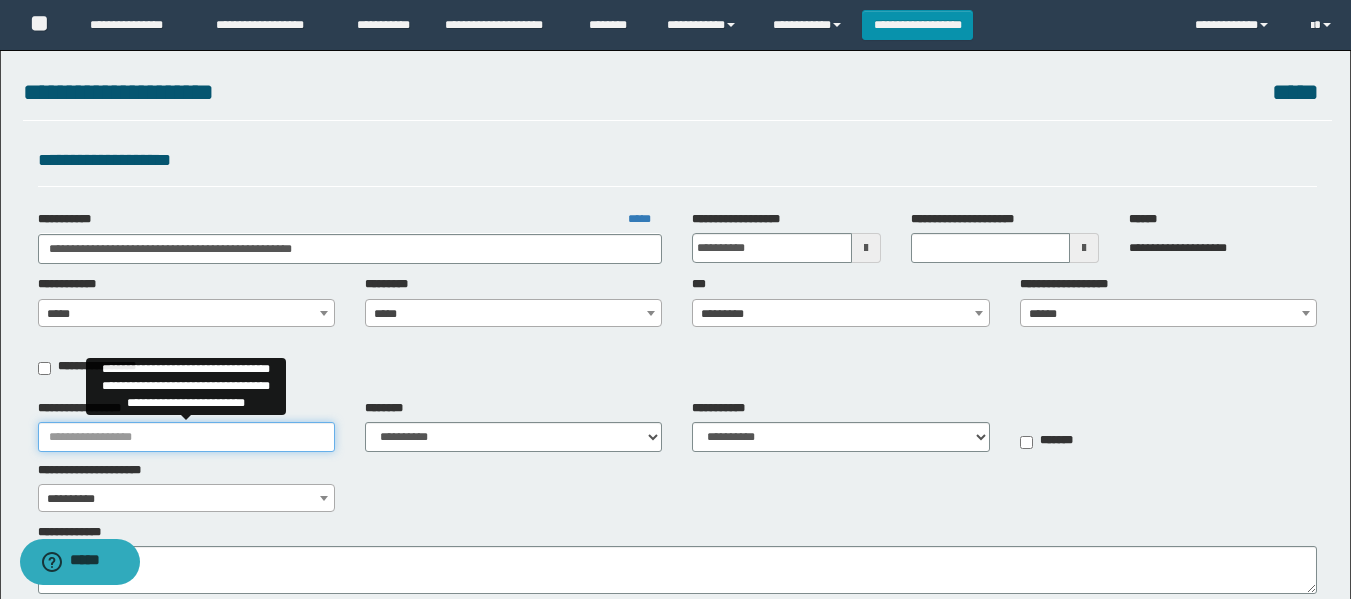 click on "**********" at bounding box center [186, 437] 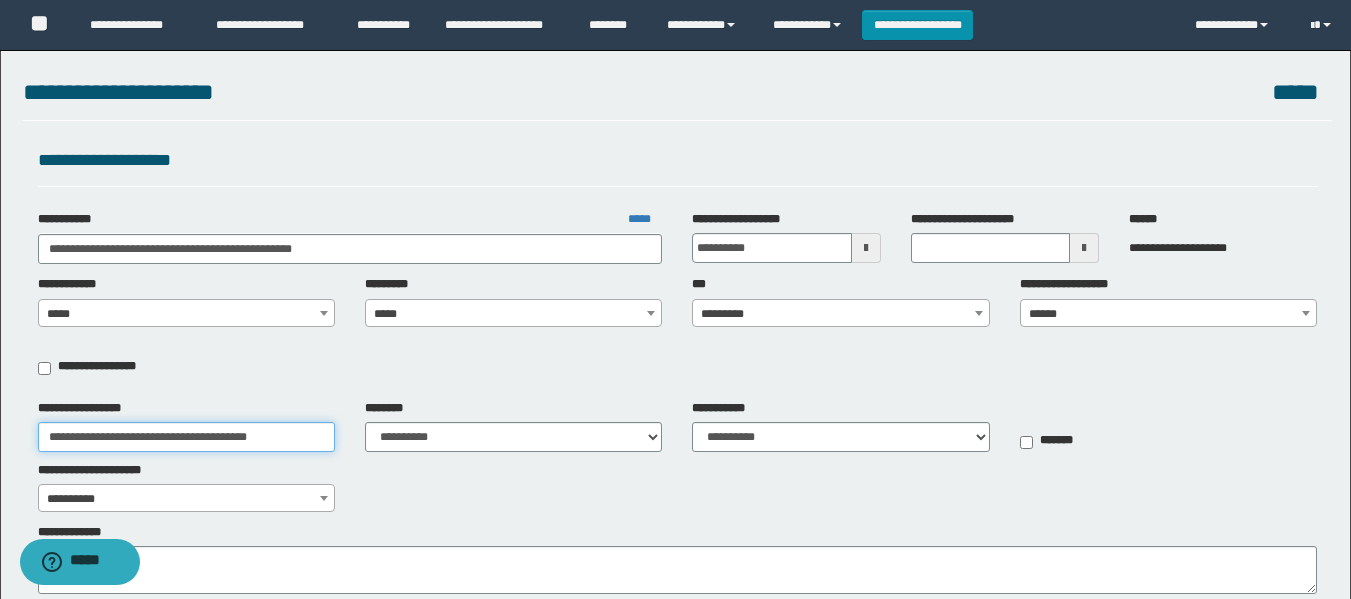 type on "**********" 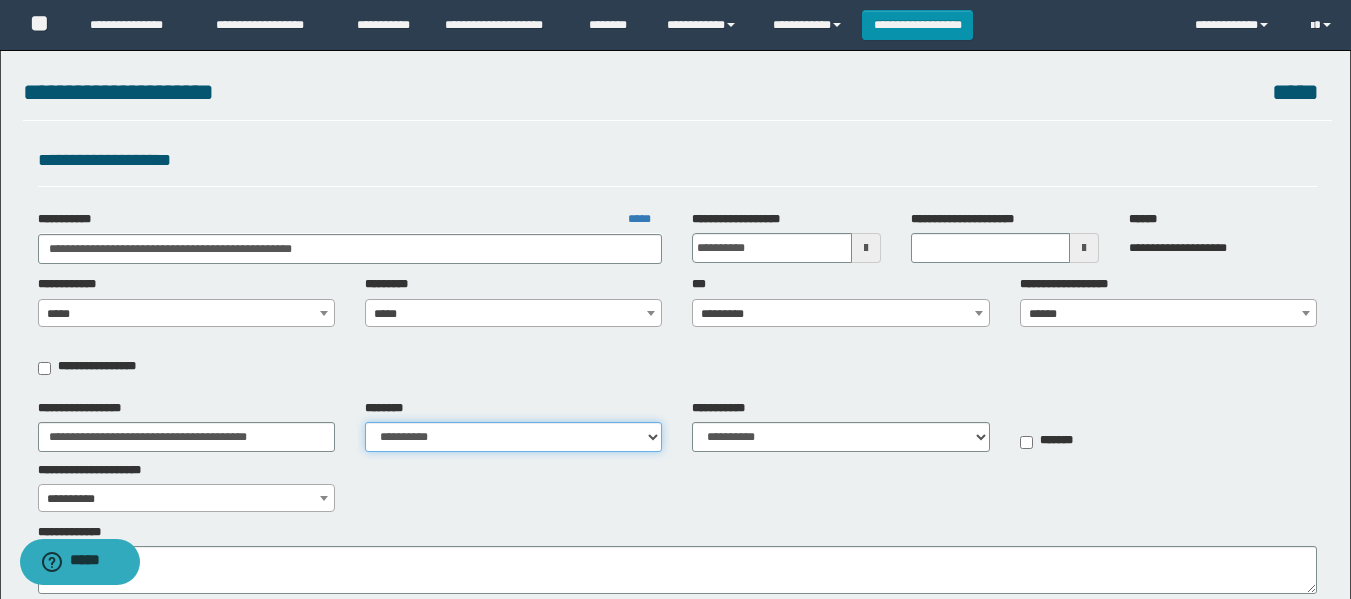 drag, startPoint x: 423, startPoint y: 439, endPoint x: 407, endPoint y: 435, distance: 16.492422 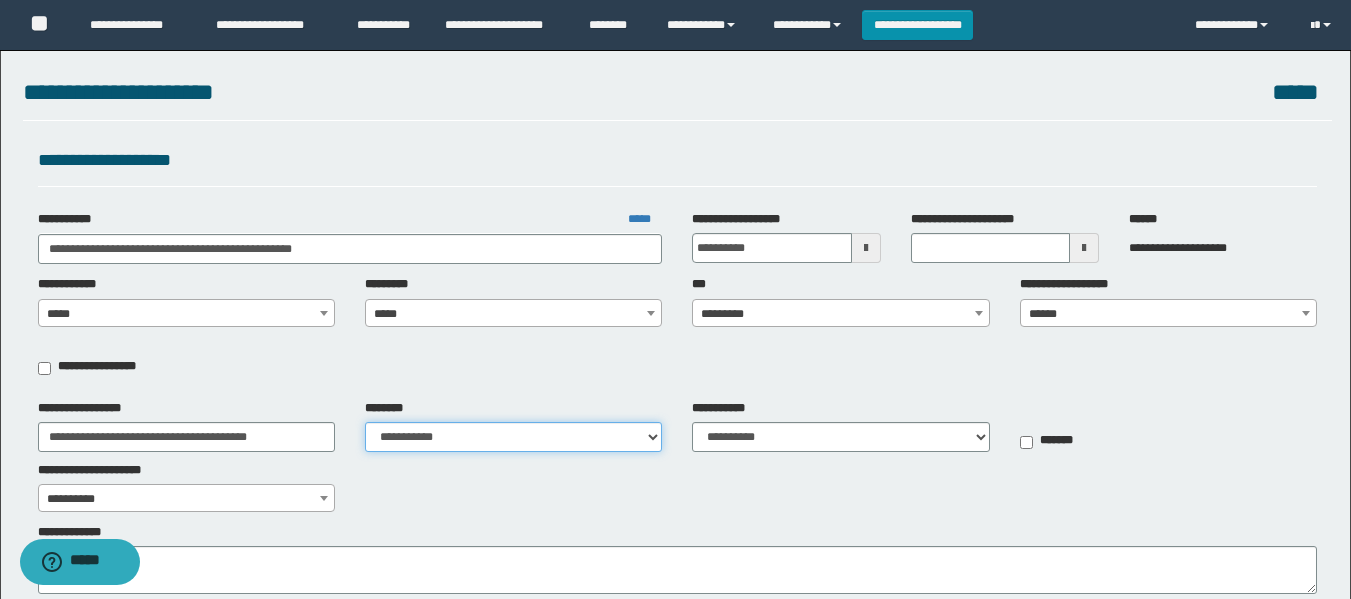 click on "**********" at bounding box center (513, 437) 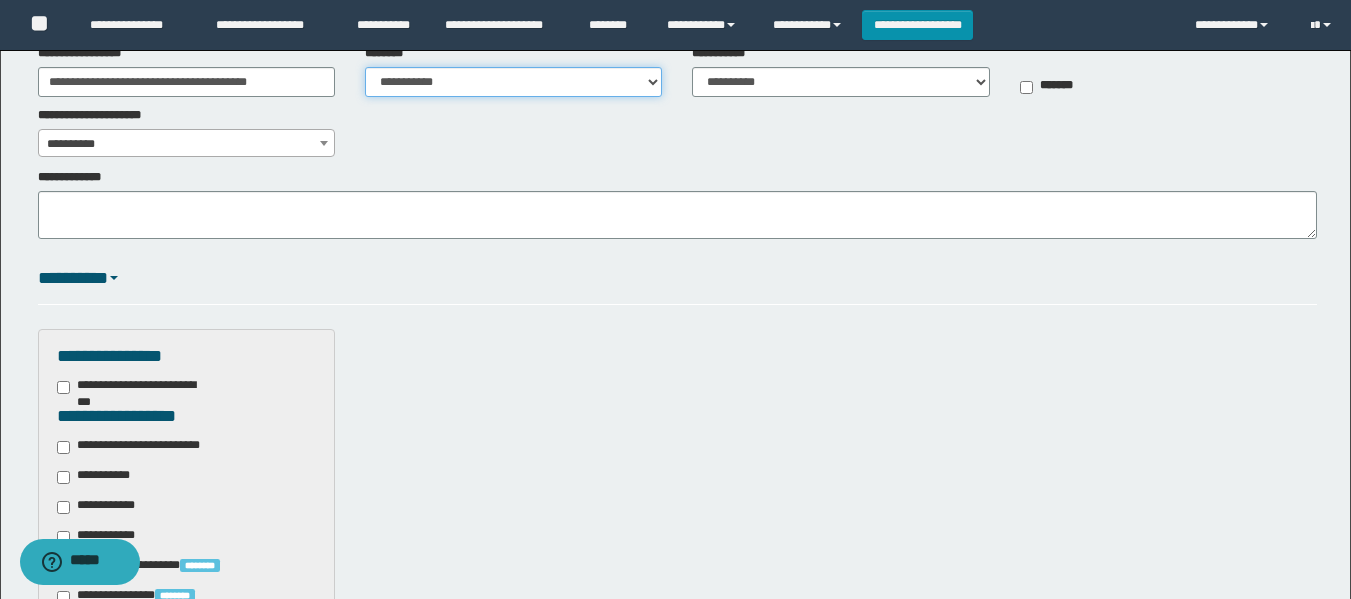 scroll, scrollTop: 400, scrollLeft: 0, axis: vertical 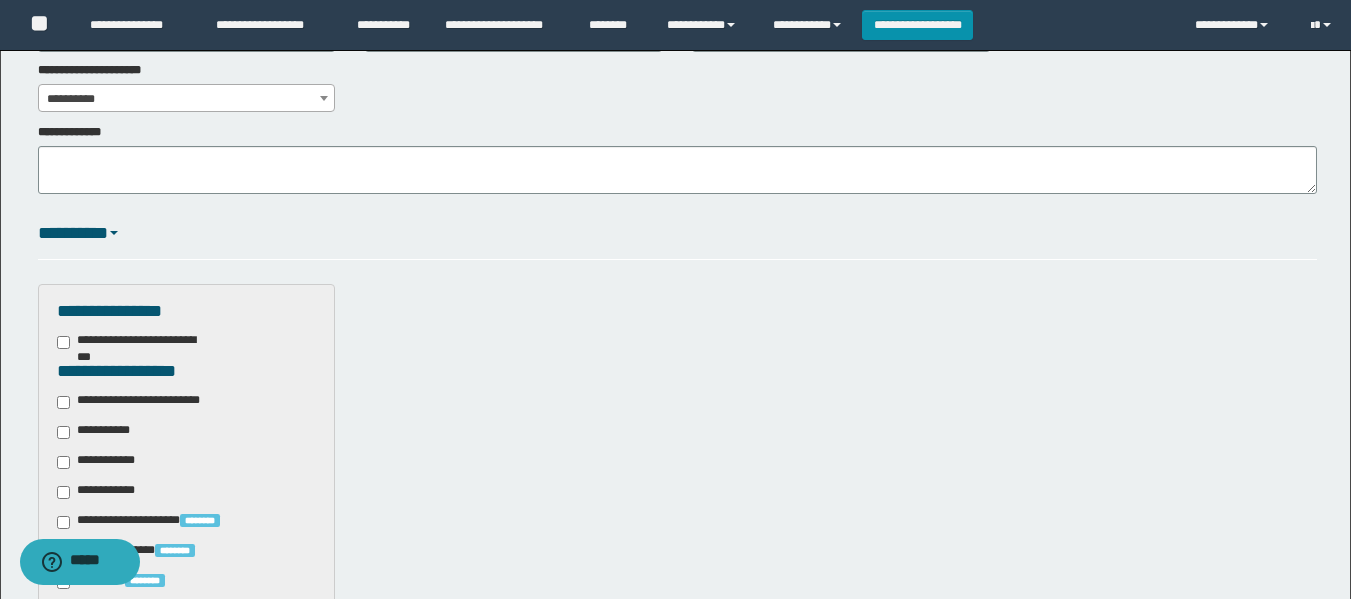 click on "**********" at bounding box center (186, 769) 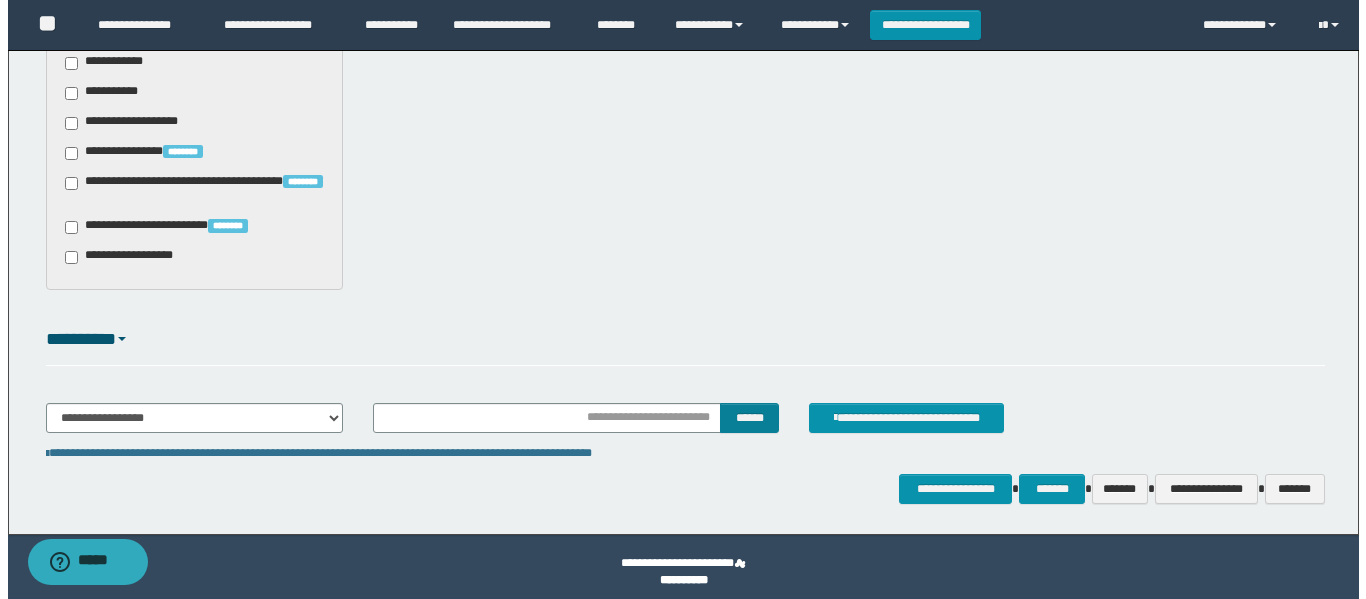 scroll, scrollTop: 1289, scrollLeft: 0, axis: vertical 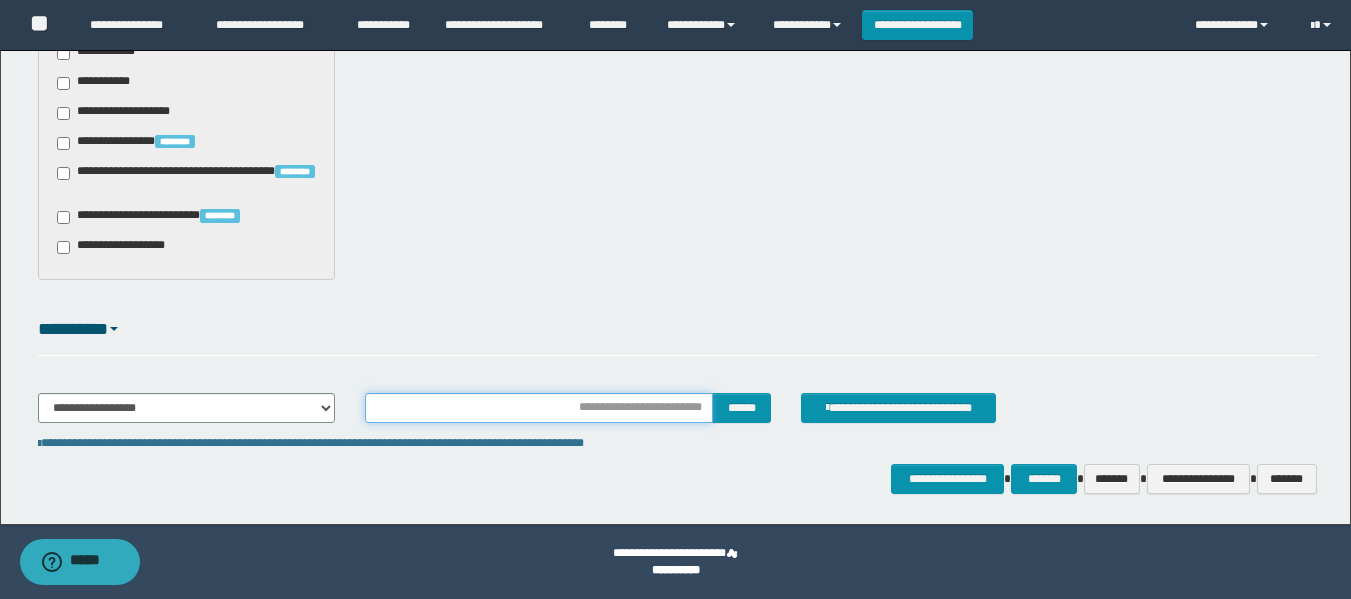 click at bounding box center (539, 408) 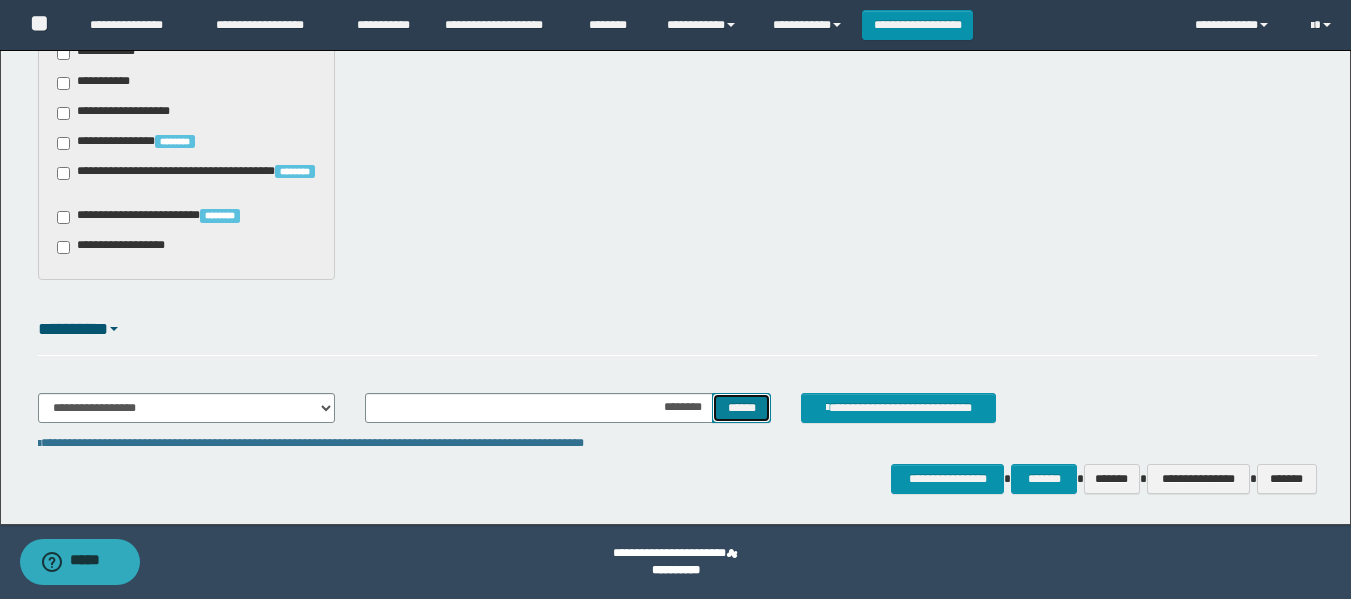 click on "******" at bounding box center [741, 408] 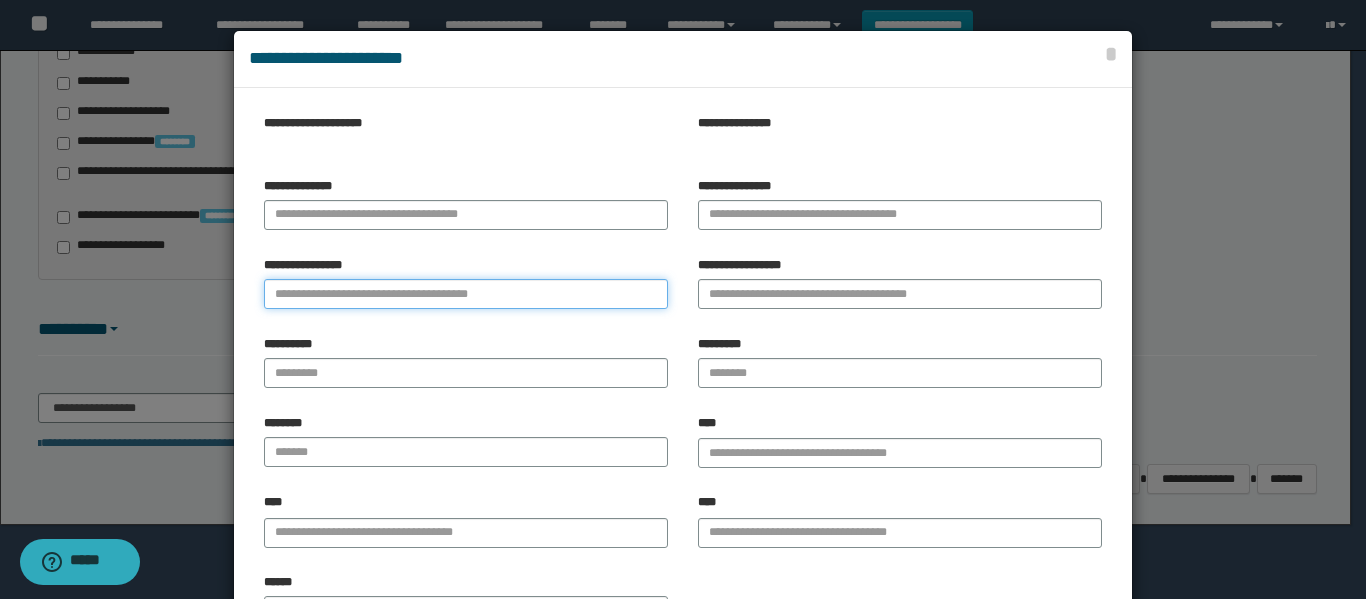 click on "**********" at bounding box center [466, 294] 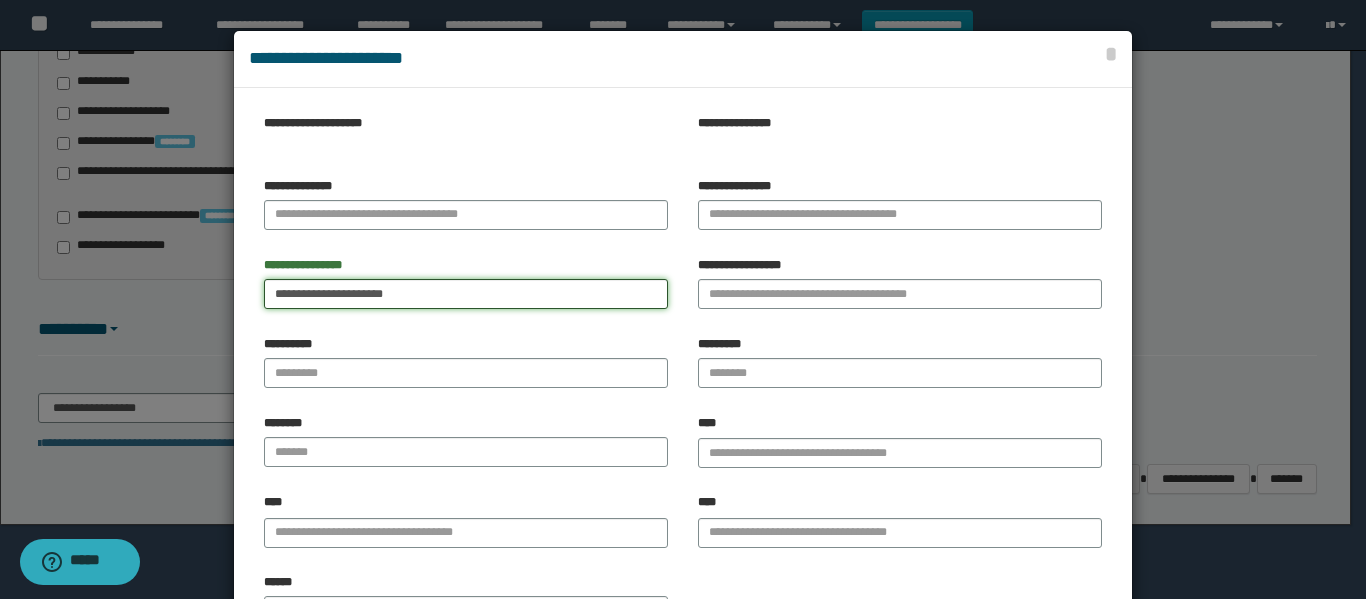drag, startPoint x: 335, startPoint y: 293, endPoint x: 560, endPoint y: 330, distance: 228.02193 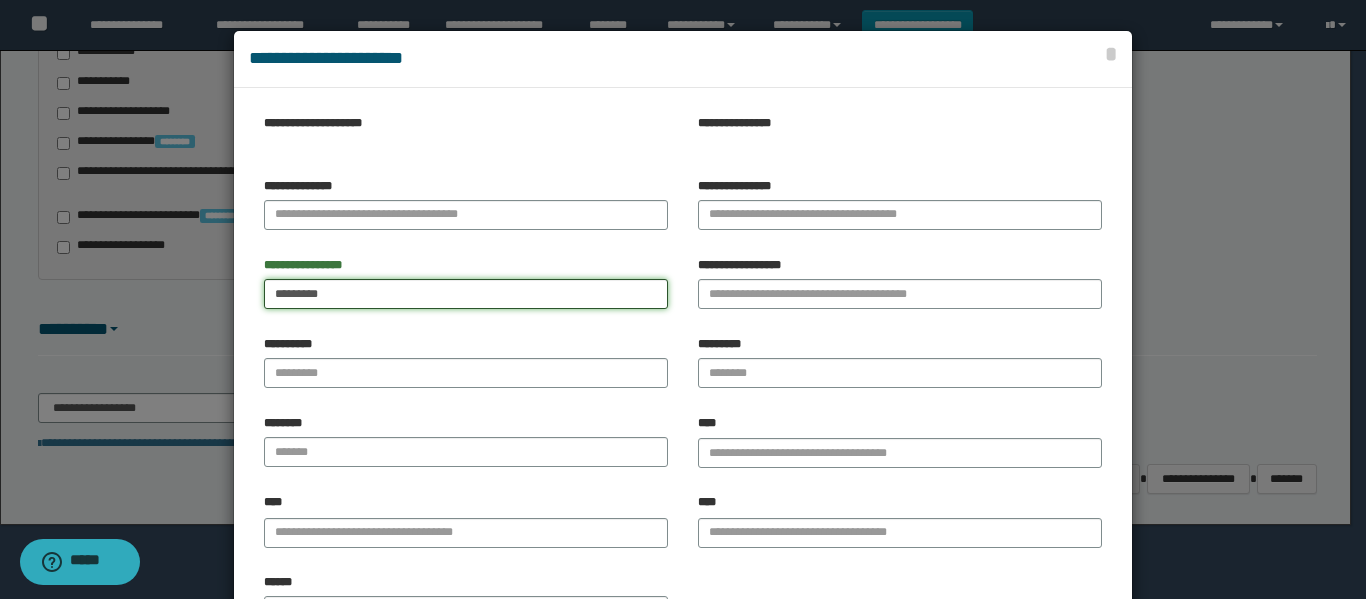 type on "********" 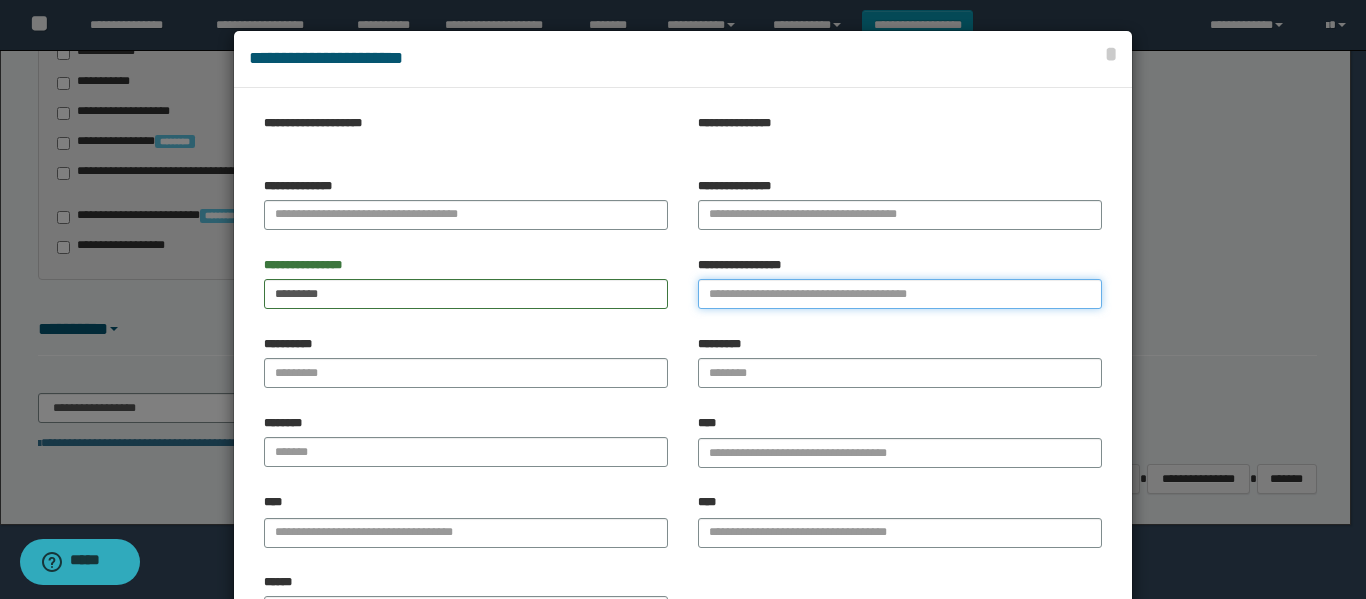 click on "**********" at bounding box center [900, 294] 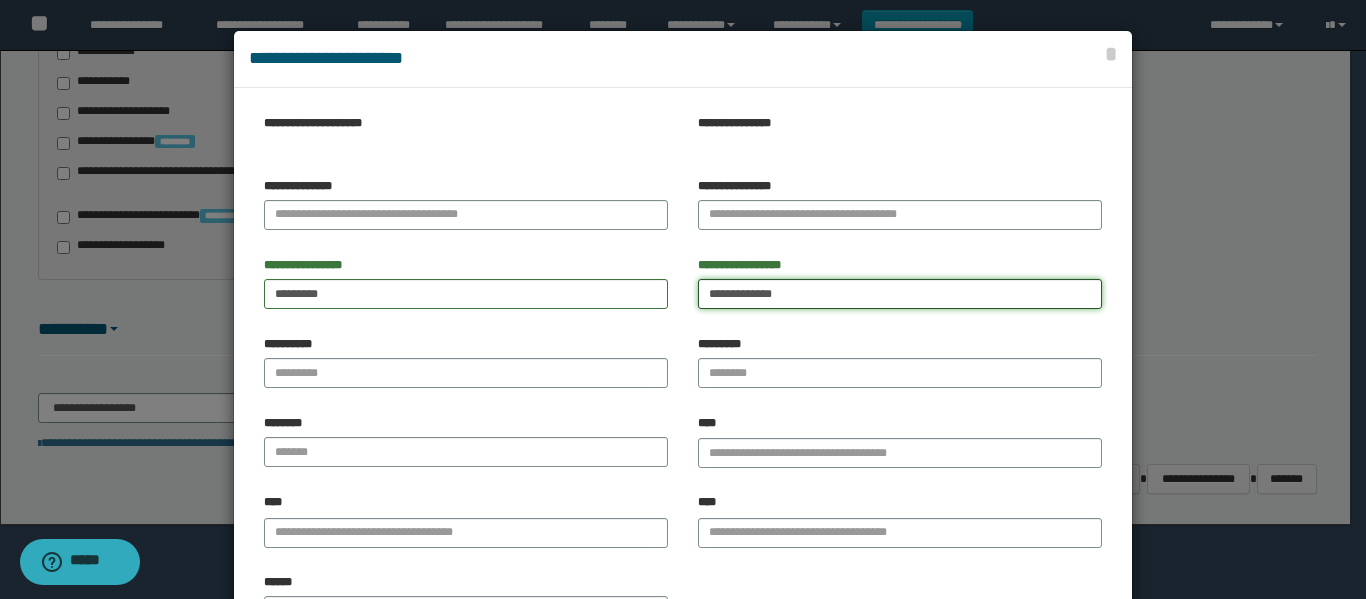 drag, startPoint x: 745, startPoint y: 294, endPoint x: 816, endPoint y: 308, distance: 72.36712 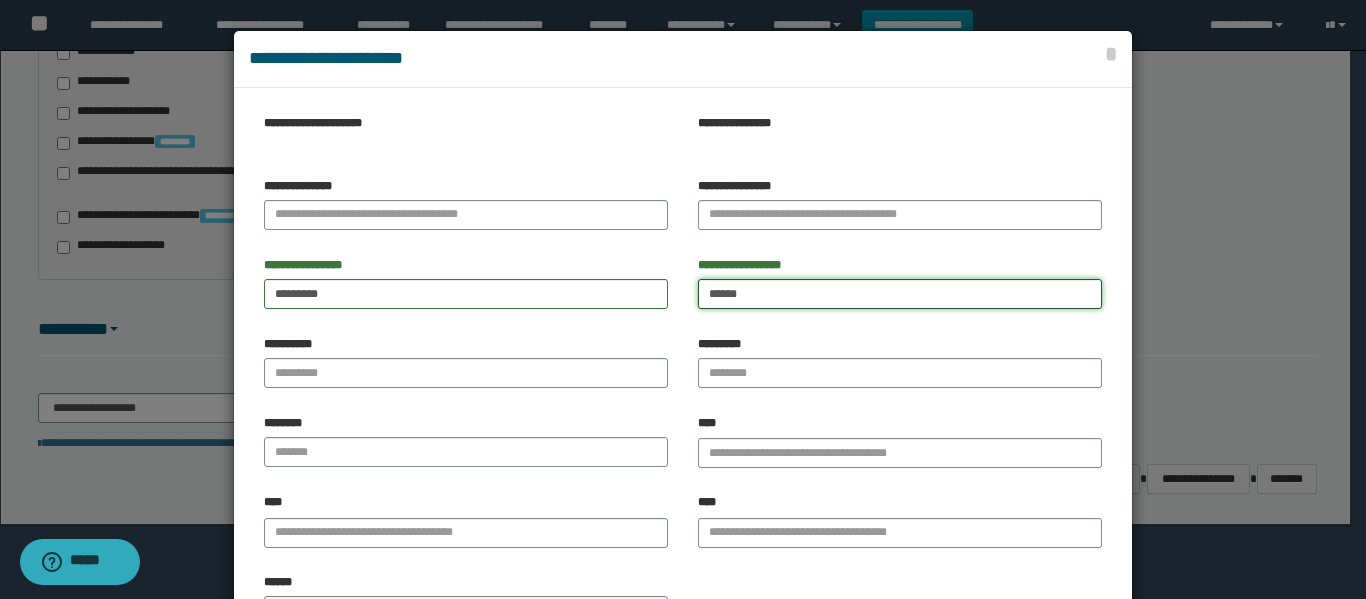 type on "*****" 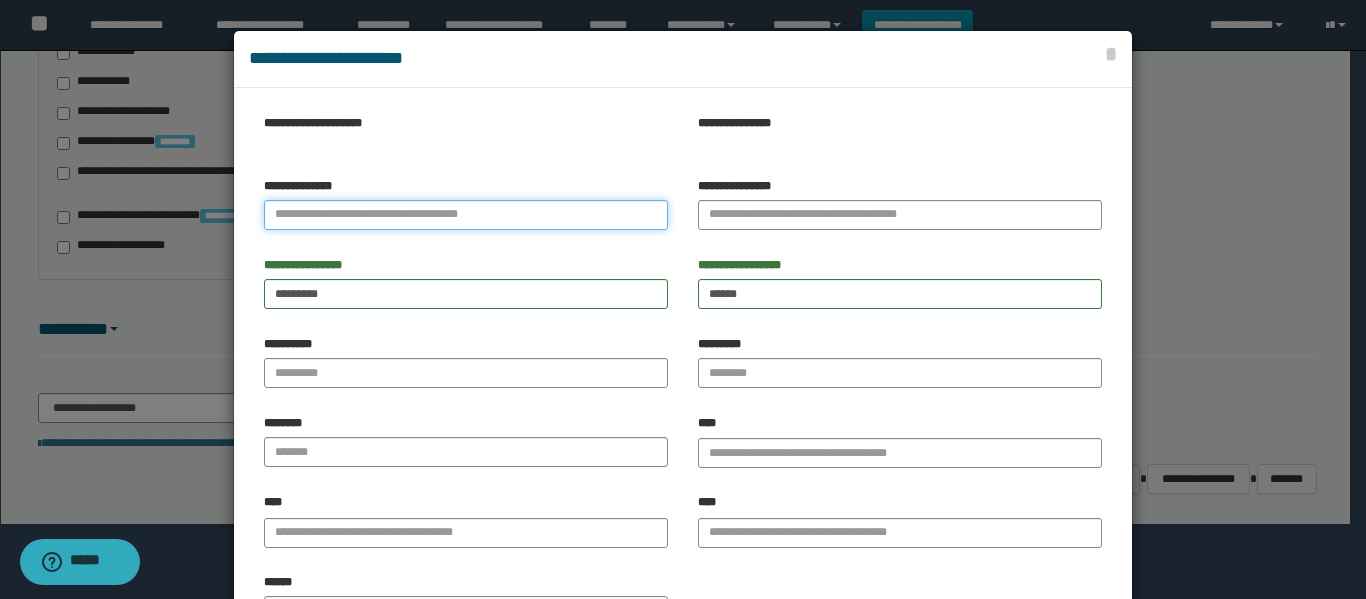 click on "**********" at bounding box center (466, 215) 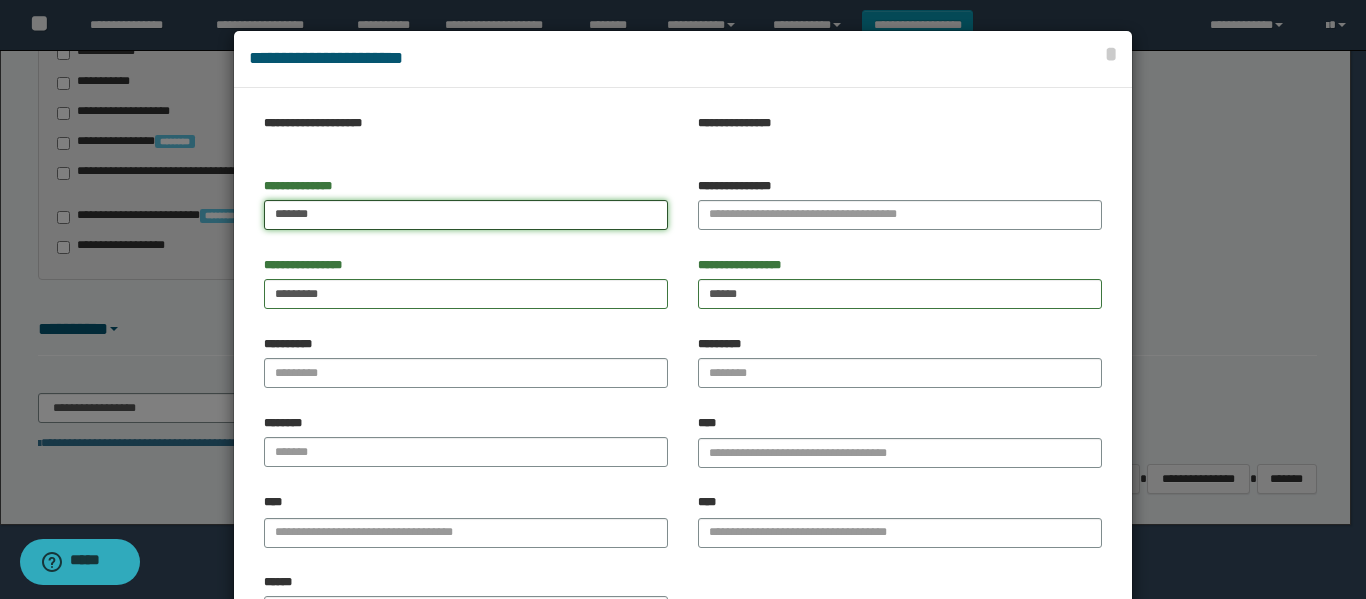 type on "*******" 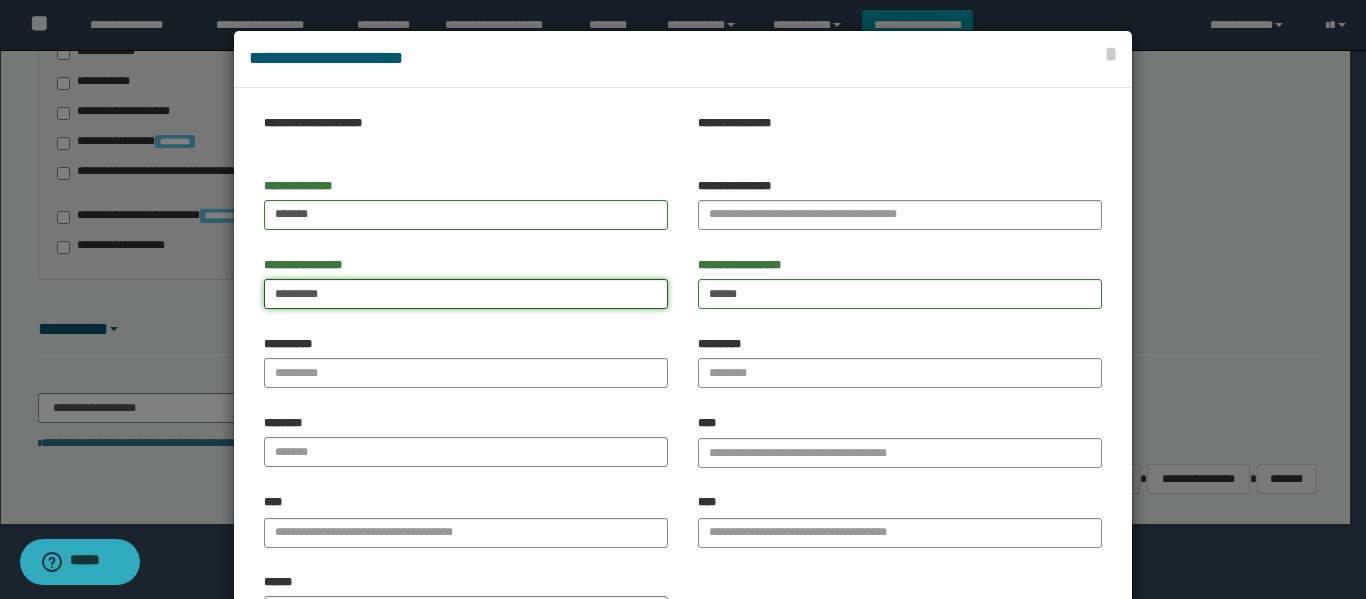click on "********" at bounding box center (466, 294) 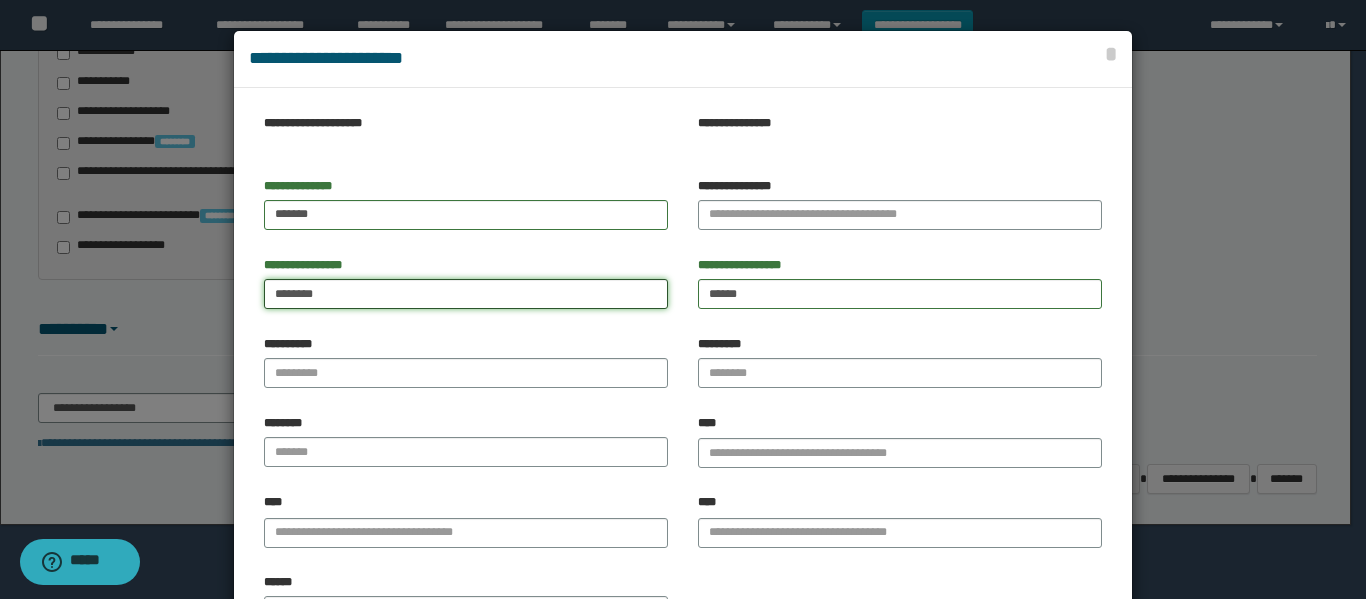type on "********" 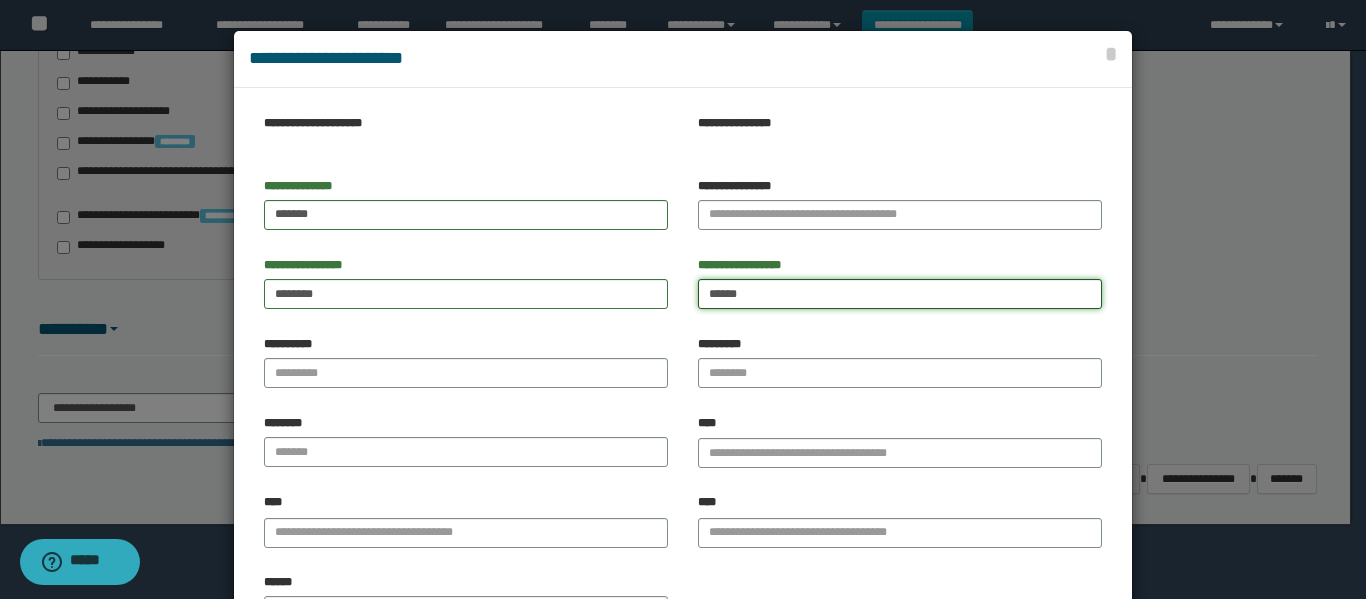 click on "*****" at bounding box center (900, 294) 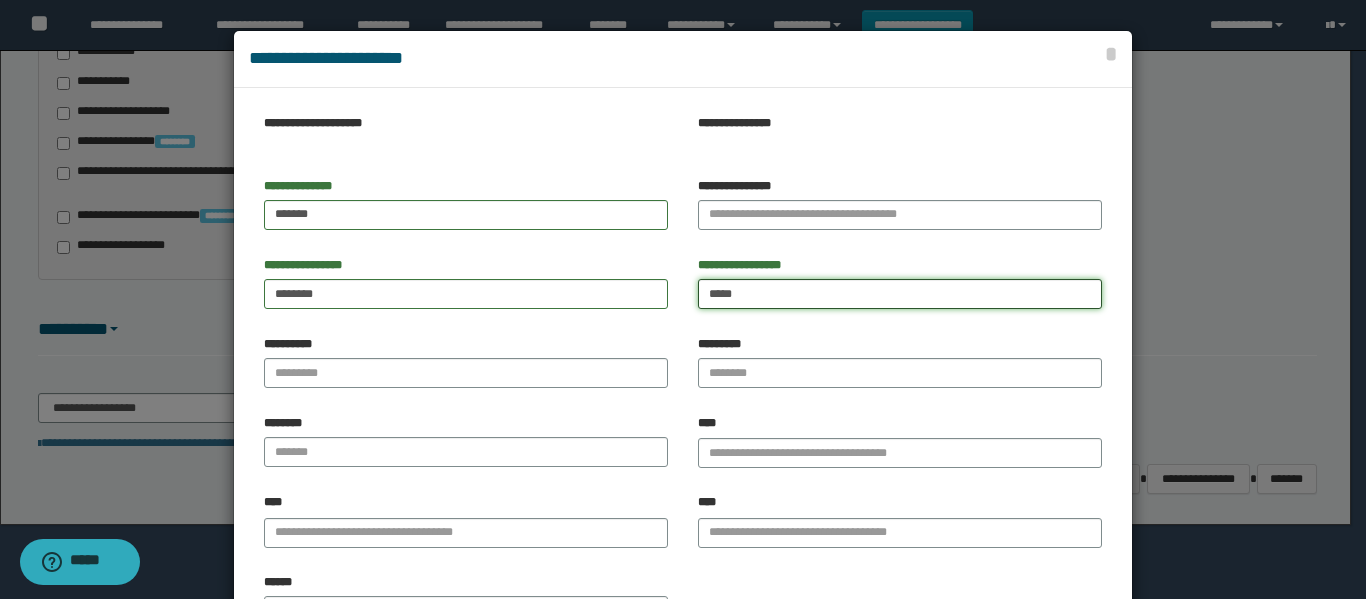 type on "*****" 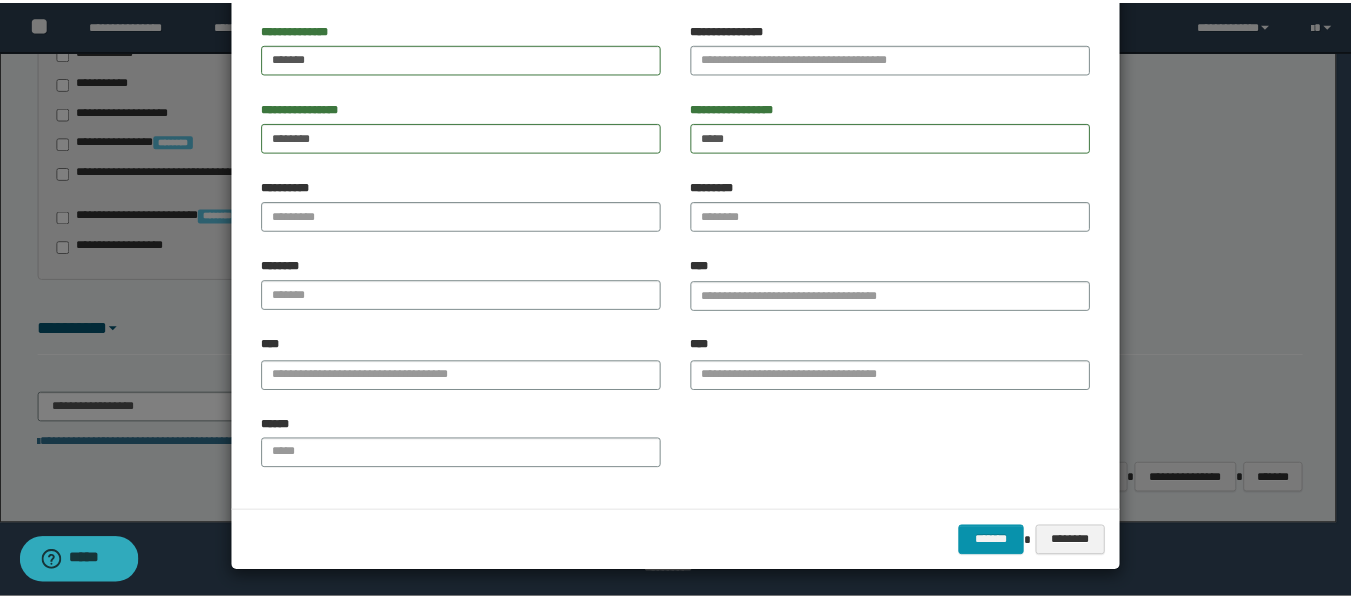 scroll, scrollTop: 161, scrollLeft: 0, axis: vertical 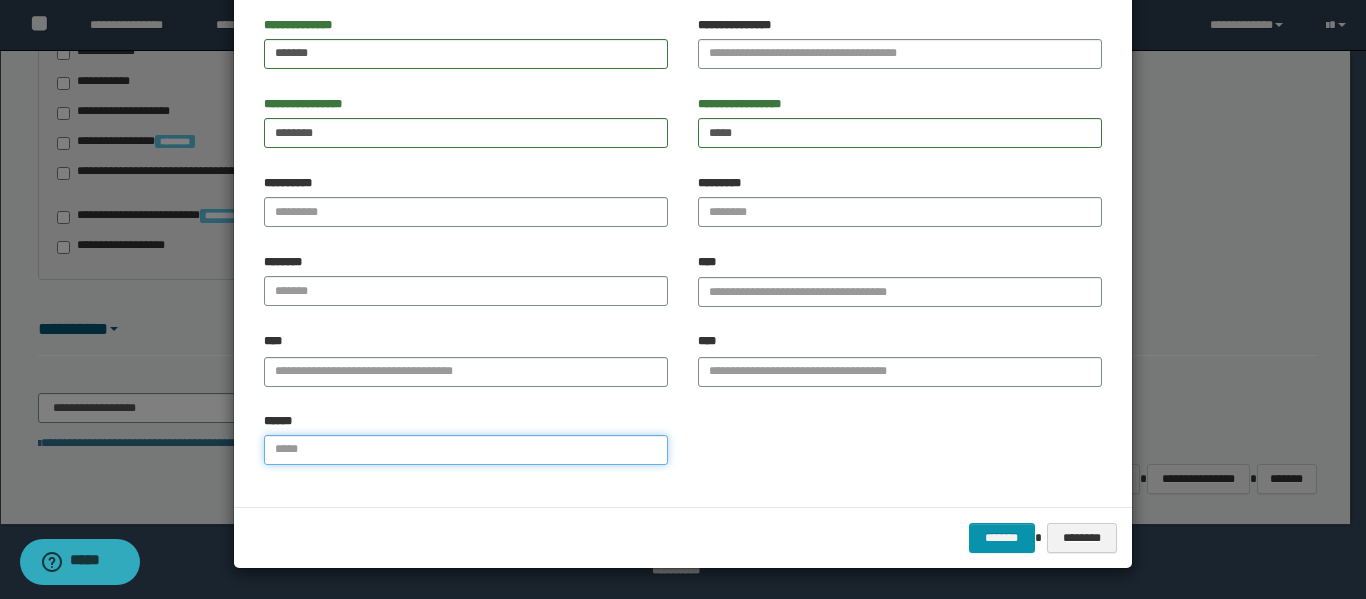 click on "******" at bounding box center [466, 450] 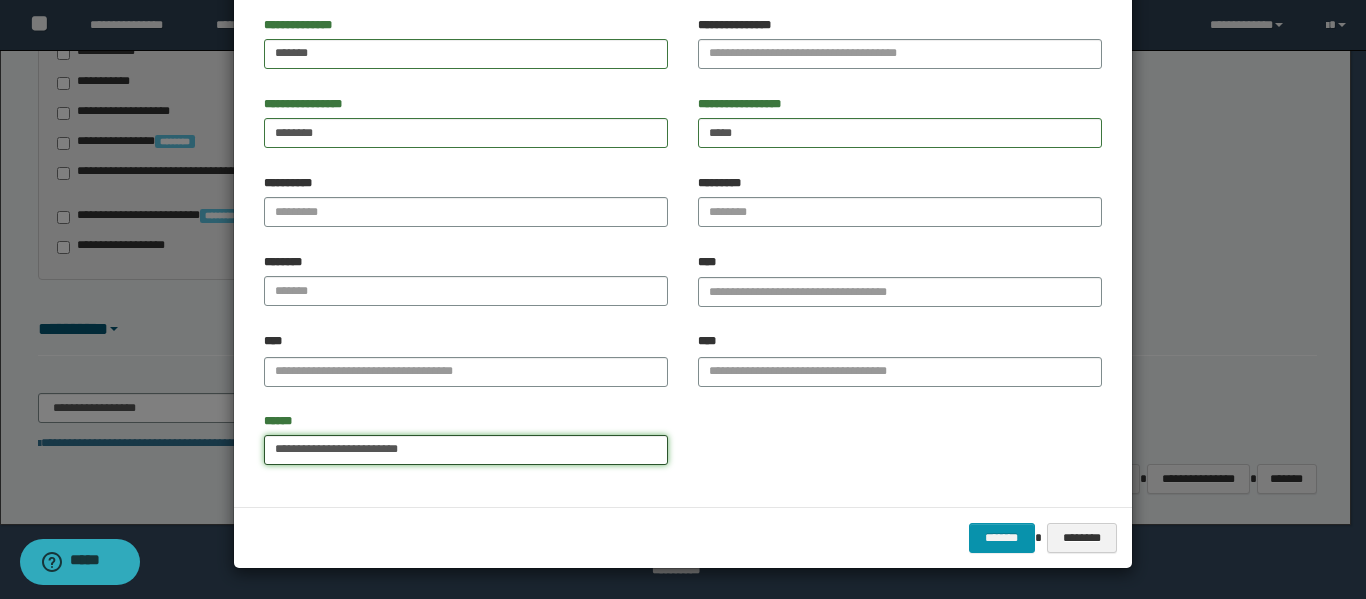 type on "**********" 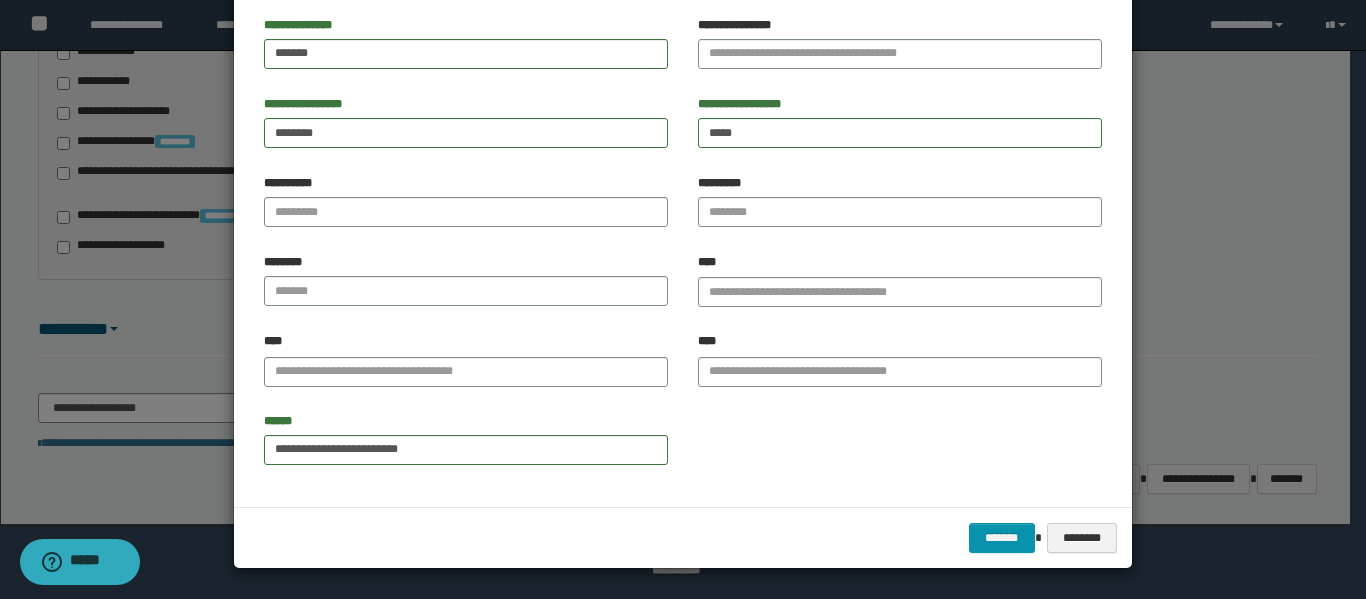 click on "*******
********" at bounding box center [683, 537] 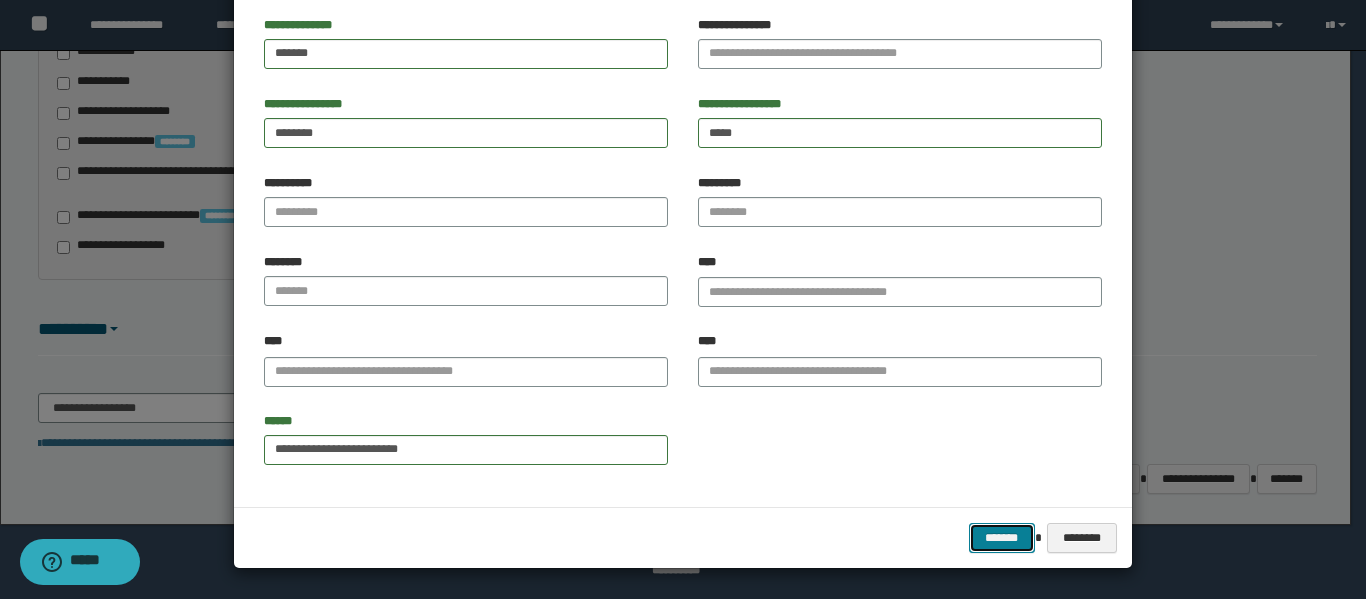 click on "*******" at bounding box center (1002, 538) 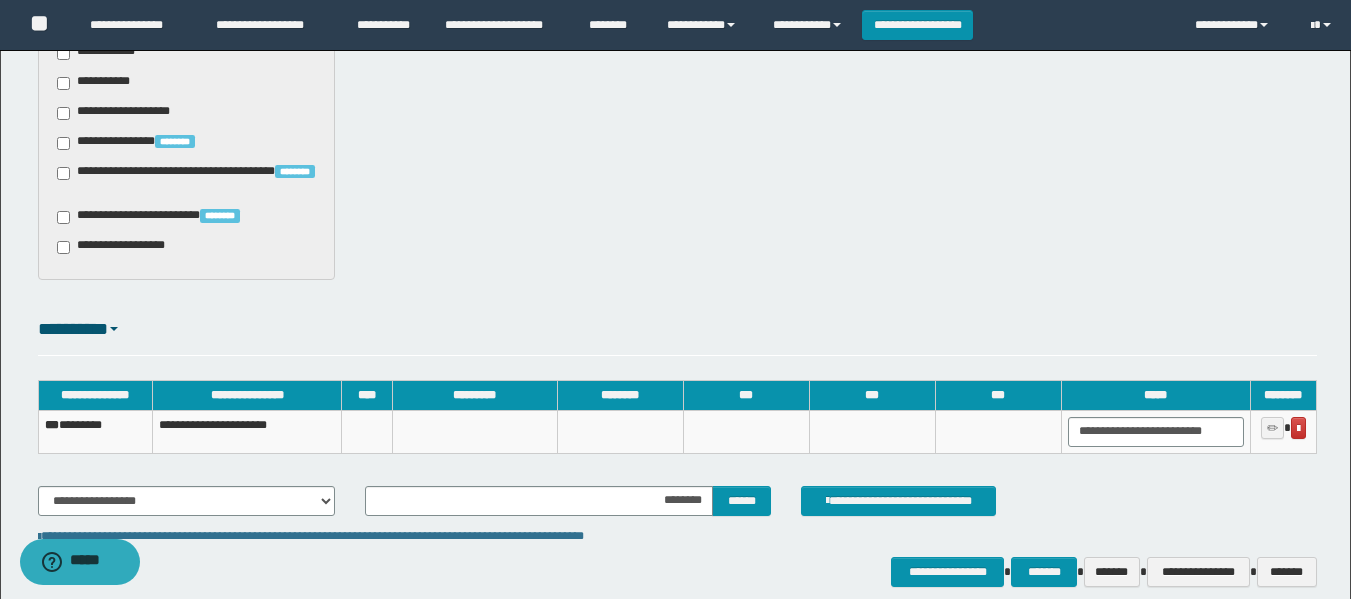 click on "*** ********" at bounding box center [95, 431] 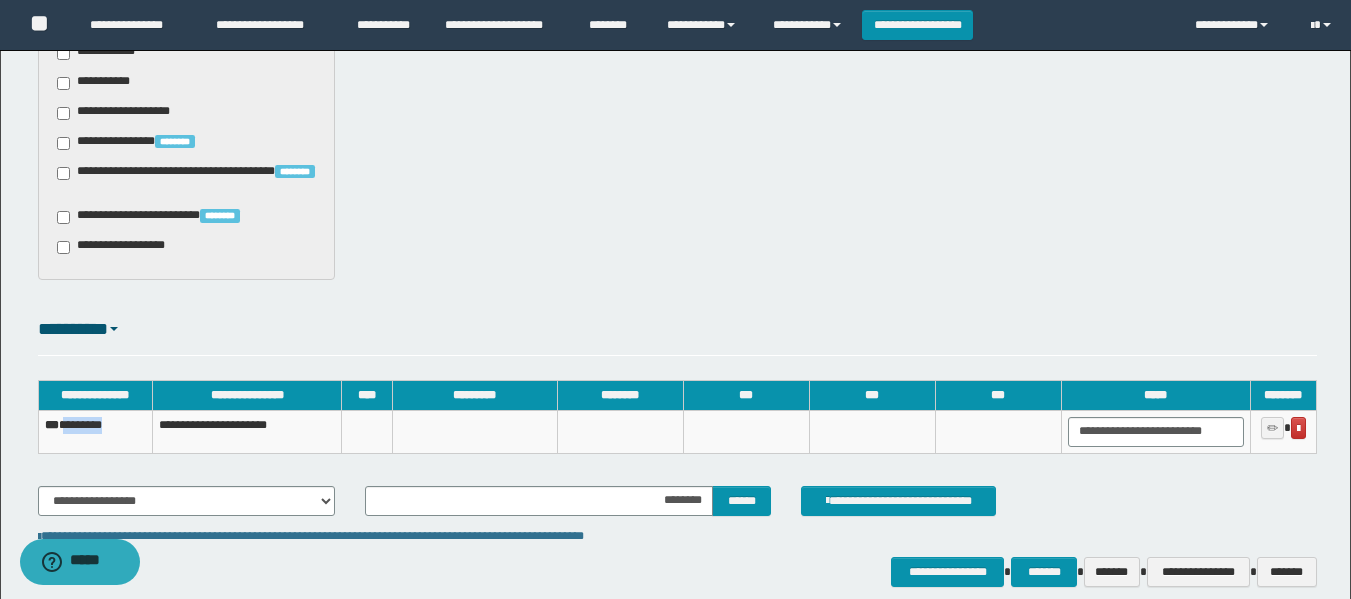 click on "*** ********" at bounding box center [95, 431] 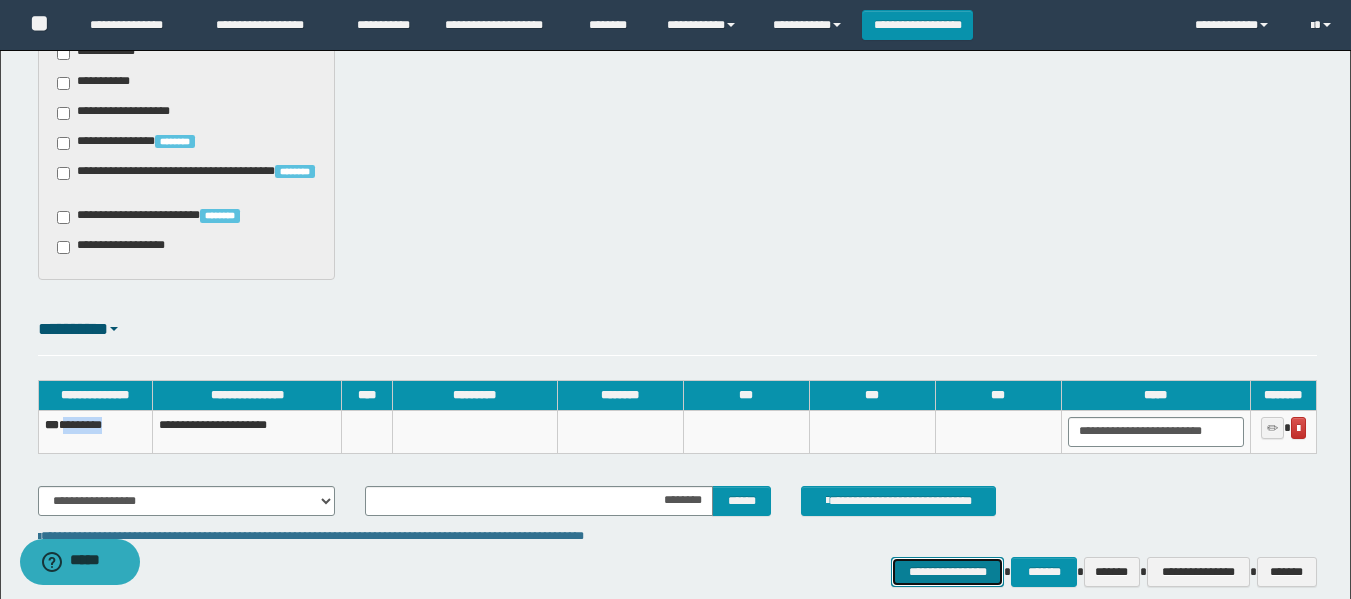 click on "**********" at bounding box center [947, 572] 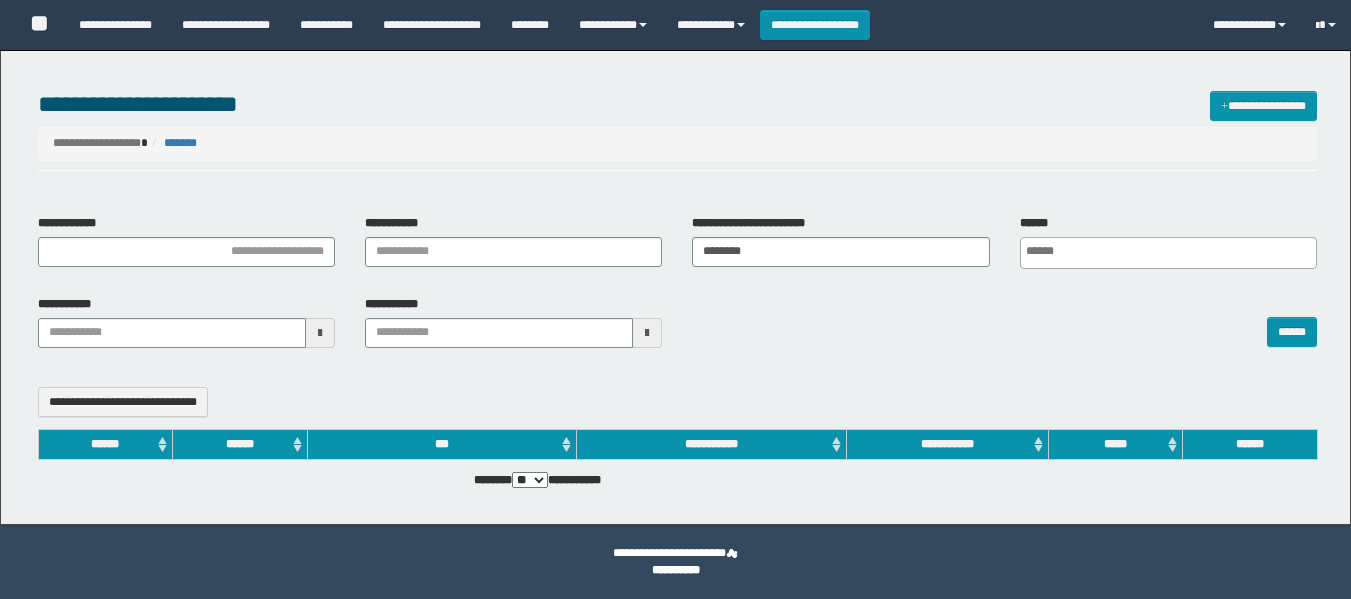 select 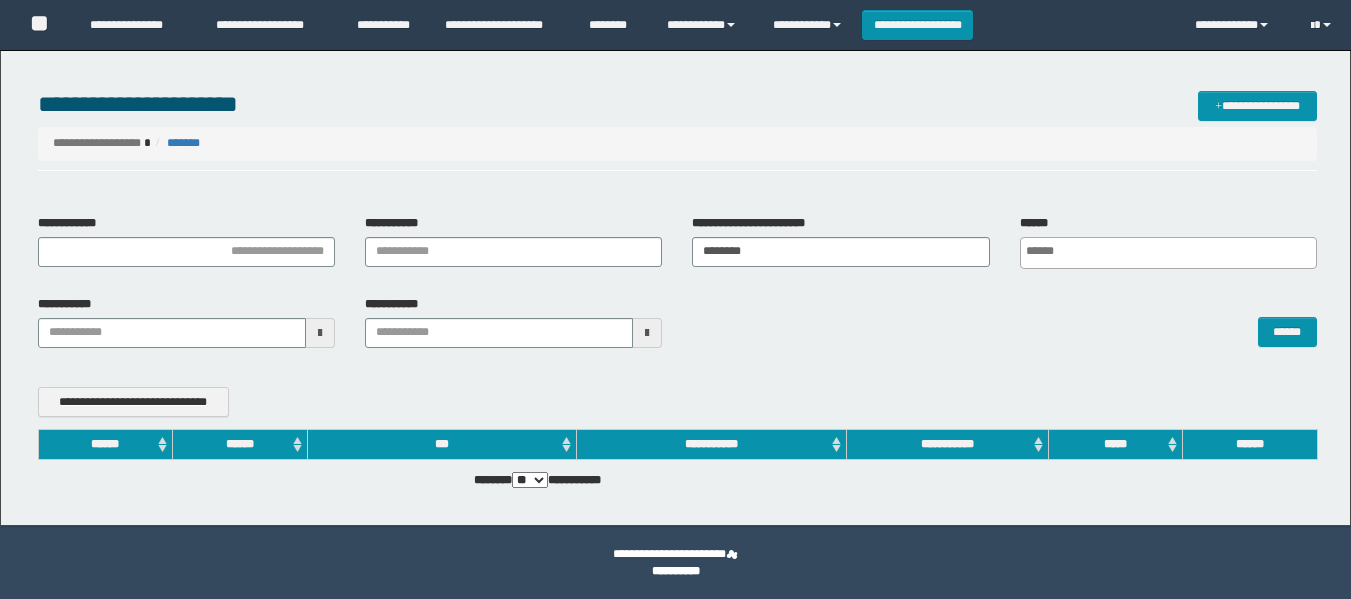 scroll, scrollTop: 0, scrollLeft: 0, axis: both 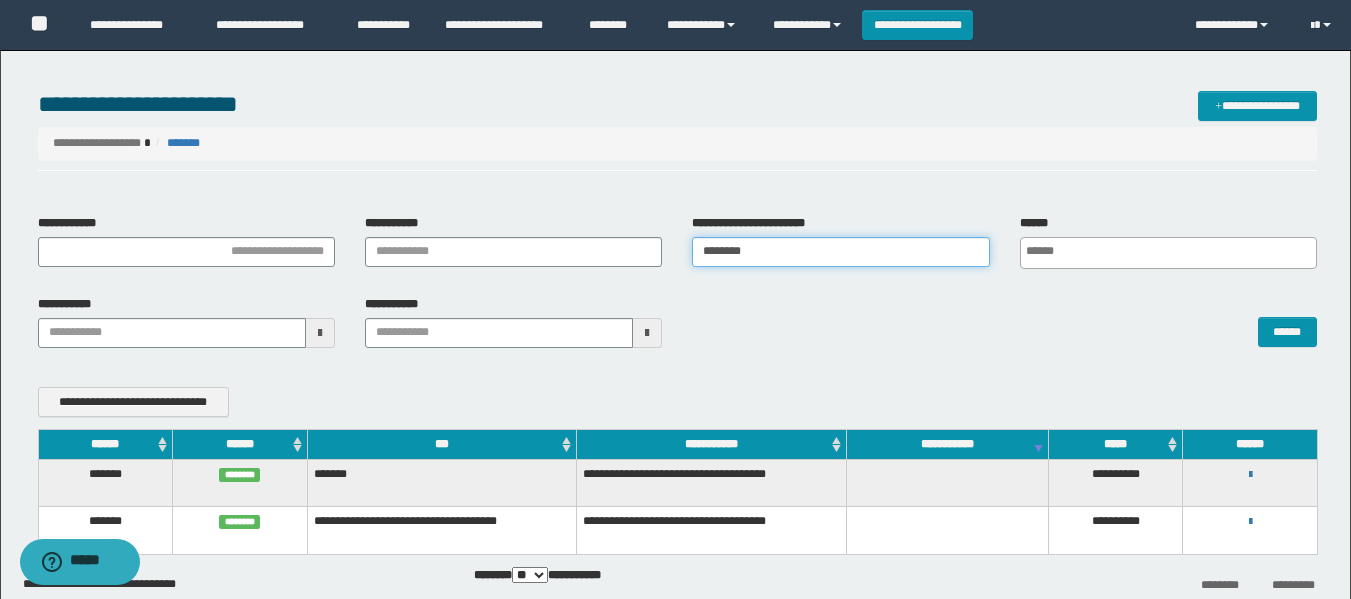 drag, startPoint x: 846, startPoint y: 260, endPoint x: 646, endPoint y: 292, distance: 202.54382 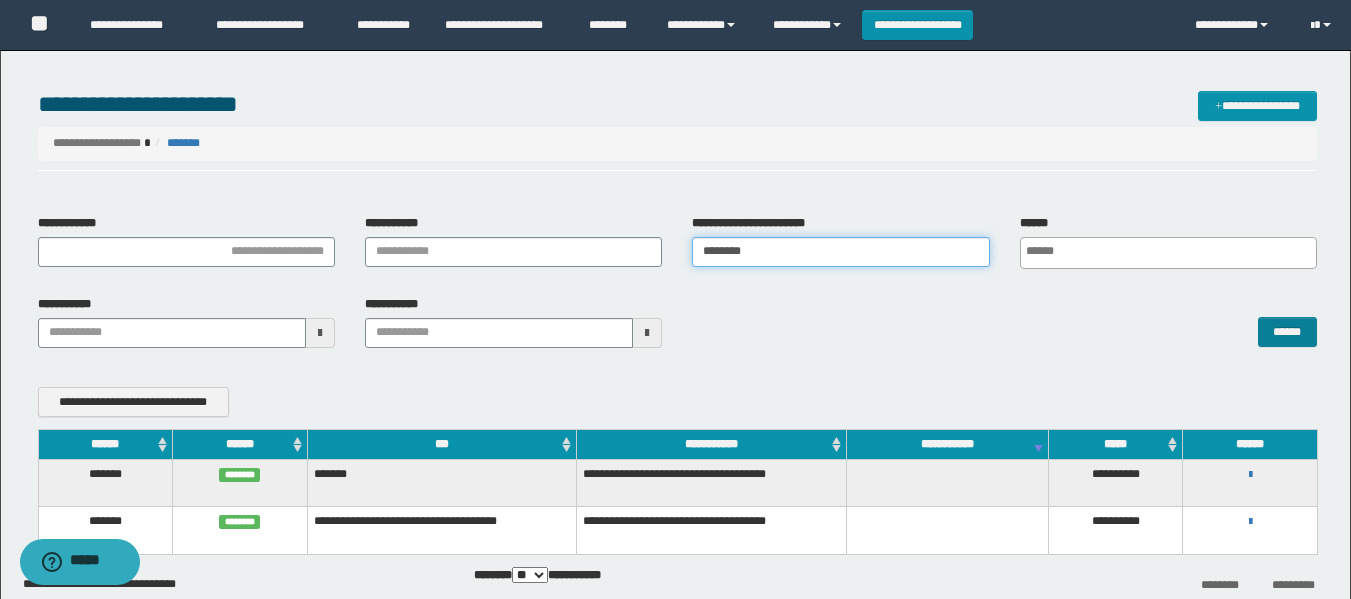 type on "********" 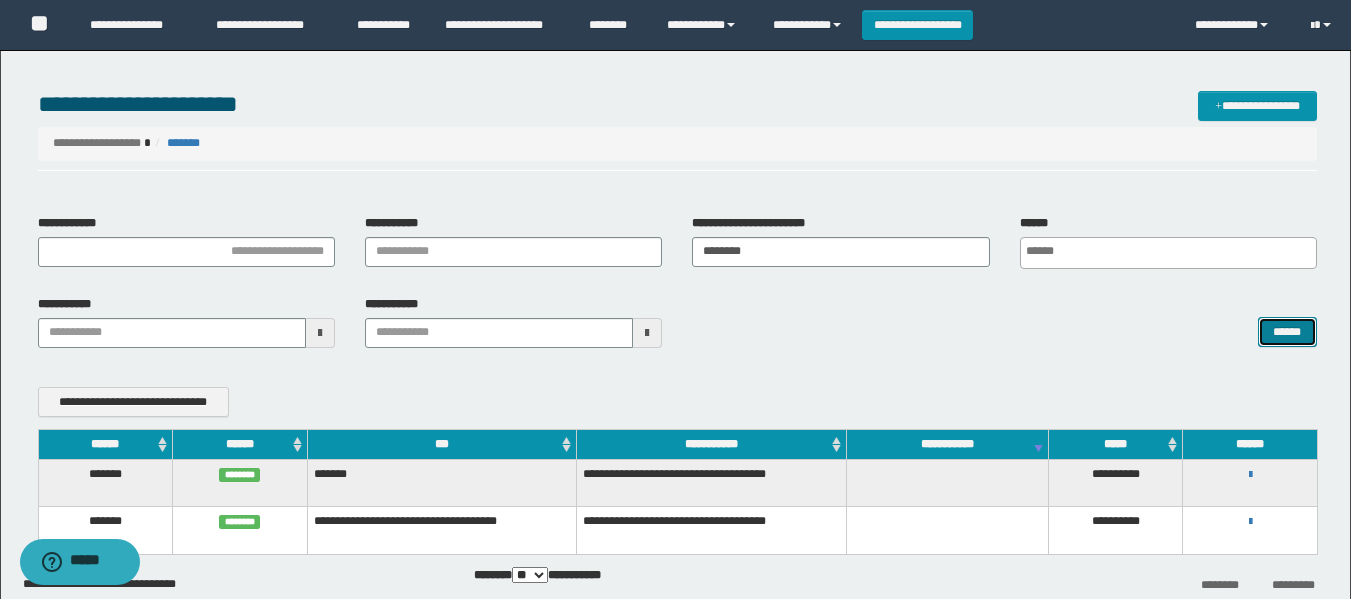 click on "******" at bounding box center (1287, 332) 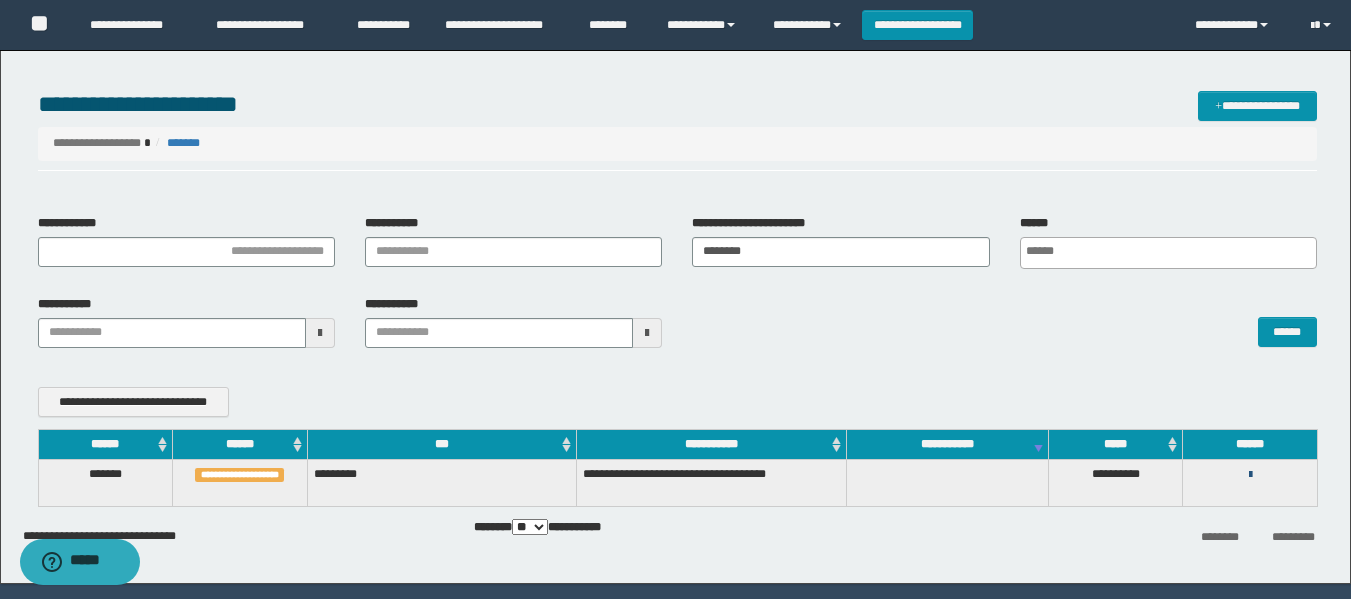 click on "**********" at bounding box center (1250, 474) 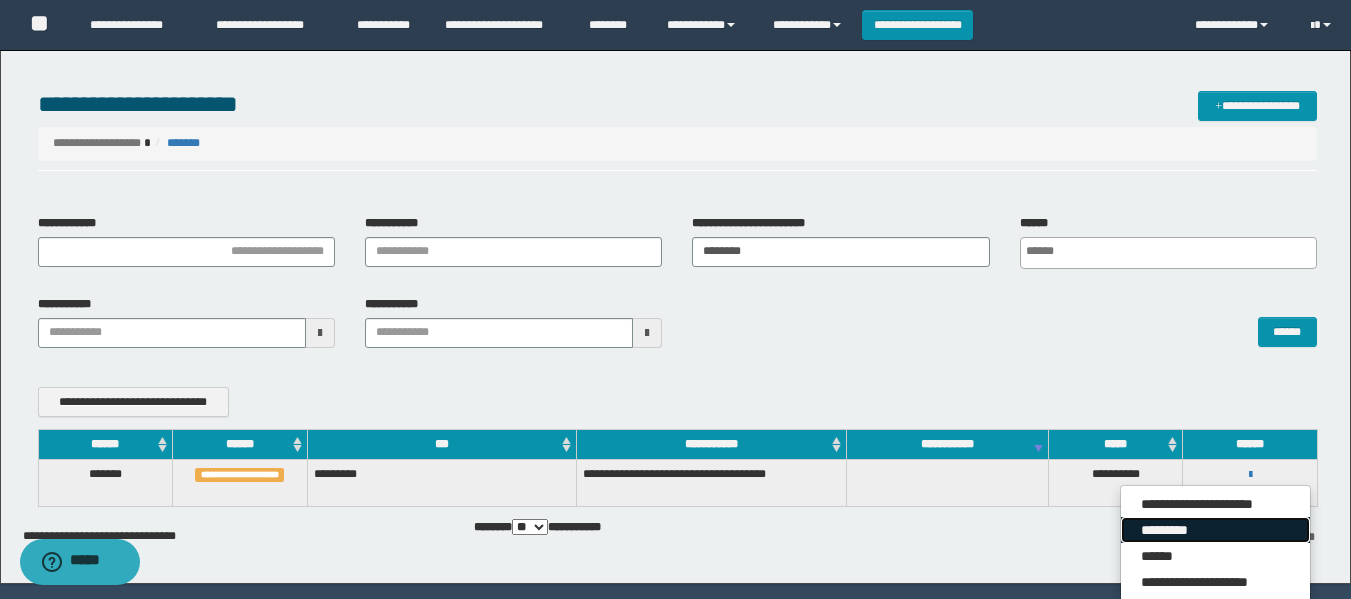 click on "*********" at bounding box center [1215, 530] 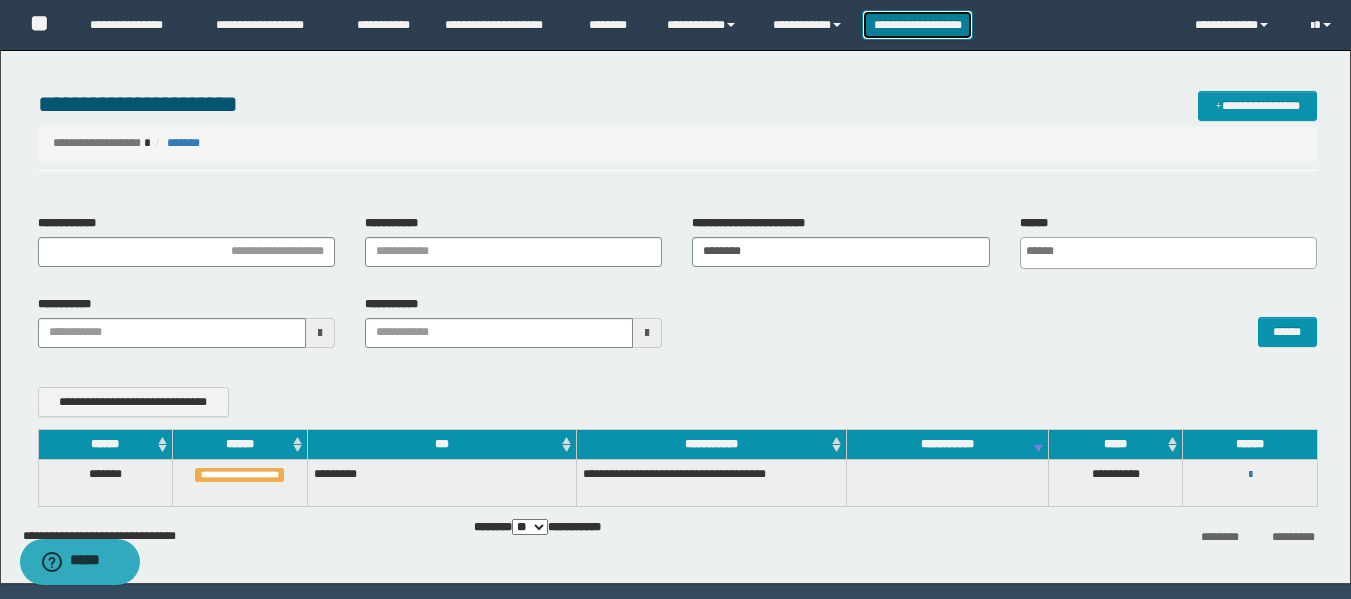 click on "**********" at bounding box center [917, 25] 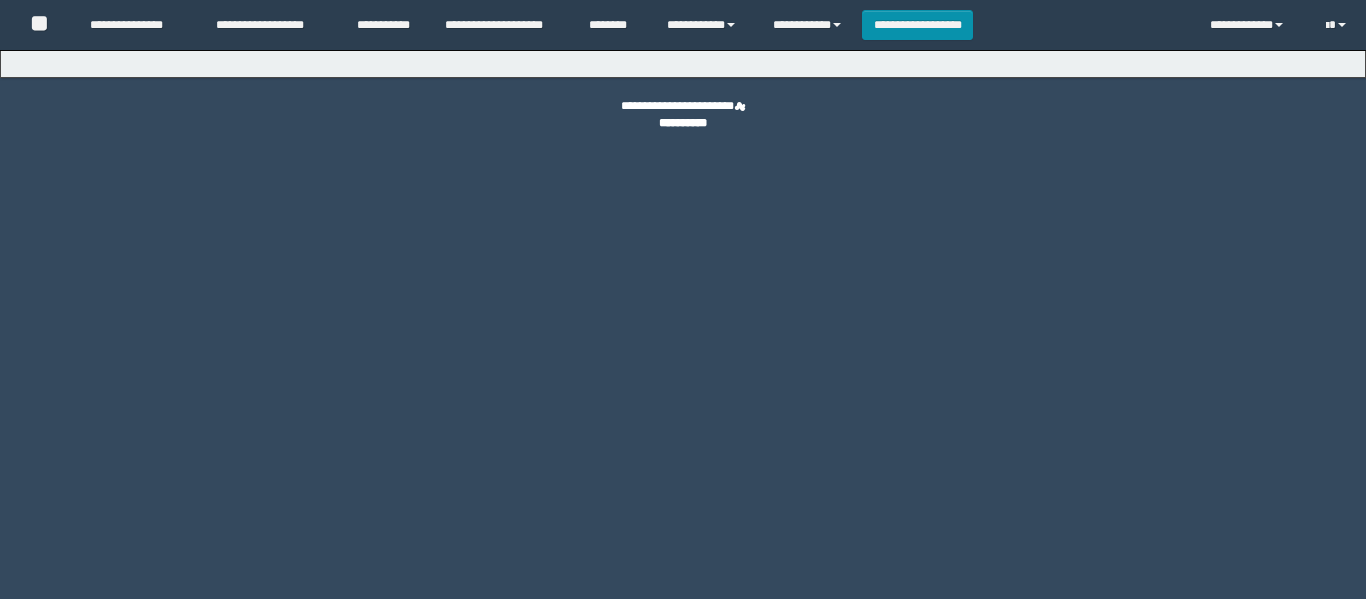 scroll, scrollTop: 0, scrollLeft: 0, axis: both 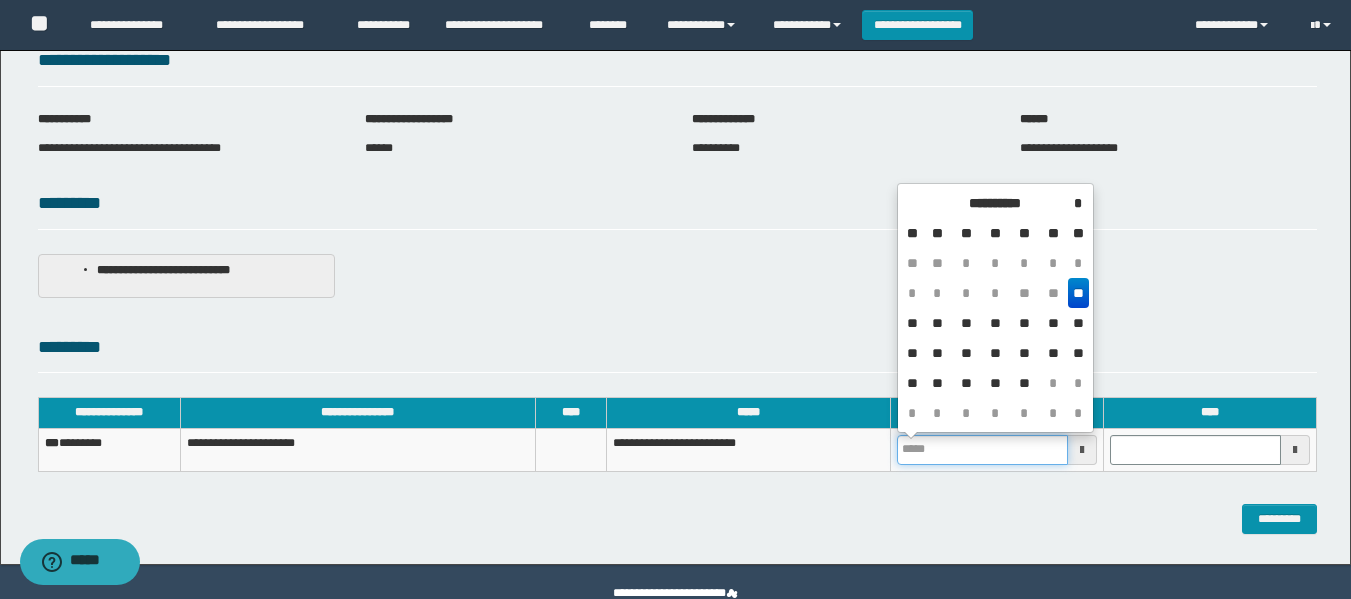 click at bounding box center (982, 450) 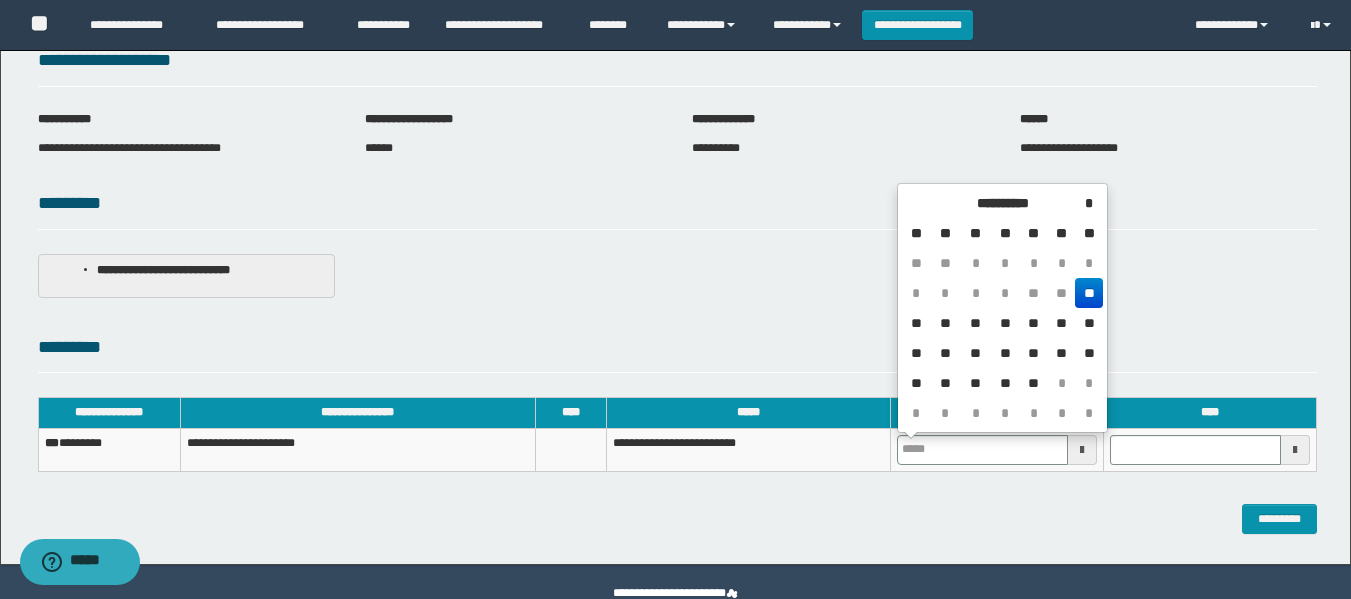 click on "**" at bounding box center (1088, 293) 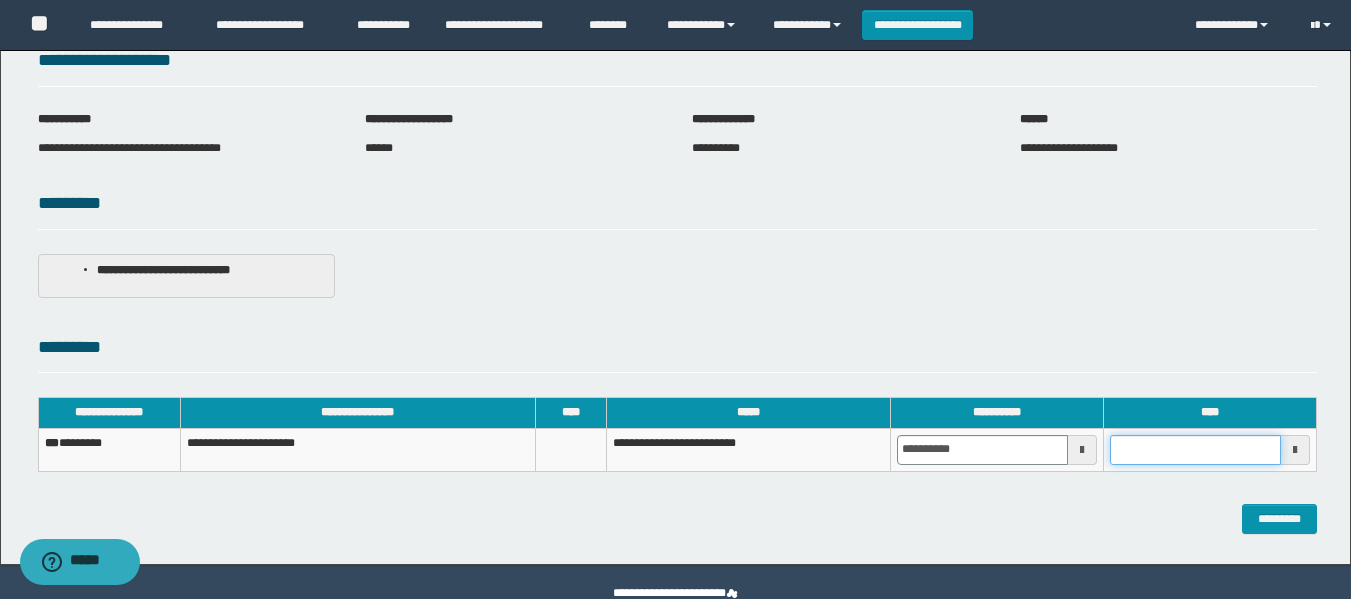 click at bounding box center [1195, 450] 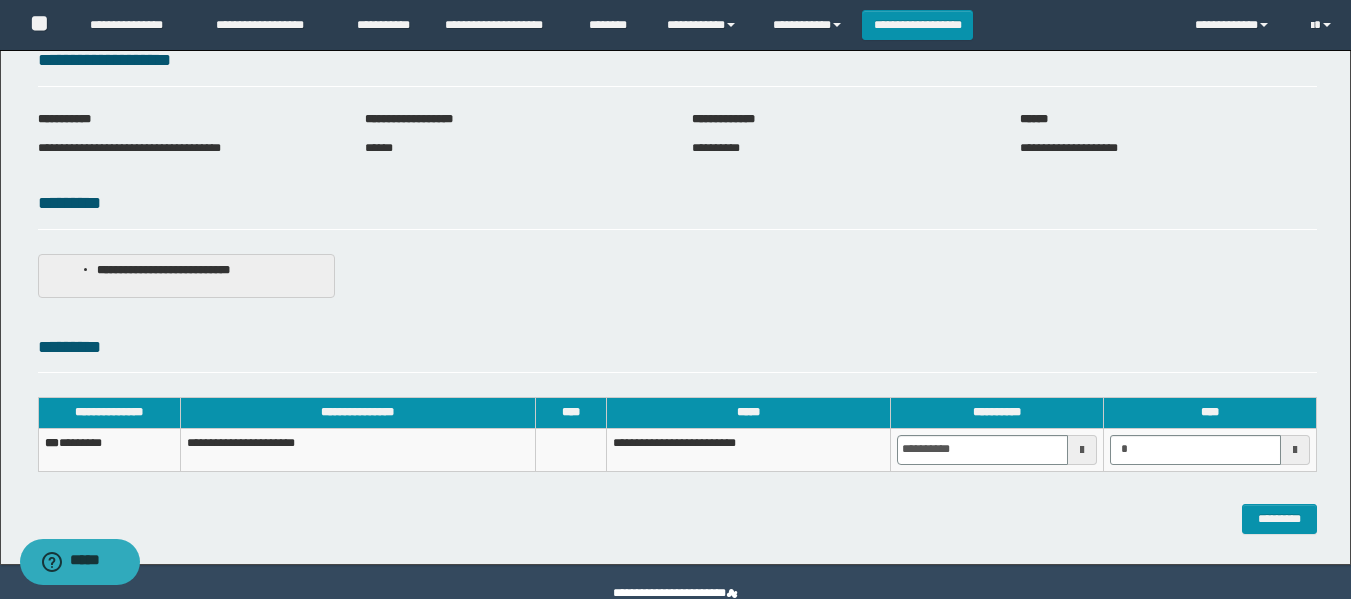 type on "*******" 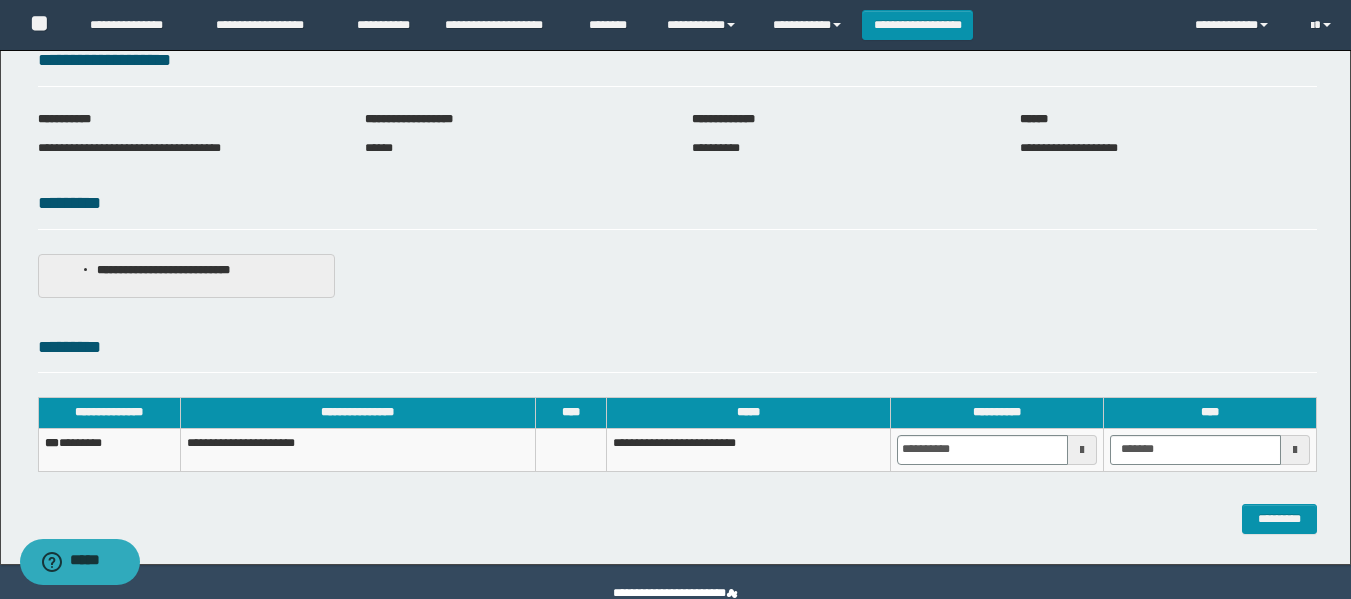 click on "*********" at bounding box center [677, 353] 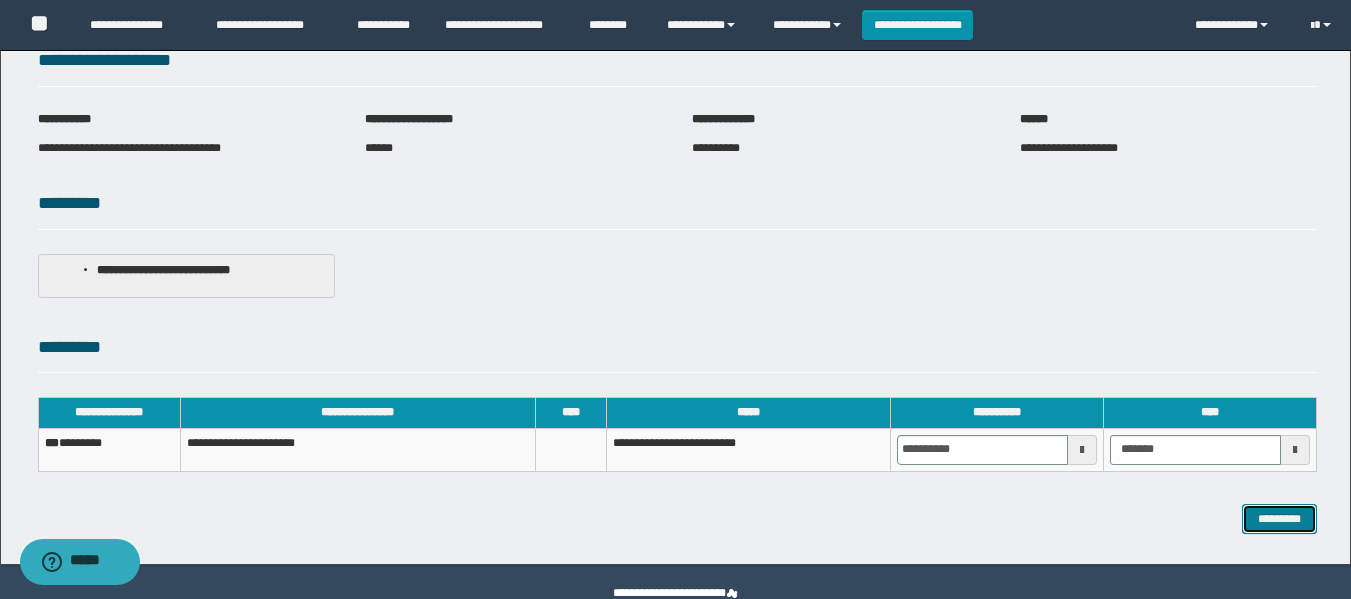 click on "*********" at bounding box center [1279, 519] 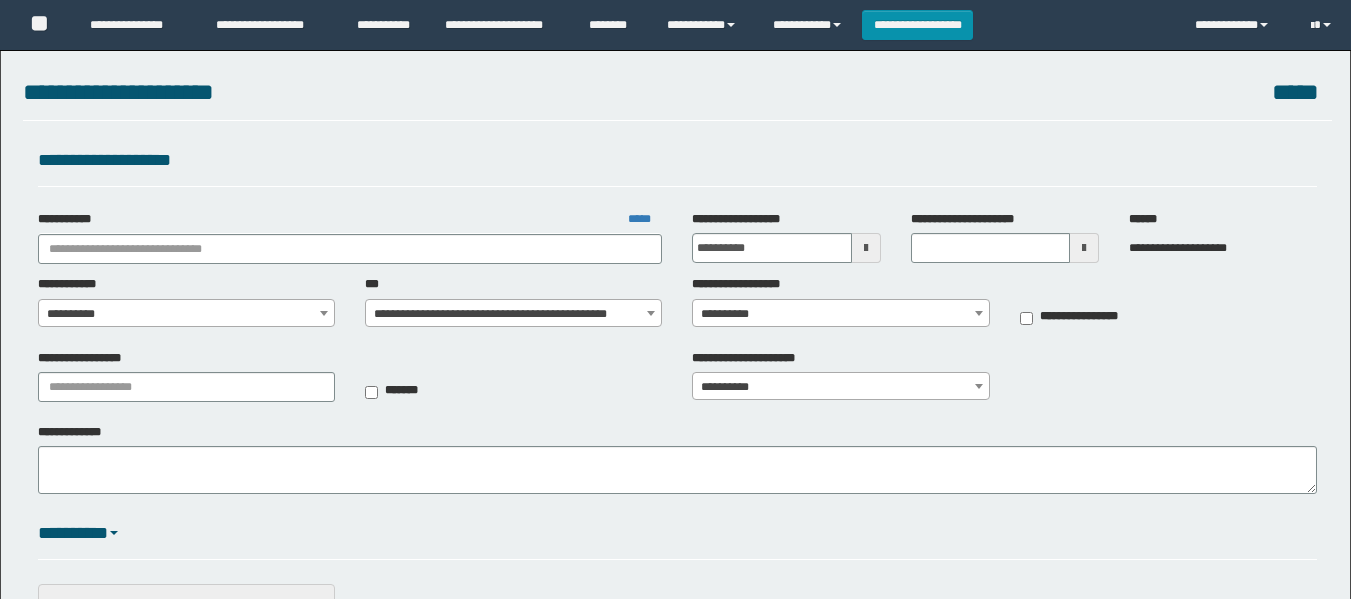 scroll, scrollTop: 0, scrollLeft: 0, axis: both 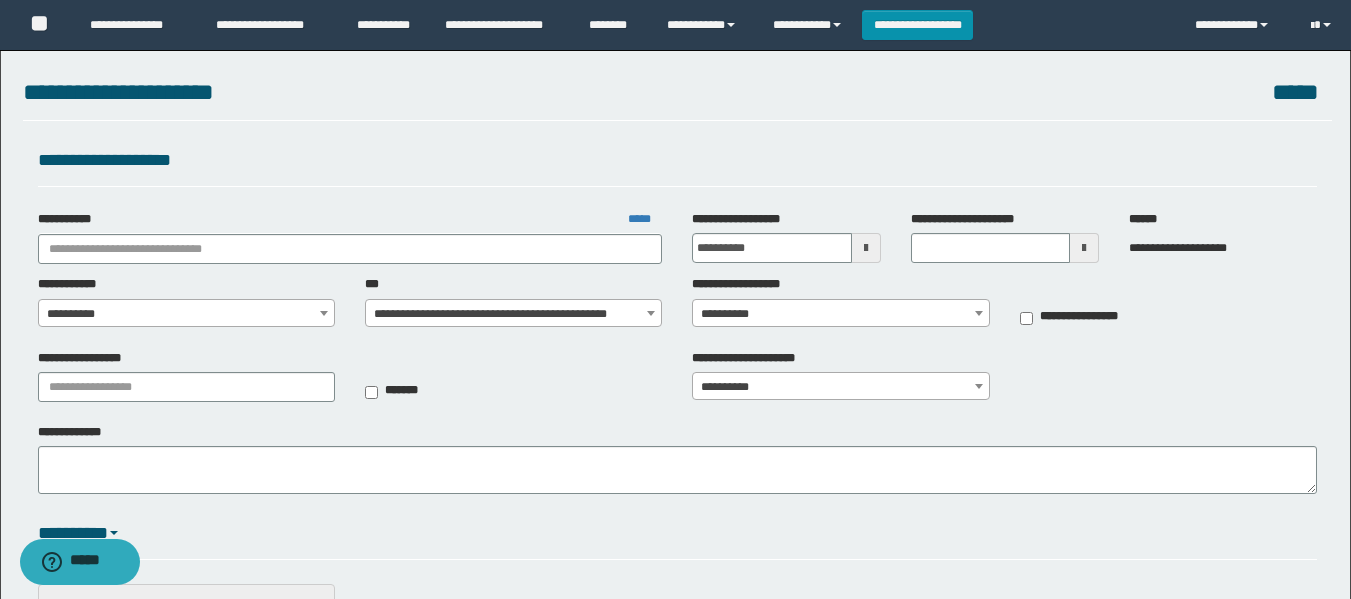 click on "**********" at bounding box center (350, 237) 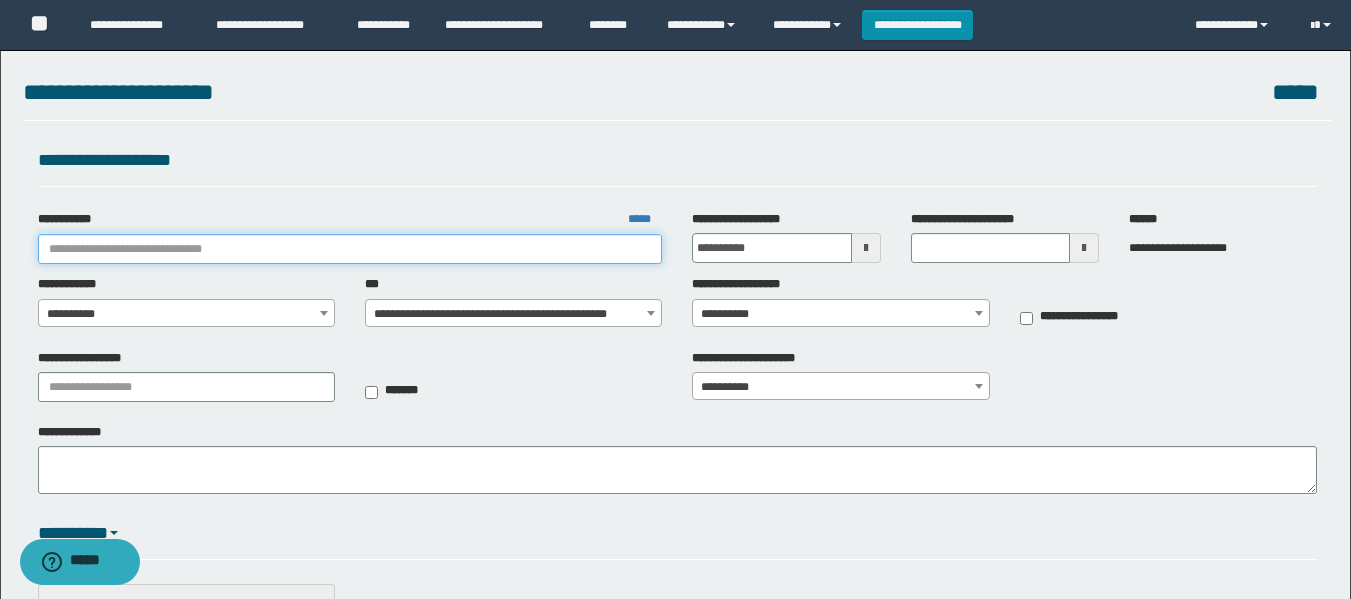 click on "**********" at bounding box center (350, 249) 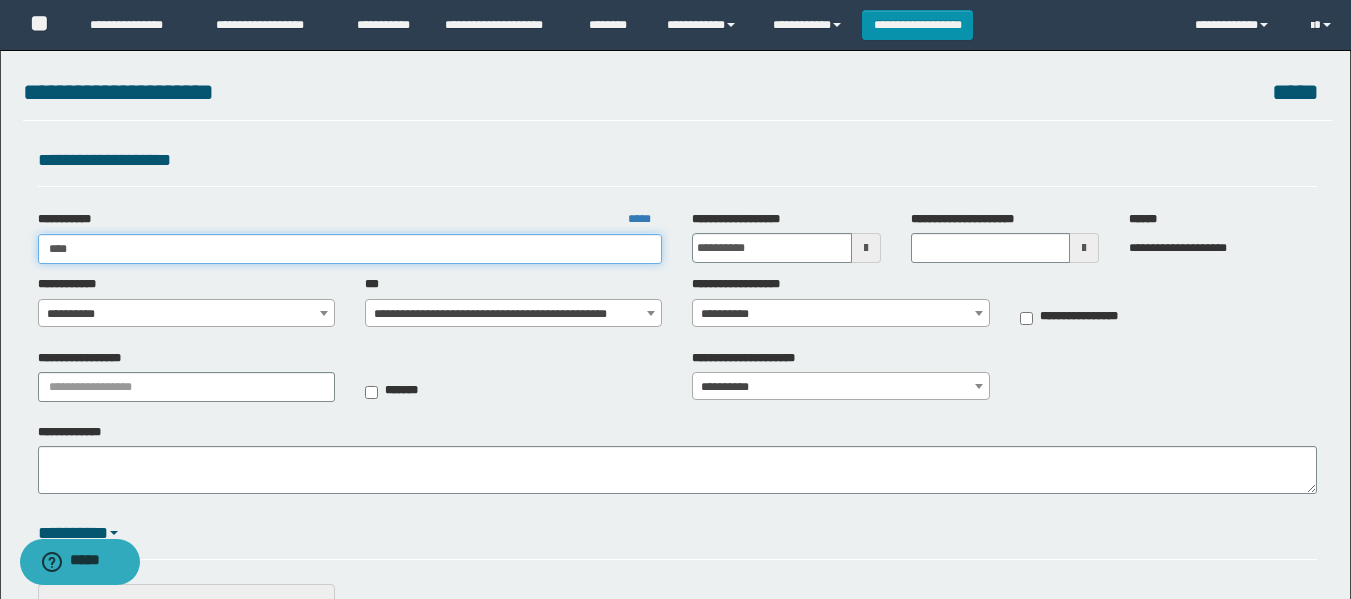 type on "*****" 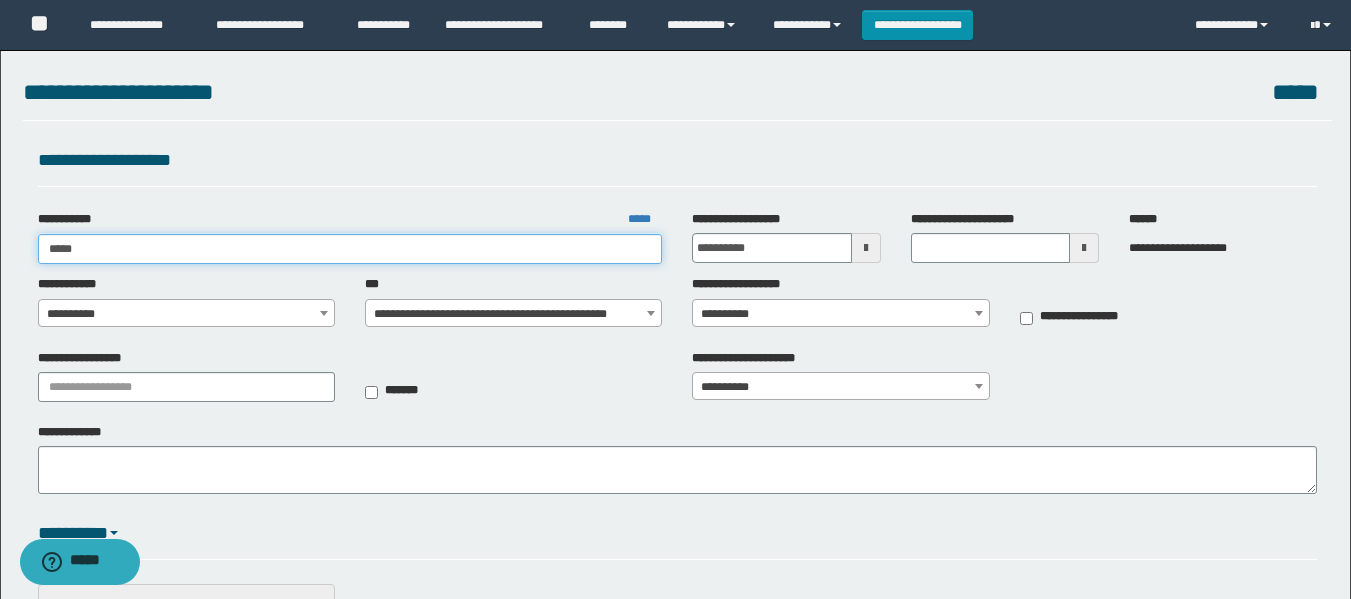 type on "*****" 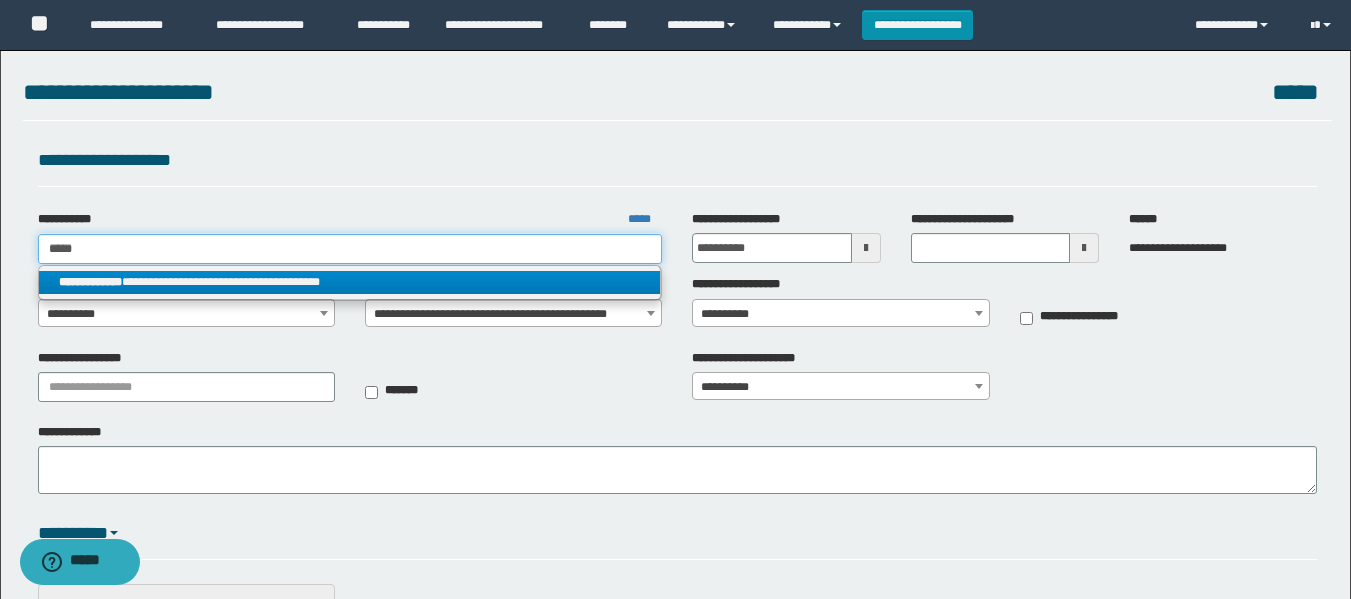 type on "*****" 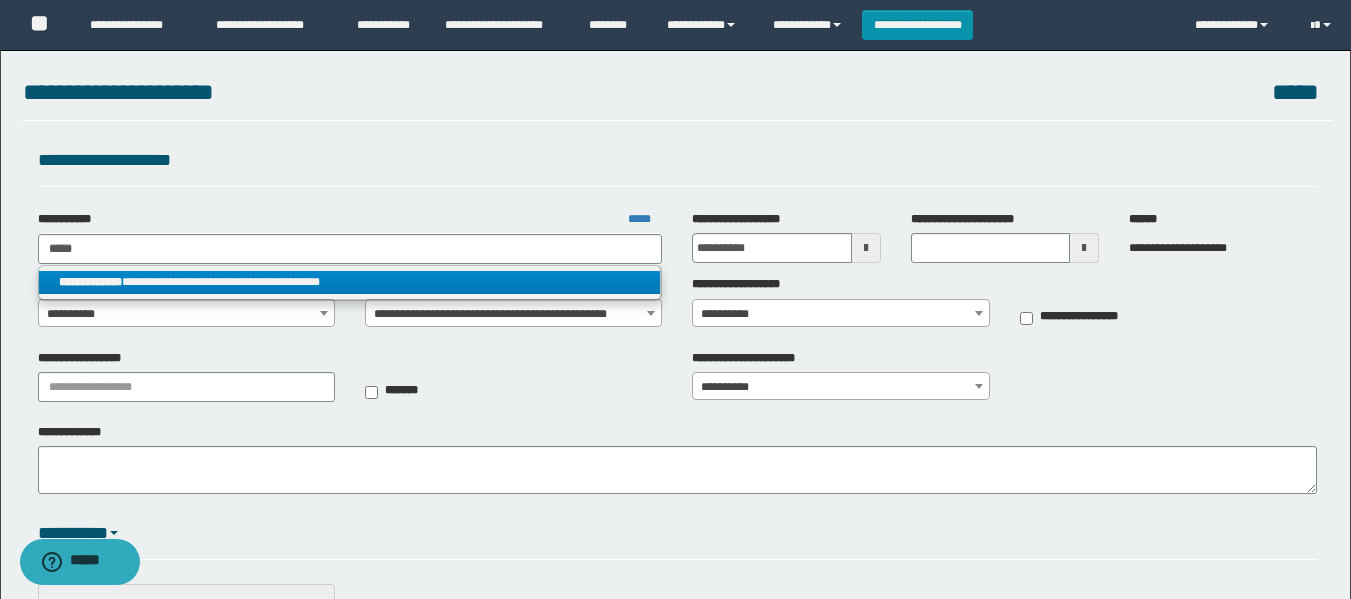 click on "**********" at bounding box center [350, 282] 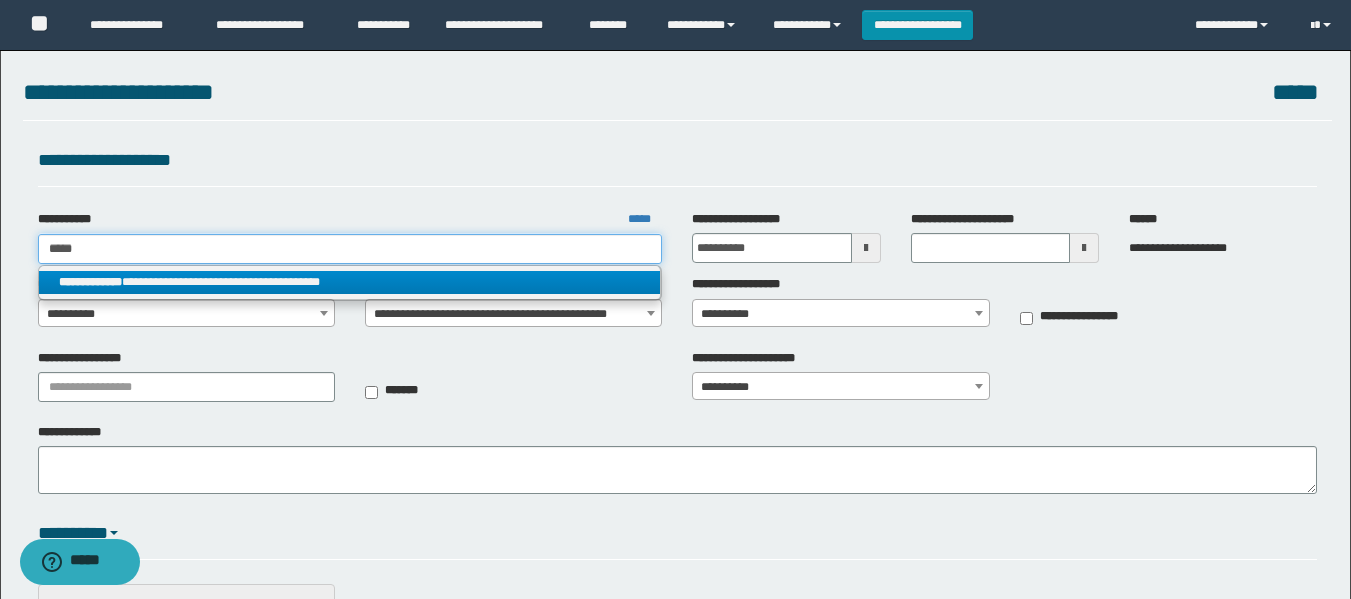 type 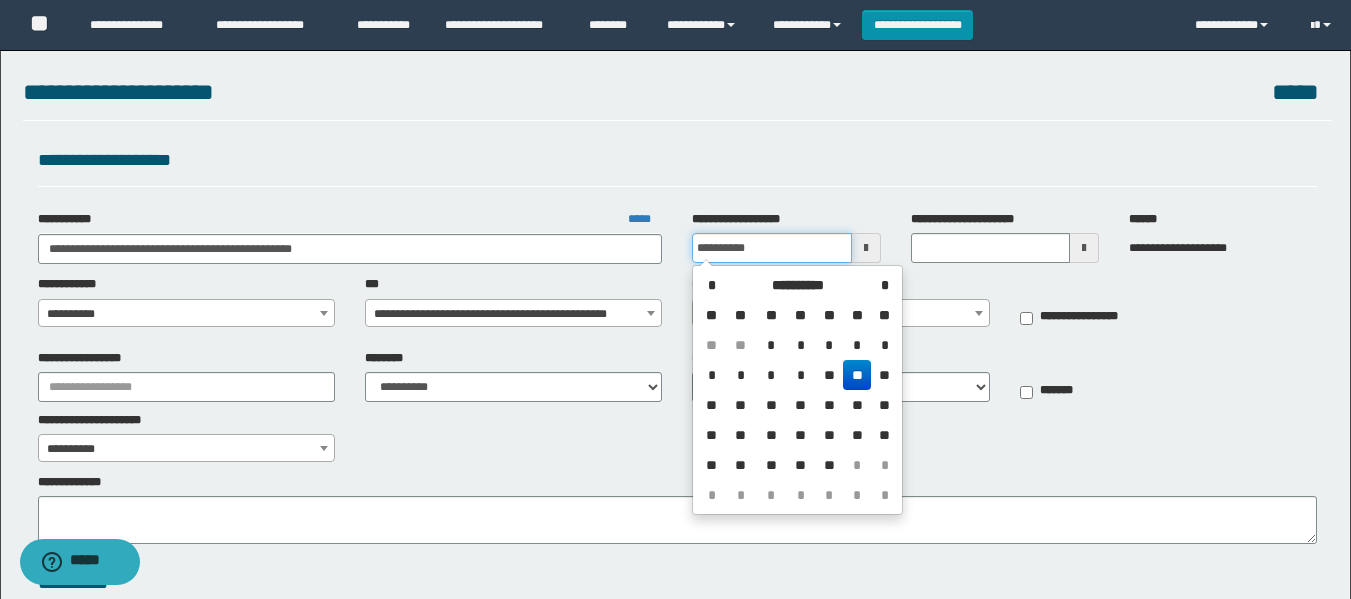 click on "**********" at bounding box center [771, 248] 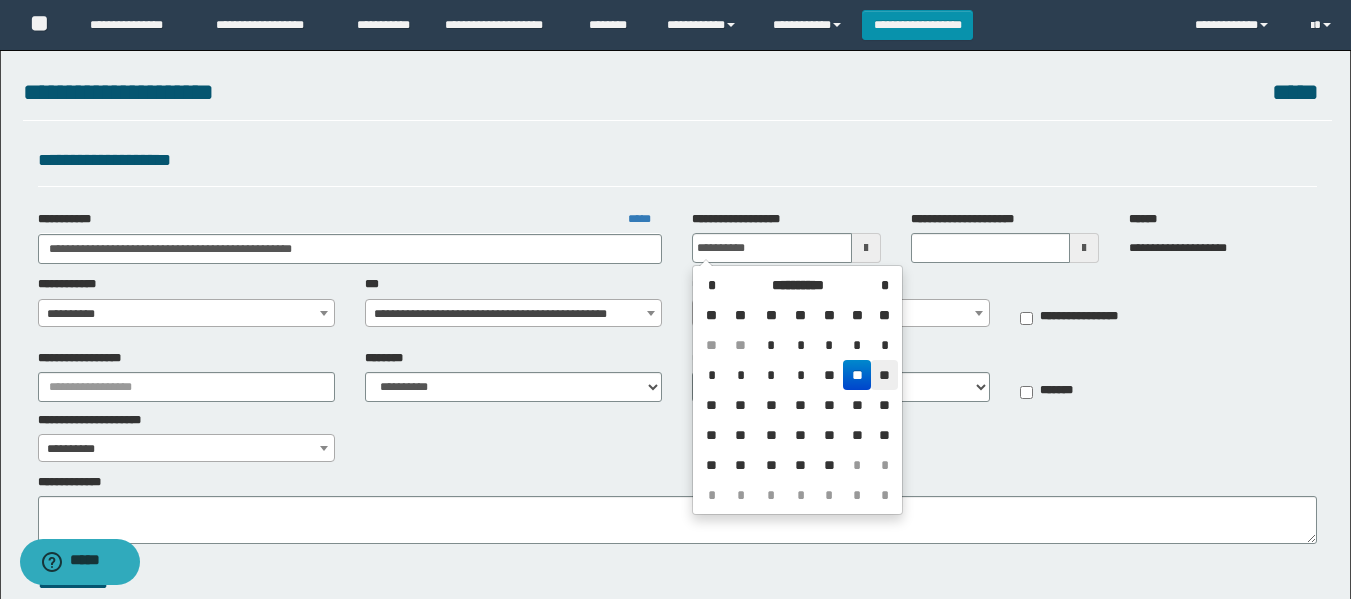 click on "**" at bounding box center [884, 375] 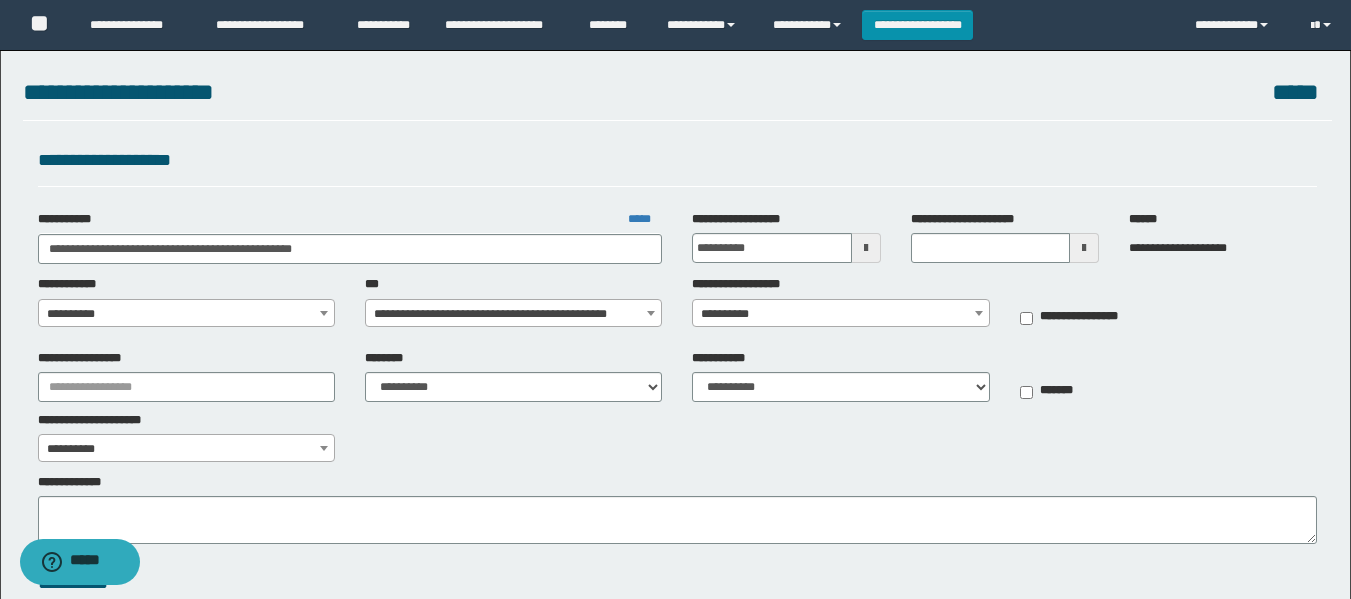 click on "**********" at bounding box center [186, 314] 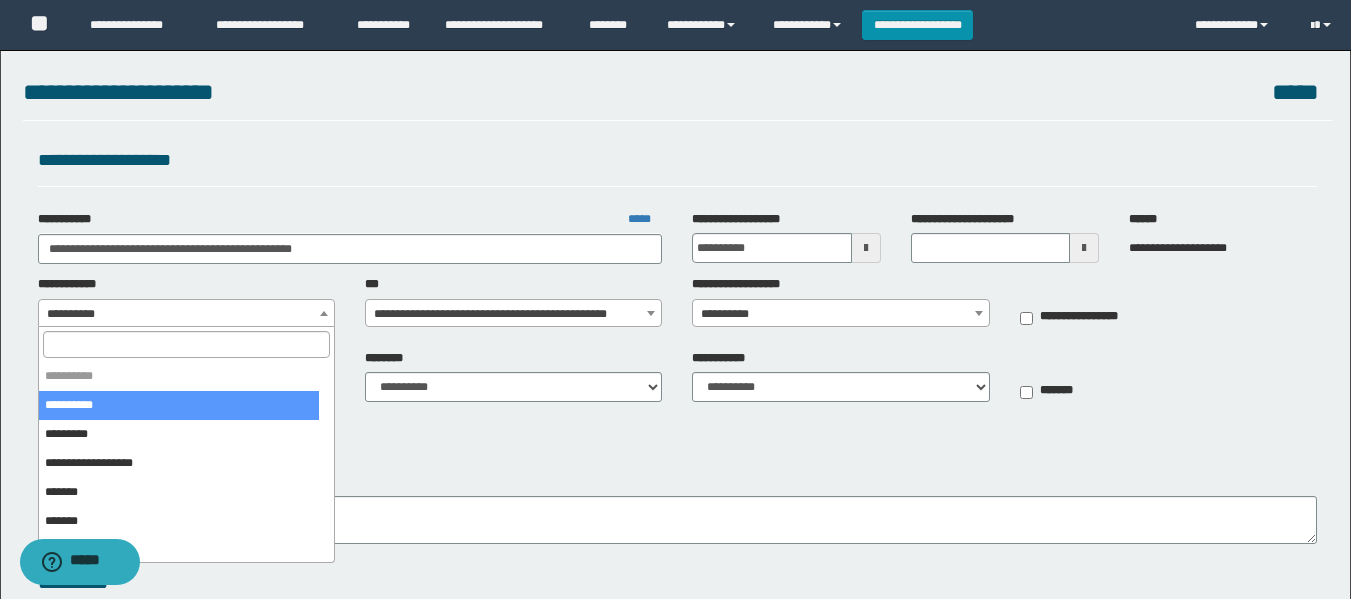 click at bounding box center [186, 344] 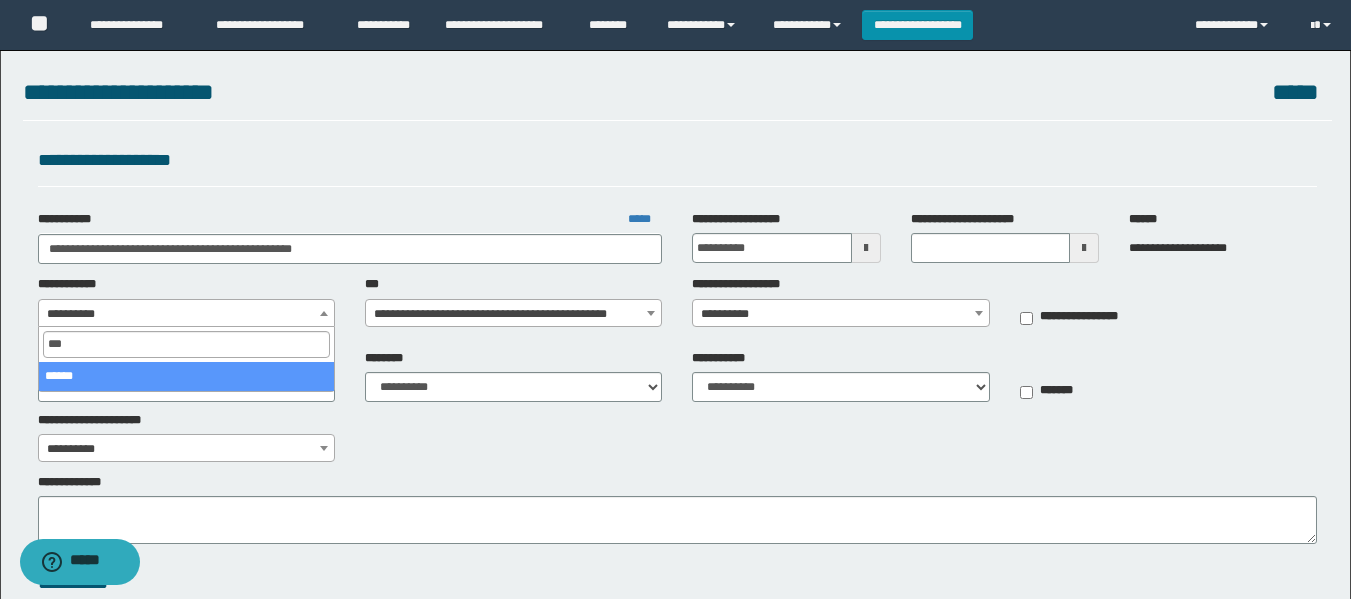 type on "***" 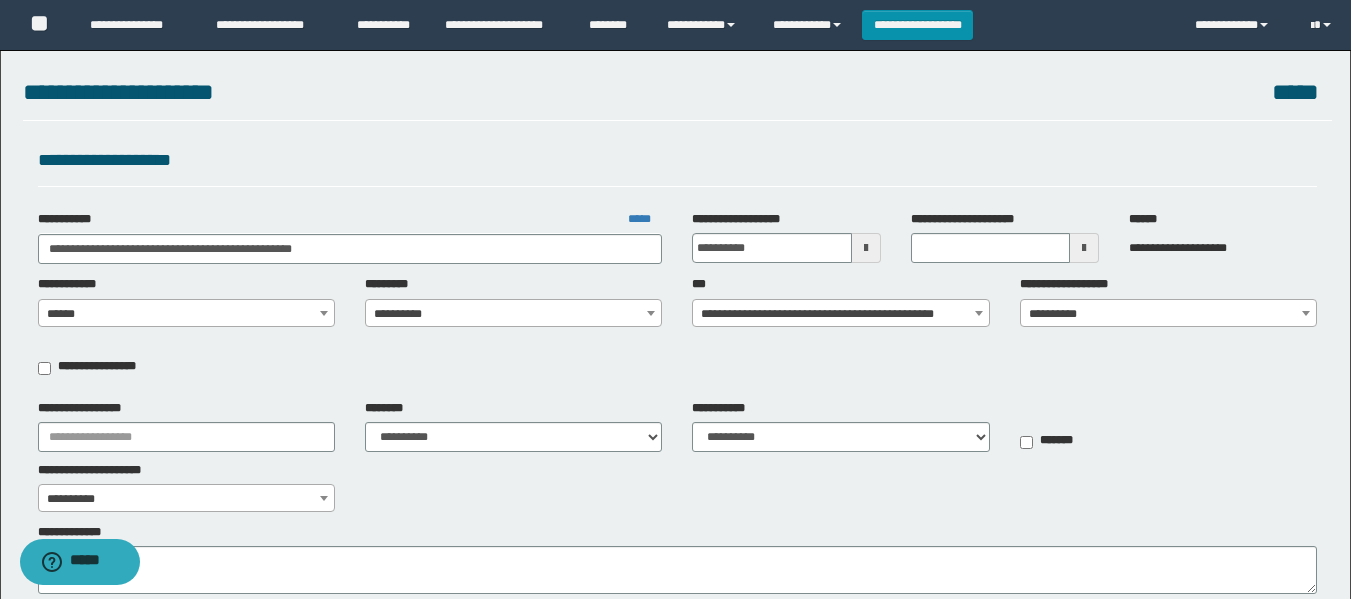 click on "**********" at bounding box center [513, 314] 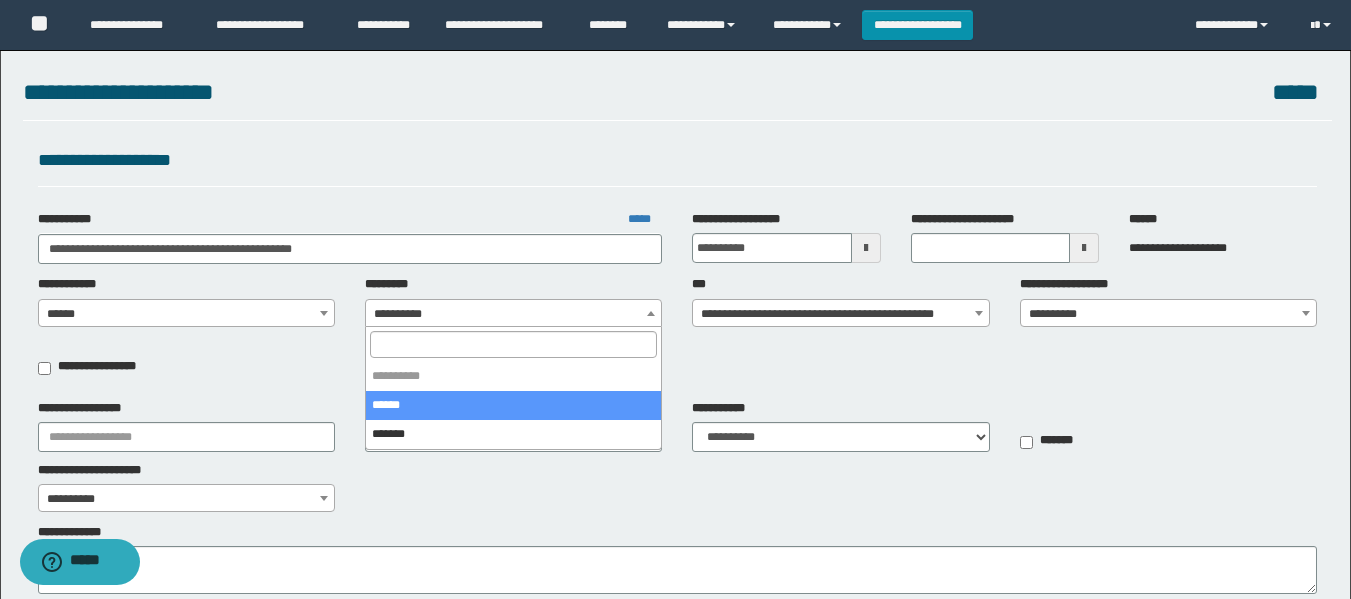 select on "****" 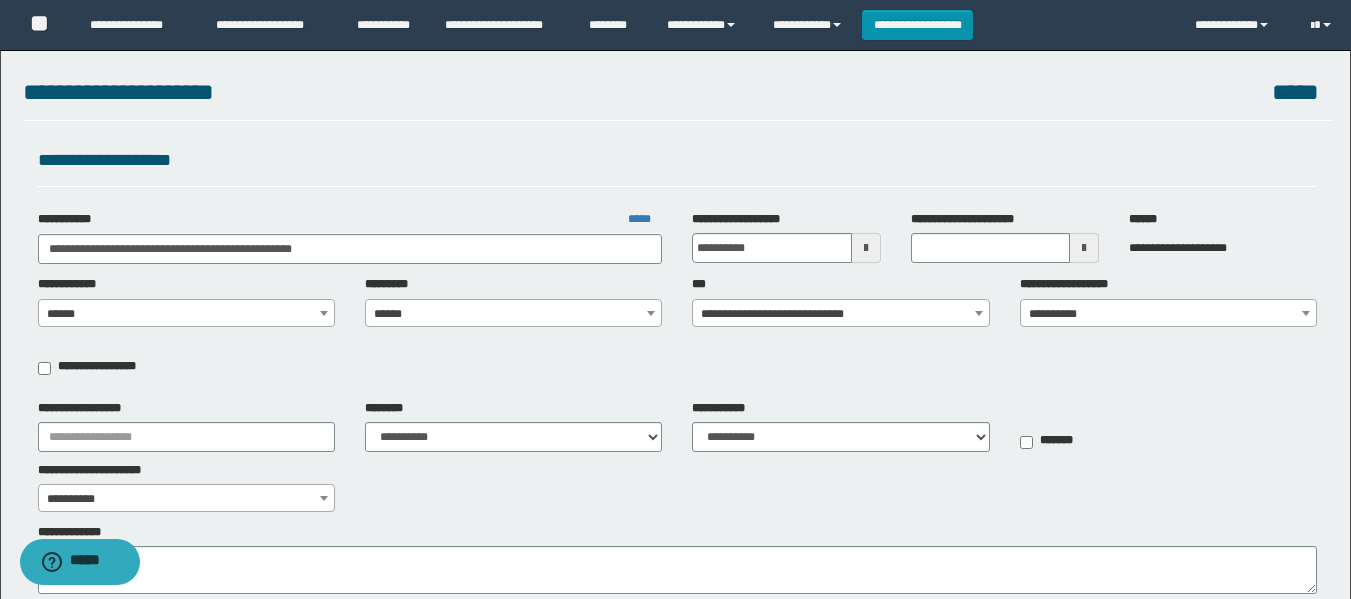 click on "**********" at bounding box center (840, 314) 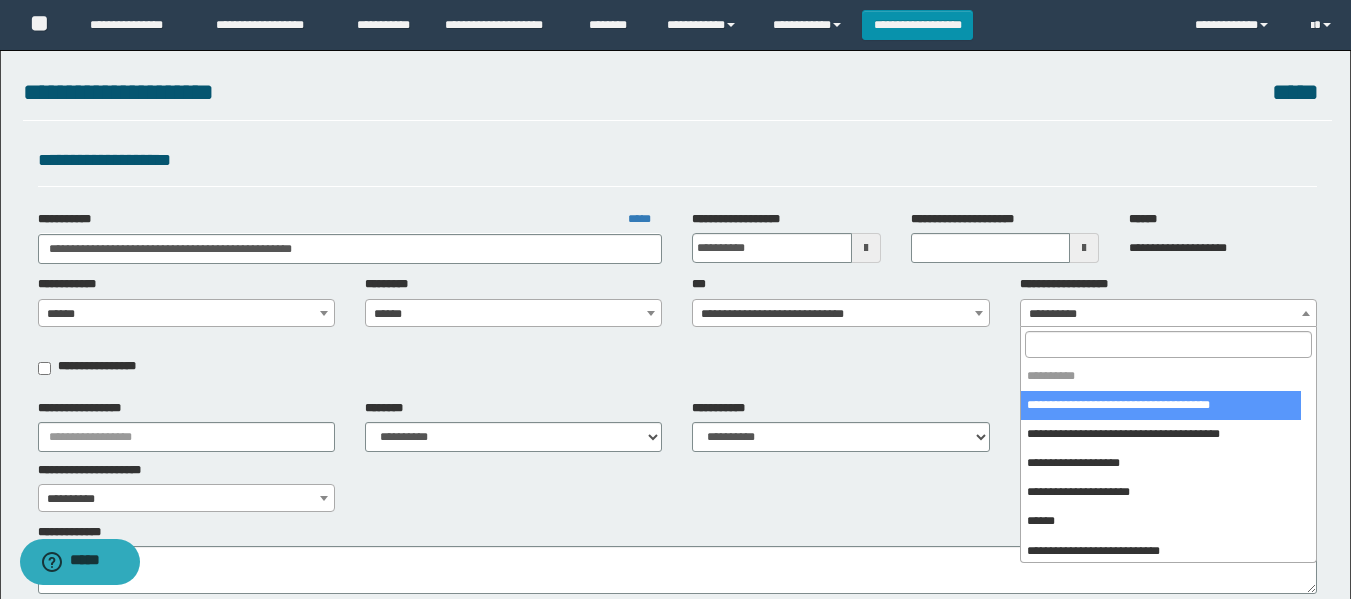 click on "**********" at bounding box center (1168, 314) 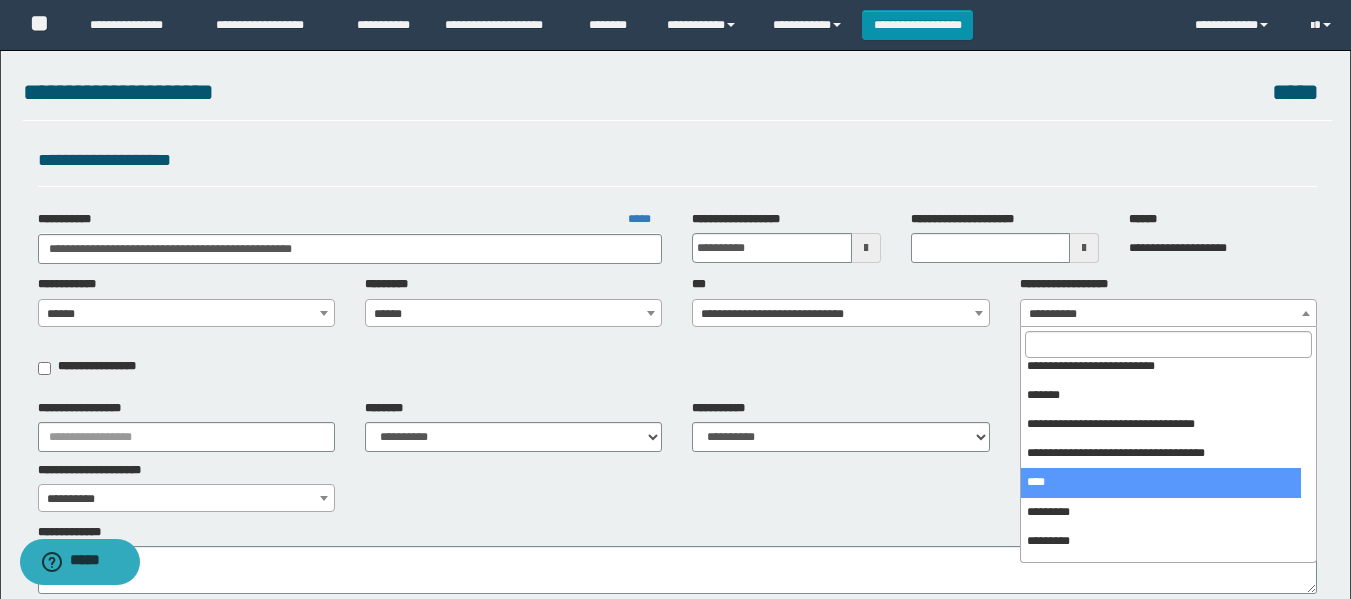 scroll, scrollTop: 300, scrollLeft: 0, axis: vertical 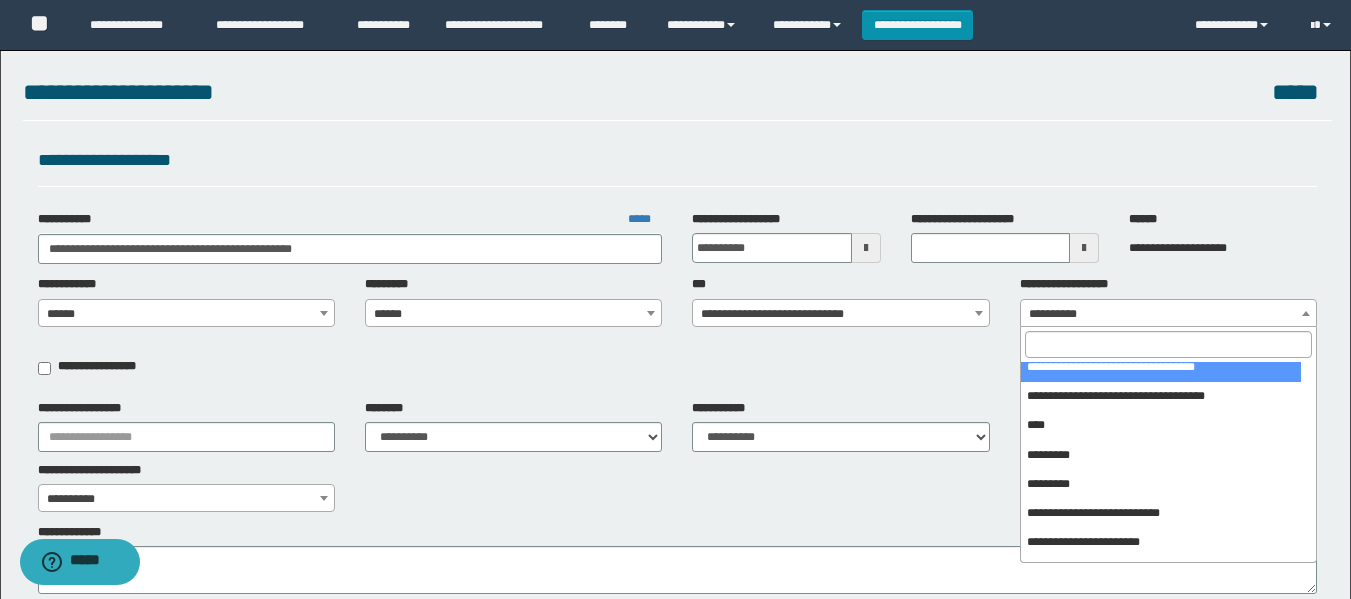select on "***" 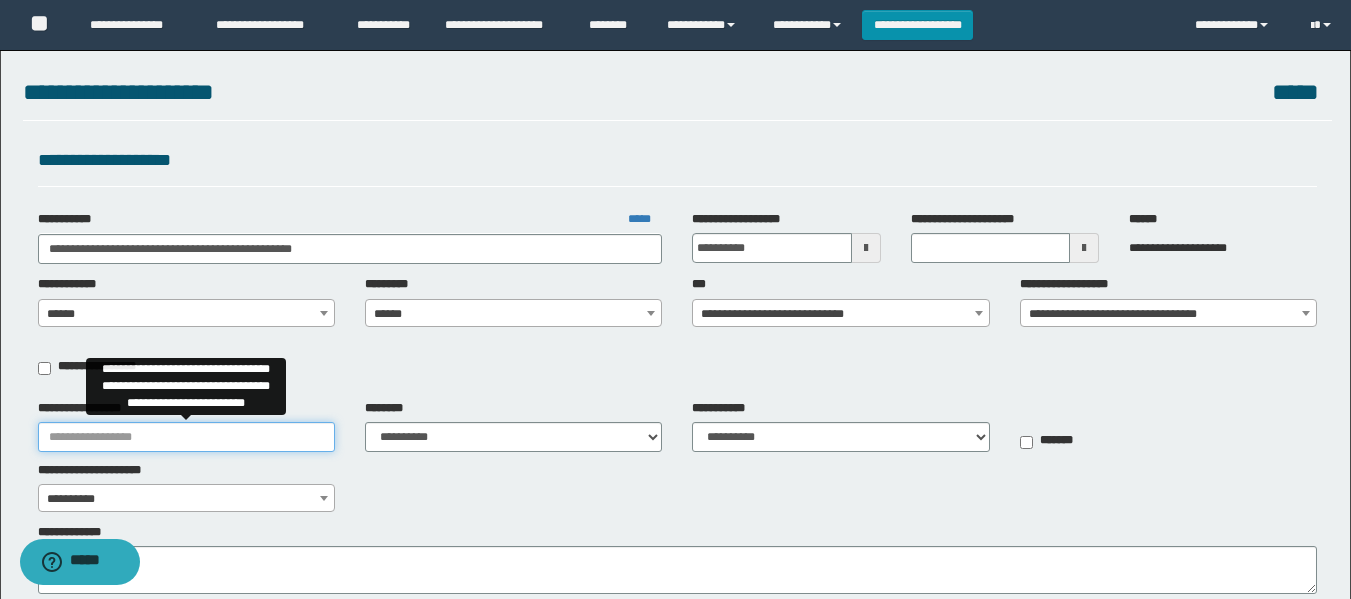 click on "**********" at bounding box center (186, 437) 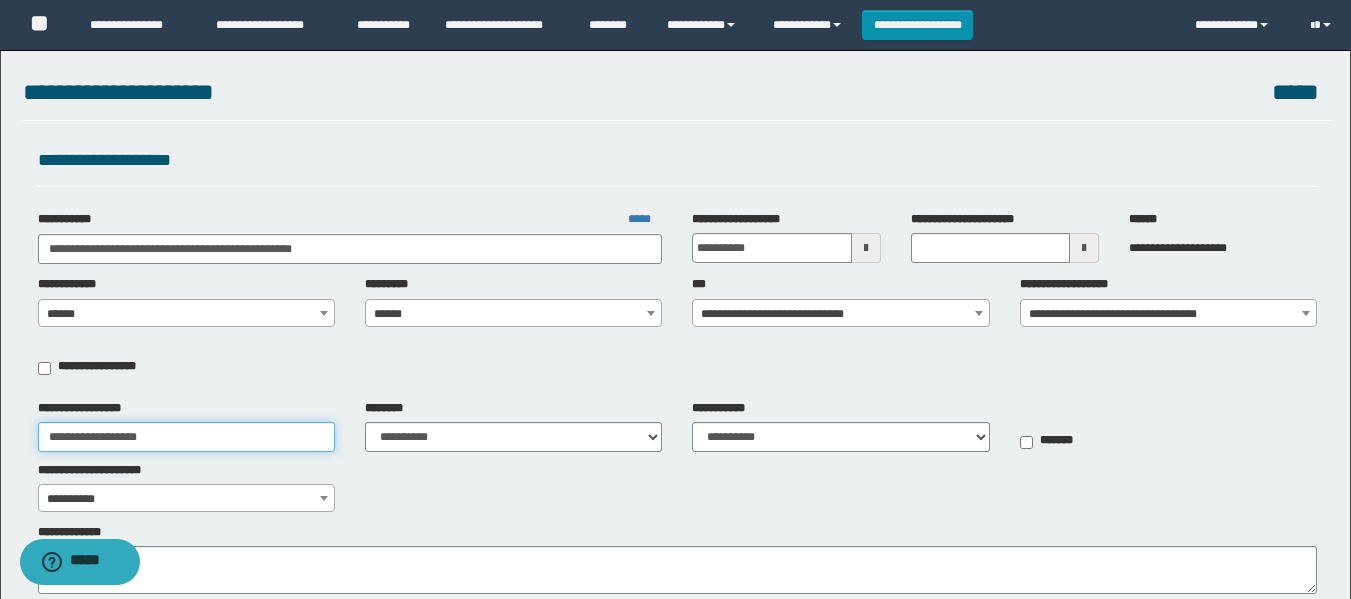 type on "**********" 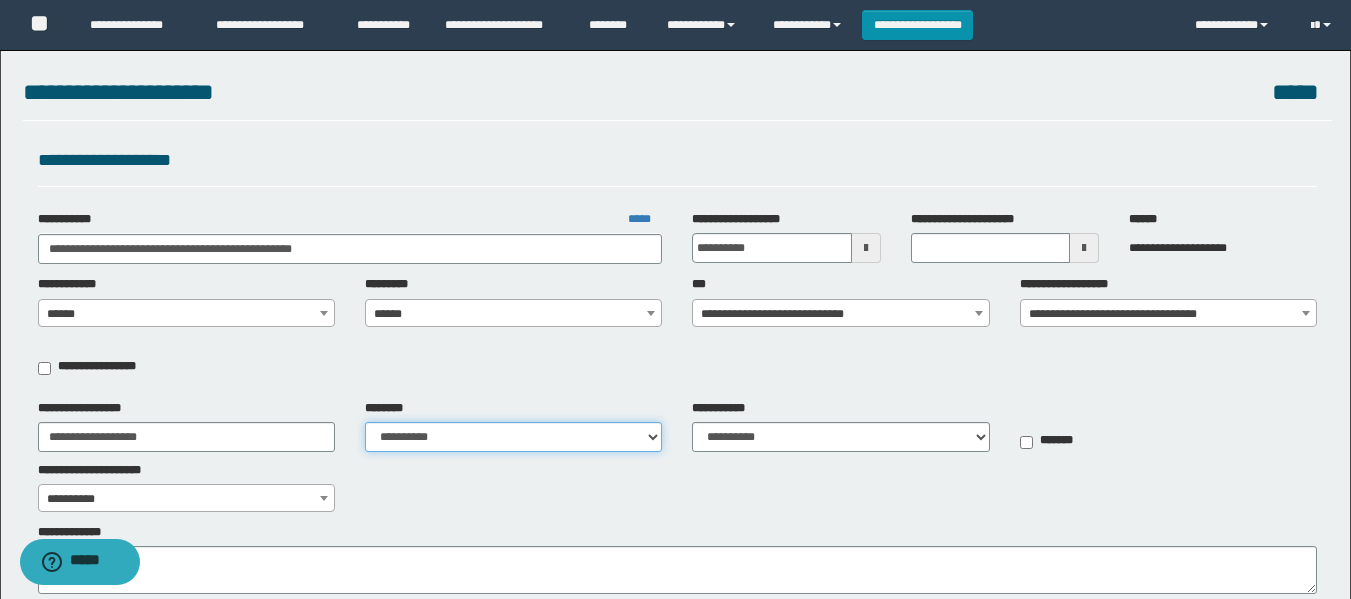 click on "**********" at bounding box center [513, 437] 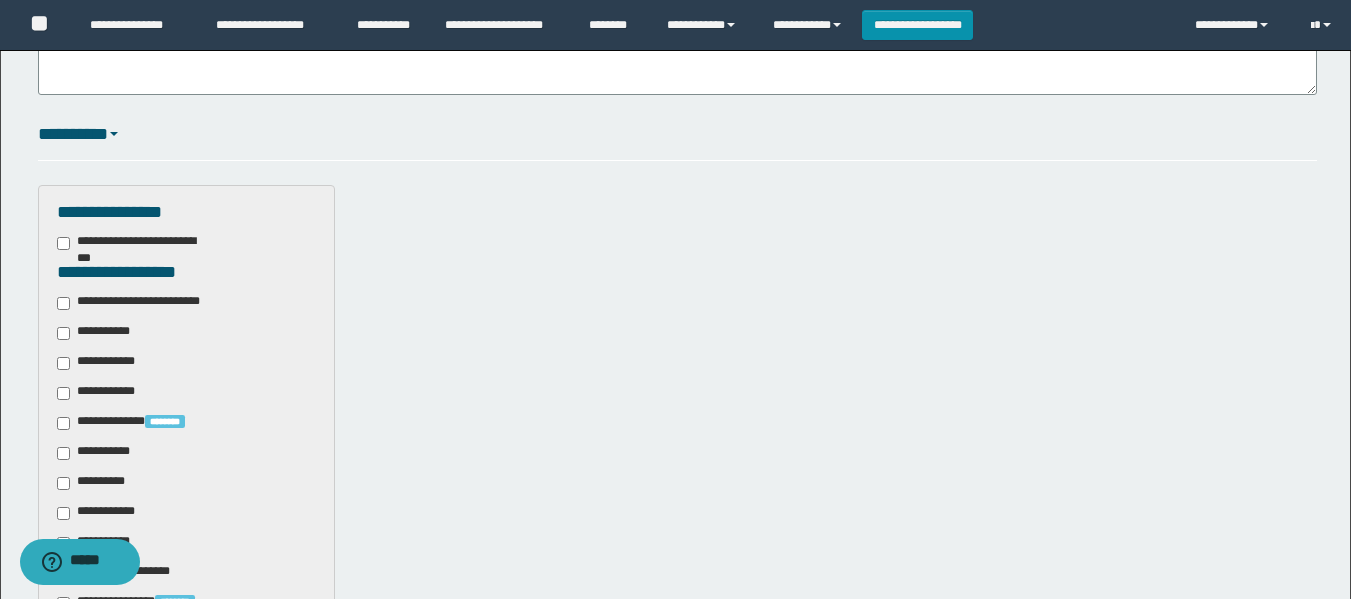 scroll, scrollTop: 500, scrollLeft: 0, axis: vertical 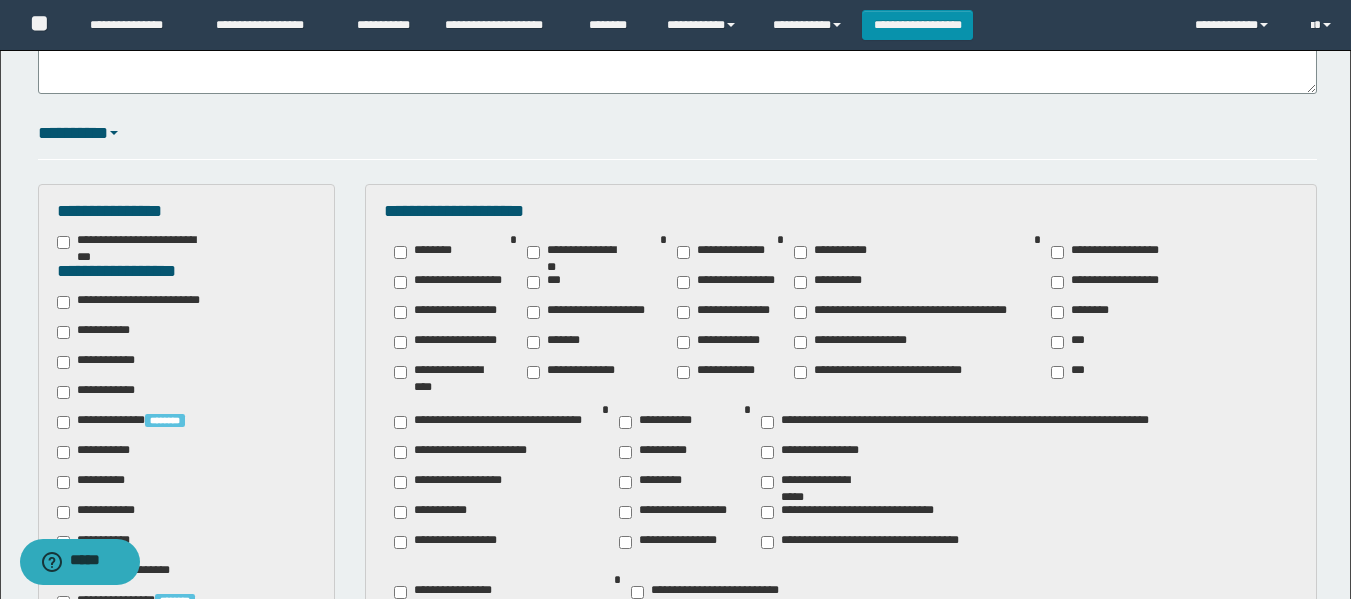 click on "********" at bounding box center (1084, 312) 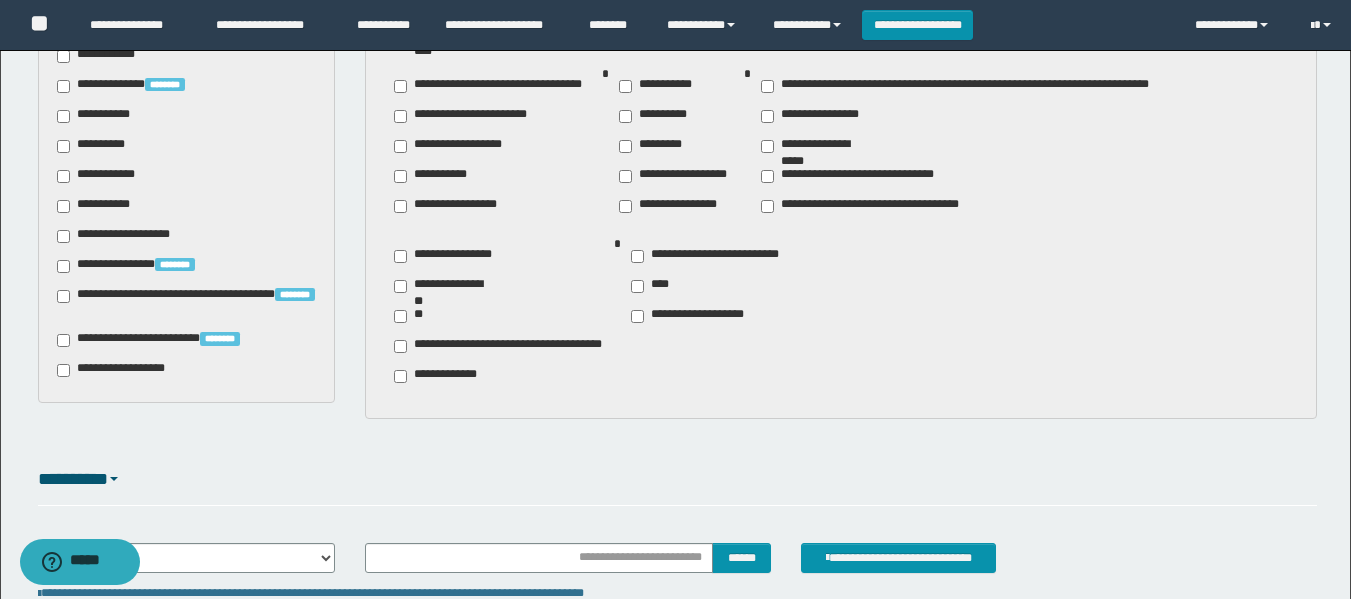 scroll, scrollTop: 800, scrollLeft: 0, axis: vertical 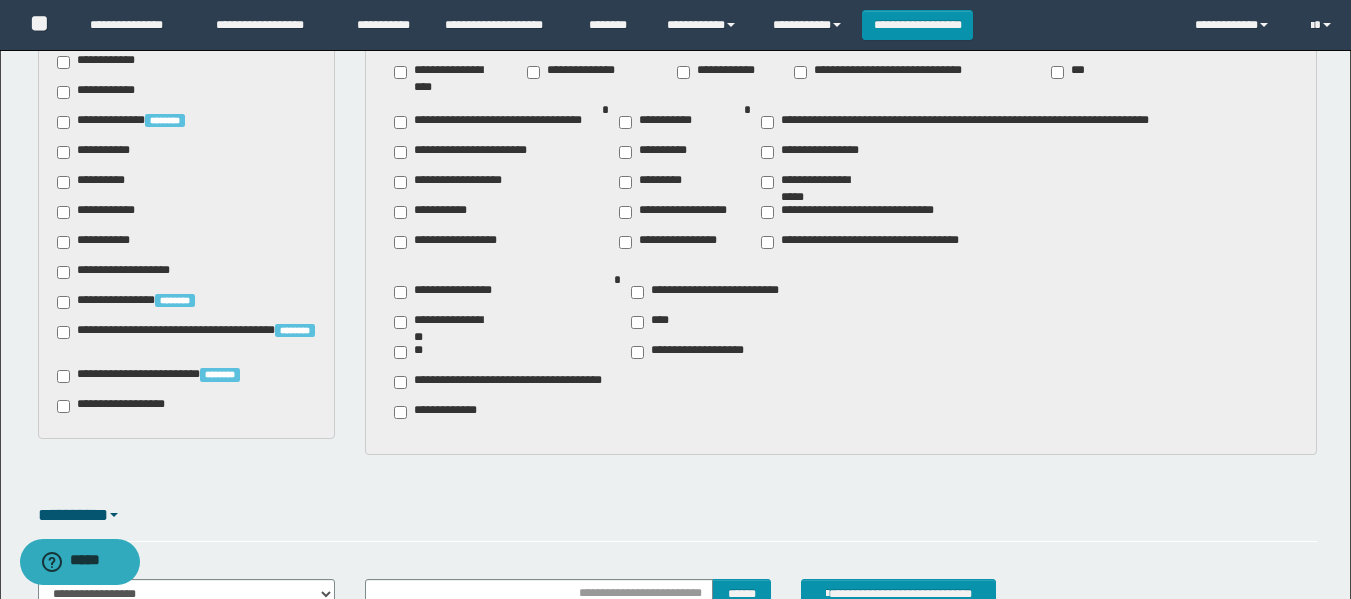 click on "**********" at bounding box center [97, 152] 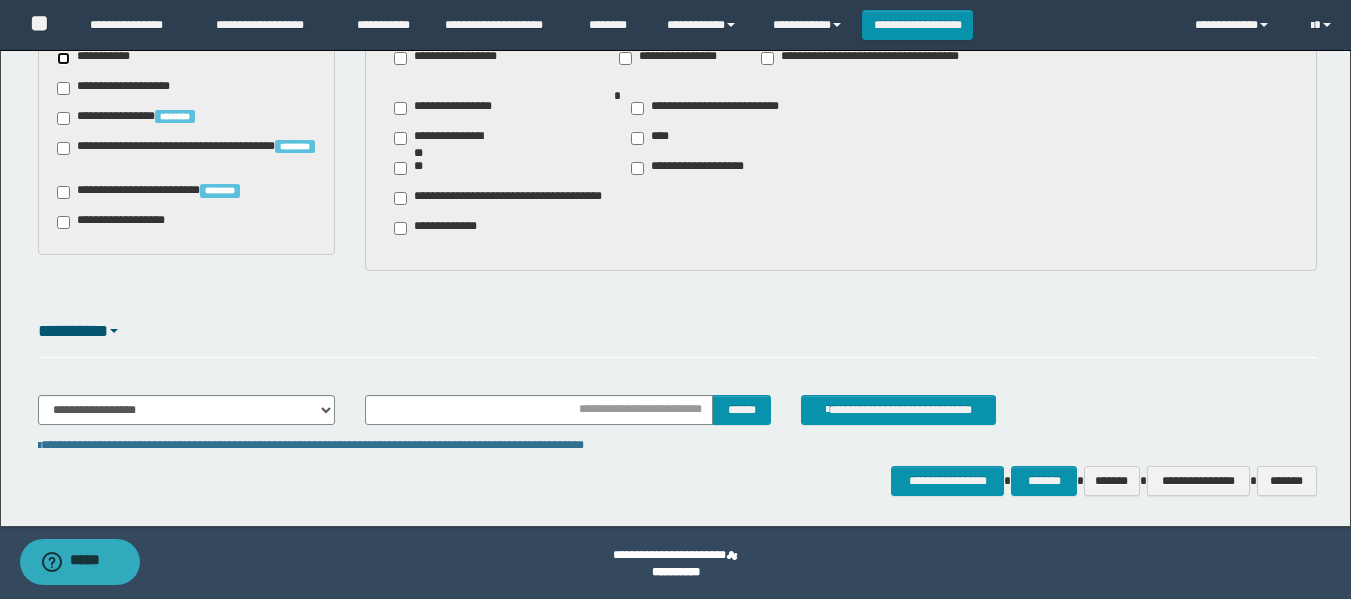 scroll, scrollTop: 986, scrollLeft: 0, axis: vertical 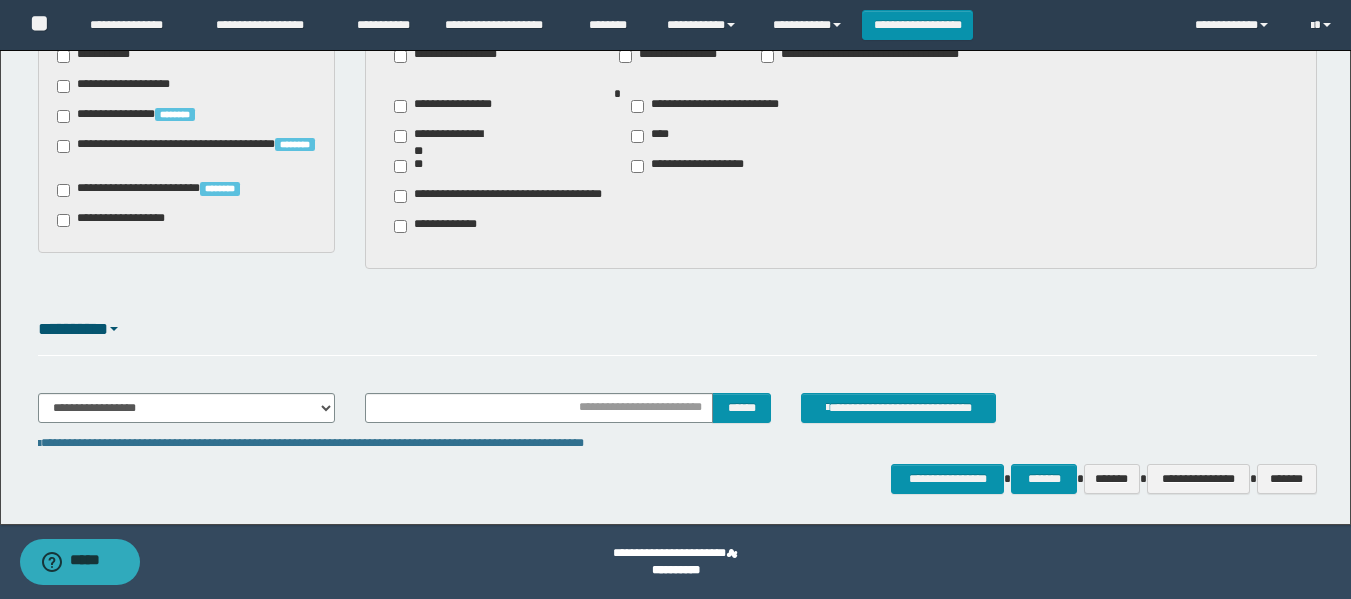click on "**********" at bounding box center [677, 416] 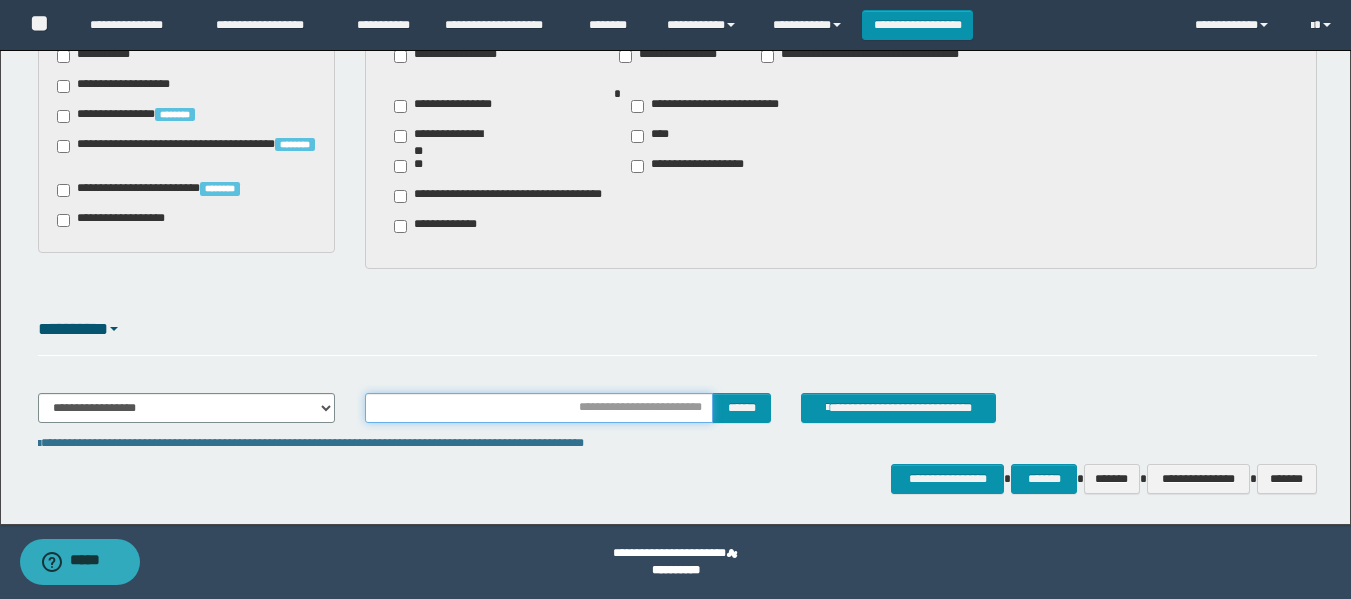 click at bounding box center (539, 408) 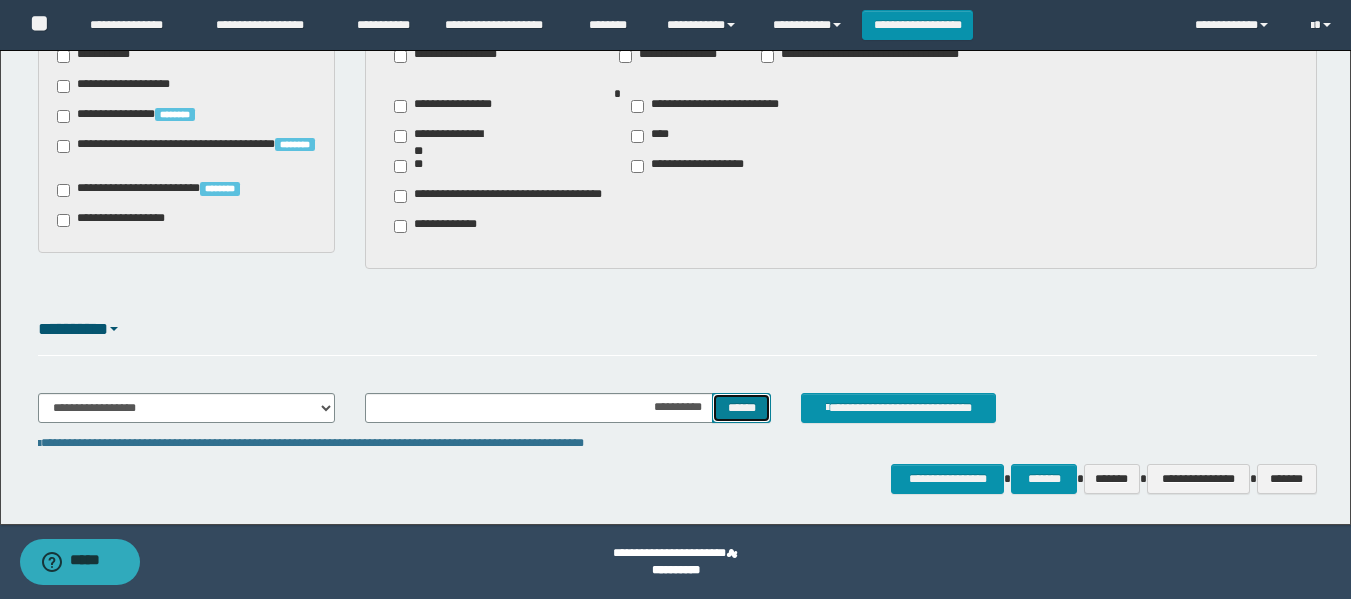 click on "******" at bounding box center (741, 408) 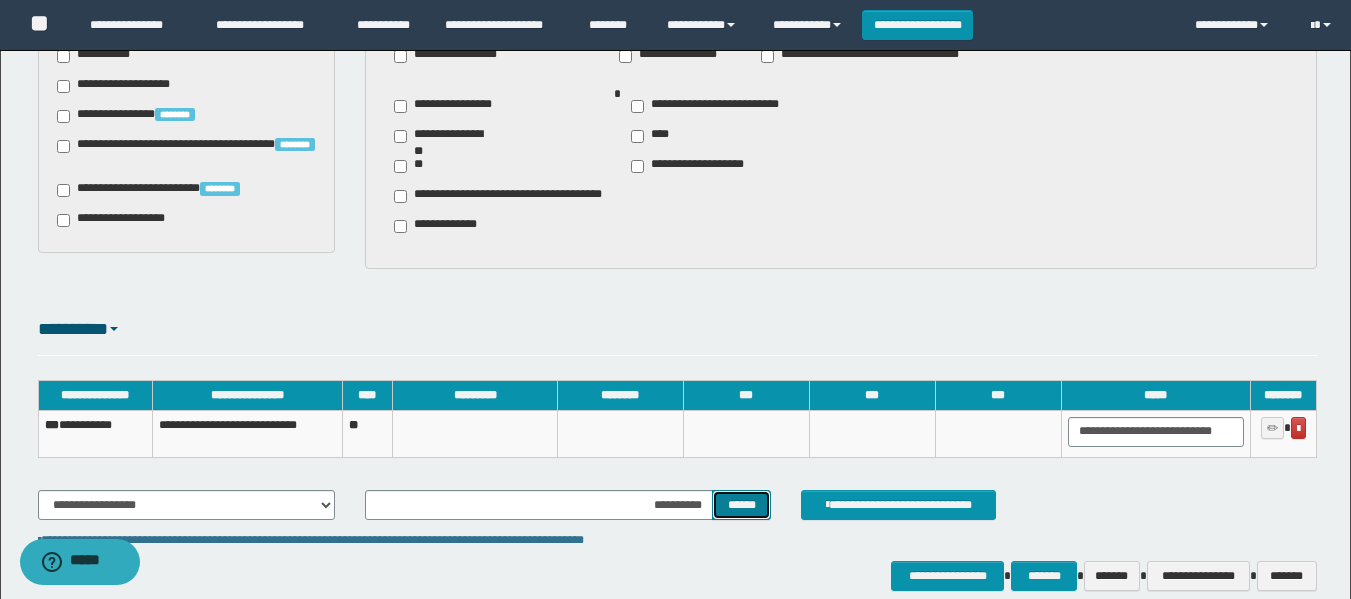 type 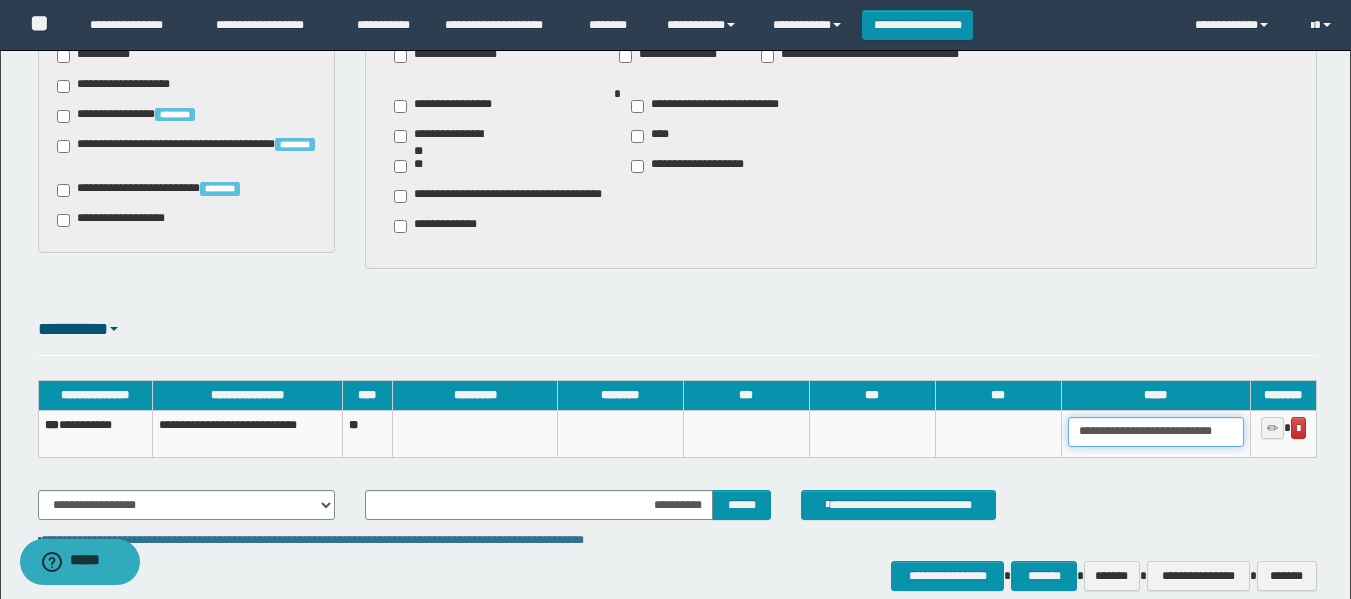 click on "**********" at bounding box center (1156, 432) 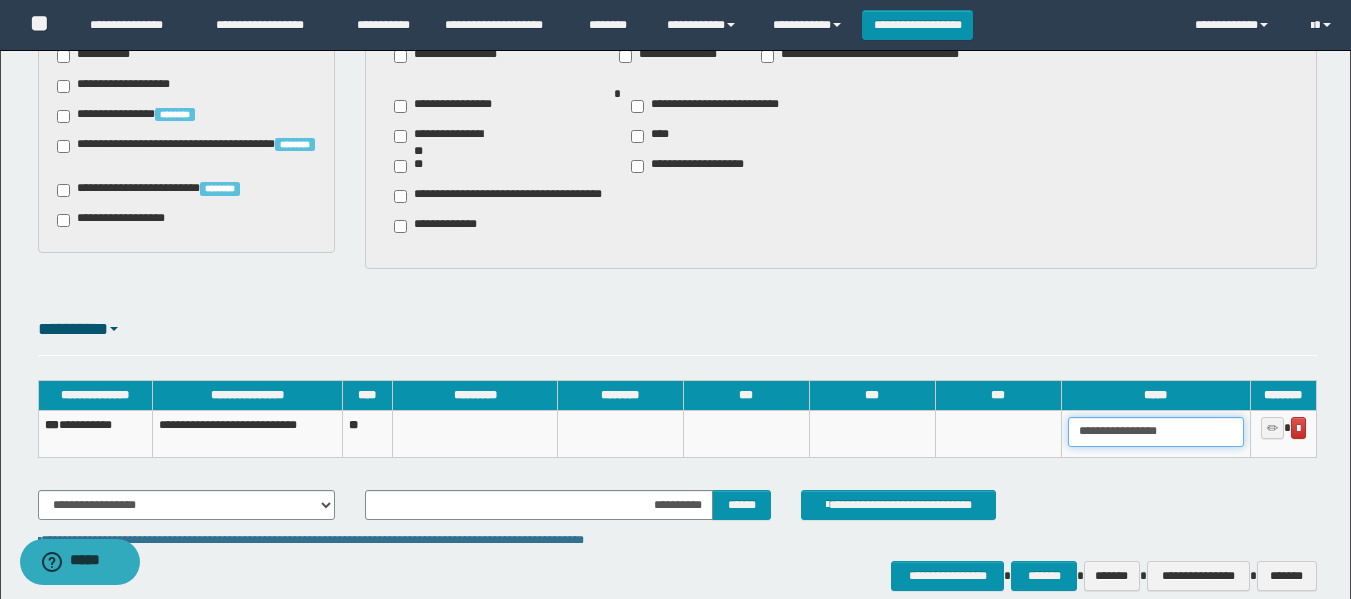 type on "**********" 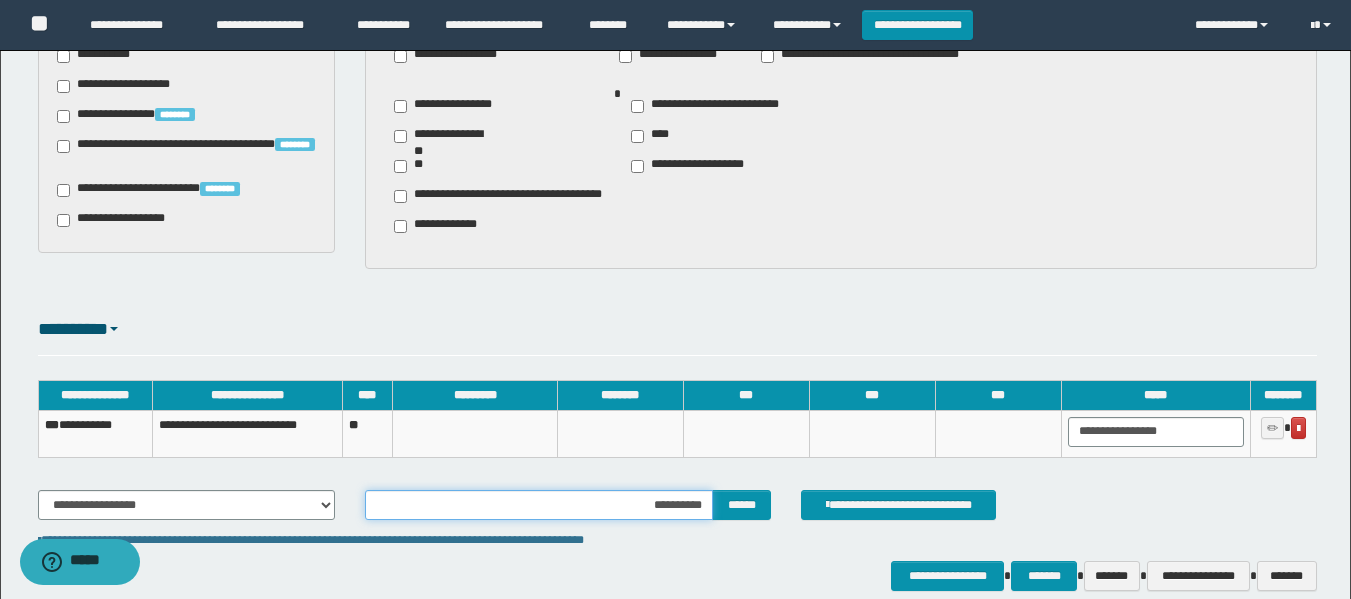click on "**********" at bounding box center [539, 505] 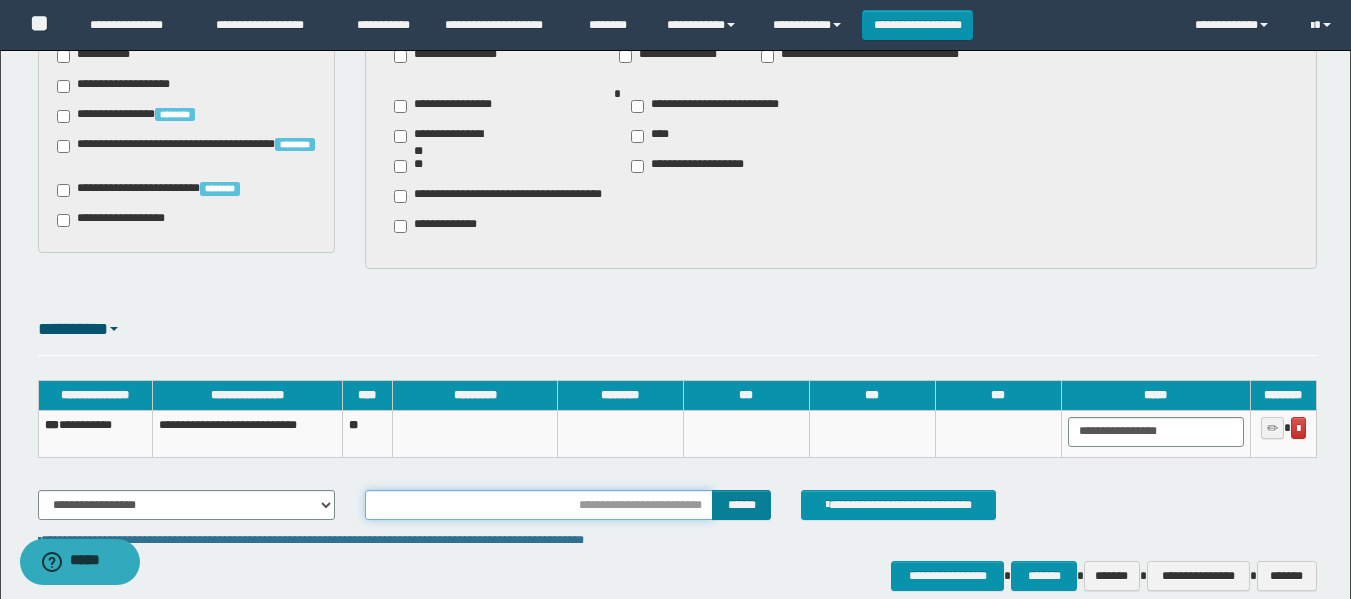 type on "**********" 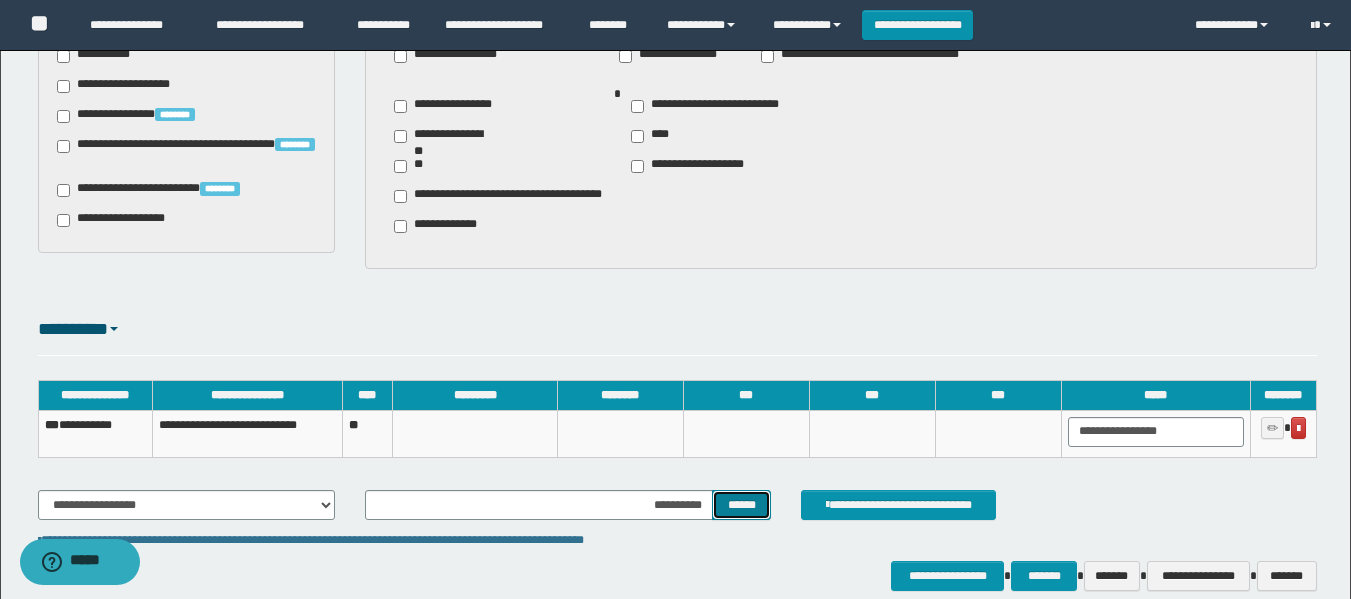 click on "******" at bounding box center (741, 505) 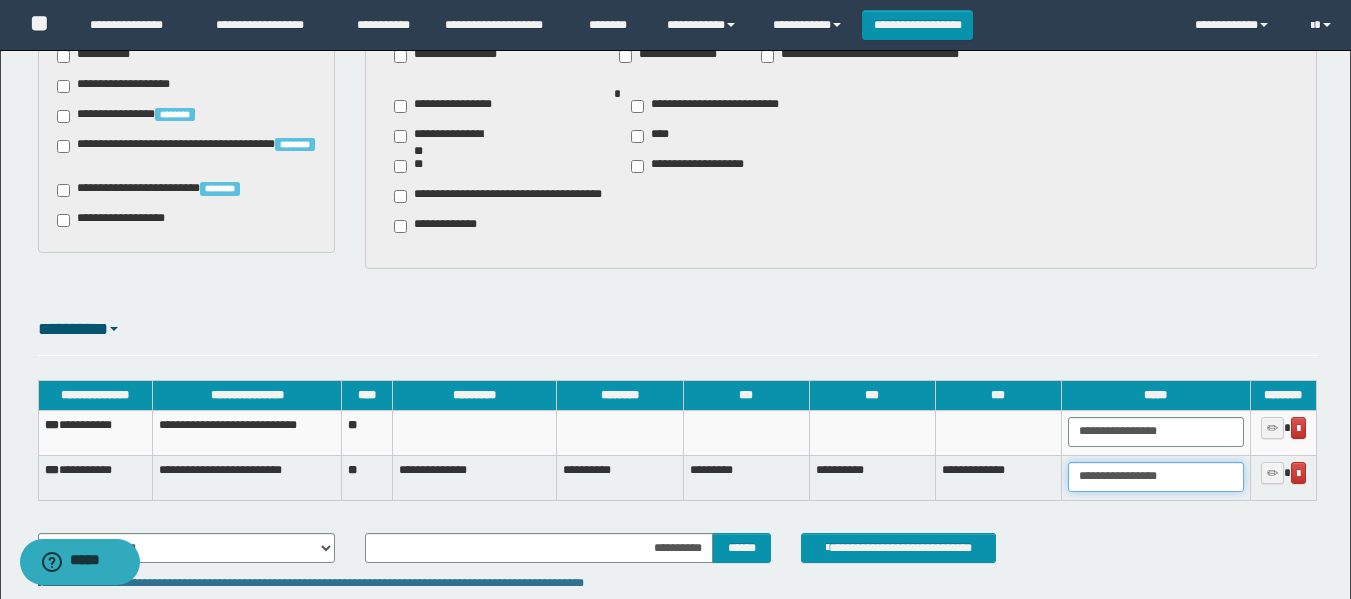 drag, startPoint x: 1212, startPoint y: 472, endPoint x: 963, endPoint y: 504, distance: 251.0478 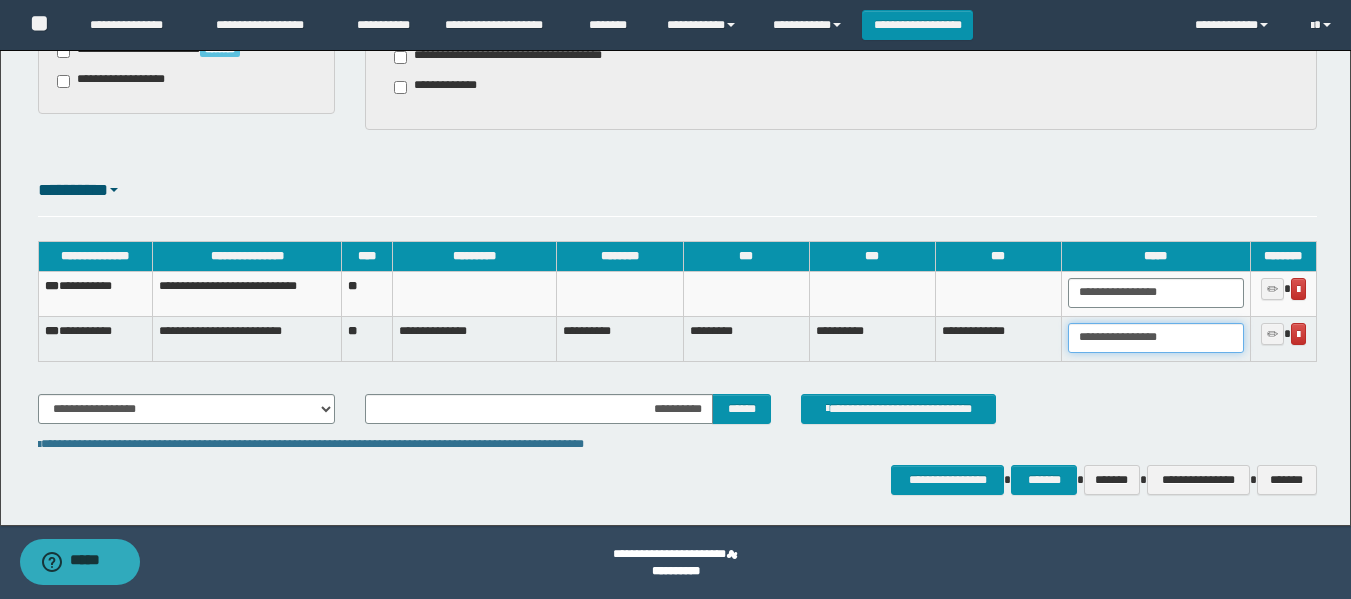scroll, scrollTop: 1127, scrollLeft: 0, axis: vertical 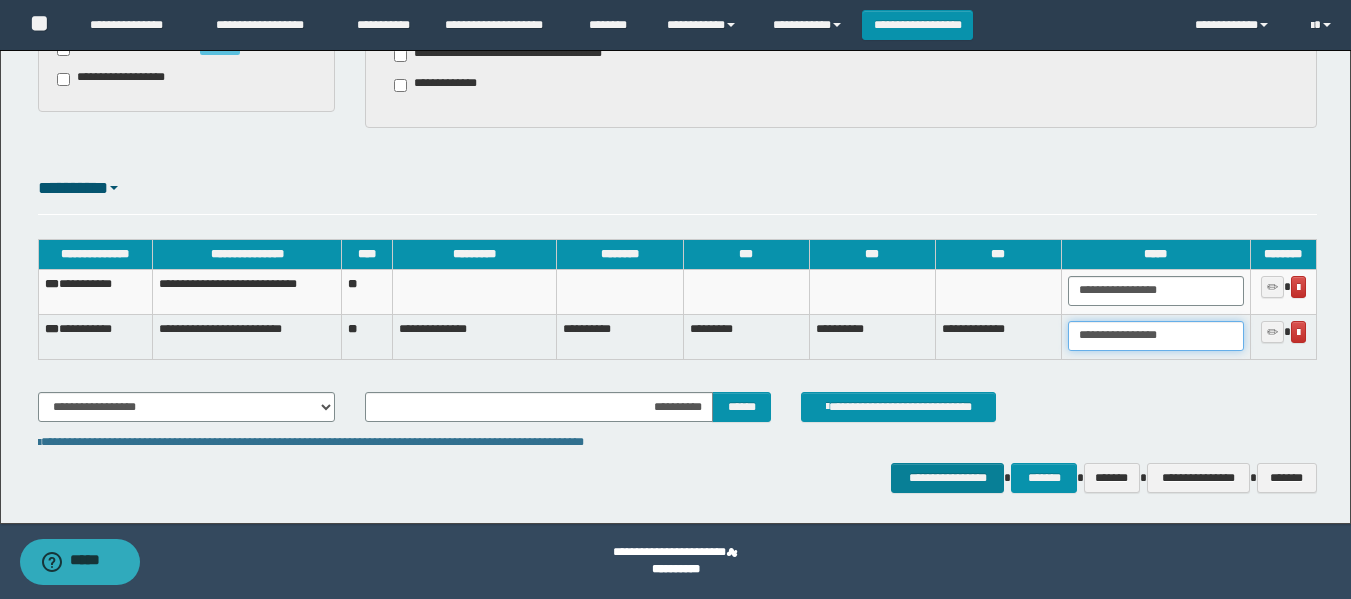 type on "**********" 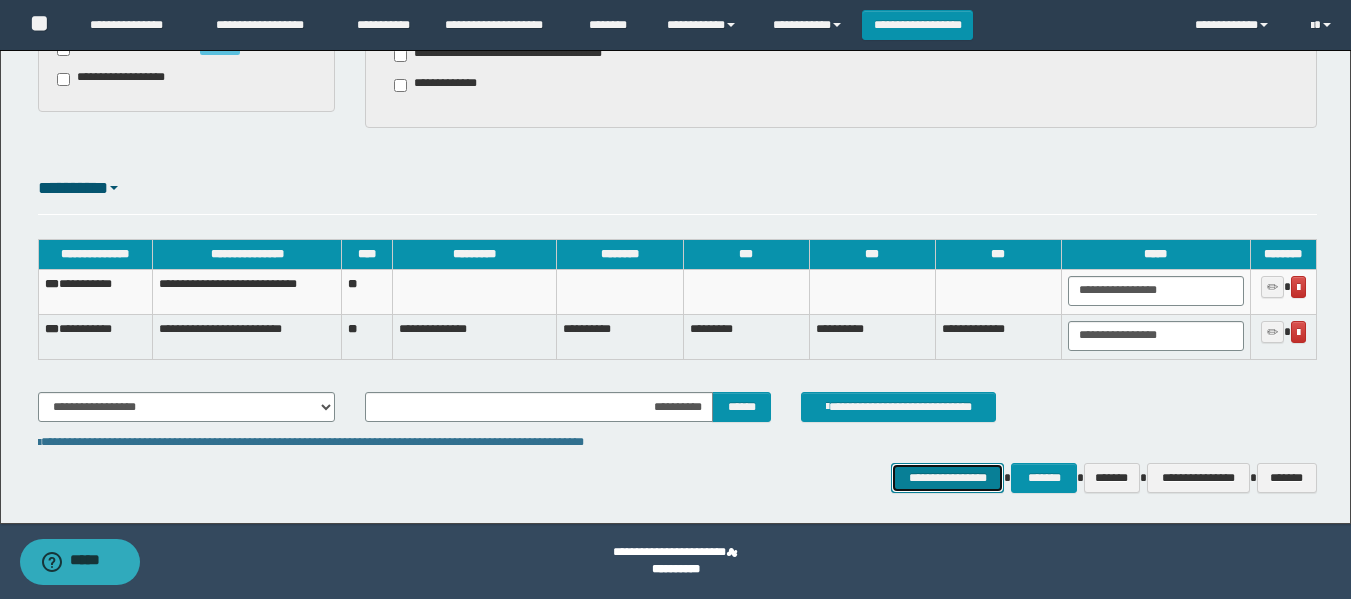 drag, startPoint x: 988, startPoint y: 484, endPoint x: 584, endPoint y: 502, distance: 404.4008 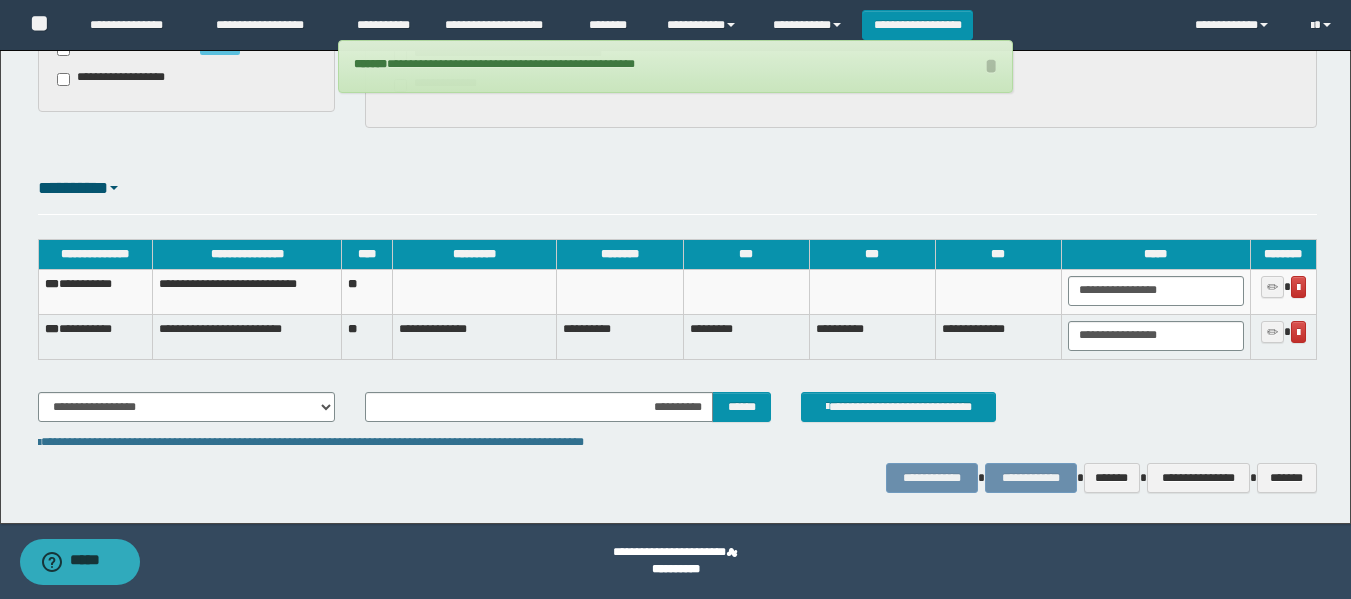 click on "**********" at bounding box center [95, 336] 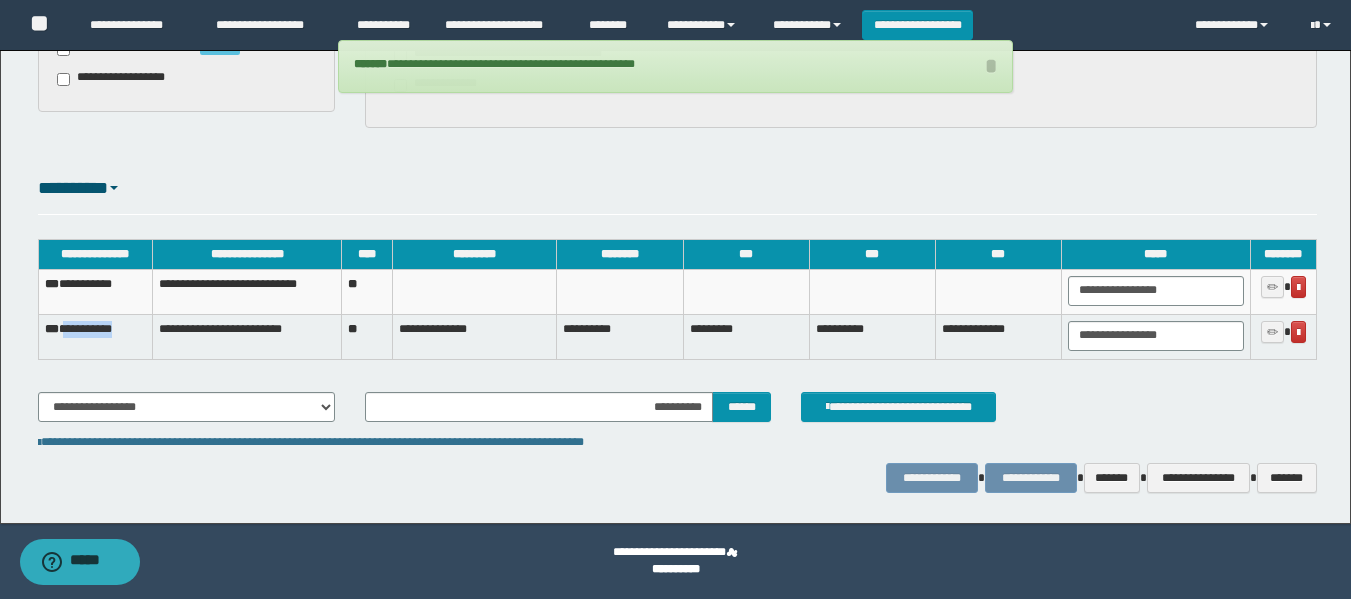 click on "**********" at bounding box center [95, 336] 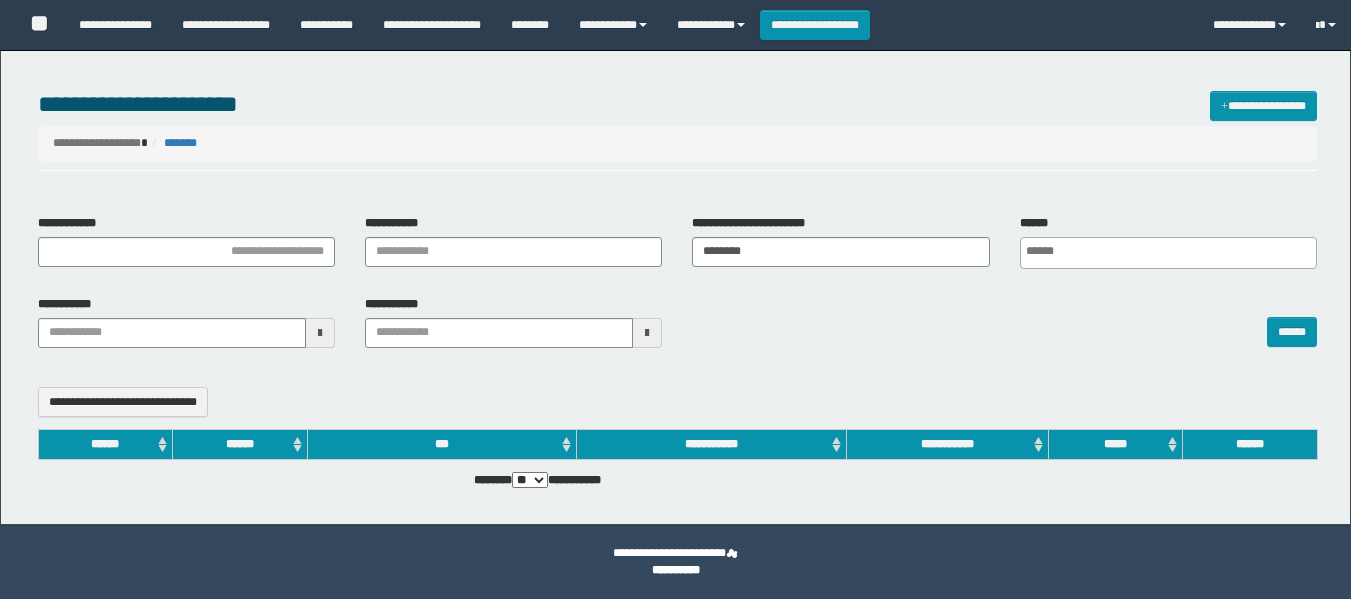 select 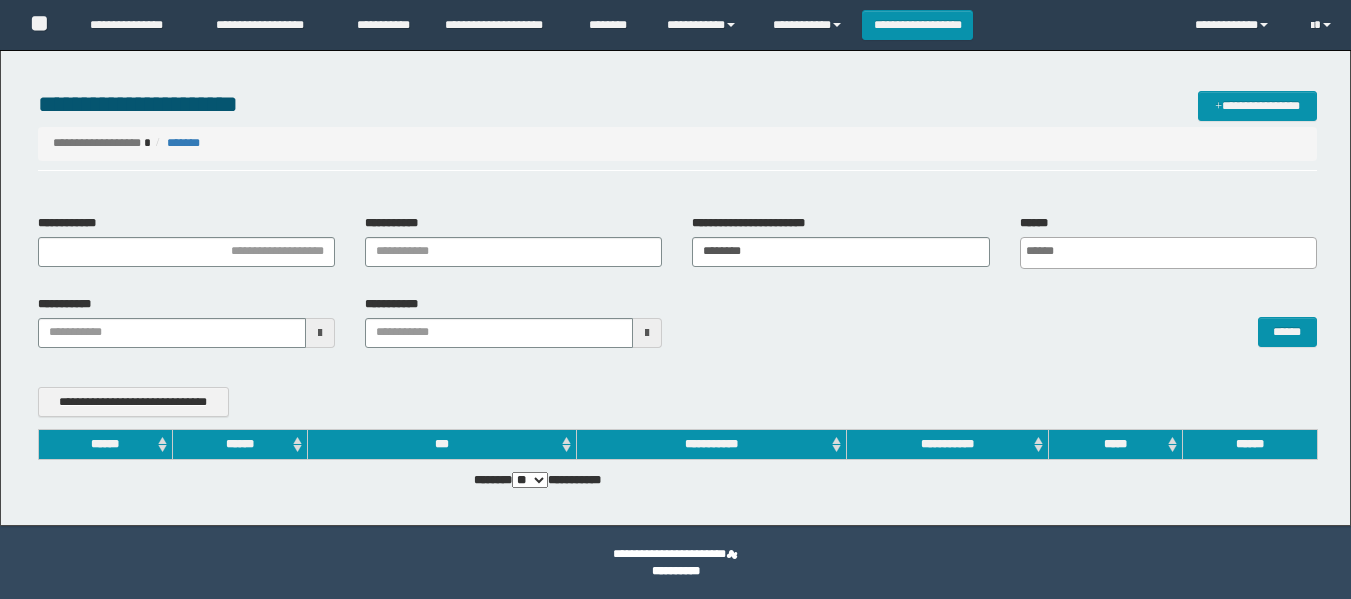 scroll, scrollTop: 0, scrollLeft: 0, axis: both 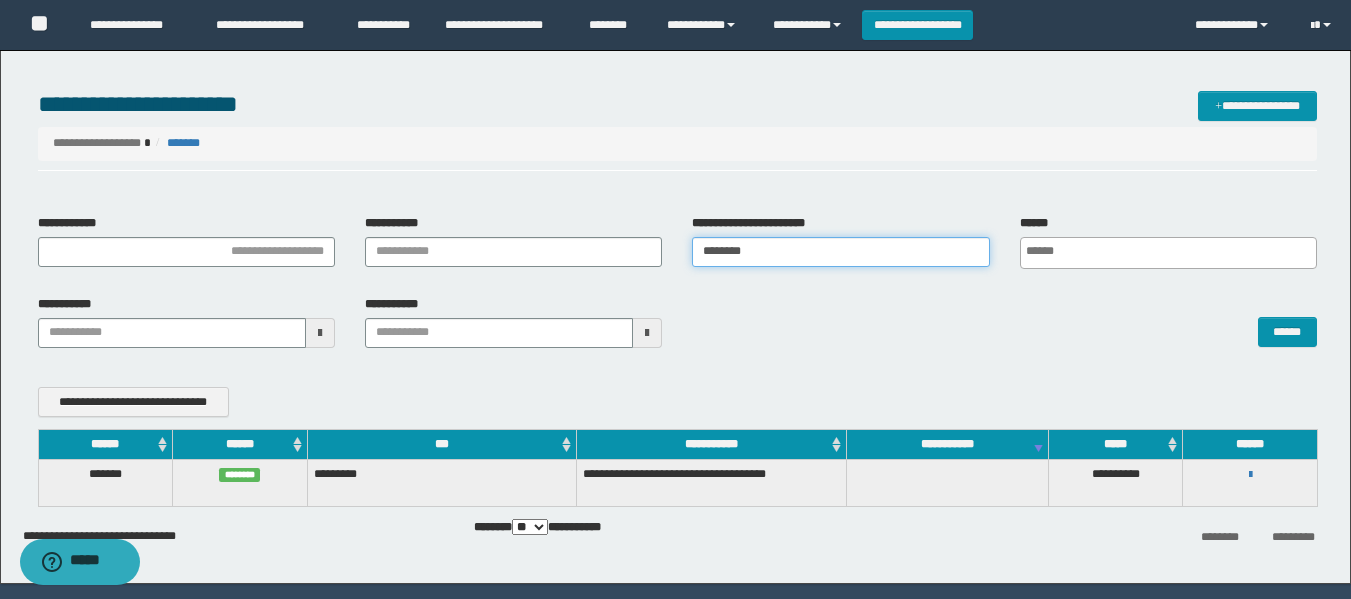 drag, startPoint x: 761, startPoint y: 256, endPoint x: 583, endPoint y: 283, distance: 180.0361 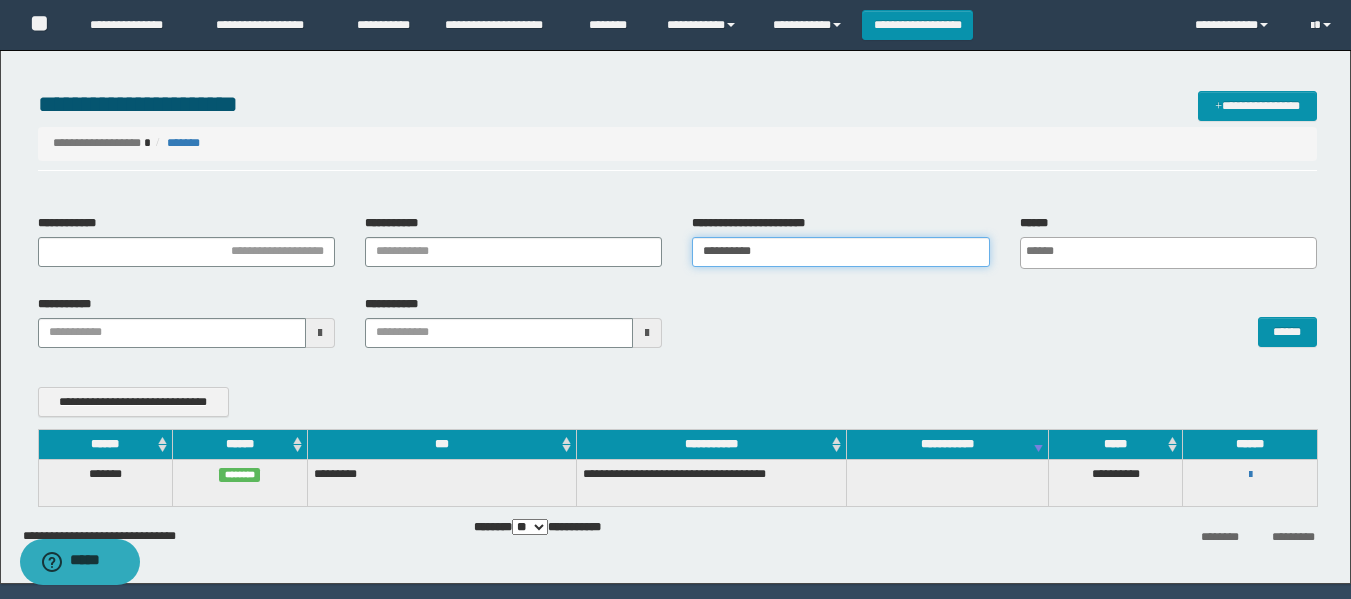 type on "**********" 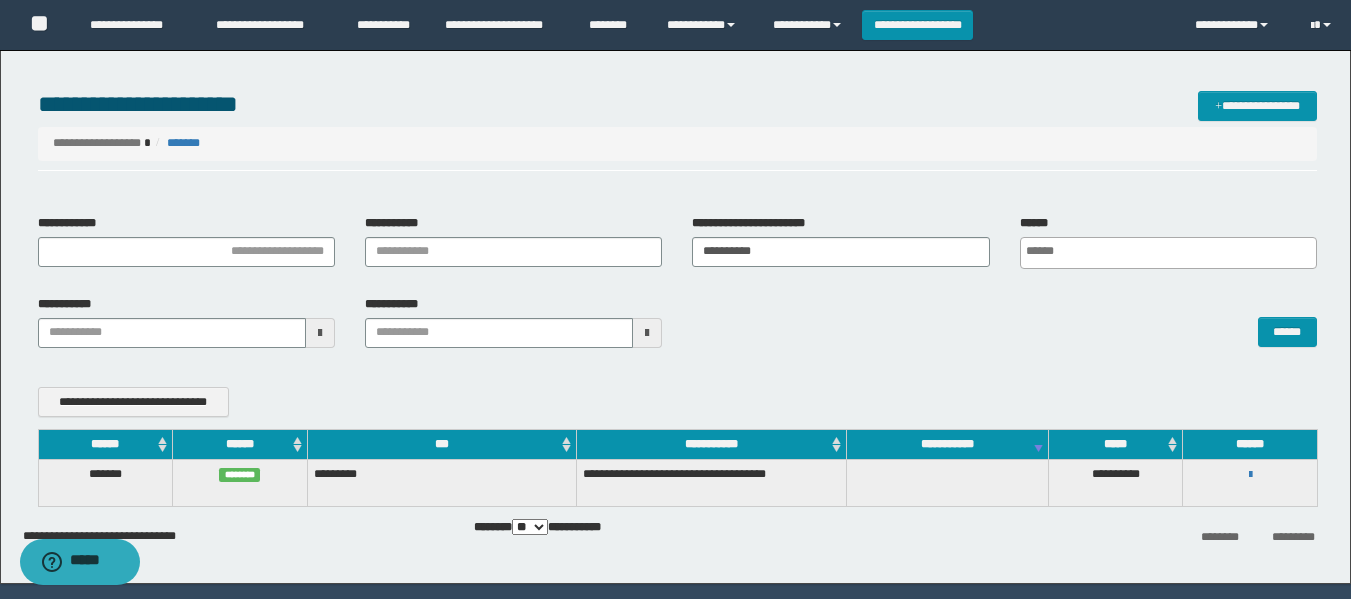 click on "**********" at bounding box center [677, 329] 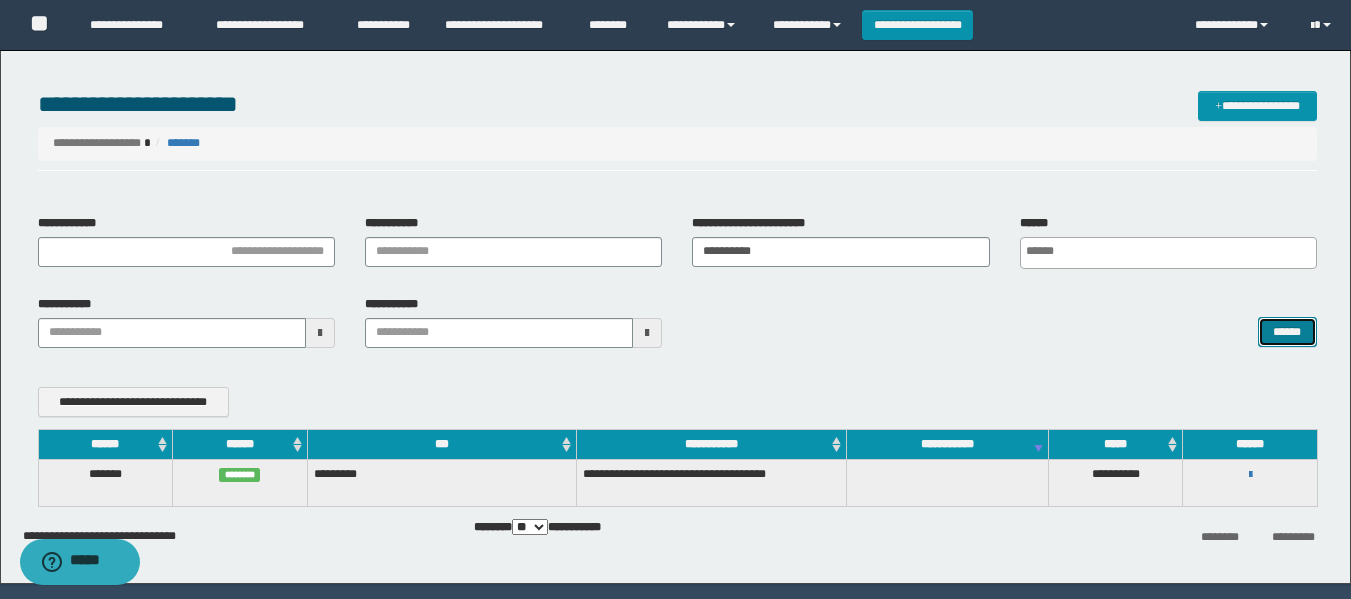 click on "******" at bounding box center (1287, 332) 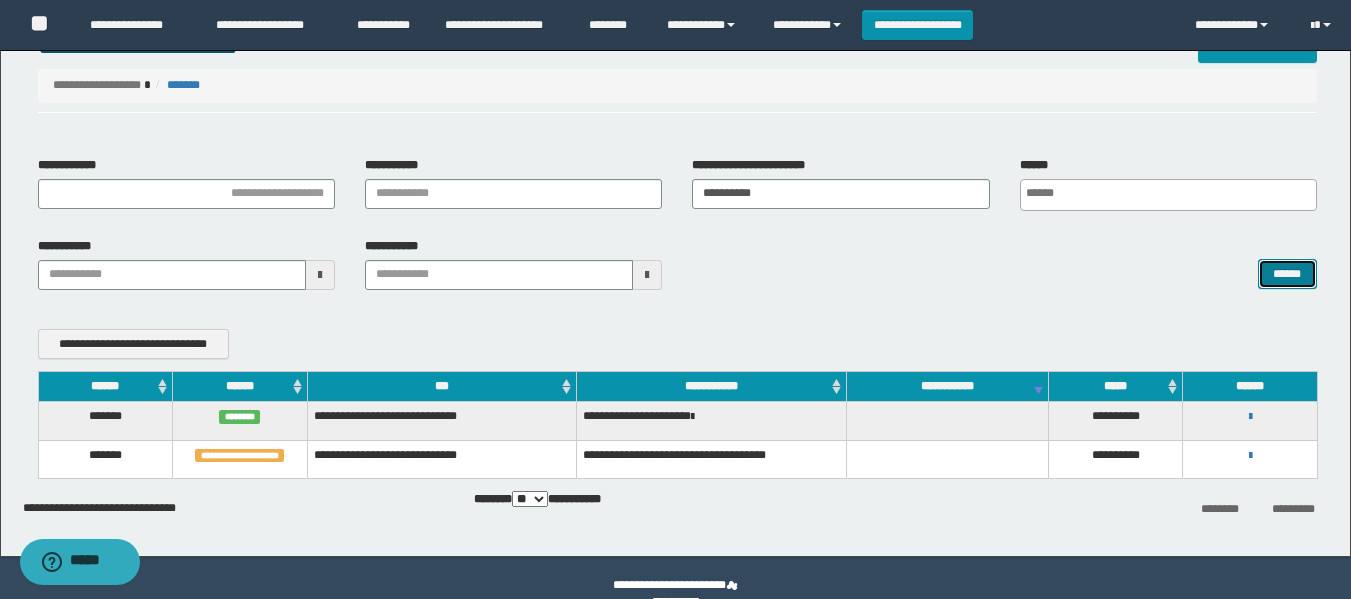 scroll, scrollTop: 90, scrollLeft: 0, axis: vertical 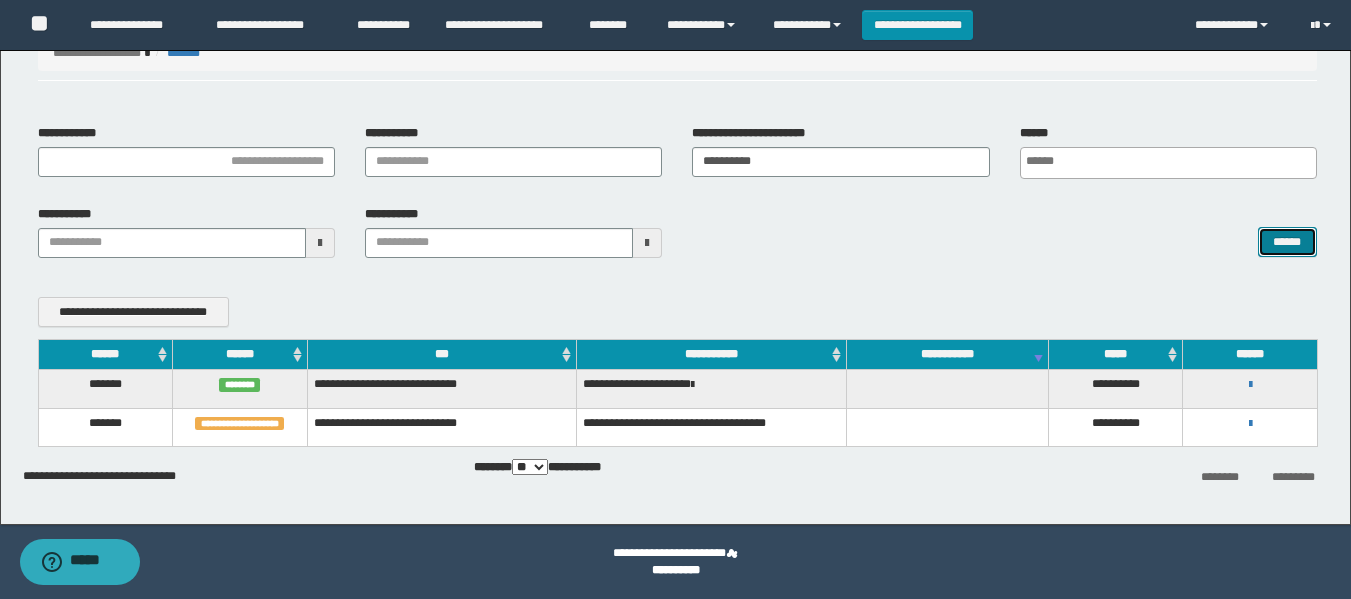 type 